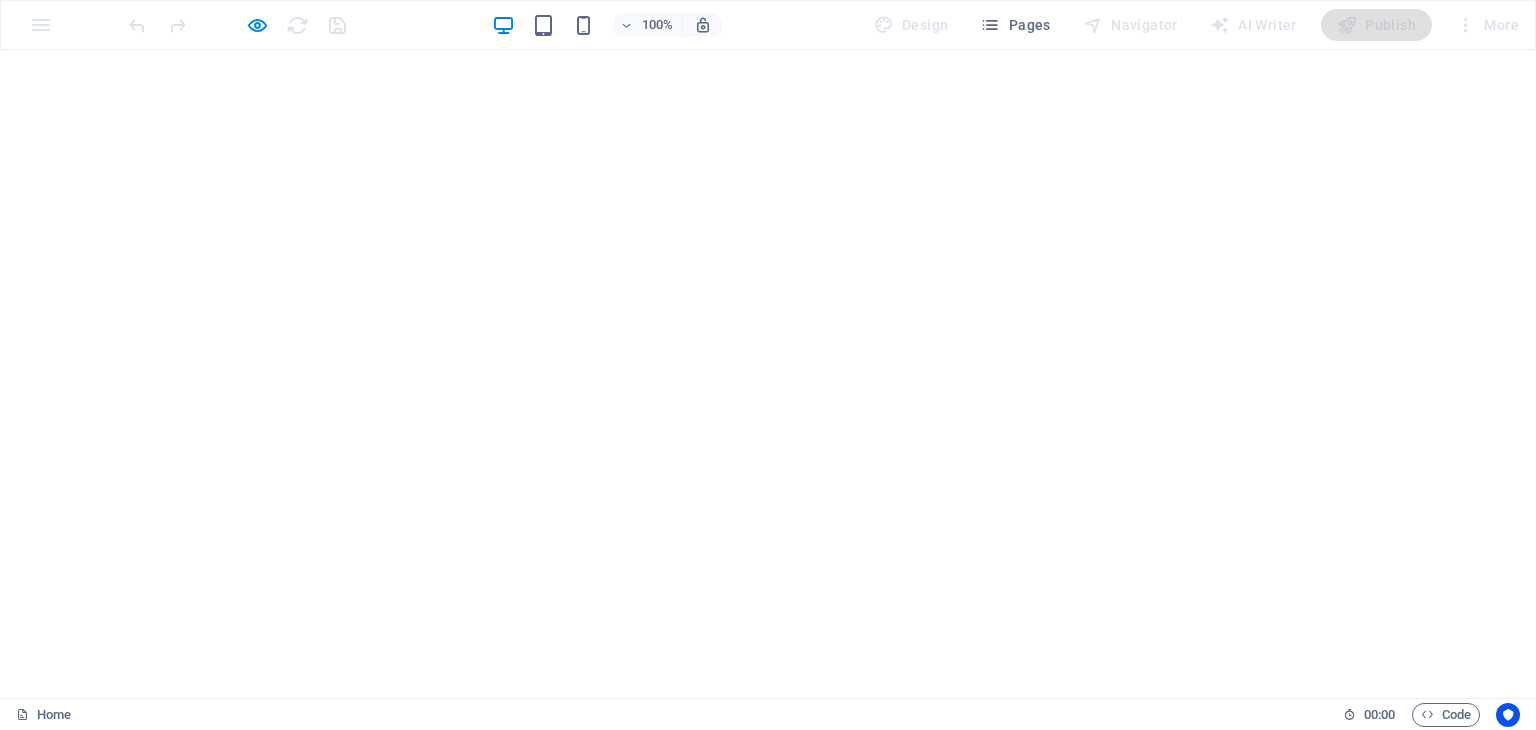scroll, scrollTop: 0, scrollLeft: 0, axis: both 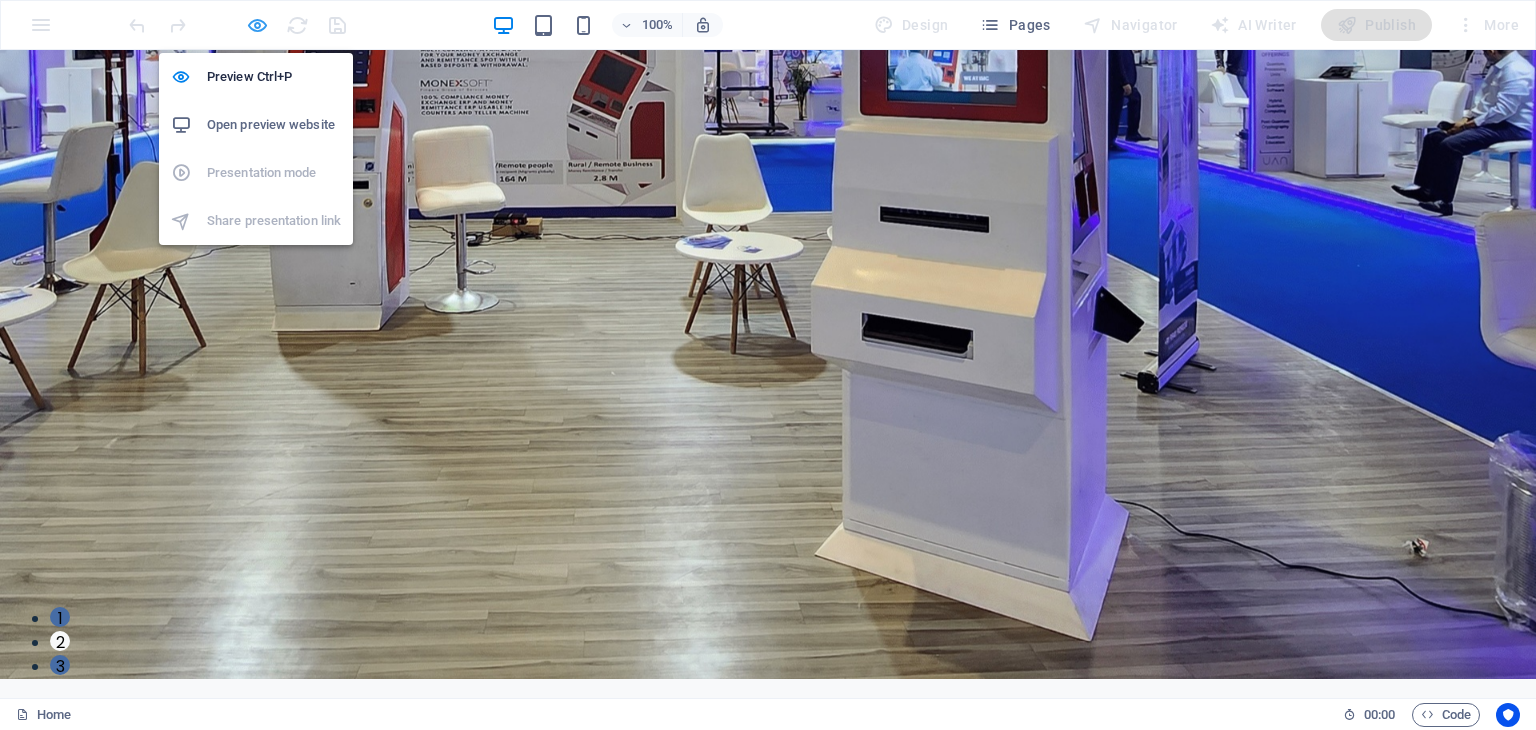 click at bounding box center (257, 25) 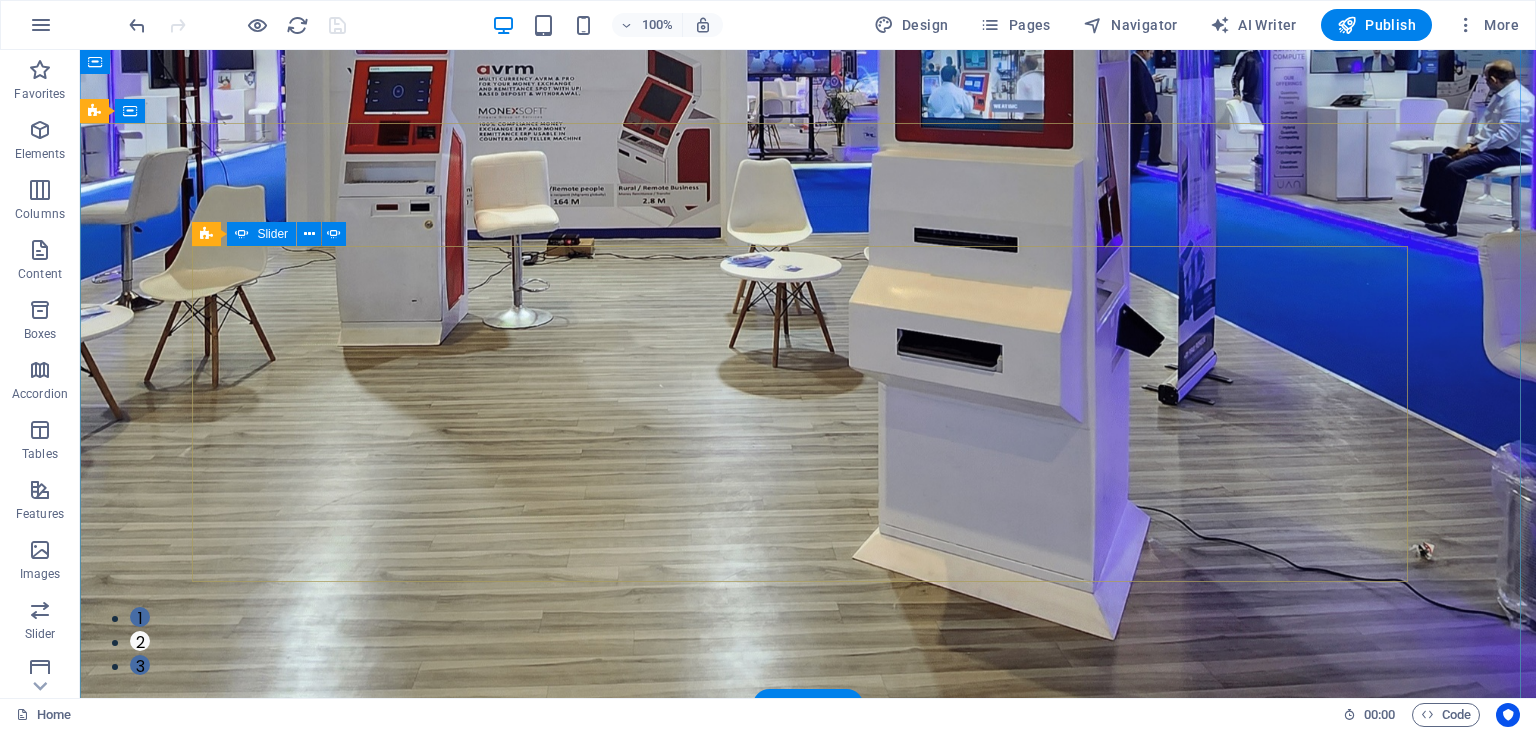 click on "3" at bounding box center (140, 665) 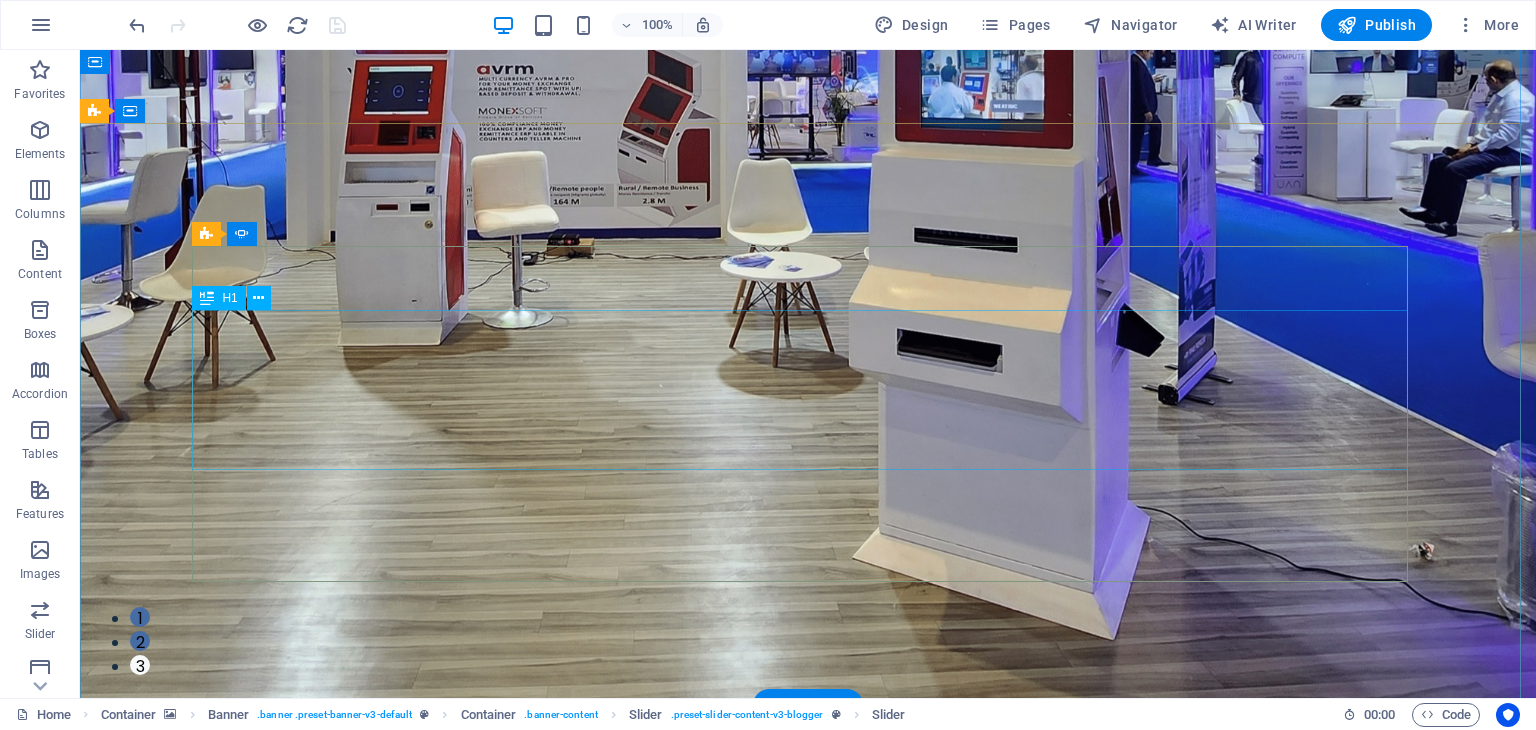 click on "Use Technology to Live Healthier" at bounding box center [-2840, 2241] 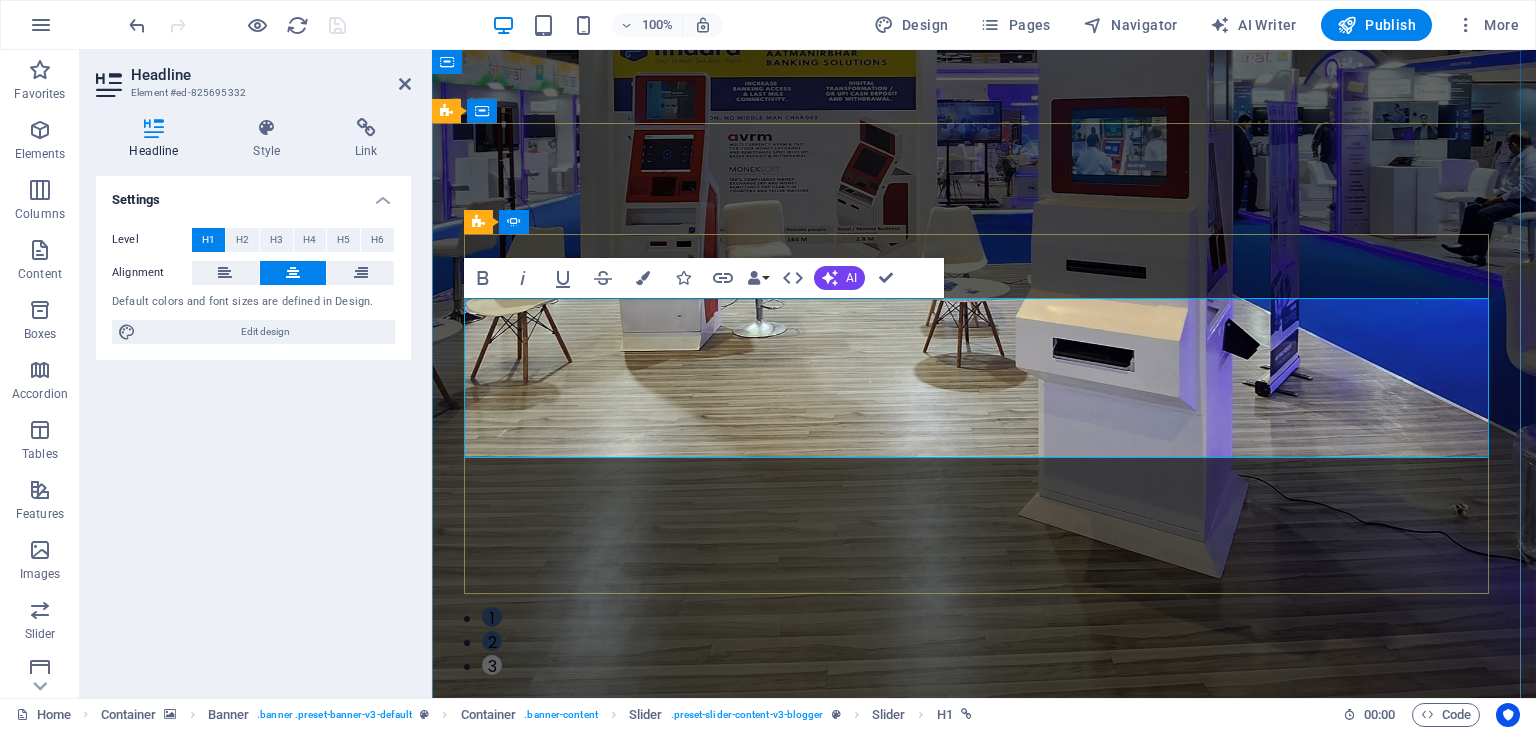type 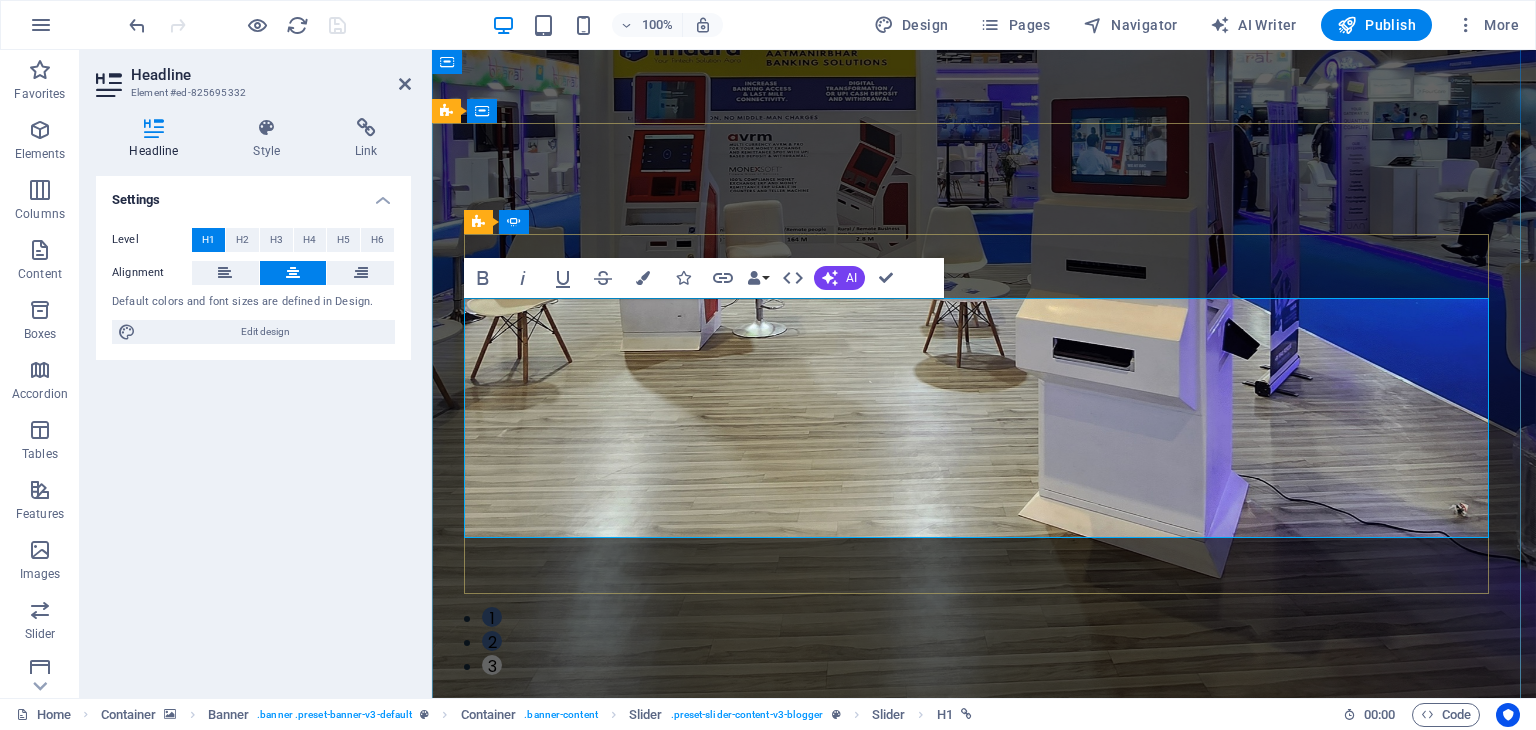 click on "Money Changing & App Based Multi-Currency" at bounding box center (-2099, 2384) 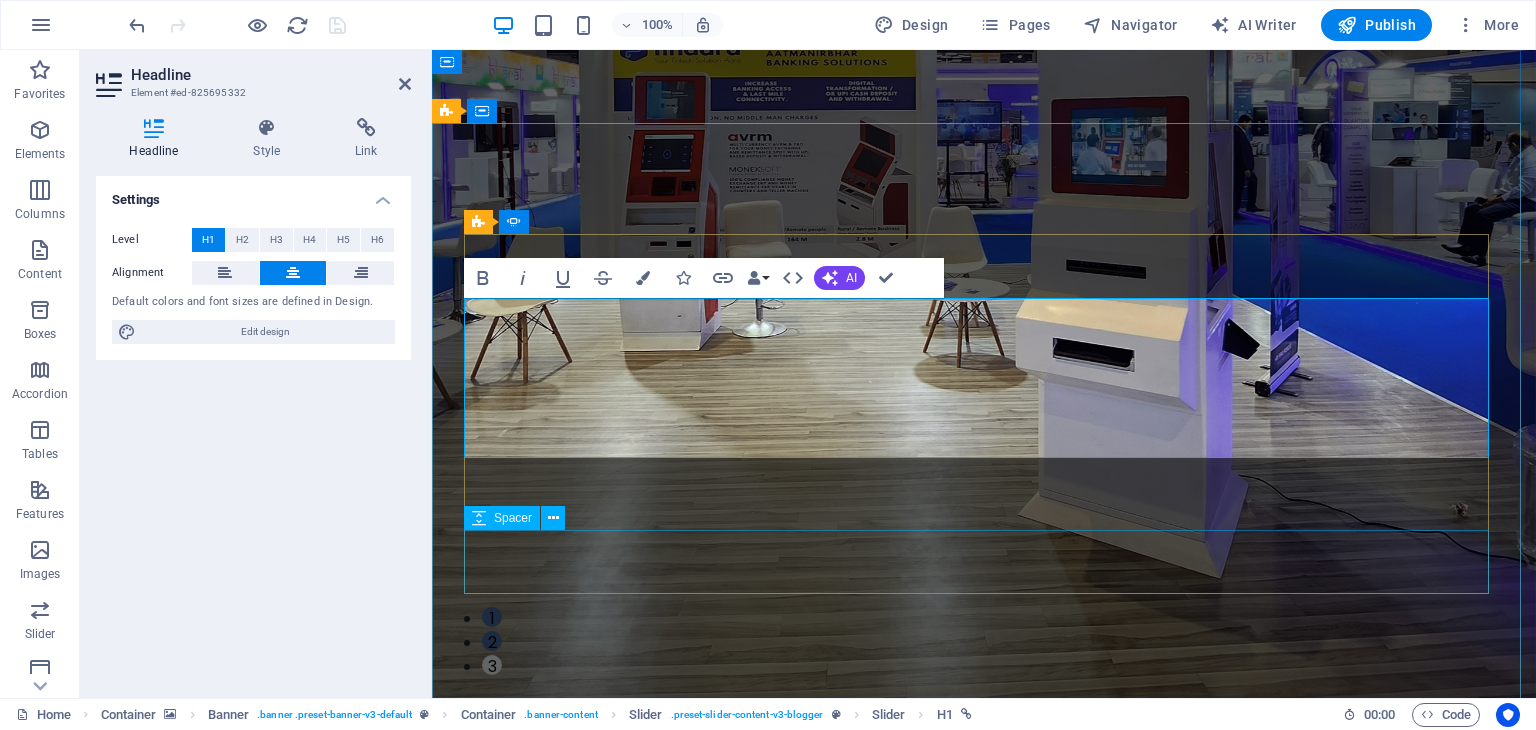 click at bounding box center (-2099, 2529) 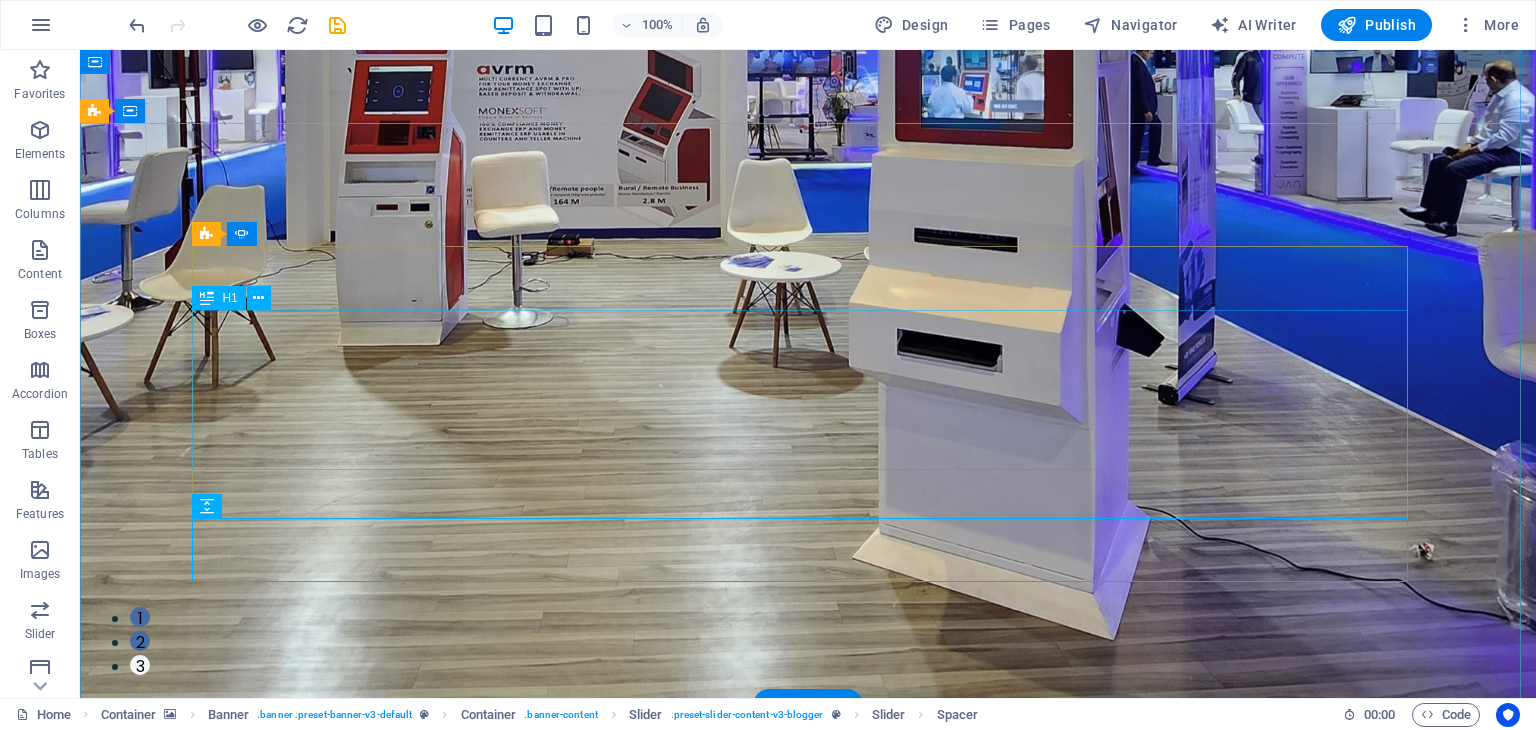 click on "Money Changing & Multi-Currency App" at bounding box center (-2840, 2241) 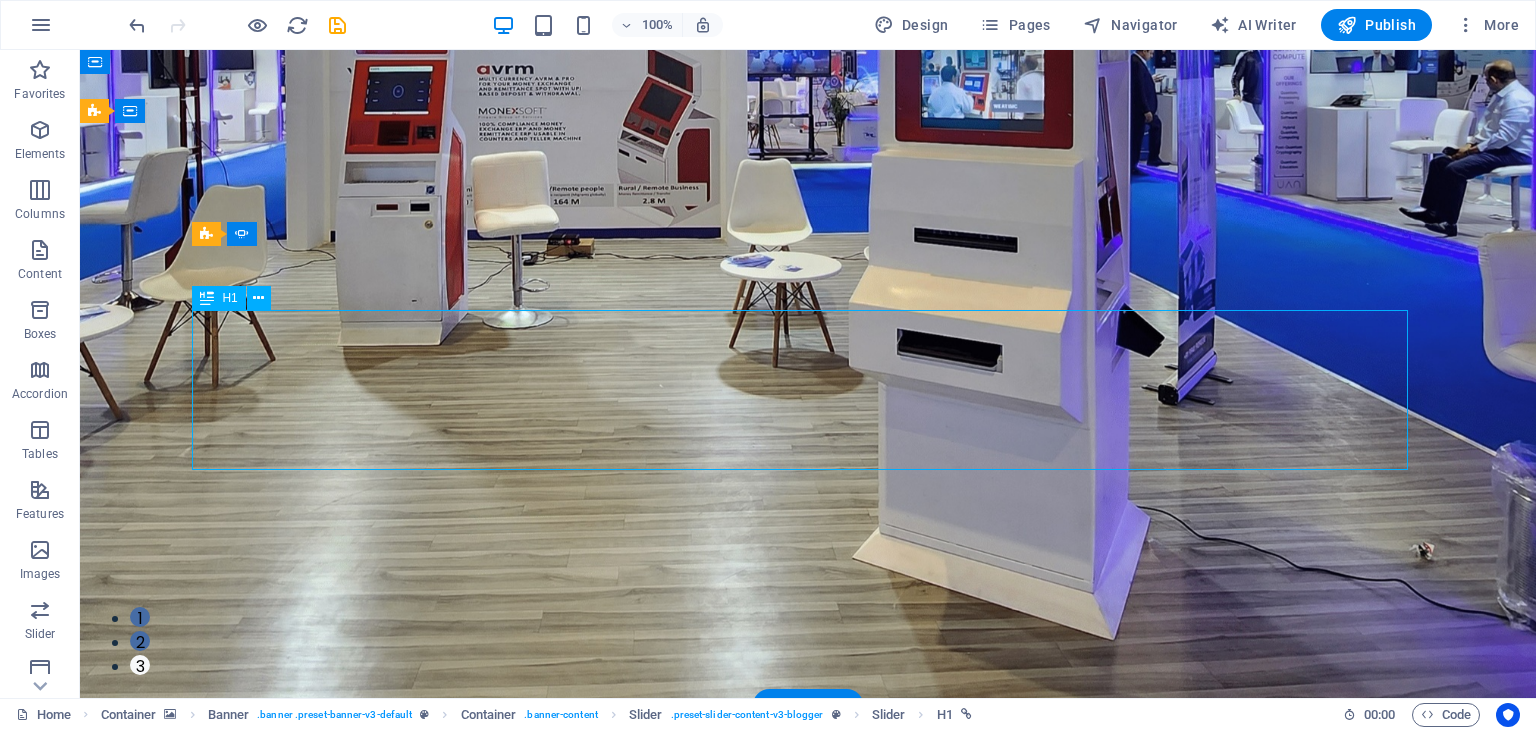 click on "Money Changing & Multi-Currency App" at bounding box center [-2840, 2241] 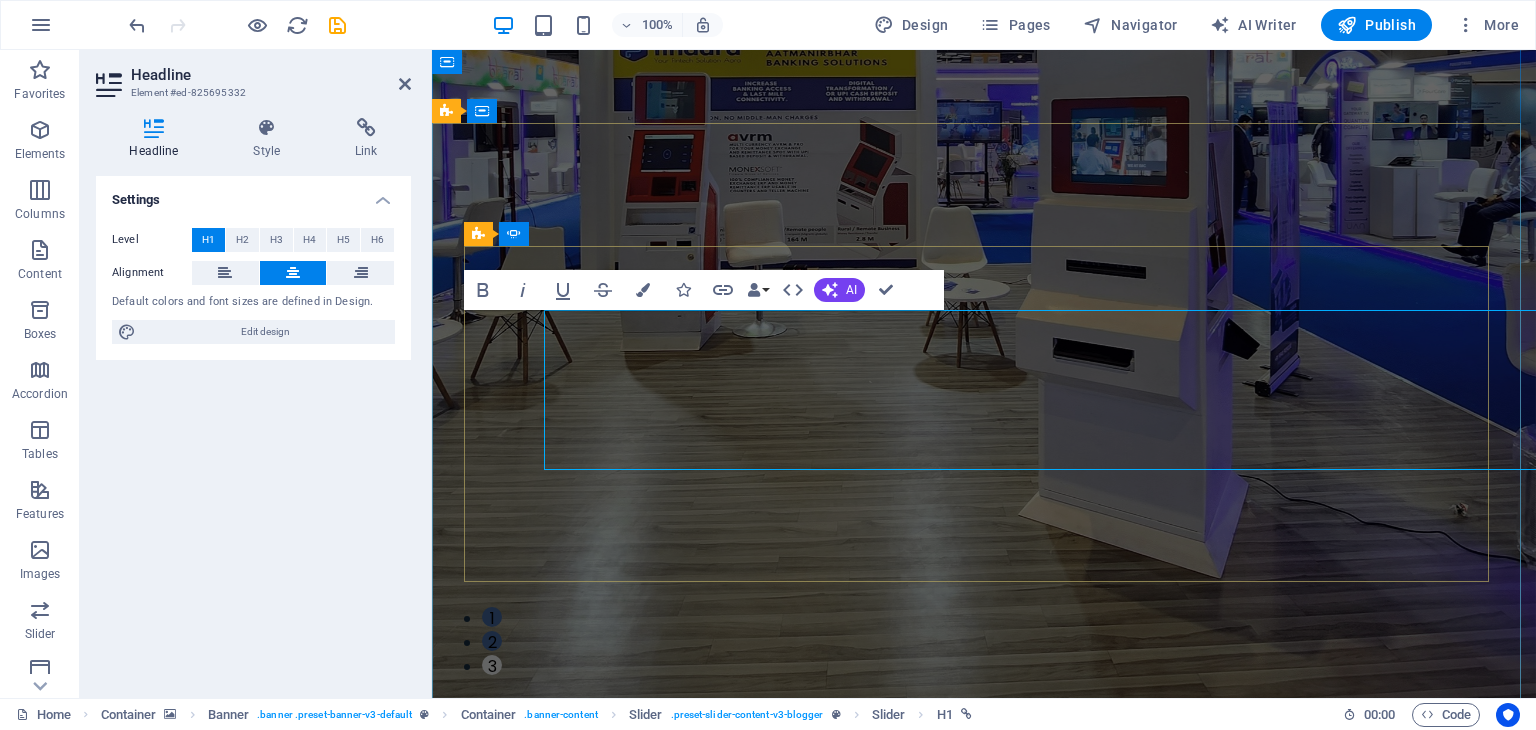 click on "TECHNOLOGY Money Changing & Multi-Currency App How today's technology can improve your quality of life and when to be careful of technology usage DIGITAL MONEY Digital Money and eMoney wallet All-in-One Wallet: Mobile, Multi-Currency & Bitcoin. Your Digital Finance Hub — Anytime, Anywhere. REMITTANCE Fastest Money Transfer Without Middle Man A Money m TECHNOLOGY Money Changing & Multi-Currency App How today's technology can improve your quality of life and when to be careful of technology usage DIGITAL MONEY Digital Money and eMoney wallet All-in-One Wallet: Mobile, Multi-Currency & Bitcoin. Your Digital Finance Hub — Anytime, Anywhere. 1 2 3" at bounding box center (984, 1233) 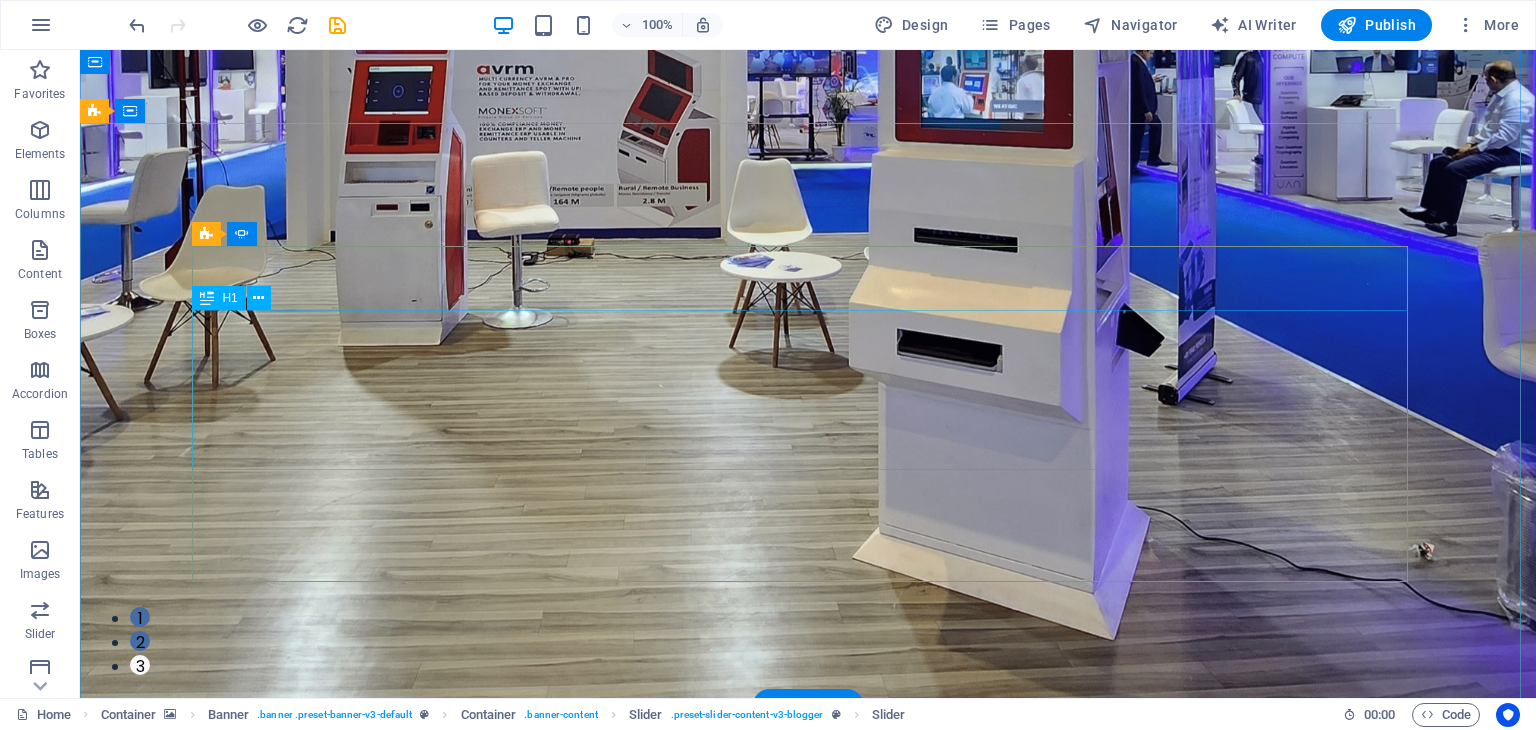 click on "Money Changing & Multi-Currency App" at bounding box center (-2840, 2241) 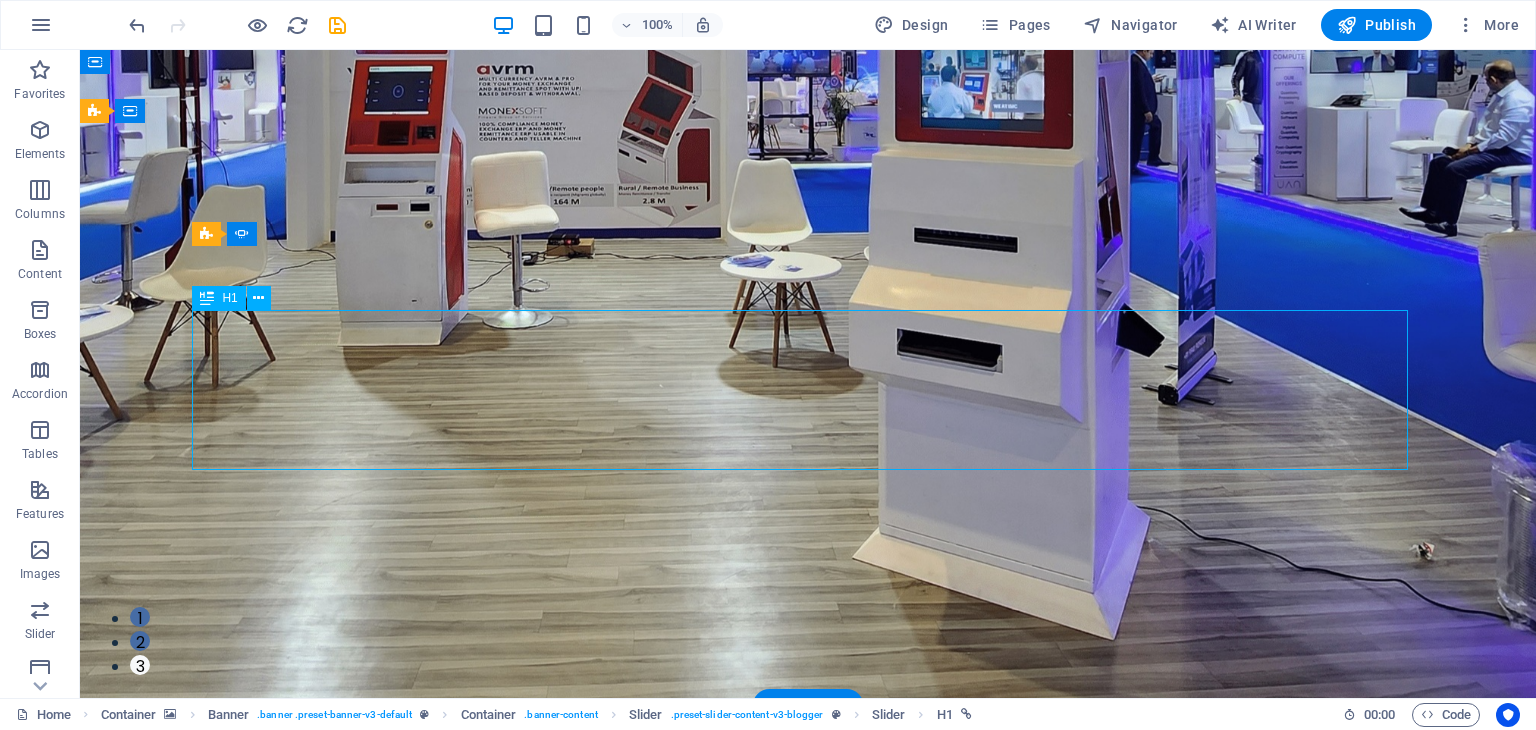 click on "Money Changing & Multi-Currency App" at bounding box center (-2840, 2241) 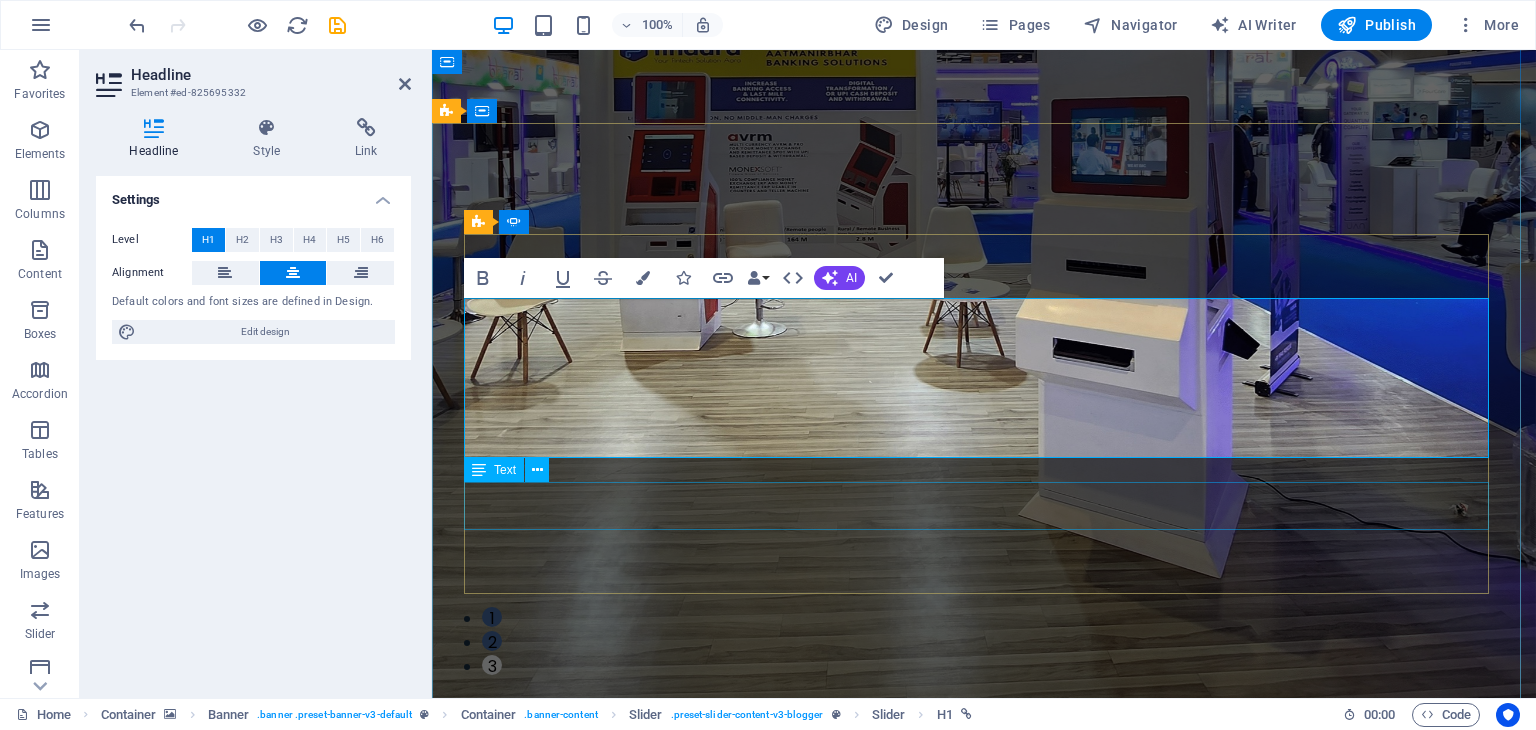 click on "How today's technology can improve your quality of life and when to be careful of technology usage" at bounding box center [-2099, 2473] 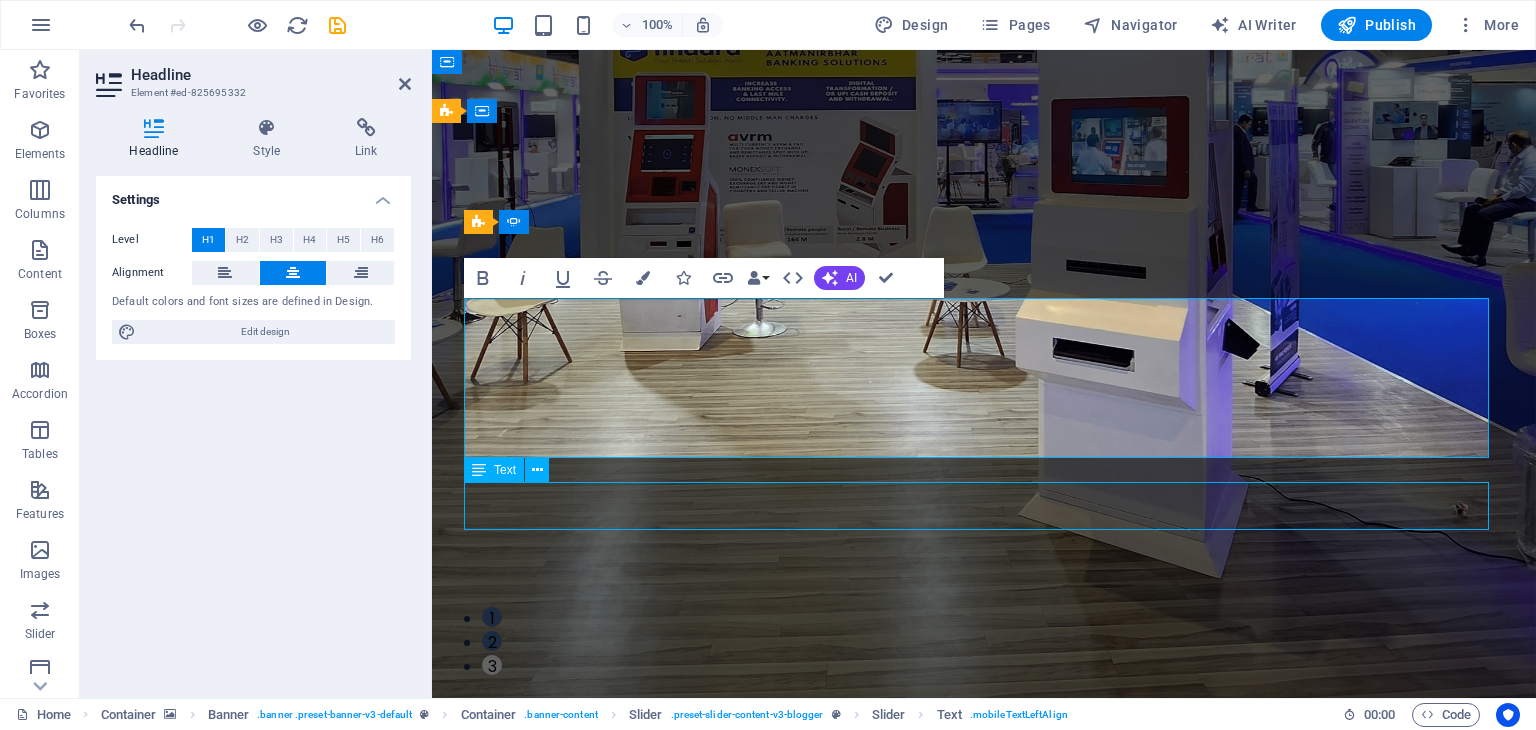 click on "How today's technology can improve your quality of life and when to be careful of technology usage" at bounding box center (-2099, 2473) 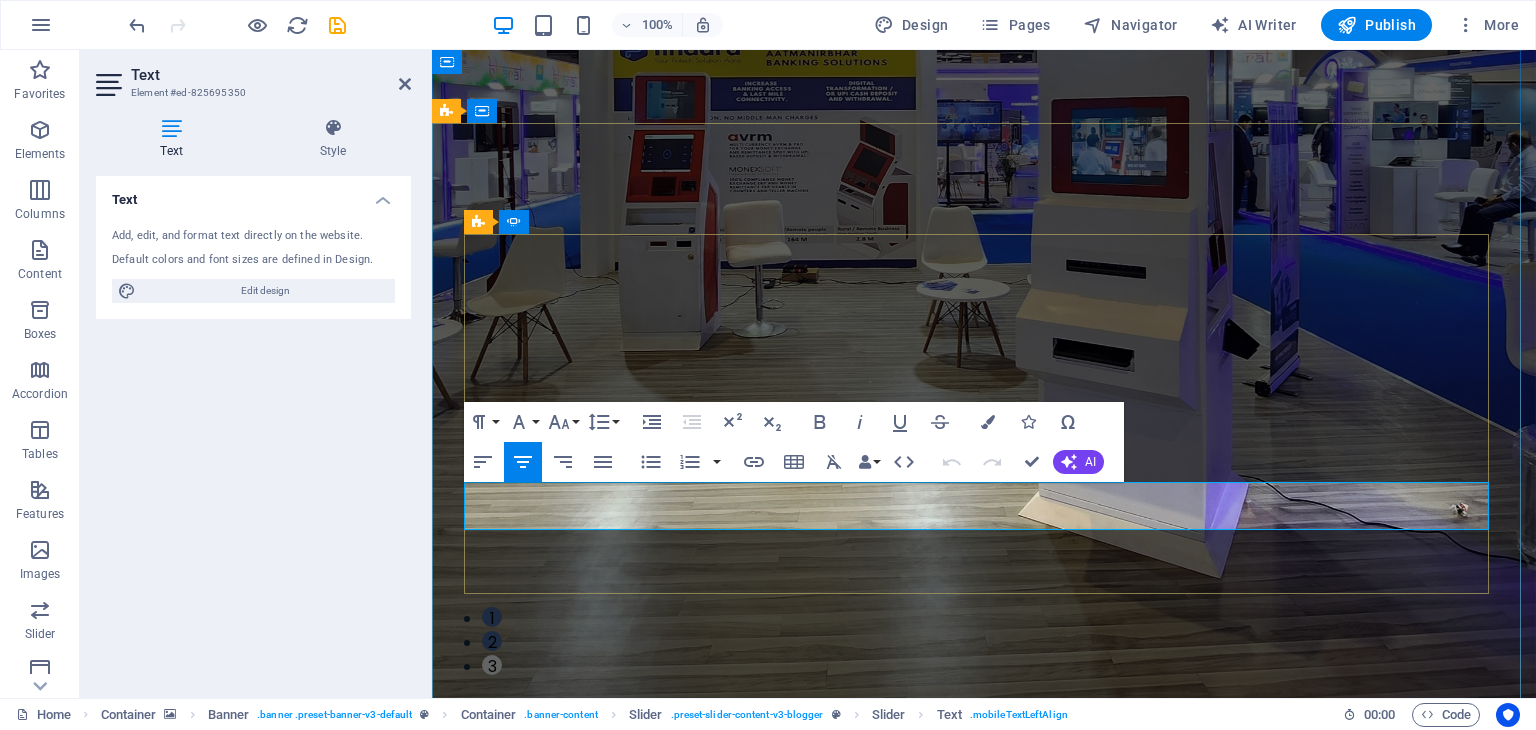 click on "How today's technology can improve your quality of life and when to be careful of technology usage" at bounding box center (-2098, 2472) 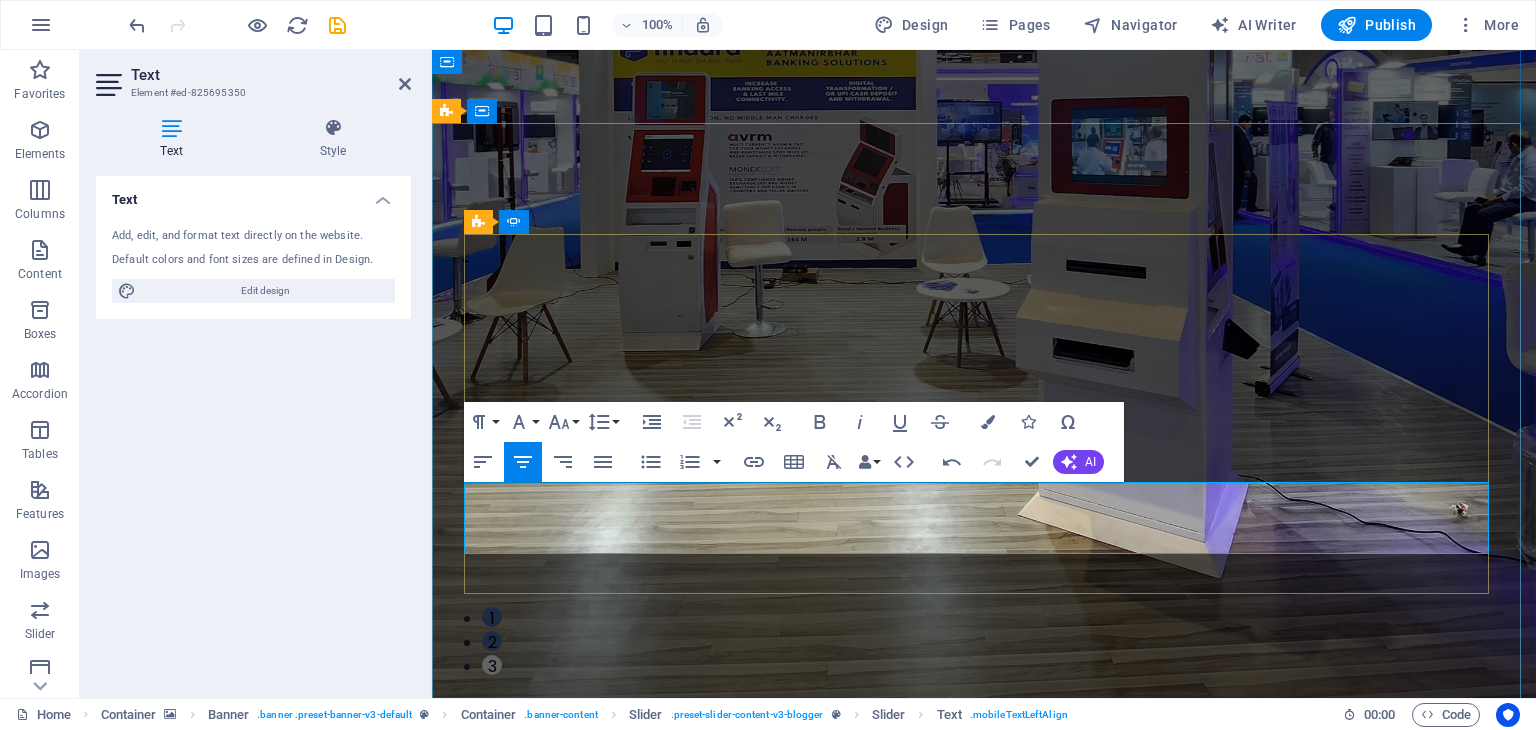 drag, startPoint x: 786, startPoint y: 521, endPoint x: 652, endPoint y: 497, distance: 136.1323 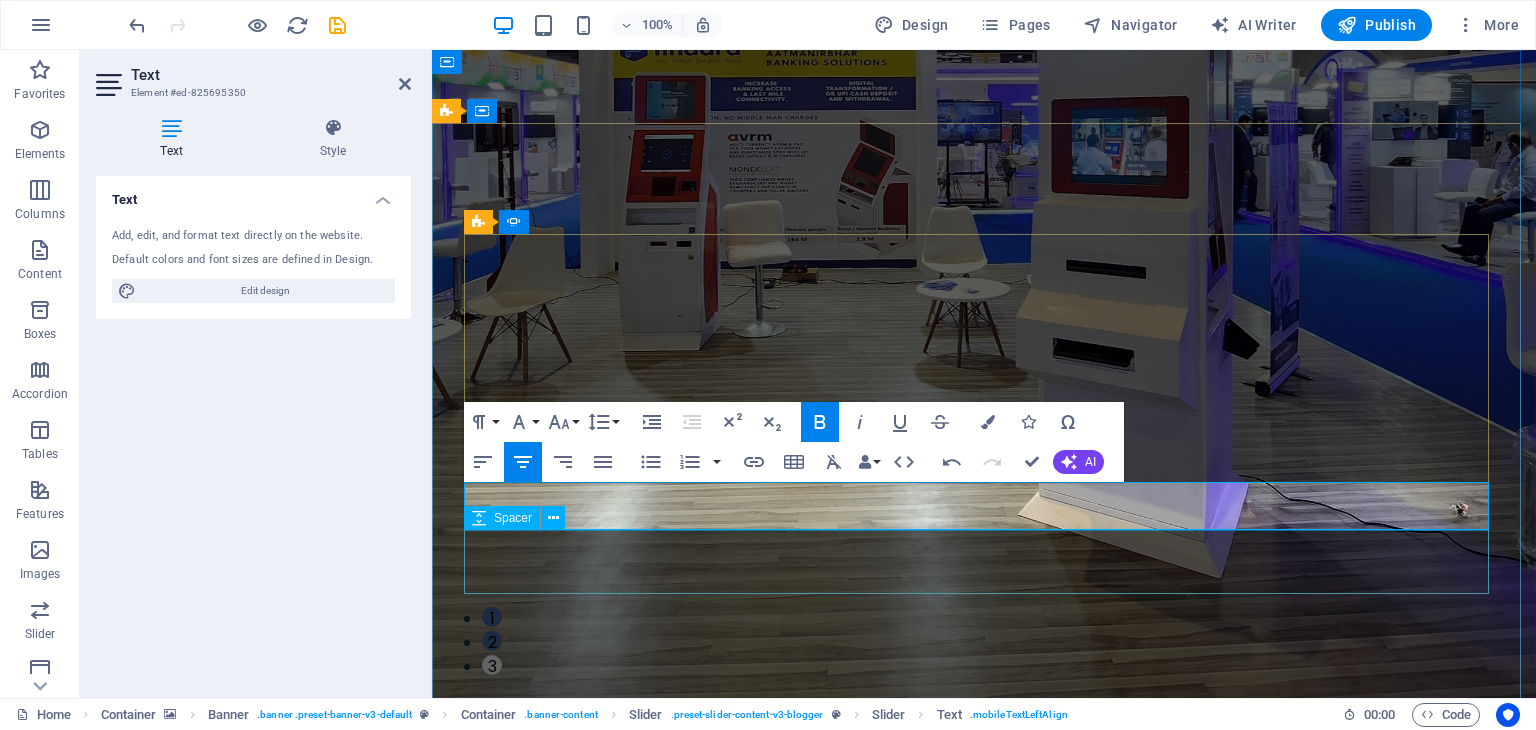 click at bounding box center [-2099, 2529] 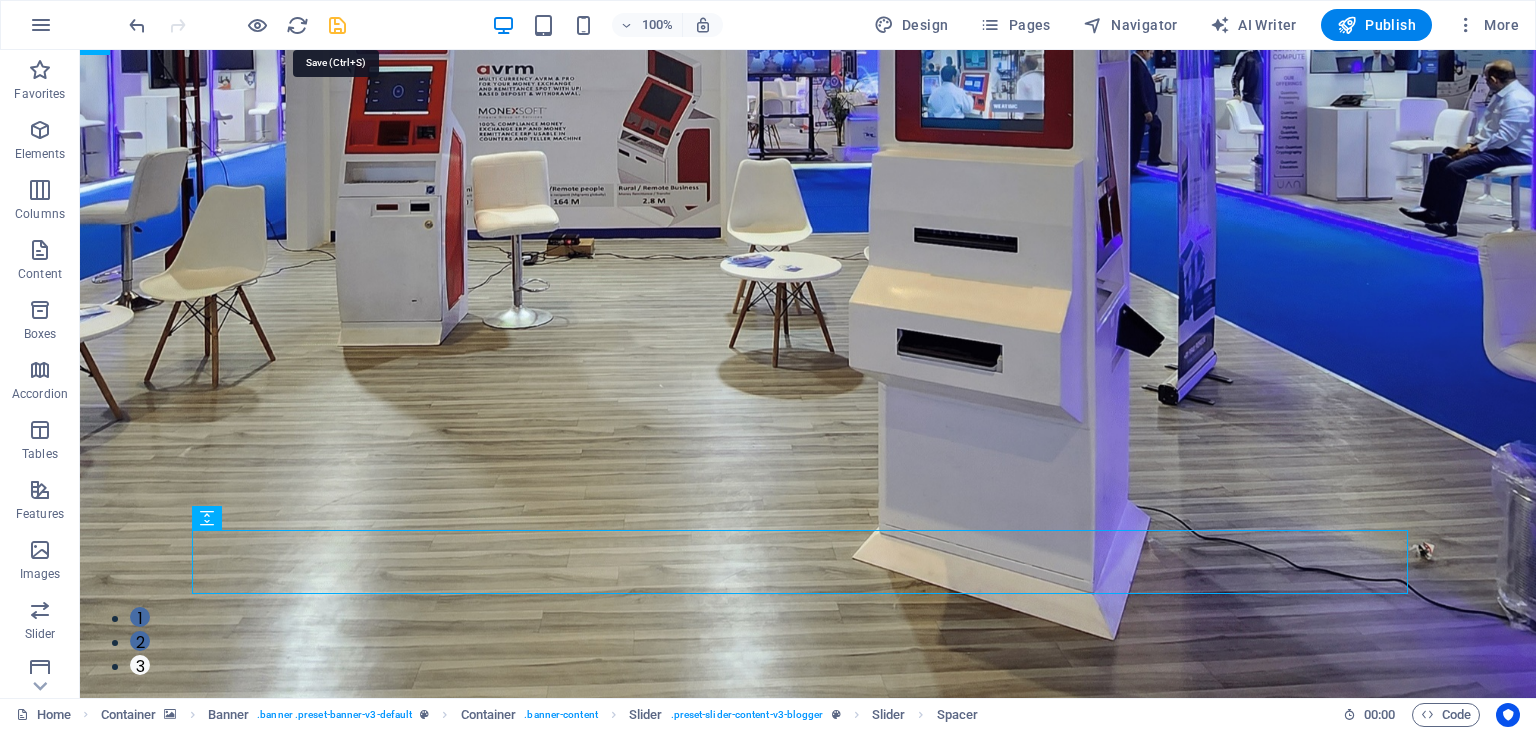 click at bounding box center (337, 25) 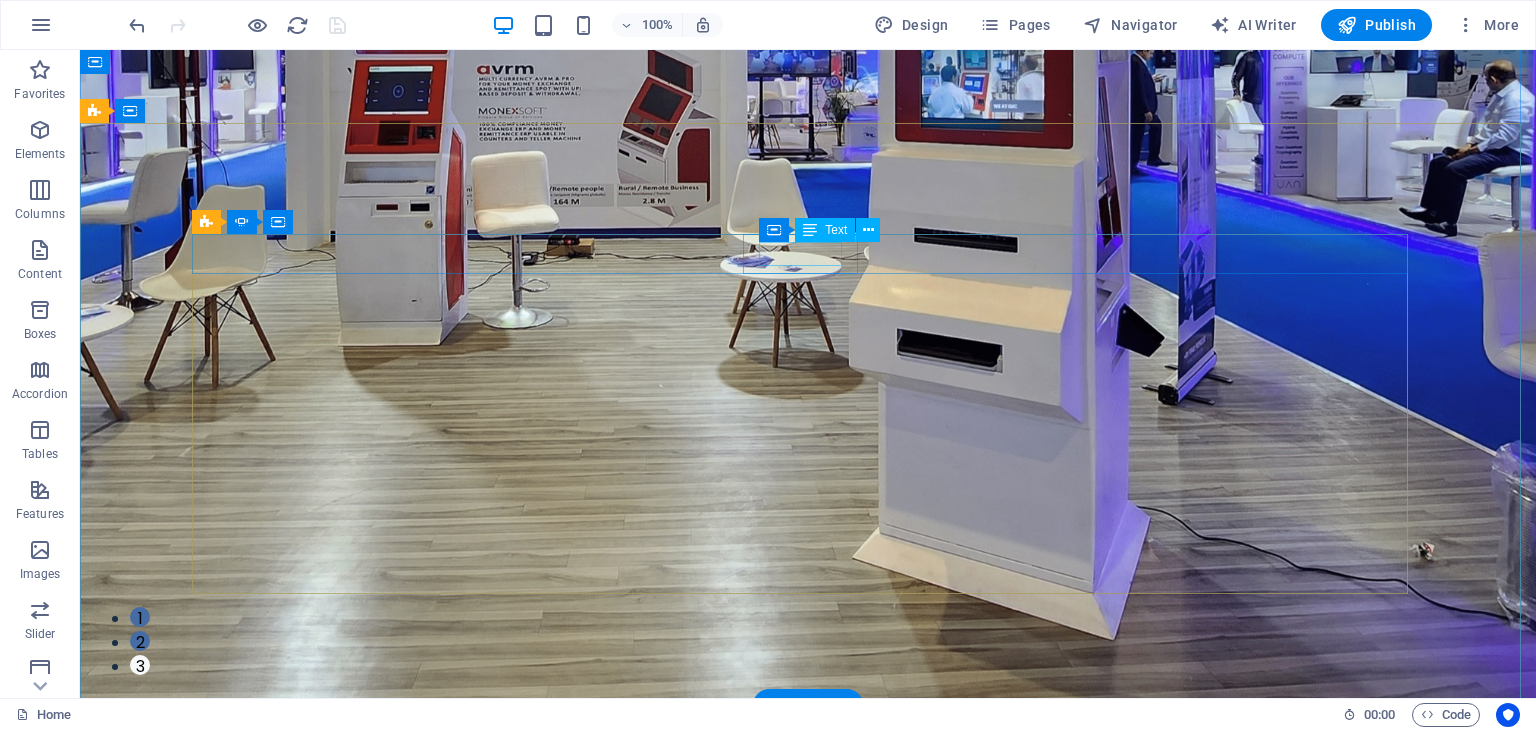 click on "TECHNOLOGY" at bounding box center [-2840, 2141] 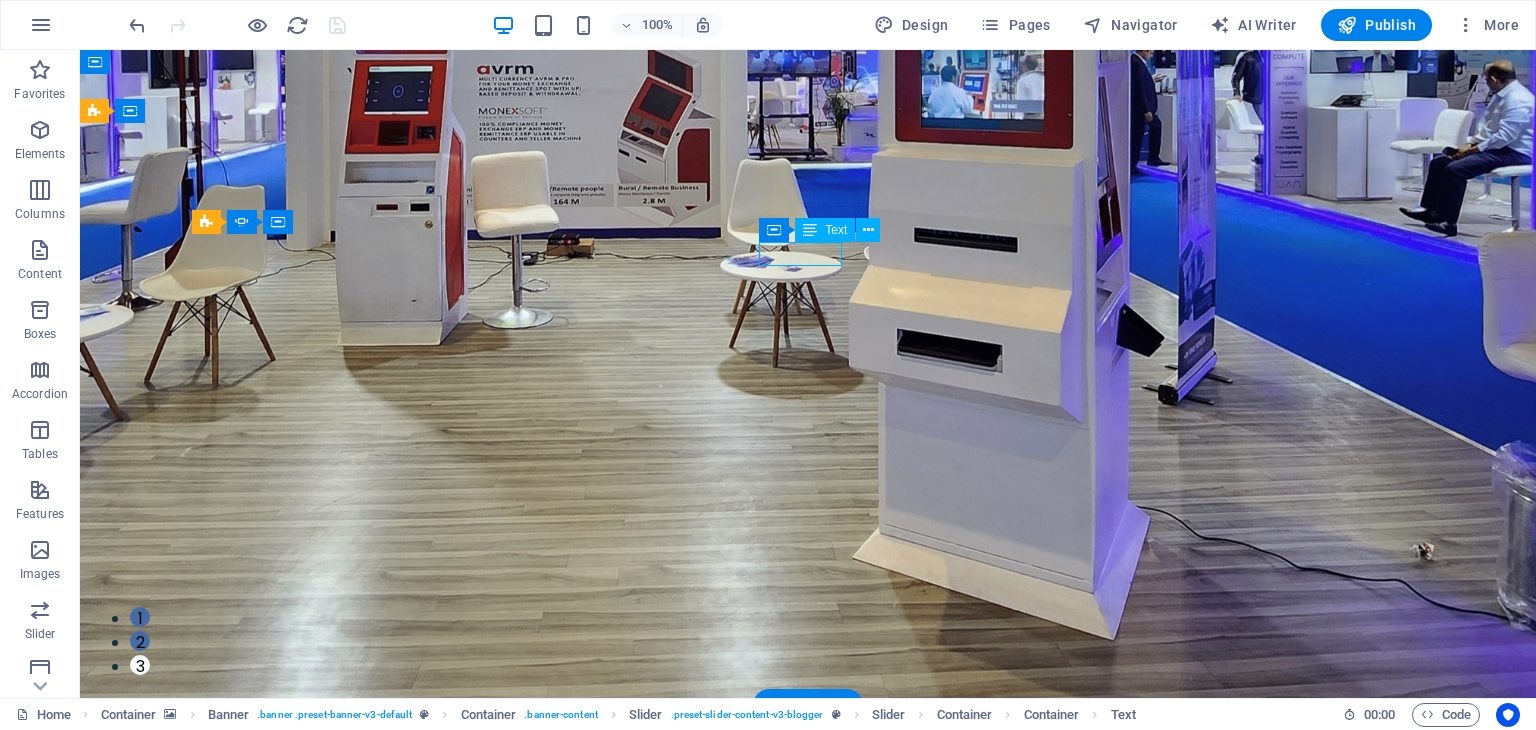 click on "TECHNOLOGY" at bounding box center (-2840, 2141) 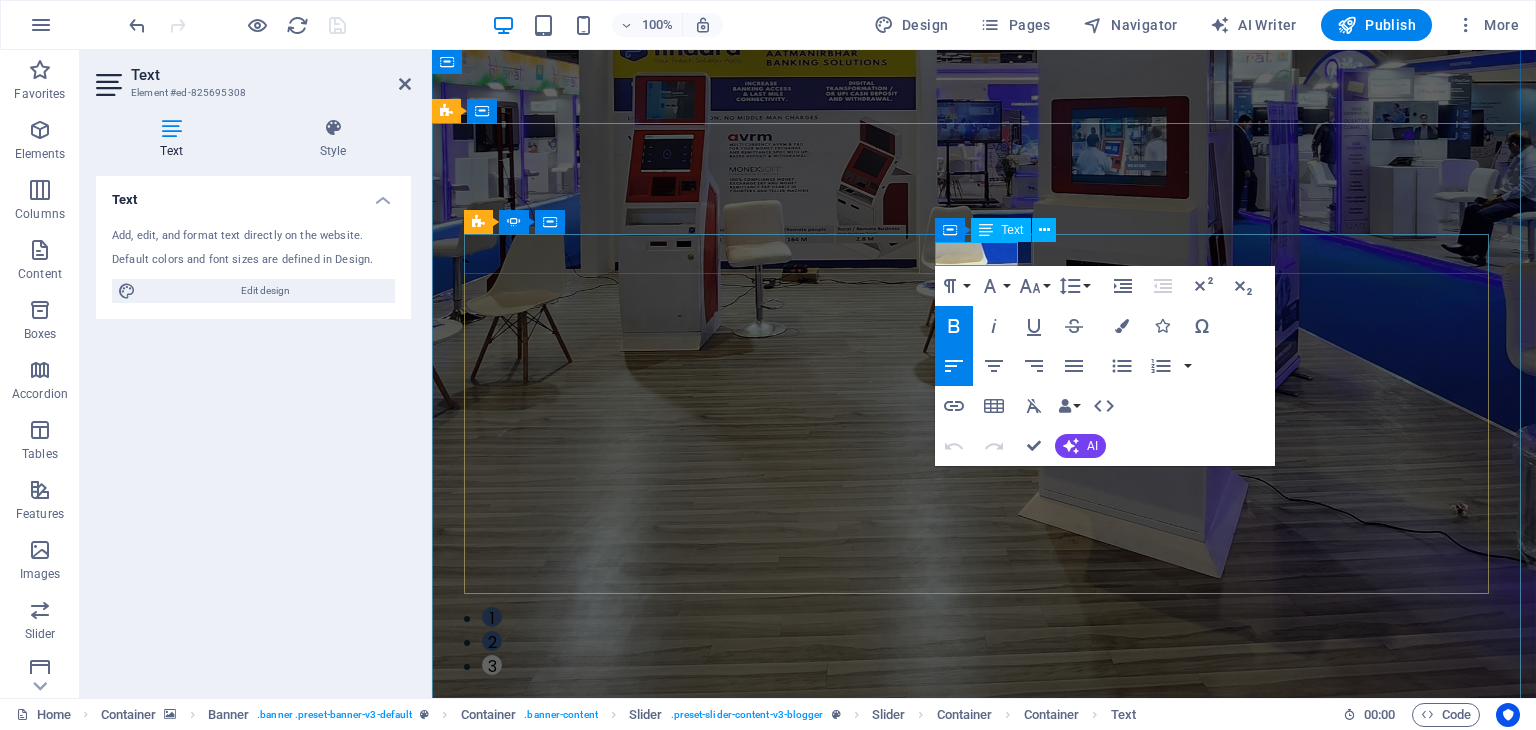 click on "TECHNOLOGY" at bounding box center [-2550, 2221] 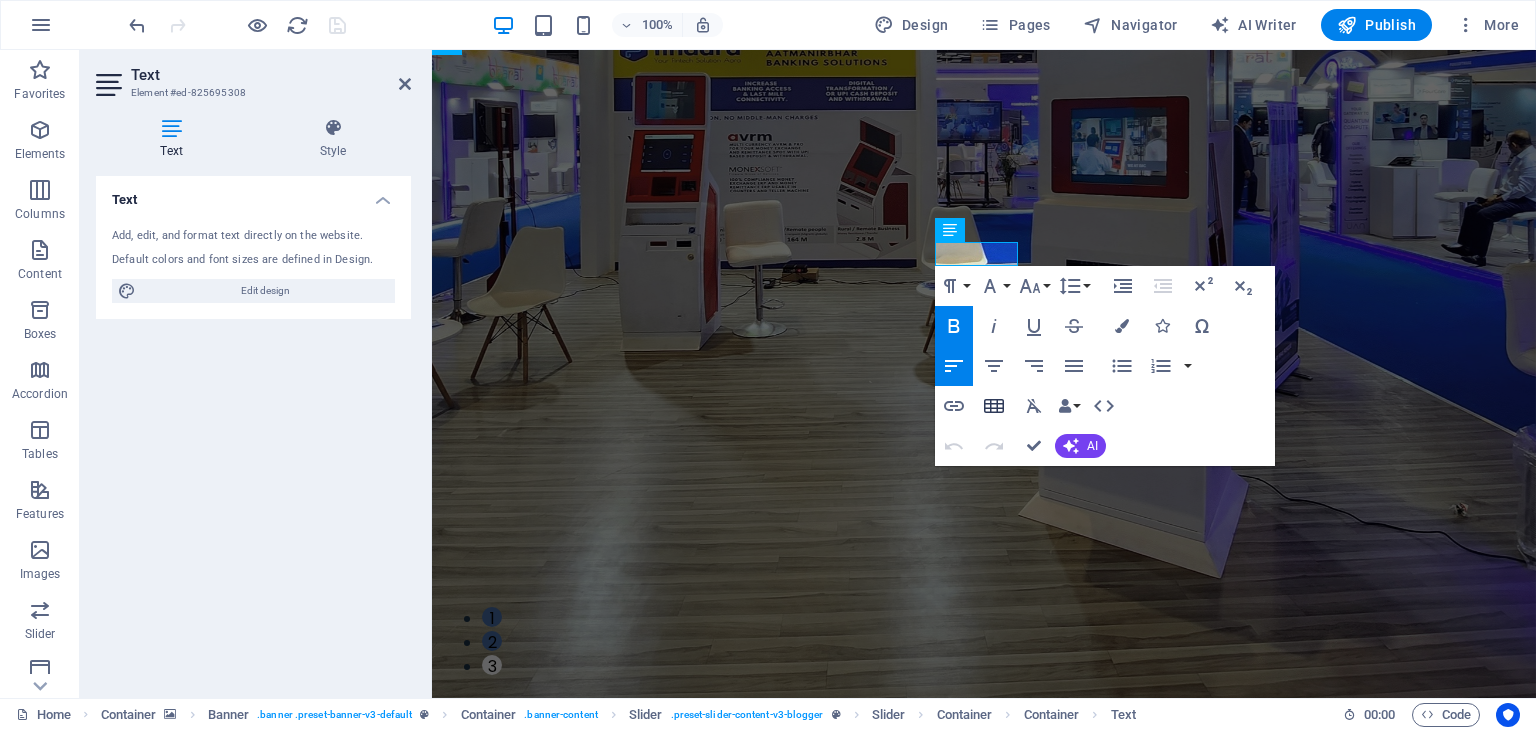 type 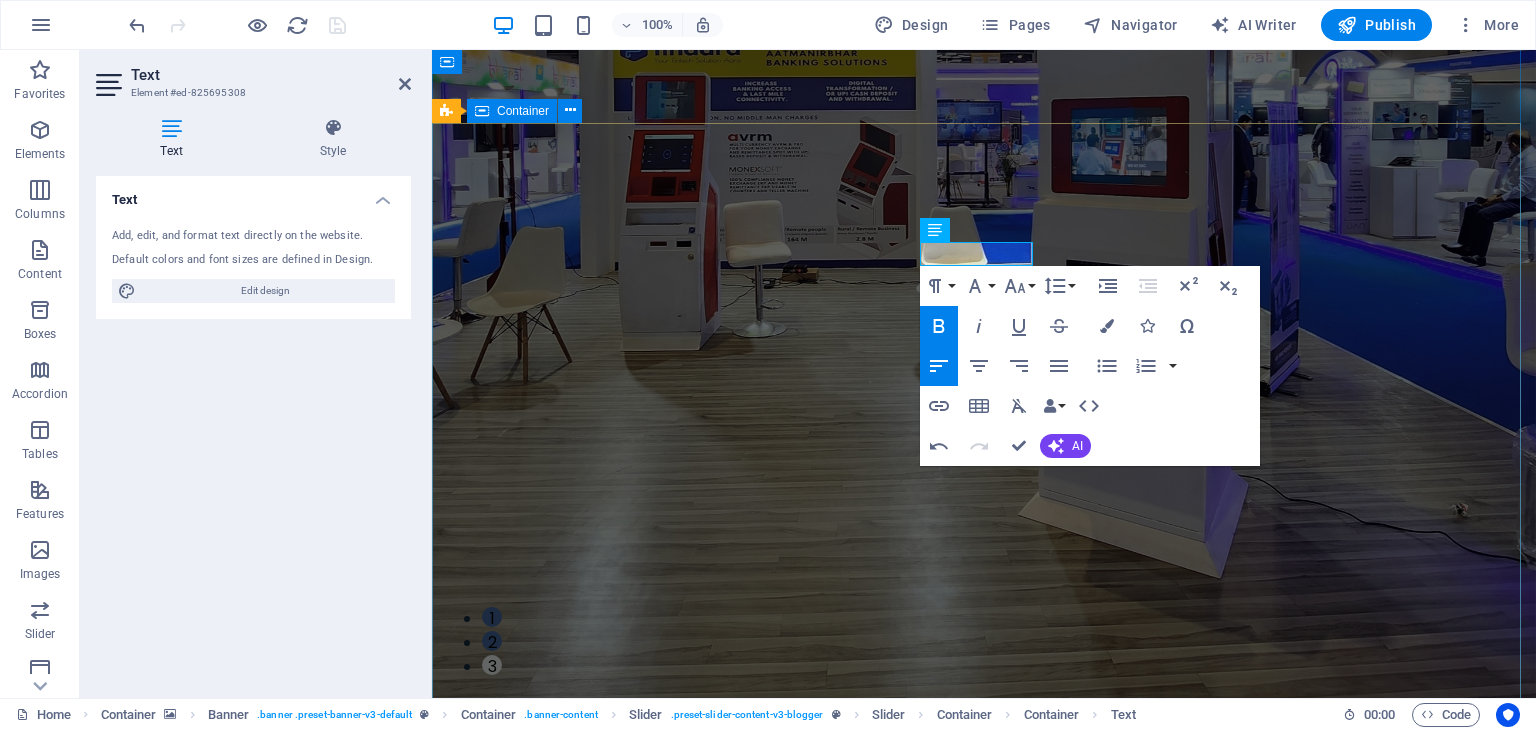 click on "TECHNOLOGY Money Changing & Multi-Currency App Exchange currencies instantly—no middlemen, no hidden fees. One powerful app for all your global money needs. DIGITAL MONEY Digital Money and eMoney wallet All-in-One Wallet: Mobile, Multi-Currency & Bitcoin. Your Digital Finance Hub — Anytime, Anywhere. REMITTANCE Fastest Money Transfer Without Middle Man A Money m MONEY CHANGING Money Changing & Multi-Currency App Exchange currencies instantly—no middlemen, no hidden fees. One powerful app for all your global money needs. DIGITAL MONEY Digital Money and eMoney wallet All-in-One Wallet: Mobile, Multi-Currency & Bitcoin. Your Digital Finance Hub — Anytime, Anywhere. 1 2 3" at bounding box center [984, 1245] 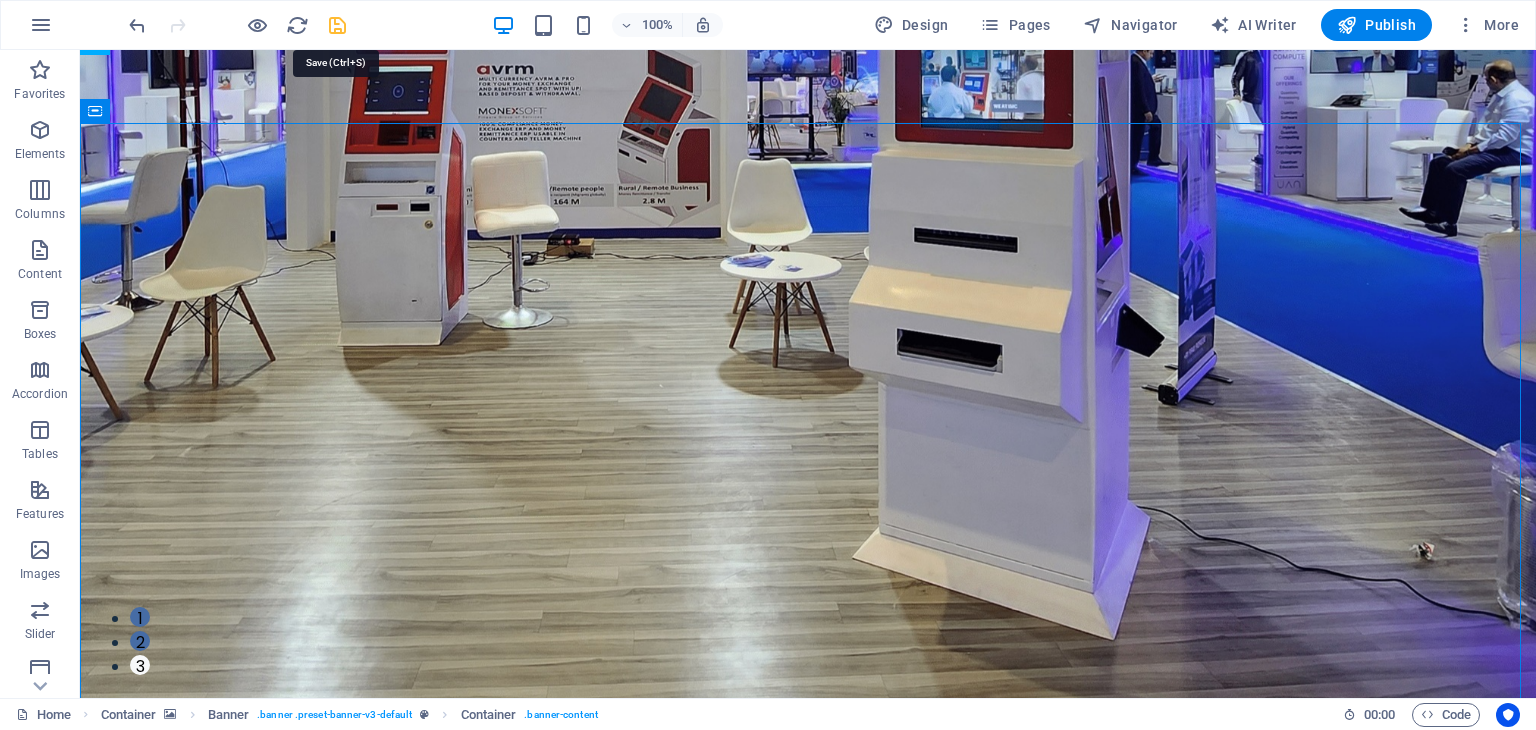 click at bounding box center [337, 25] 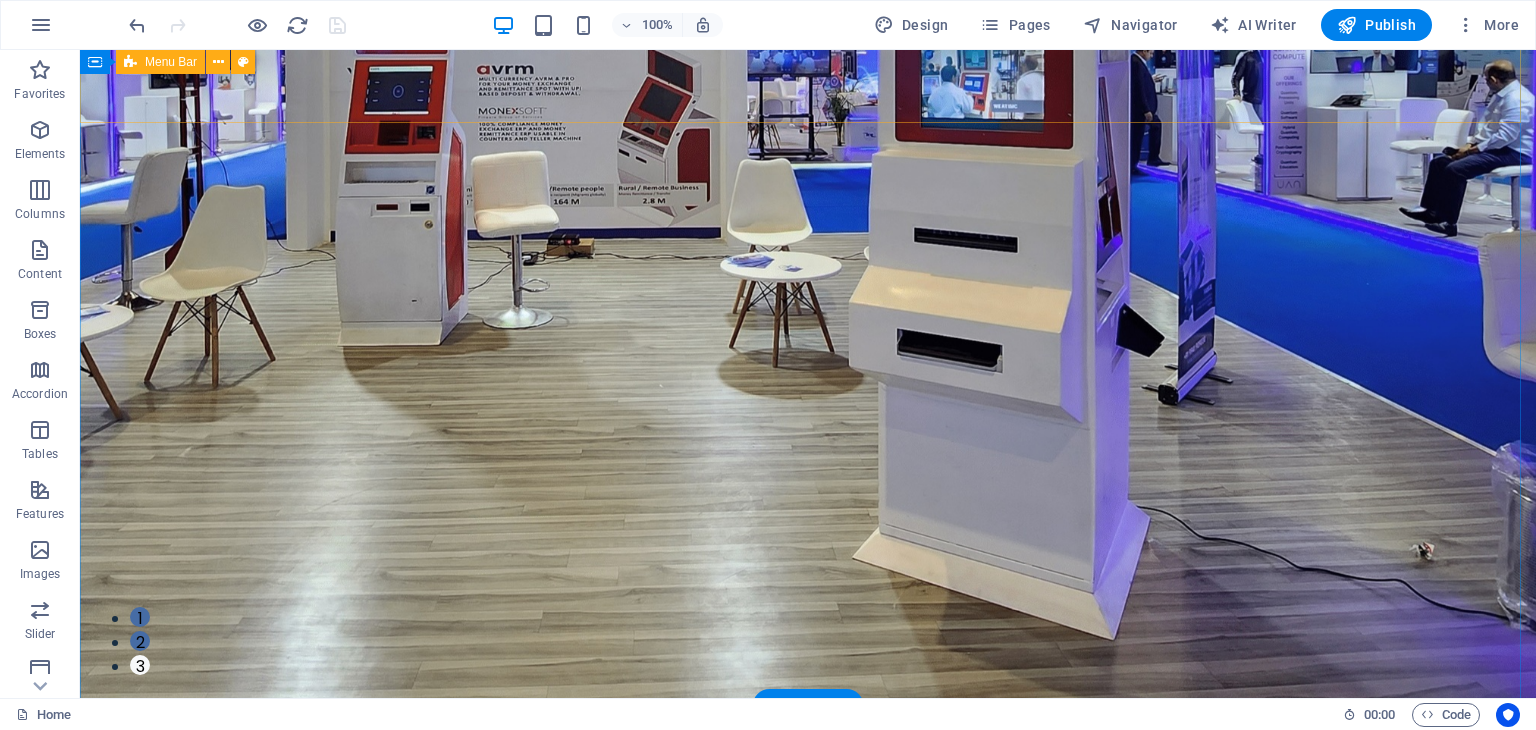 click on "Contact Us" at bounding box center (808, 853) 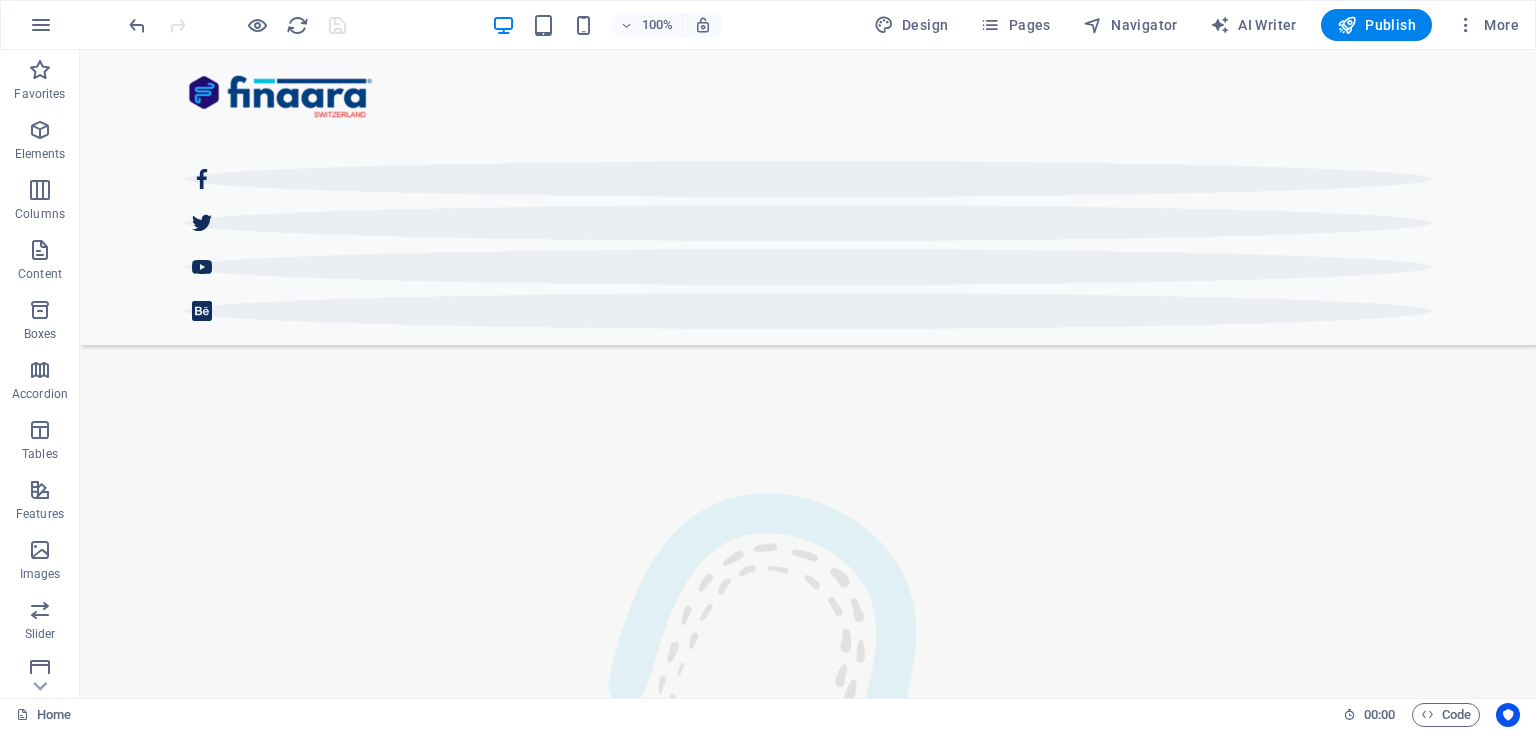 scroll, scrollTop: 1605, scrollLeft: 0, axis: vertical 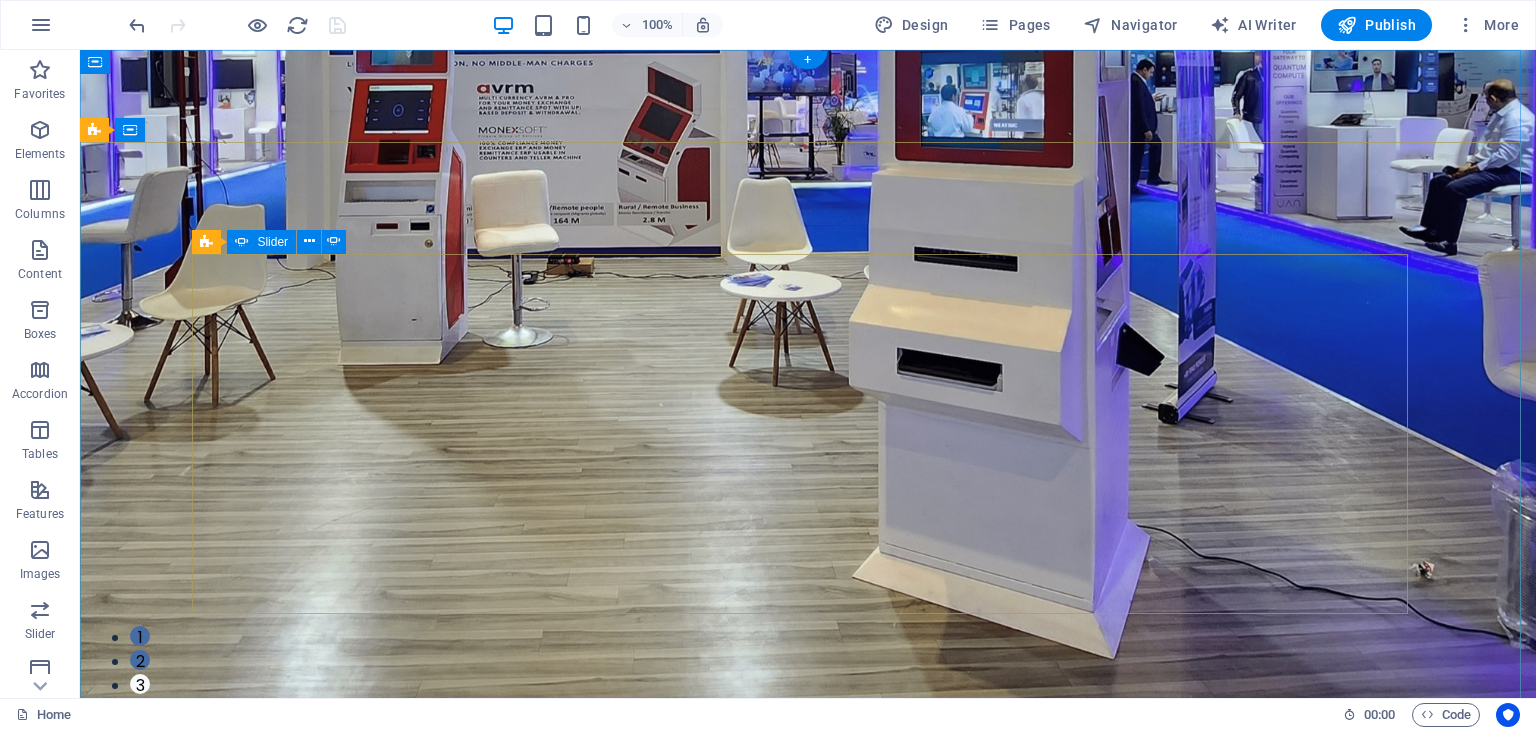 click on "2" at bounding box center (140, 660) 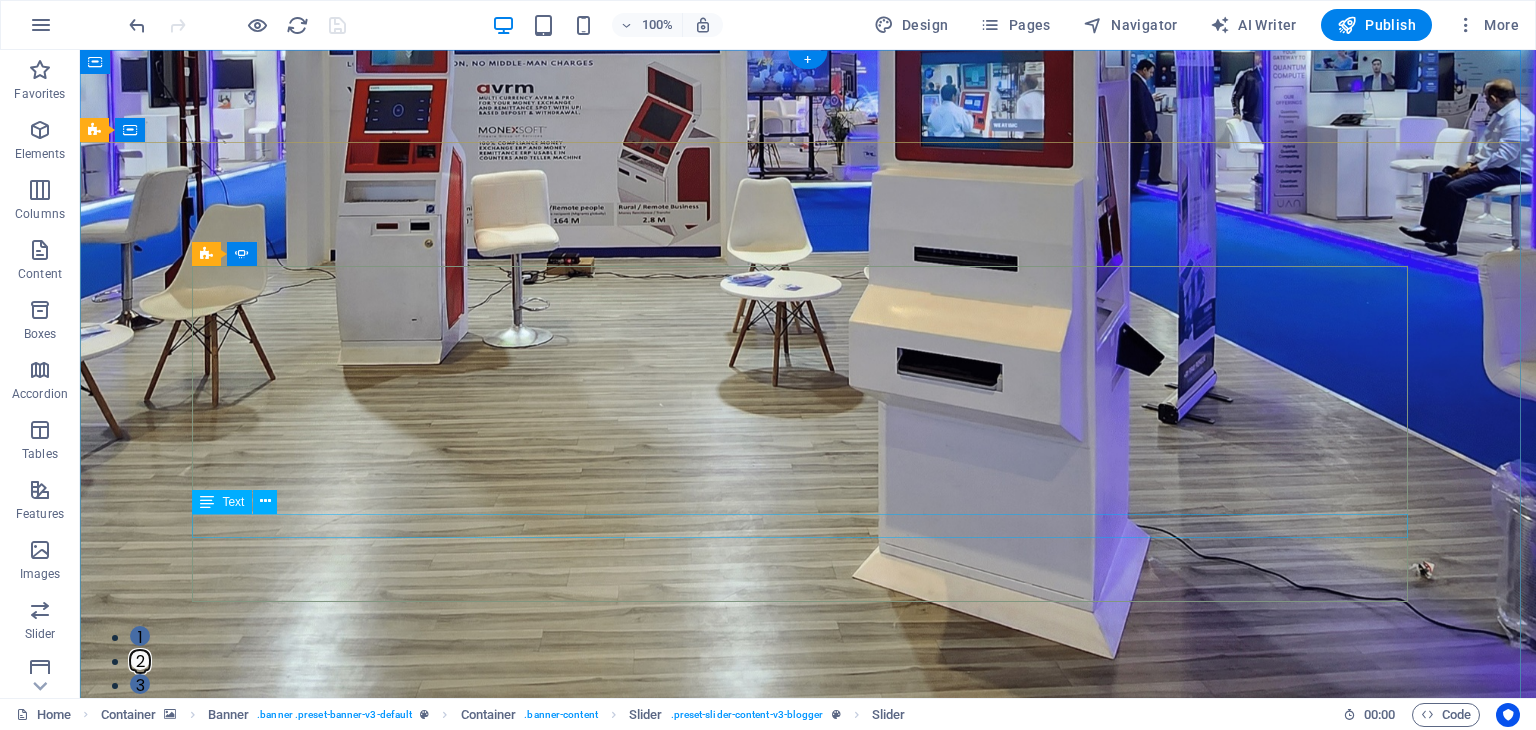 click on "A Money m" at bounding box center [-1624, 2064] 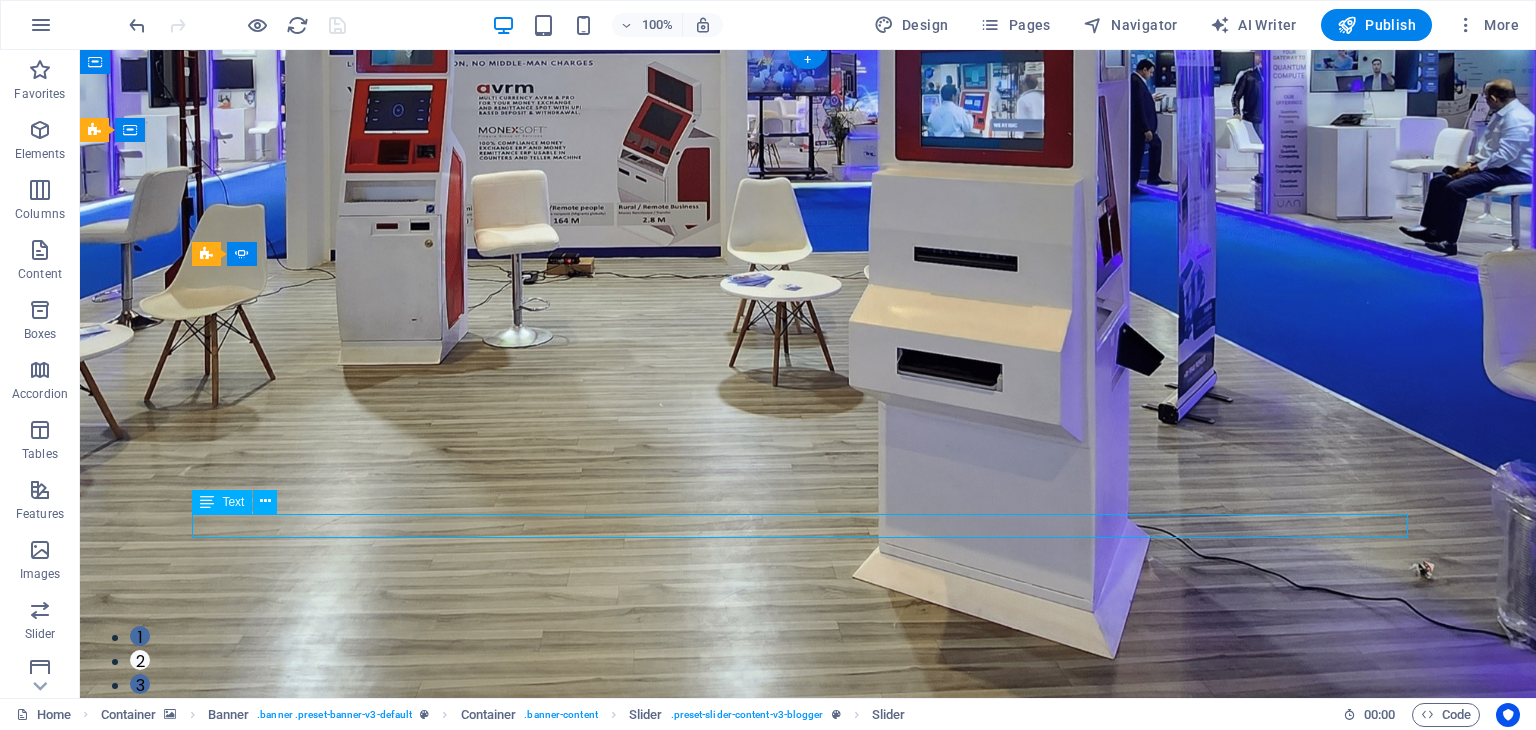 click on "A Money m" at bounding box center (-1624, 2064) 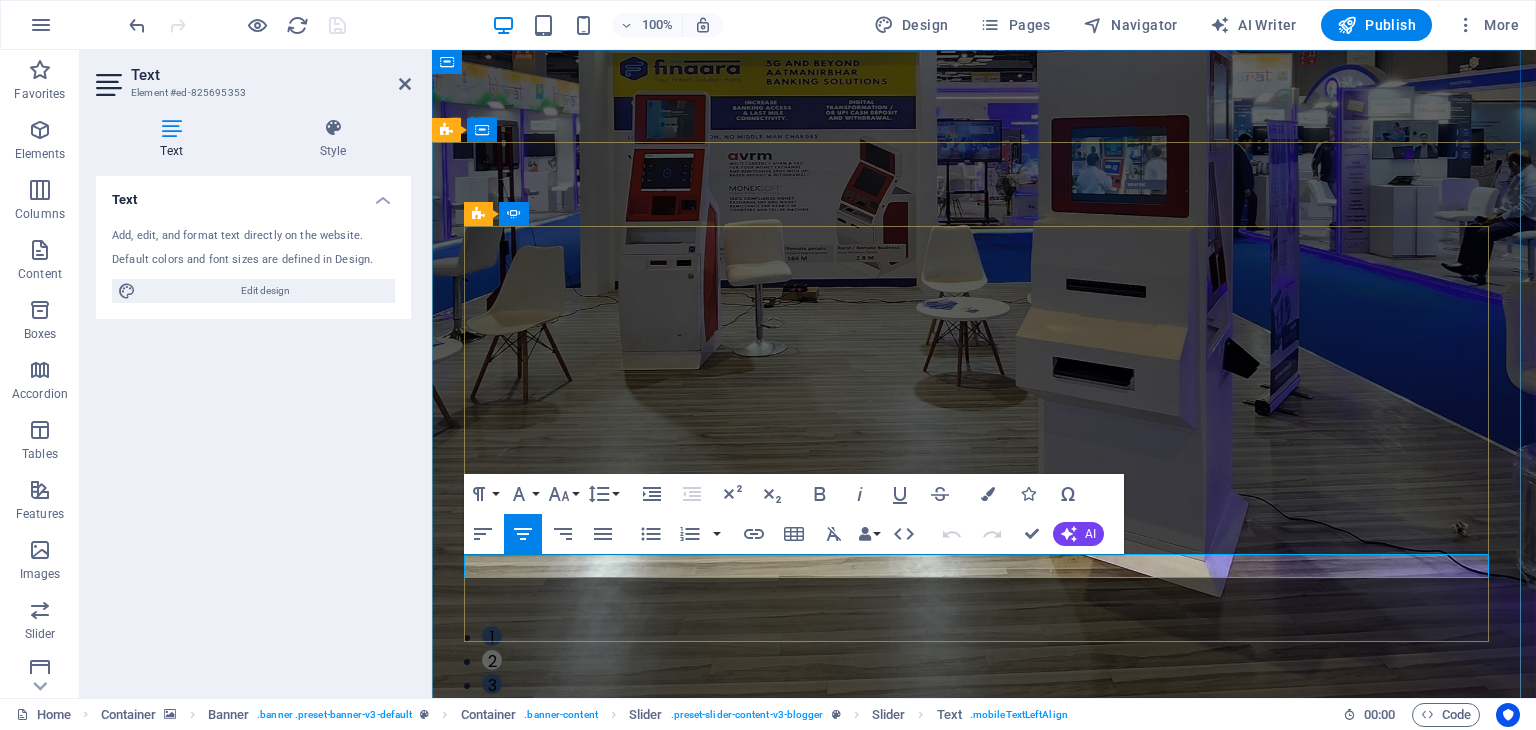 drag, startPoint x: 949, startPoint y: 567, endPoint x: 999, endPoint y: 572, distance: 50.24938 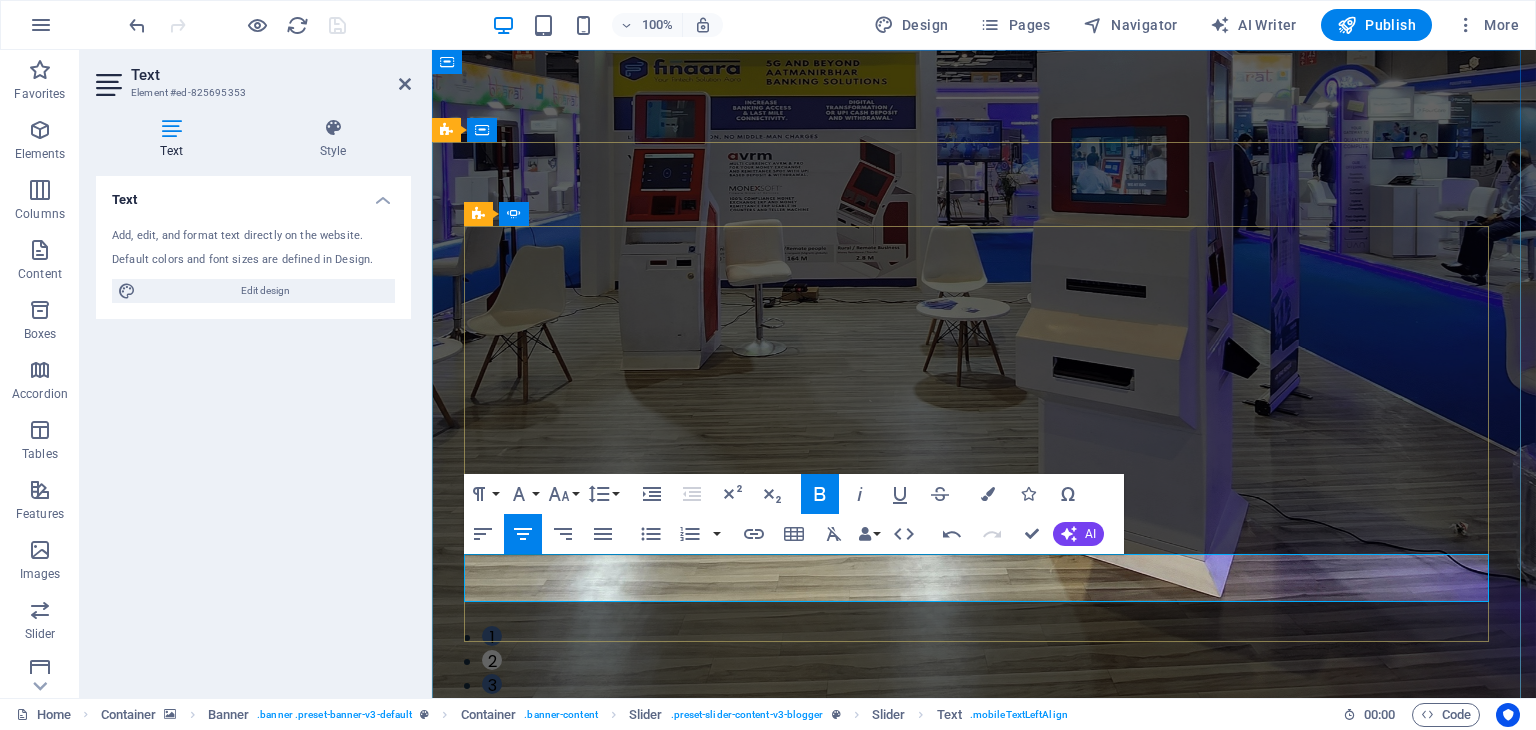click on "Instant money transfers — personal or business, delivered directly." at bounding box center (-1068, 2143) 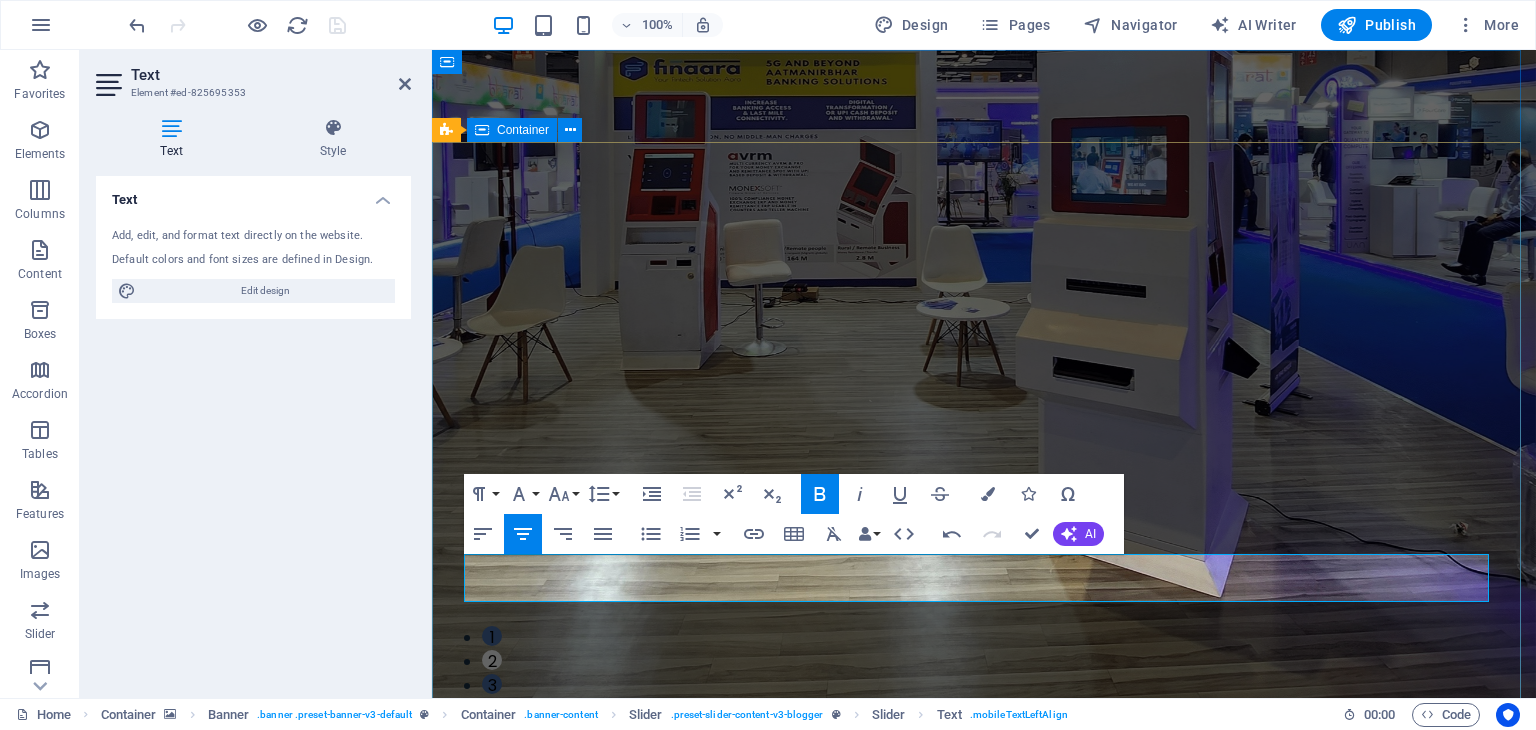 click on "MONEY CHANGING Money Changing & Multi-Currency App Exchange currencies instantly—no middlemen, no hidden fees. One powerful app for all your global money needs. DIGITAL MONEY Digital Money and eMoney wallet All-in-One Wallet: Mobile, Multi-Currency & Bitcoin. Your Digital Finance Hub — Anytime, Anywhere. REMITTANCE Fastest Money Transfer Without Middle Man A  Instant money transfers — personal or business, without middle man. No middlemen. No hidden fees. No delays.   MONEY CHANGING Money Changing & Multi-Currency App Exchange currencies instantly—no middlemen, no hidden fees. One powerful app for all your global money needs. DIGITAL MONEY Digital Money and eMoney wallet All-in-One Wallet: Mobile, Multi-Currency & Bitcoin. Your Digital Finance Hub — Anytime, Anywhere. 1 2 3" at bounding box center [984, 1292] 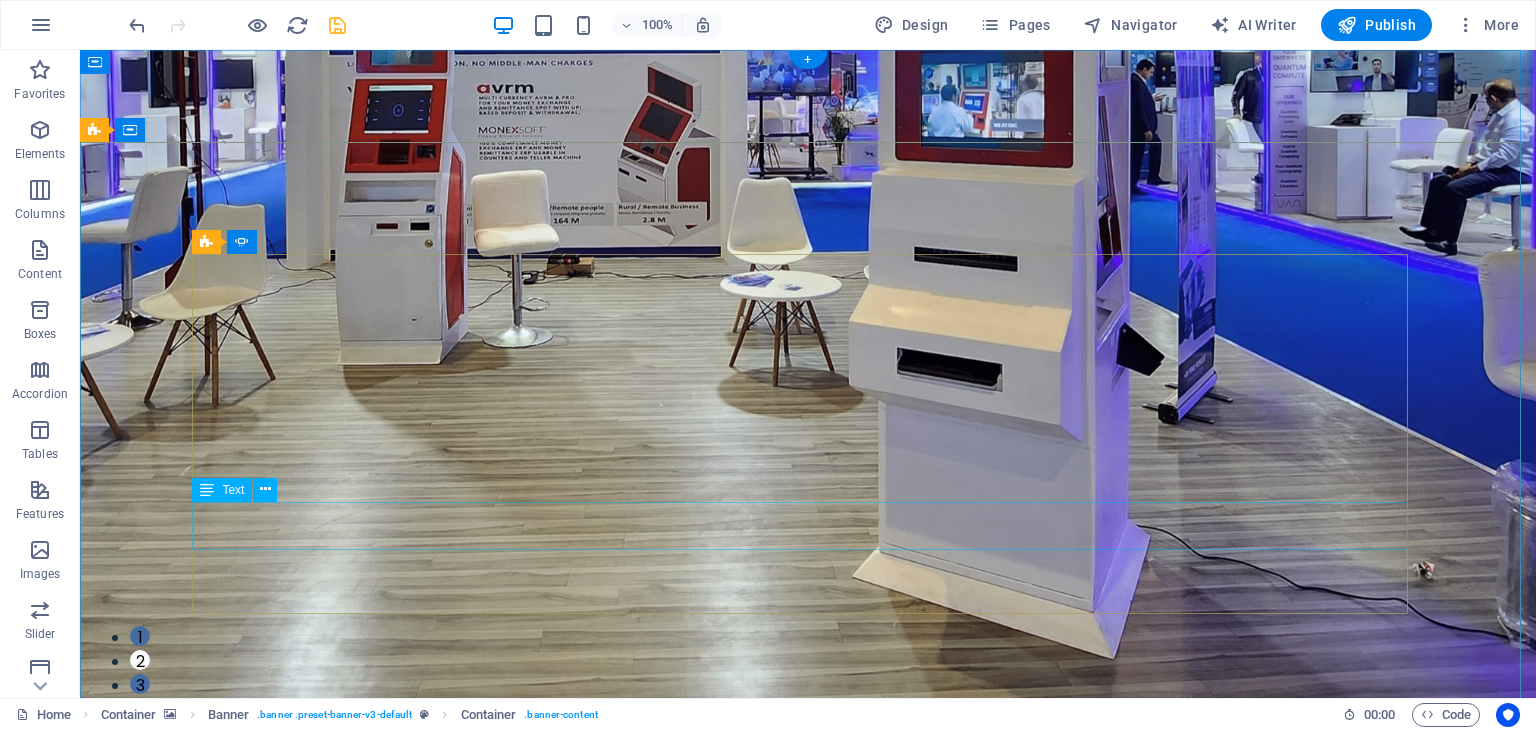 click on "A  Instant money transfers — personal or business, without middle man. No middlemen. No hidden fees. No delays." at bounding box center [-1624, 2076] 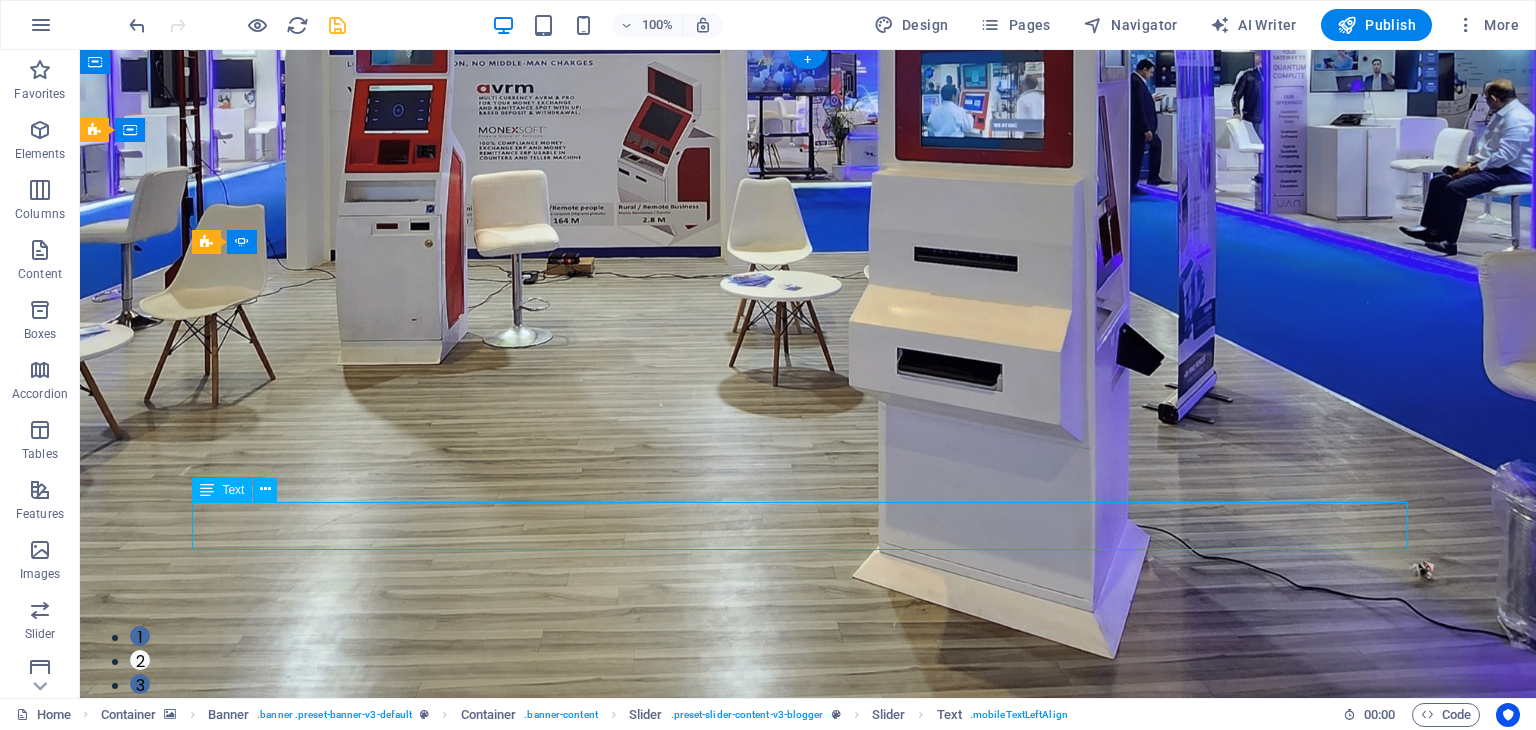 click on "A  Instant money transfers — personal or business, without middle man. No middlemen. No hidden fees. No delays." at bounding box center [-1624, 2076] 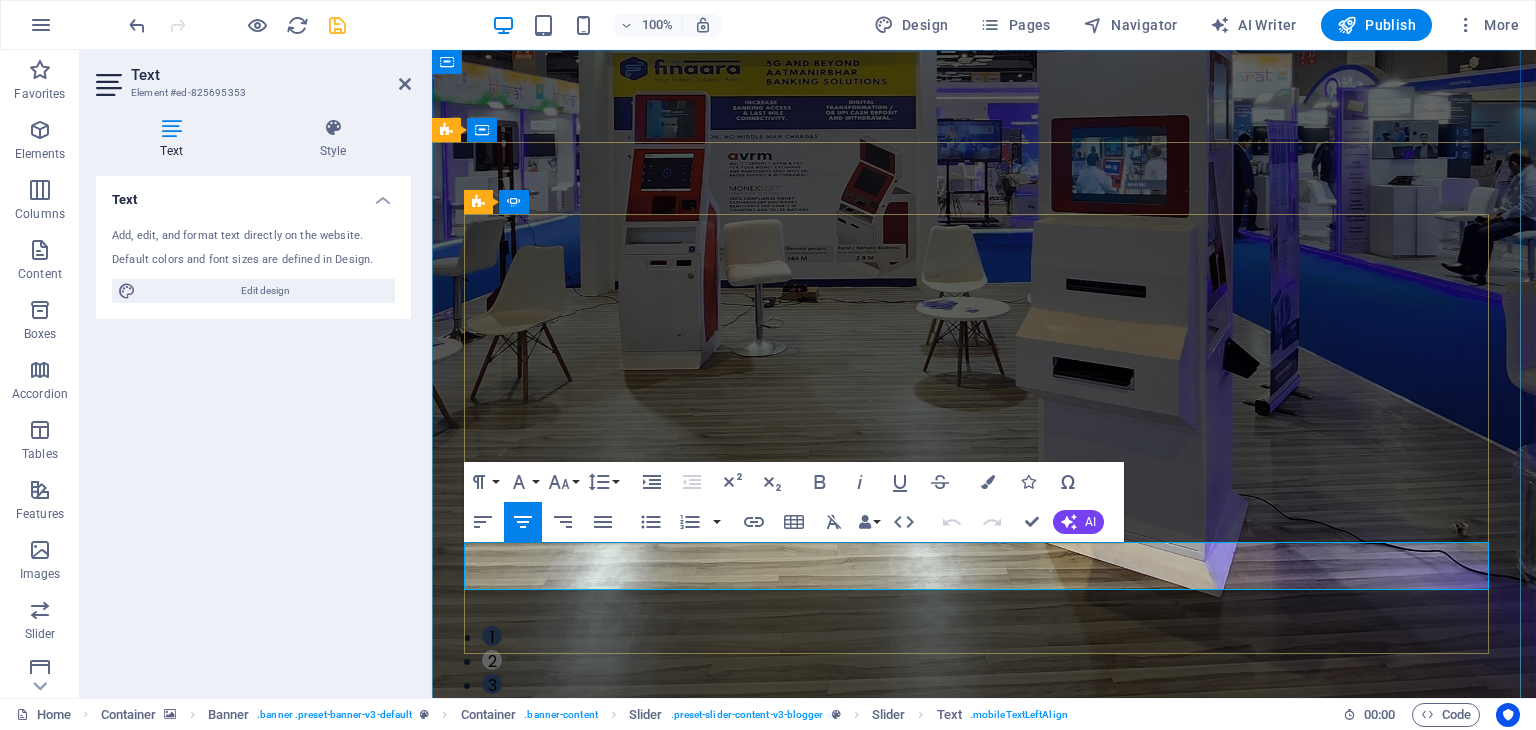 click on "A  Instant money transfers — personal or business, without middle man. No middlemen. No hidden fees. No delays." at bounding box center (-1074, 2155) 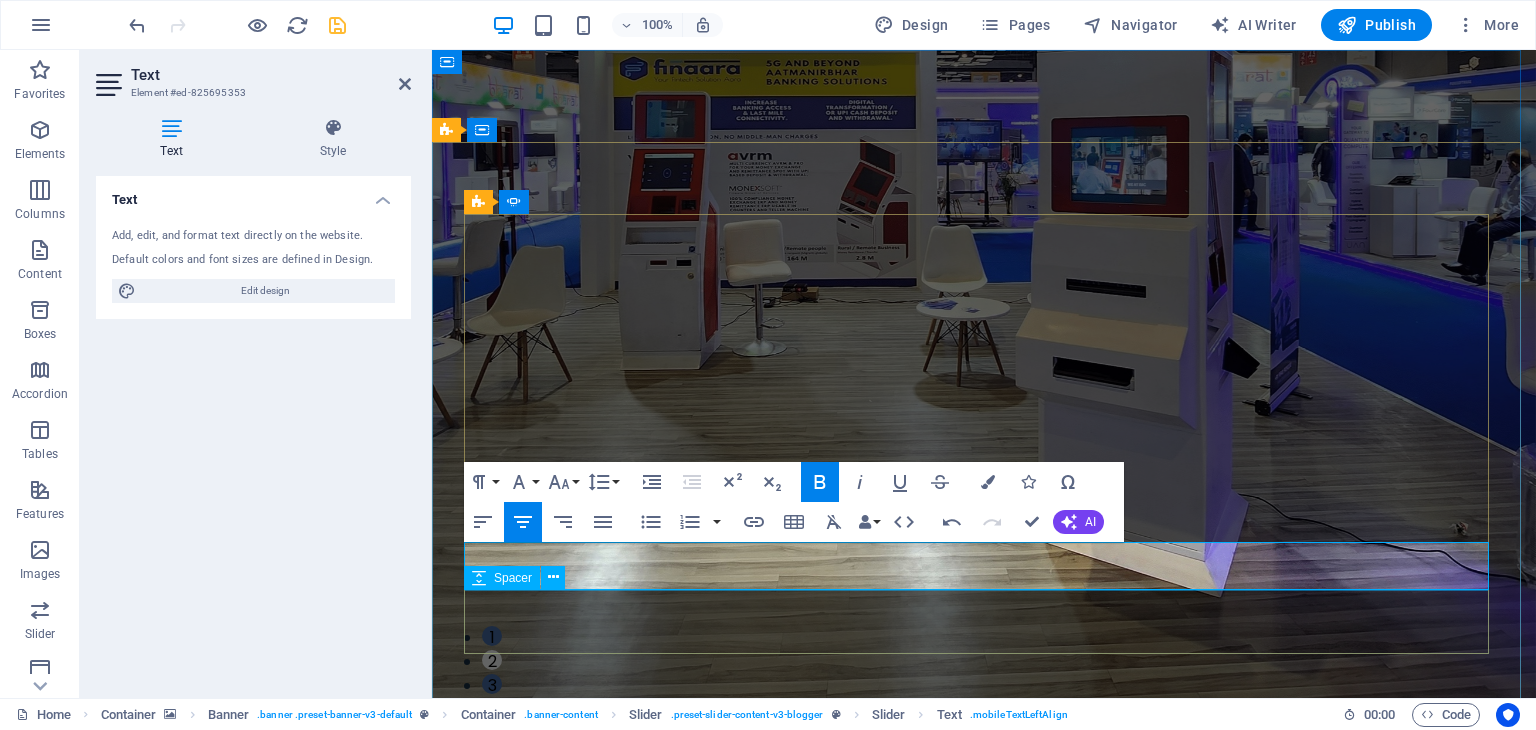 click at bounding box center (-1074, 2212) 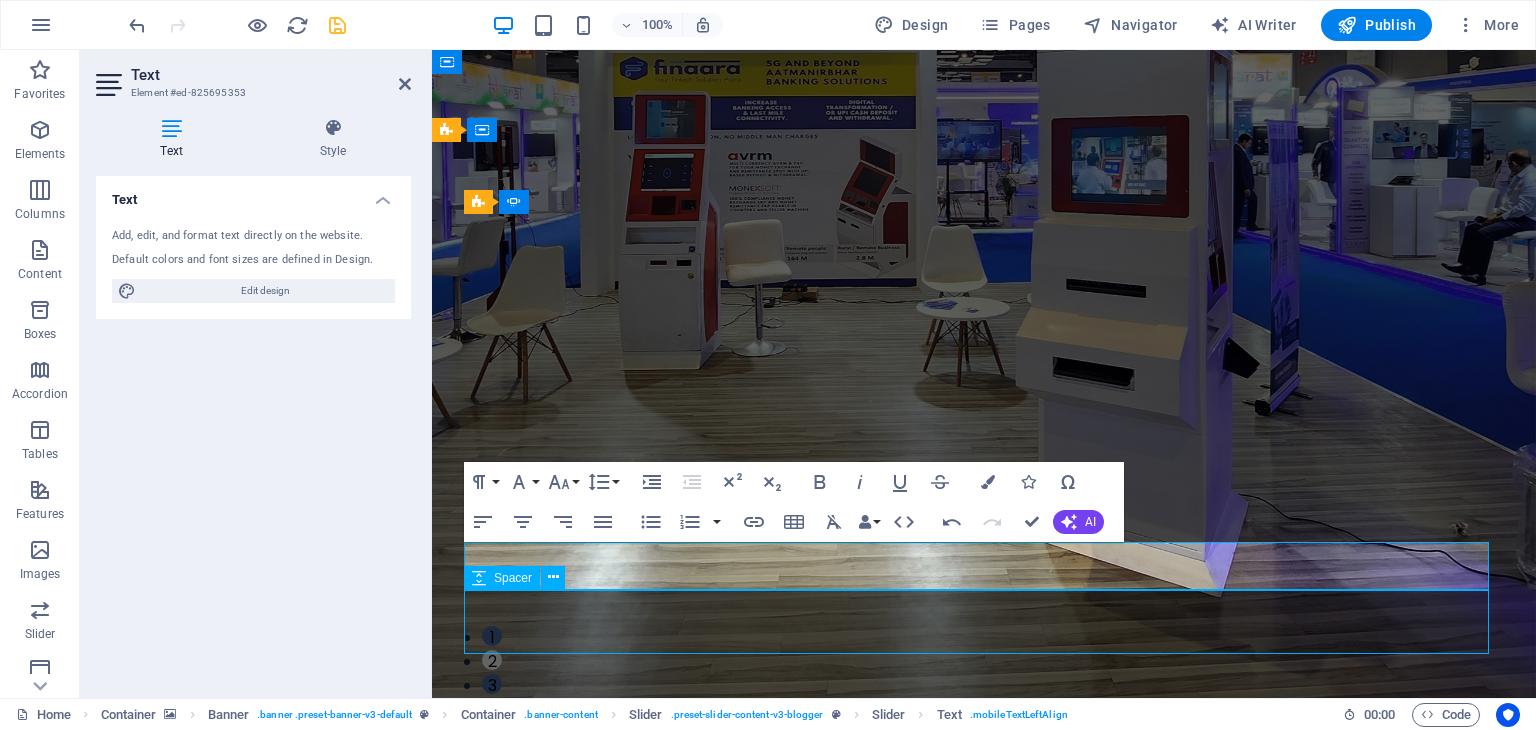 click at bounding box center (-1074, 2212) 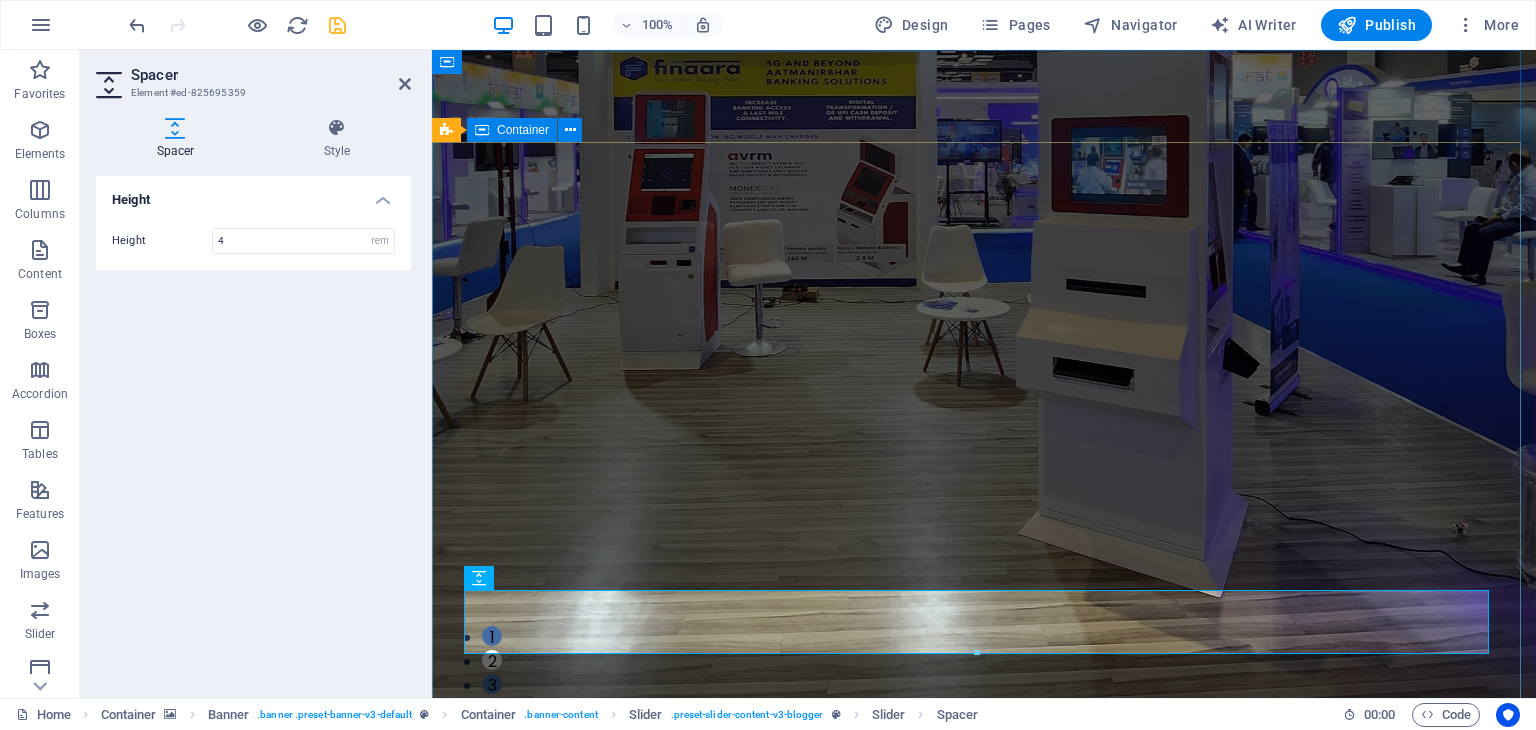 click on "MONEY CHANGING Money Changing & Multi-Currency App Exchange currencies instantly—no middlemen, no hidden fees. One powerful app for all your global money needs. DIGITAL MONEY Digital Money and eMoney wallet All-in-One Wallet: Mobile, Multi-Currency & Bitcoin. Your Digital Finance Hub — Anytime, Anywhere. REMITTANCE Fastest Money Transfer Without Middle Man Instant money transfers — personal or business, without middle man. No middlemen. No hidden fees. No delays.   MONEY CHANGING Money Changing & Multi-Currency App Exchange currencies instantly—no middlemen, no hidden fees. One powerful app for all your global money needs. DIGITAL MONEY Digital Money and eMoney wallet All-in-One Wallet: Mobile, Multi-Currency & Bitcoin. Your Digital Finance Hub — Anytime, Anywhere. 1 2 3" at bounding box center (984, 1304) 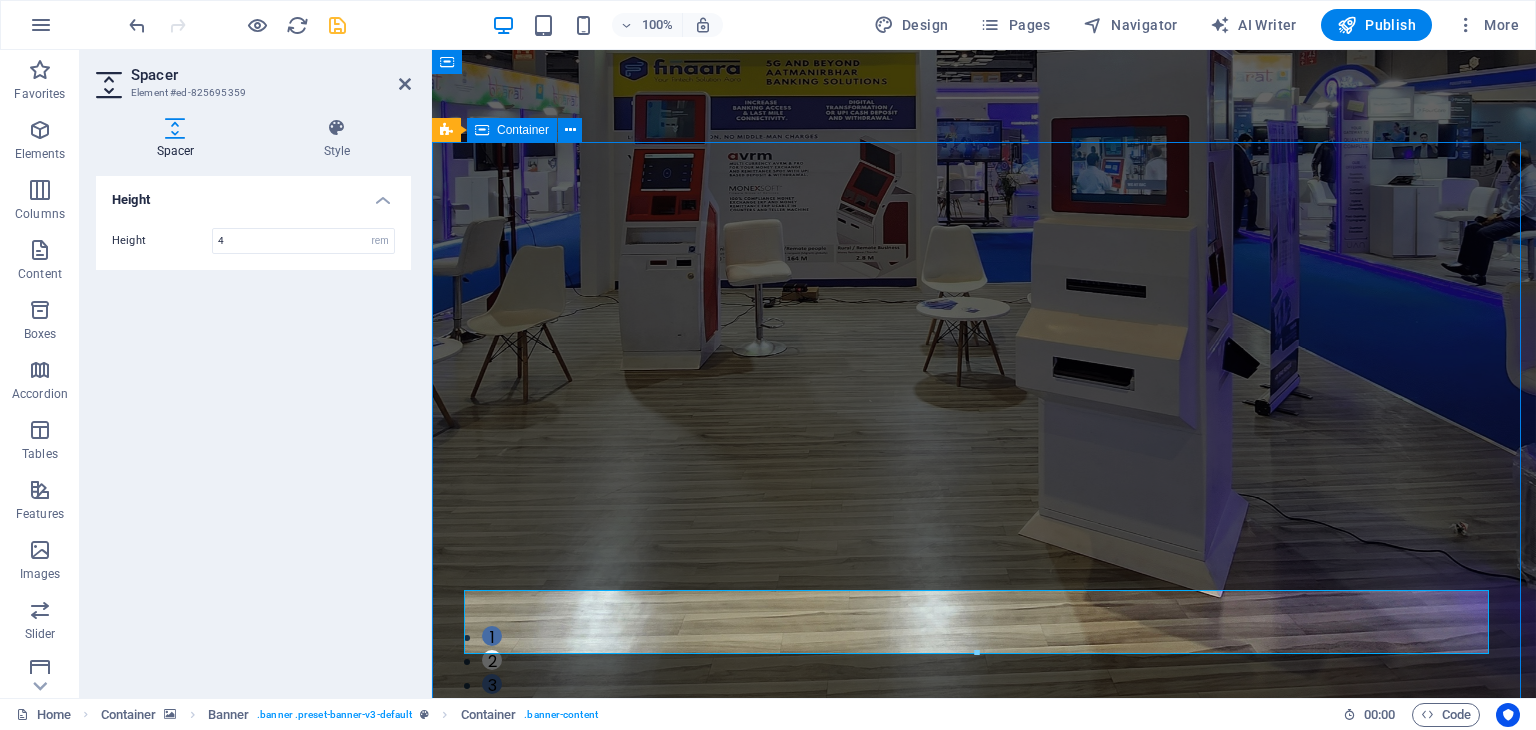click on "MONEY CHANGING Money Changing & Multi-Currency App Exchange currencies instantly—no middlemen, no hidden fees. One powerful app for all your global money needs. DIGITAL MONEY Digital Money and eMoney wallet All-in-One Wallet: Mobile, Multi-Currency & Bitcoin. Your Digital Finance Hub — Anytime, Anywhere. REMITTANCE Fastest Money Transfer Without Middle Man Instant money transfers — personal or business, without middle man. No middlemen. No hidden fees. No delays.   MONEY CHANGING Money Changing & Multi-Currency App Exchange currencies instantly—no middlemen, no hidden fees. One powerful app for all your global money needs. DIGITAL MONEY Digital Money and eMoney wallet All-in-One Wallet: Mobile, Multi-Currency & Bitcoin. Your Digital Finance Hub — Anytime, Anywhere. 1 2 3" at bounding box center (984, 1304) 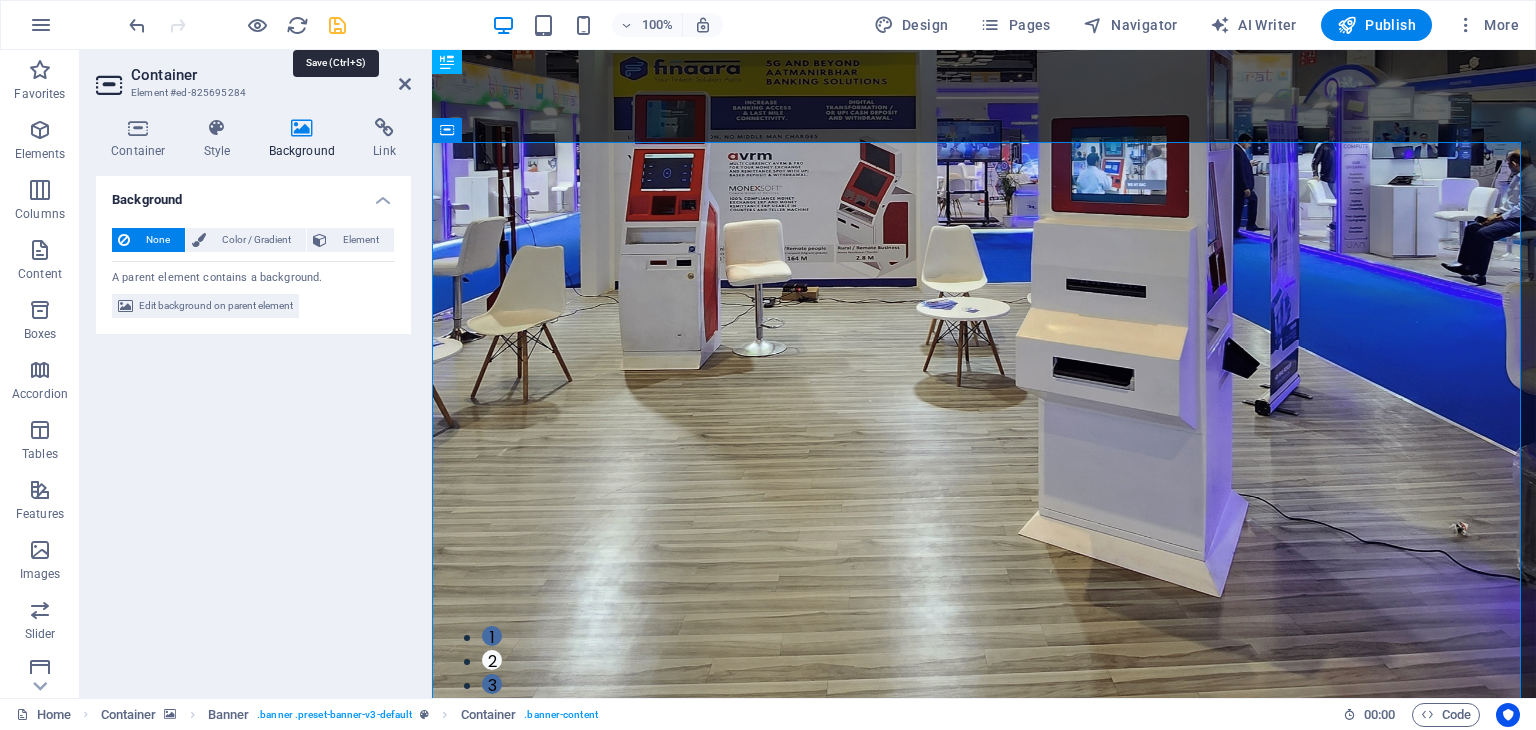 click at bounding box center [337, 25] 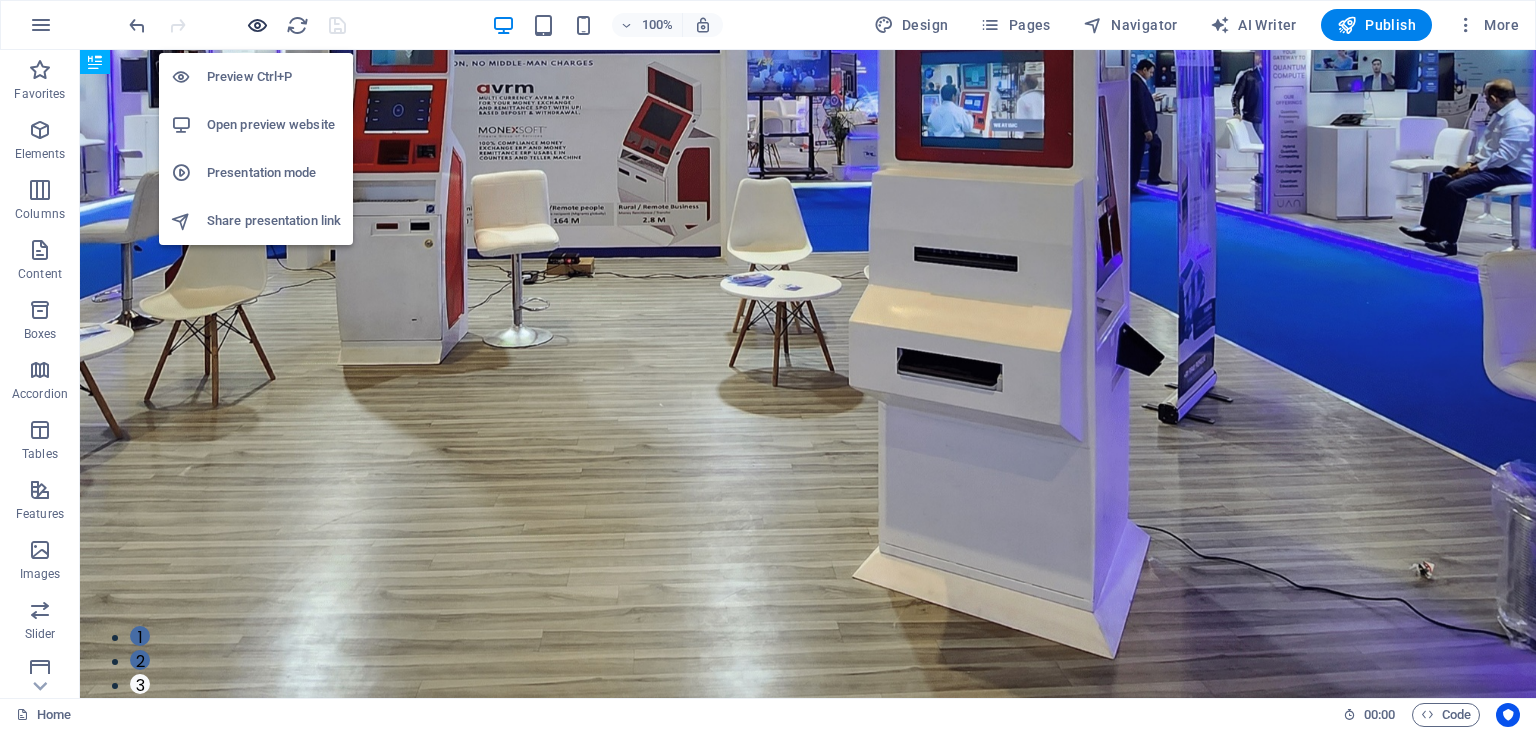 click at bounding box center [257, 25] 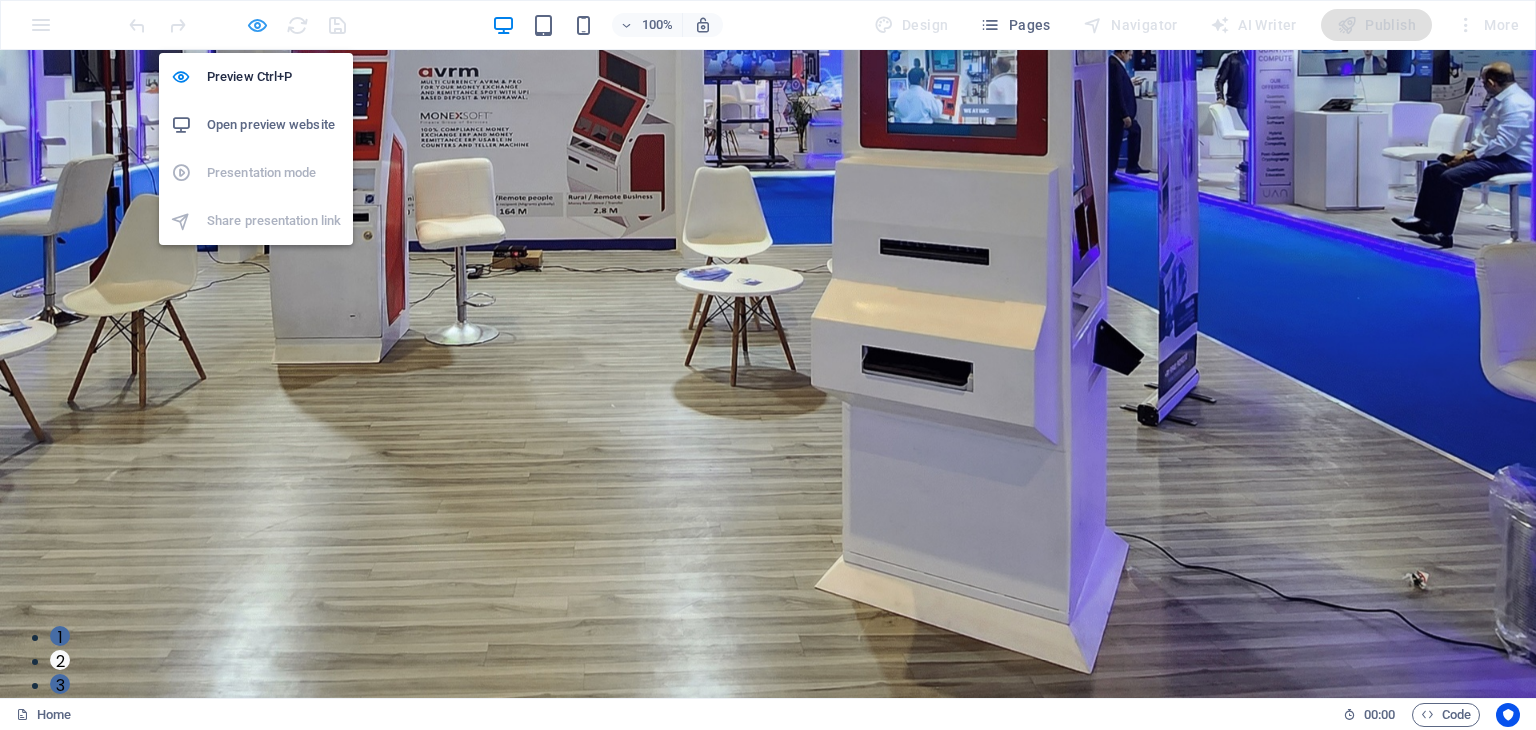 click at bounding box center [257, 25] 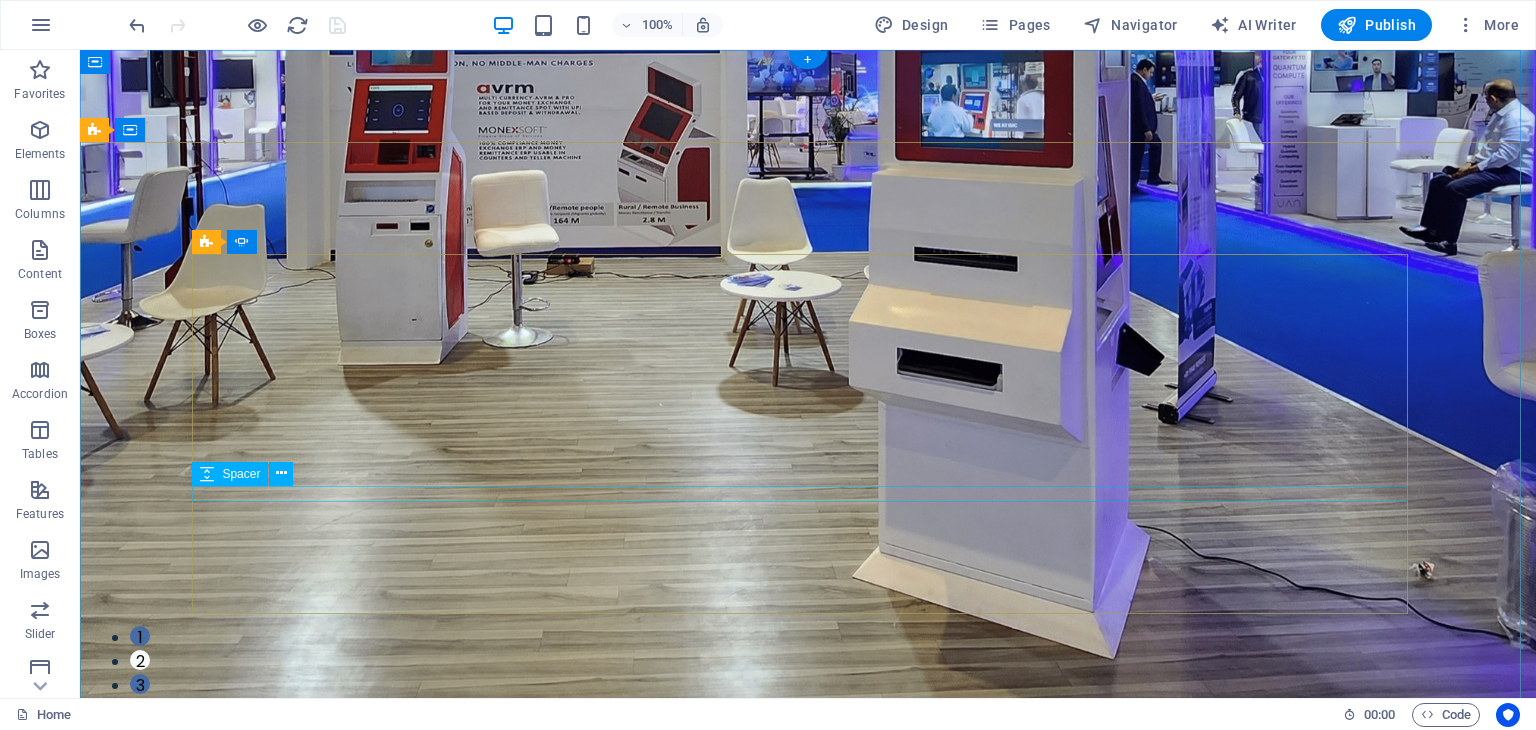 click at bounding box center (-1624, 2044) 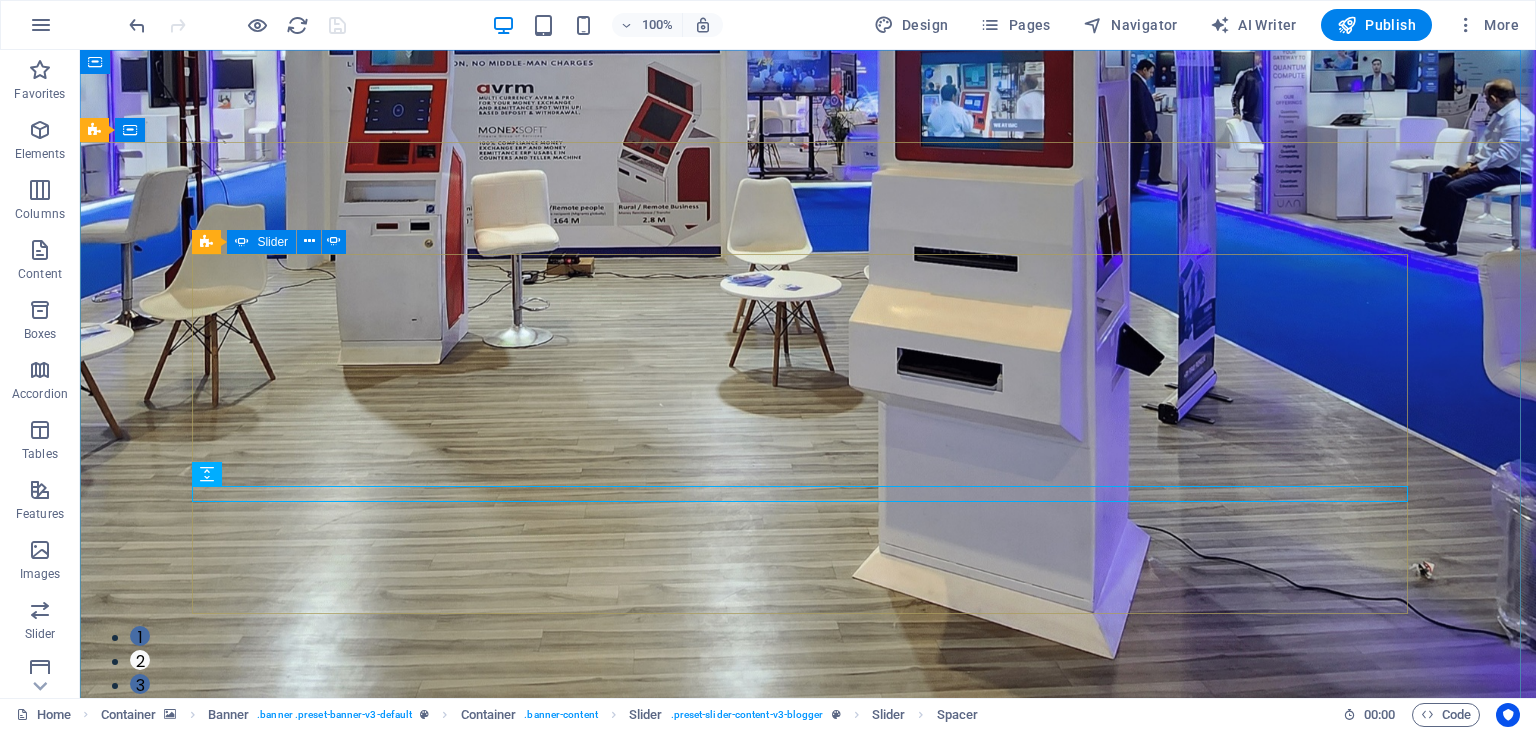 click at bounding box center [242, 242] 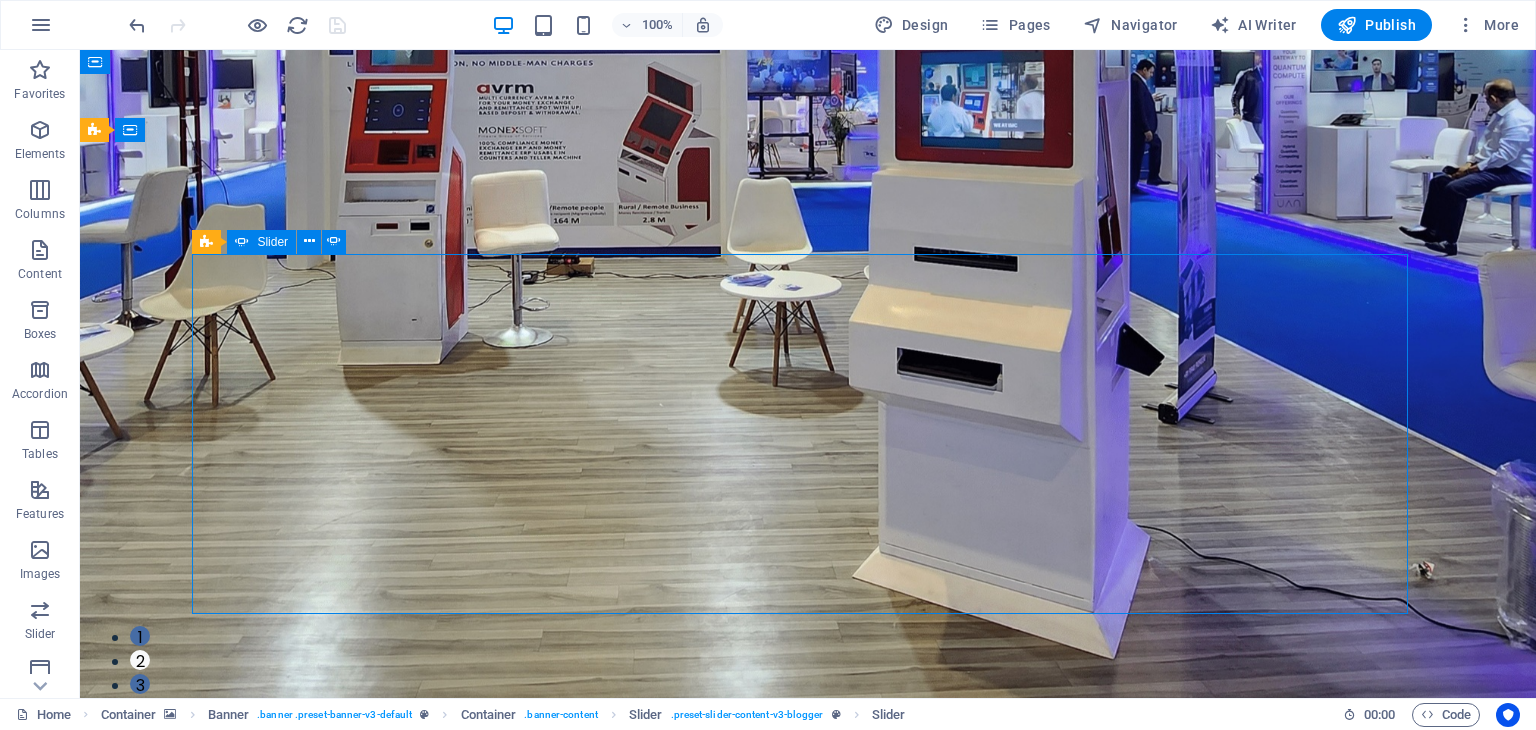 click at bounding box center [242, 242] 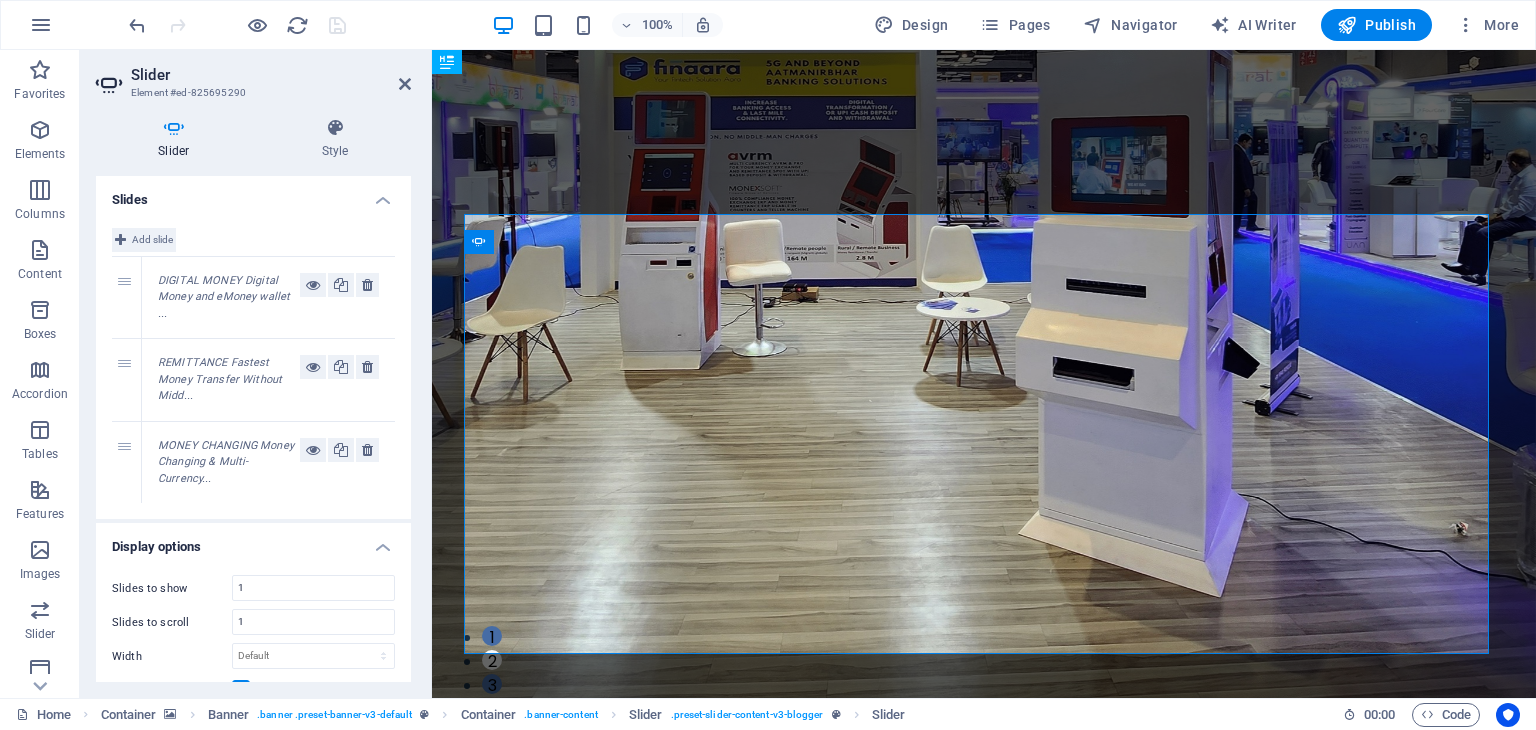 click on "Add slide" at bounding box center (152, 240) 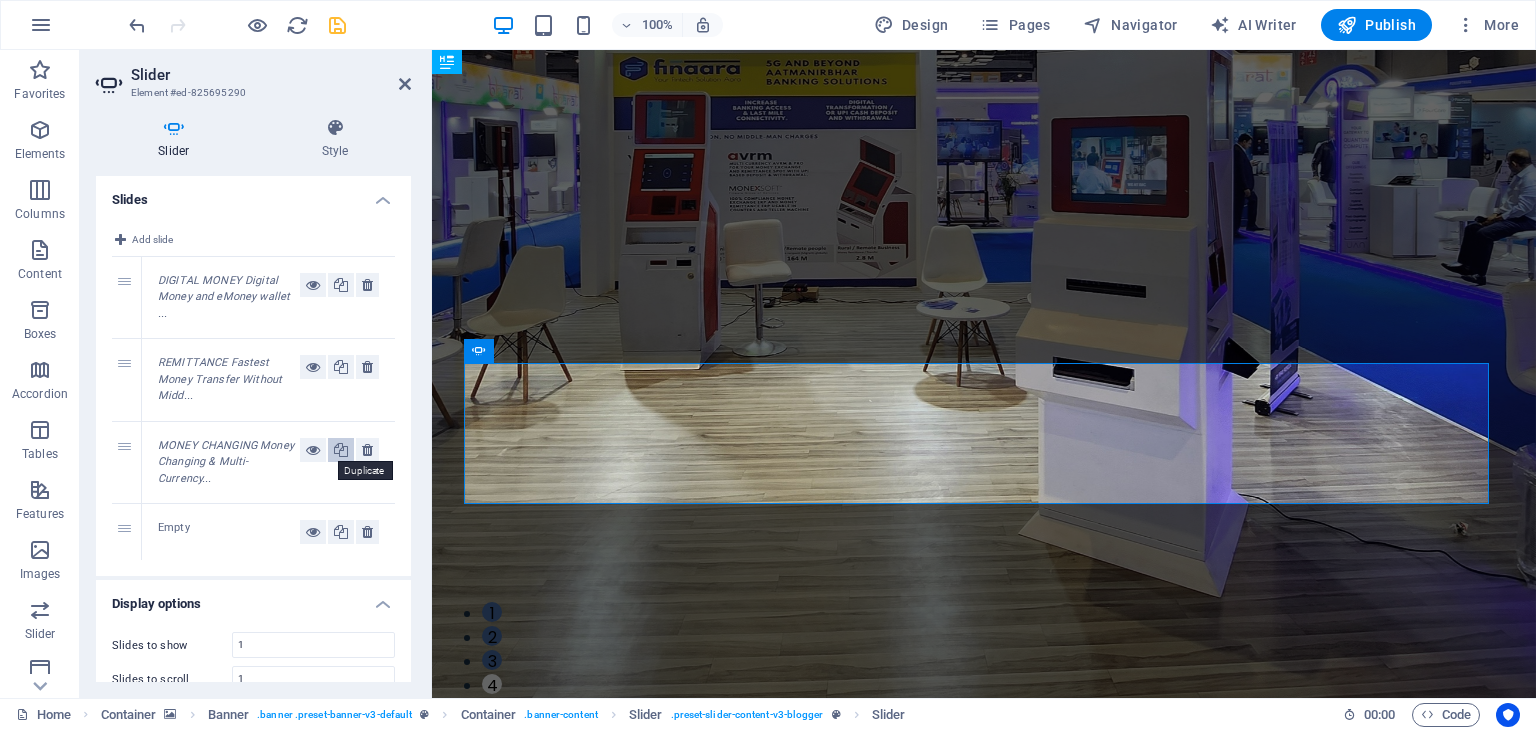 click at bounding box center (341, 450) 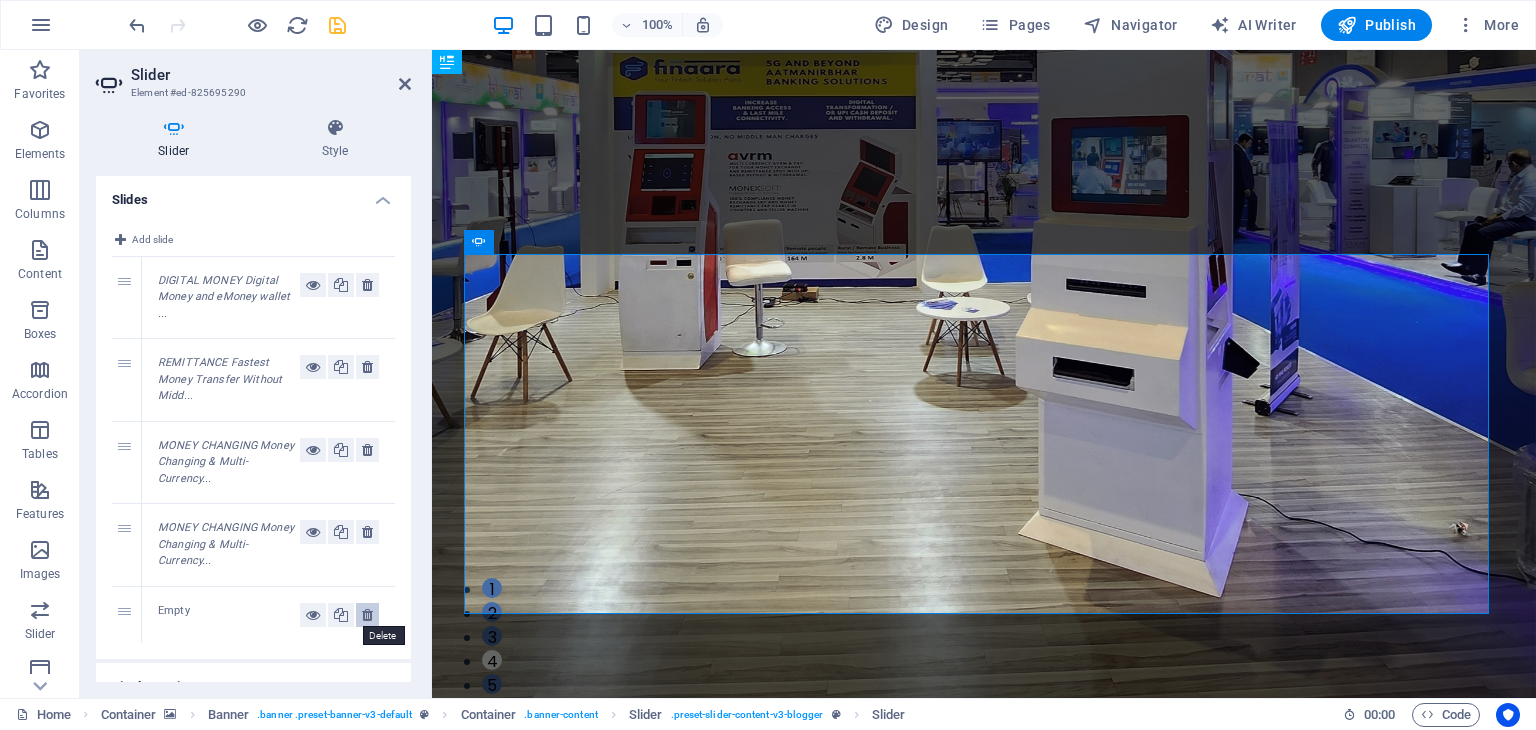 click at bounding box center [367, 615] 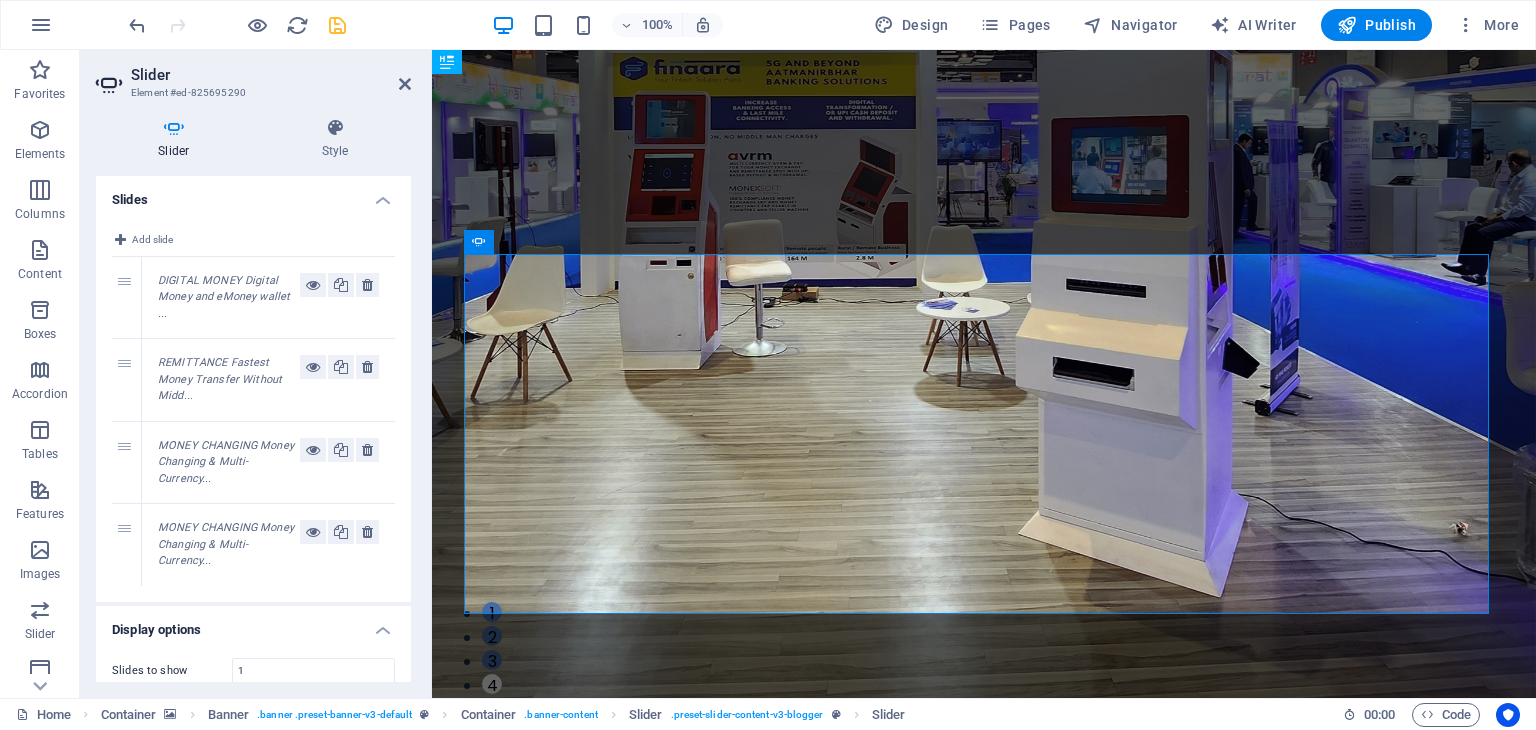 click on "MONEY CHANGING
Money Changing & Multi-Currency..." at bounding box center (226, 544) 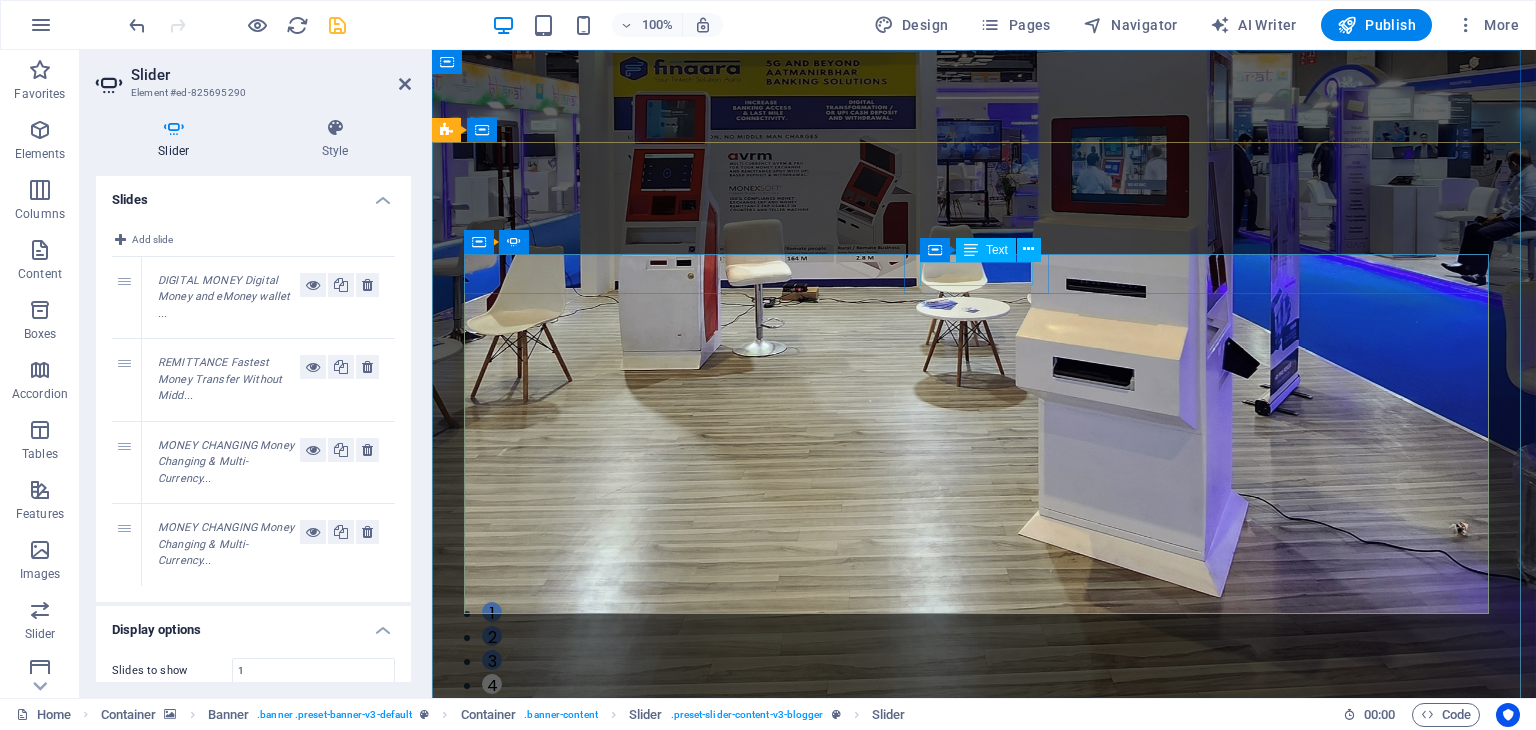 click on "MONEY CHANGING" at bounding box center (-3124, 2624) 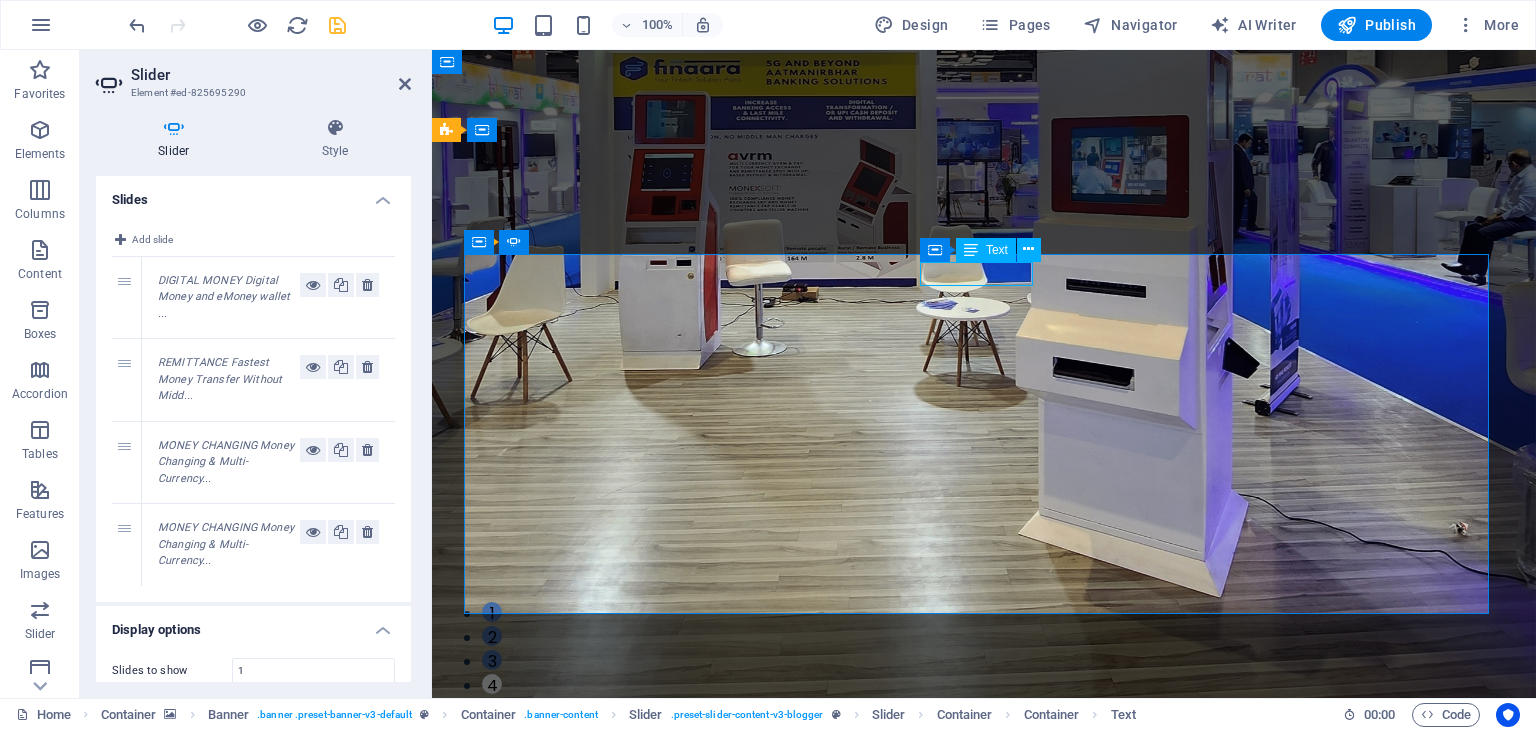 click on "MONEY CHANGING" at bounding box center [-3124, 2624] 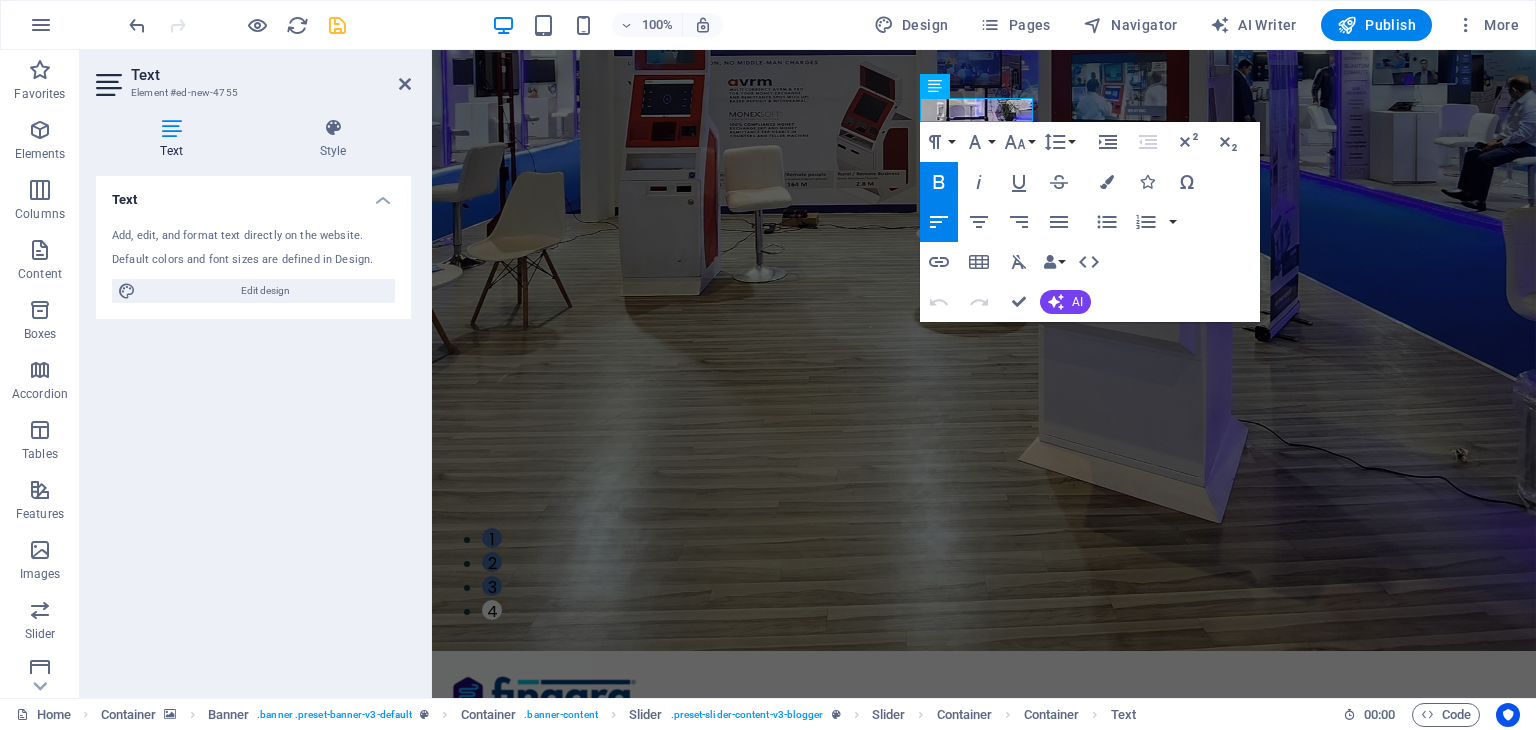 scroll, scrollTop: 61, scrollLeft: 0, axis: vertical 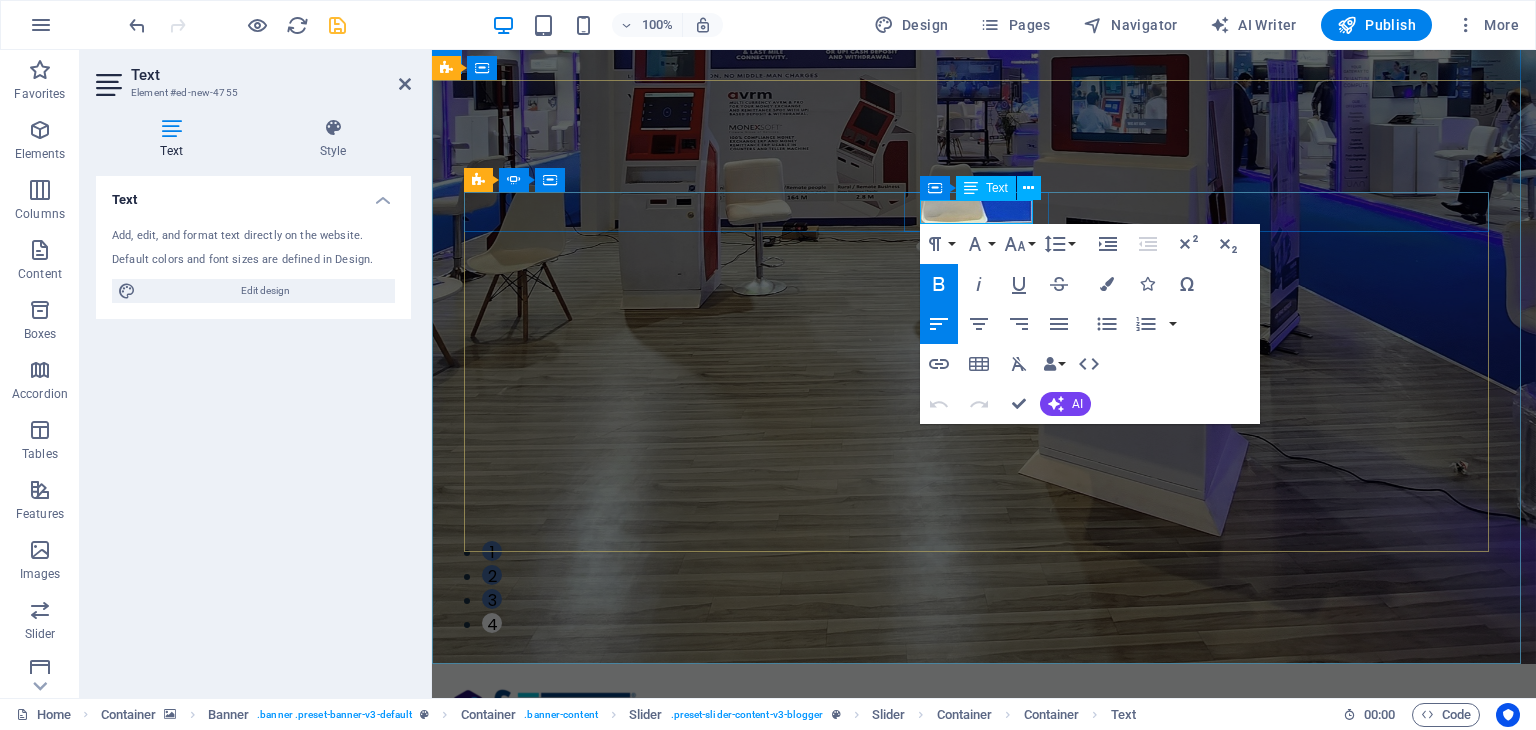 click on "MONEY CHANGING" at bounding box center [-3559, 2563] 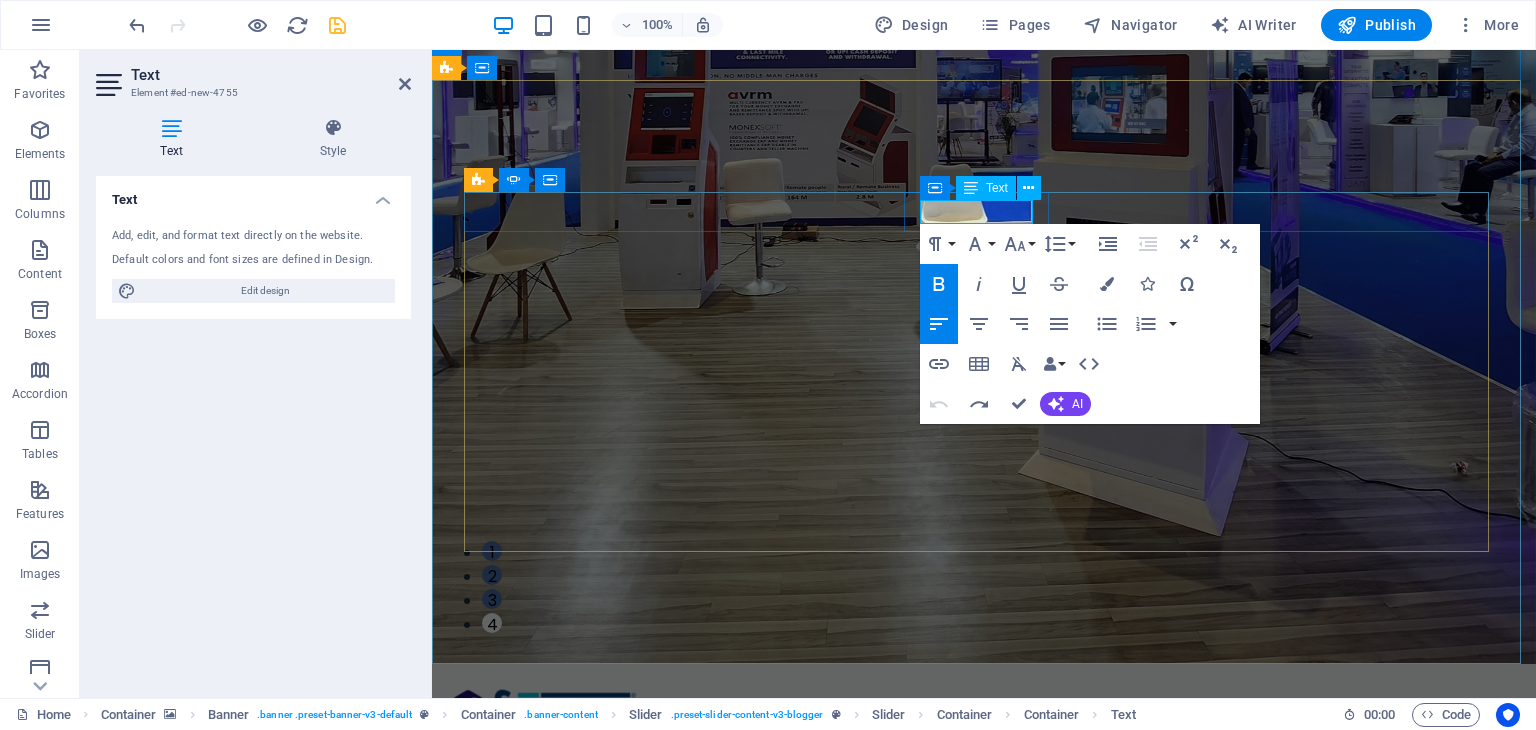 click on "MONEY CHANGING" at bounding box center [-3559, 2562] 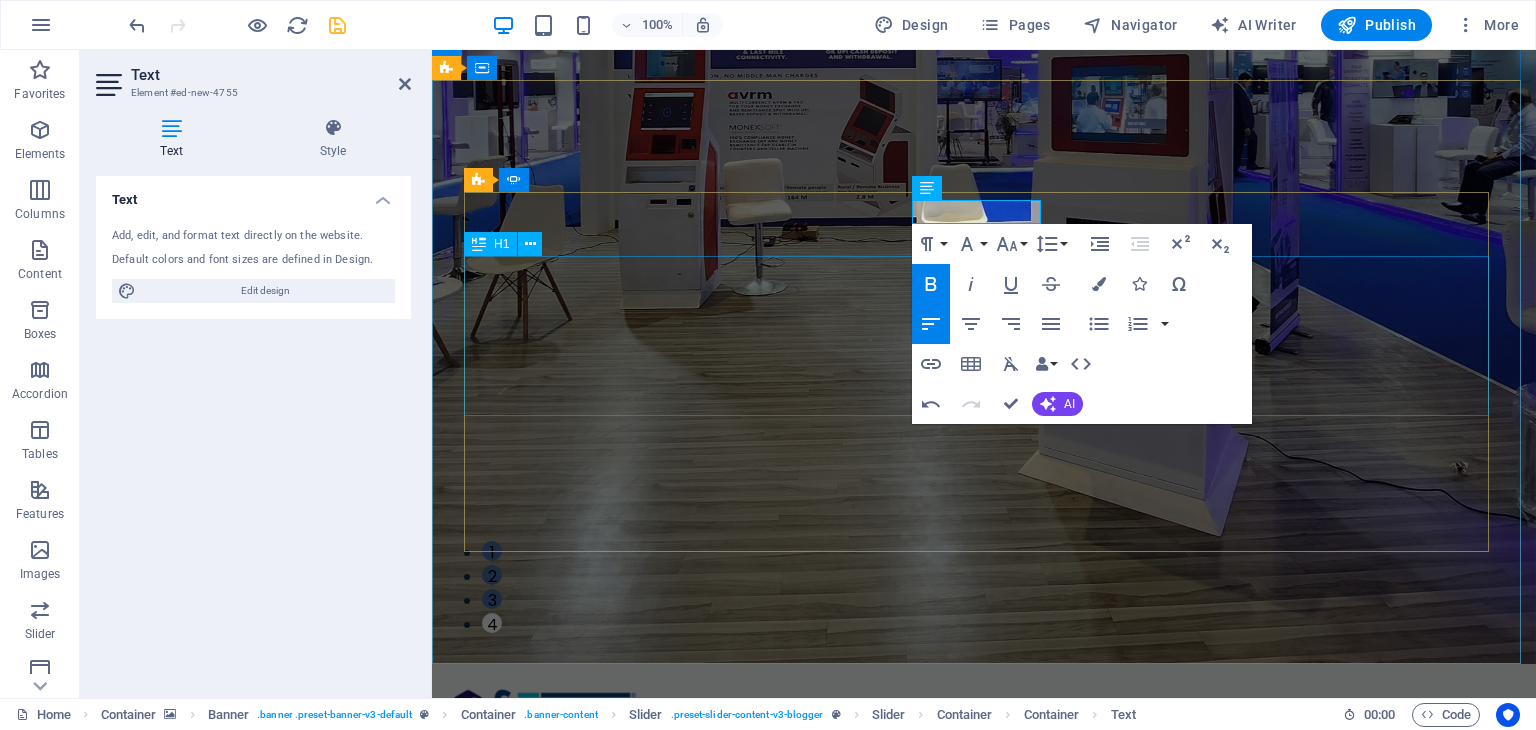 click on "Money Changing & Multi-Currency App" at bounding box center [-3124, 2687] 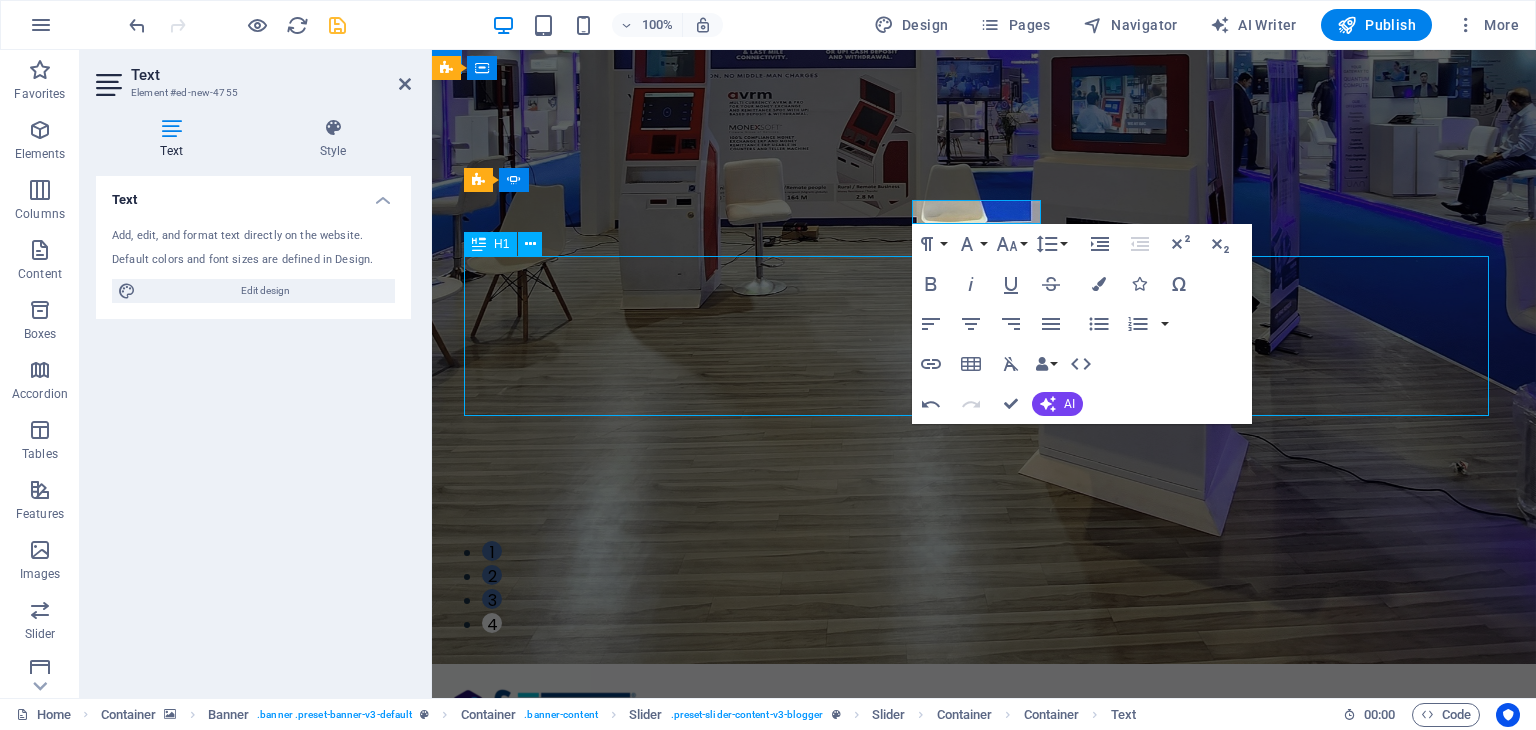 click on "Money Changing & Multi-Currency App" at bounding box center (-3124, 2687) 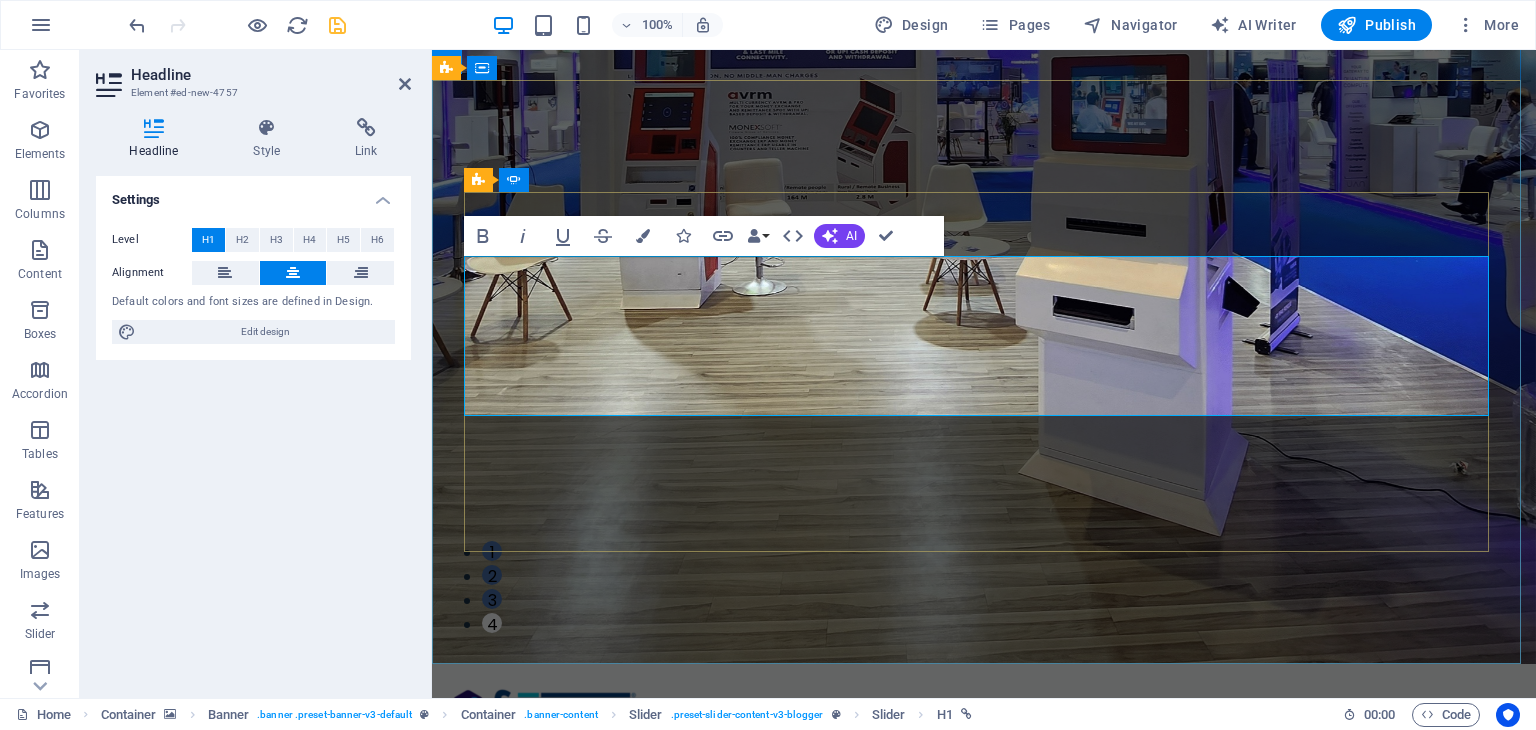 type 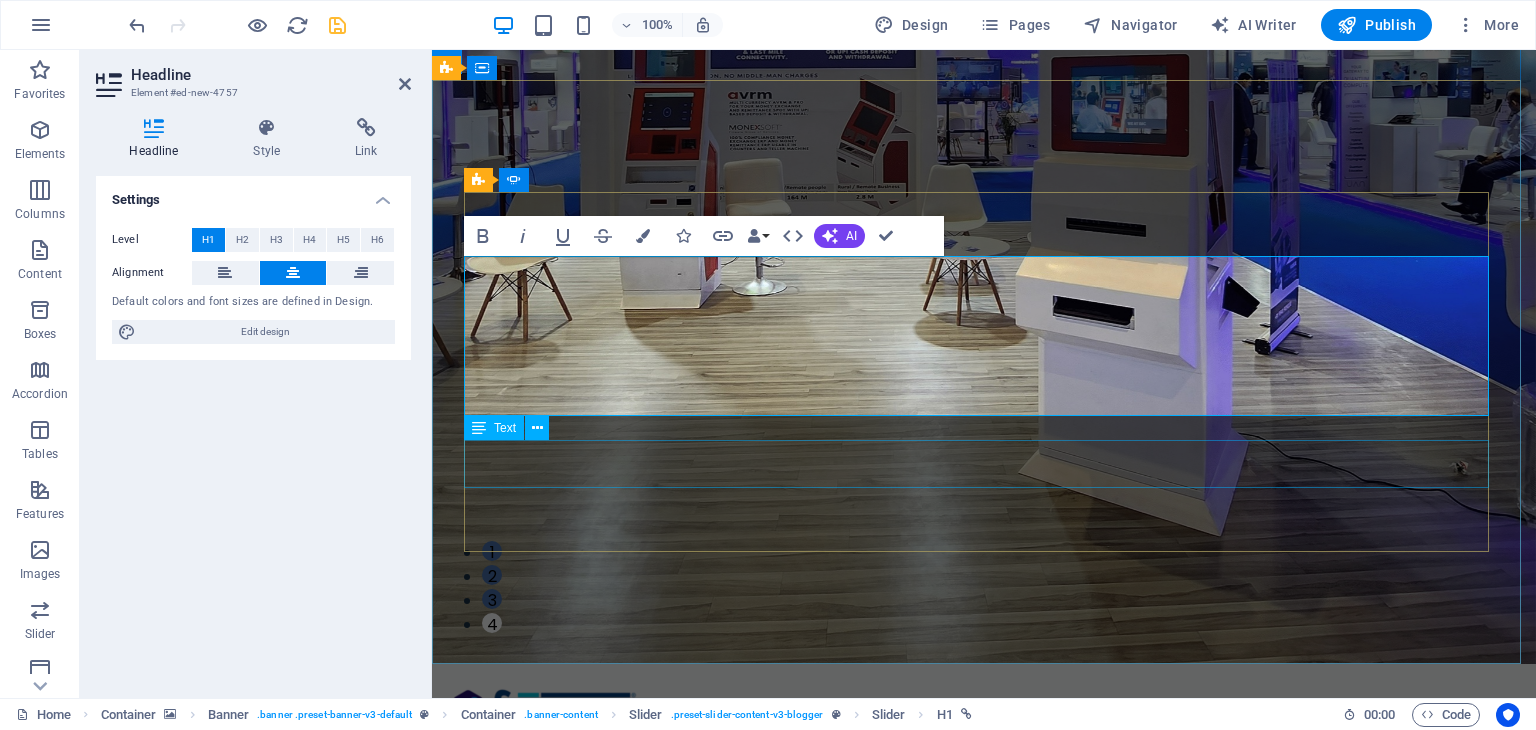 click on "Exchange currencies instantly—no middlemen, no hidden fees. One powerful app for all your global money needs." at bounding box center (-3124, 2815) 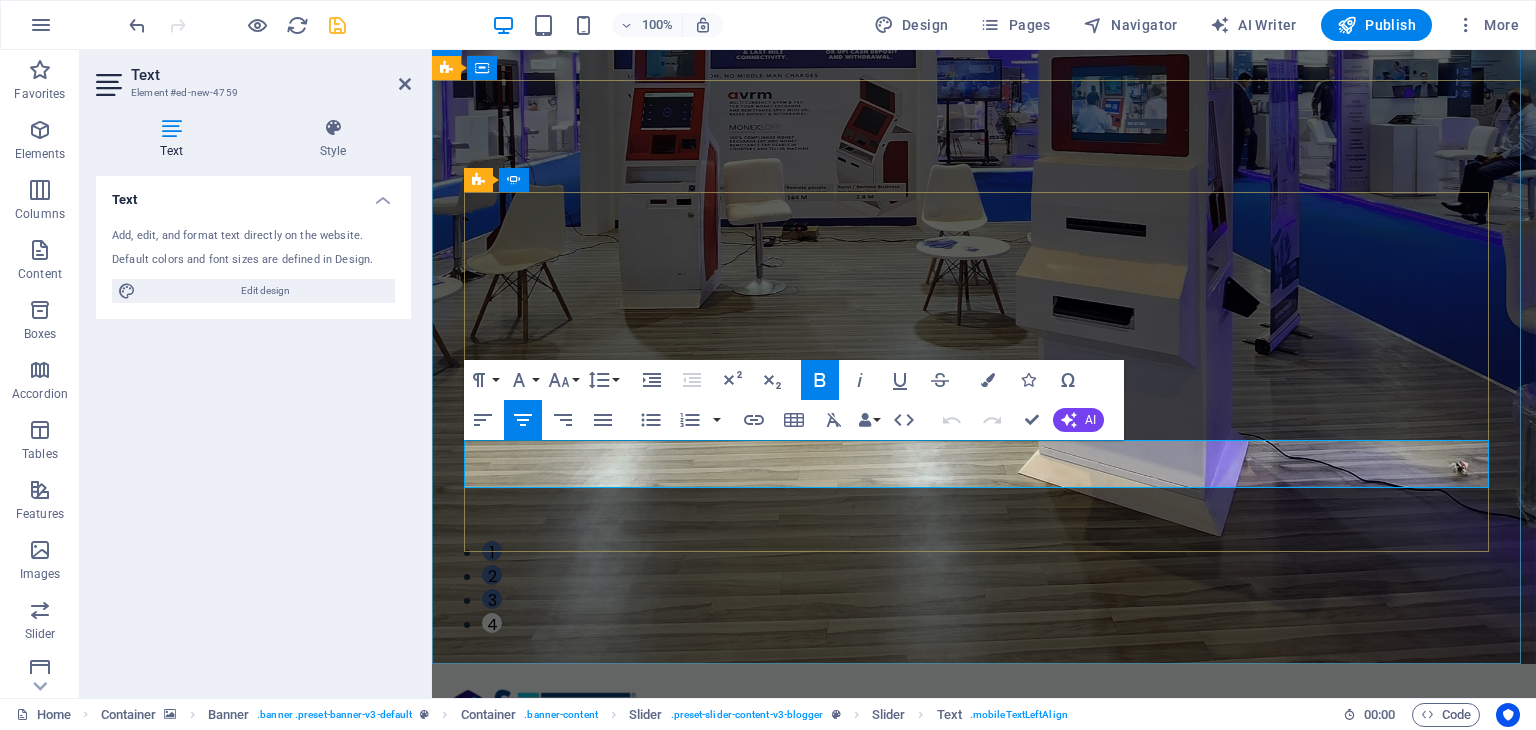 drag, startPoint x: 729, startPoint y: 453, endPoint x: 1176, endPoint y: 471, distance: 447.36227 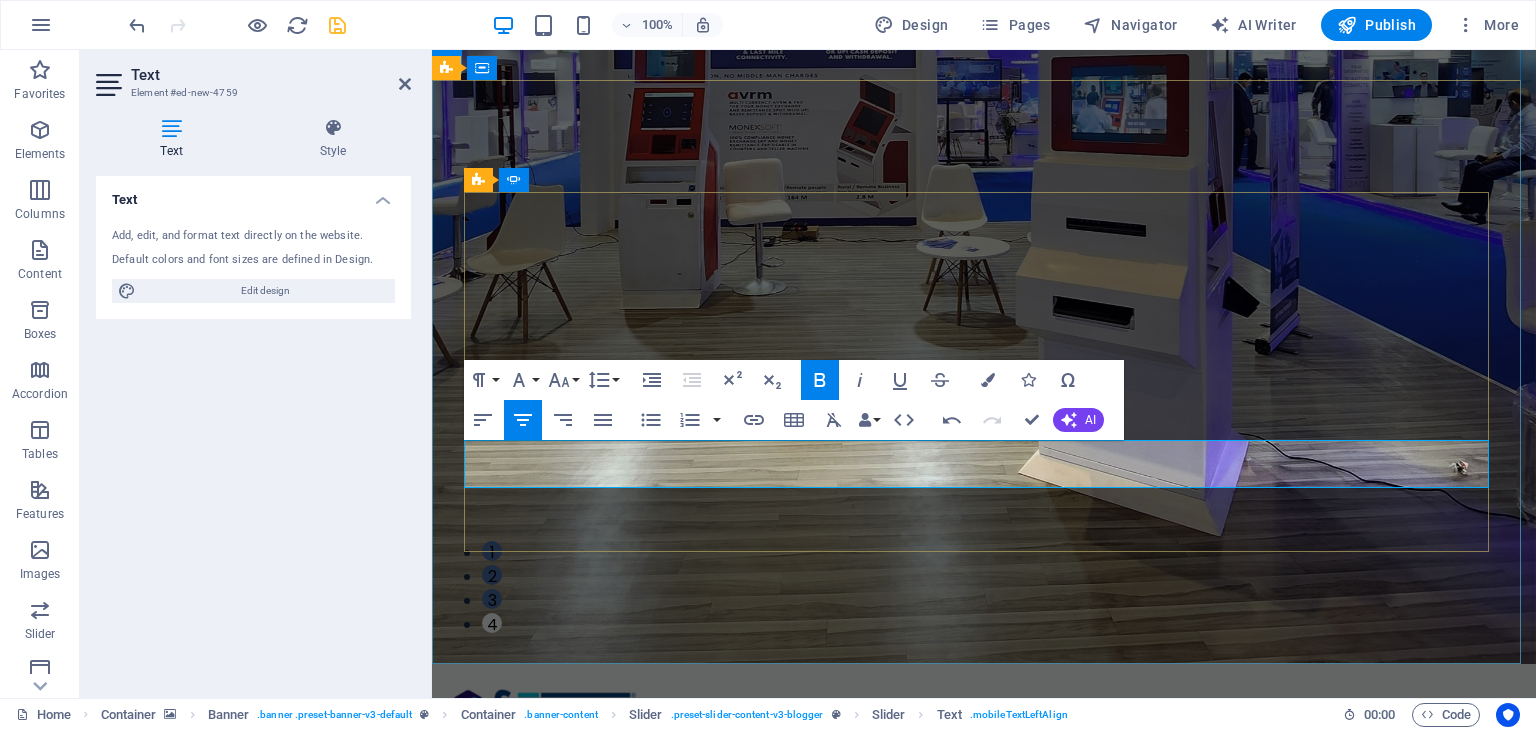 click on "Business made borderless with multi-currency accounts." at bounding box center (-3119, 2802) 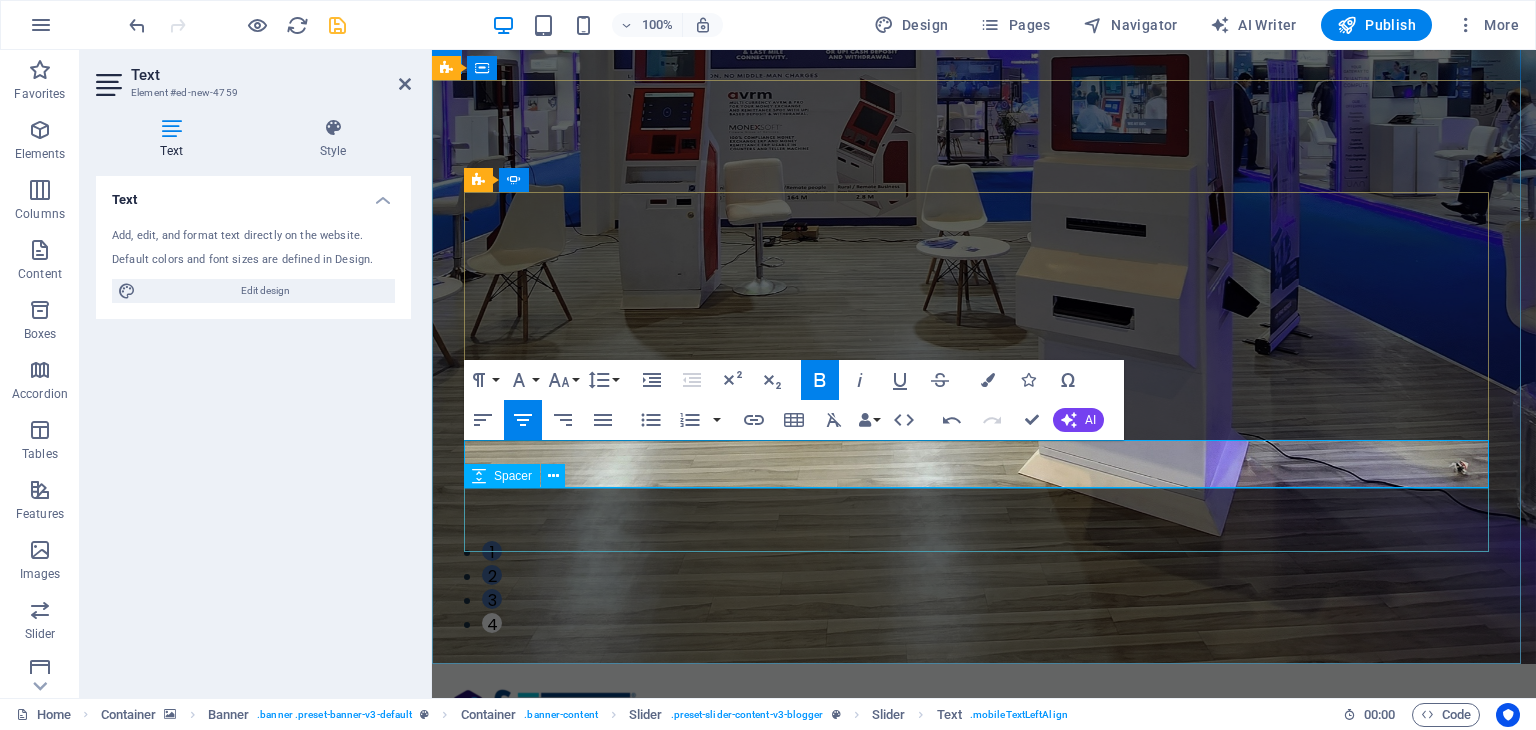 click at bounding box center [-3124, 2871] 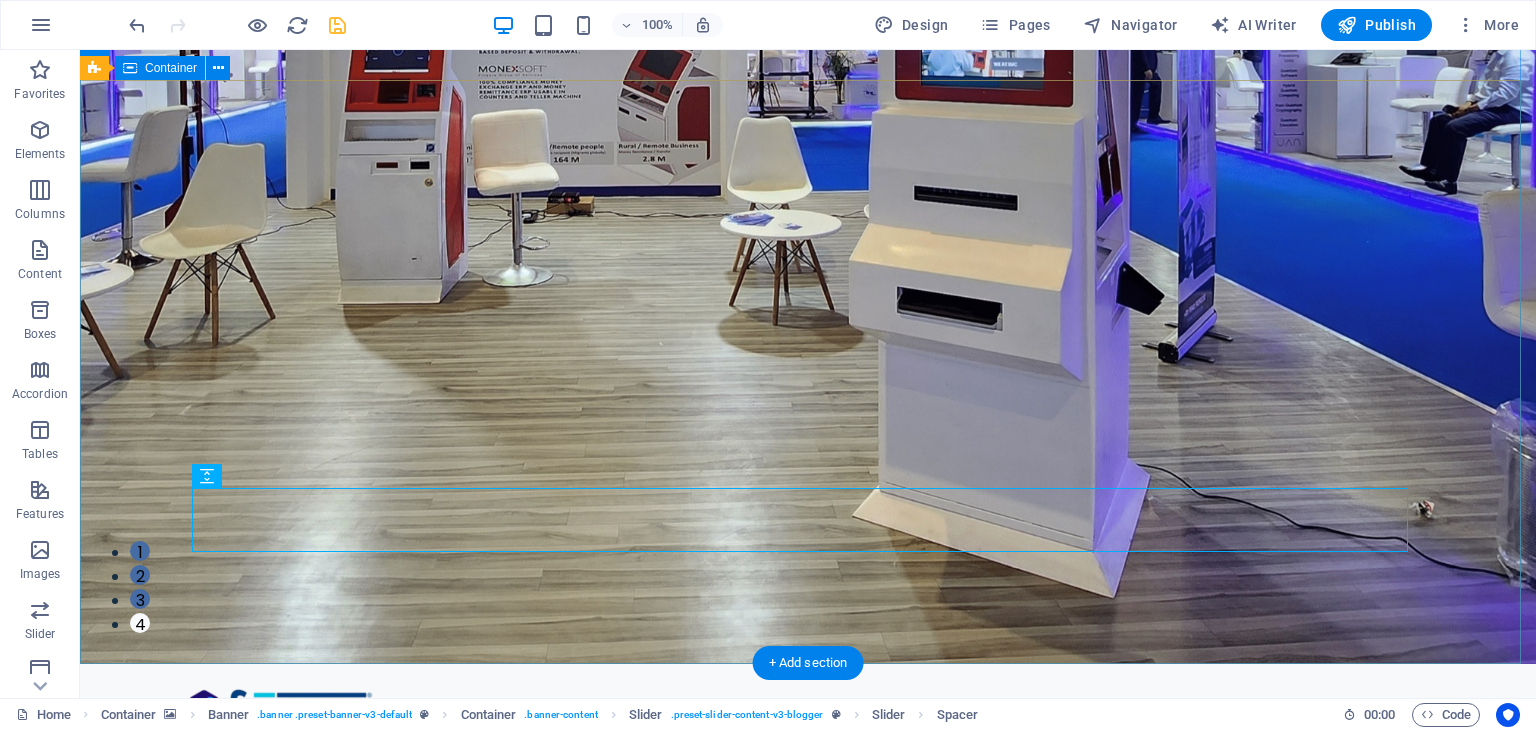 click on "BUSINESS ACCOUNTS Business Multi-Currency Accounts Business made borderless with multi-currency accounts. Transact globally — easily, securely, and smartly. DIGITAL MONEY Digital Money and eMoney wallet All-in-One Wallet: Mobile, Multi-Currency & Bitcoin. Your Digital Finance Hub — Anytime, Anywhere. REMITTANCE Fastest Money Transfer Without Middle Man Instant money transfers — personal or business, without middle man. No middlemen. No hidden fees. No delays.   MONEY CHANGING Money Changing & Multi-Currency App Exchange currencies instantly—no middlemen, no hidden fees. One powerful app for all your global money needs. BUSINESS ACCOUNTS Business Multi-Currency Accounts Business made borderless with multi-currency accounts. Transact globally — easily, securely, and smartly. DIGITAL MONEY Digital Money and eMoney wallet All-in-One Wallet: Mobile, Multi-Currency & Bitcoin. Your Digital Finance Hub — Anytime, Anywhere. 1 2 3 4" at bounding box center [808, 1203] 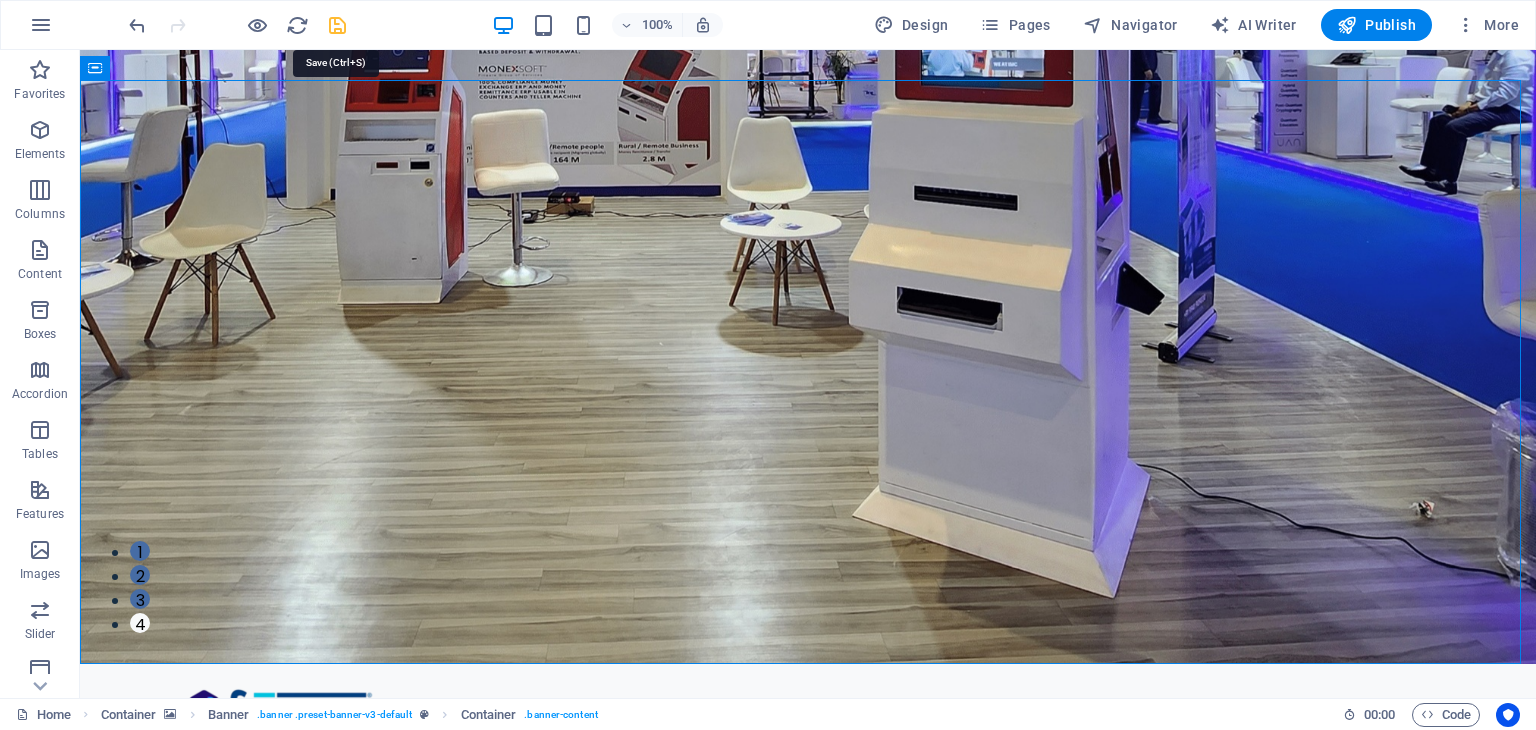 click at bounding box center [337, 25] 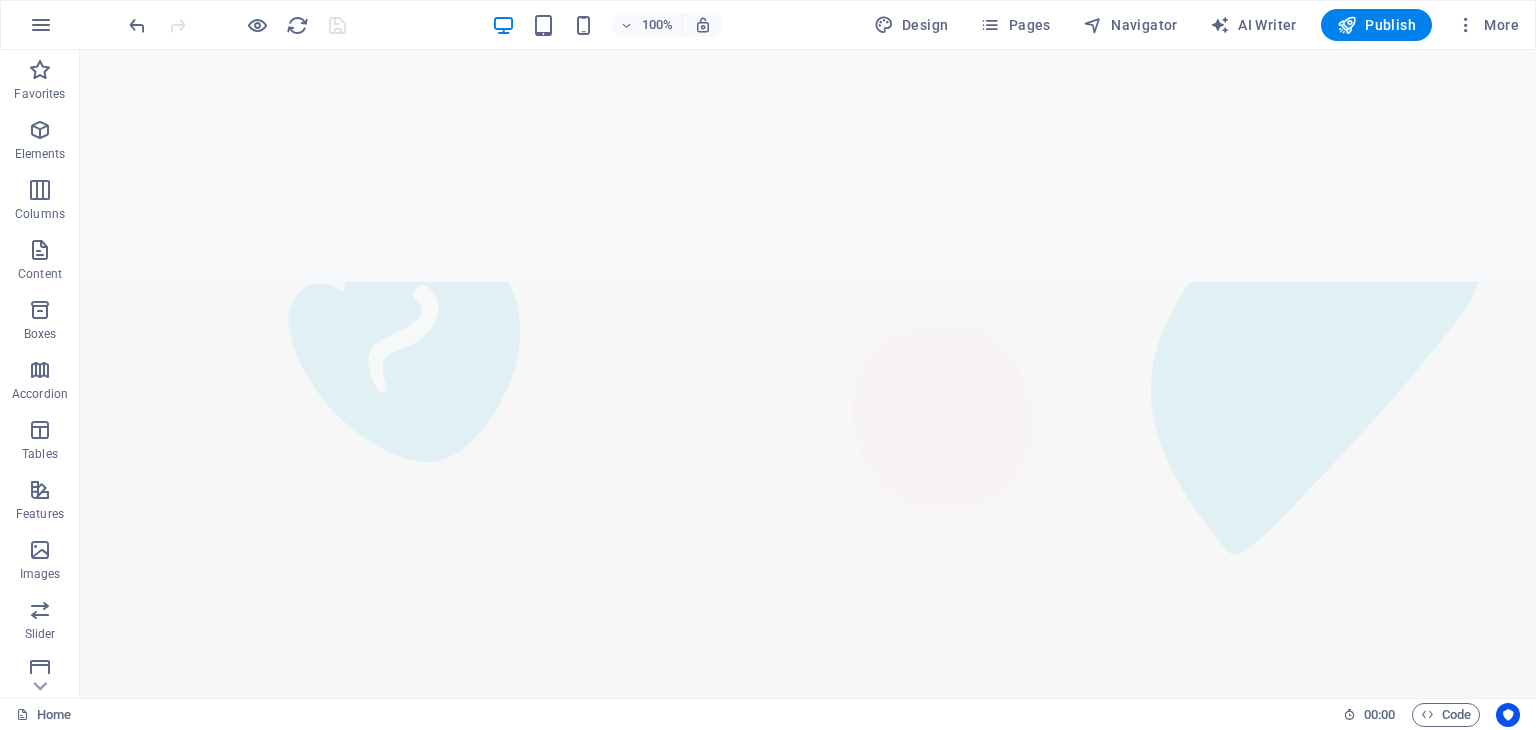 scroll, scrollTop: 2032, scrollLeft: 0, axis: vertical 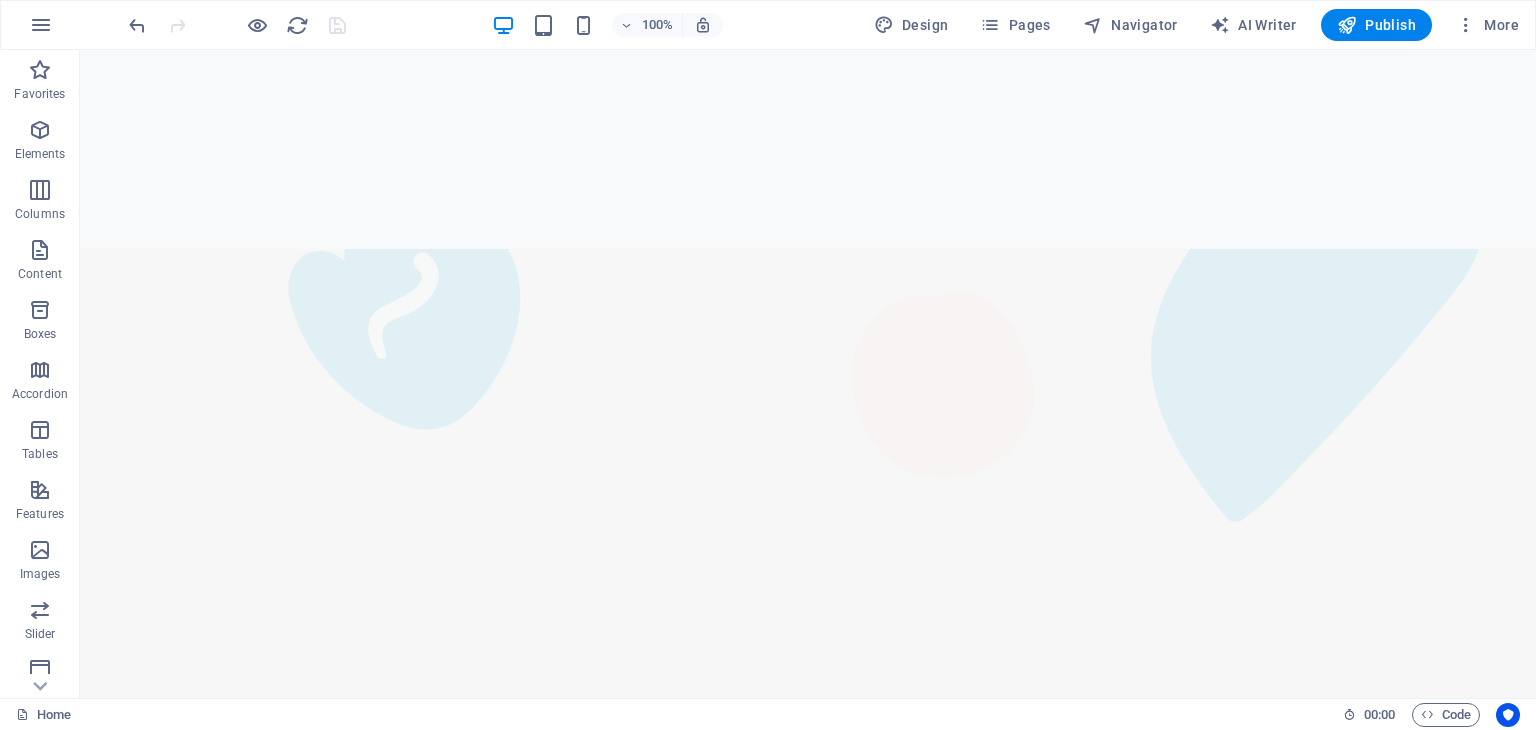 click at bounding box center (808, 968) 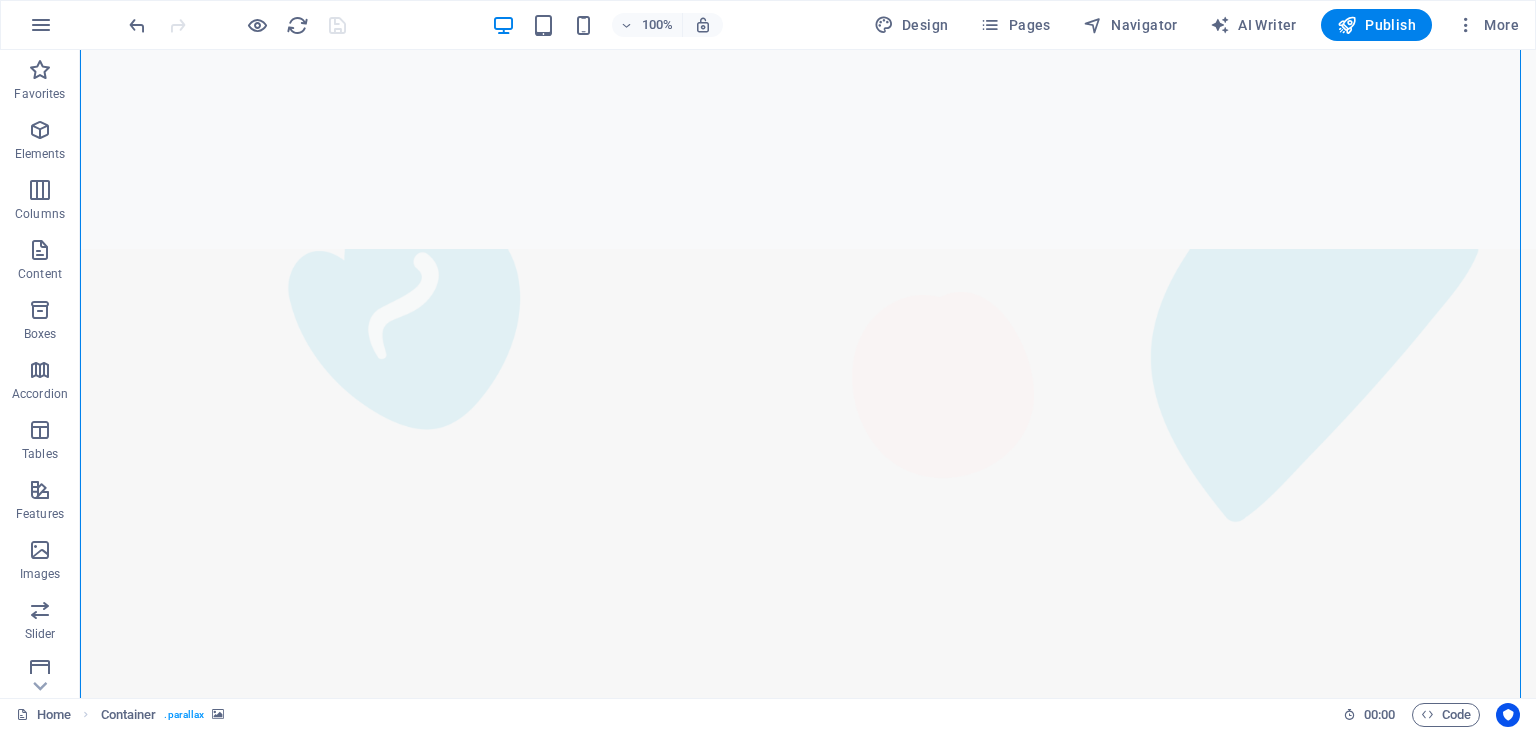 click at bounding box center (808, 3888) 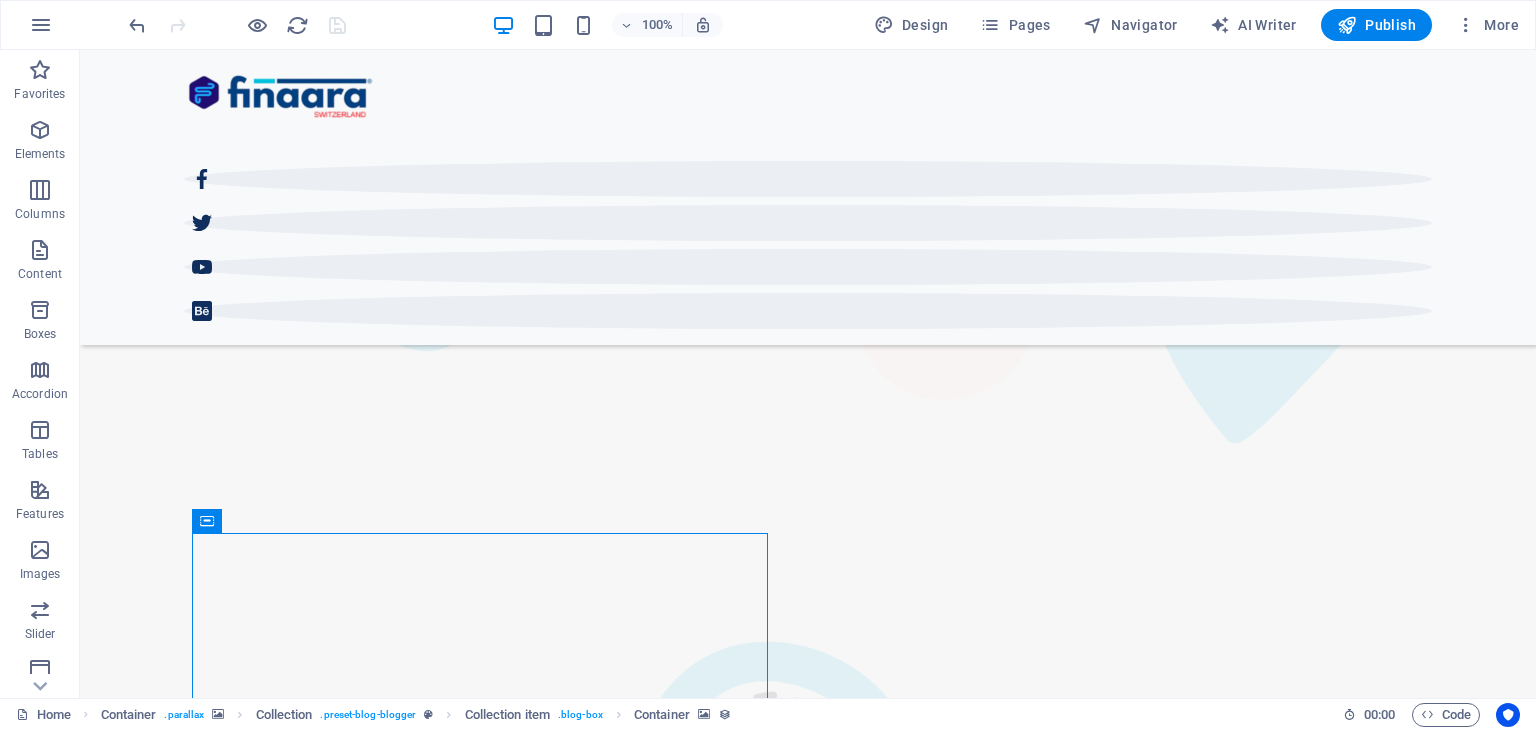 scroll, scrollTop: 1734, scrollLeft: 0, axis: vertical 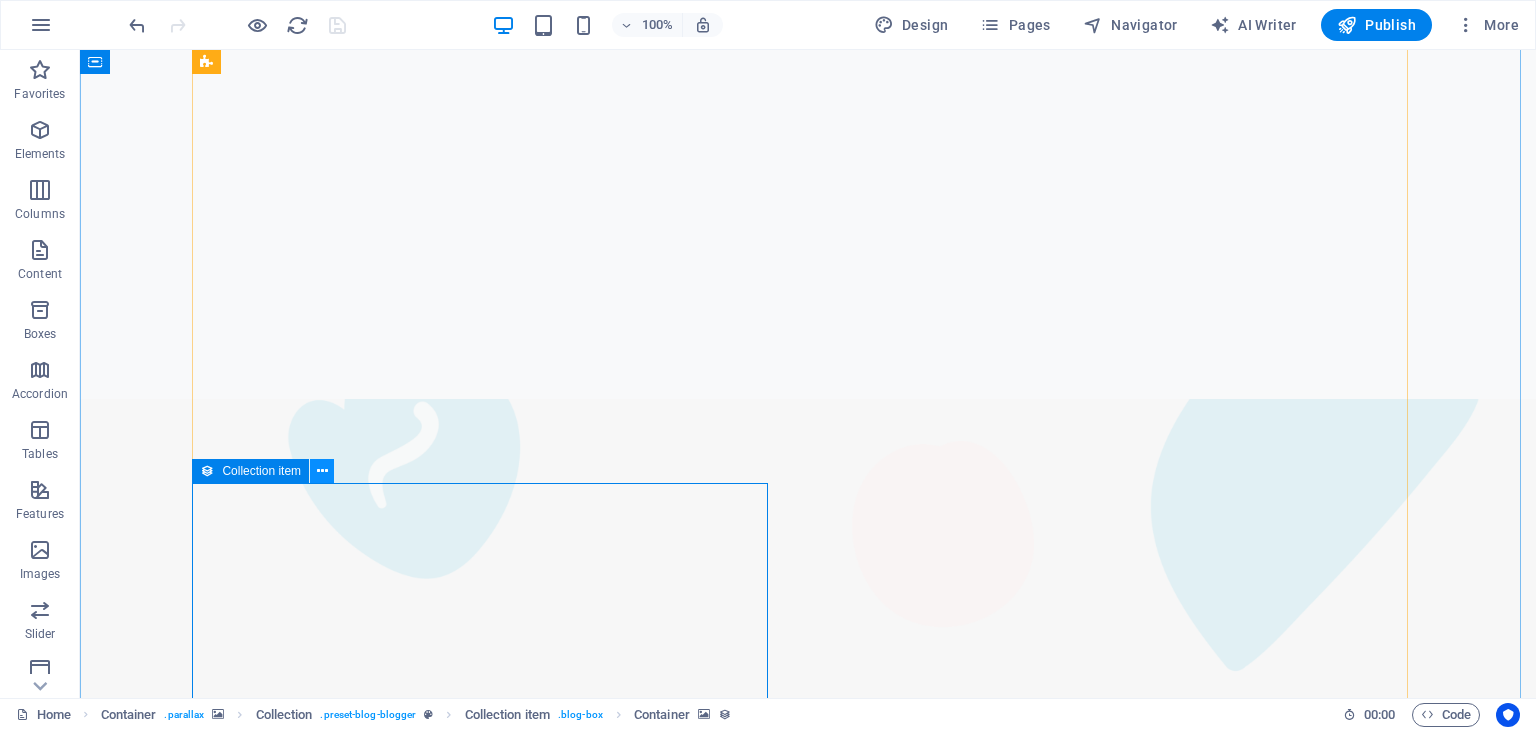 click at bounding box center (322, 471) 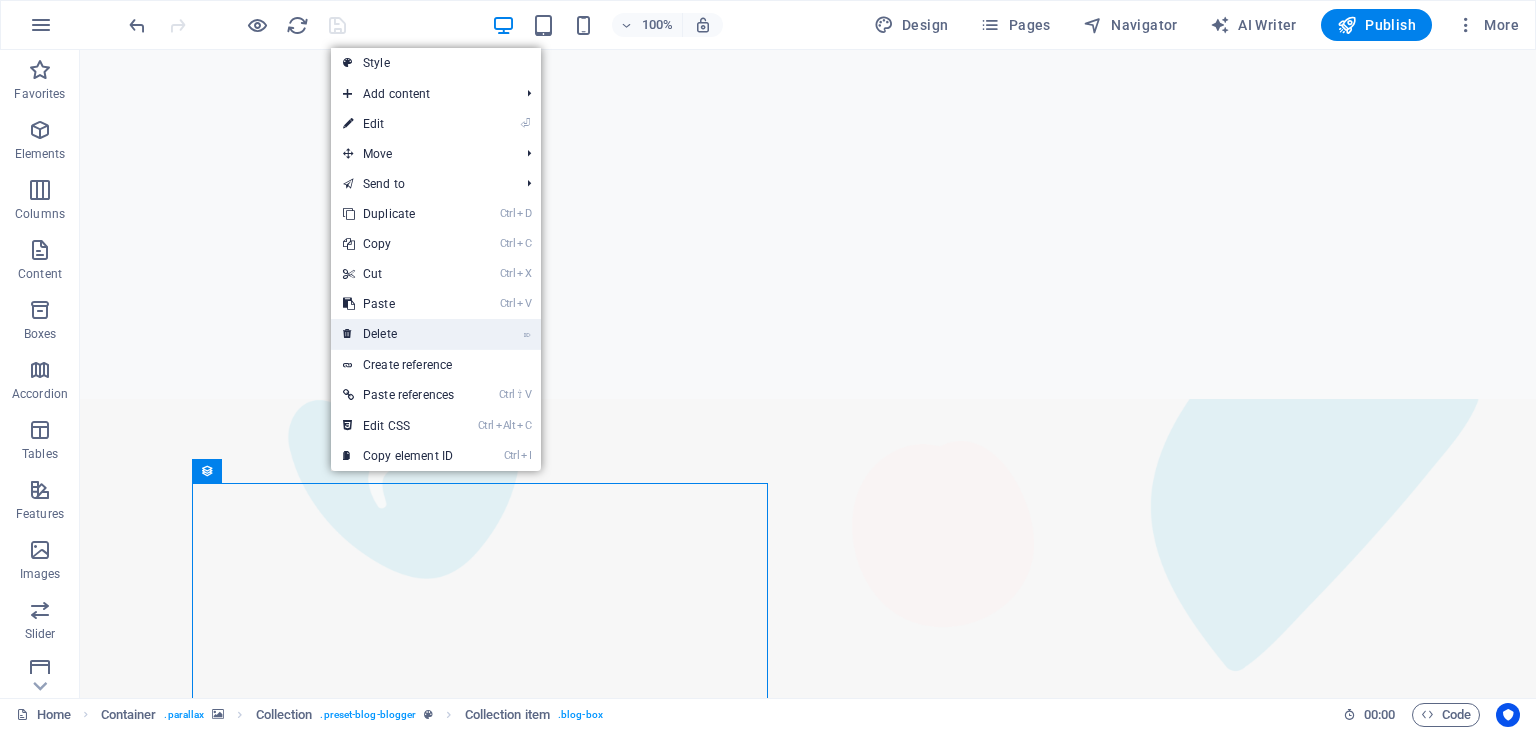 click on "⌦  Delete" at bounding box center [398, 334] 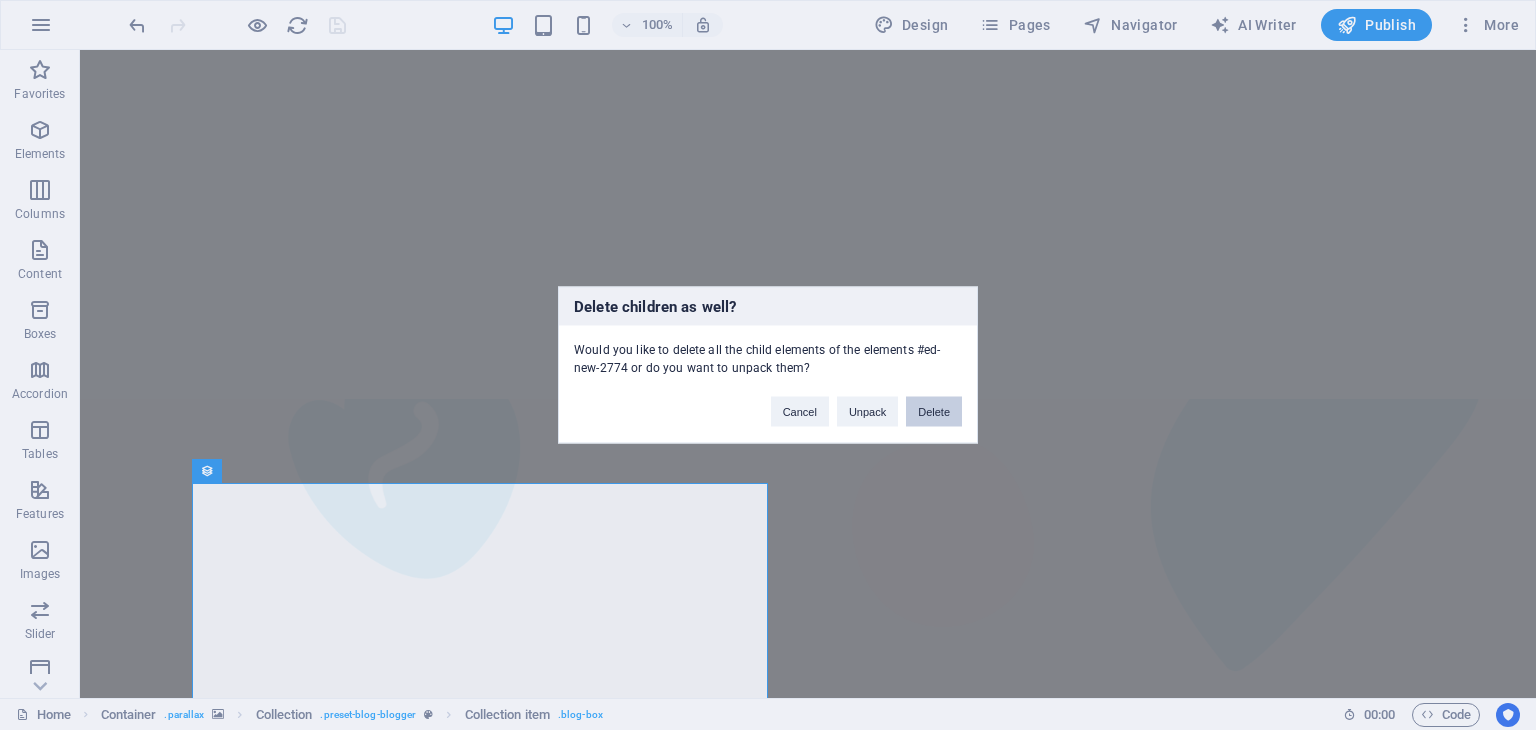 click on "Delete" at bounding box center (934, 412) 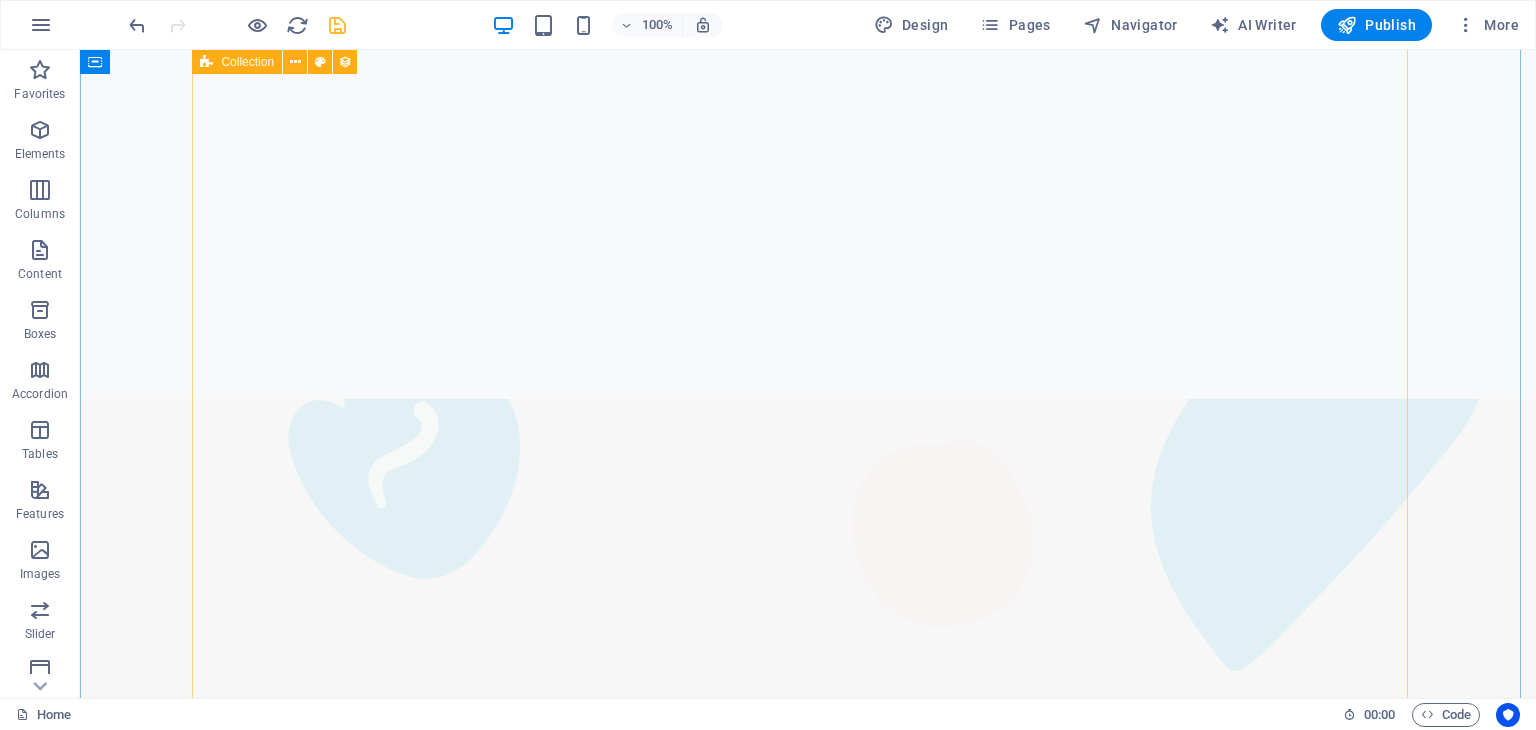 click at bounding box center [808, 4186] 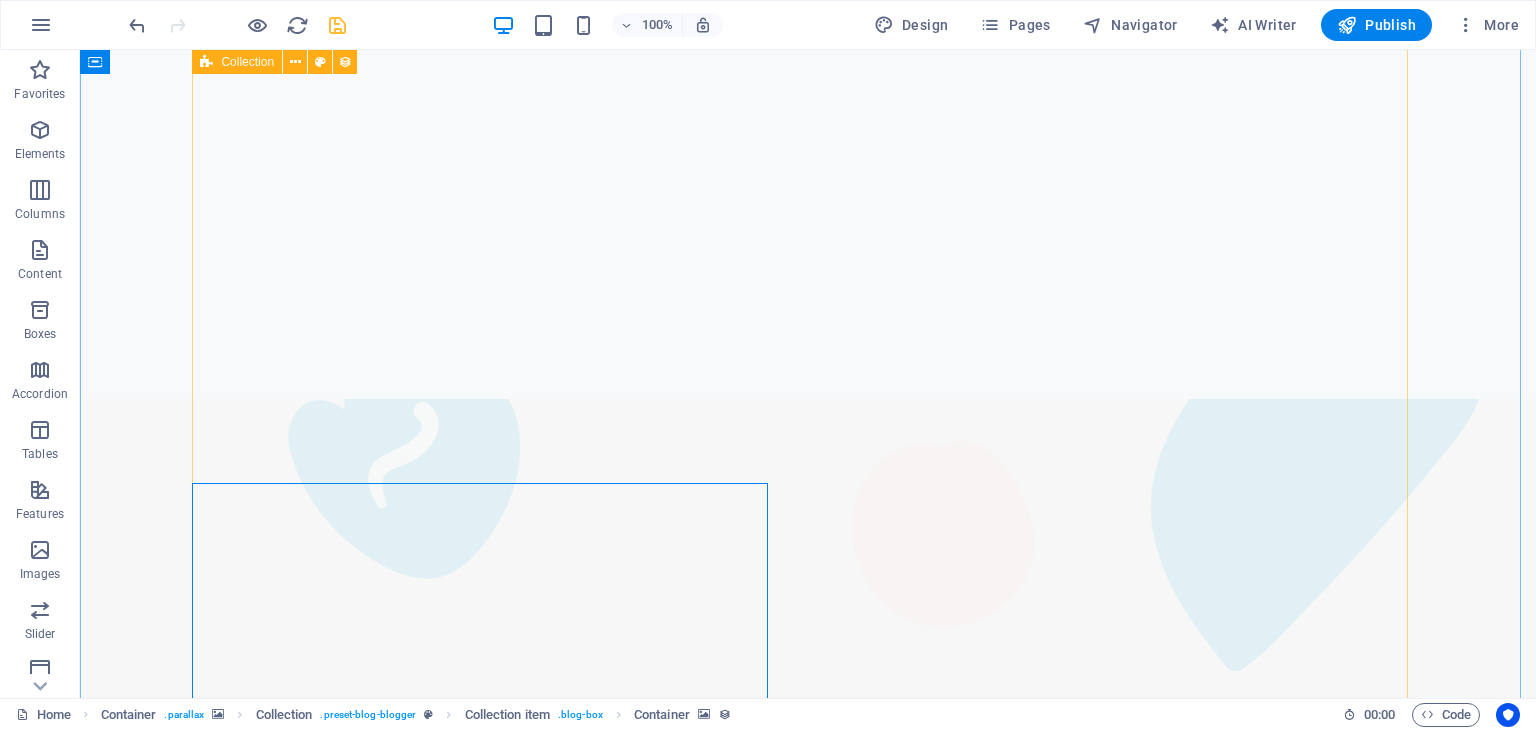click on "Adventure POSTED ON [MONTH] [DAY], [YEAR] How to Find Sanctuary in Times of Chaos Faucibus tempor litora suspendisse justo! Mi praesent tortor dictumst. Eros commodo pellentesque luctus lorem lacinia? Tristique cras litora non, id nec. Netus mauris ut fermentum. READ NOW Travel POSTED ON [MONTH] [DAY], [YEAR] Following True Love Into Fear Purus curae arcu! Blandit quis? Consequat quisque torquent dolor a. Pulvinar inceptos rhoncus? Ut quisque placerat mi litora, eros habitasse hendrerit. Netus turpis ligula? Risus ante ullamcorper! READ NOW Technology POSTED ON [MONTH] [DAY], [YEAR] How to Make Big Decisions Hac leo fusce primis. Taciti cursus. Mauris malesuada dolor justo. Scelerisque aenean pretium nostra adipiscing! Libero magna praesent quisque, elit fames. Metus libero neque aliquet aliquam! Nibh eros curabitur amet habitant. Id vehicula. Nulla tristique! READ NOW Fashion POSTED ON [MONTH] [DAY], [YEAR] You Can't Just Peel the Potatoes READ NOW Travel POSTED ON [MONTH] [DAY], [YEAR] How to Master Location Picking READ NOW  Previous Next" at bounding box center [808, 3170] 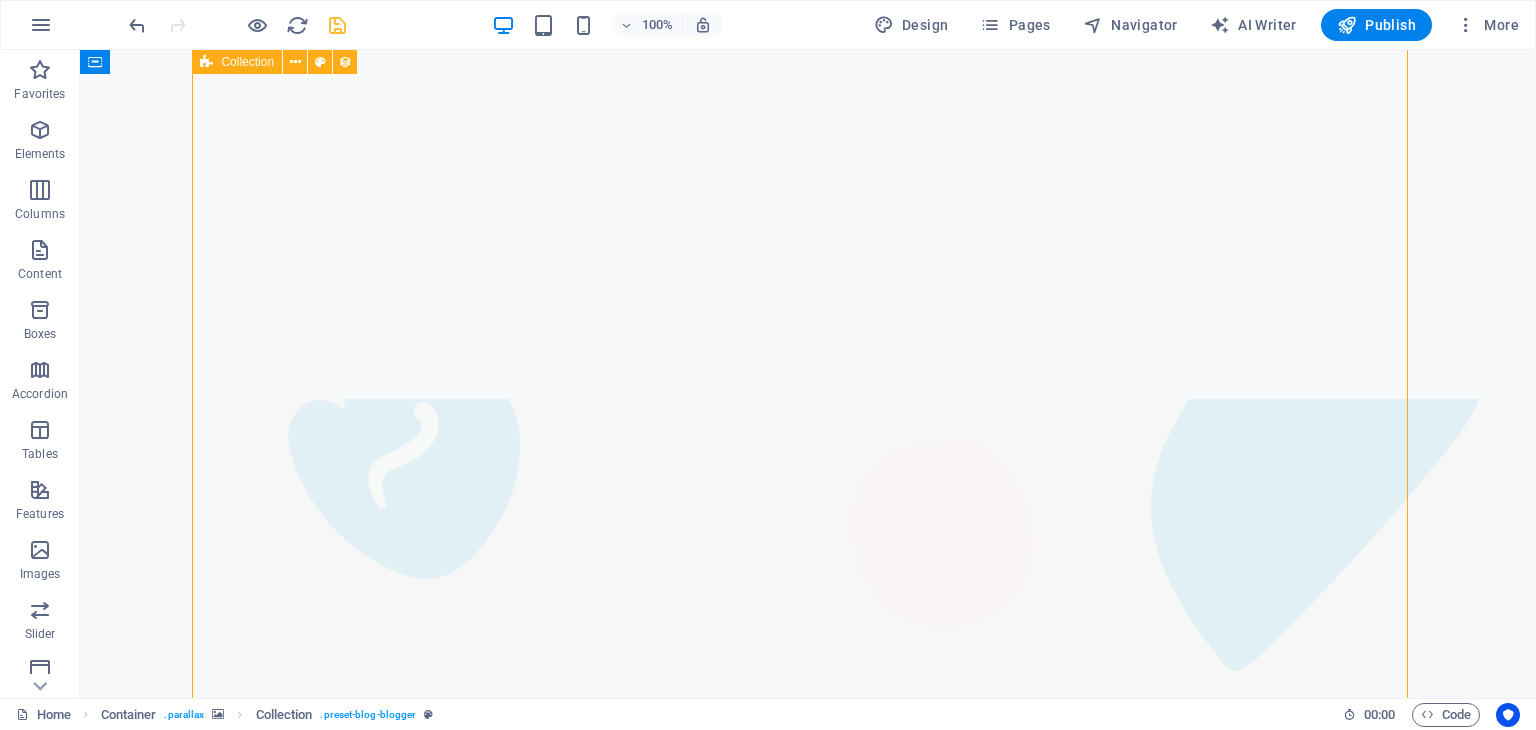 click on "Adventure POSTED ON [MONTH] [DAY], [YEAR] How to Find Sanctuary in Times of Chaos Faucibus tempor litora suspendisse justo! Mi praesent tortor dictumst. Eros commodo pellentesque luctus lorem lacinia? Tristique cras litora non, id nec. Netus mauris ut fermentum. READ NOW Travel POSTED ON [MONTH] [DAY], [YEAR] Following True Love Into Fear Purus curae arcu! Blandit quis? Consequat quisque torquent dolor a. Pulvinar inceptos rhoncus? Ut quisque placerat mi litora, eros habitasse hendrerit. Netus turpis ligula? Risus ante ullamcorper! READ NOW Technology POSTED ON [MONTH] [DAY], [YEAR] How to Make Big Decisions Hac leo fusce primis. Taciti cursus. Mauris malesuada dolor justo. Scelerisque aenean pretium nostra adipiscing! Libero magna praesent quisque, elit fames. Metus libero neque aliquet aliquam! Nibh eros curabitur amet habitant. Id vehicula. Nulla tristique! READ NOW Fashion POSTED ON [MONTH] [DAY], [YEAR] You Can't Just Peel the Potatoes READ NOW Travel POSTED ON [MONTH] [DAY], [YEAR] How to Master Location Picking READ NOW  Previous Next" at bounding box center [808, 3170] 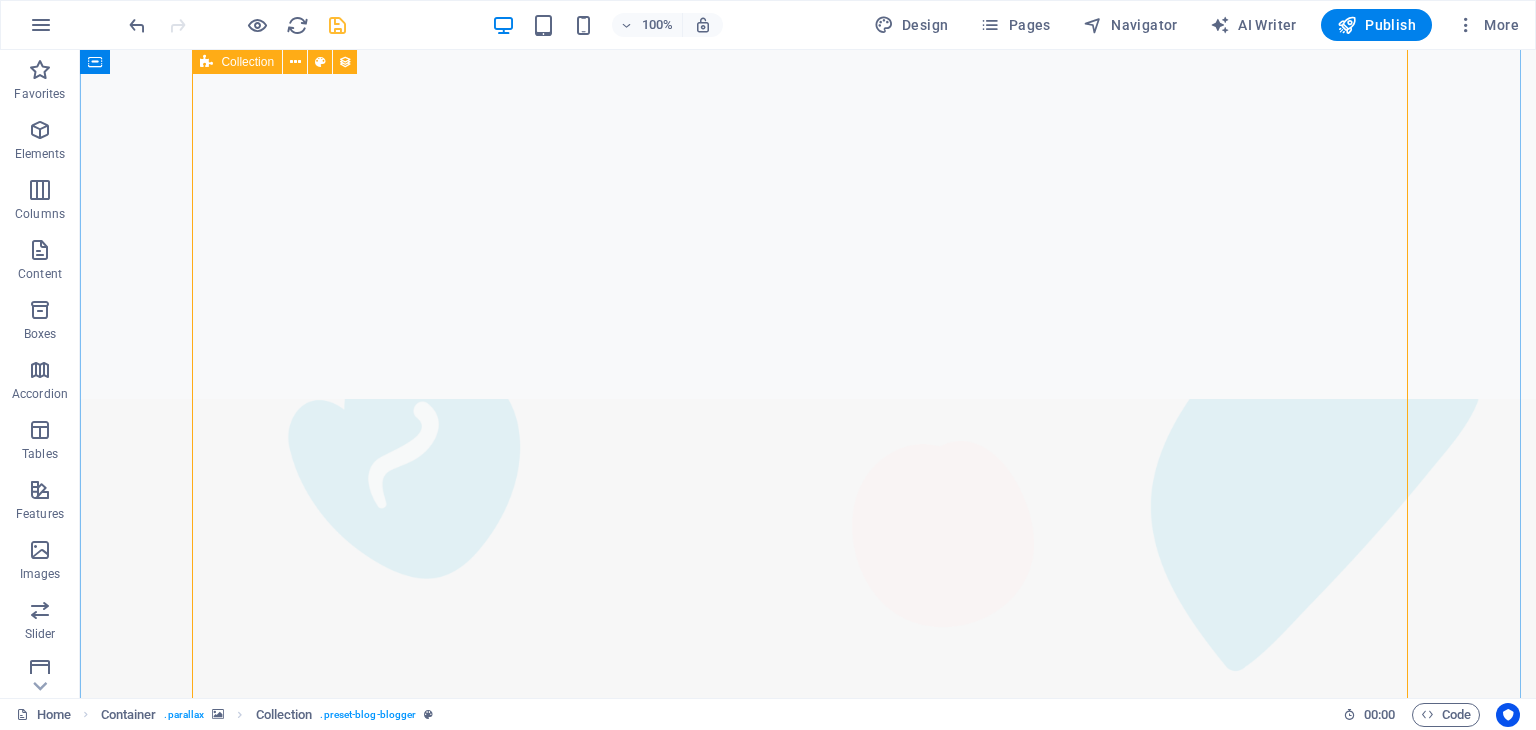 click on "Adventure POSTED ON [MONTH] [DAY], [YEAR] How to Find Sanctuary in Times of Chaos Faucibus tempor litora suspendisse justo! Mi praesent tortor dictumst. Eros commodo pellentesque luctus lorem lacinia? Tristique cras litora non, id nec. Netus mauris ut fermentum. READ NOW Travel POSTED ON [MONTH] [DAY], [YEAR] Following True Love Into Fear Purus curae arcu! Blandit quis? Consequat quisque torquent dolor a. Pulvinar inceptos rhoncus? Ut quisque placerat mi litora, eros habitasse hendrerit. Netus turpis ligula? Risus ante ullamcorper! READ NOW Technology POSTED ON [MONTH] [DAY], [YEAR] How to Make Big Decisions Hac leo fusce primis. Taciti cursus. Mauris malesuada dolor justo. Scelerisque aenean pretium nostra adipiscing! Libero magna praesent quisque, elit fames. Metus libero neque aliquet aliquam! Nibh eros curabitur amet habitant. Id vehicula. Nulla tristique! READ NOW Fashion POSTED ON [MONTH] [DAY], [YEAR] You Can't Just Peel the Potatoes READ NOW Travel POSTED ON [MONTH] [DAY], [YEAR] How to Master Location Picking READ NOW  Previous Next" at bounding box center [808, 3170] 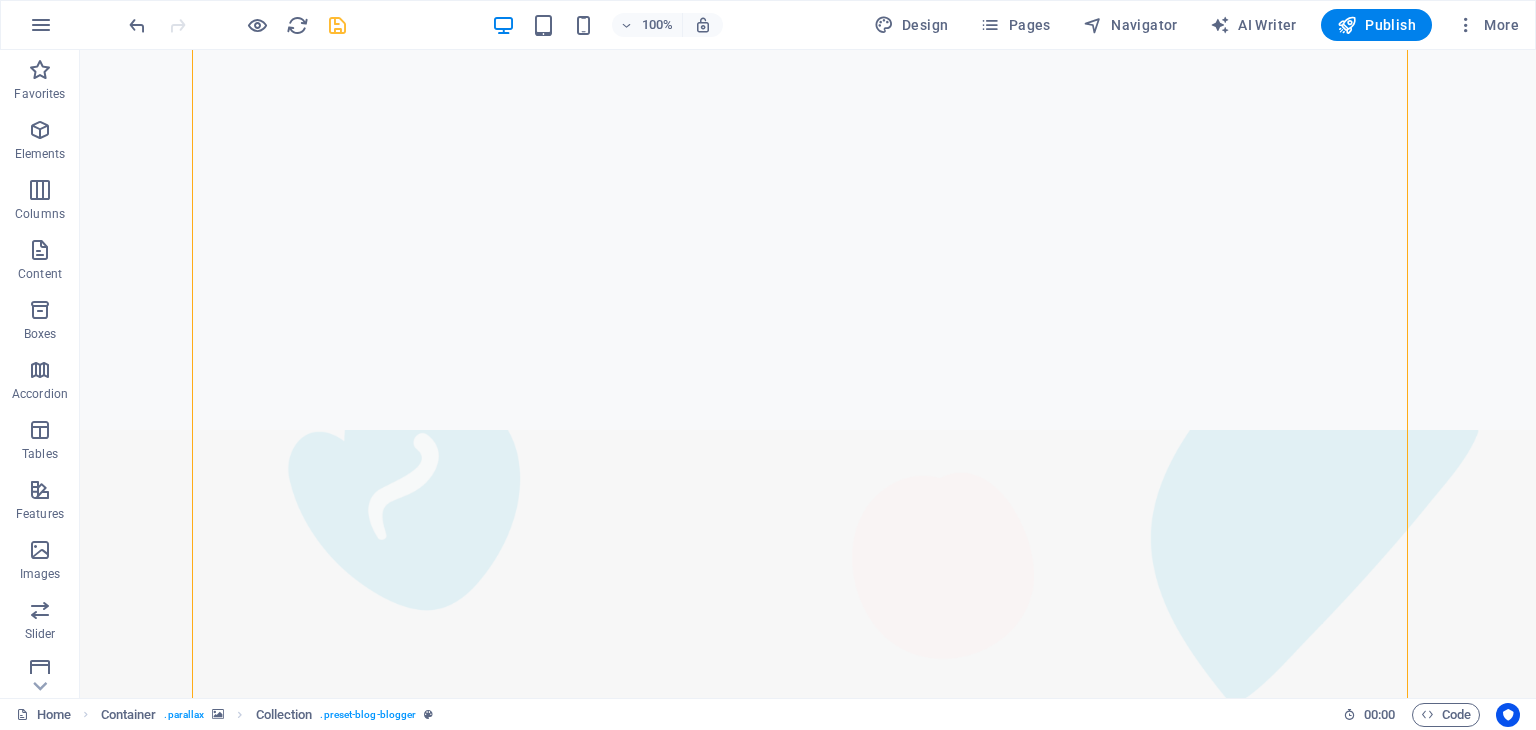 scroll, scrollTop: 1939, scrollLeft: 0, axis: vertical 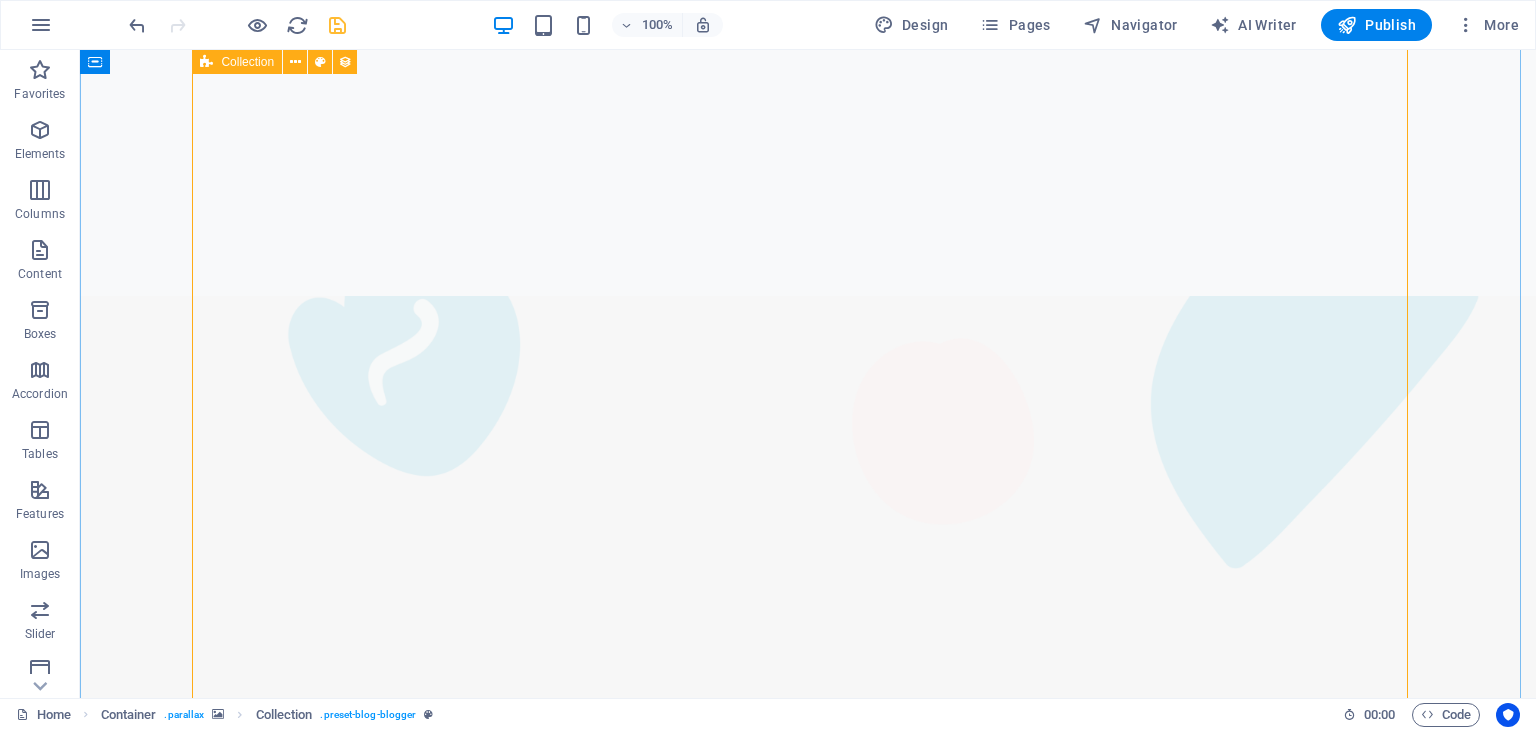 click on "Adventure POSTED ON [MONTH] [DAY], [YEAR] How to Find Sanctuary in Times of Chaos Faucibus tempor litora suspendisse justo! Mi praesent tortor dictumst. Eros commodo pellentesque luctus lorem lacinia? Tristique cras litora non, id nec. Netus mauris ut fermentum. READ NOW Travel POSTED ON [MONTH] [DAY], [YEAR] Following True Love Into Fear Purus curae arcu! Blandit quis? Consequat quisque torquent dolor a. Pulvinar inceptos rhoncus? Ut quisque placerat mi litora, eros habitasse hendrerit. Netus turpis ligula? Risus ante ullamcorper! READ NOW Technology POSTED ON [MONTH] [DAY], [YEAR] How to Make Big Decisions Hac leo fusce primis. Taciti cursus. Mauris malesuada dolor justo. Scelerisque aenean pretium nostra adipiscing! Libero magna praesent quisque, elit fames. Metus libero neque aliquet aliquam! Nibh eros curabitur amet habitant. Id vehicula. Nulla tristique! READ NOW Fashion POSTED ON [MONTH] [DAY], [YEAR] You Can't Just Peel the Potatoes READ NOW Travel POSTED ON [MONTH] [DAY], [YEAR] How to Master Location Picking READ NOW  Previous Next" at bounding box center (808, 2965) 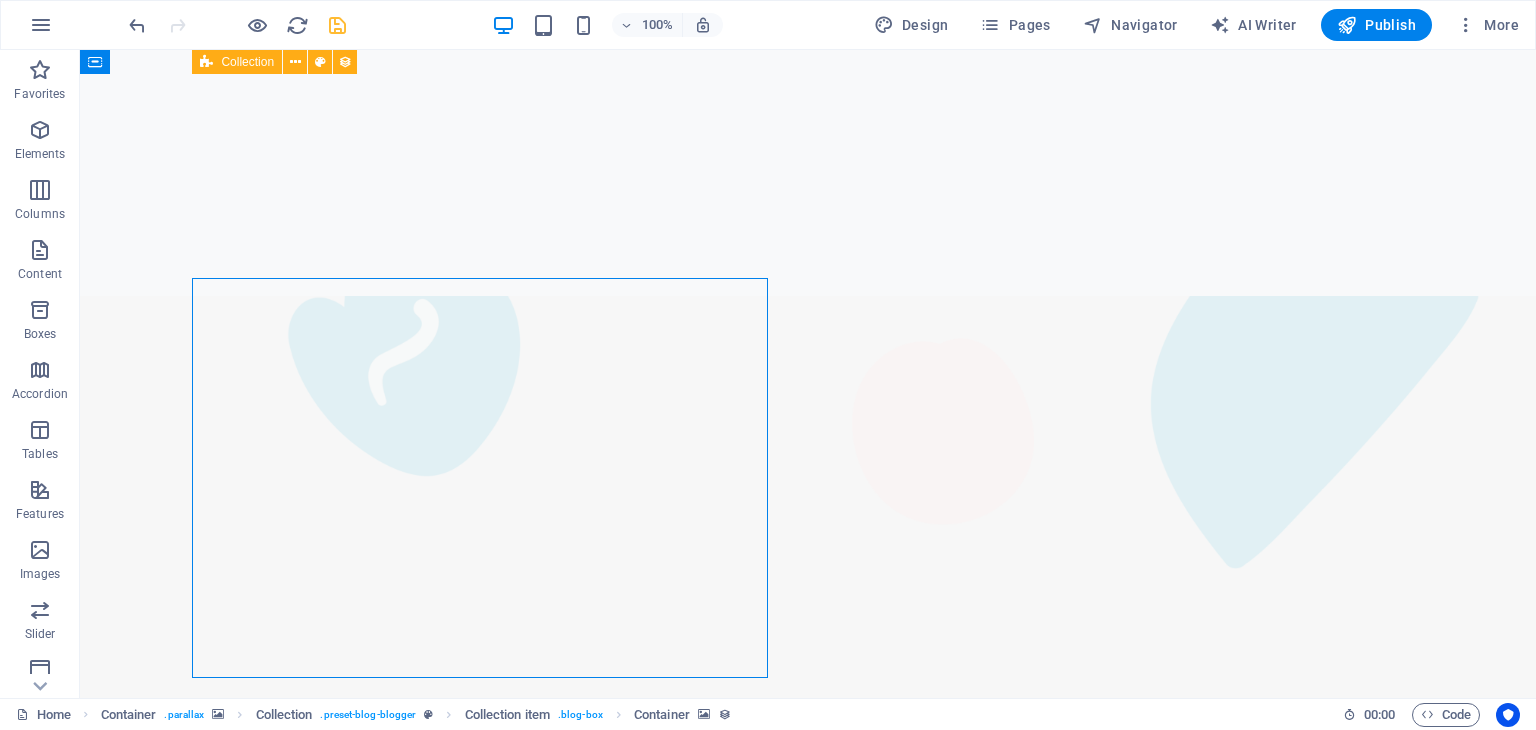 click at bounding box center (808, 3981) 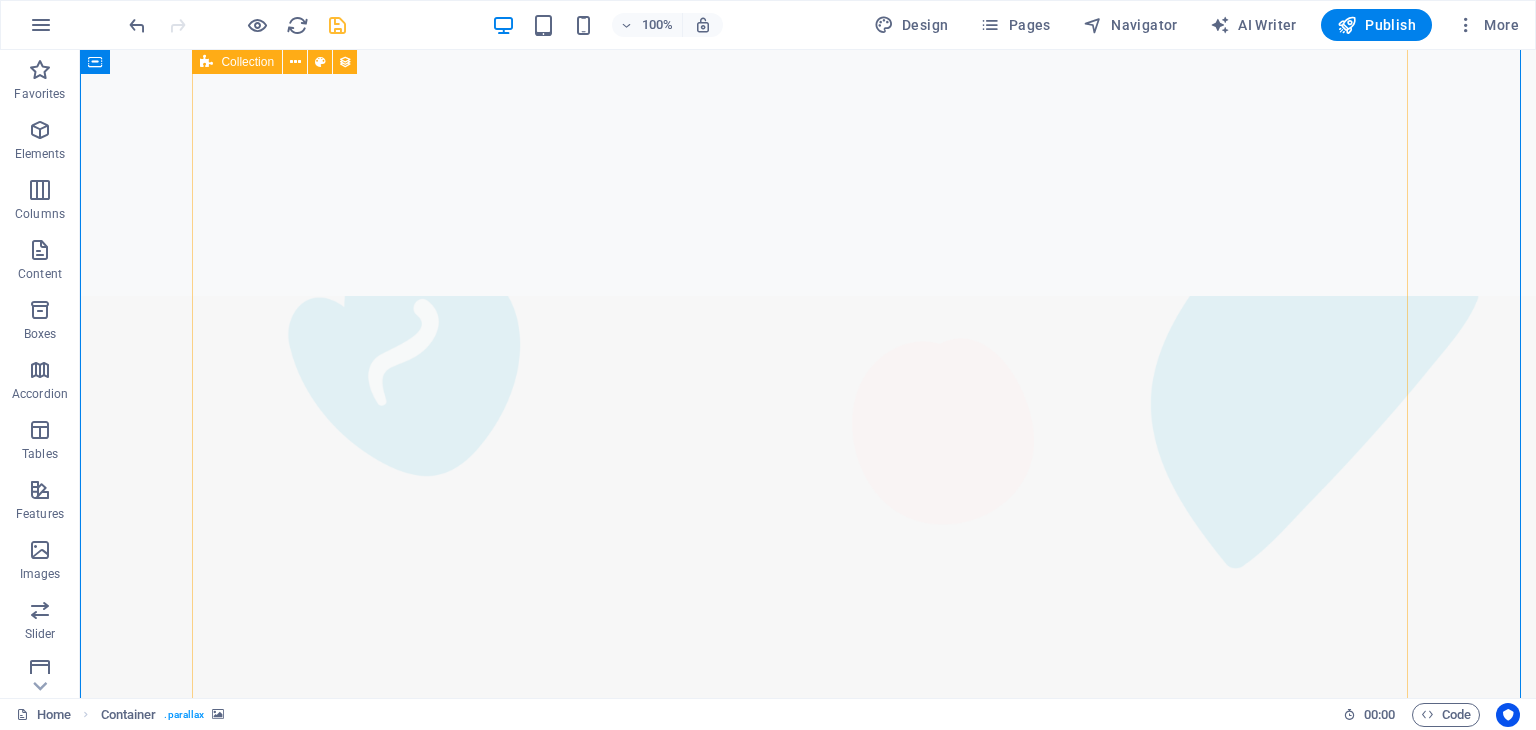 click on "Adventure POSTED ON [MONTH] [DAY], [YEAR] How to Find Sanctuary in Times of Chaos Faucibus tempor litora suspendisse justo! Mi praesent tortor dictumst. Eros commodo pellentesque luctus lorem lacinia? Tristique cras litora non, id nec. Netus mauris ut fermentum. READ NOW Travel POSTED ON [MONTH] [DAY], [YEAR] Following True Love Into Fear Purus curae arcu! Blandit quis? Consequat quisque torquent dolor a. Pulvinar inceptos rhoncus? Ut quisque placerat mi litora, eros habitasse hendrerit. Netus turpis ligula? Risus ante ullamcorper! READ NOW Technology POSTED ON [MONTH] [DAY], [YEAR] How to Make Big Decisions Hac leo fusce primis. Taciti cursus. Mauris malesuada dolor justo. Scelerisque aenean pretium nostra adipiscing! Libero magna praesent quisque, elit fames. Metus libero neque aliquet aliquam! Nibh eros curabitur amet habitant. Id vehicula. Nulla tristique! READ NOW Fashion POSTED ON [MONTH] [DAY], [YEAR] You Can't Just Peel the Potatoes READ NOW Travel POSTED ON [MONTH] [DAY], [YEAR] How to Master Location Picking READ NOW  Previous Next" at bounding box center (808, 2965) 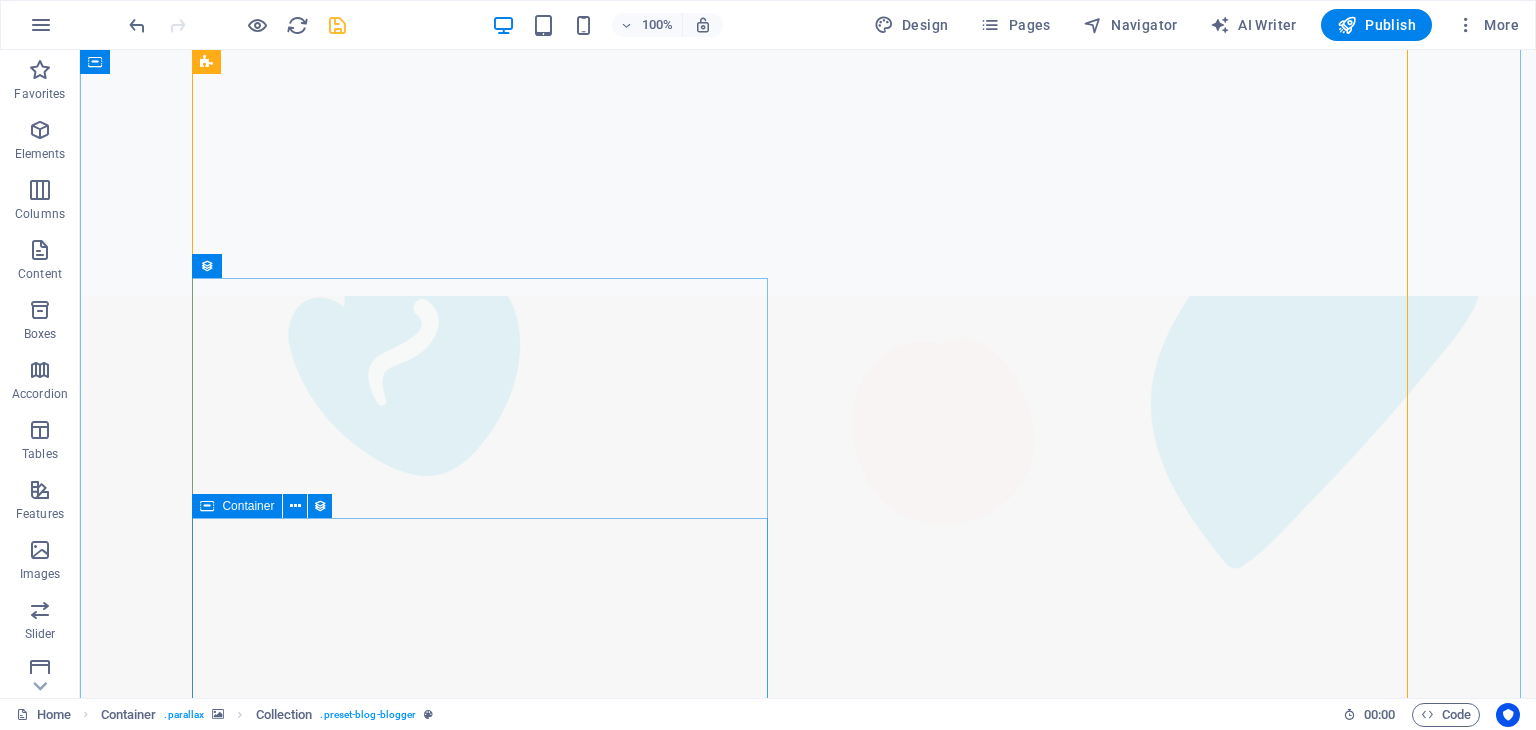 click at bounding box center [295, 506] 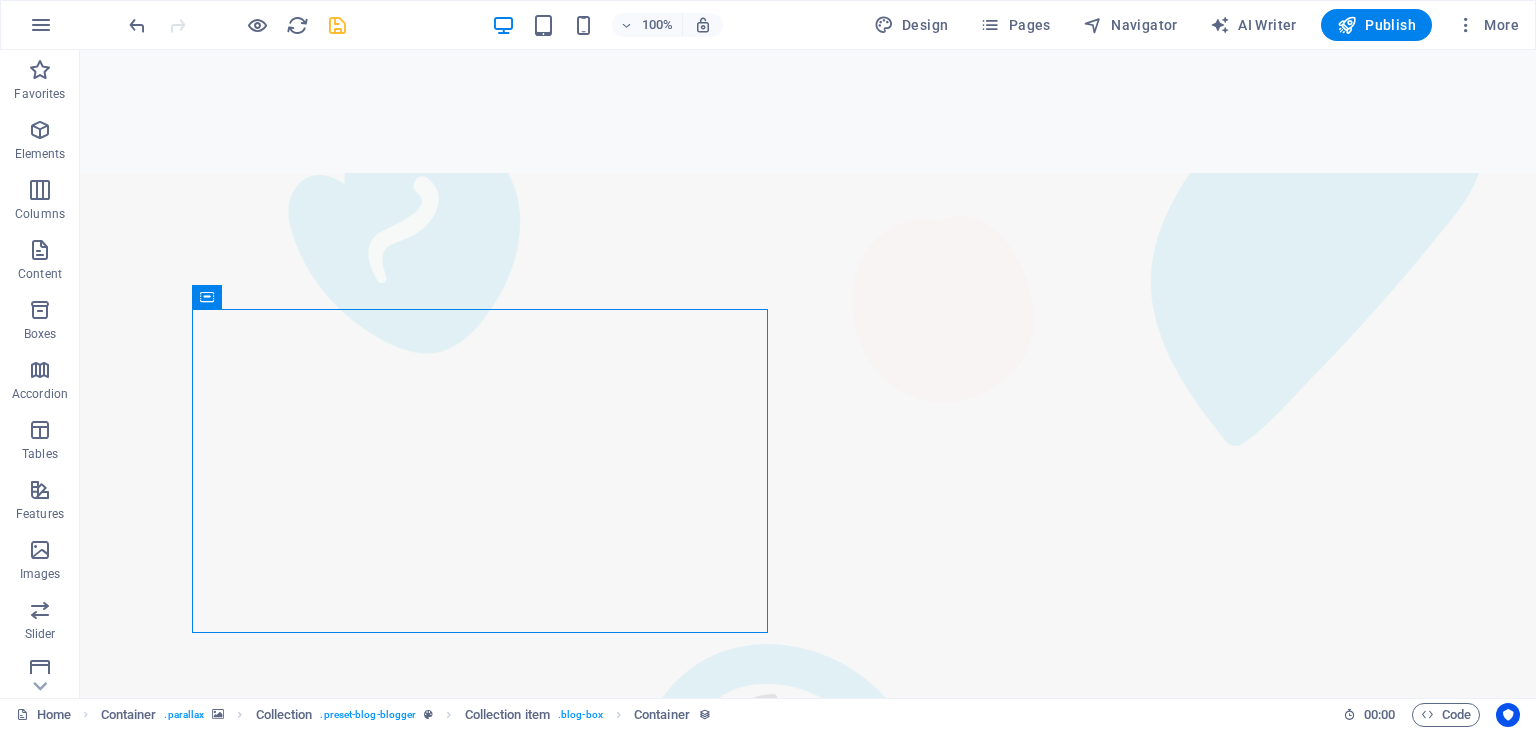 scroll, scrollTop: 2201, scrollLeft: 0, axis: vertical 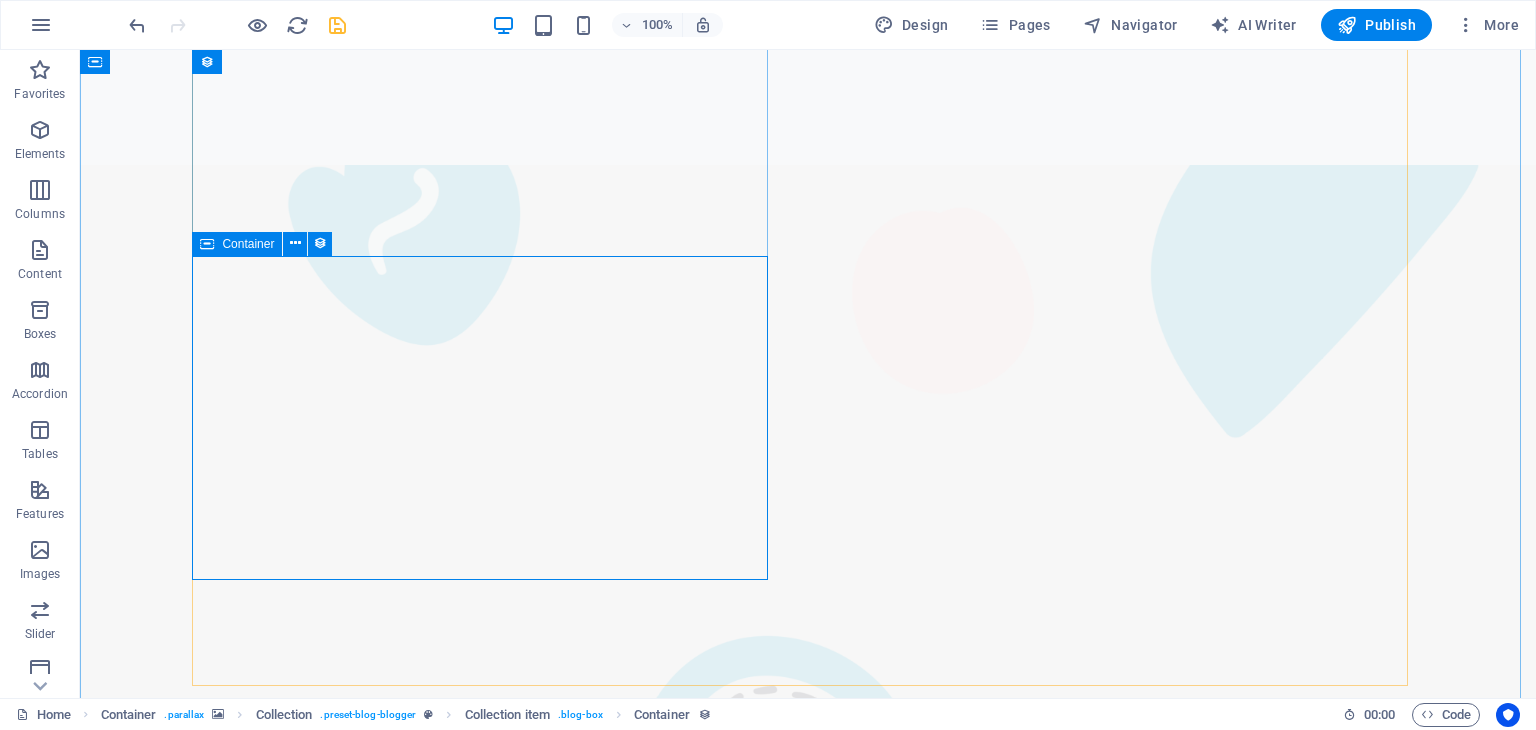 click on "POSTED ON April 15, 2022 How to Master Location Picking Fusce velit justo ullamcorper! Est vel purus potenti, proin volutpat. A ad ac, mi non. Aliquet suscipit euismod aliquam. Sapien iaculis id sapien neque facilisis? Laoreet vestibulum ad habitasse tristique. Sodales nisi porttitor congue. READ NOW" at bounding box center [808, 3909] 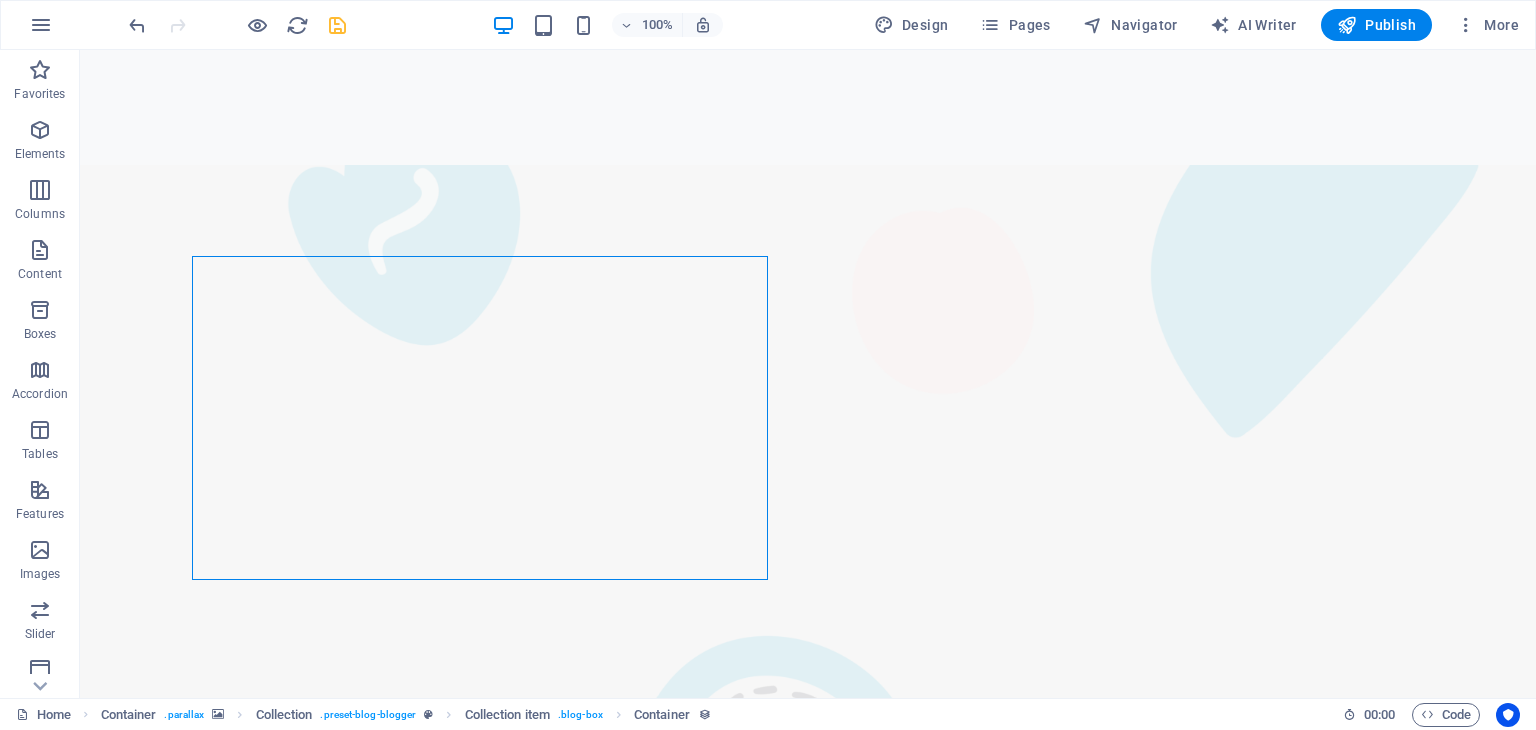 click at bounding box center (808, 3719) 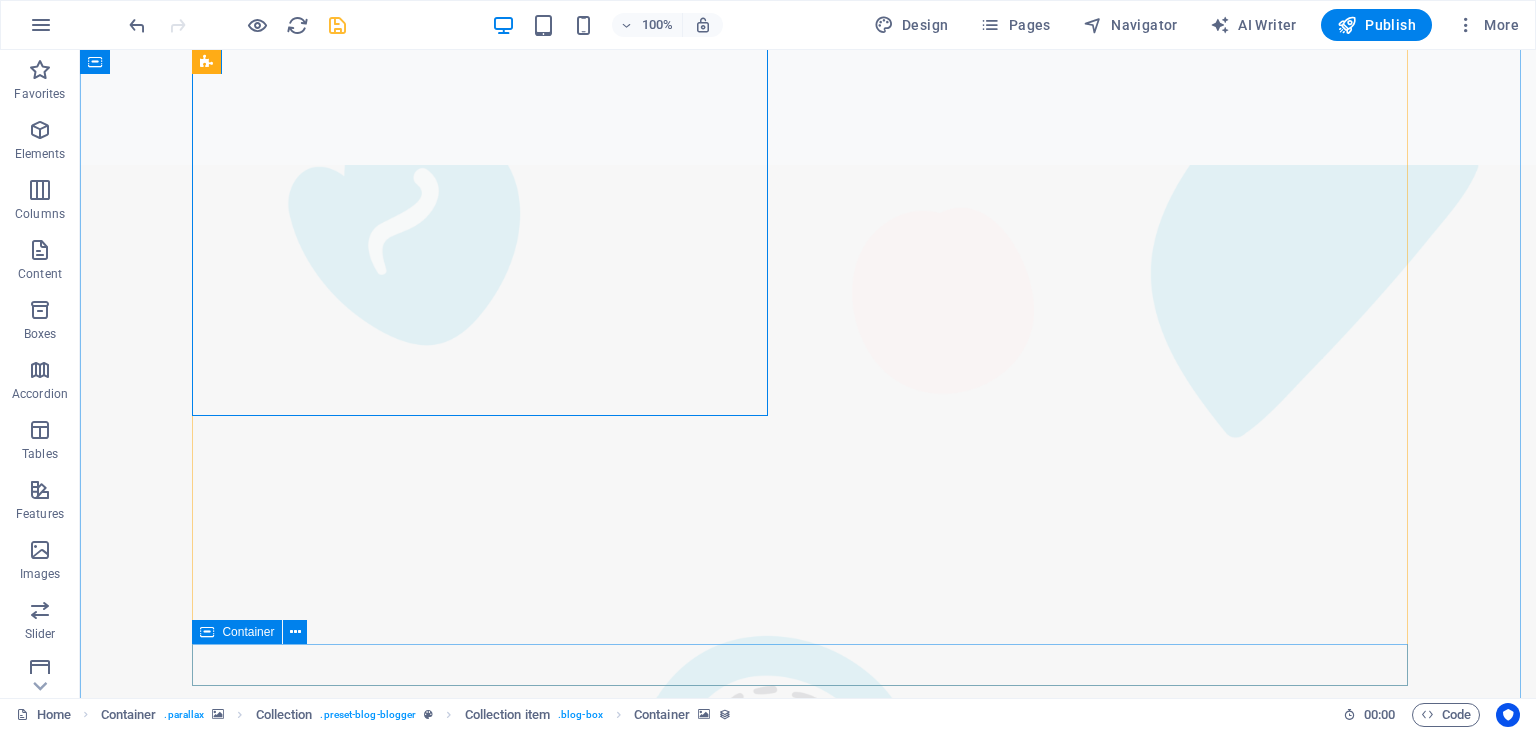 click on "Previous Next" at bounding box center (808, 4133) 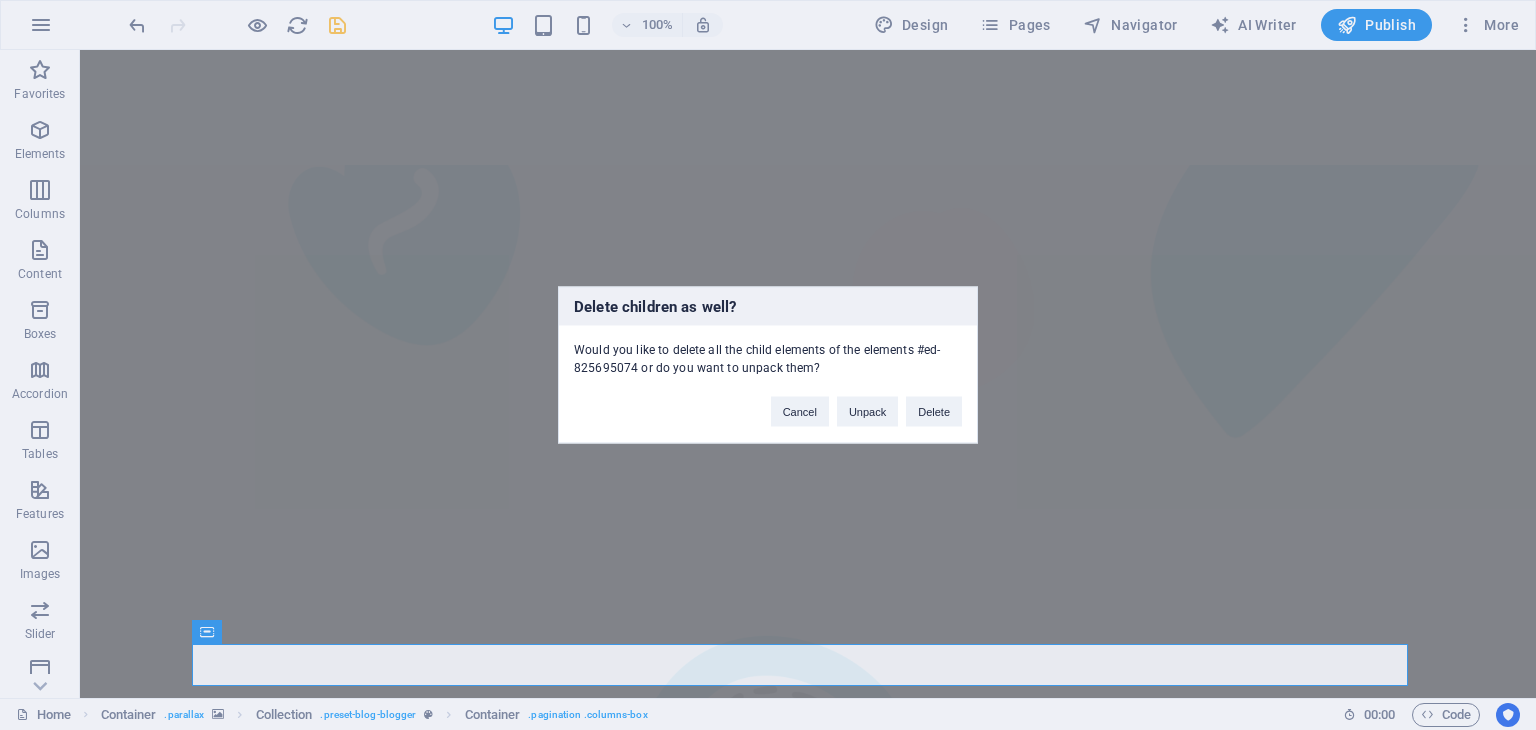 type 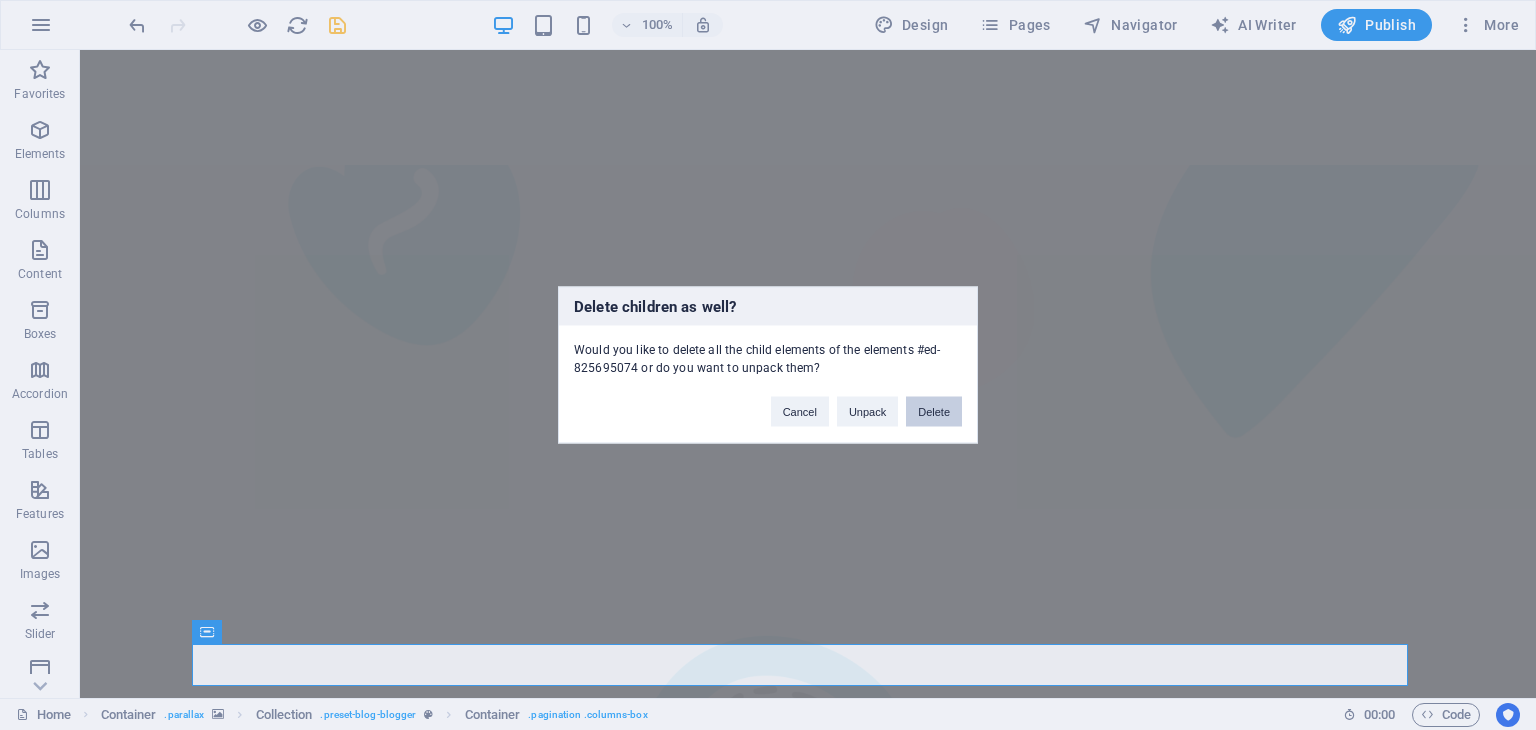 click on "Delete" at bounding box center [934, 412] 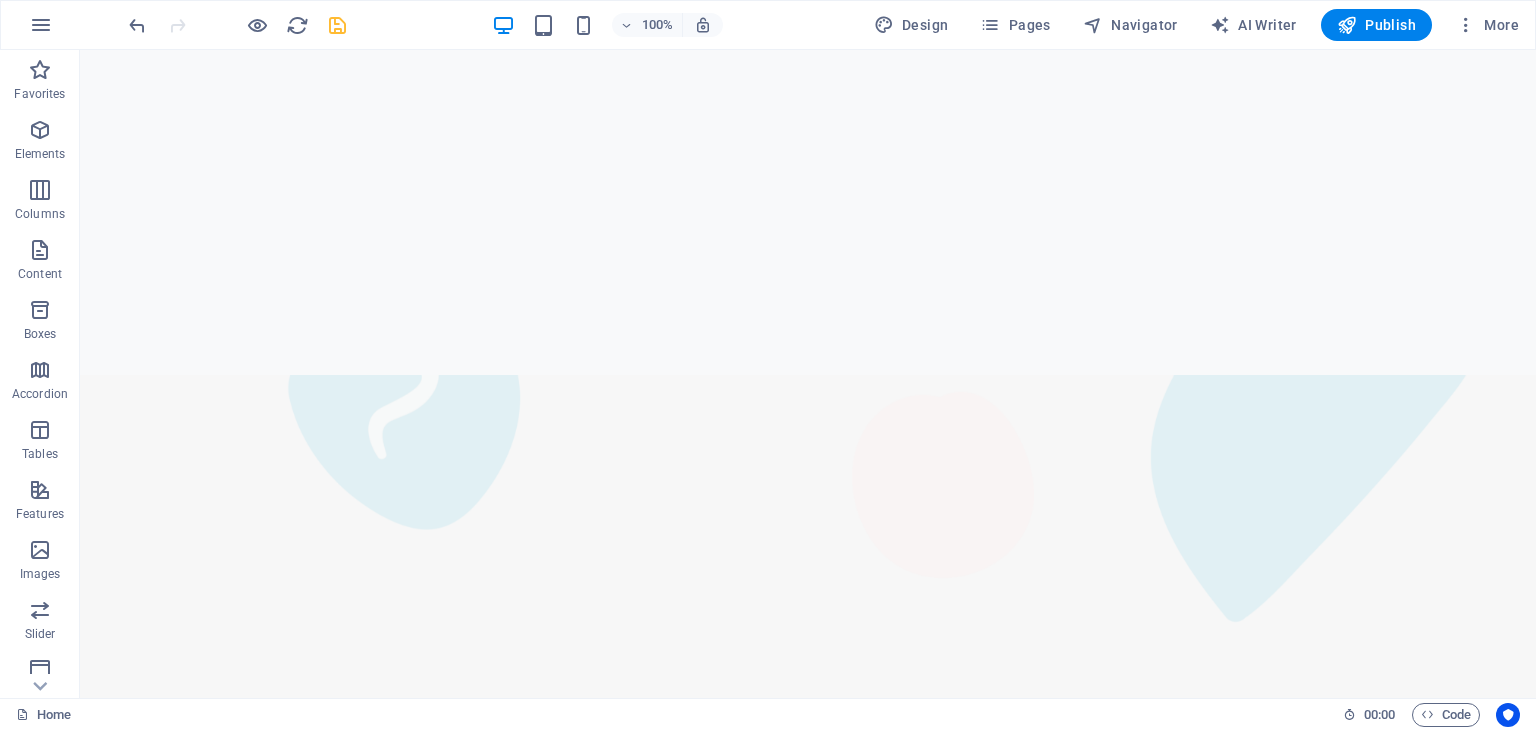 scroll, scrollTop: 1840, scrollLeft: 0, axis: vertical 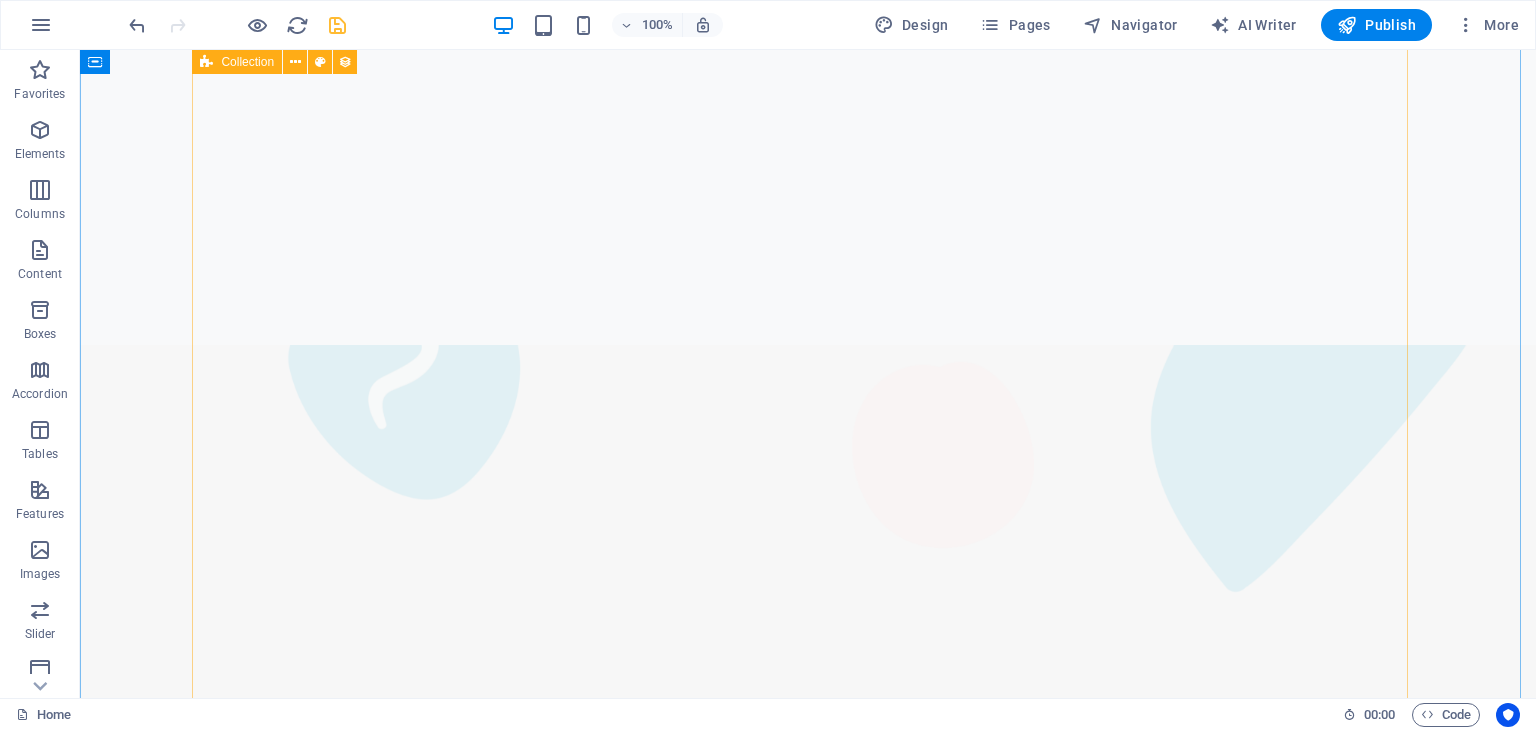 click at bounding box center (808, 4028) 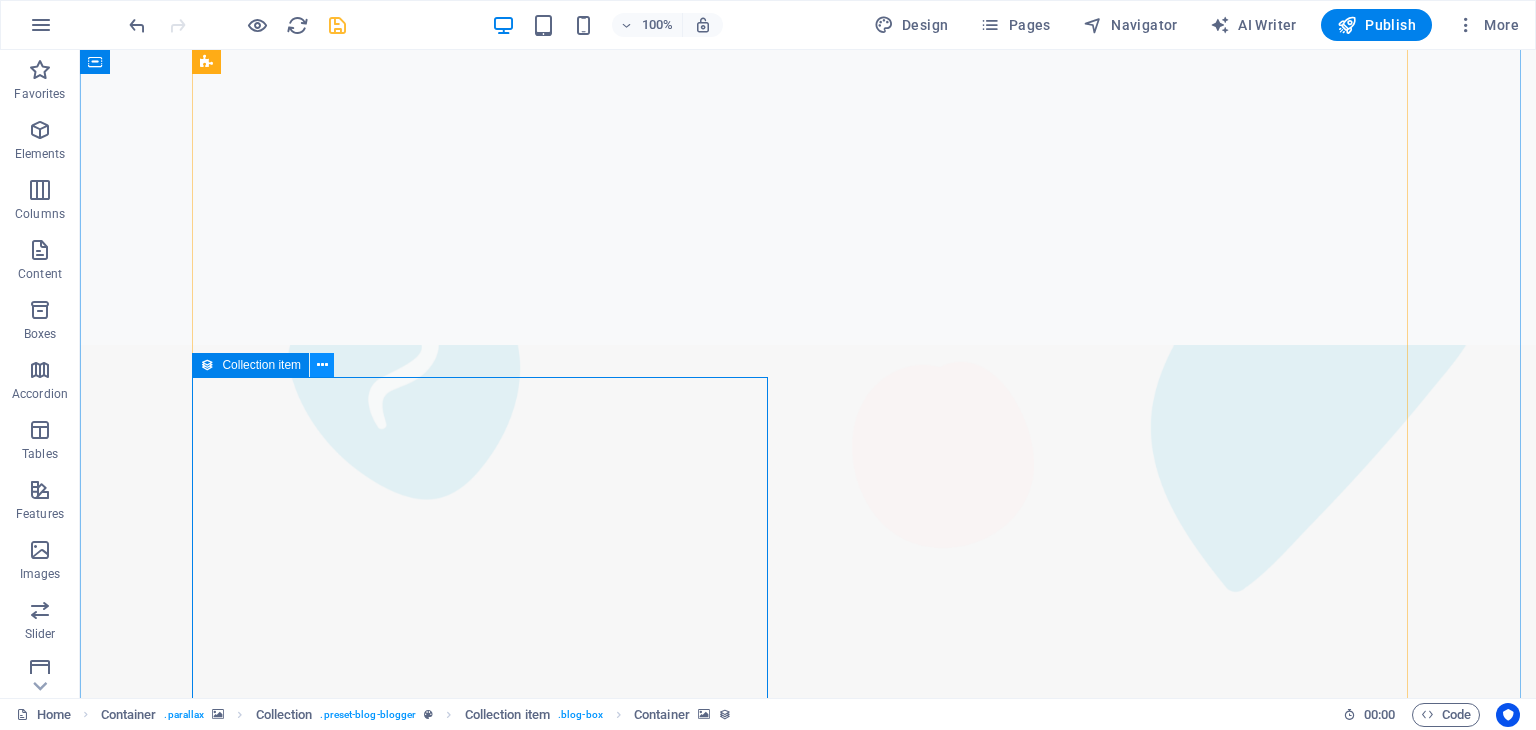 click at bounding box center [322, 365] 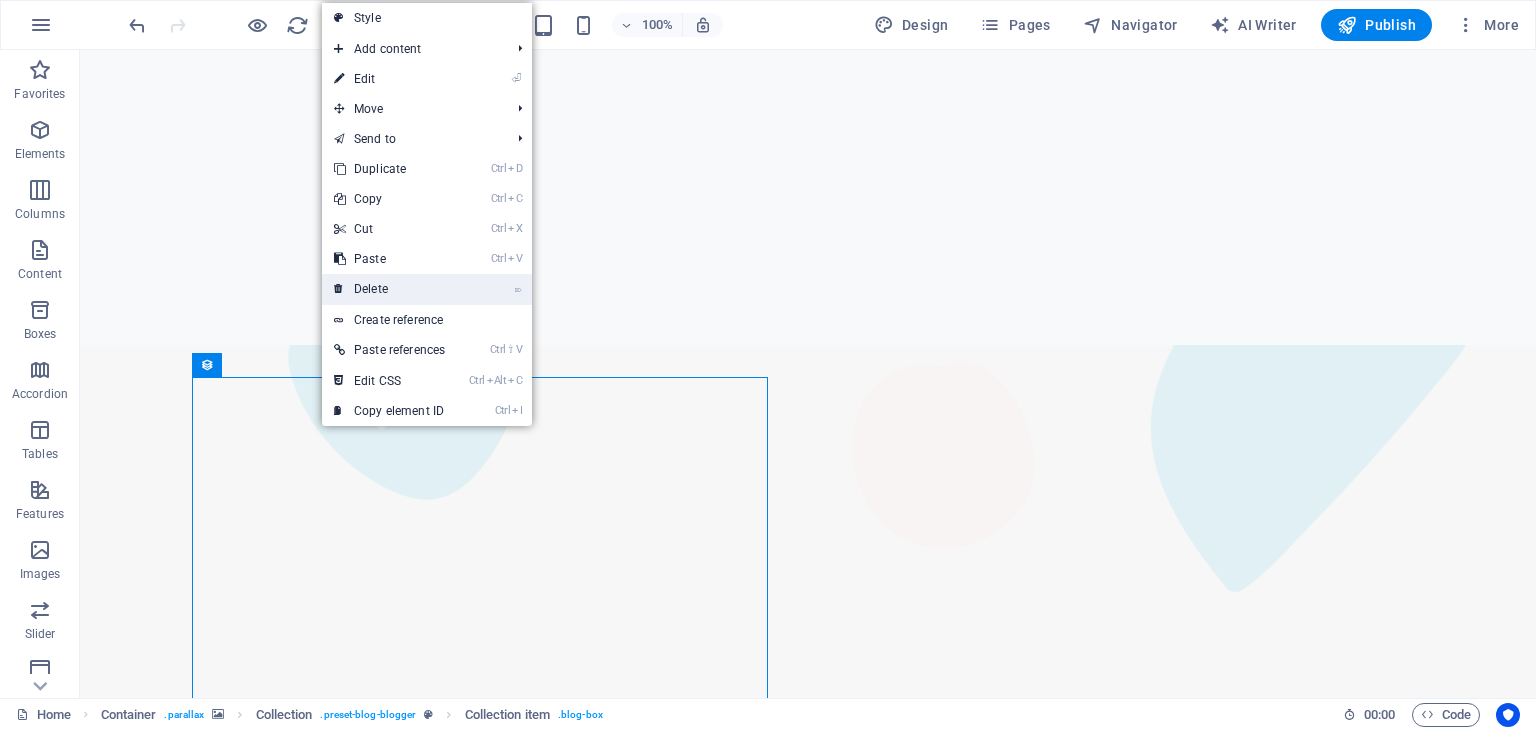 click on "⌦  Delete" at bounding box center (389, 289) 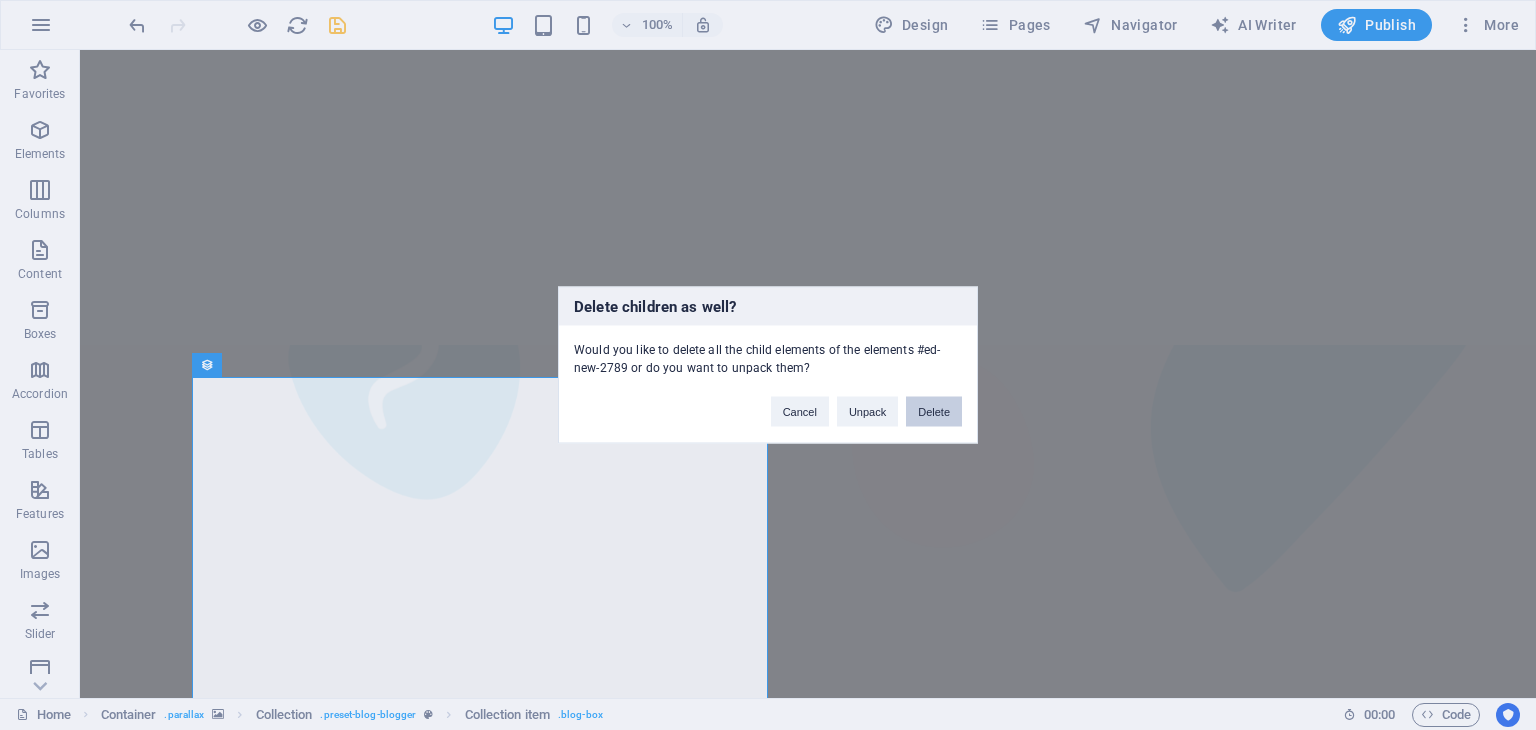 click on "Delete" at bounding box center (934, 412) 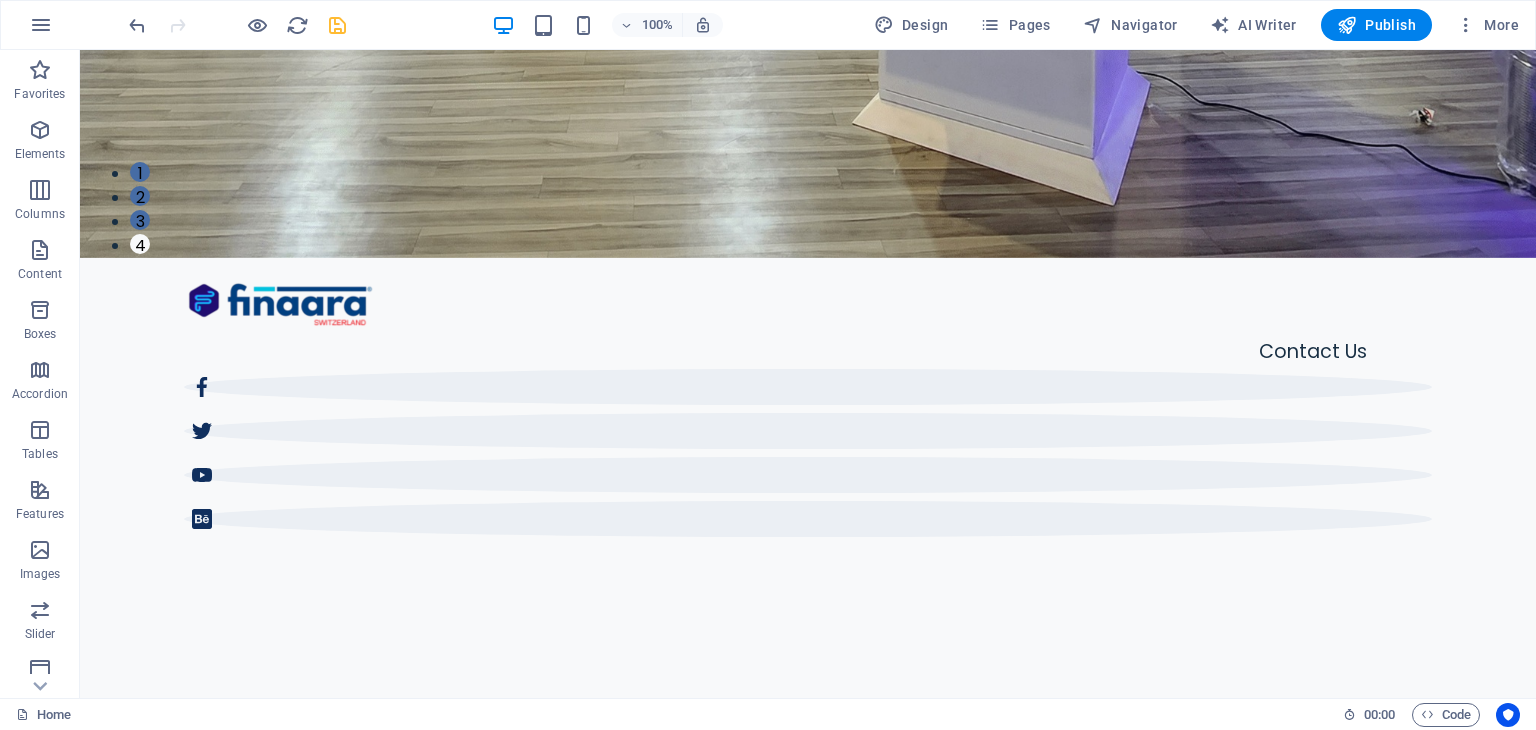 scroll, scrollTop: 618, scrollLeft: 0, axis: vertical 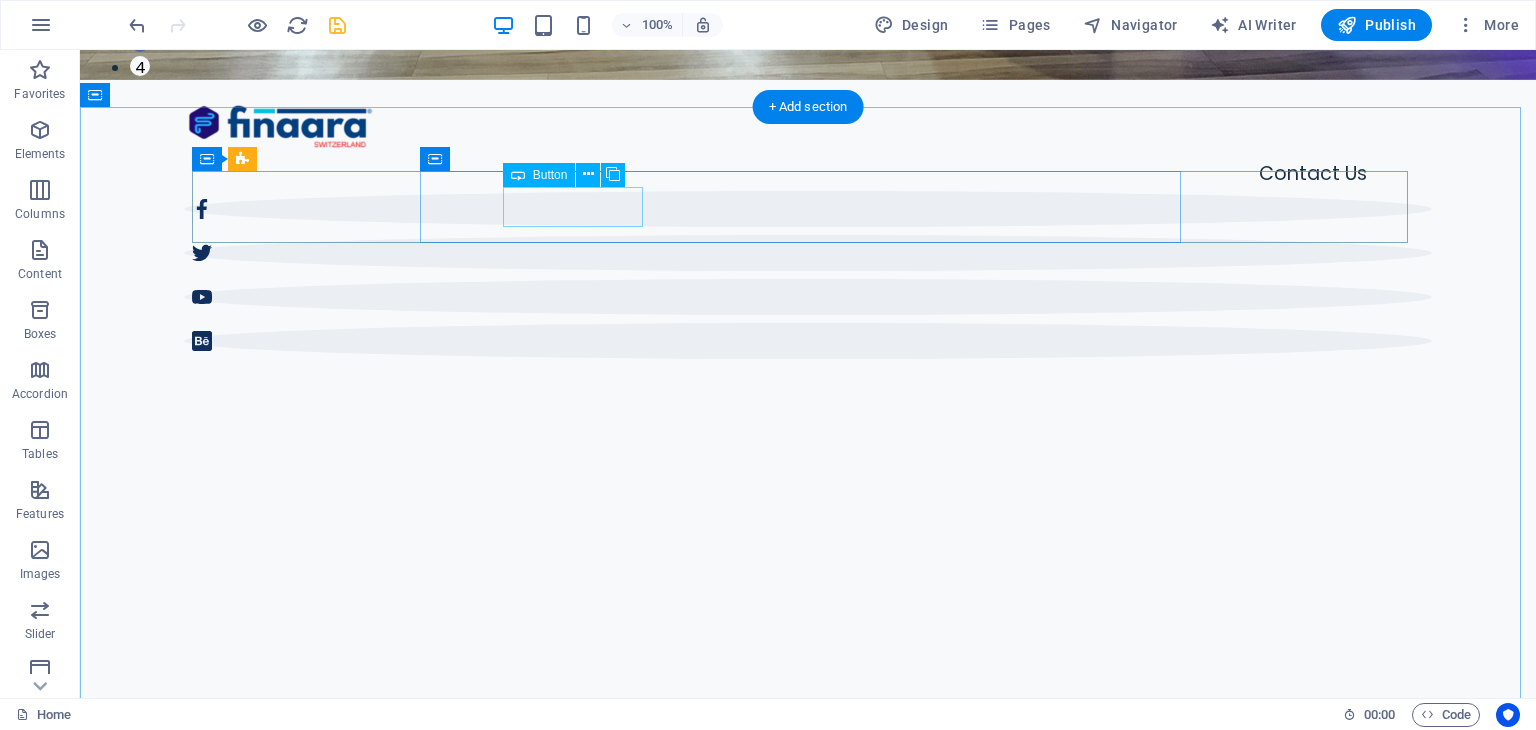 click on "Digital Money" at bounding box center (808, 2176) 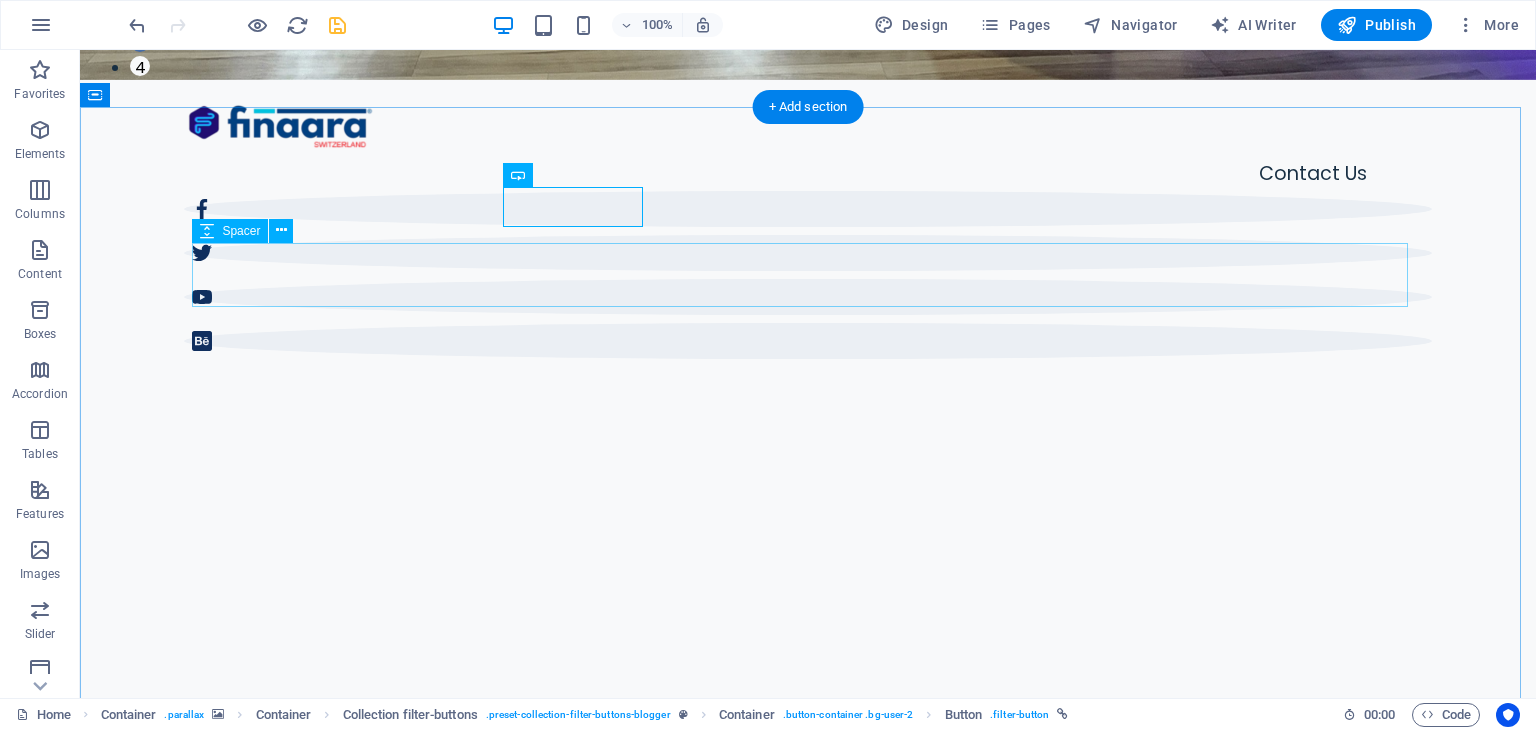 click at bounding box center [808, 2388] 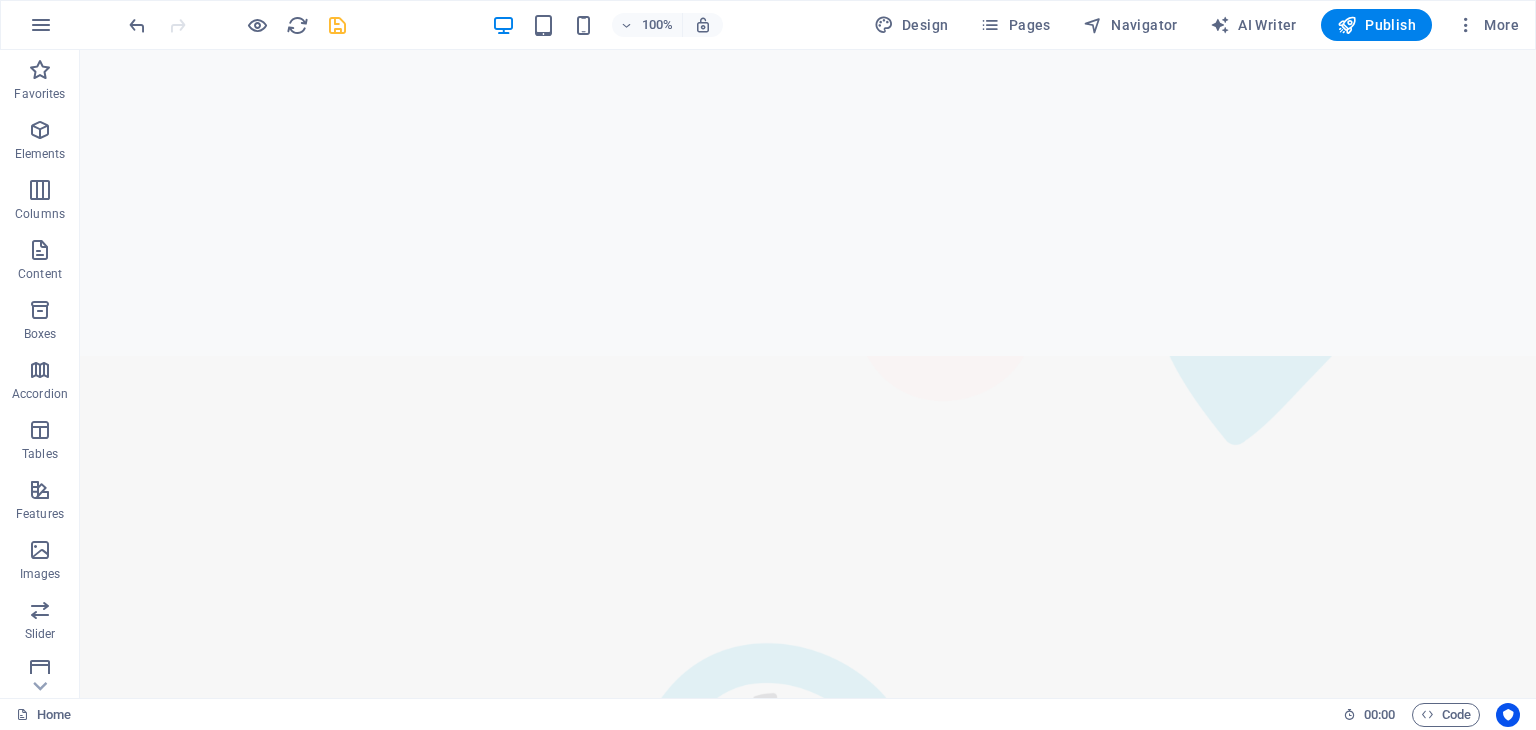 scroll, scrollTop: 2049, scrollLeft: 0, axis: vertical 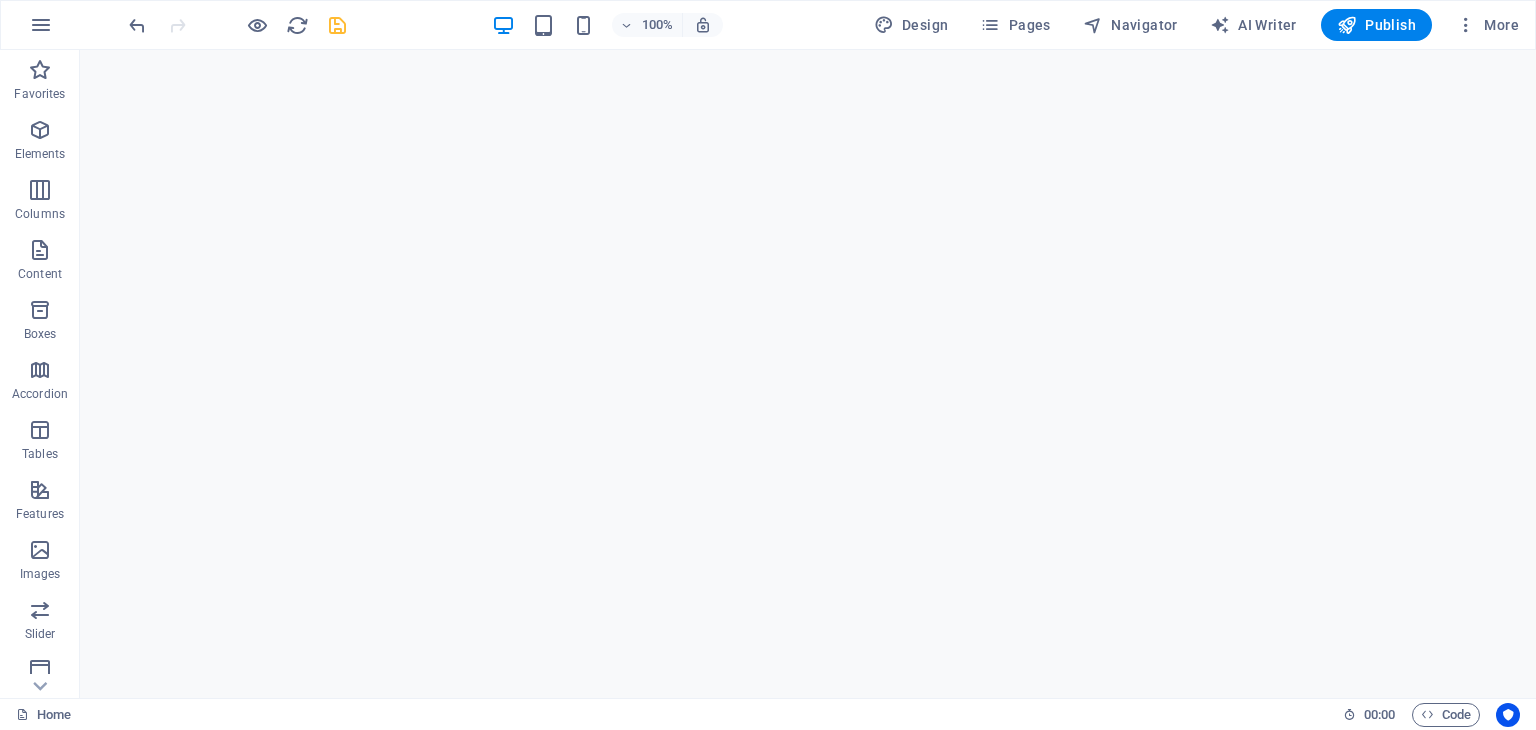 drag, startPoint x: 1452, startPoint y: 338, endPoint x: 1453, endPoint y: 373, distance: 35.014282 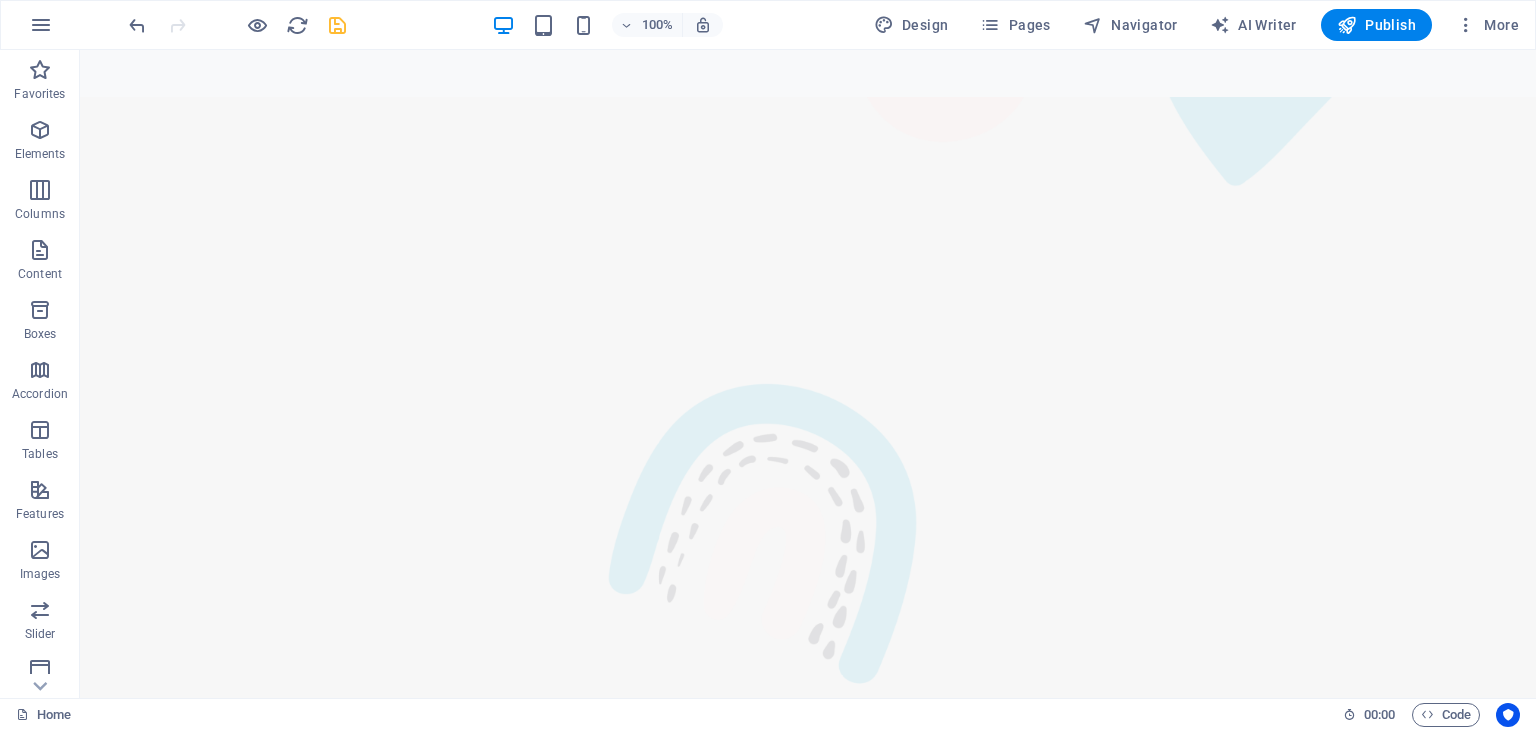 scroll, scrollTop: 2240, scrollLeft: 0, axis: vertical 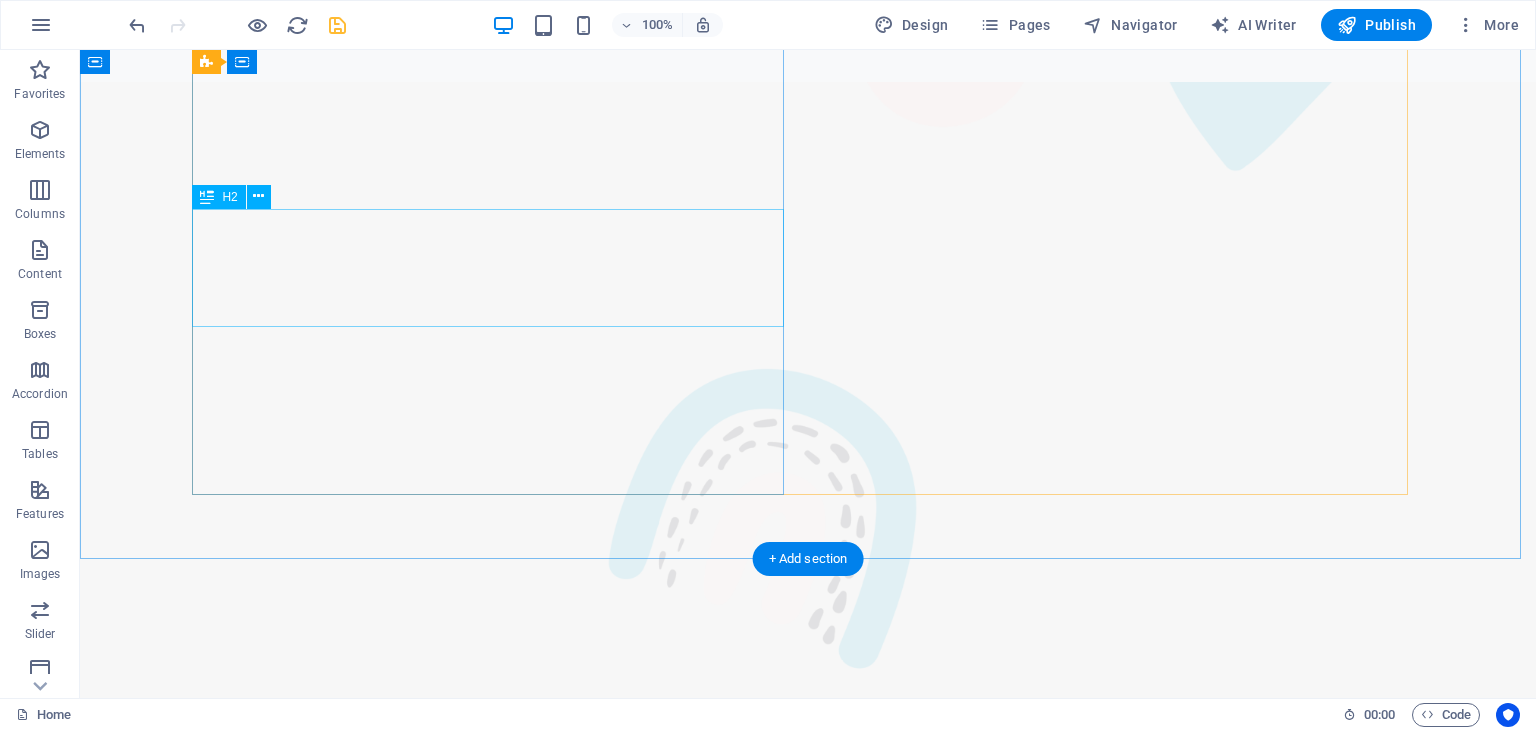 click on "Sign Up to Receive the Latest Updates" at bounding box center (496, 3846) 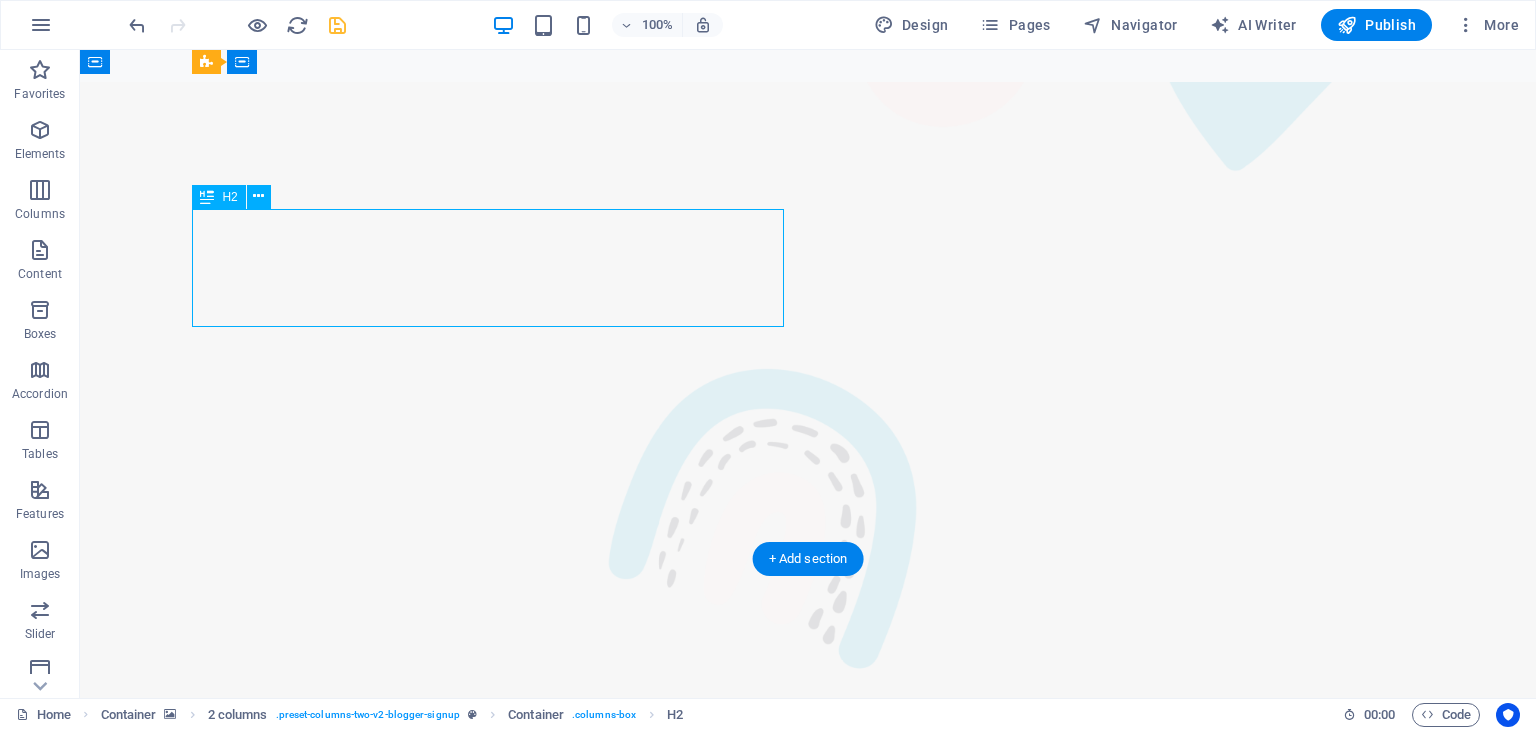 click on "Sign Up to Receive the Latest Updates" at bounding box center [496, 3846] 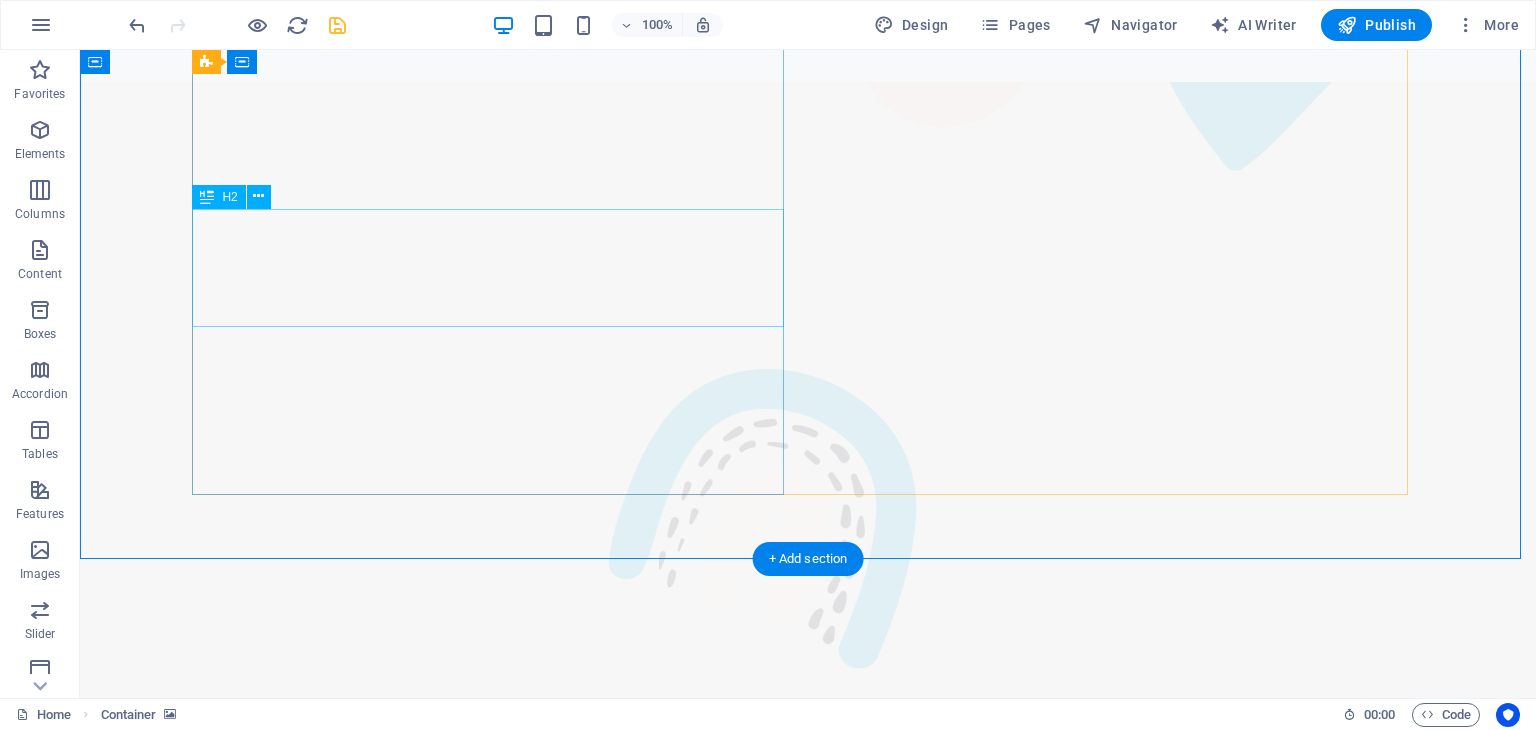 click on "Sign Up to Receive the Latest Updates" at bounding box center [496, 3846] 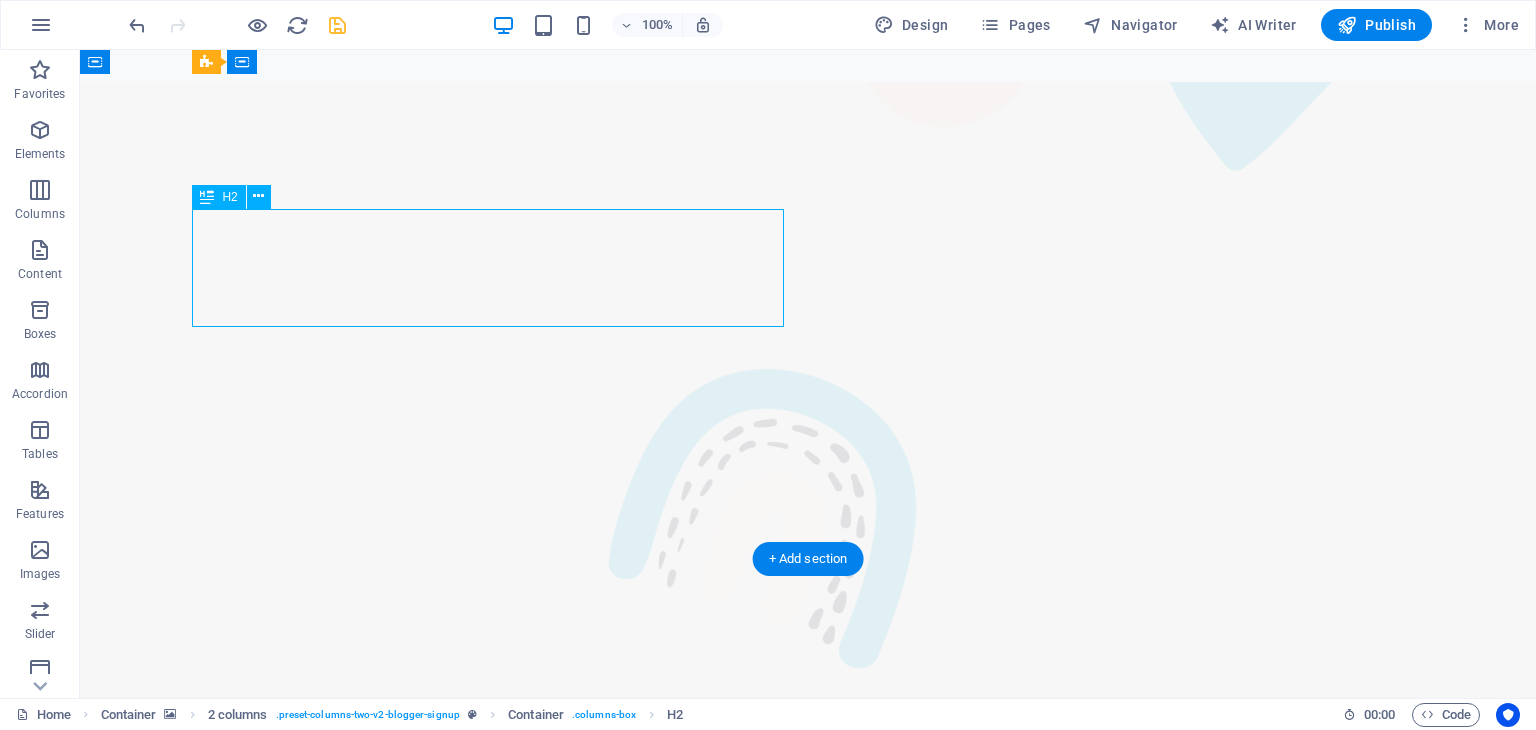 click on "Sign Up to Receive the Latest Updates" at bounding box center [496, 3846] 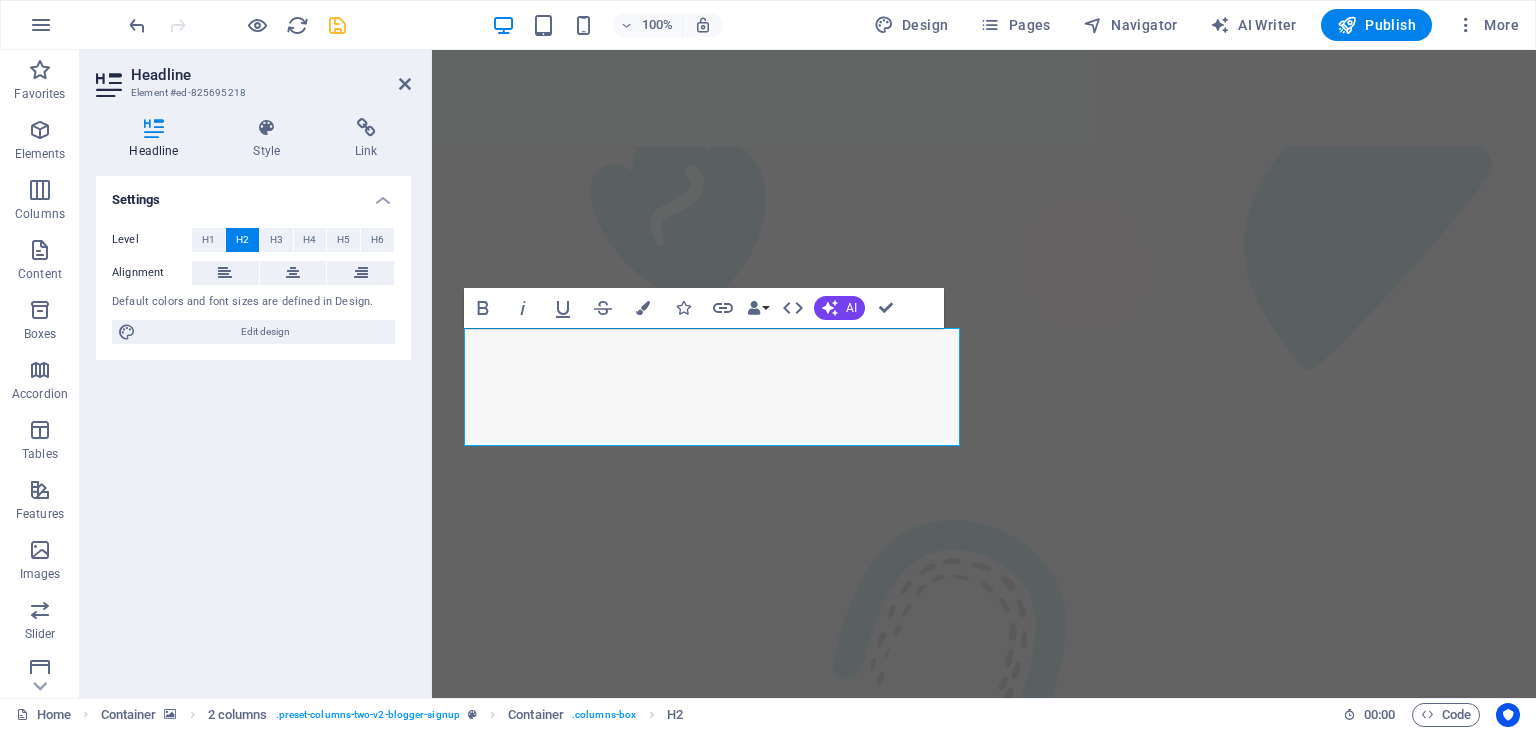 type 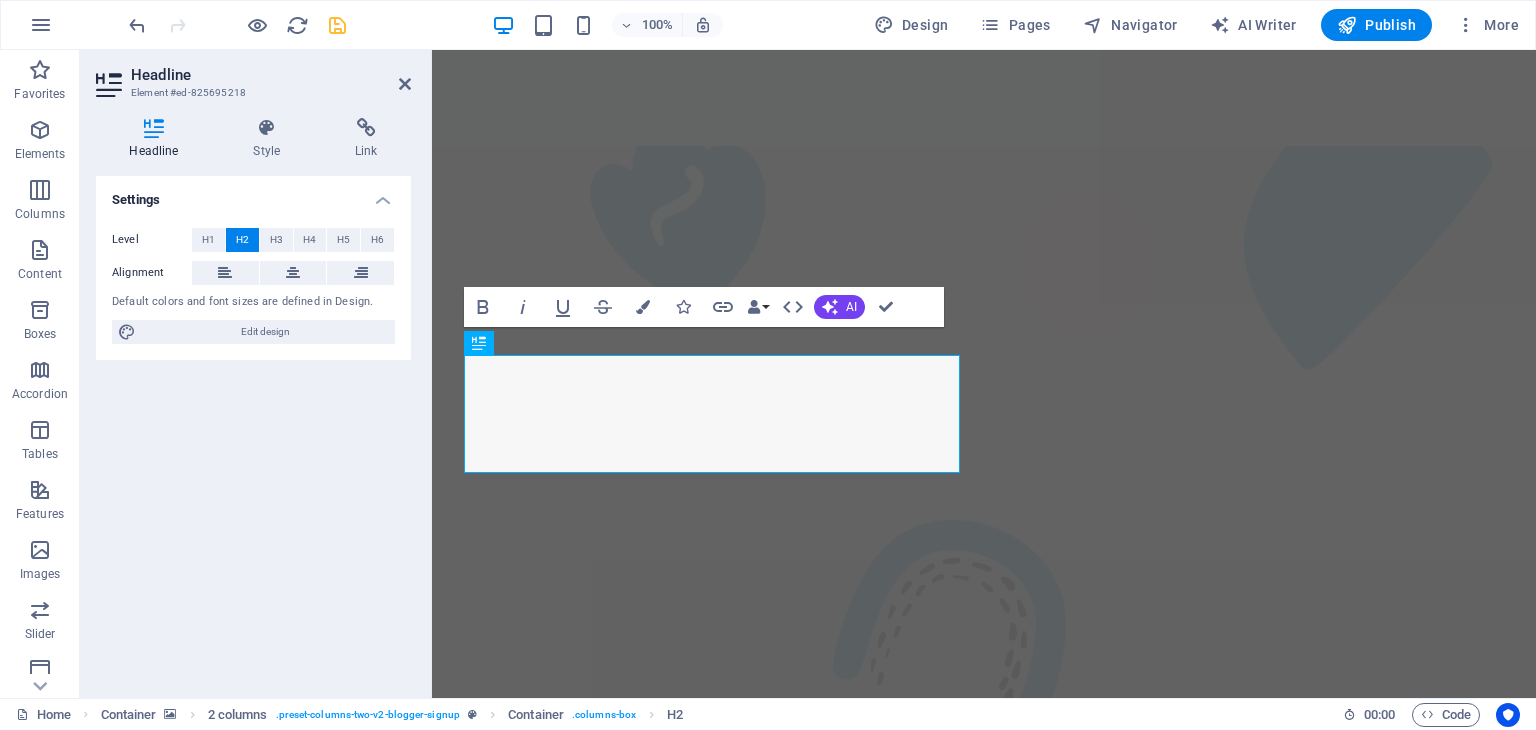 scroll, scrollTop: 2213, scrollLeft: 0, axis: vertical 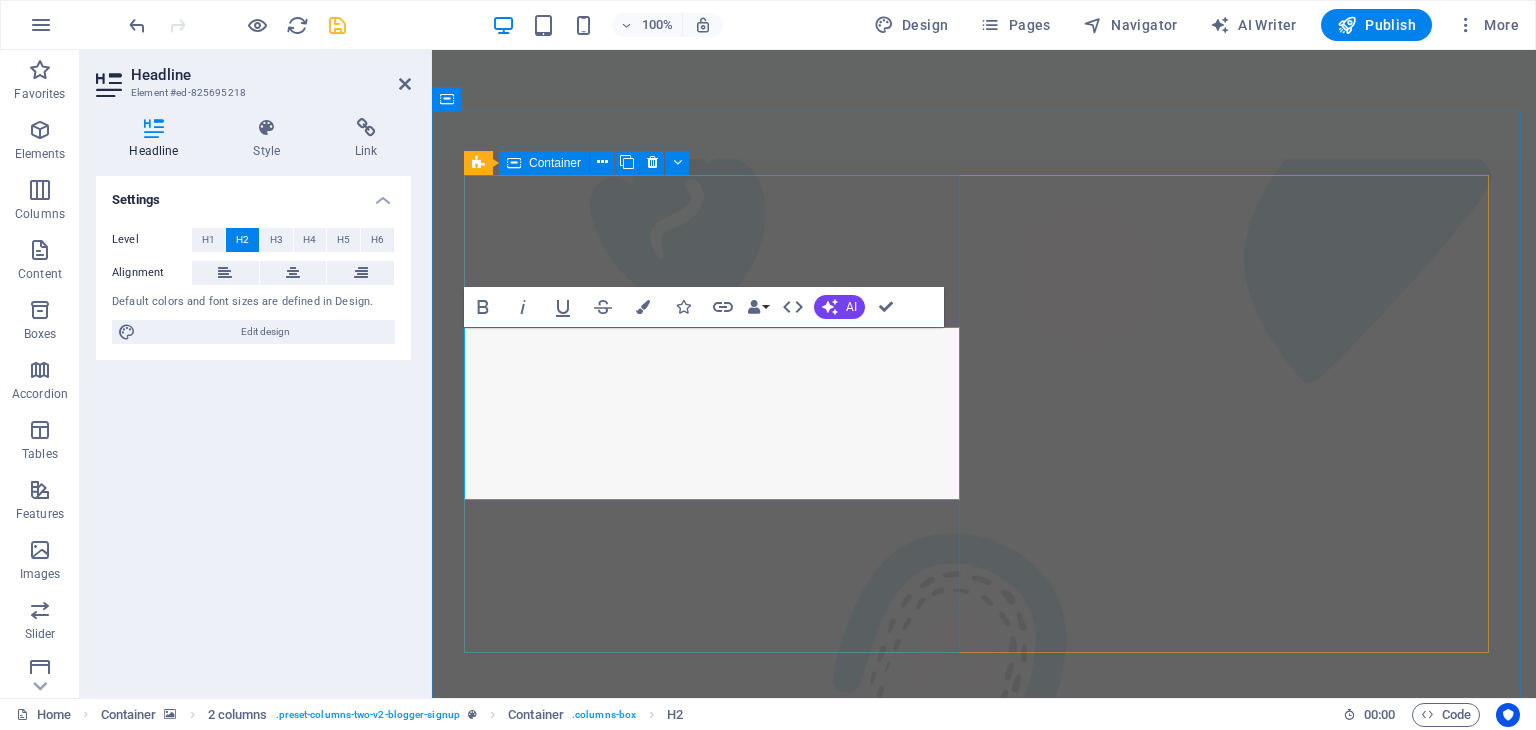 click on "Your Nearest DBU or AVRM or Bank On Wheels" at bounding box center (716, 4006) 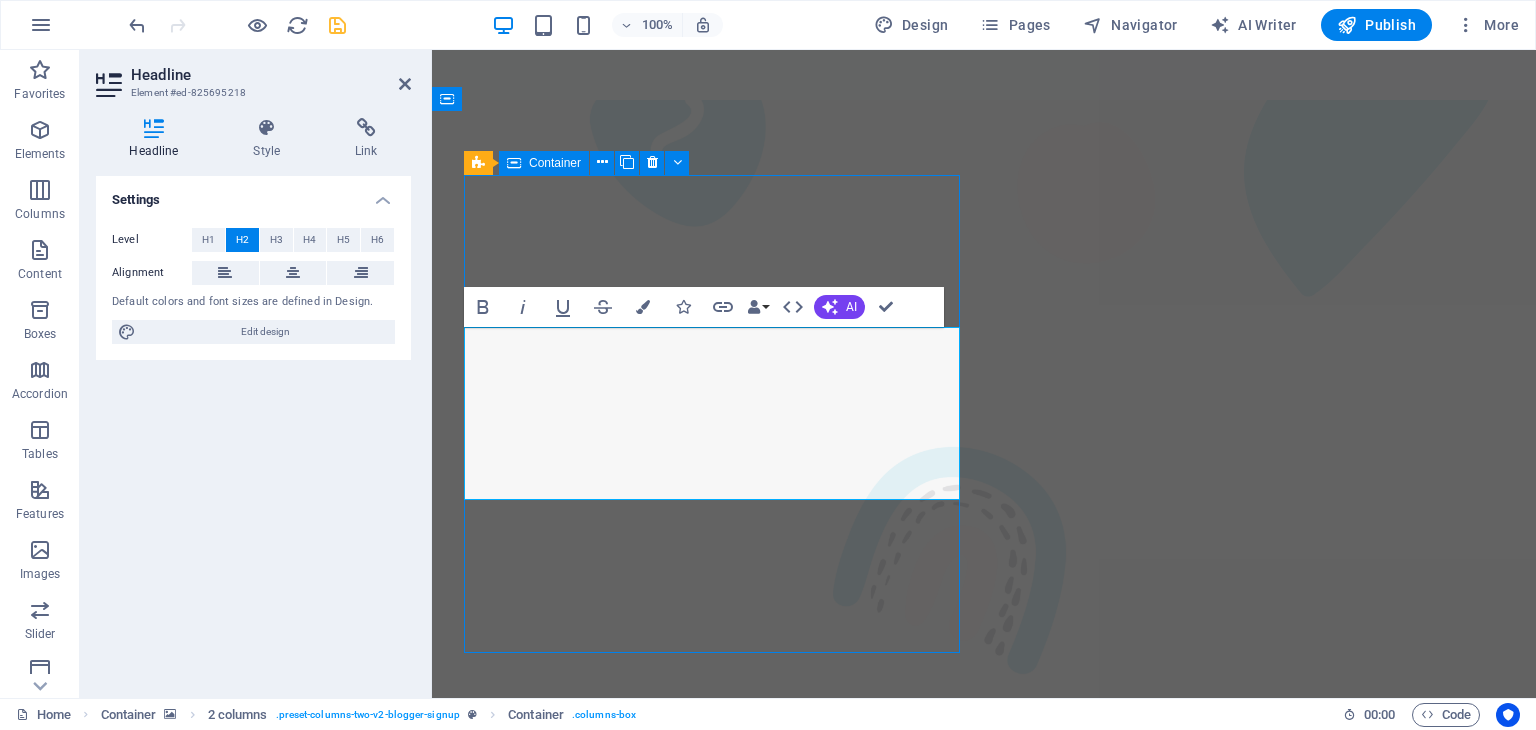 scroll, scrollTop: 2121, scrollLeft: 0, axis: vertical 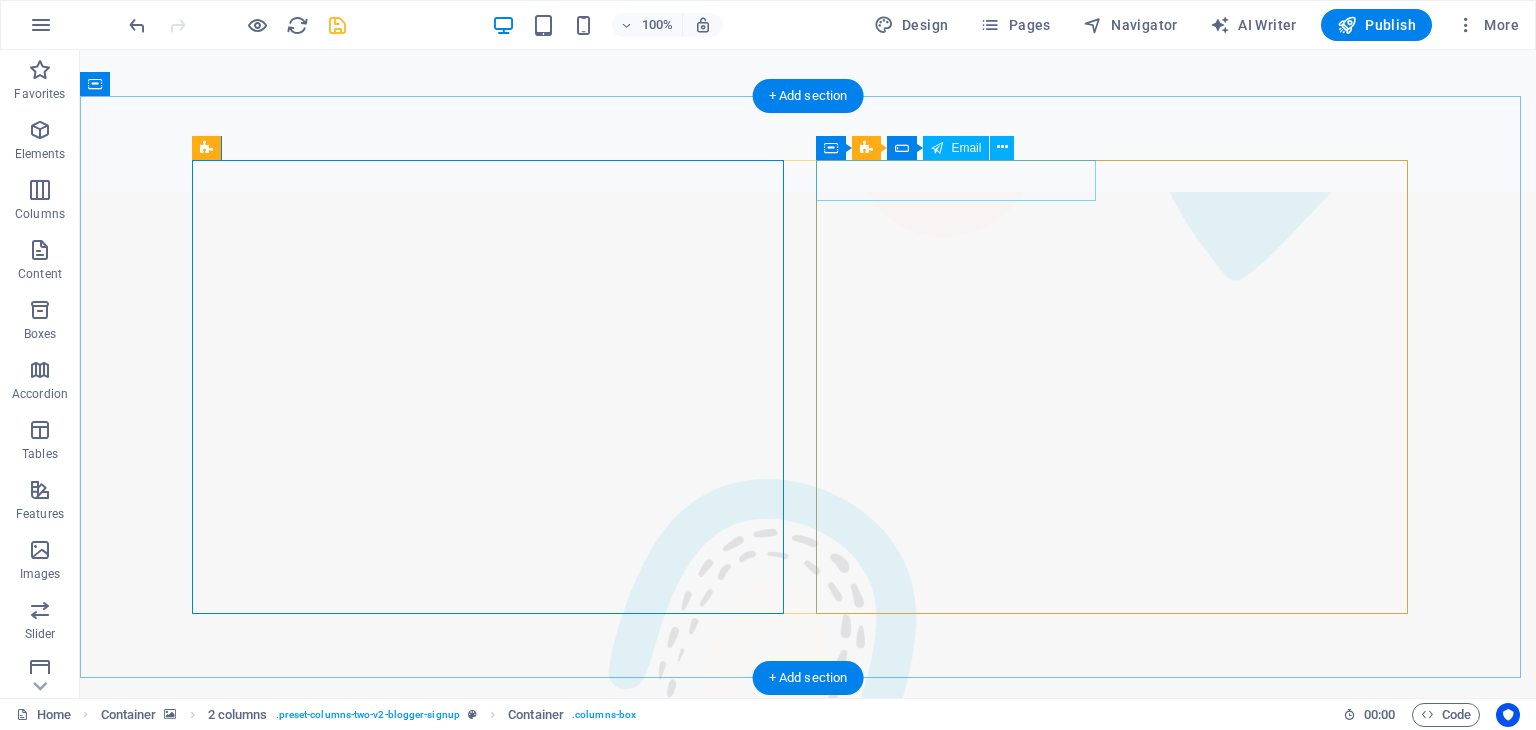 click at bounding box center [374, 4038] 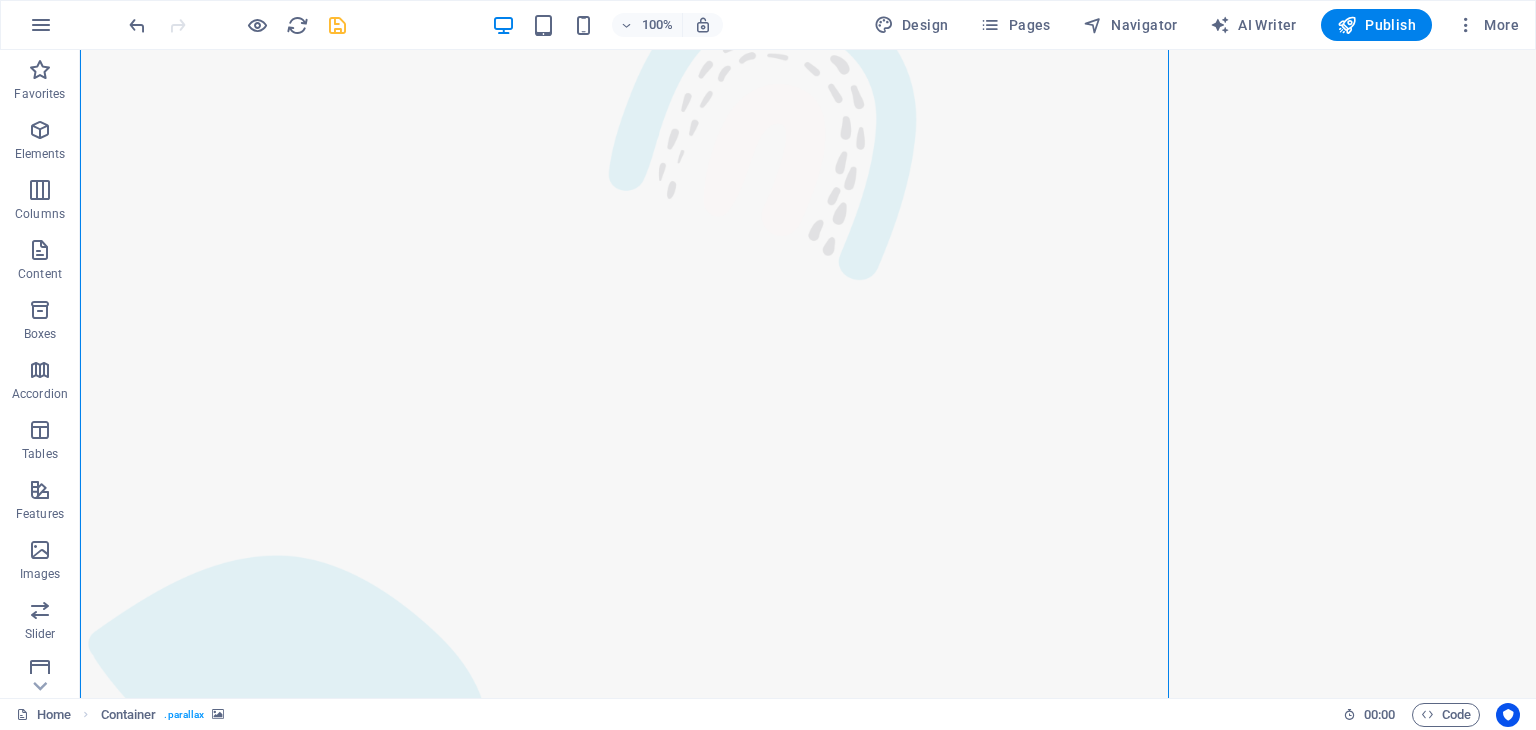 scroll, scrollTop: 1124, scrollLeft: 0, axis: vertical 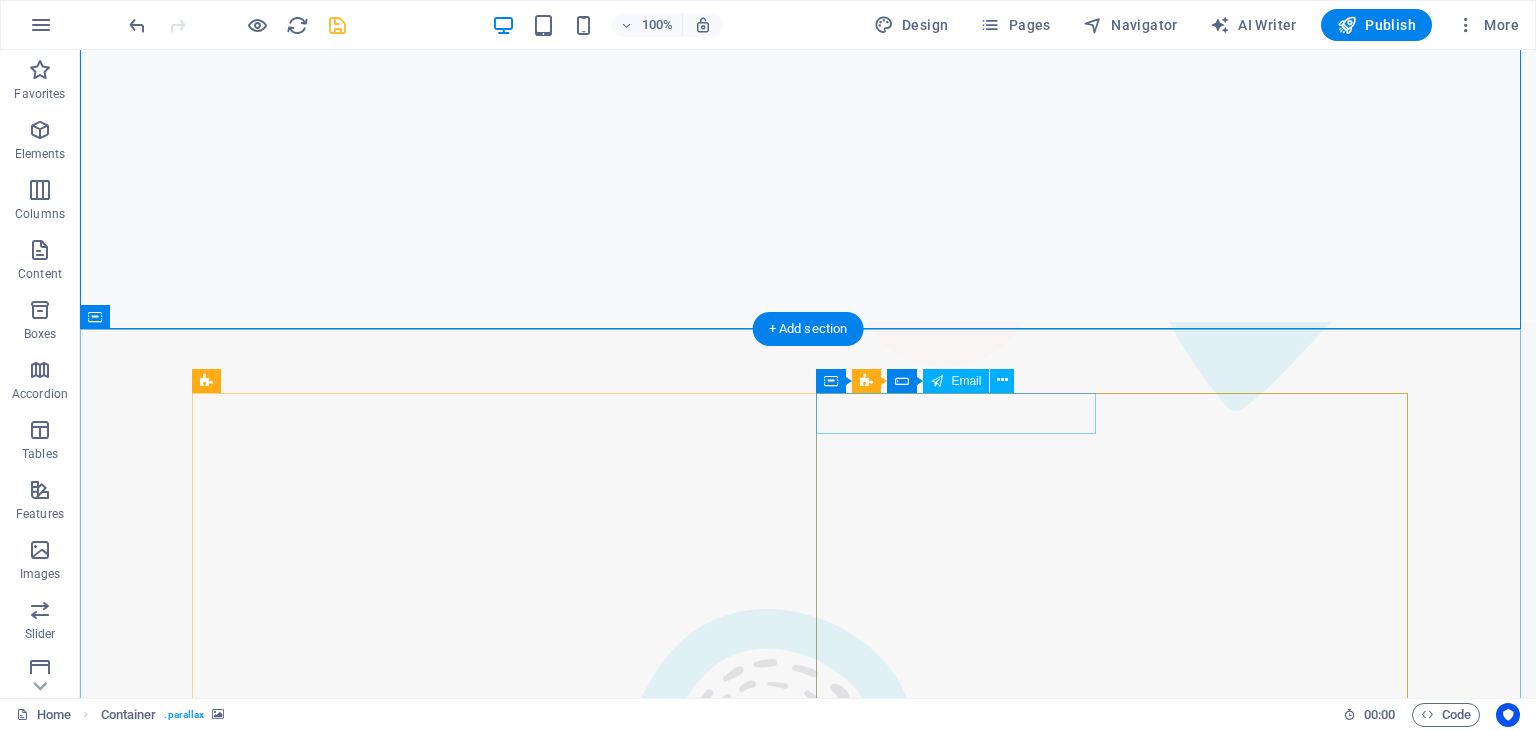 click at bounding box center (374, 4298) 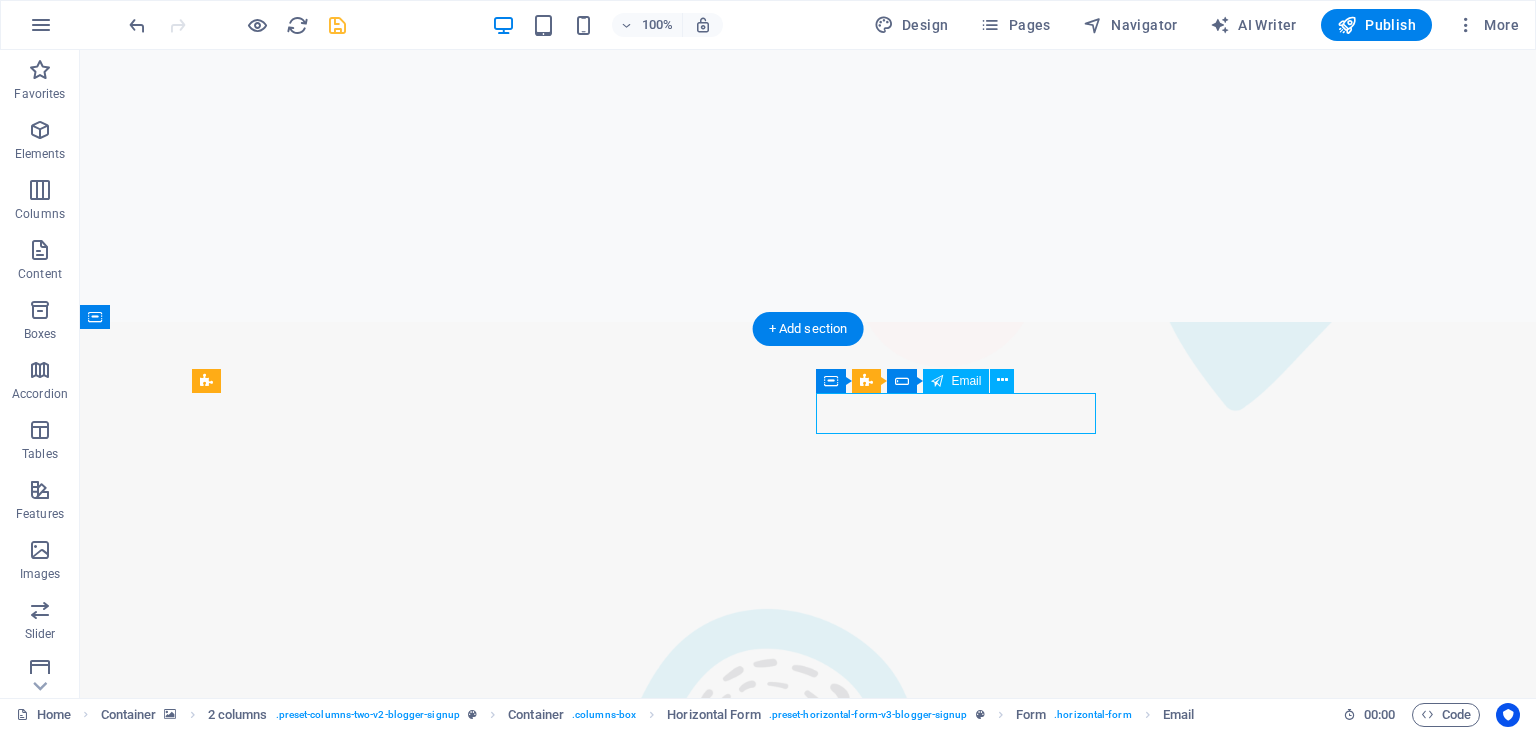 click at bounding box center (374, 4298) 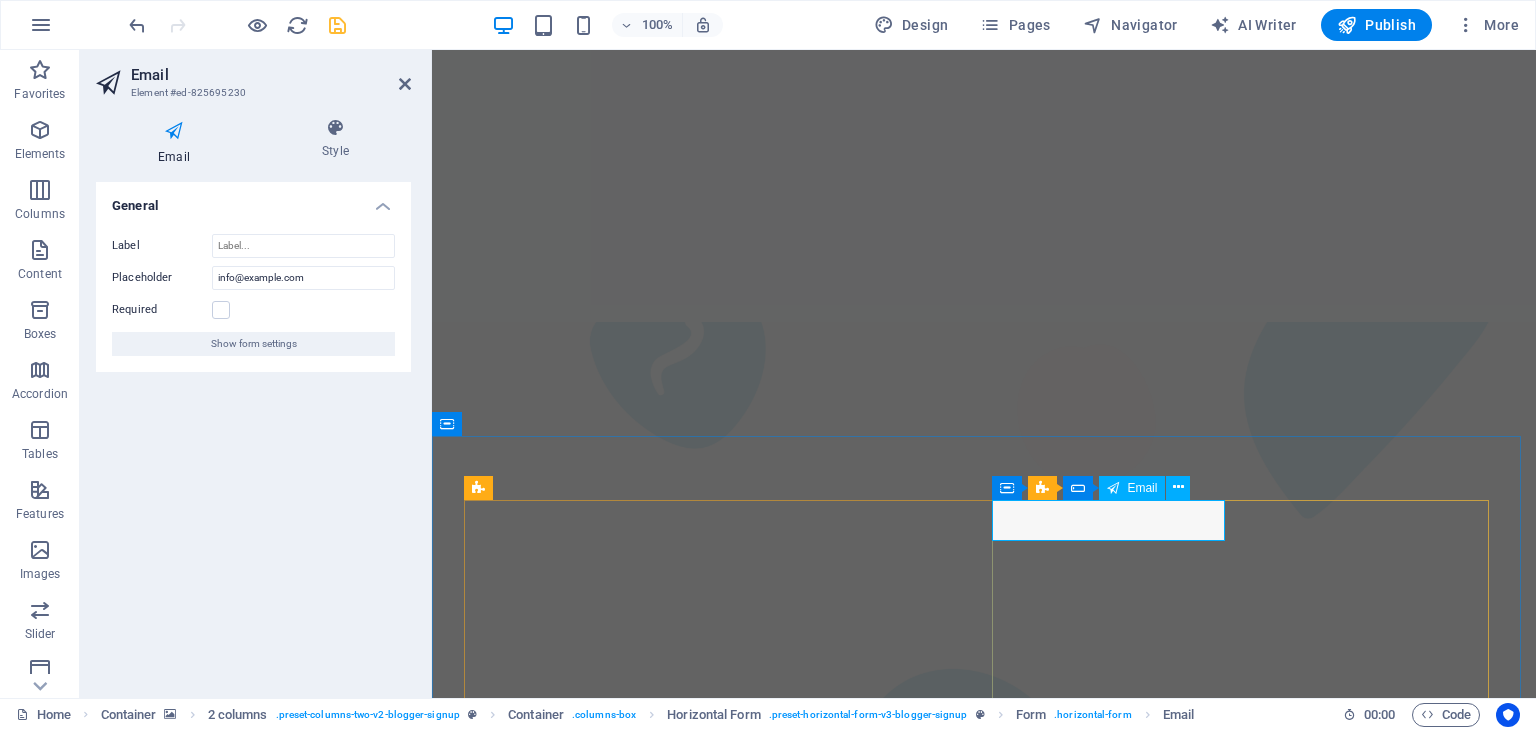 drag, startPoint x: 1008, startPoint y: 518, endPoint x: 1152, endPoint y: 522, distance: 144.05554 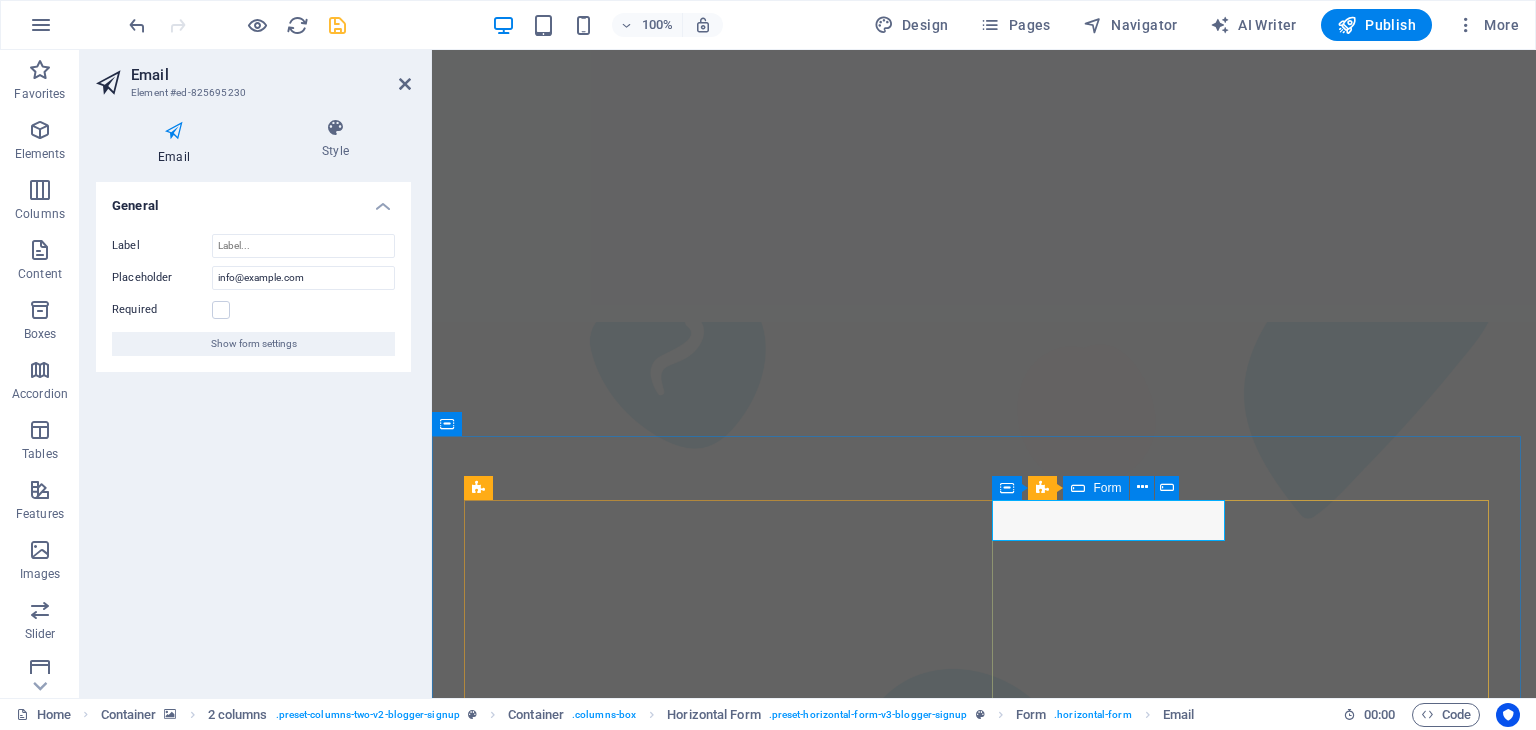 click on "Enter the PLZ Submit I have read and understand the privacy policy. Unreadable? Load new" at bounding box center (716, 4617) 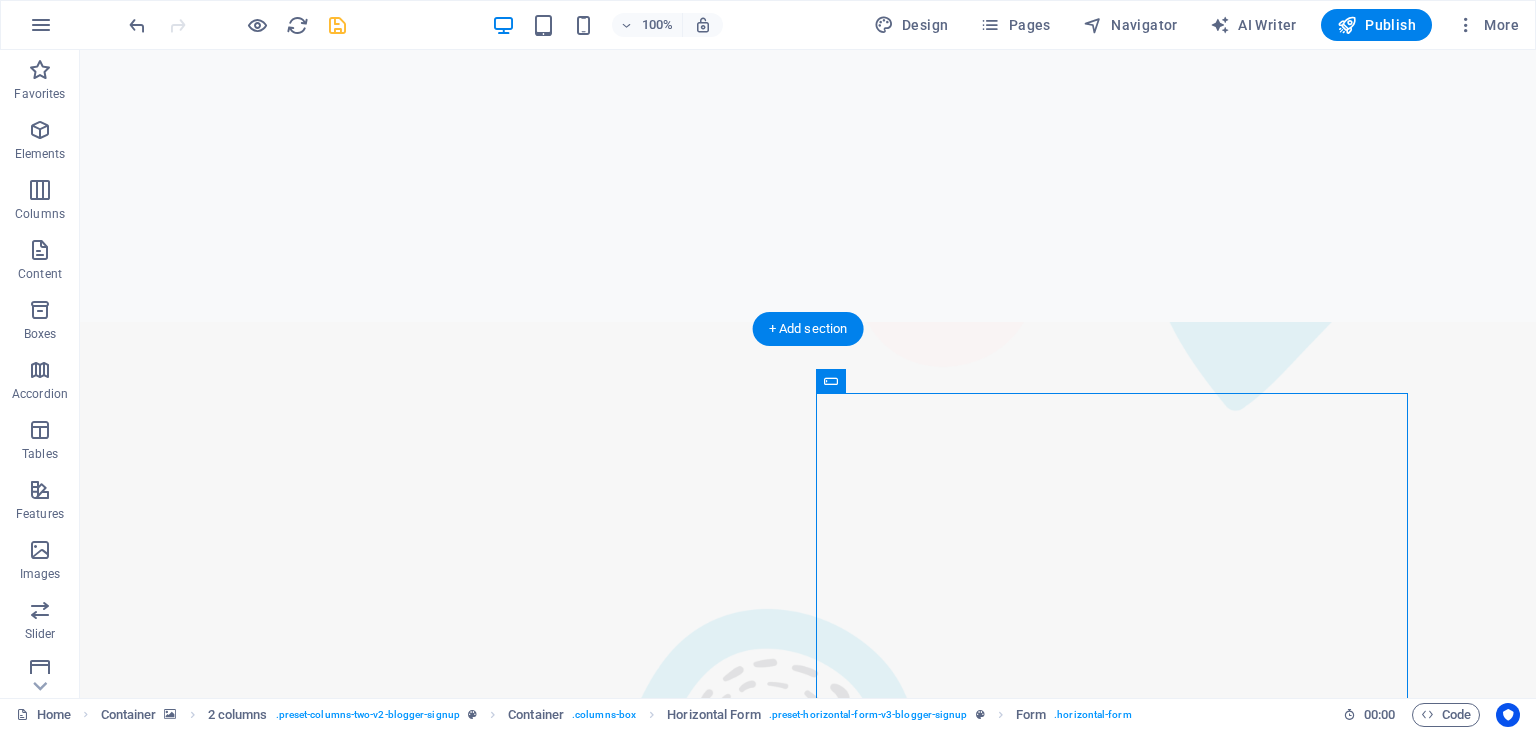 click at bounding box center (808, 3788) 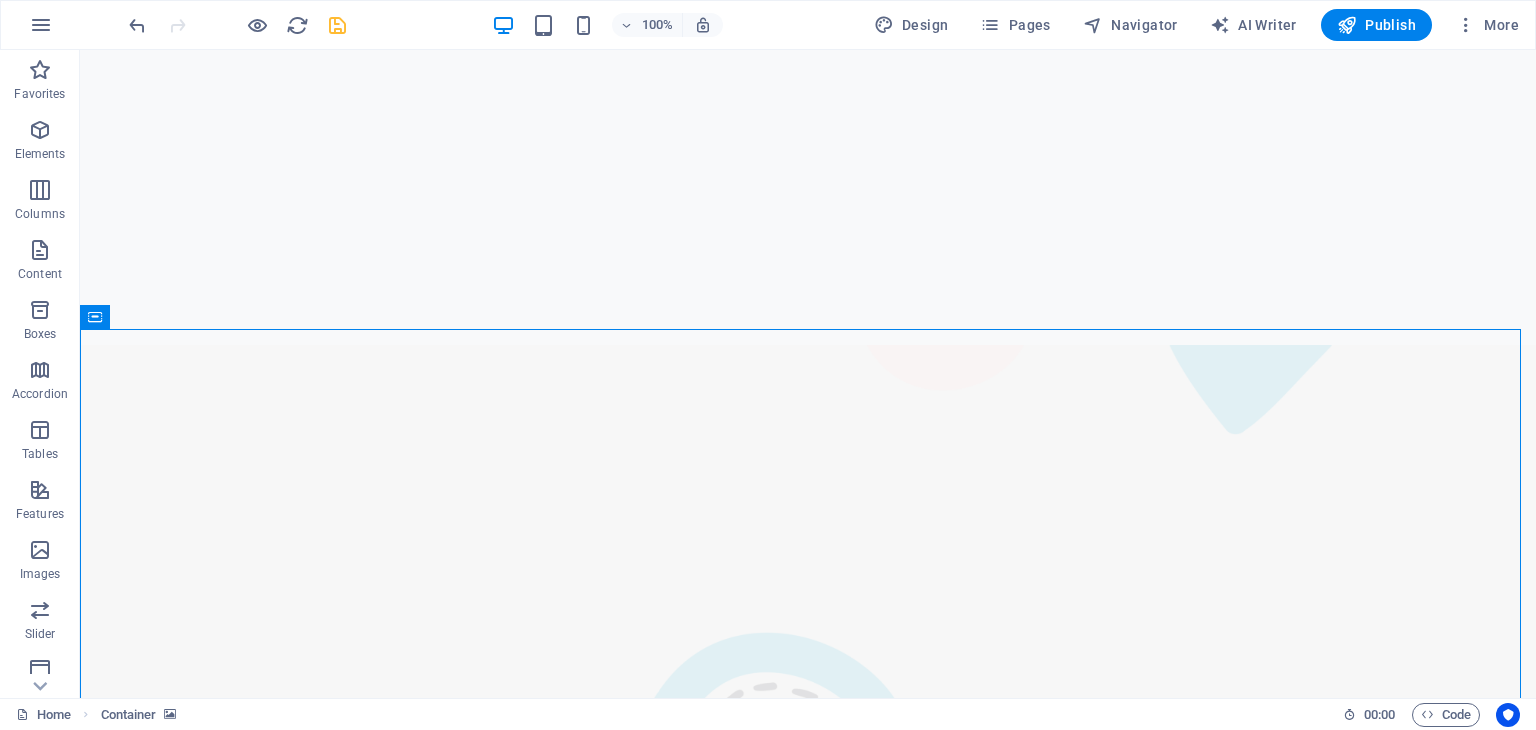 scroll, scrollTop: 2068, scrollLeft: 0, axis: vertical 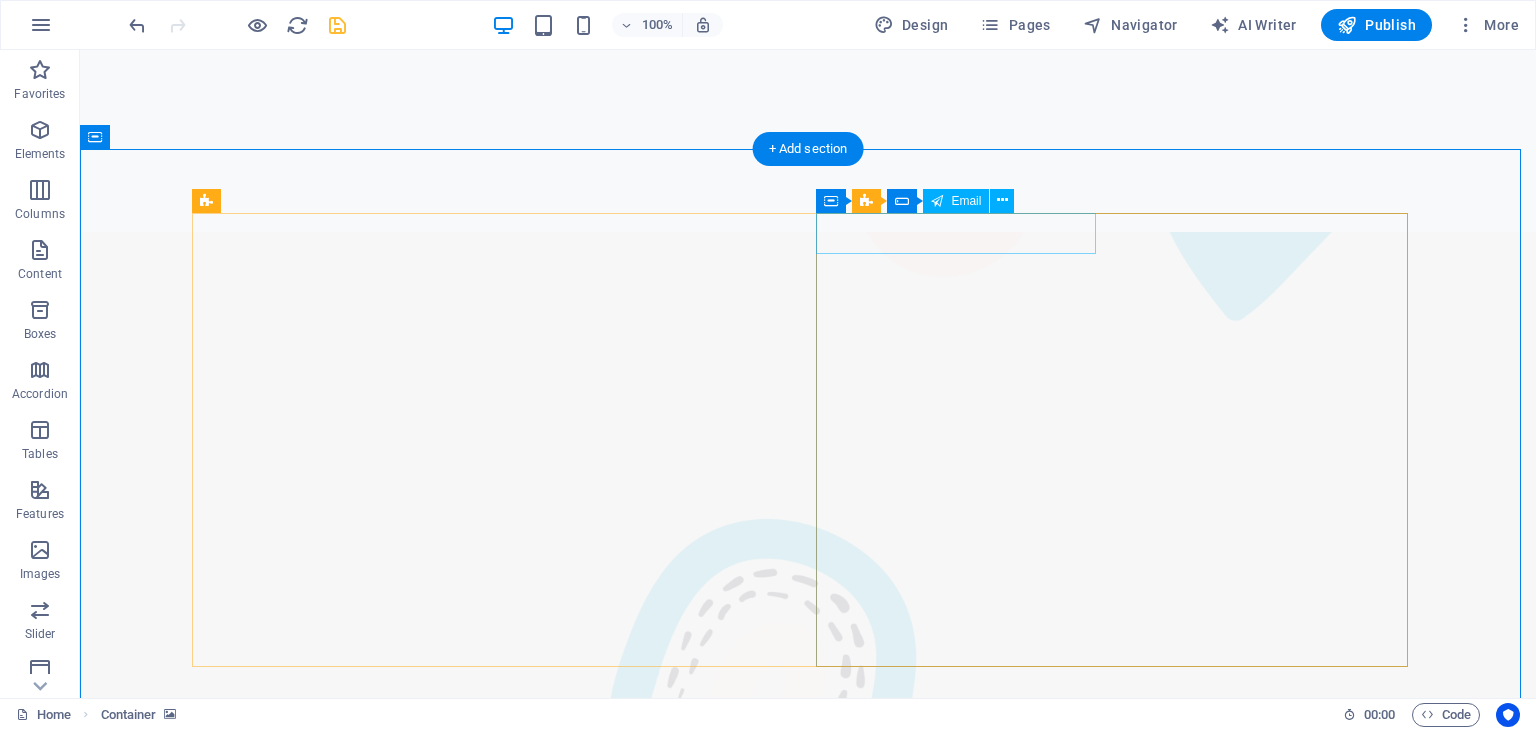 click on "Enter the PLZ" at bounding box center (374, 4118) 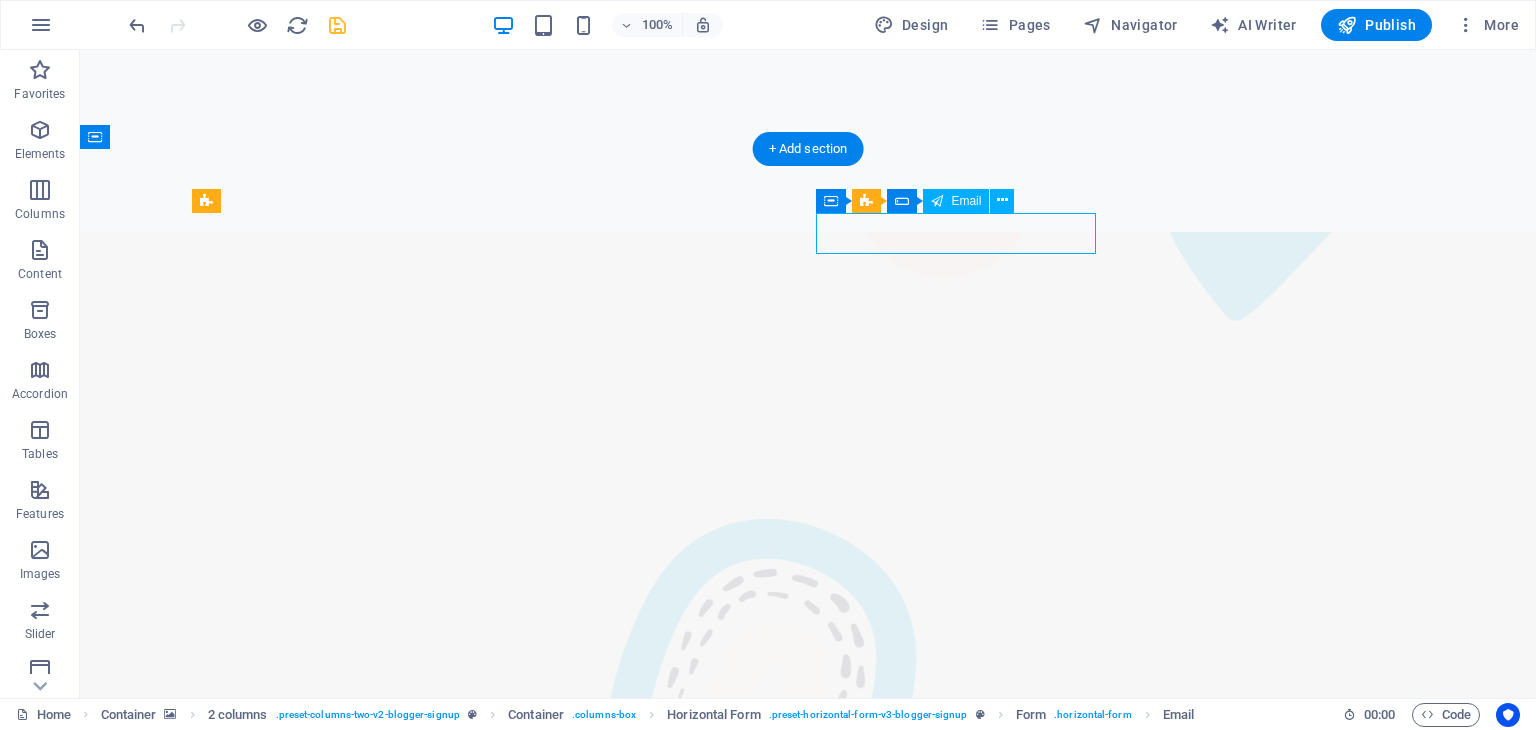 click on "Enter the PLZ" at bounding box center [374, 4118] 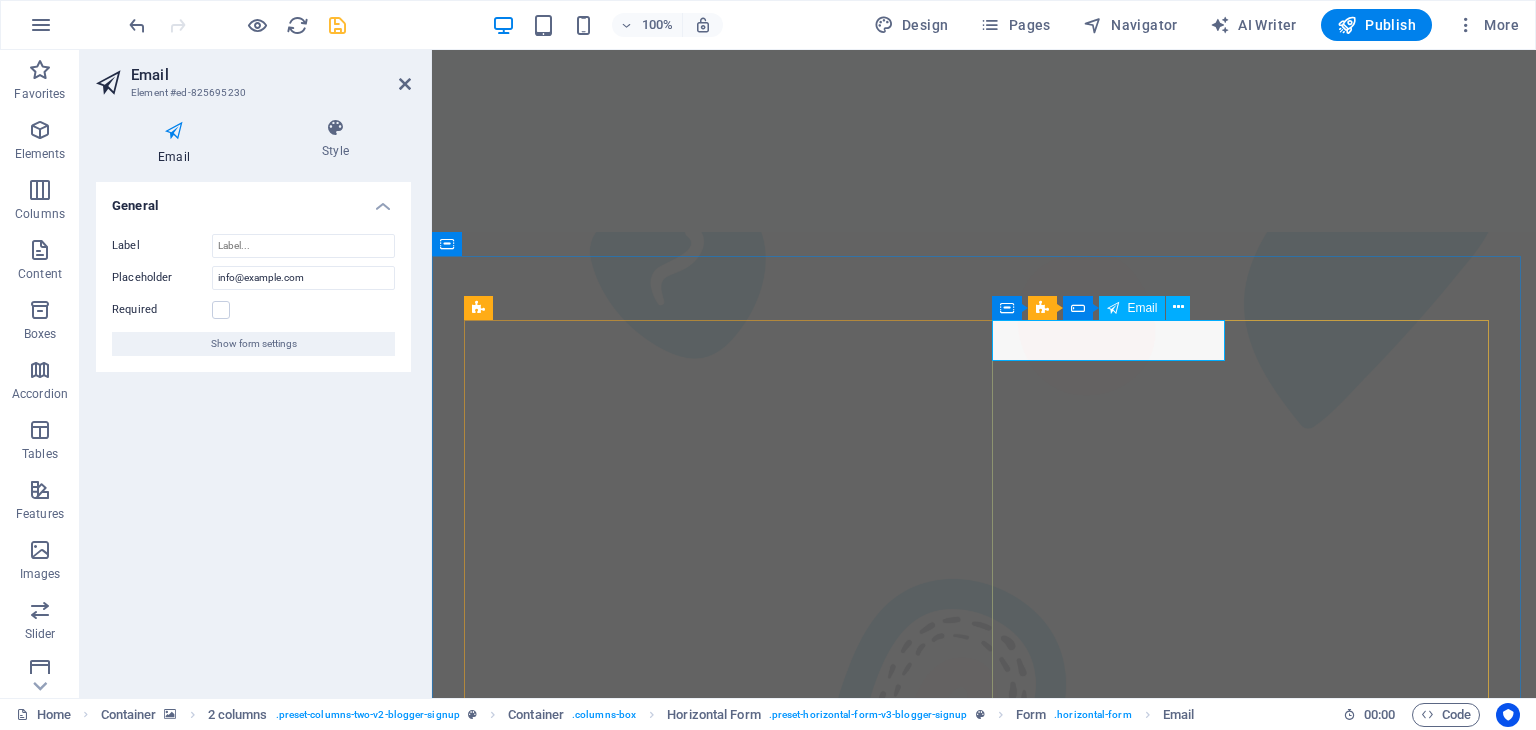 click on "Enter the PLZ" at bounding box center (638, 4196) 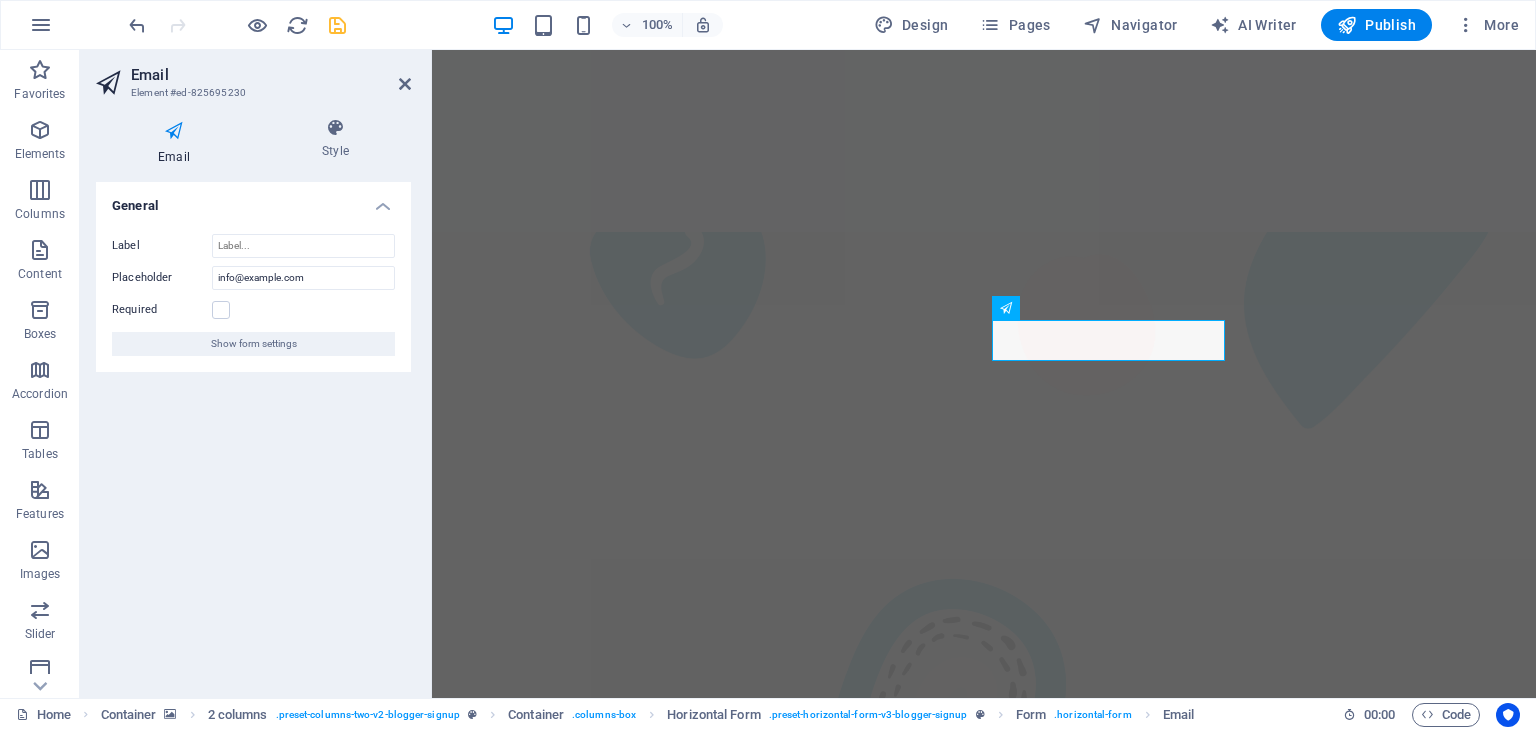 type on "Enter the PLZ / [CITY]" 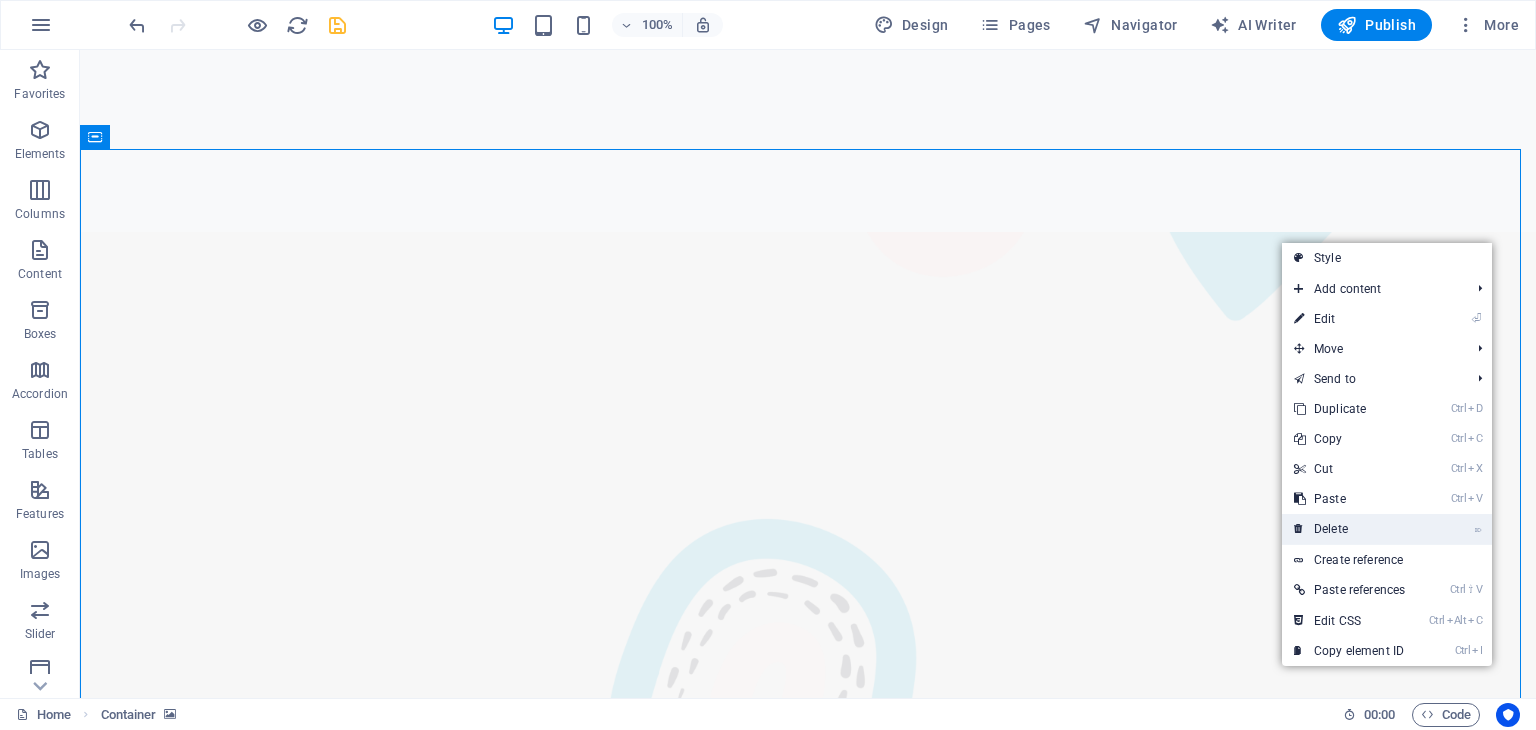 click on "⌦  Delete" at bounding box center [1349, 529] 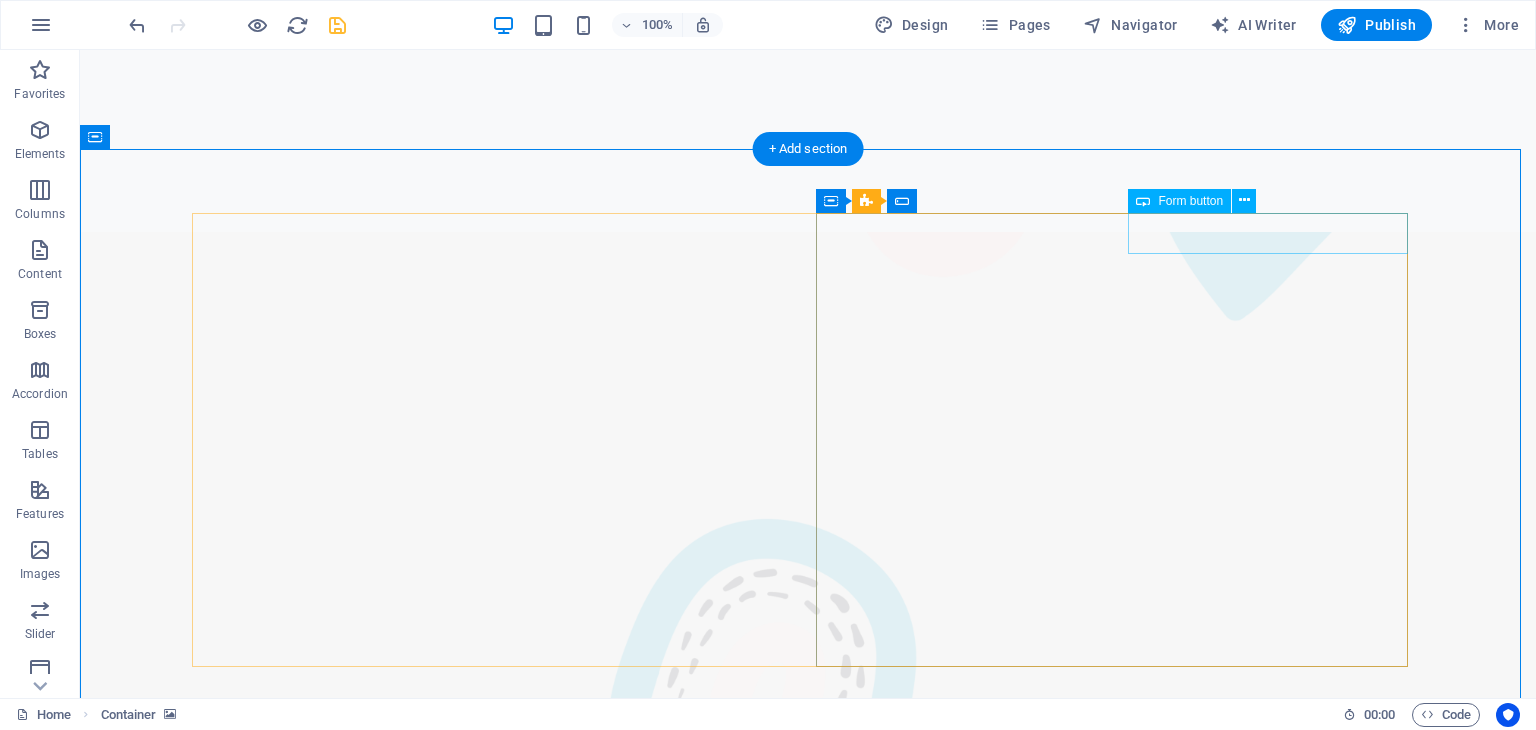 click on "Submit" at bounding box center [686, 4118] 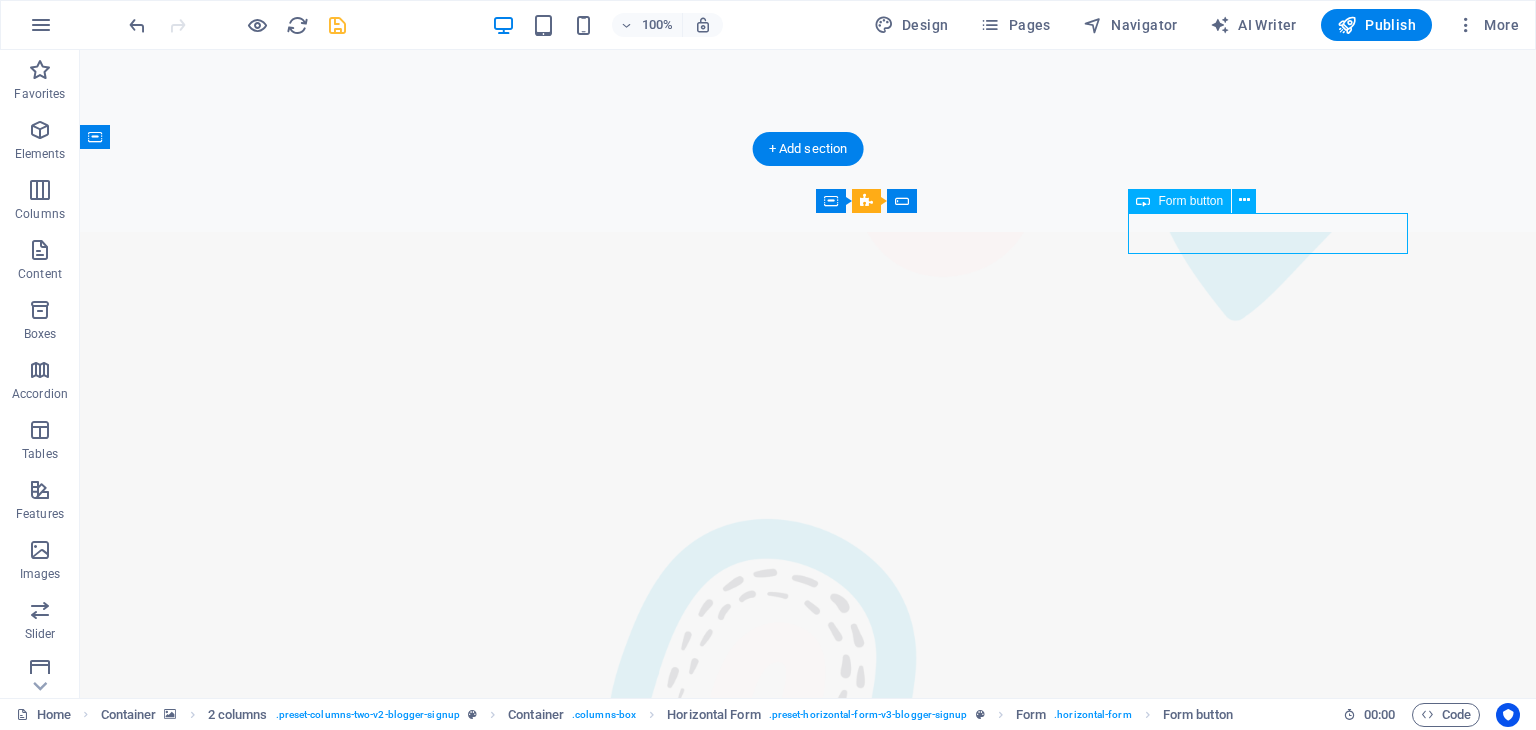 click on "Submit" at bounding box center (686, 4118) 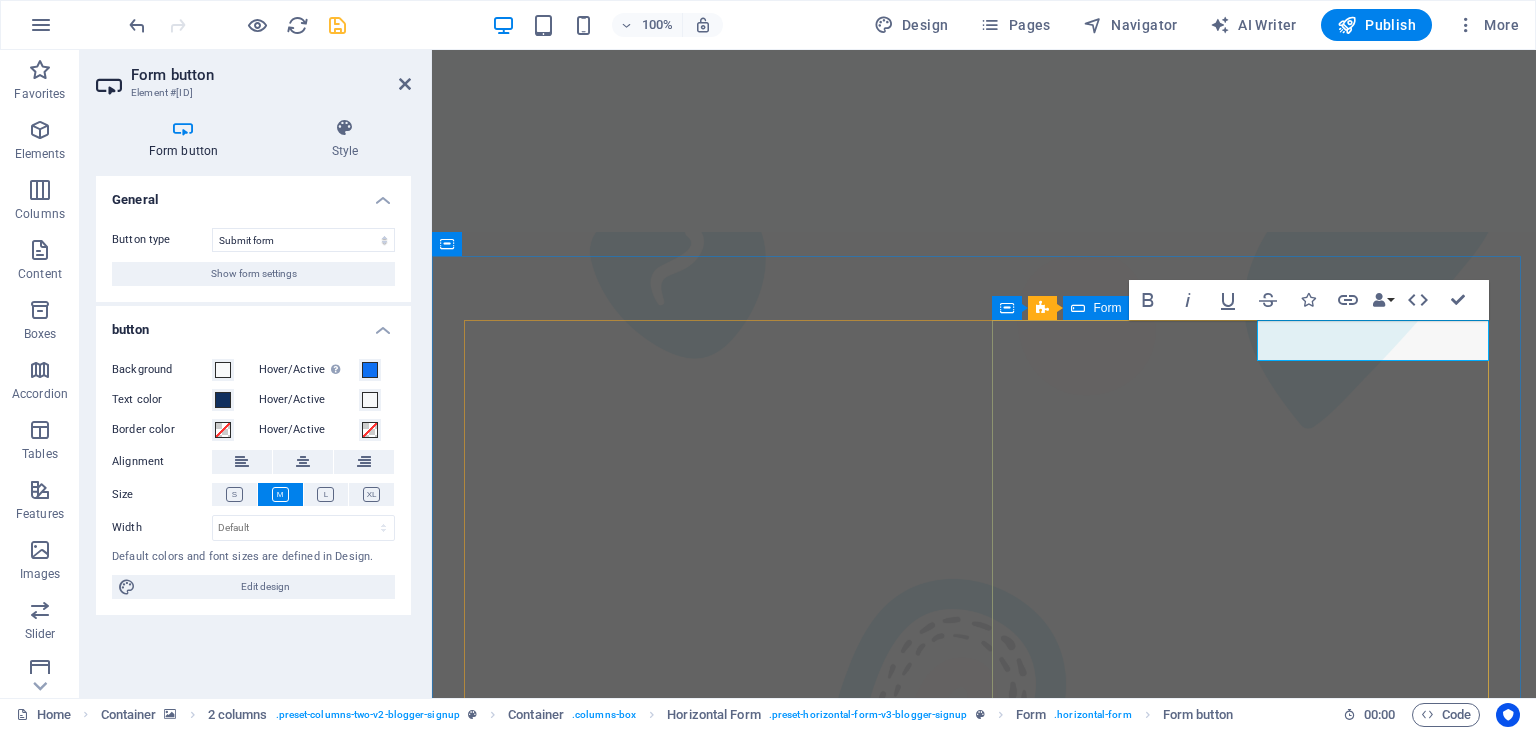 type on "Submit" 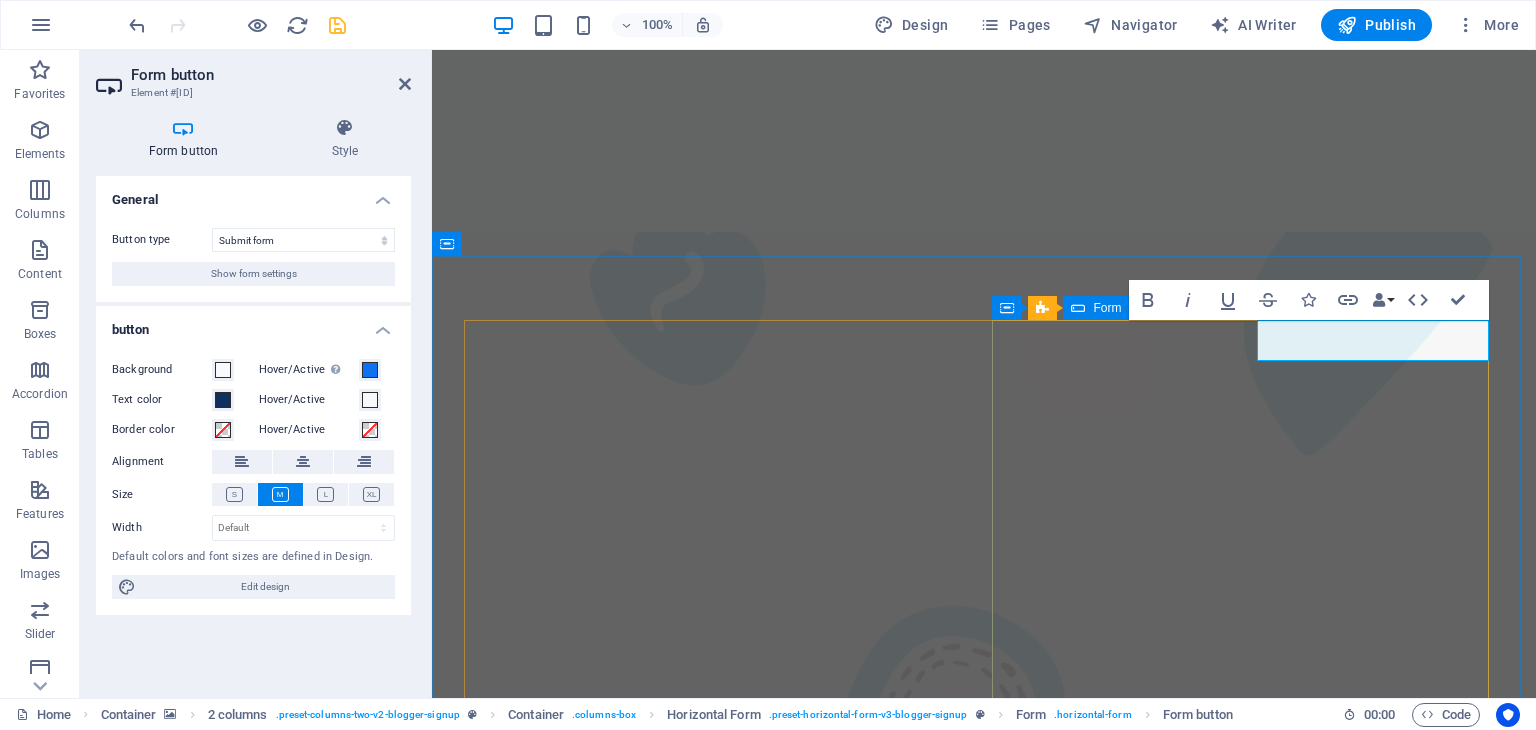click on "TRACK" at bounding box center (906, 4274) 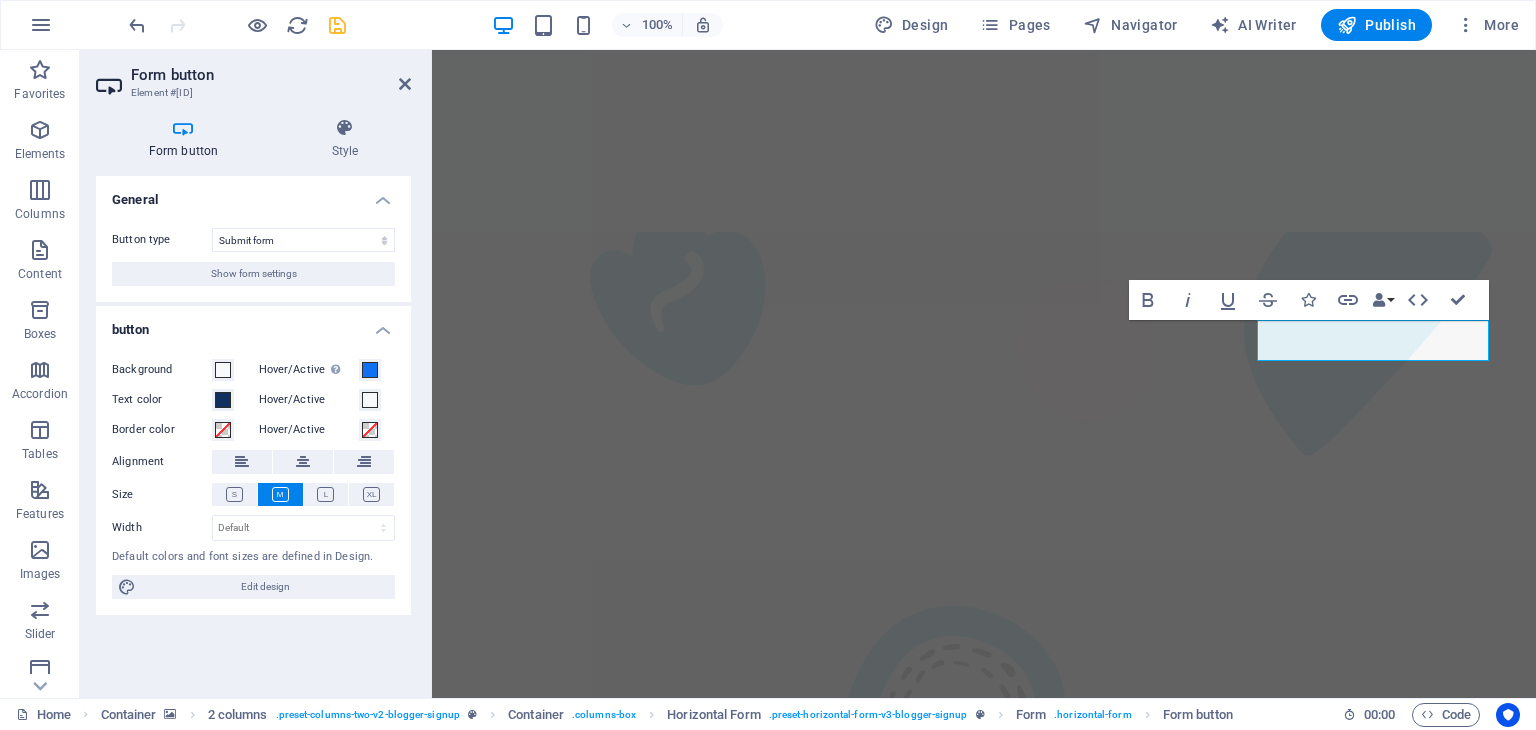 click at bounding box center [984, 794] 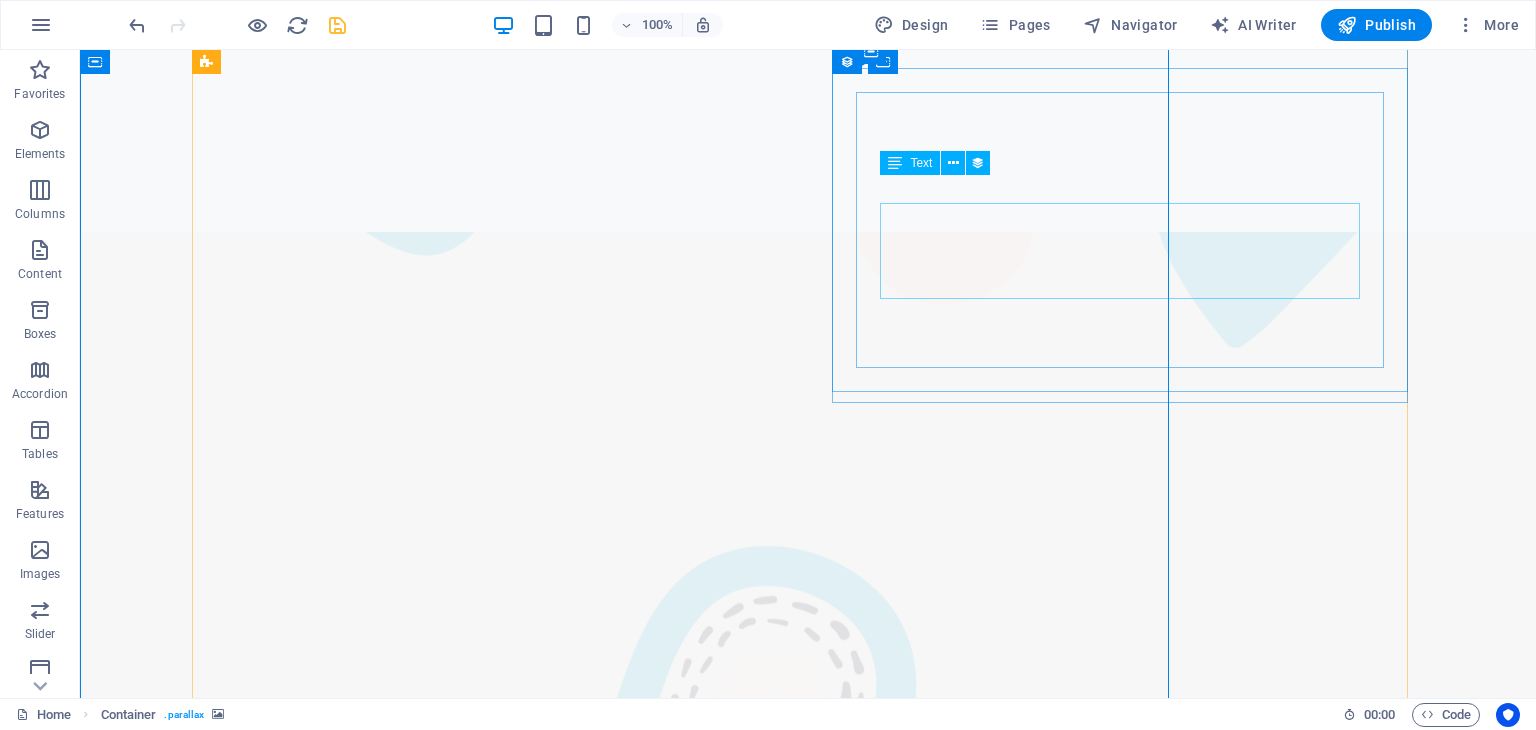 scroll, scrollTop: 1928, scrollLeft: 0, axis: vertical 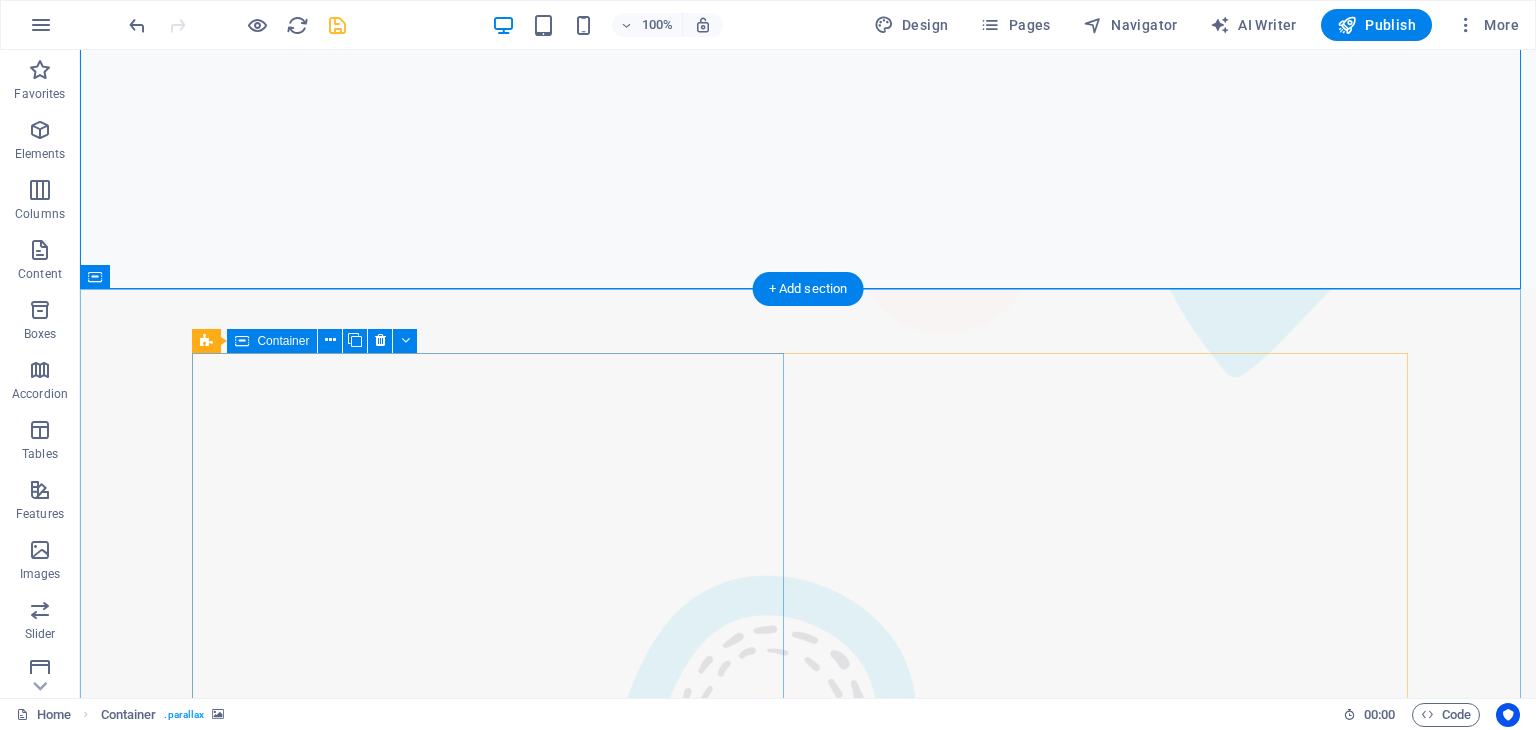 click on "Your Nearest DBU or AVRM or Bank On Wheels" at bounding box center [496, 4135] 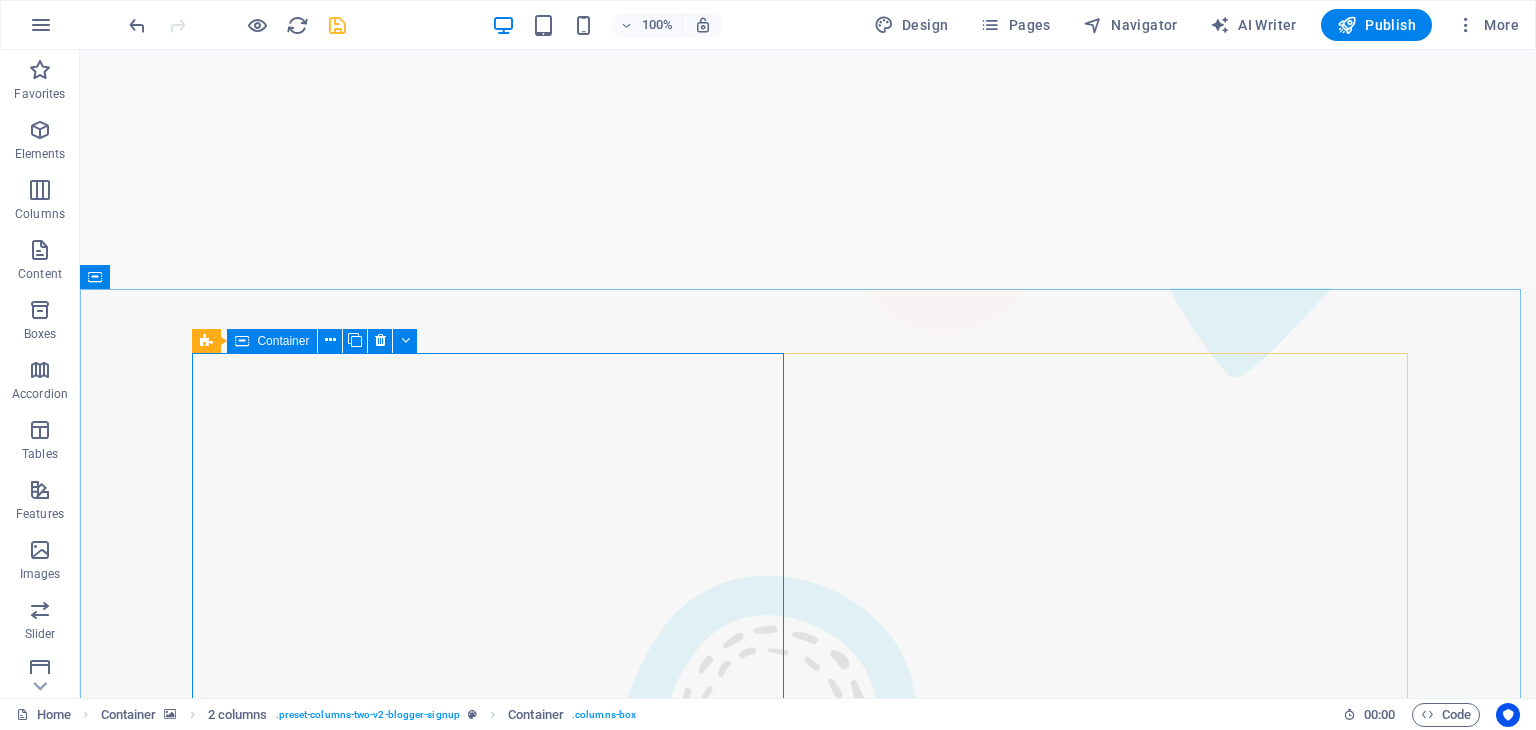 click on "Container" at bounding box center (283, 341) 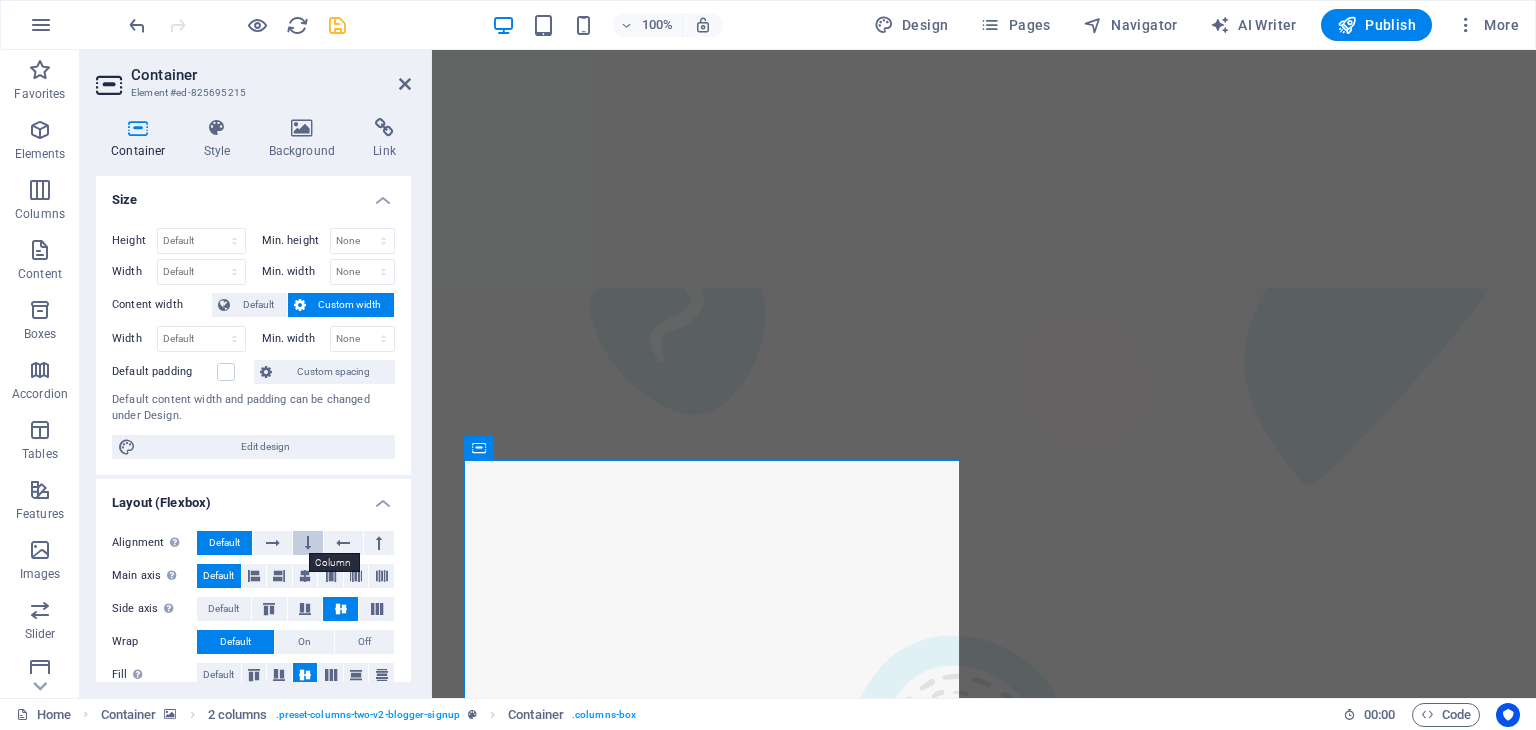 click at bounding box center [308, 543] 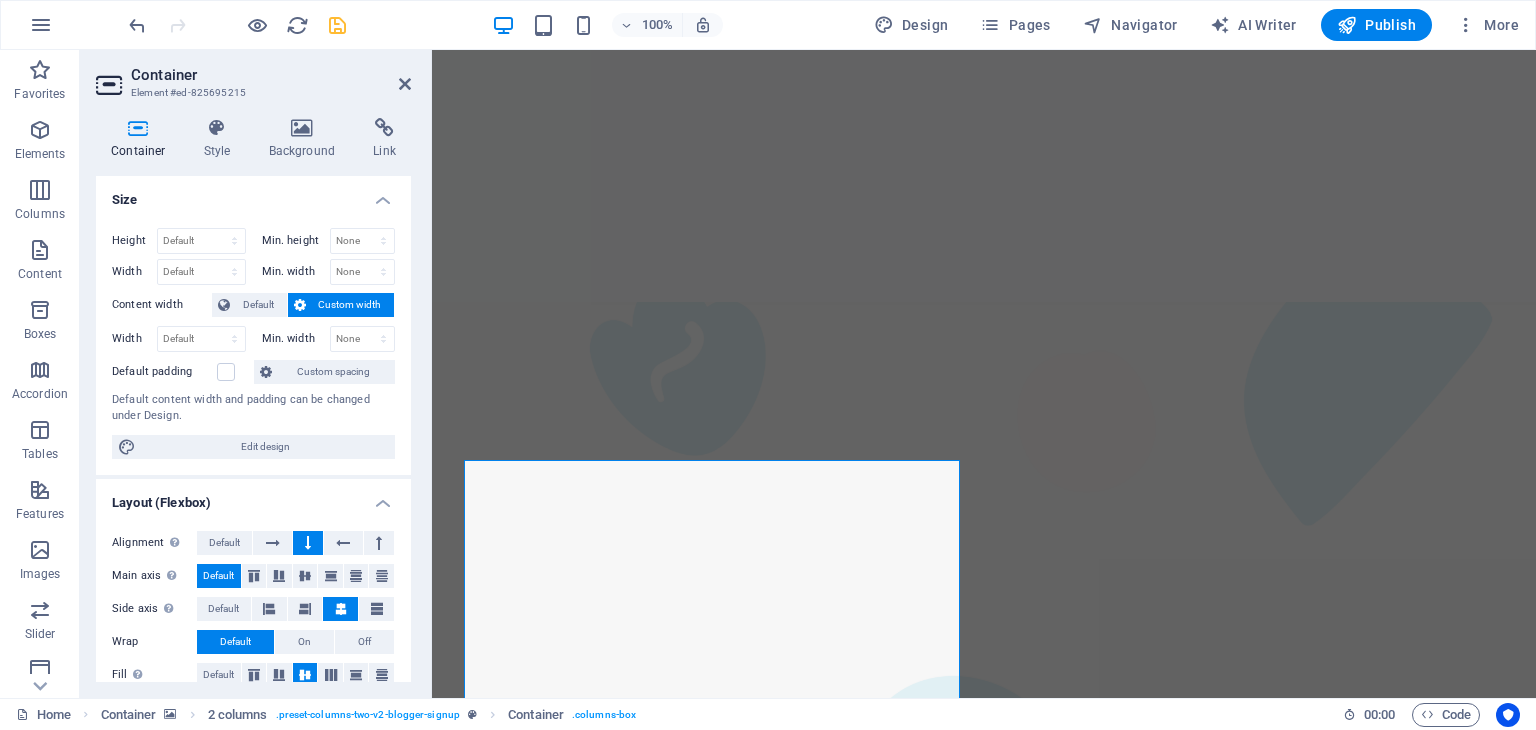 click at bounding box center (984, 864) 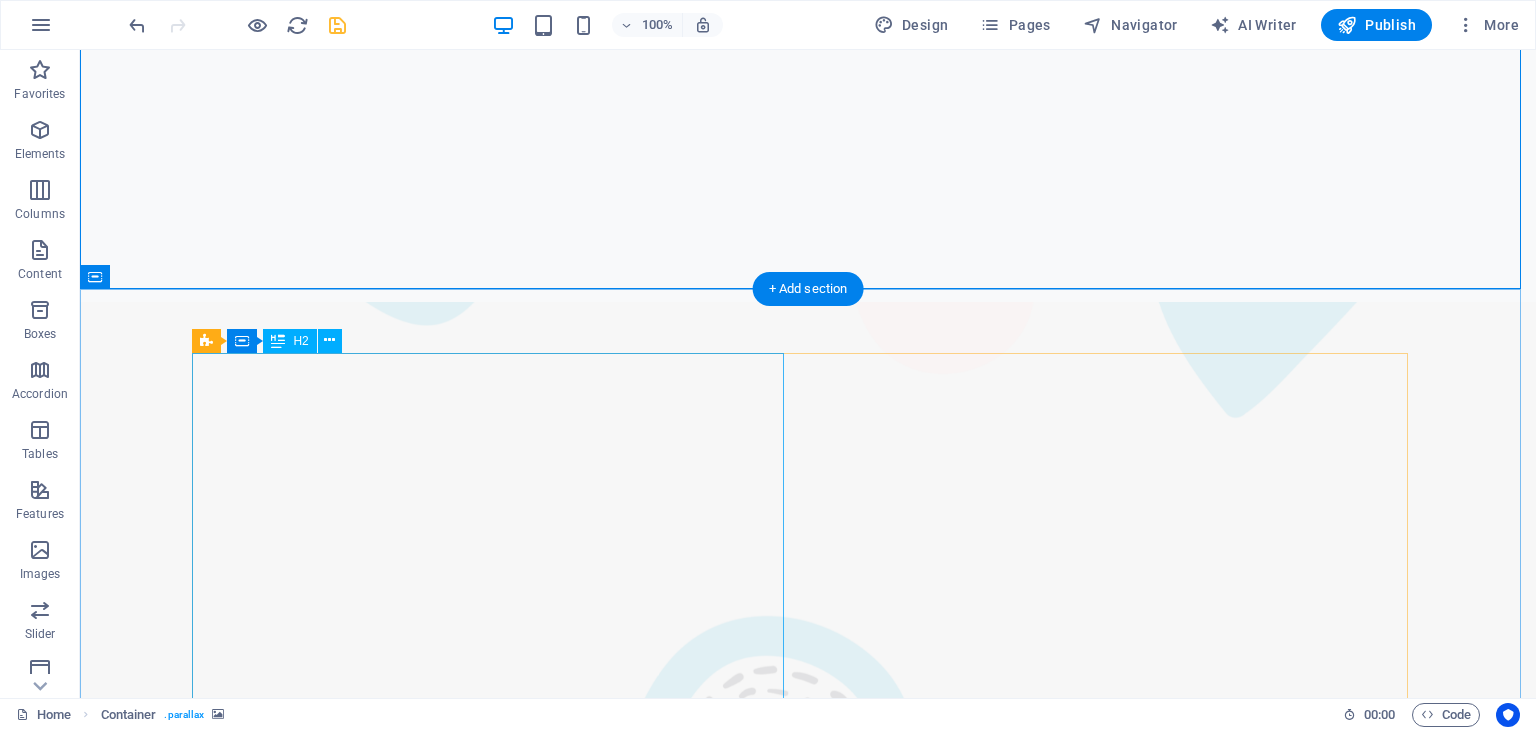 click on "Your Nearest DBU or AVRM or Bank On Wheels" at bounding box center (496, 4236) 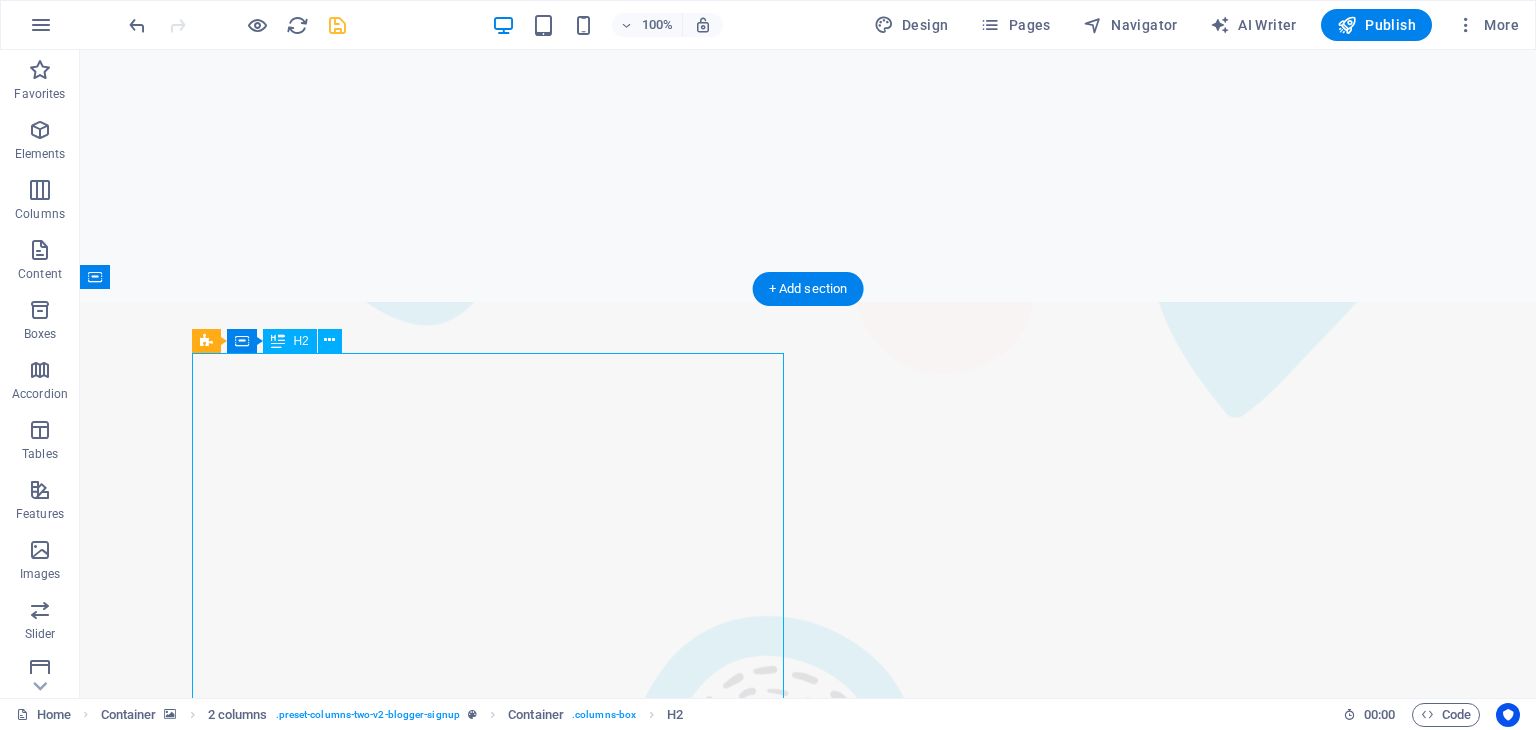click on "Your Nearest DBU or AVRM or Bank On Wheels" at bounding box center (496, 4236) 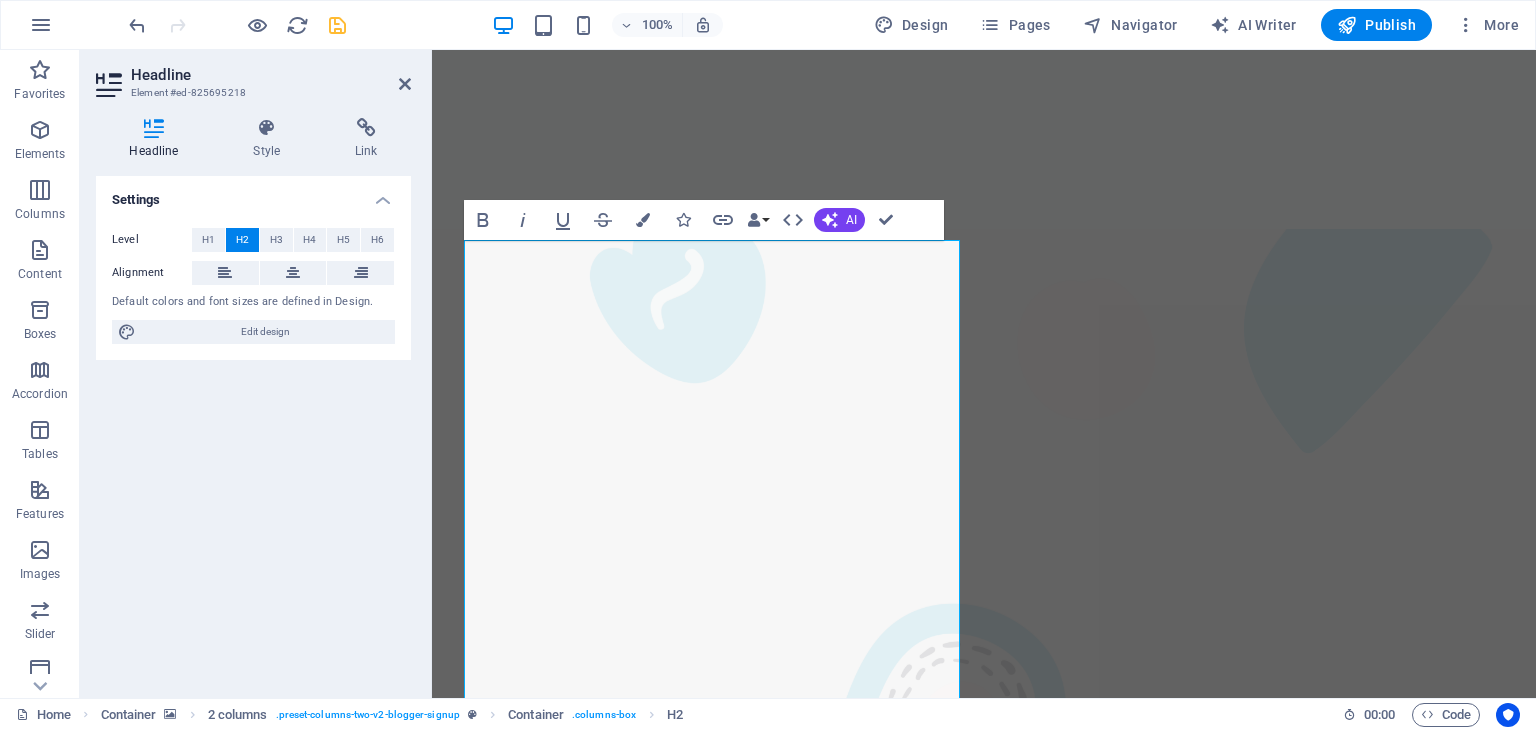 scroll, scrollTop: 2169, scrollLeft: 0, axis: vertical 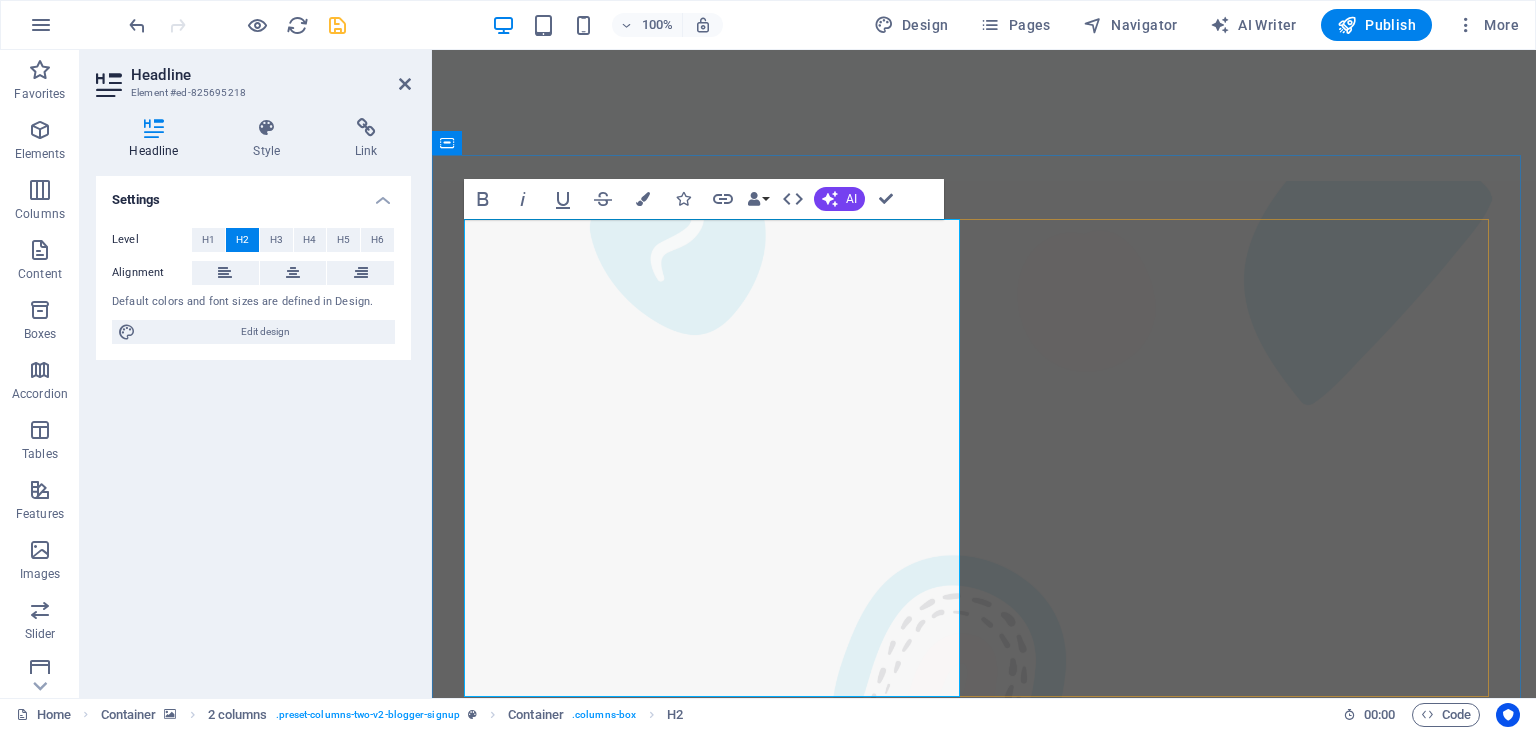 click on "Your Nearest DBU or AVRM or Bank On Wheels" at bounding box center (716, 4046) 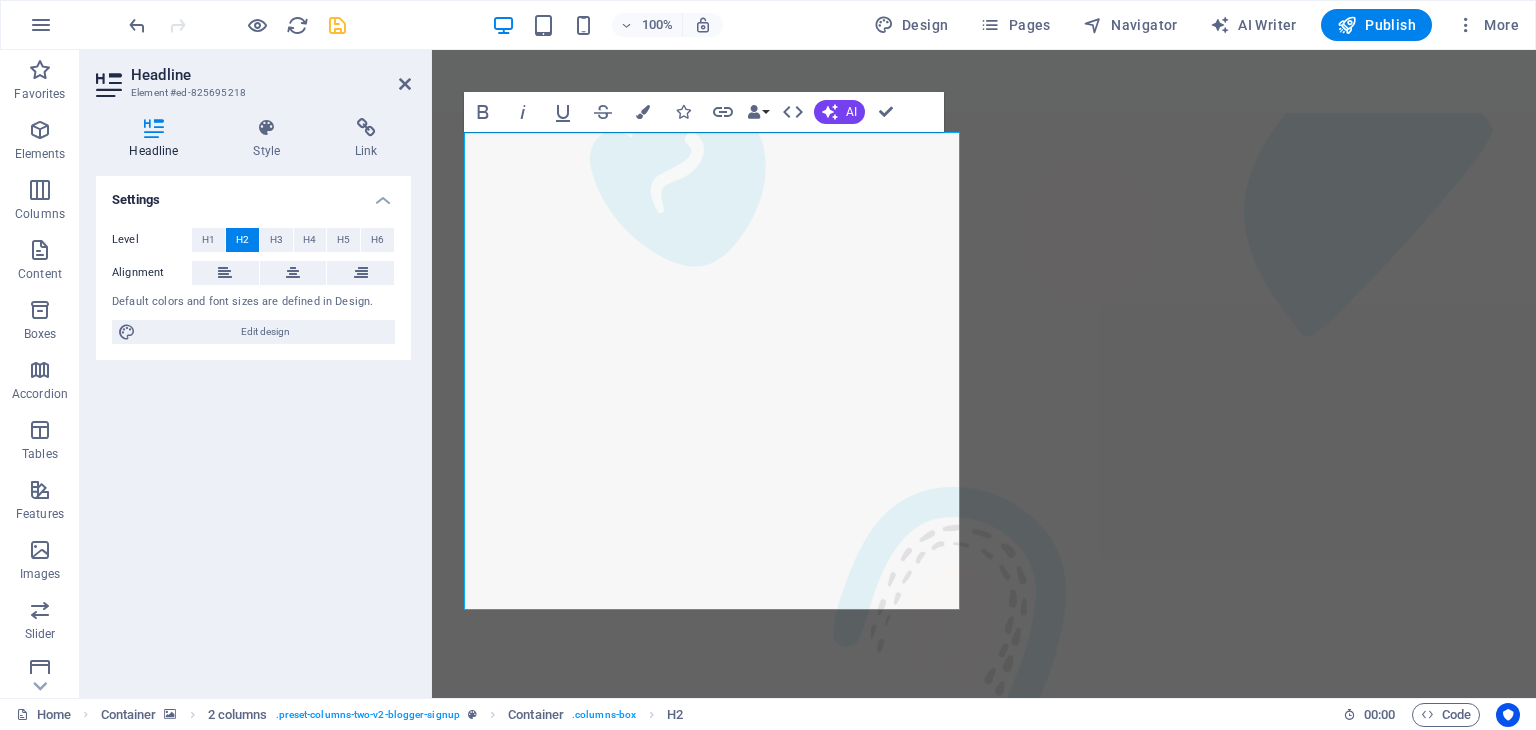scroll, scrollTop: 2323, scrollLeft: 0, axis: vertical 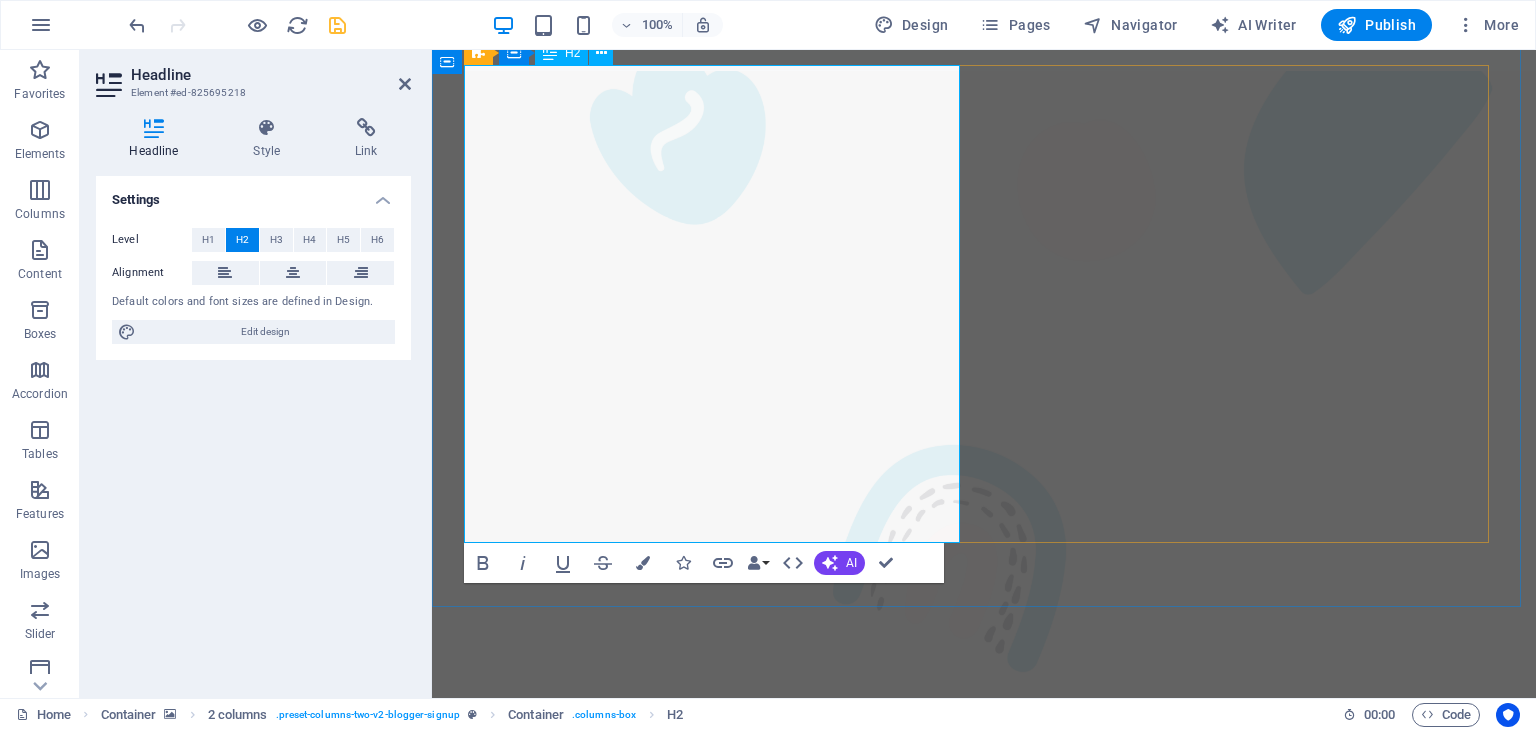 click on "Your Nearest DBU or AVRM or Bank On Wheels" at bounding box center (716, 3892) 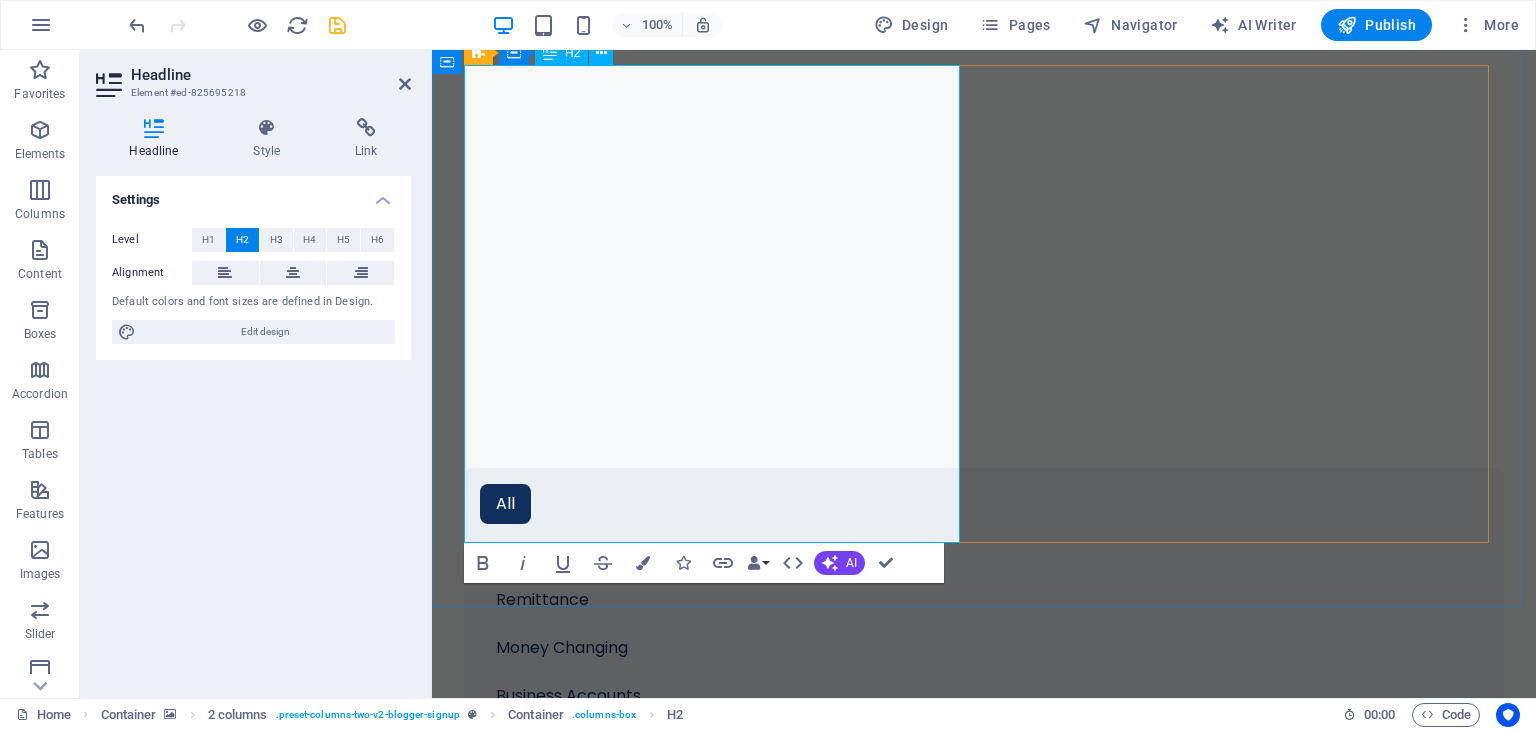 click on "Your Nearest DBU or AVRM or Bank On Wheels" at bounding box center [716, 3892] 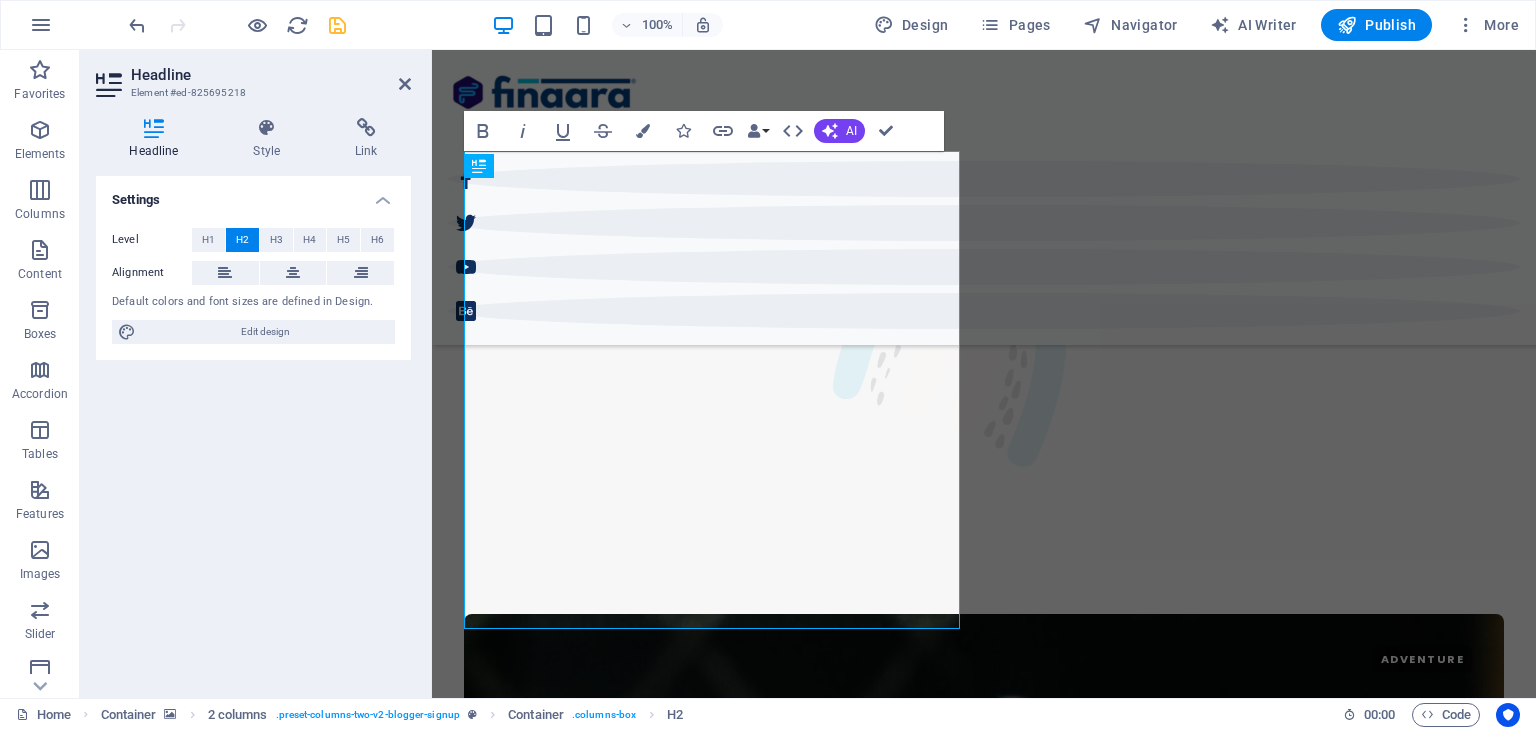 scroll, scrollTop: 2228, scrollLeft: 0, axis: vertical 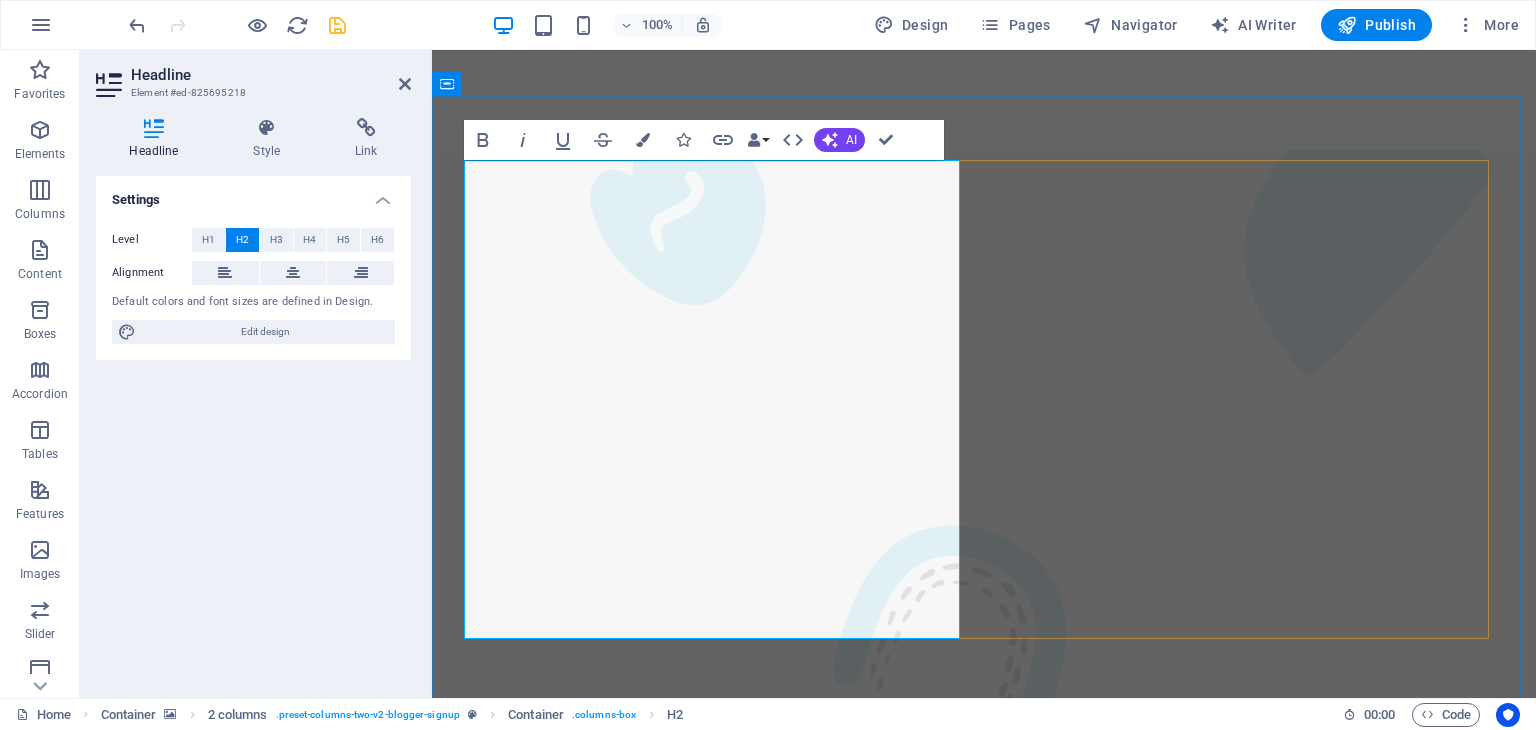 click on "Your Nearest DBU or AVRM or Bank On Wheels" at bounding box center [689, 3987] 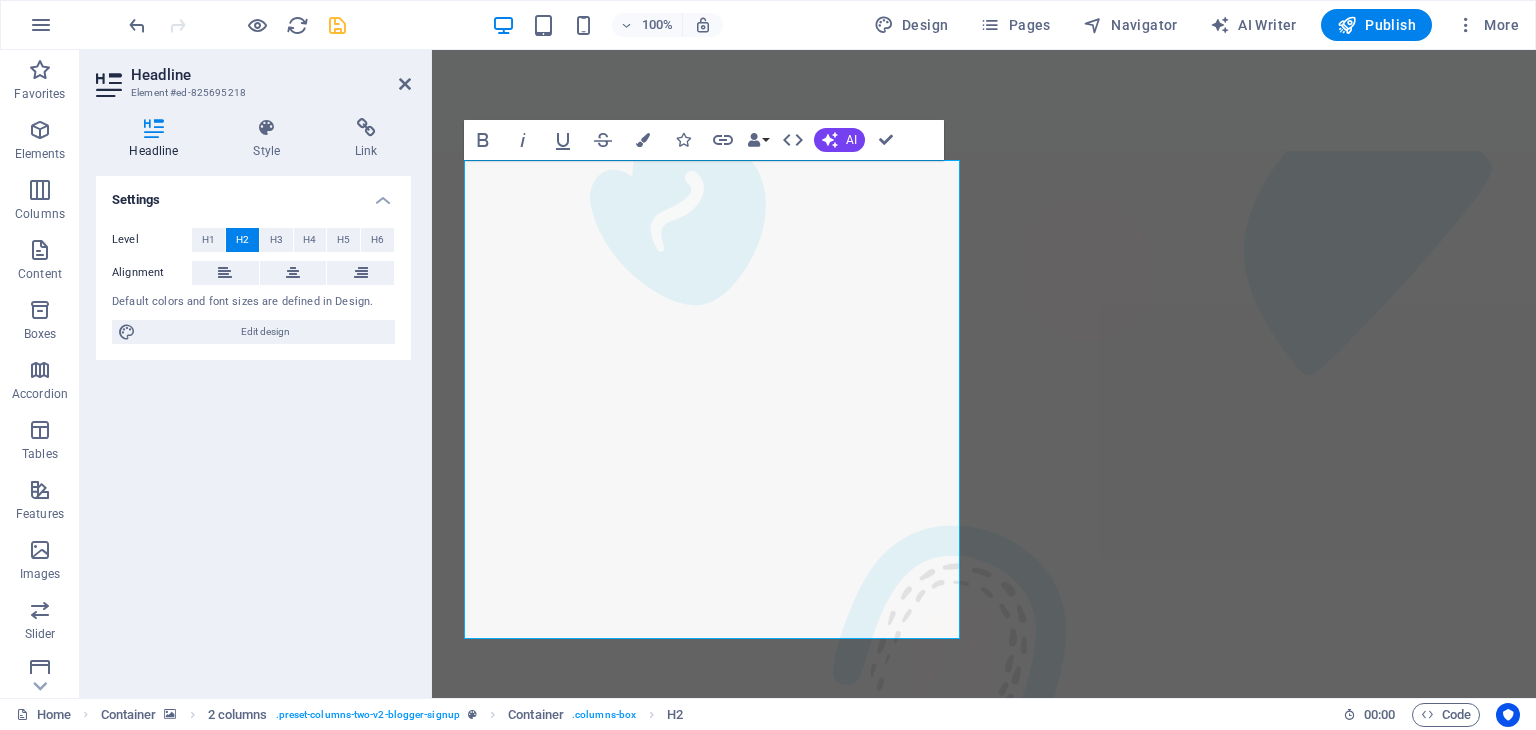 click at bounding box center [984, 3538] 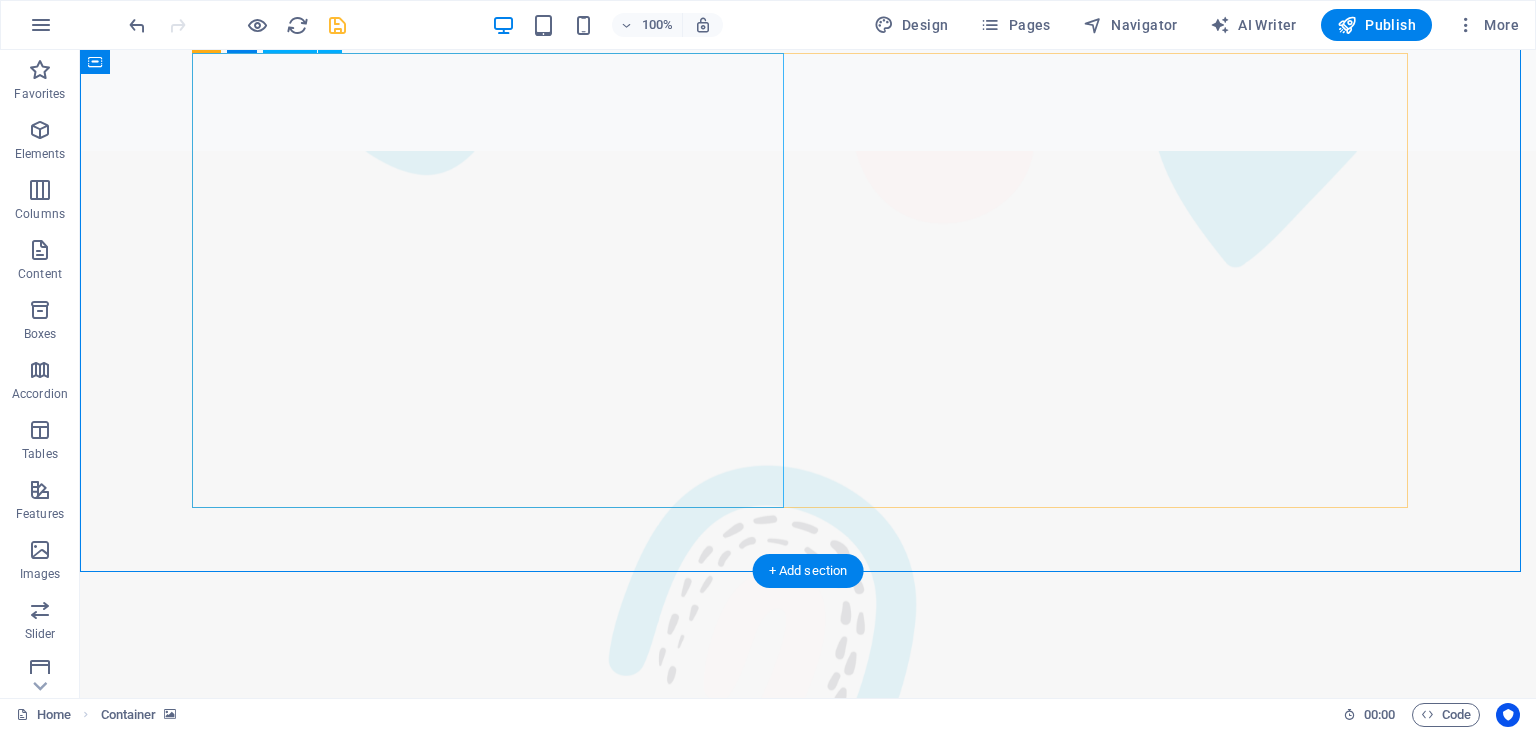 click on "Your Nearest DBU or AVRM or Bank On Wheels" at bounding box center (496, 3936) 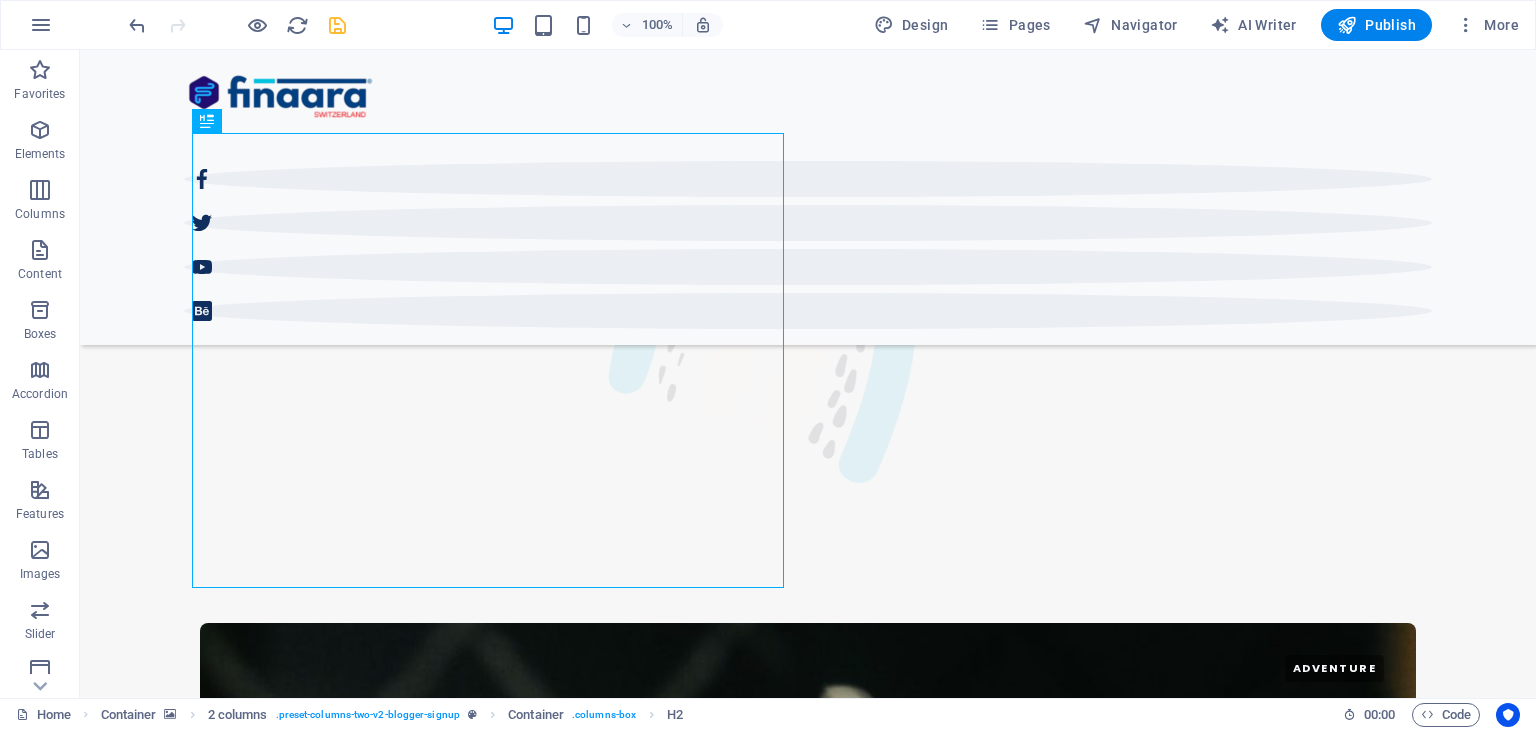 scroll, scrollTop: 2080, scrollLeft: 0, axis: vertical 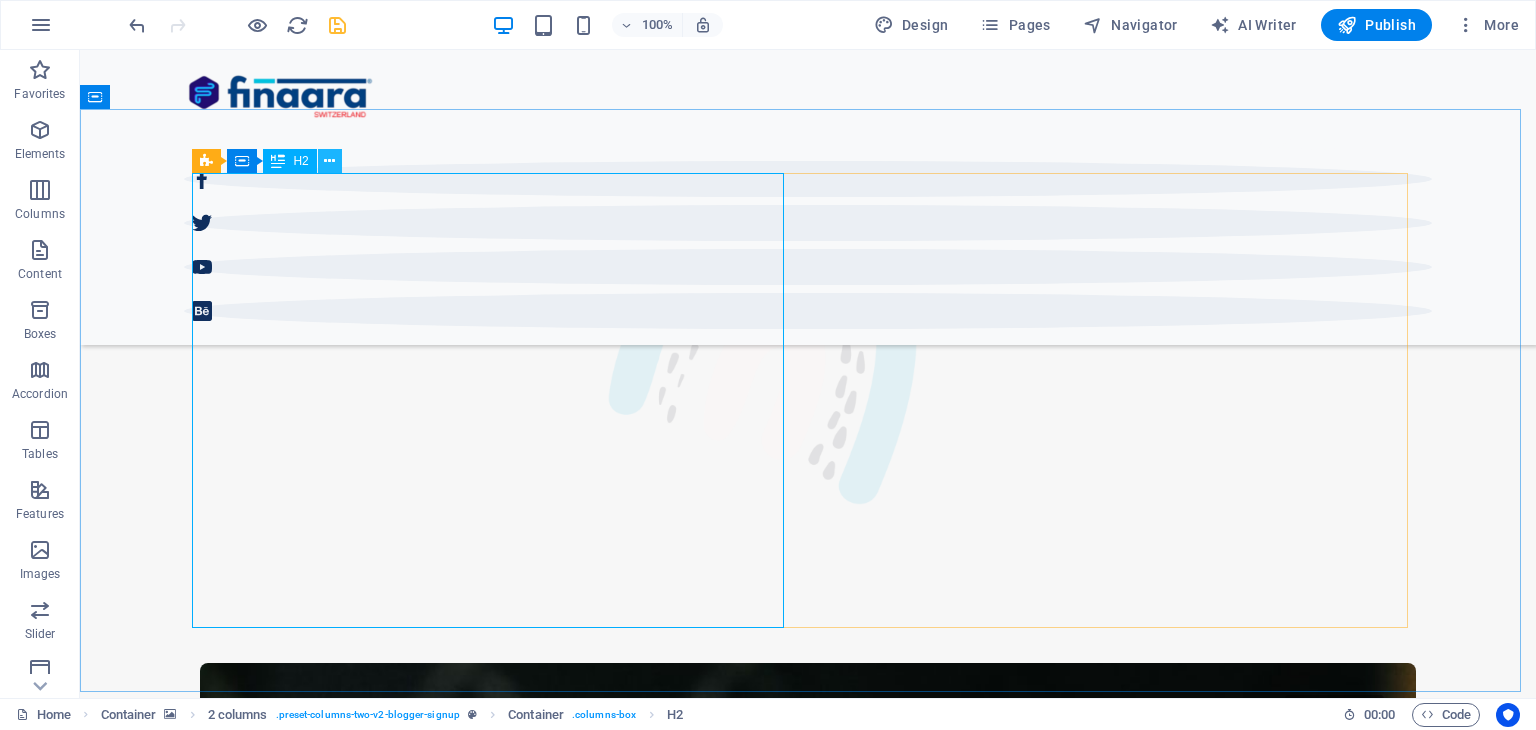 click at bounding box center (329, 161) 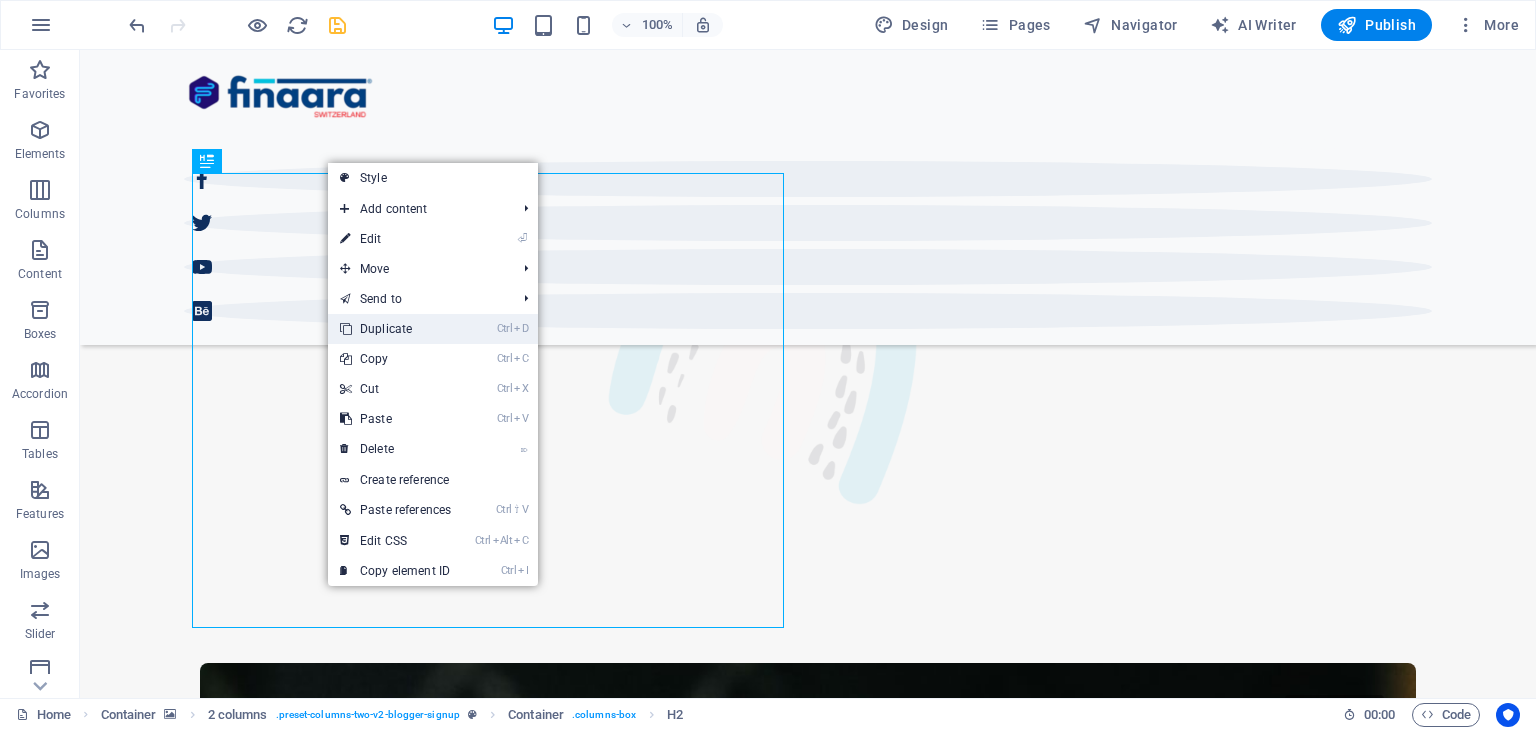 click on "Ctrl D  Duplicate" at bounding box center [395, 329] 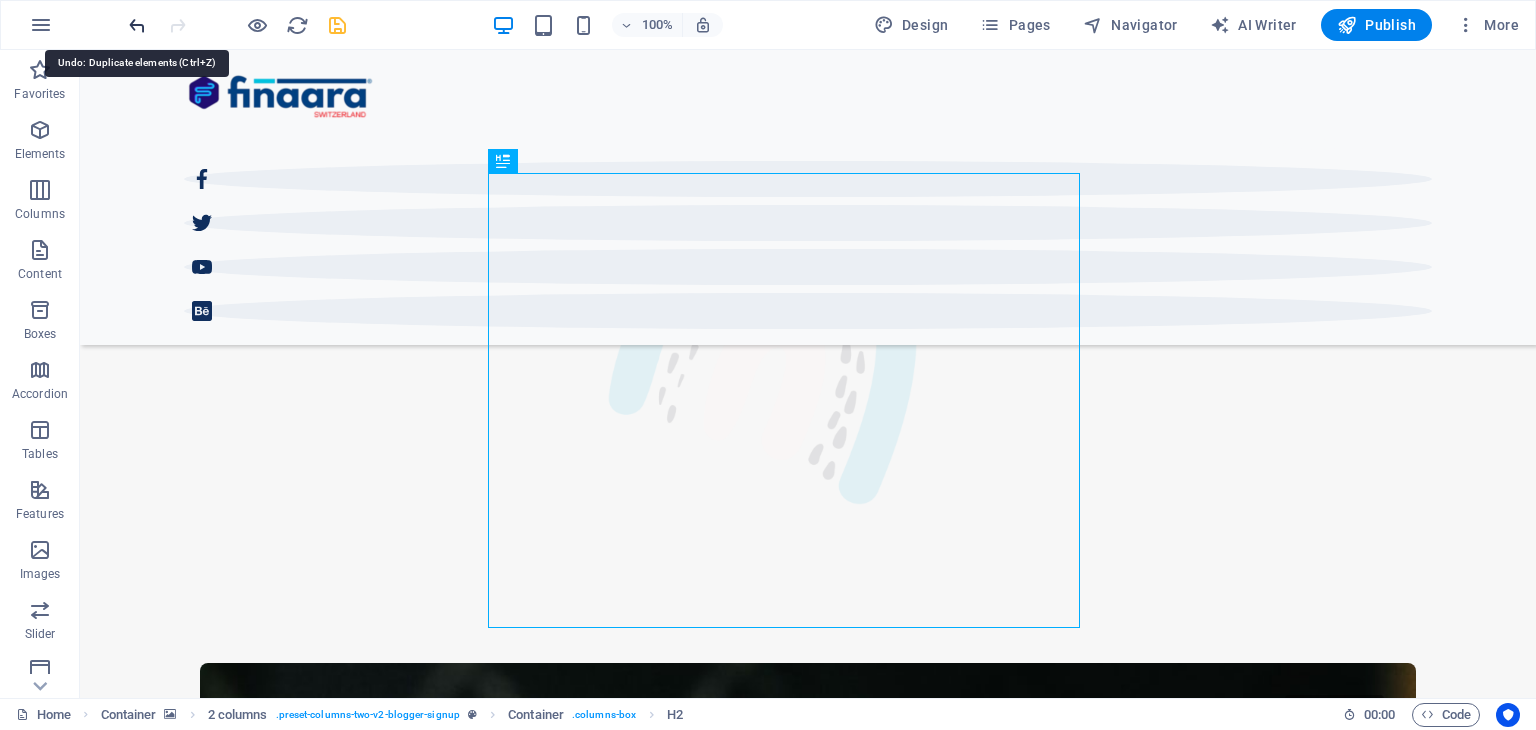 click at bounding box center [137, 25] 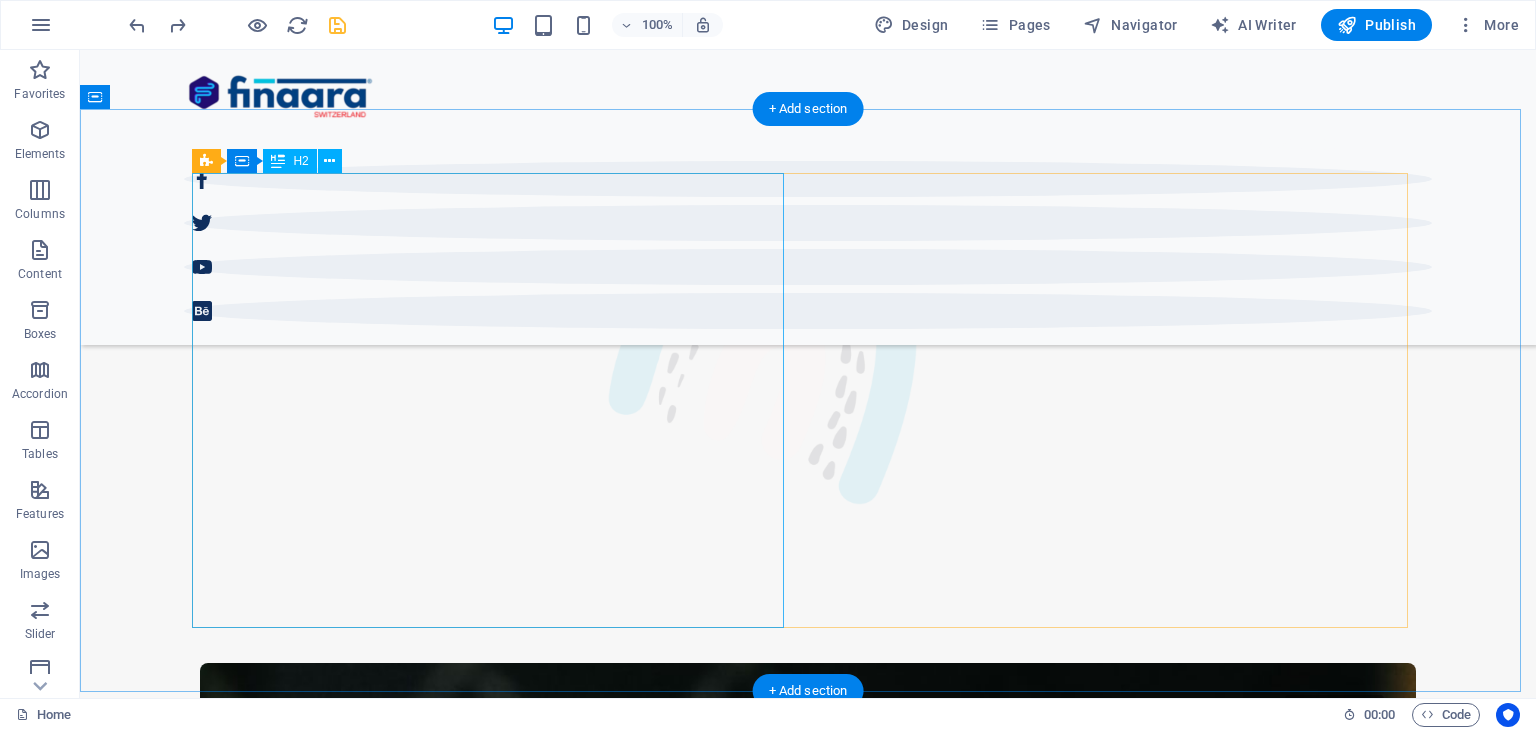 click on "Your Nearest DBU or AVRM or Bank On Wheels" at bounding box center [496, 3684] 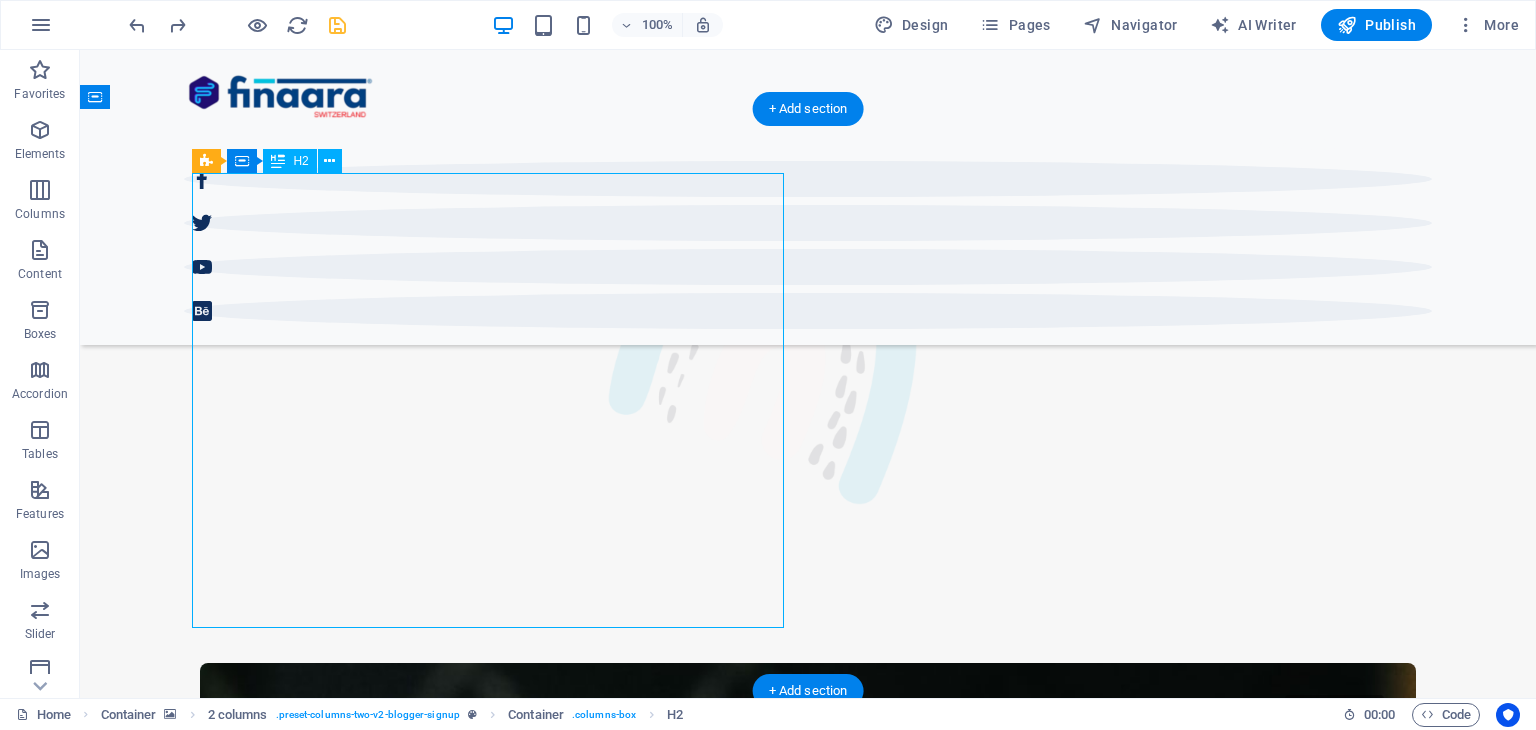 click on "Your Nearest DBU or AVRM or Bank On Wheels" at bounding box center [496, 3684] 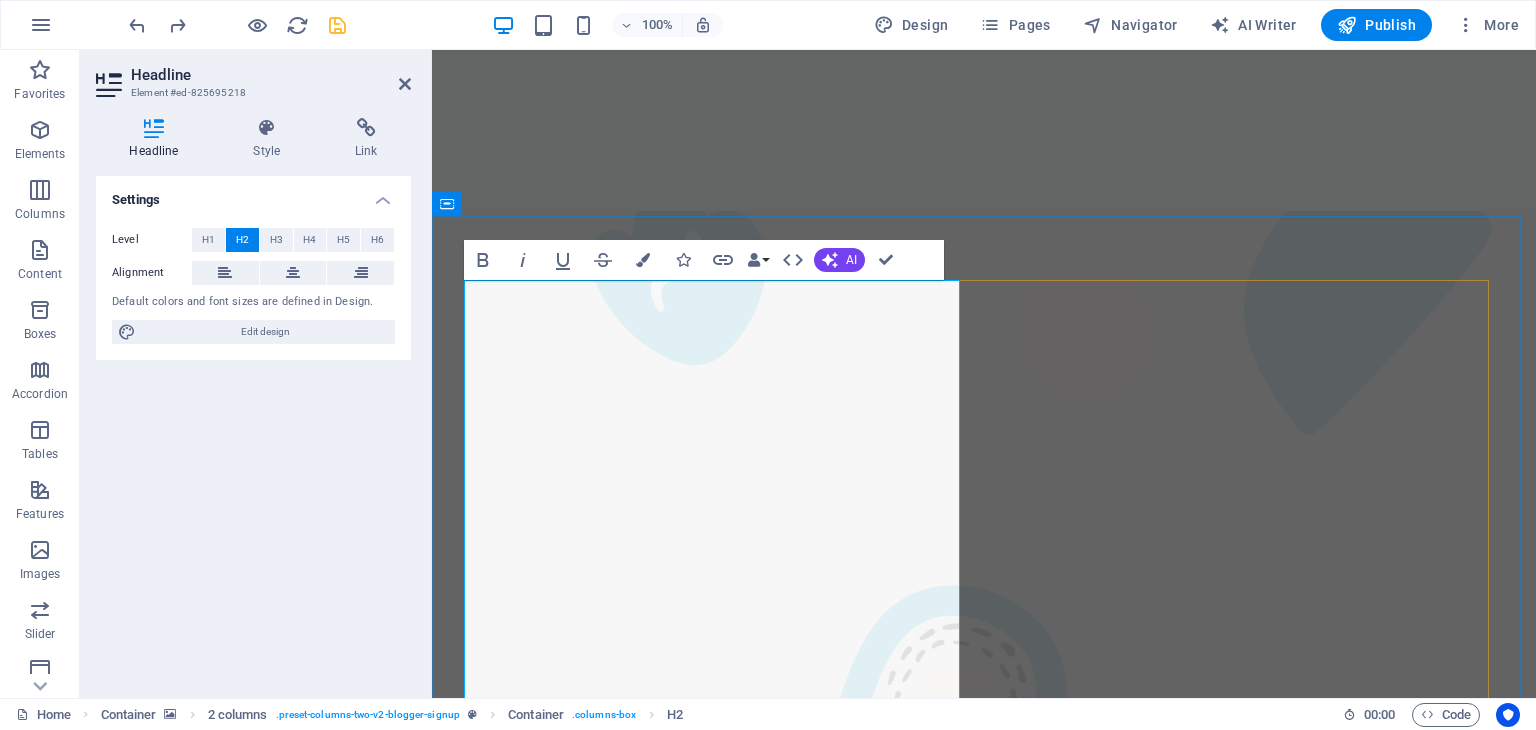 click on "Your Nearest DBU or AVRM or Bank On Wheels" at bounding box center [716, 4107] 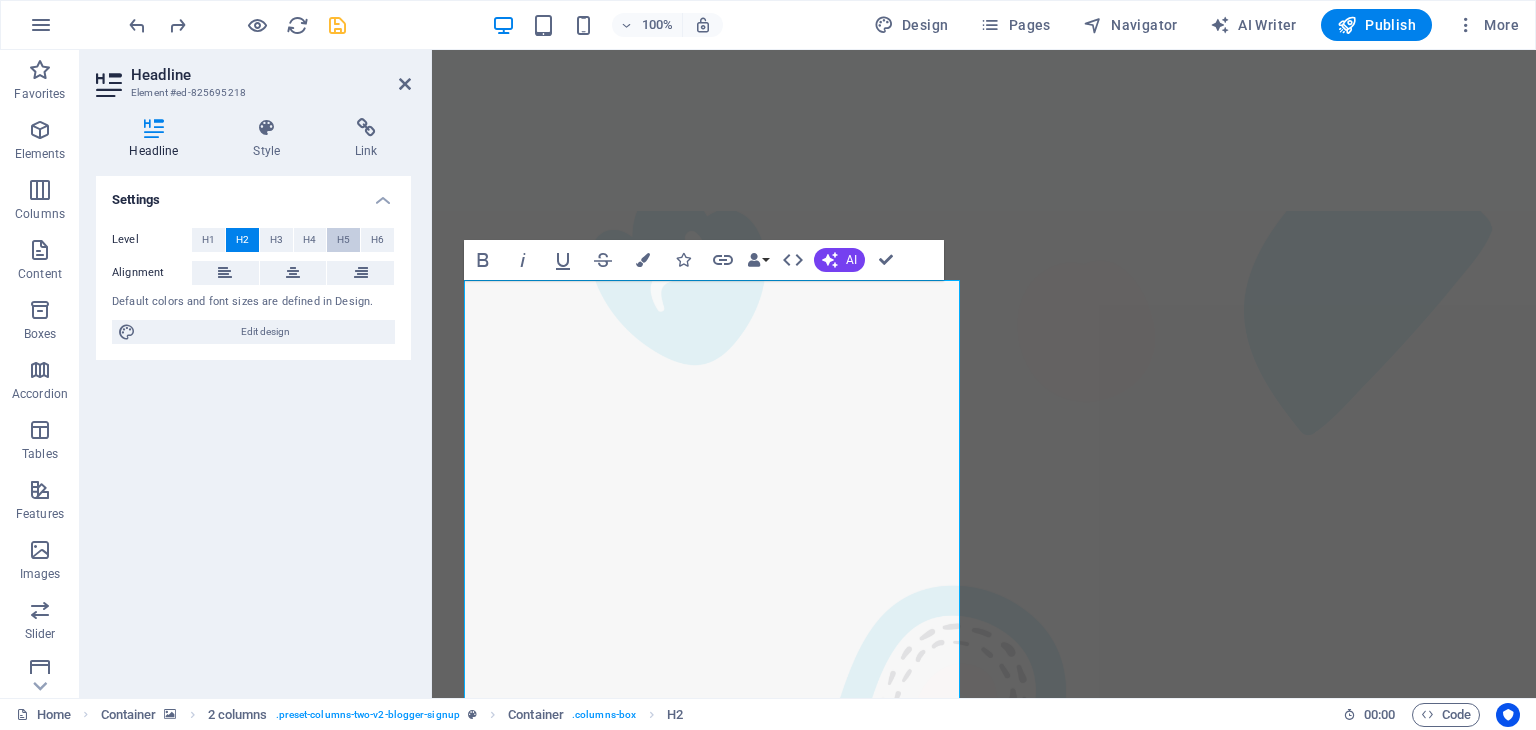 click on "H5" at bounding box center (343, 240) 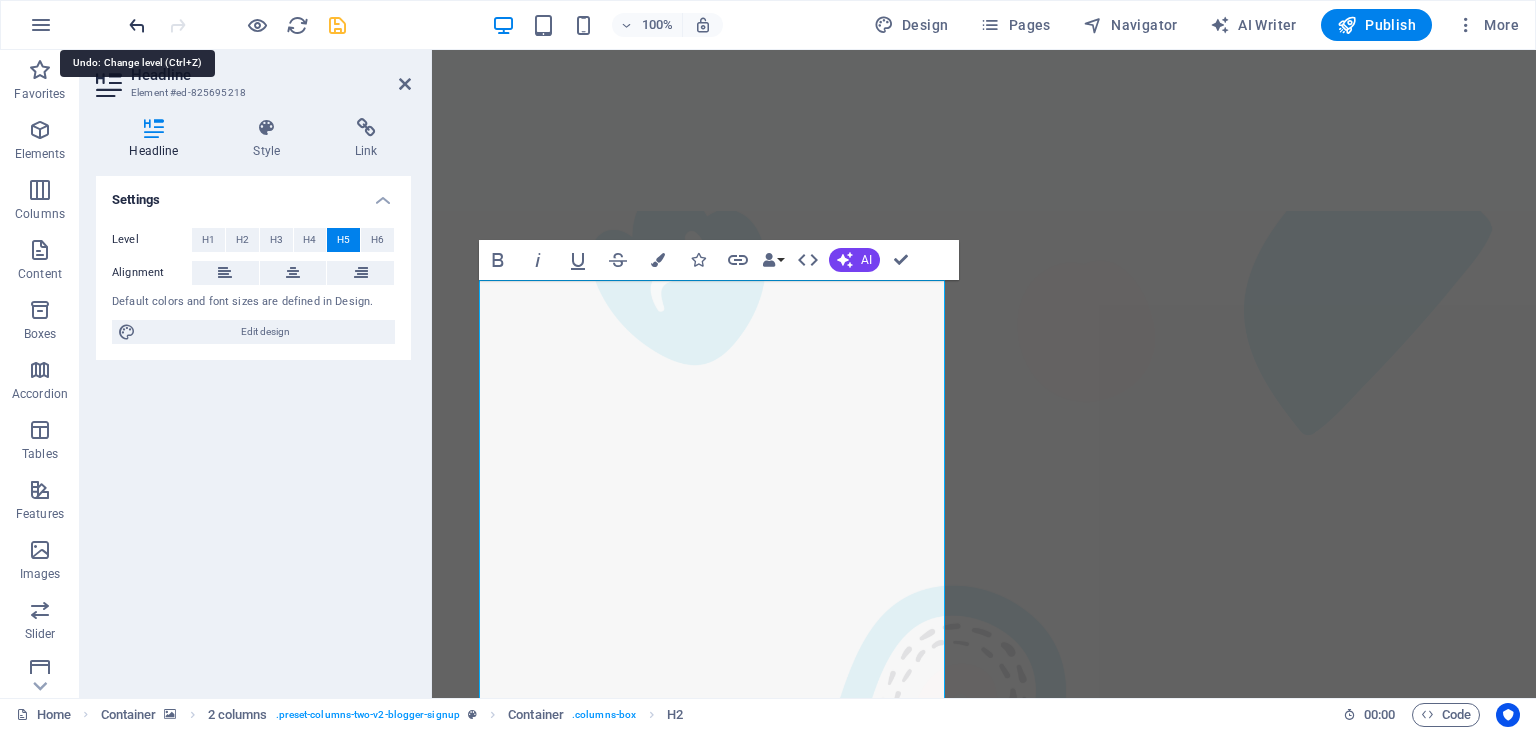 click at bounding box center [137, 25] 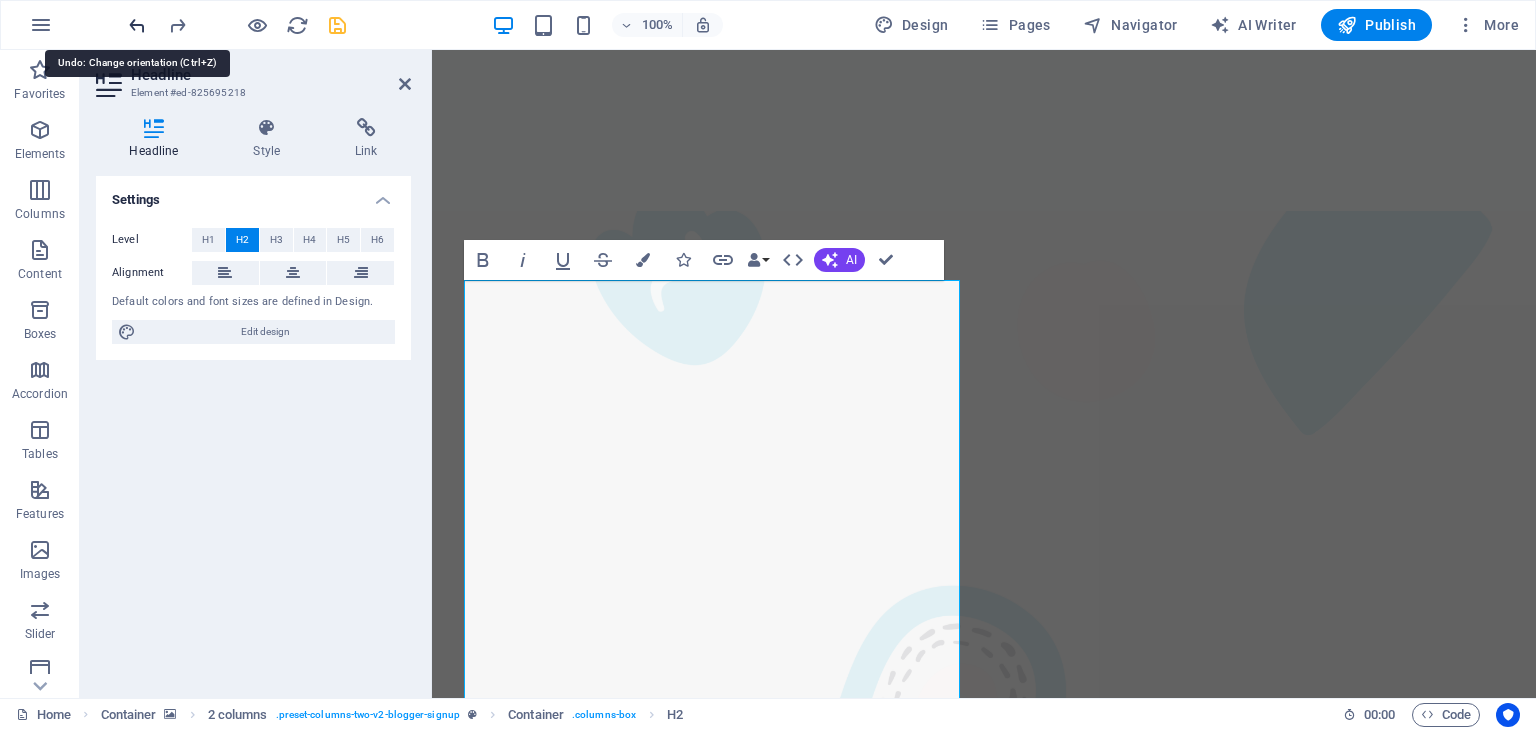 click at bounding box center [137, 25] 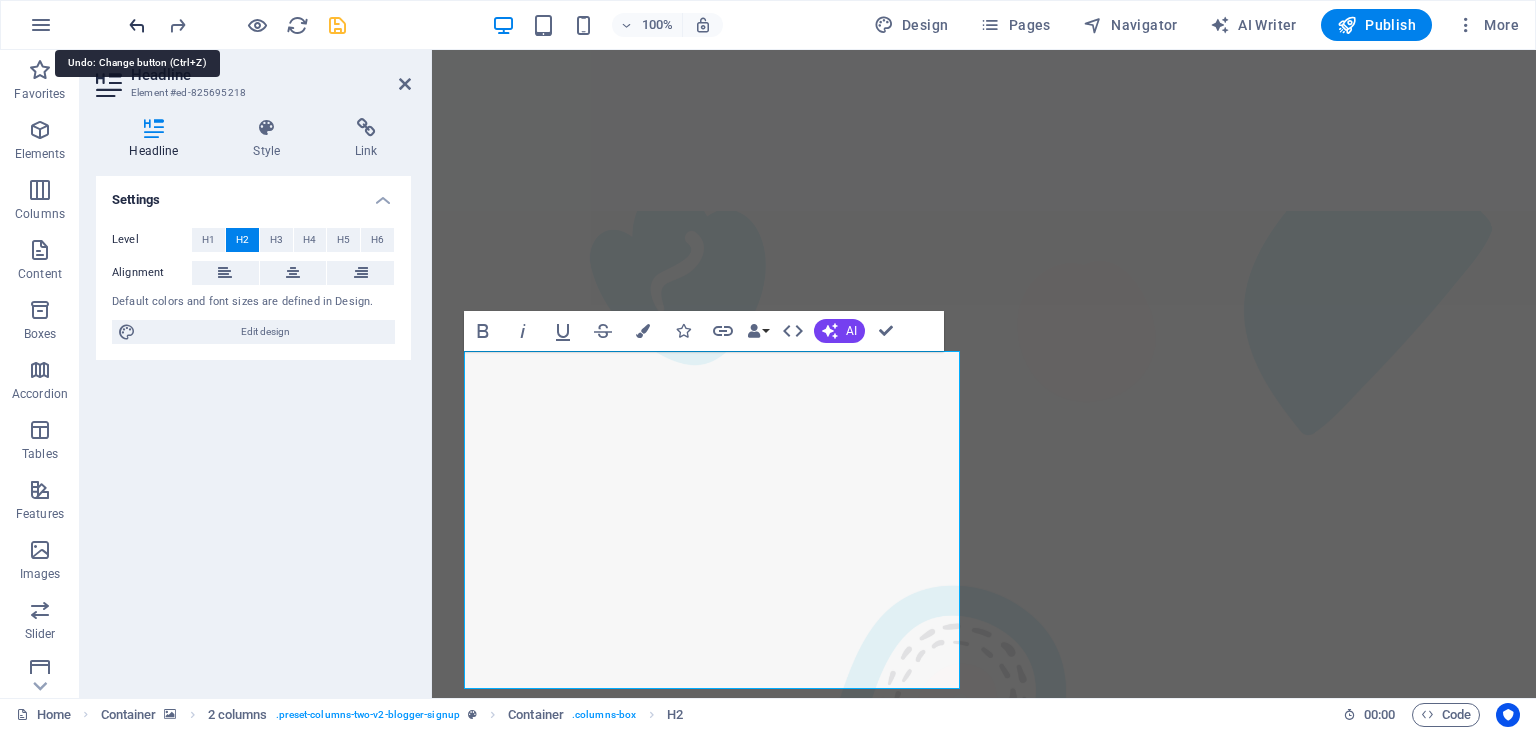 click at bounding box center [137, 25] 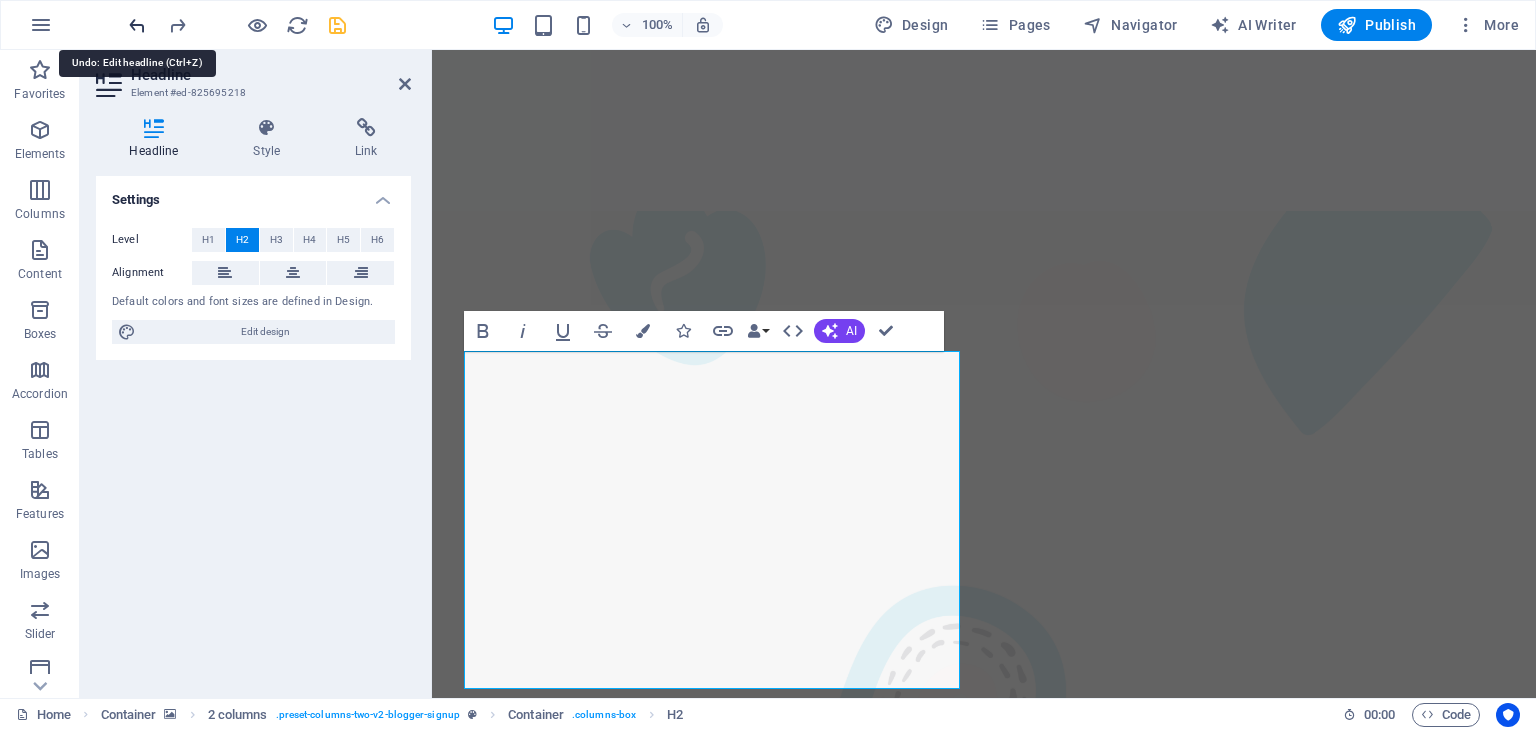 click at bounding box center (137, 25) 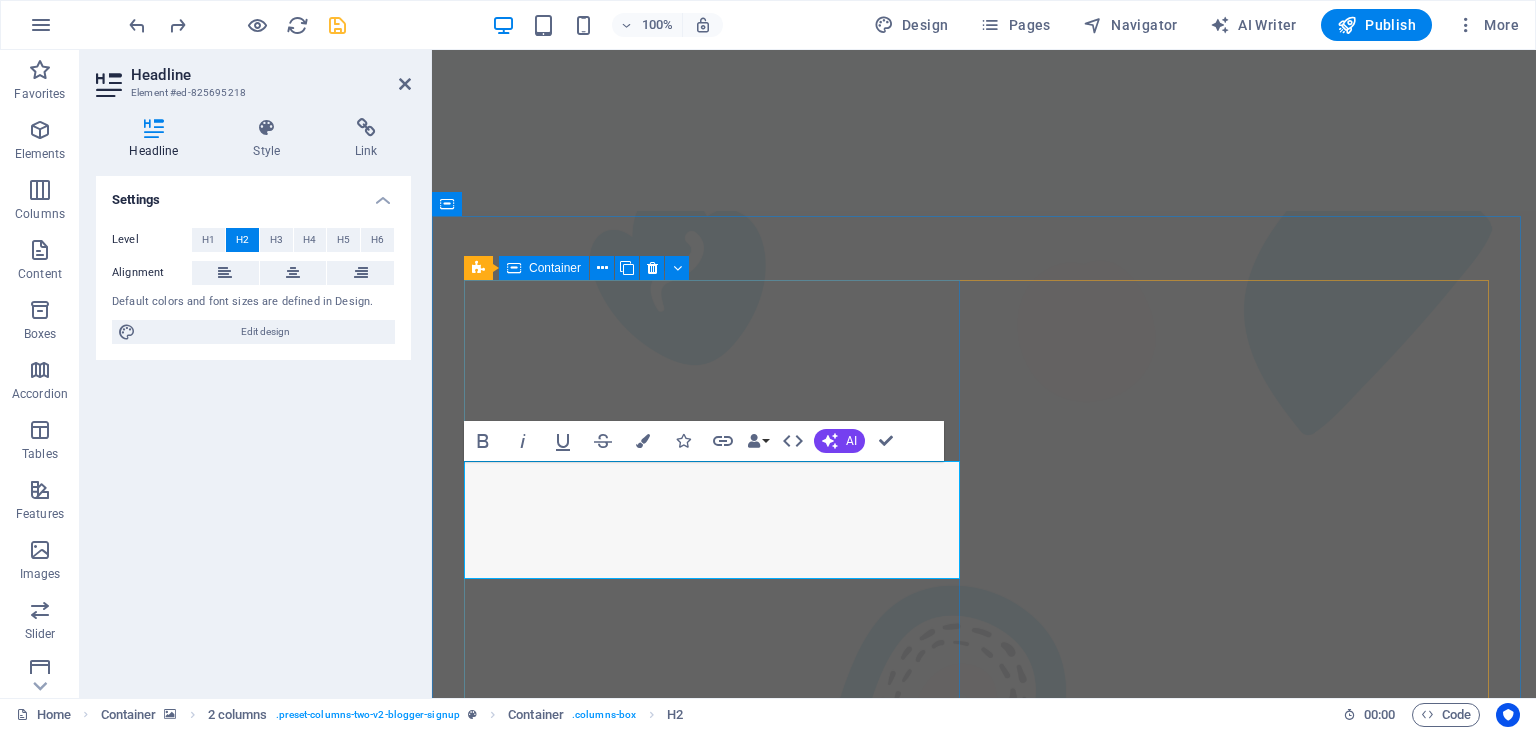 click on "Sign Up to Receive the Latest Updates" at bounding box center [716, 4084] 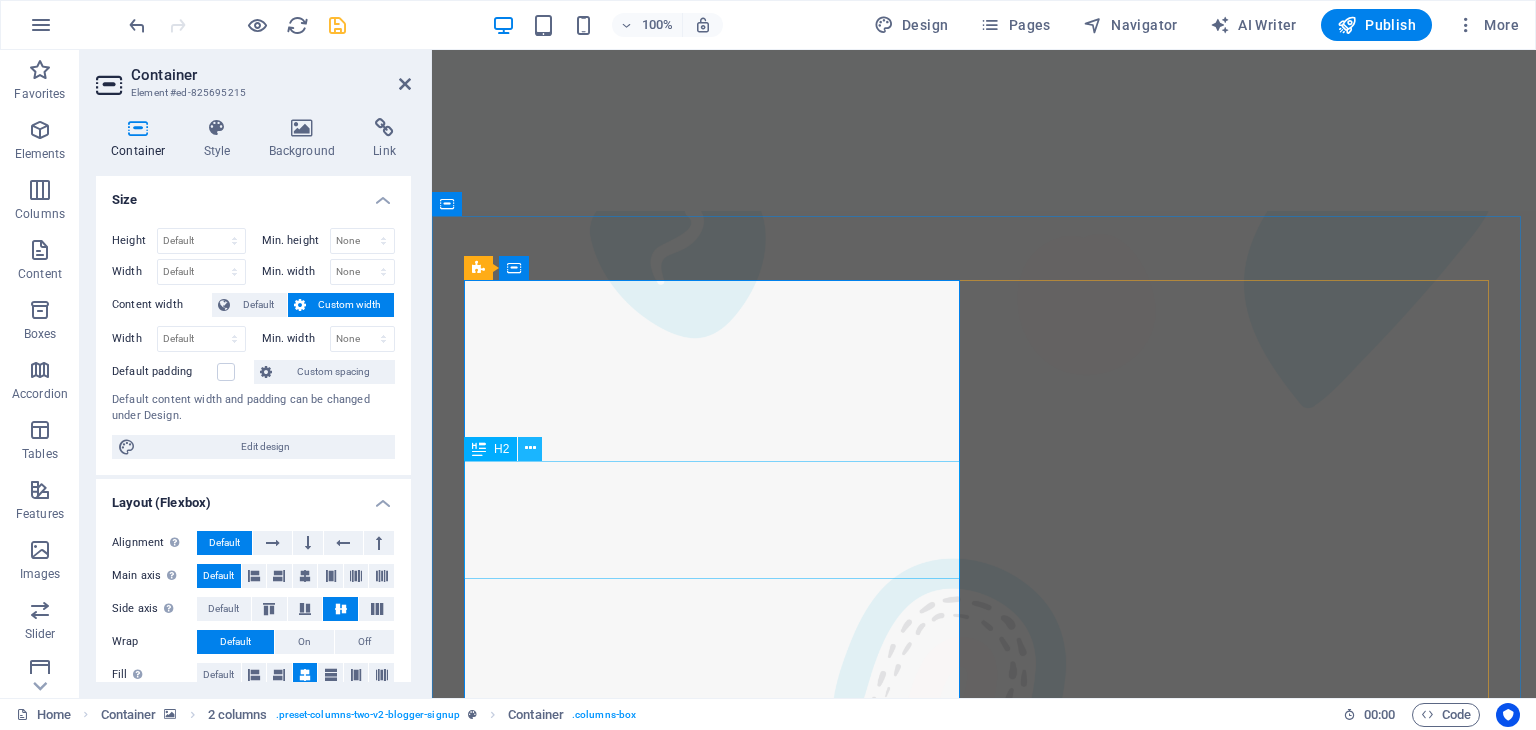 click at bounding box center [530, 448] 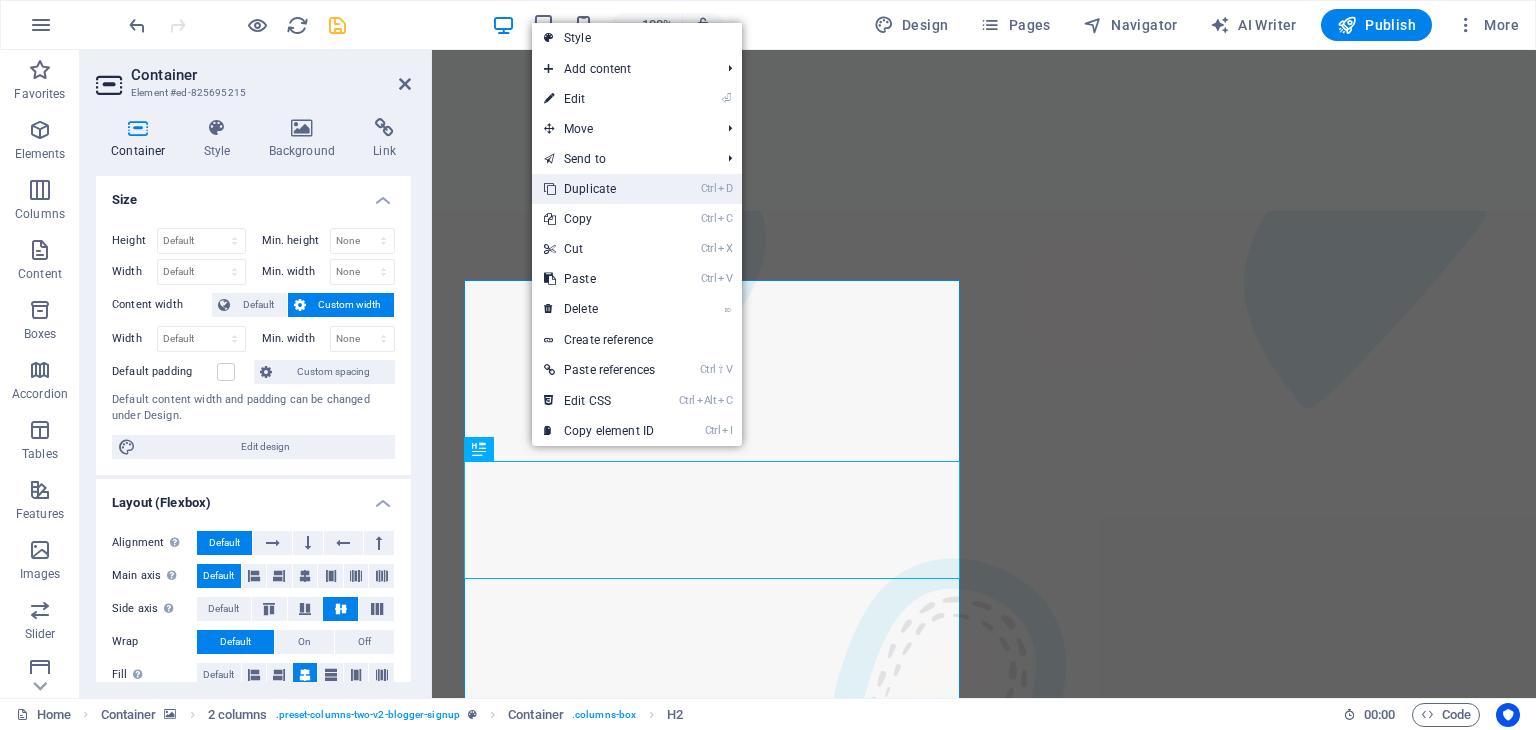 click on "Ctrl D  Duplicate" at bounding box center (599, 189) 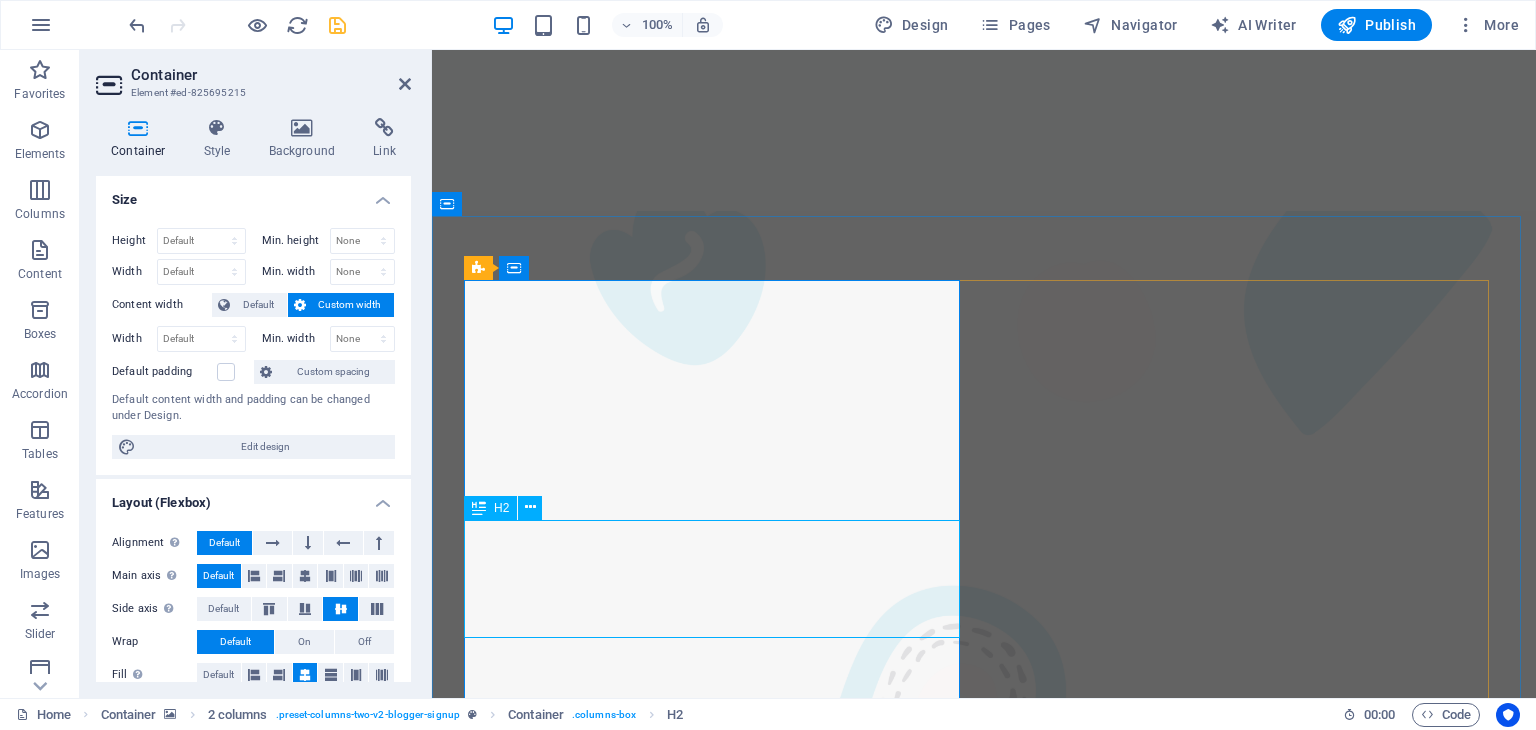 click on "Sign Up to Receive the Latest Updates" at bounding box center (716, 4198) 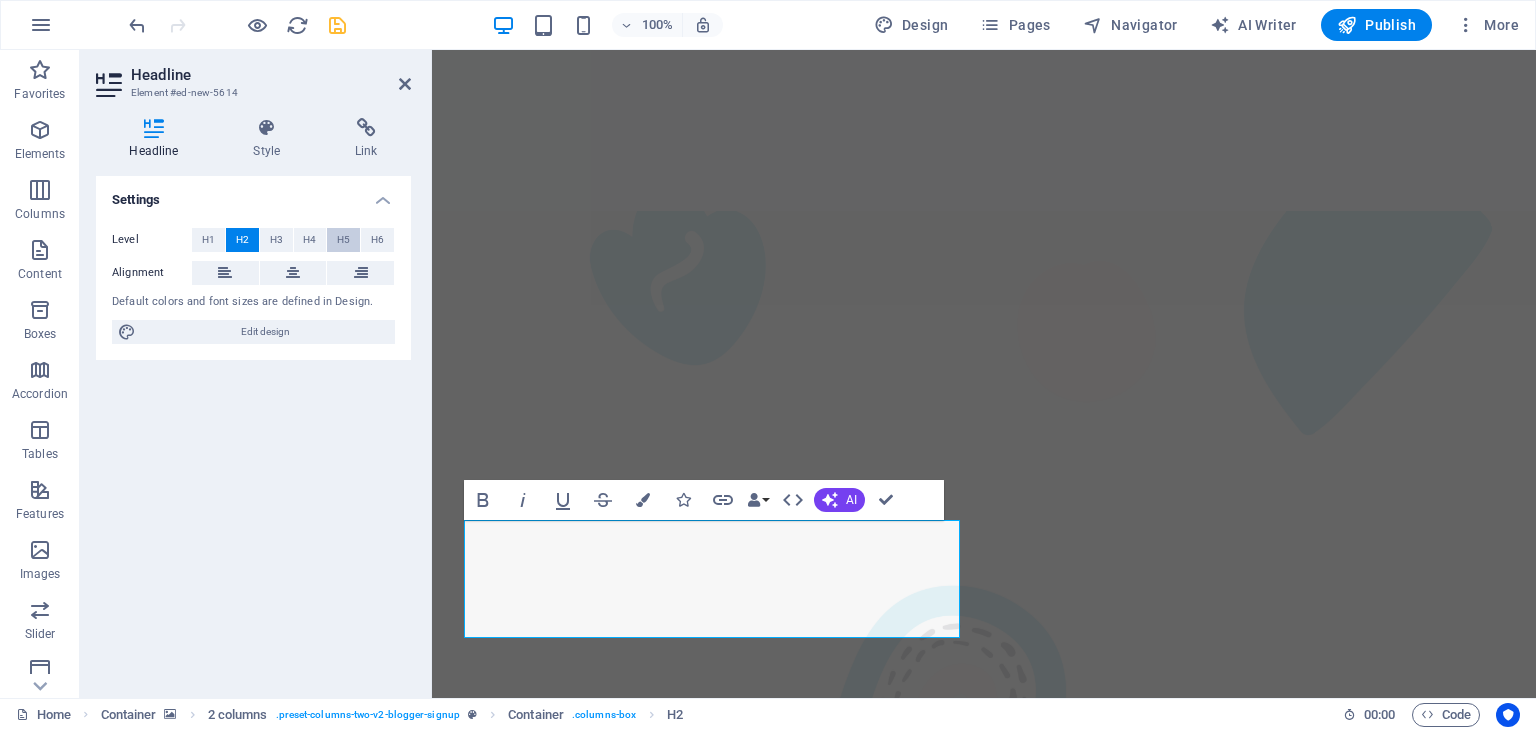 click on "H5" at bounding box center [343, 240] 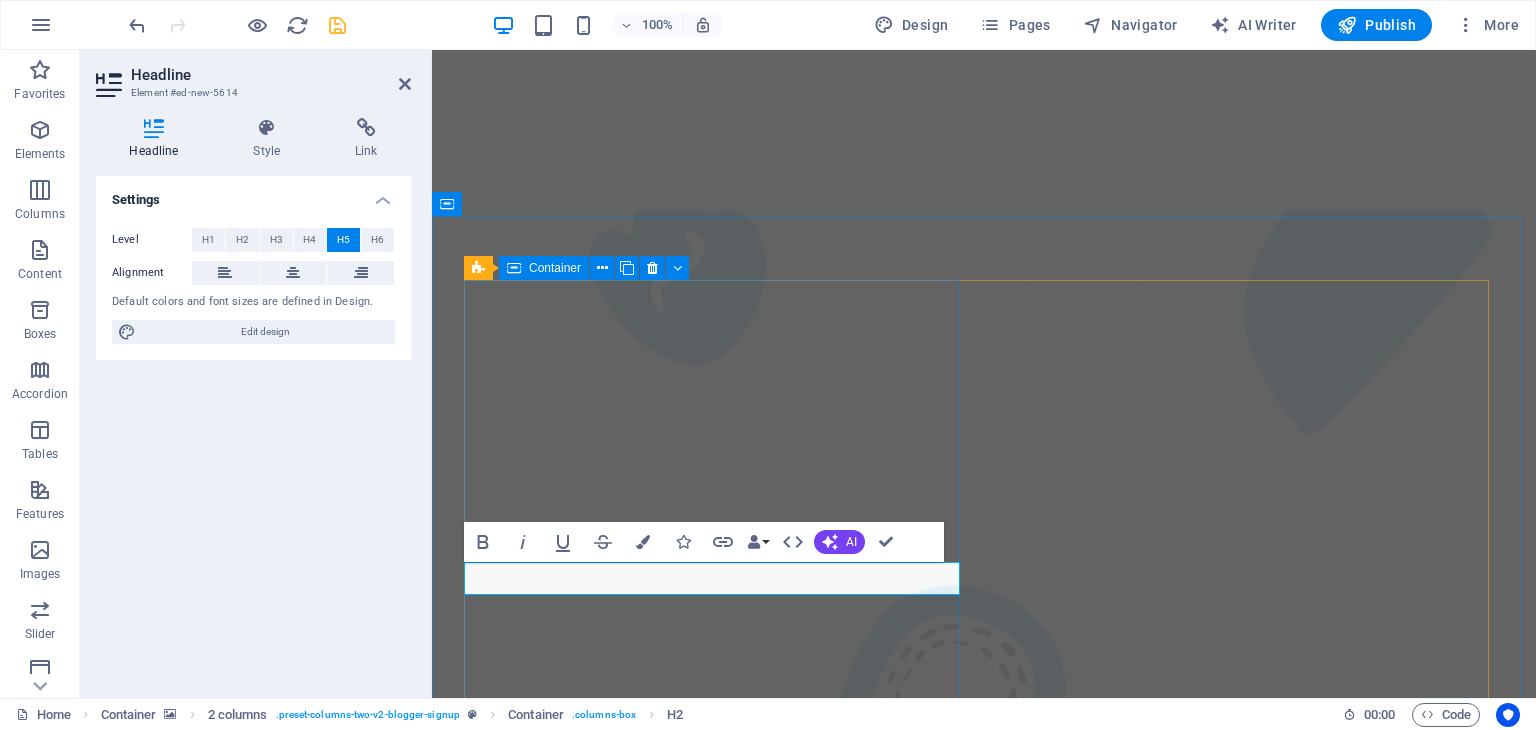 click on "Sign Up to Receive the Latest Updates Sign Up to Receive the Latest Updates" at bounding box center [716, 4100] 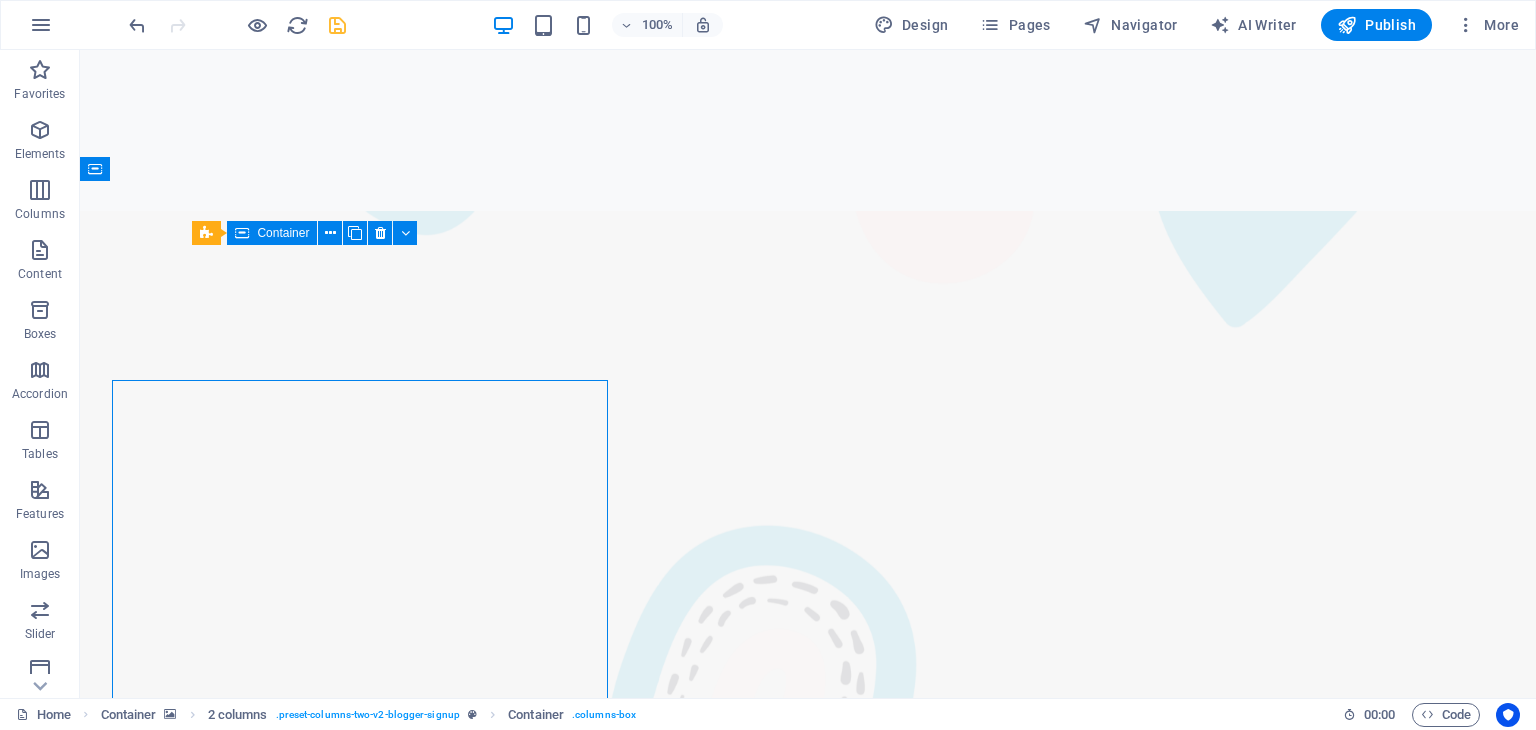 scroll, scrollTop: 2036, scrollLeft: 0, axis: vertical 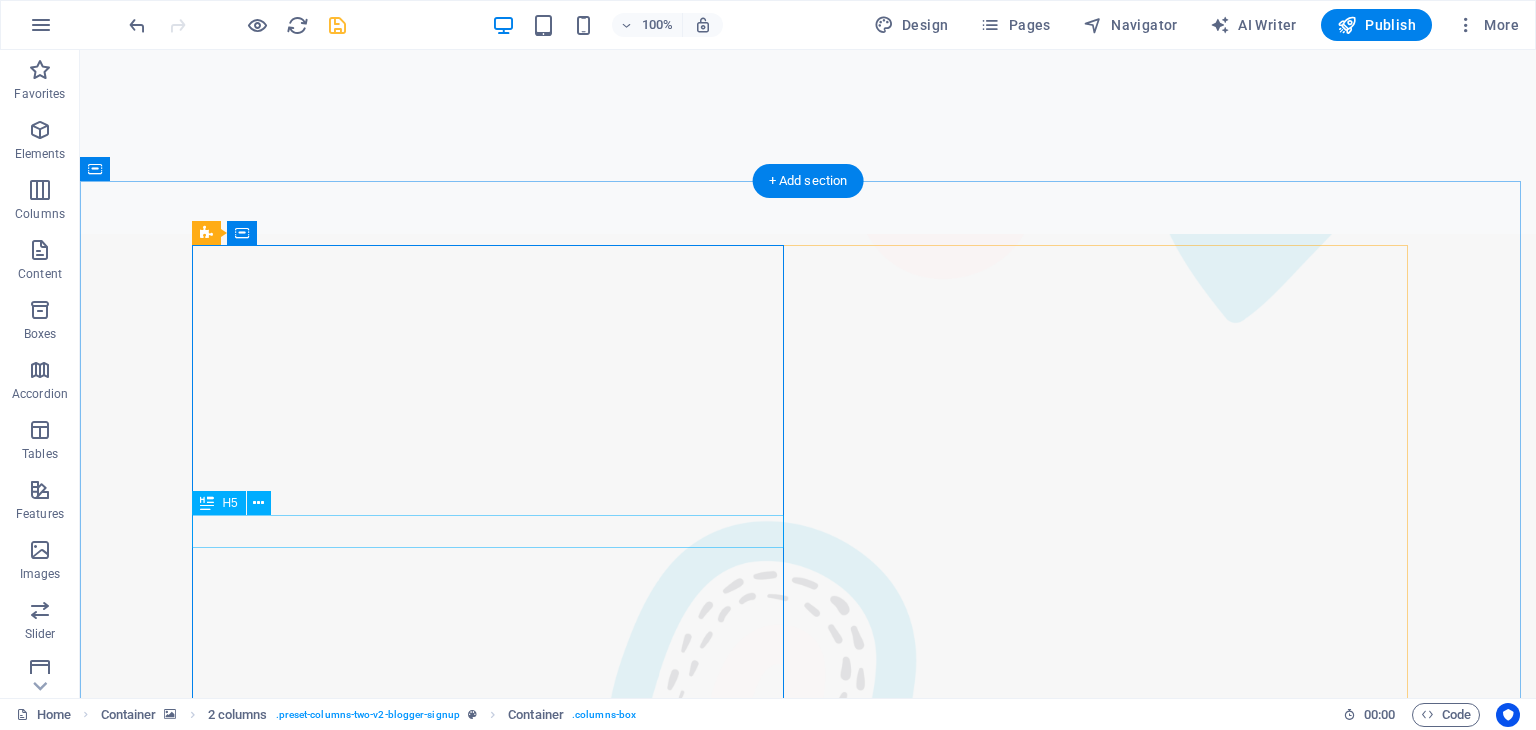 click on "Sign Up to Receive the Latest Updates" at bounding box center (496, 4098) 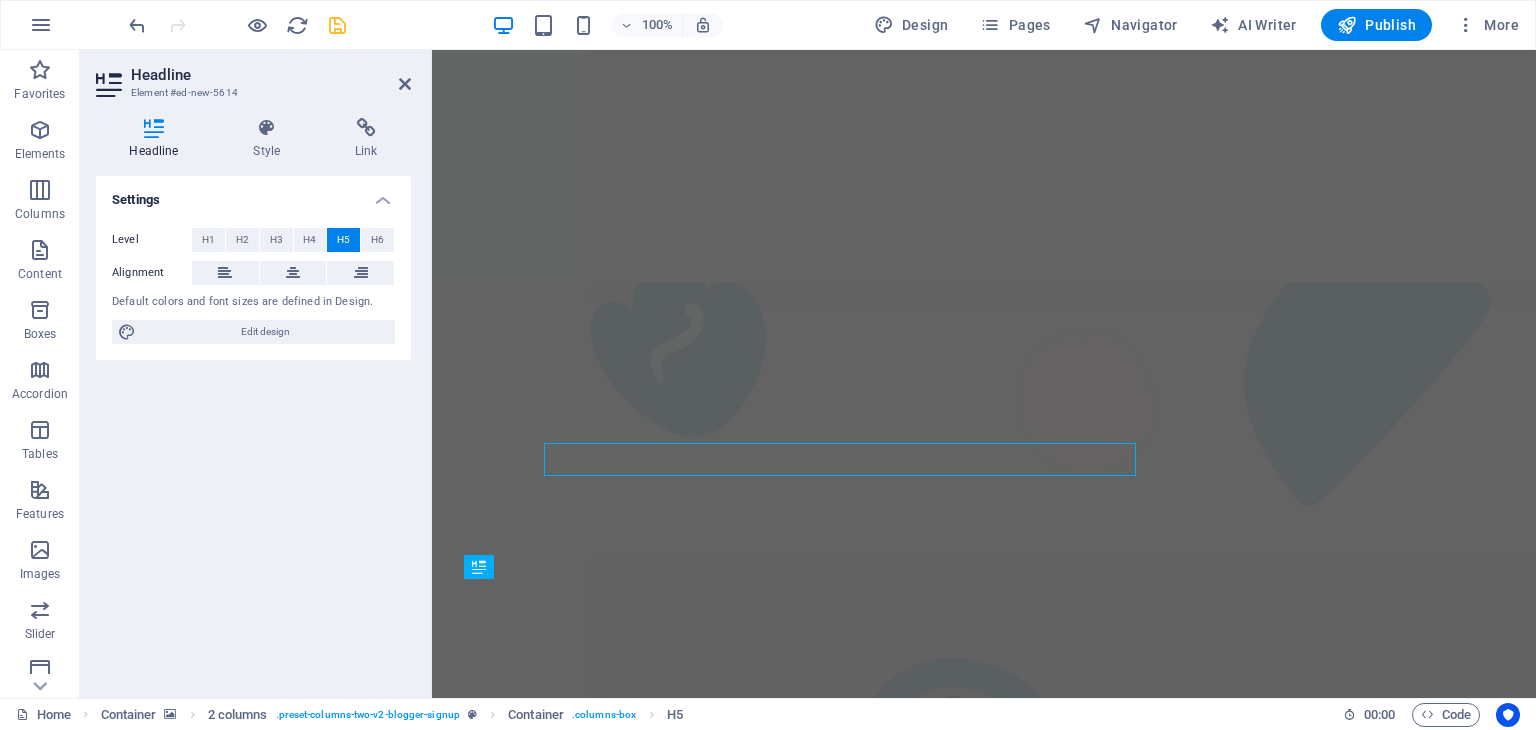click at bounding box center [984, 3730] 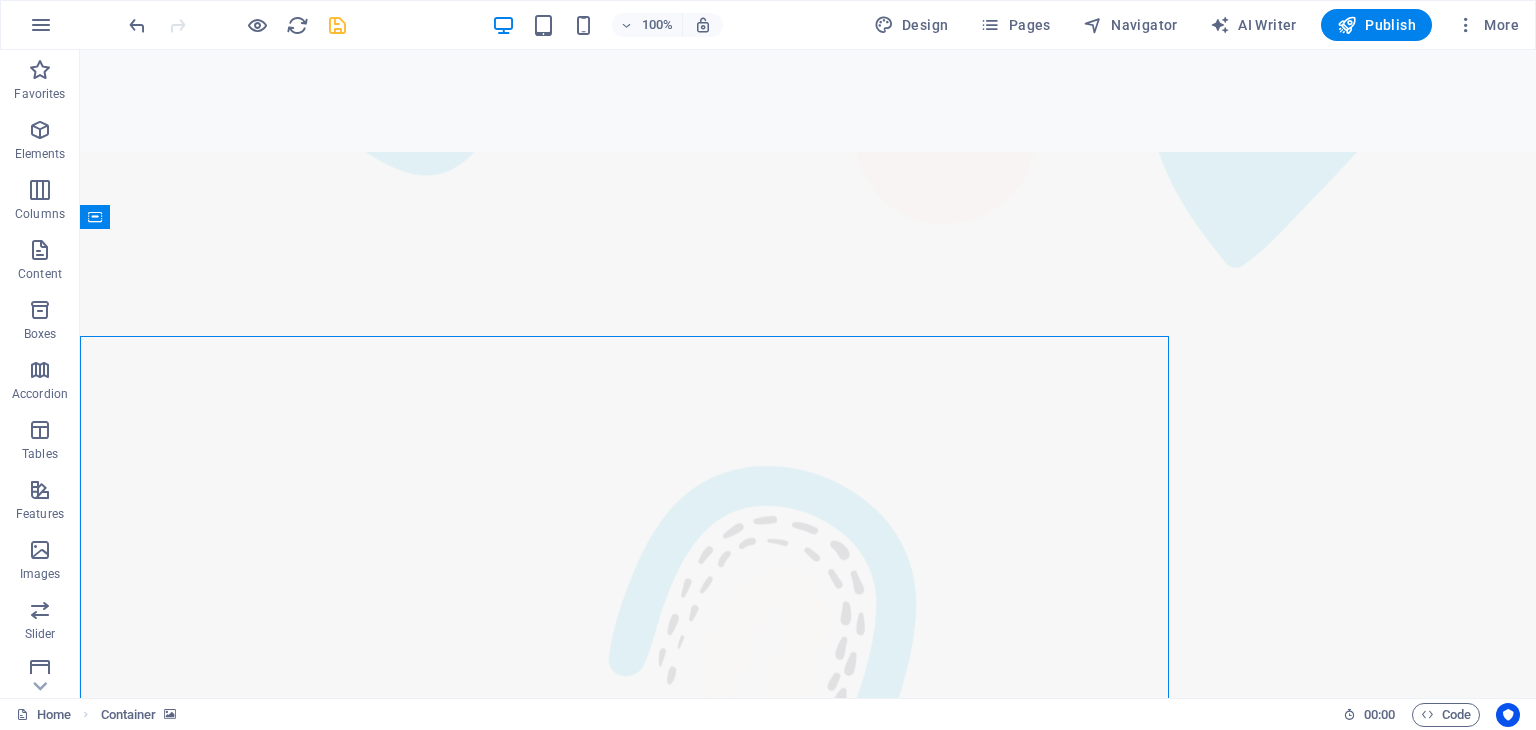 scroll, scrollTop: 1988, scrollLeft: 0, axis: vertical 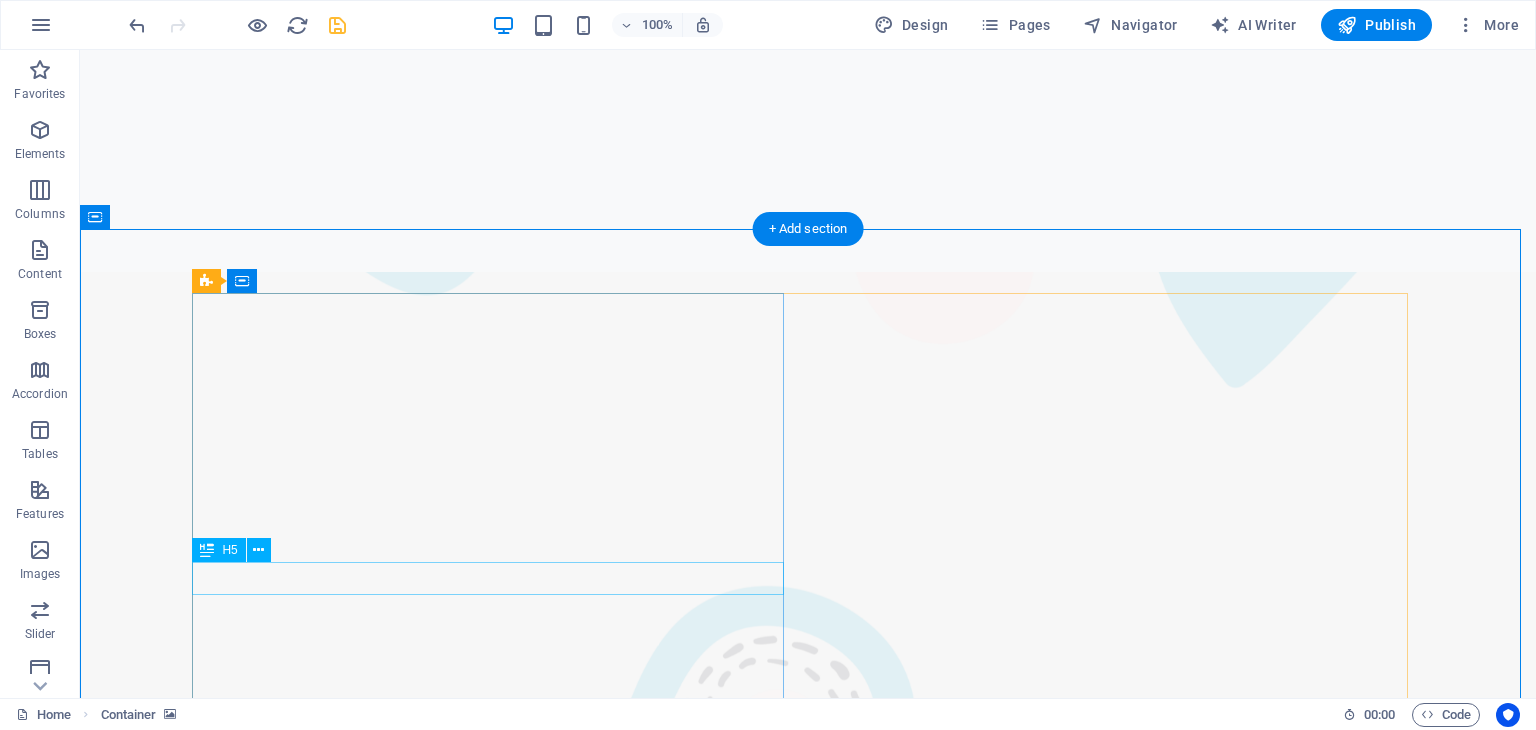 click on "Sign Up to Receive the Latest Updates" at bounding box center (496, 4251) 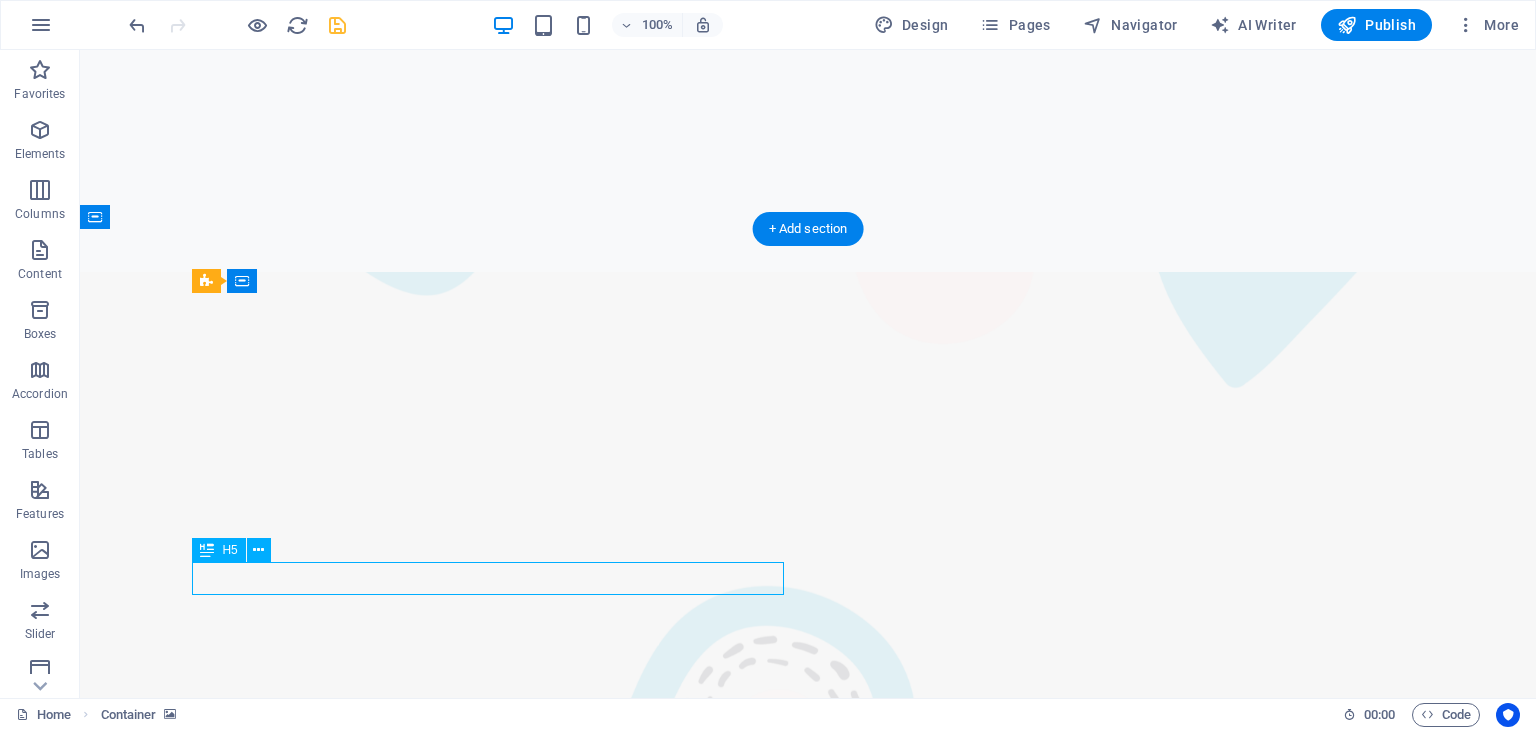 click on "Sign Up to Receive the Latest Updates" at bounding box center (496, 4251) 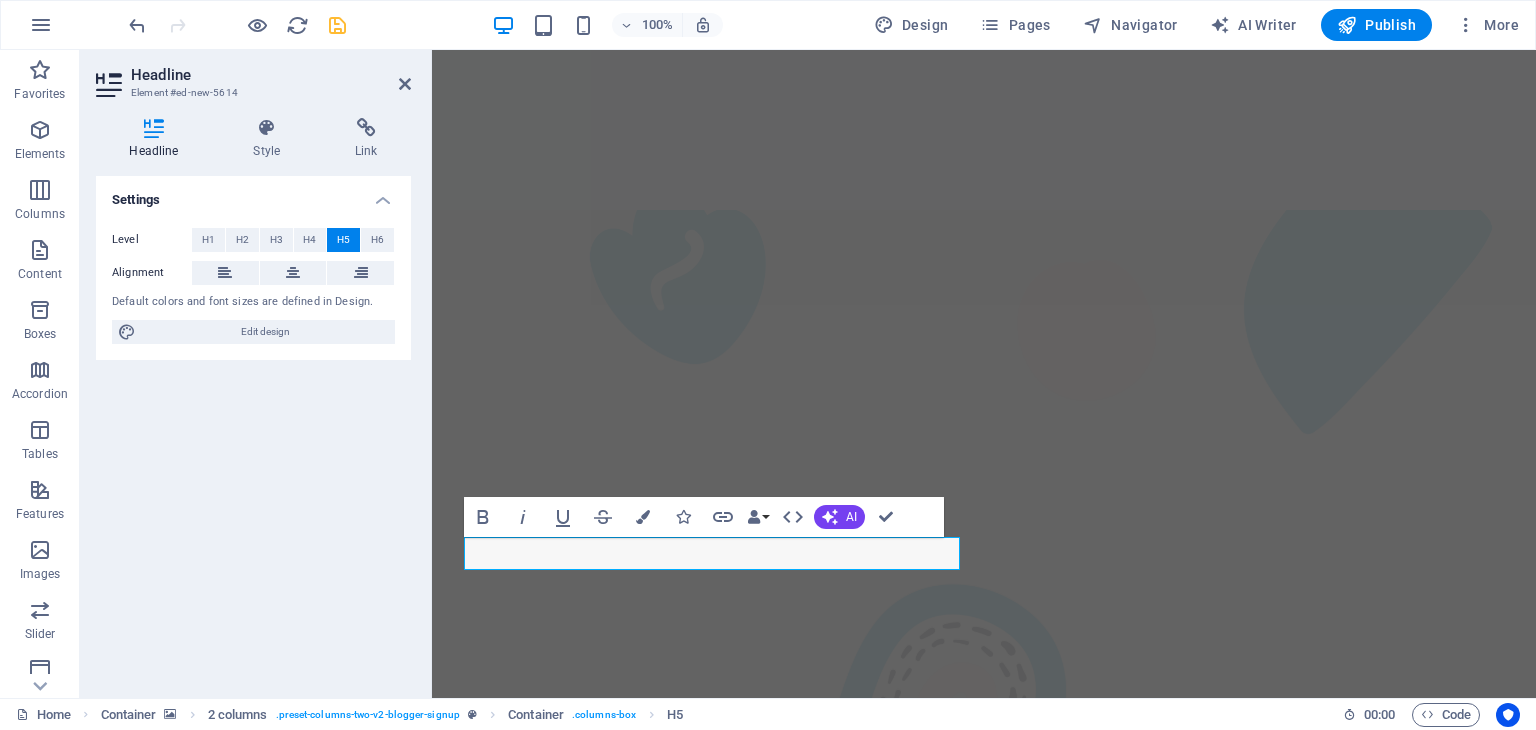 scroll, scrollTop: 2189, scrollLeft: 0, axis: vertical 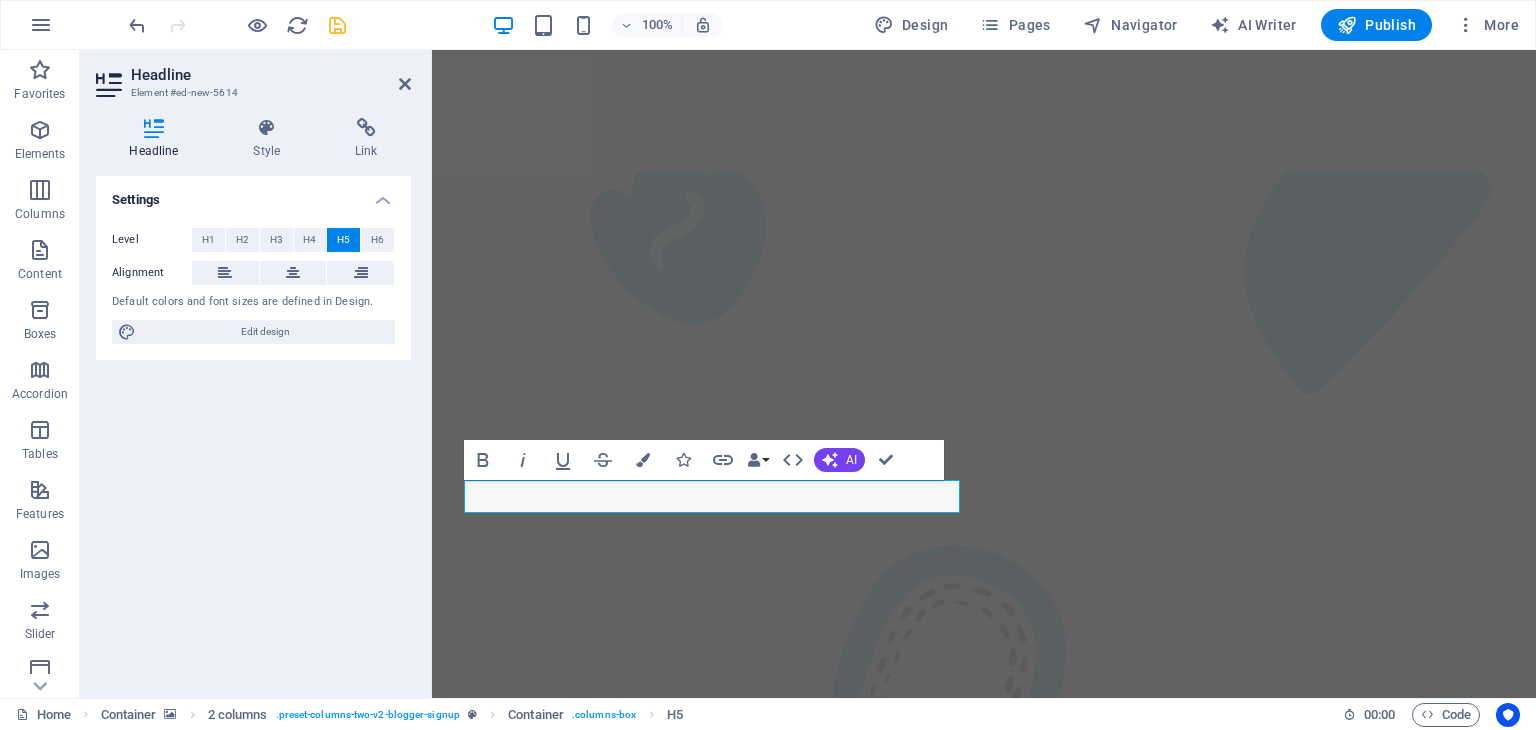 type 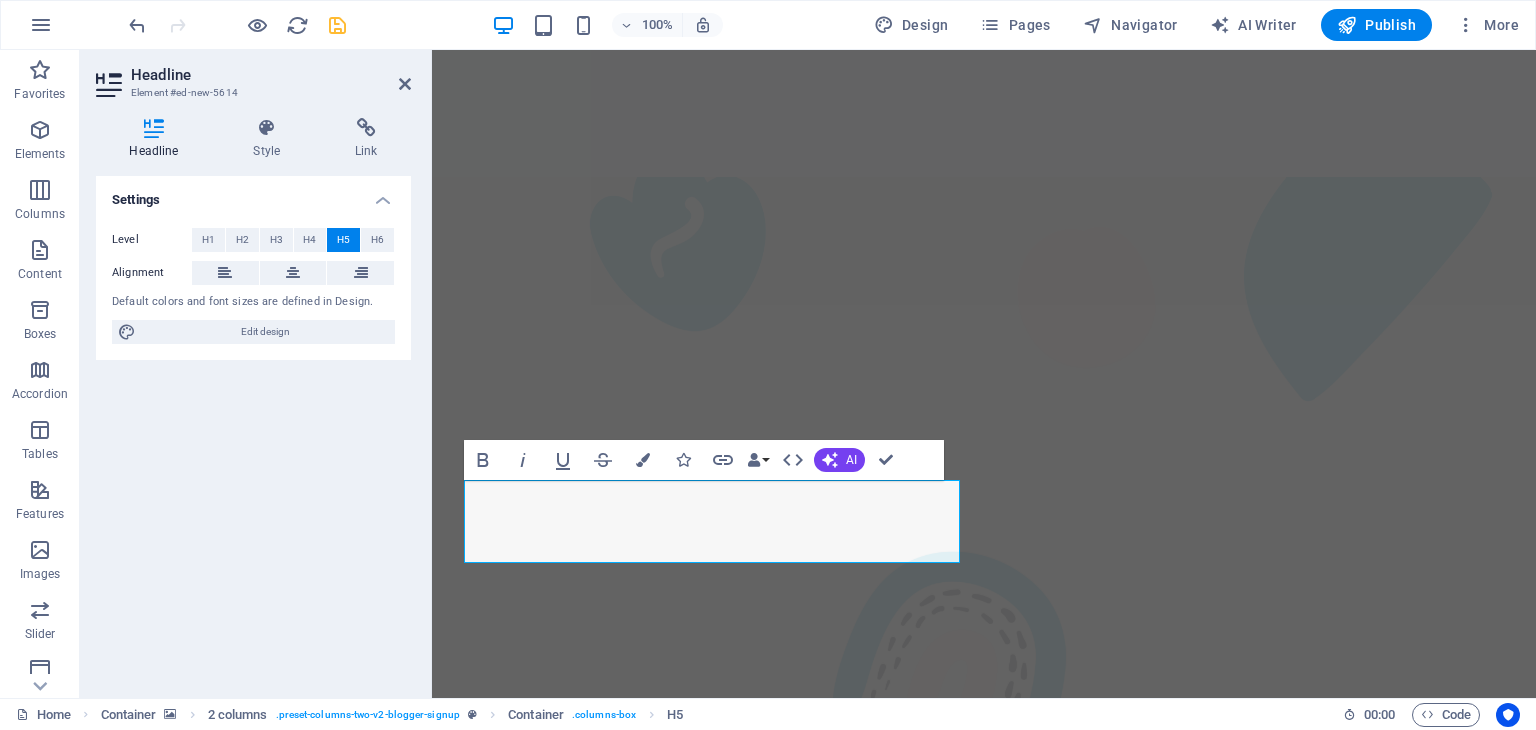 scroll, scrollTop: 2152, scrollLeft: 0, axis: vertical 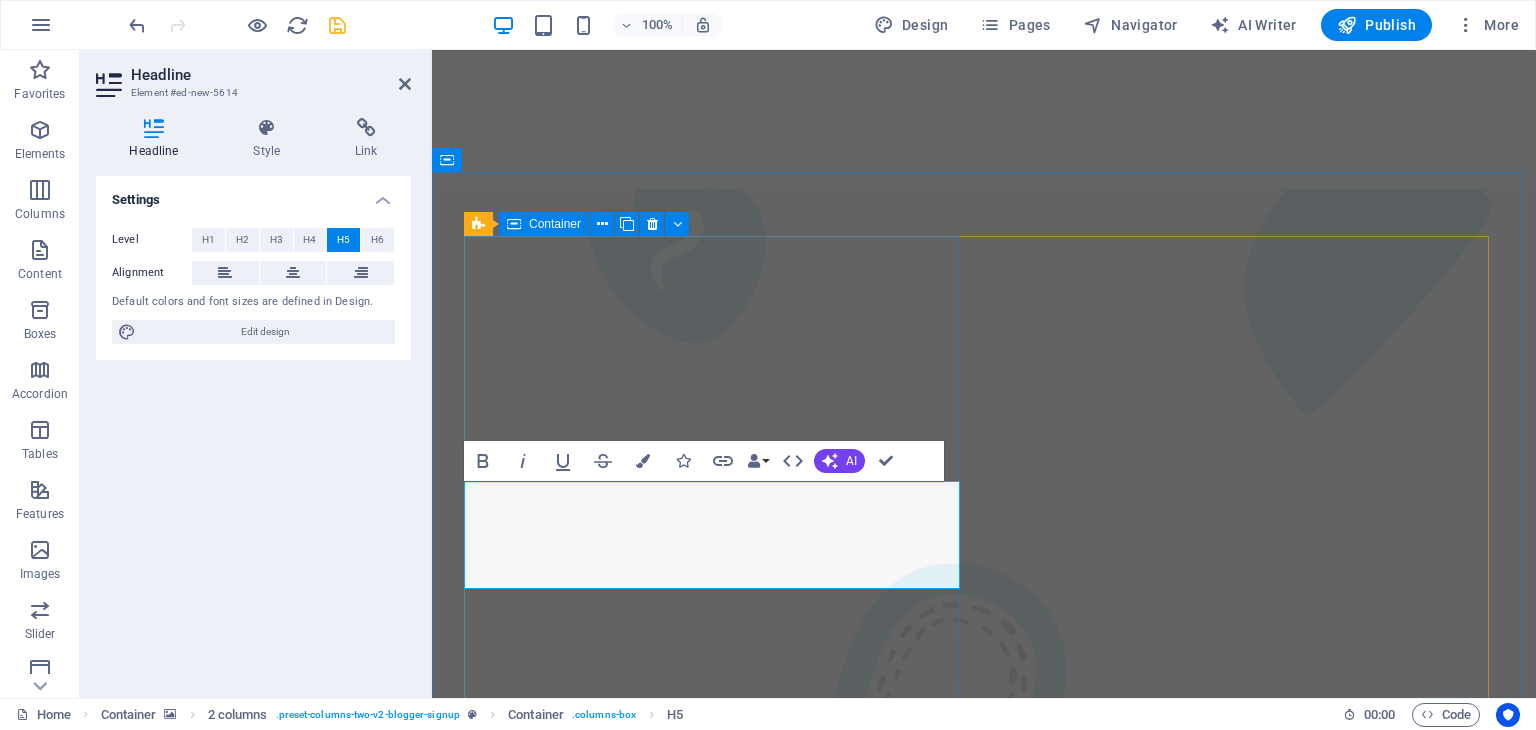 click on "Sign Up to Receive the Latest Updates Find your nearest money transfer machine, money changing machine or Bank on wheels to remit, exchange, topup  or withdraw from your wallet app." at bounding box center [716, 4094] 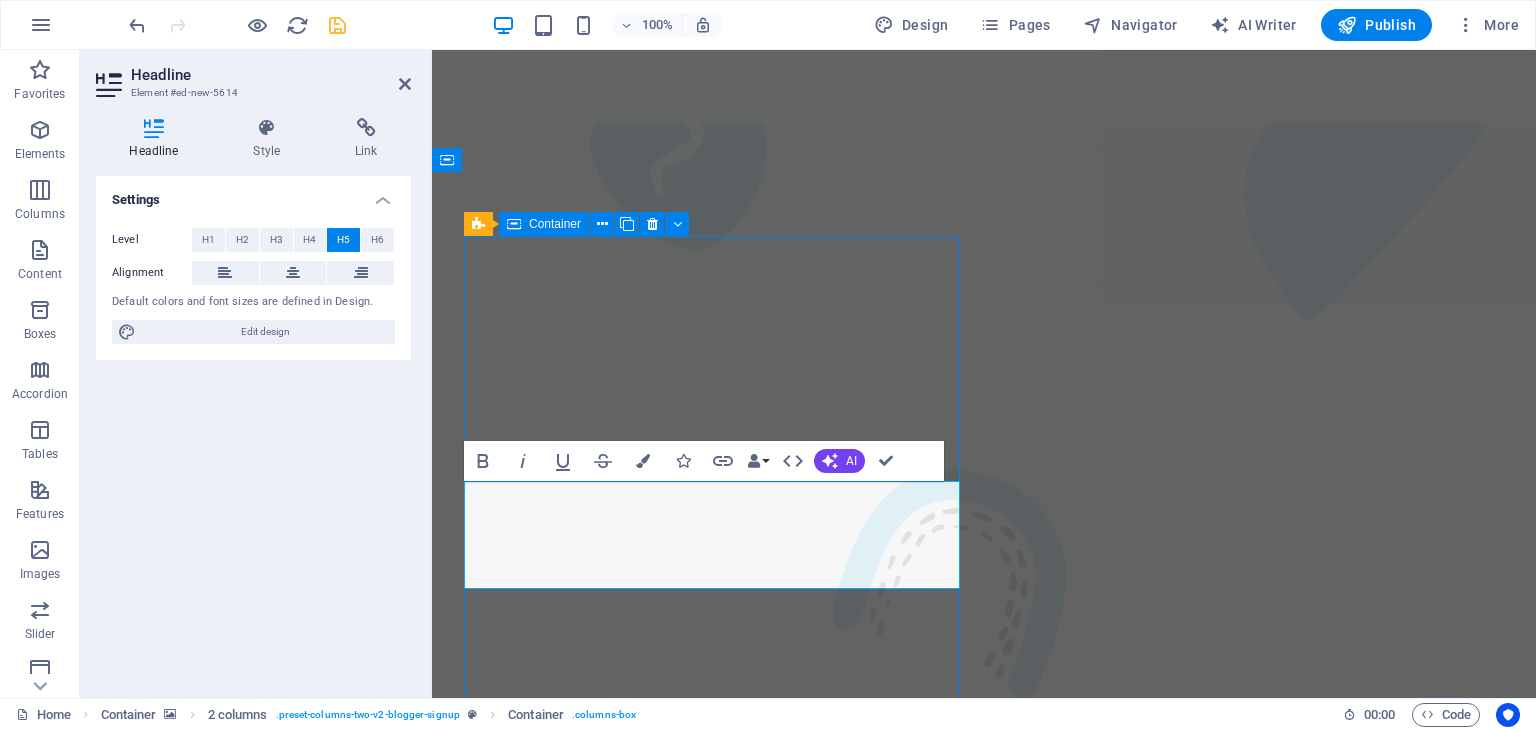 scroll, scrollTop: 2045, scrollLeft: 0, axis: vertical 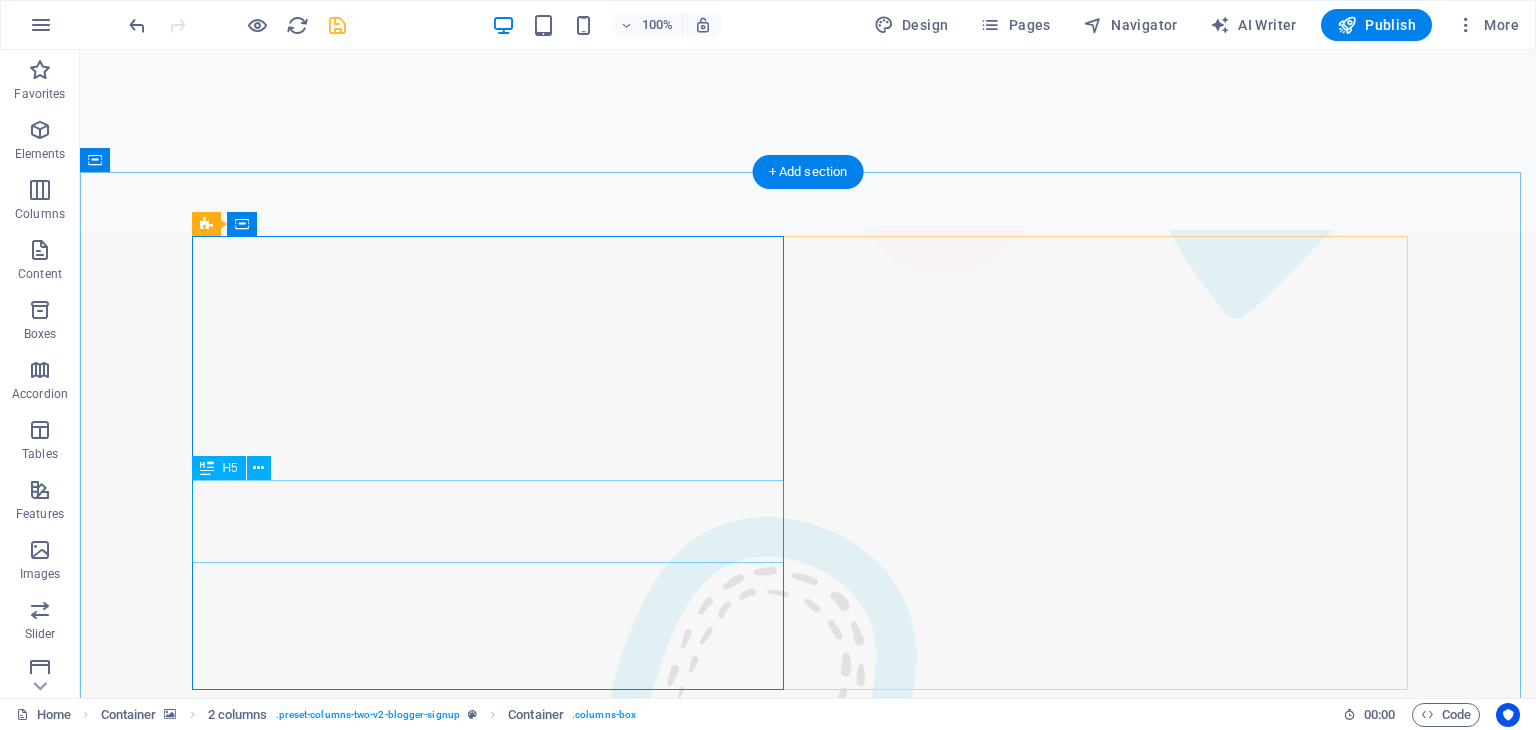click on "Find your nearest money transfer machine, money changing machine or Bank on wheels to remit, exchange, topup  or withdraw from your wallet app." at bounding box center [496, 4114] 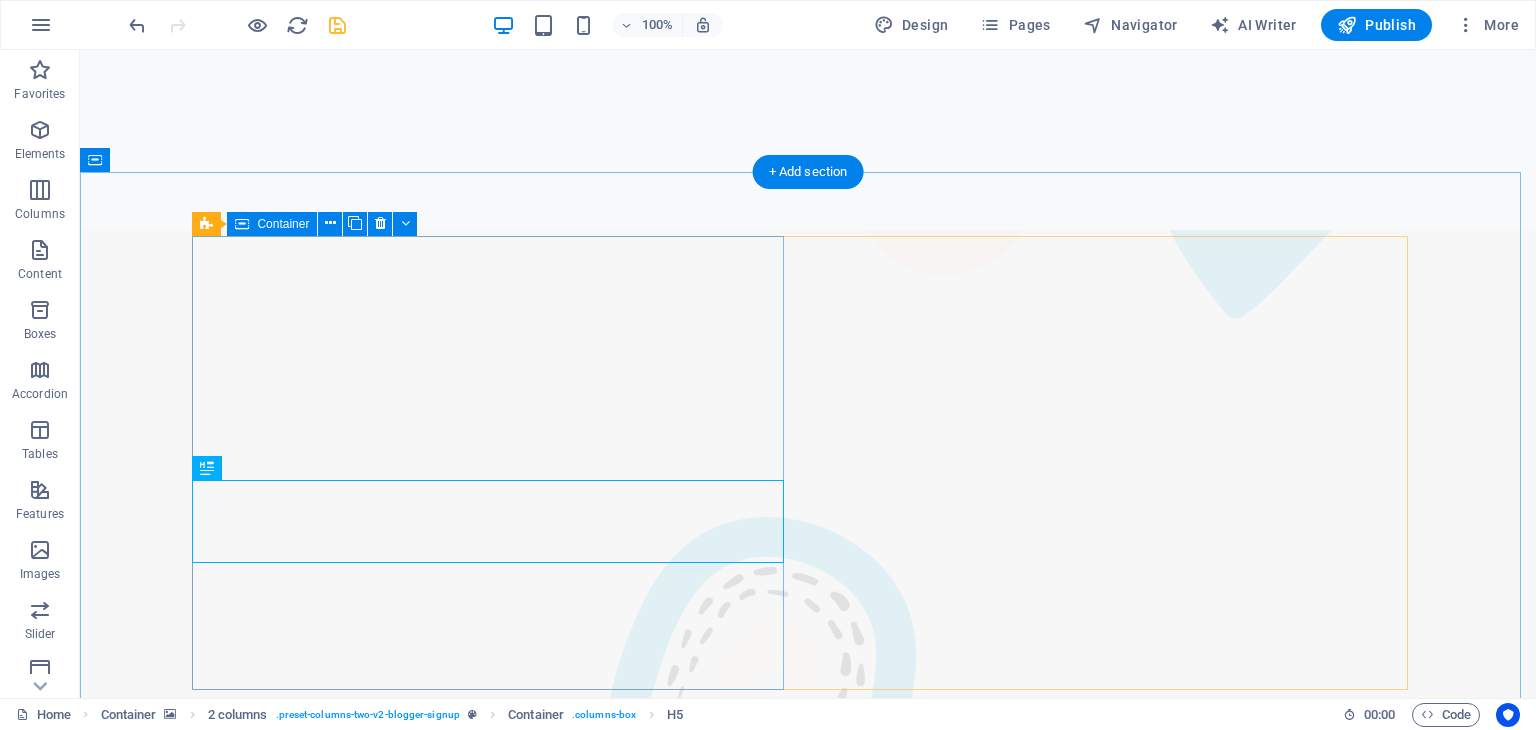 click on "Sign Up to Receive the Latest Updates Find your nearest money transfer machine, money changing machine or Bank on wheels to remit, exchange, topup  or withdraw from your wallet app." at bounding box center [496, 4059] 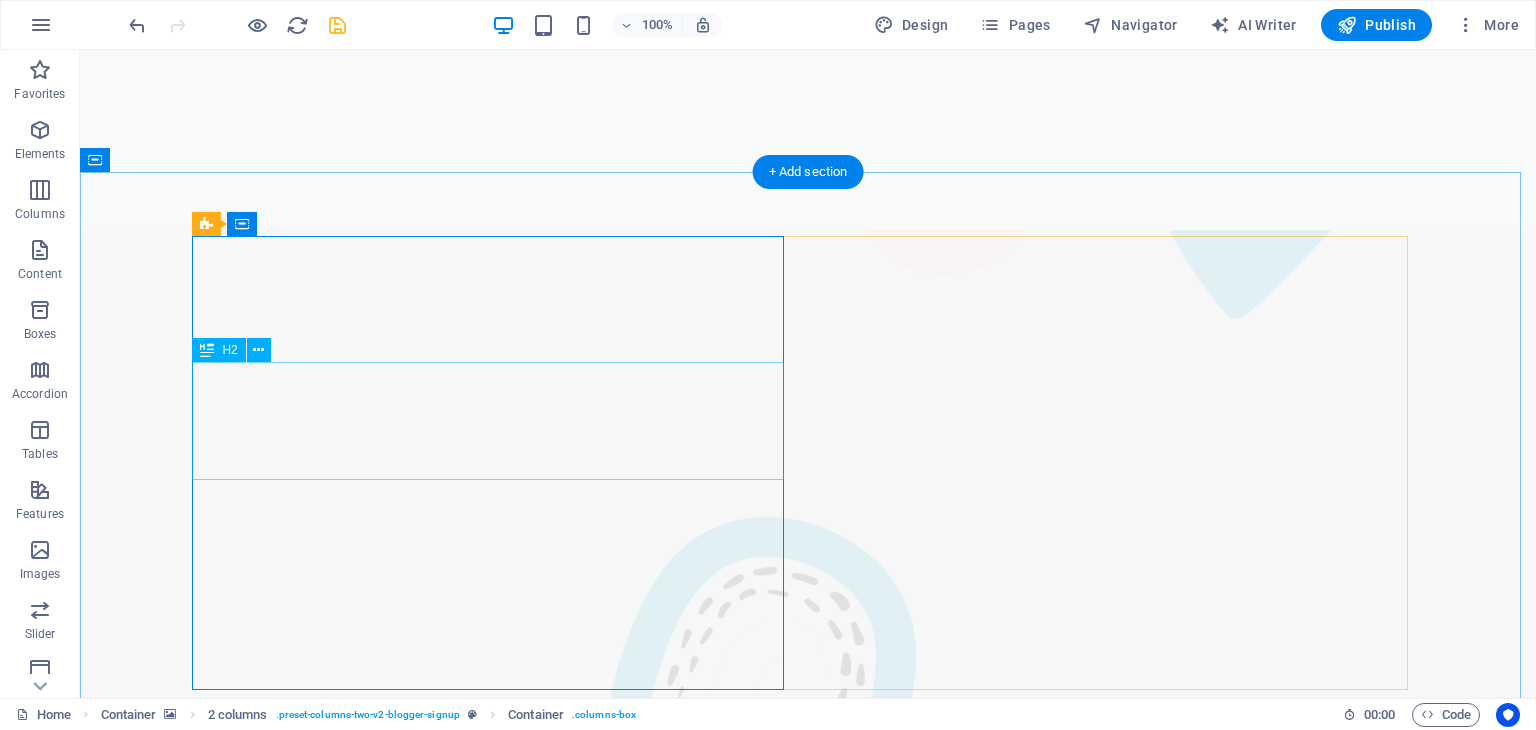 click on "Sign Up to Receive the Latest Updates" at bounding box center [496, 4014] 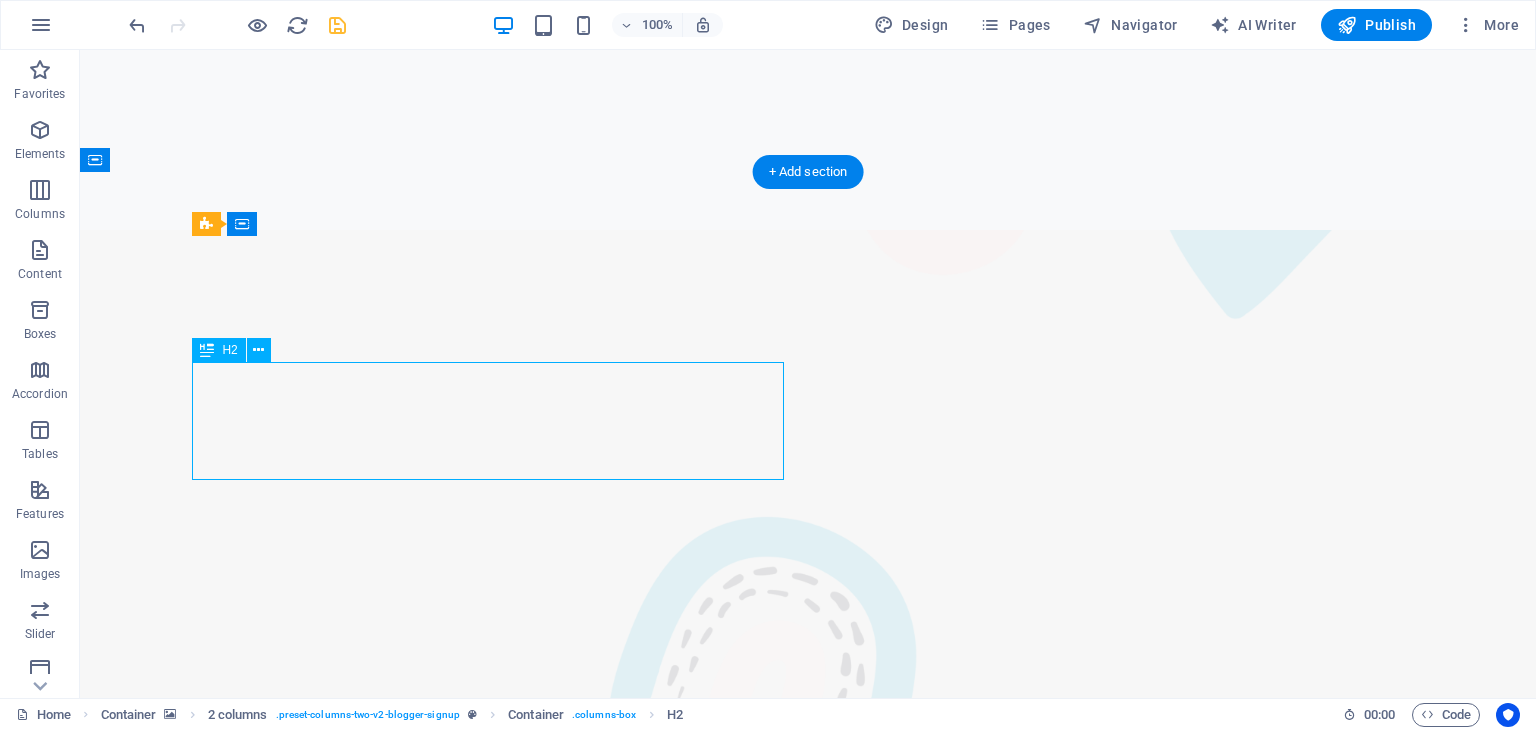 click on "Sign Up to Receive the Latest Updates" at bounding box center (496, 4014) 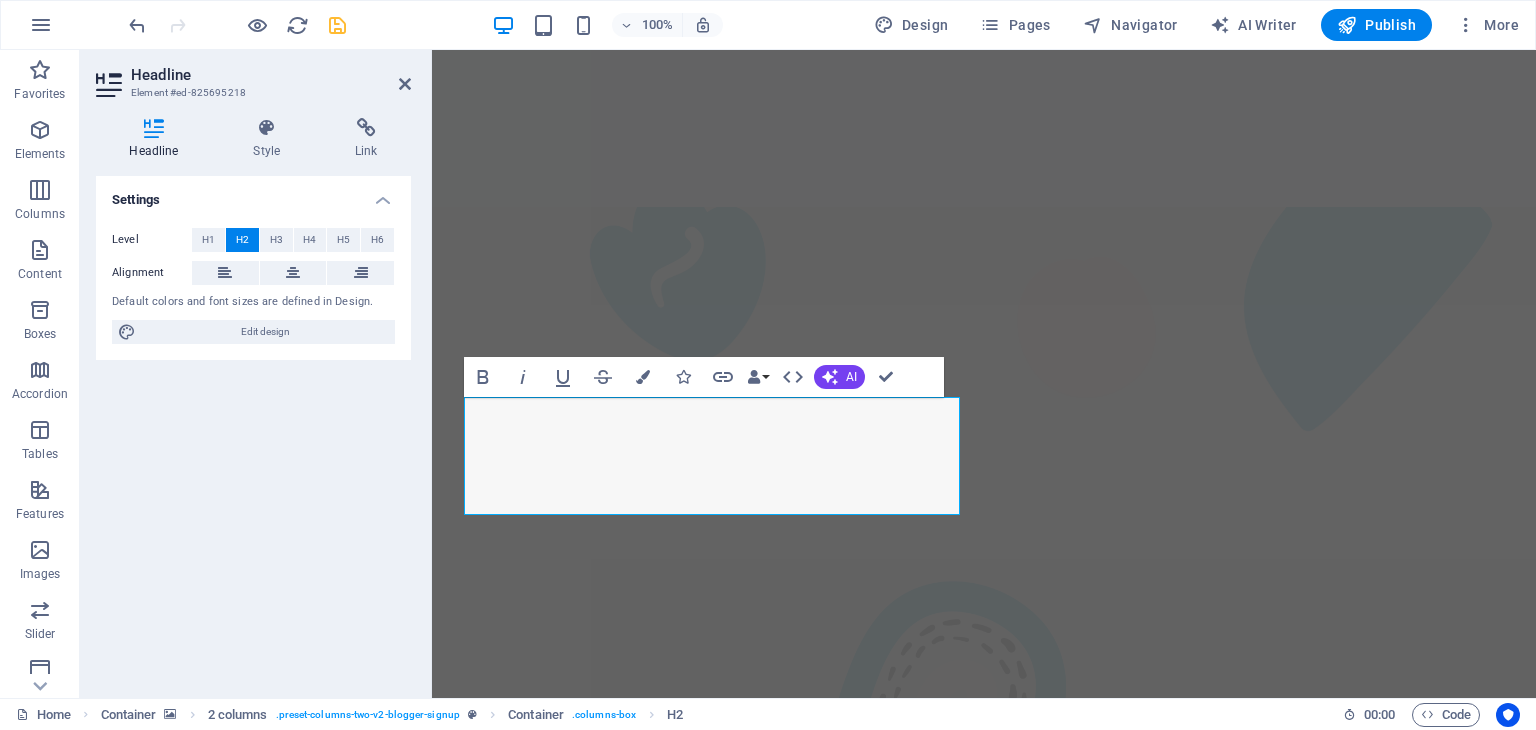type 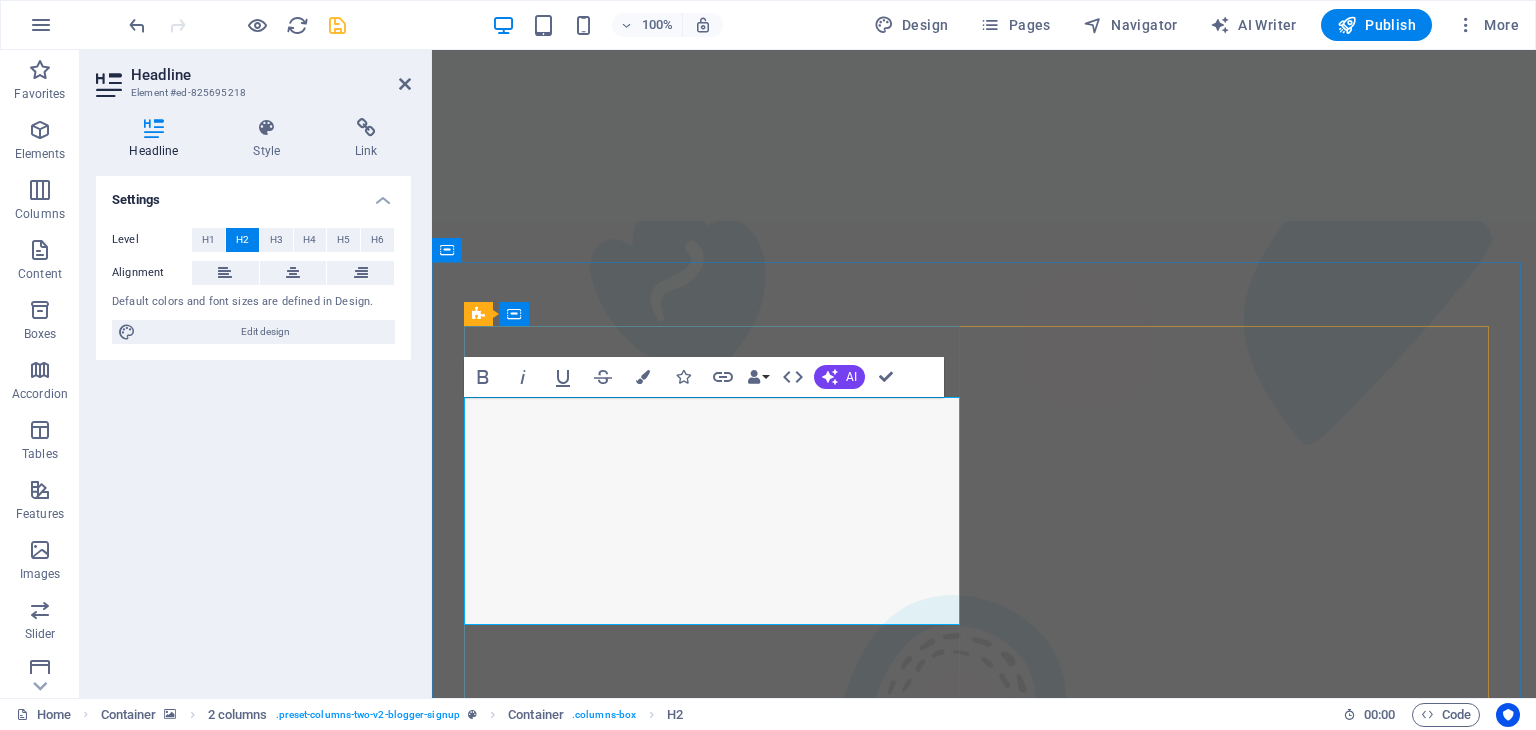 scroll, scrollTop: 2035, scrollLeft: 0, axis: vertical 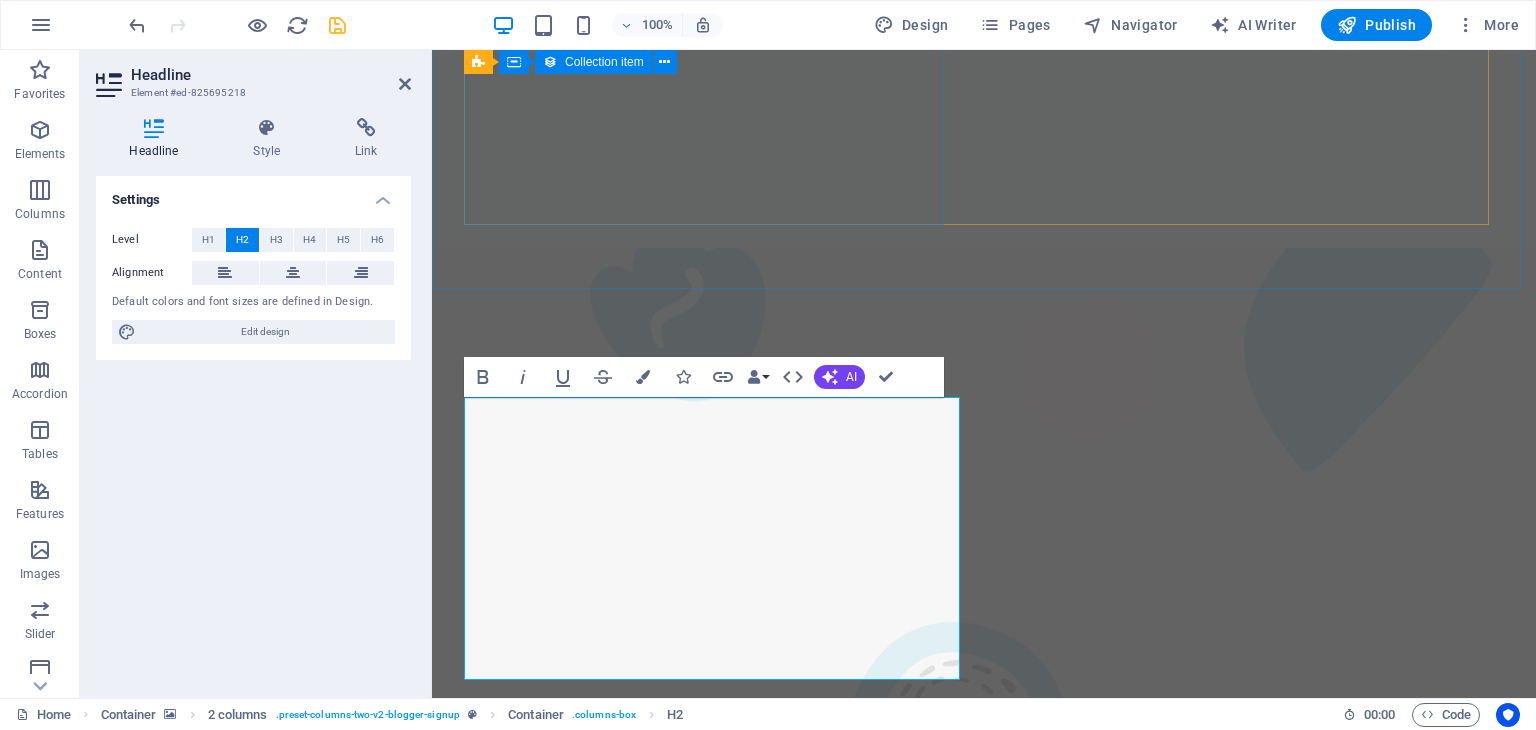click on "Technology POSTED ON April 18, 2022 How to Make Big Decisions Hac leo fusce primis. Taciti cursus. Mauris malesuada dolor justo. Scelerisque aenean pretium nostra adipiscing! Libero magna praesent quisque, elit fames. Metus libero neque aliquet aliquam! Nibh eros curabitur amet habitant. Id vehicula. Nulla tristique! READ NOW" at bounding box center (984, 2510) 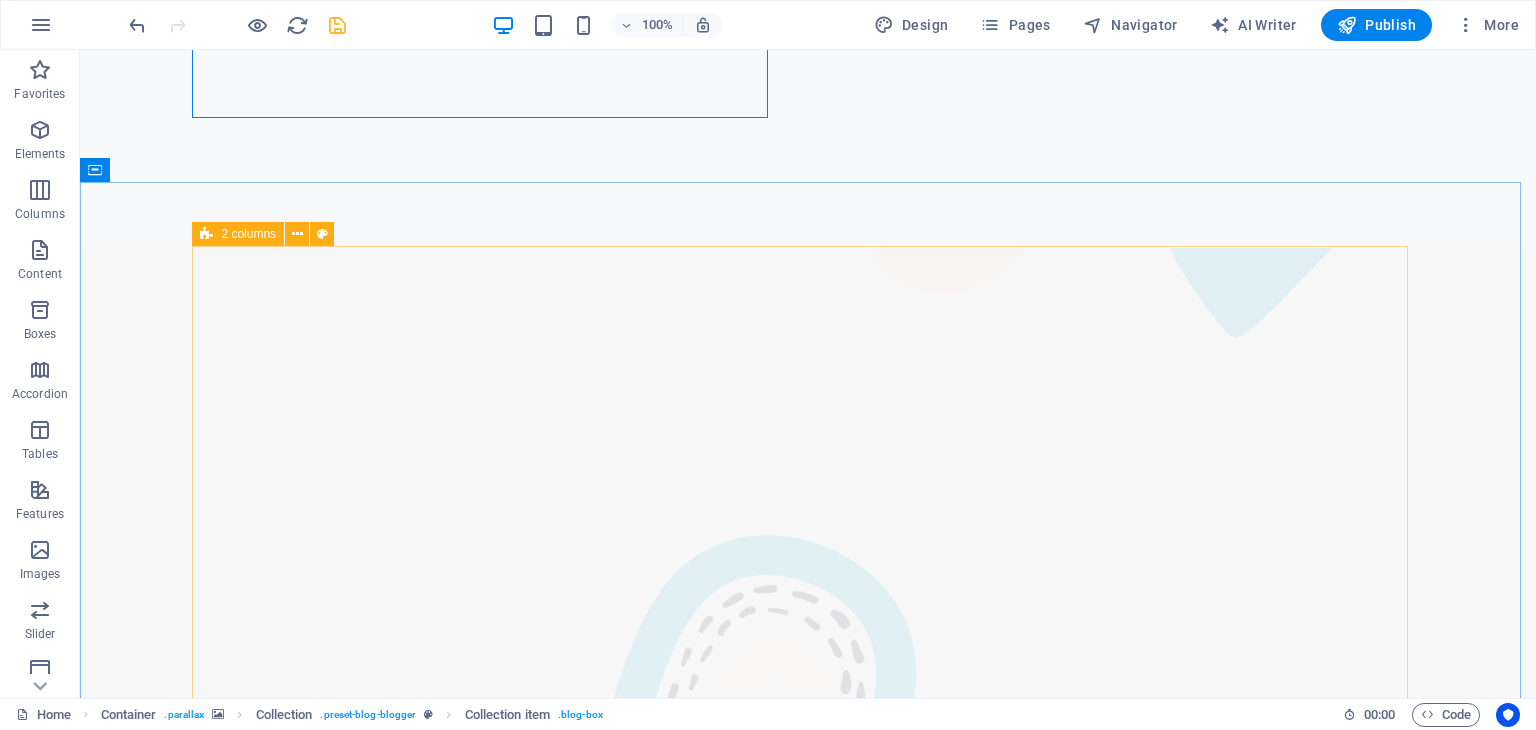 click at bounding box center [206, 234] 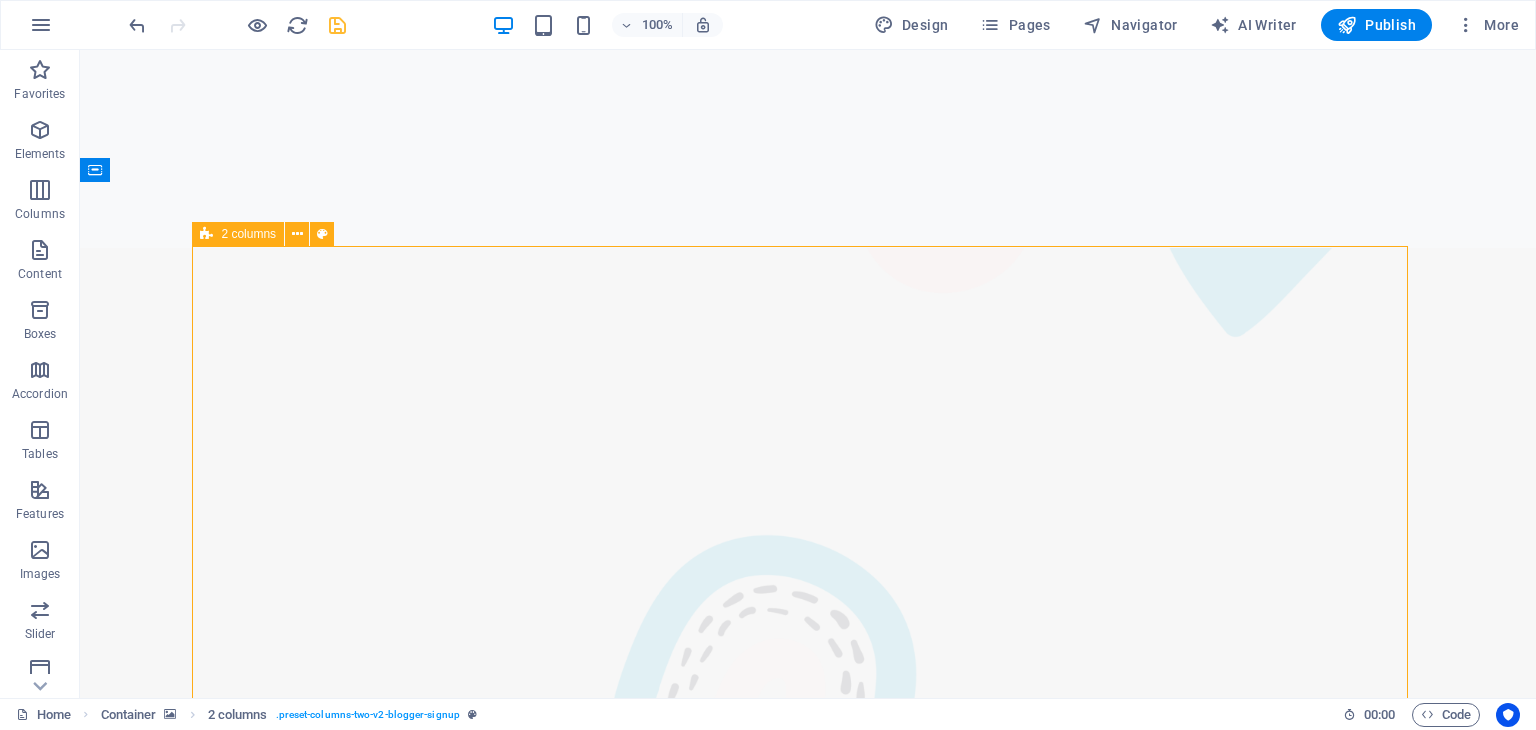 click at bounding box center (206, 234) 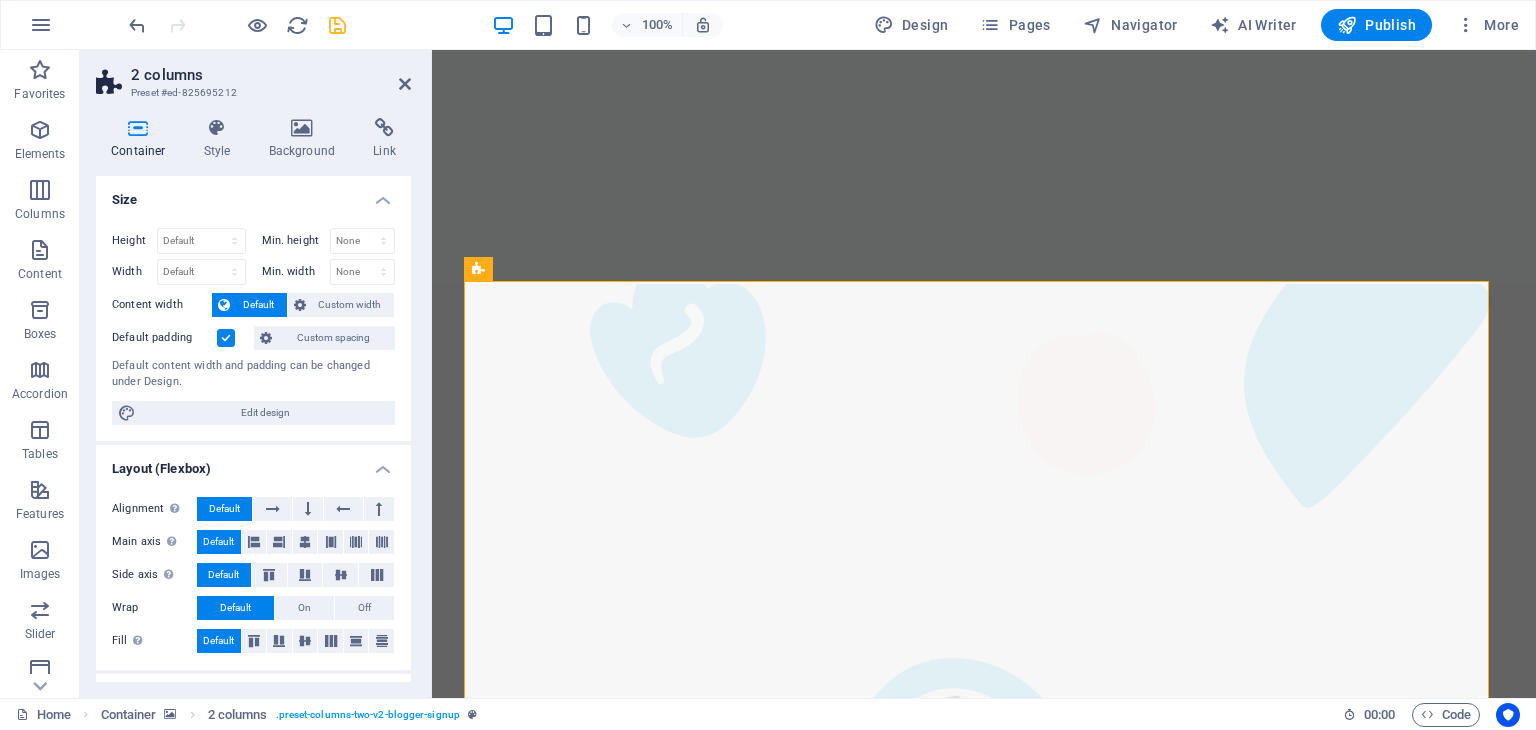 scroll, scrollTop: 2107, scrollLeft: 0, axis: vertical 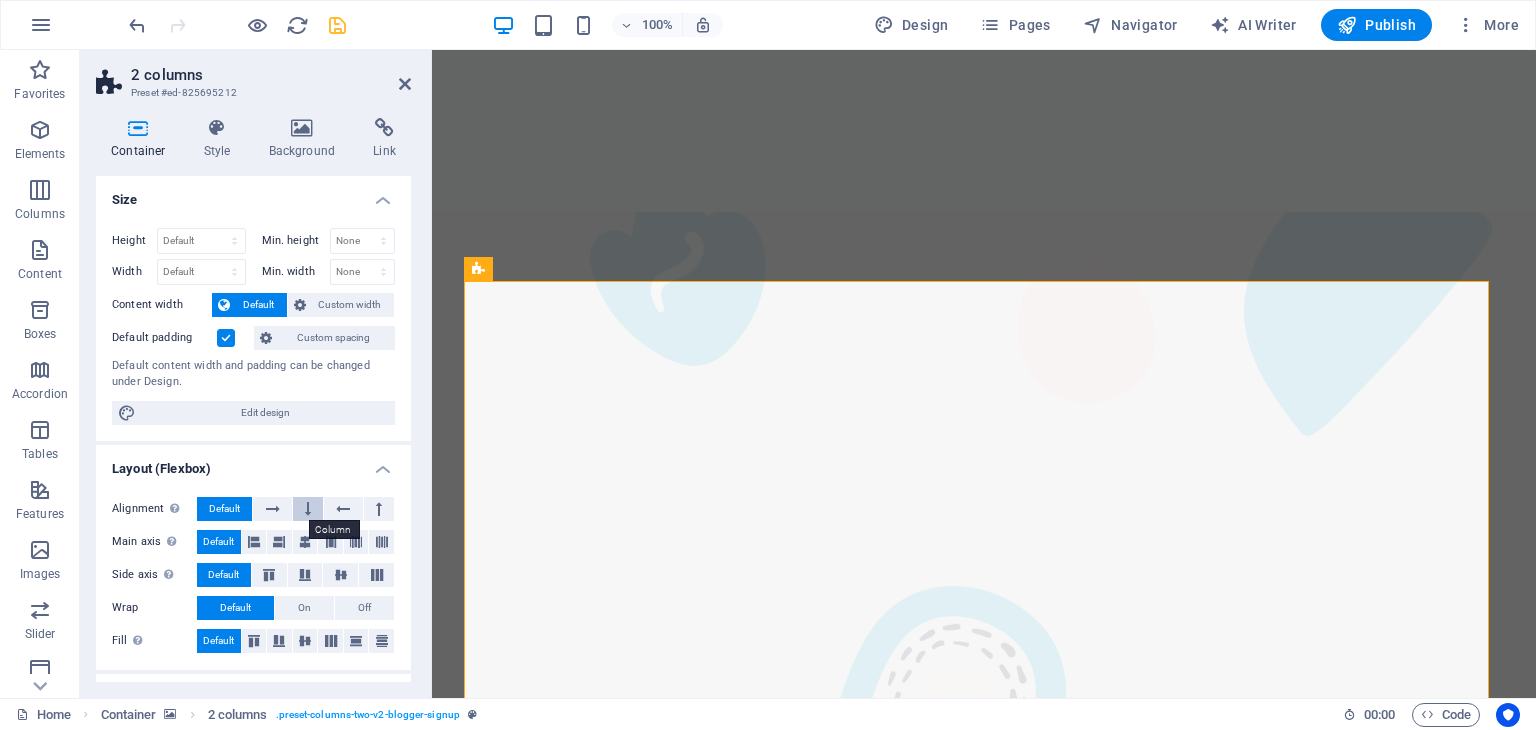 click at bounding box center (308, 509) 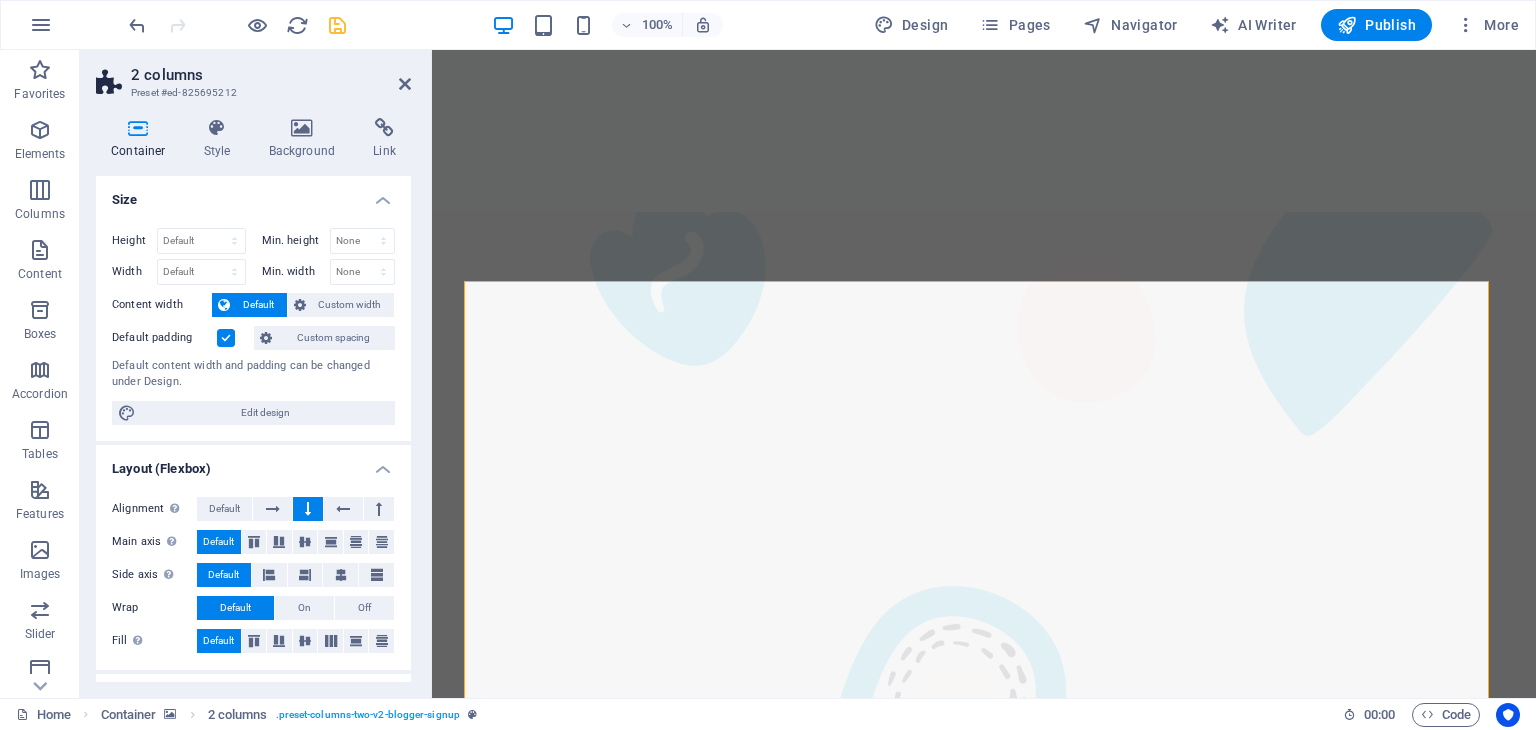 click at bounding box center [984, 3843] 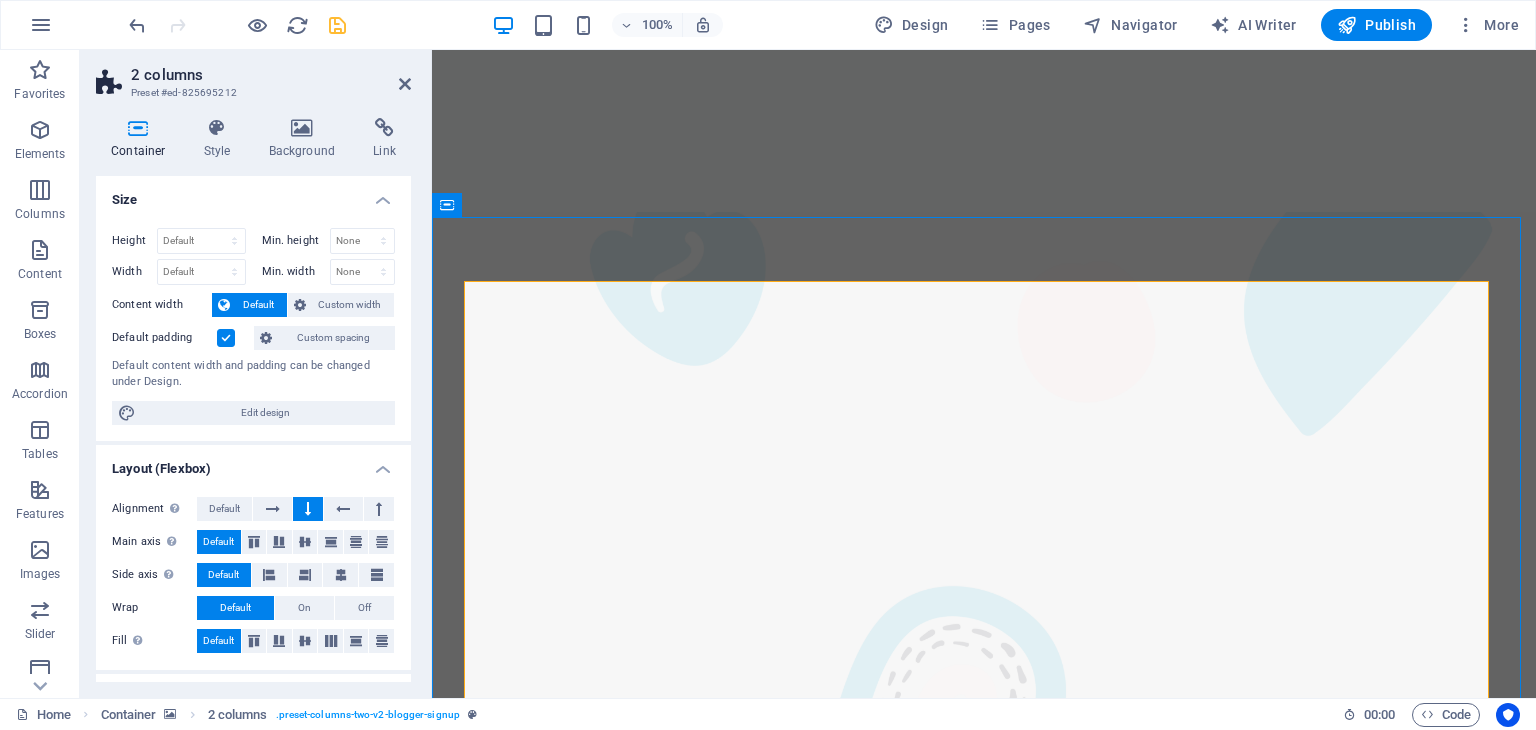 click at bounding box center [984, 3843] 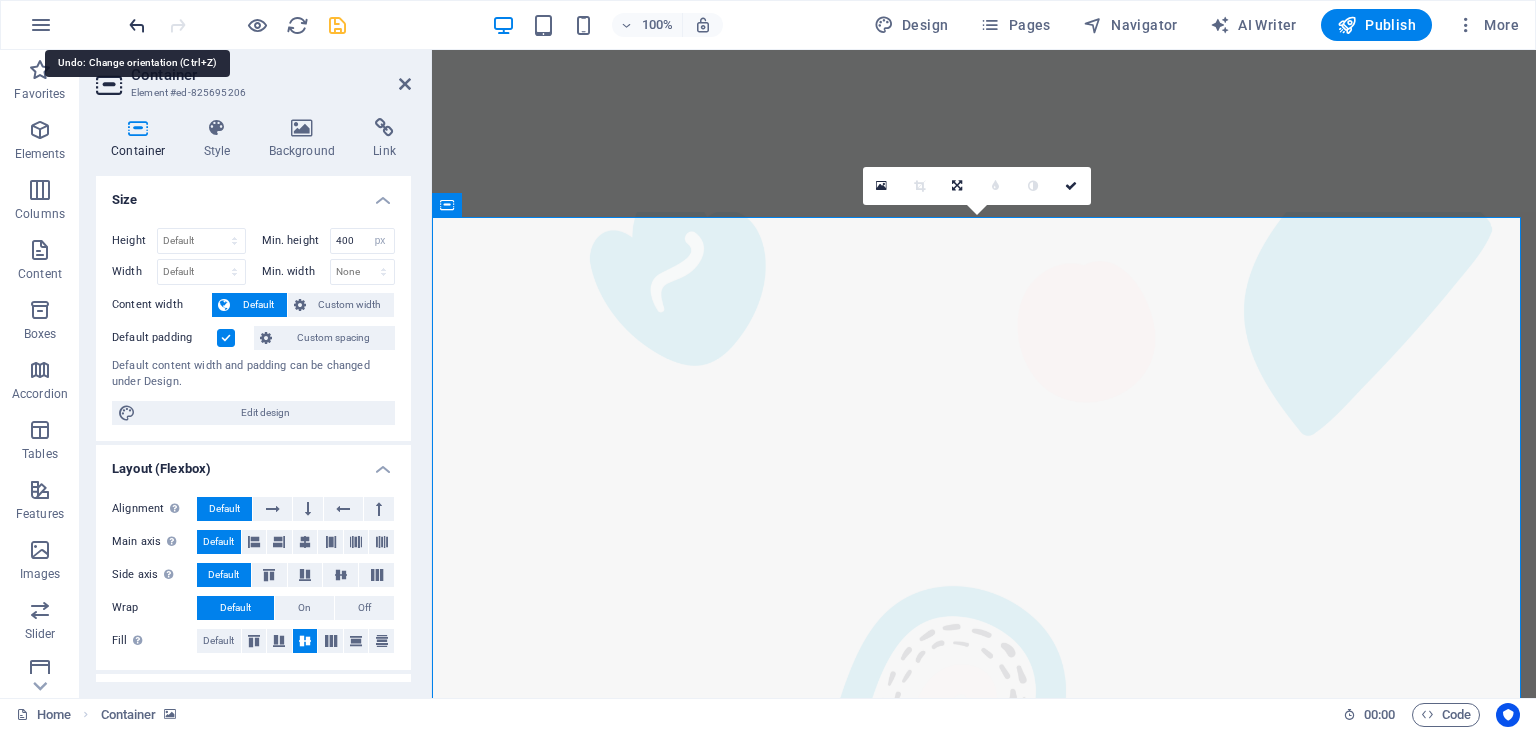 click at bounding box center [137, 25] 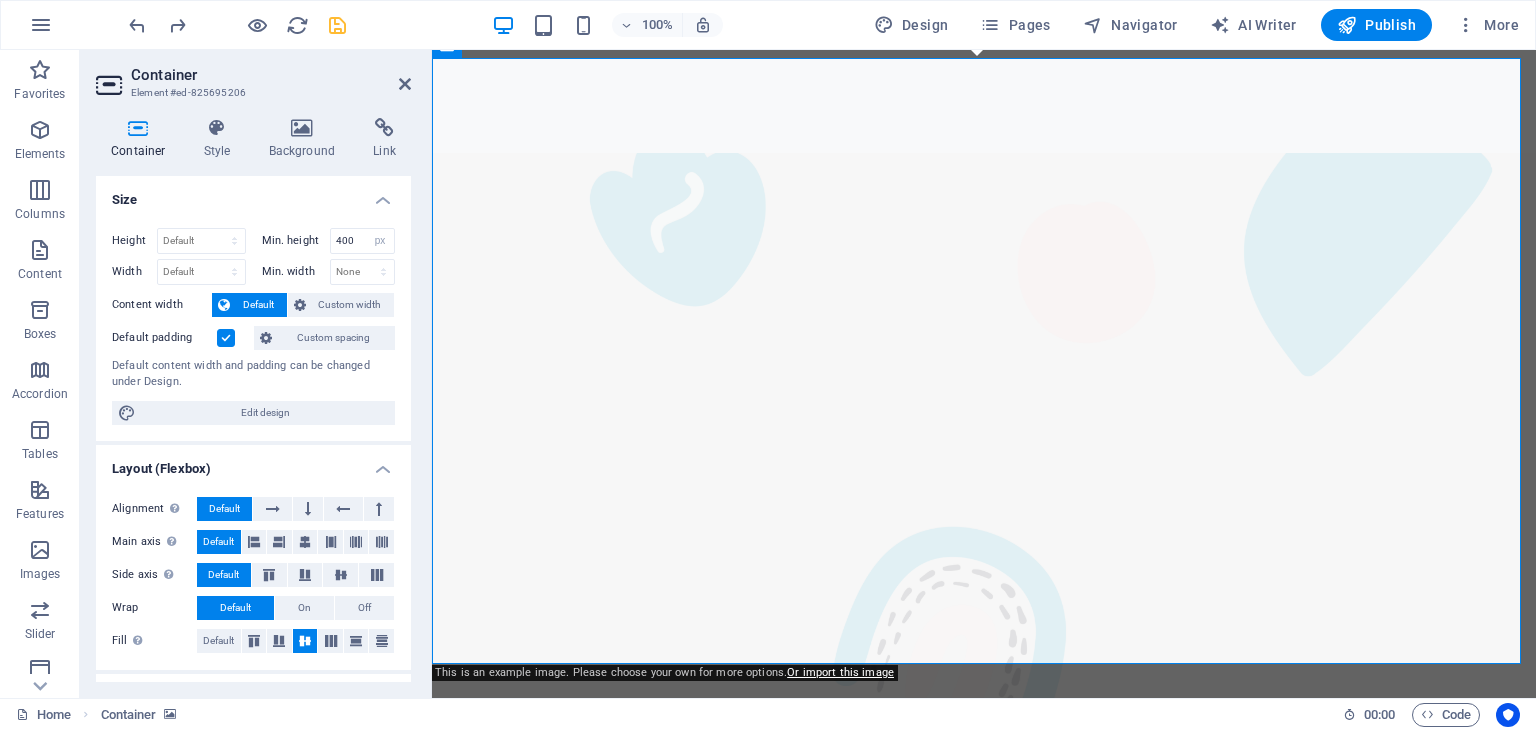 scroll, scrollTop: 2287, scrollLeft: 0, axis: vertical 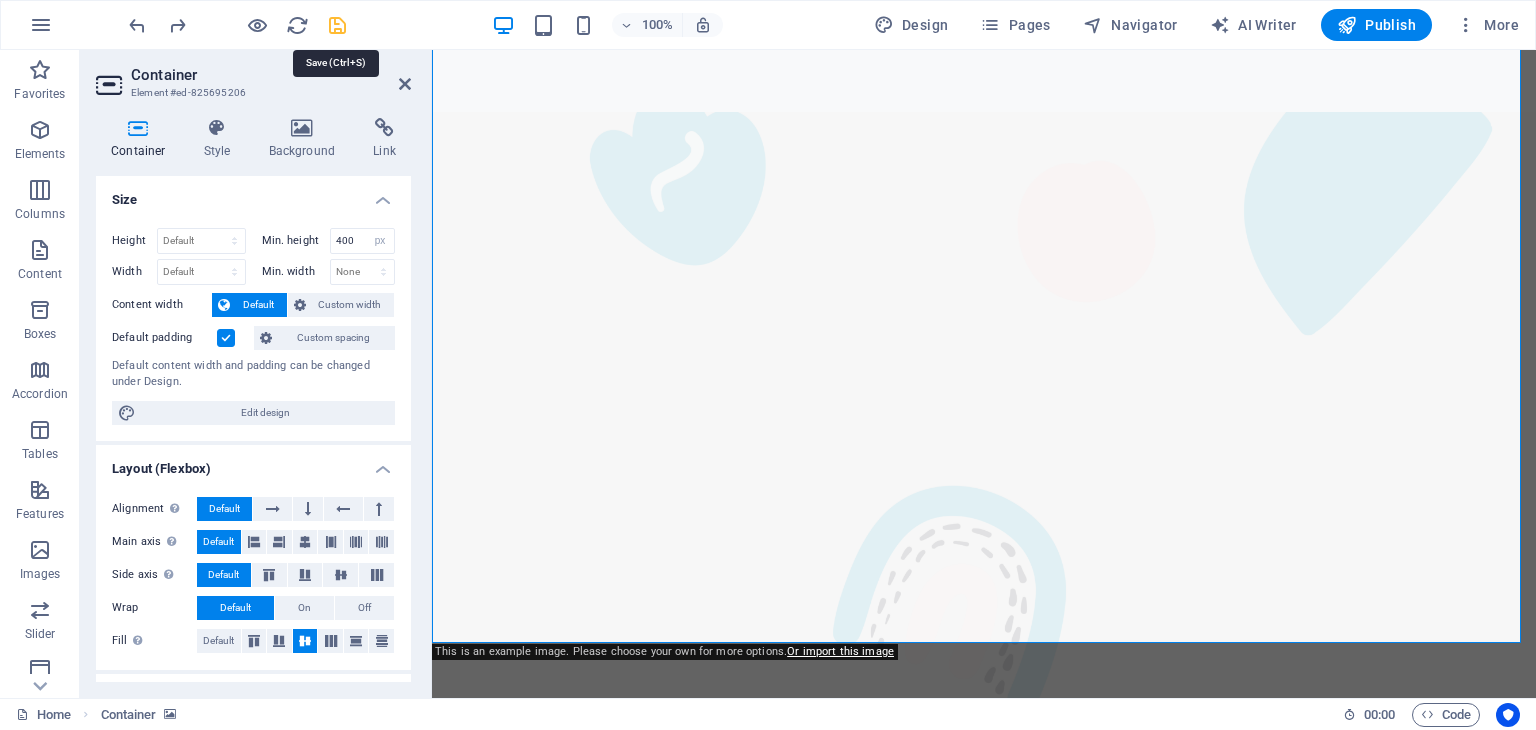 click at bounding box center [337, 25] 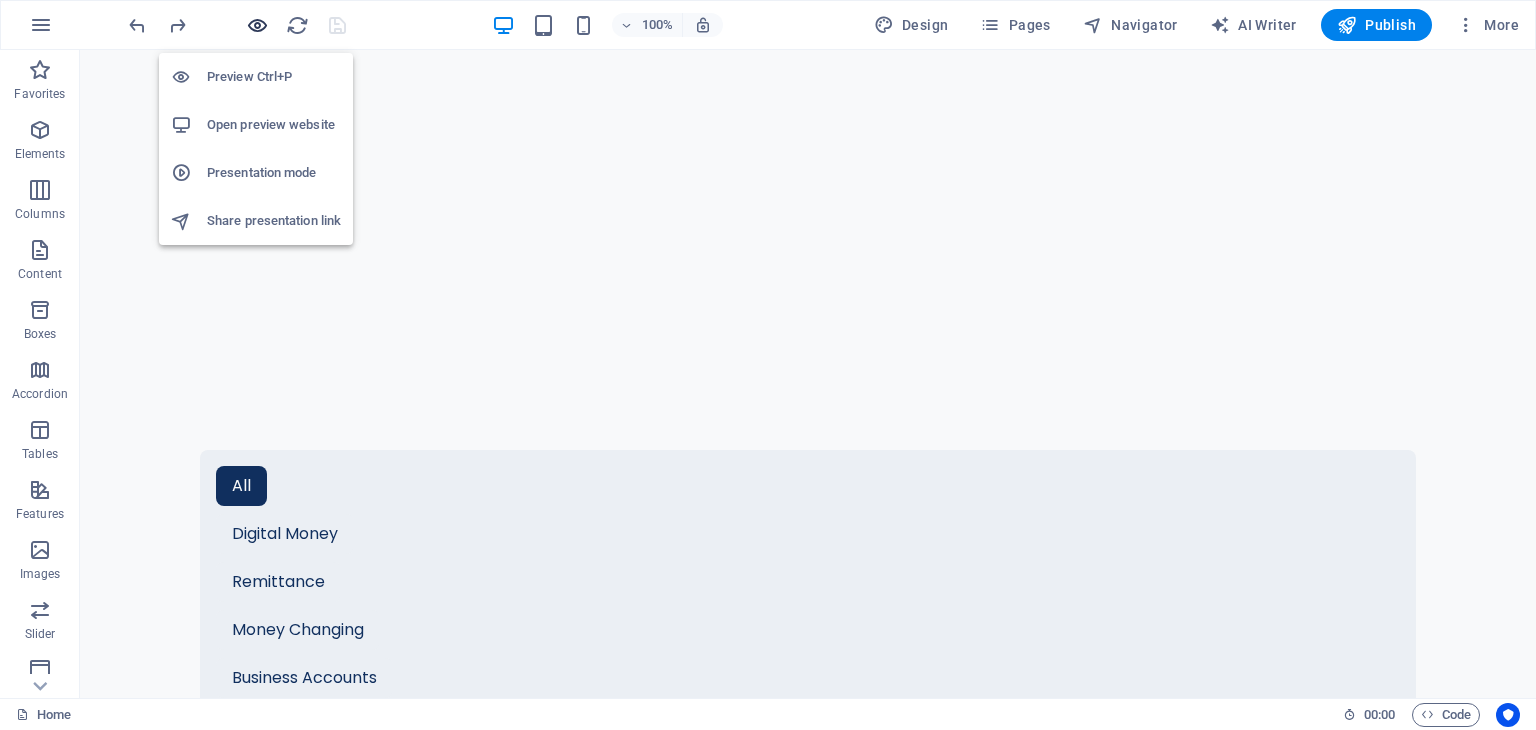 click at bounding box center (257, 25) 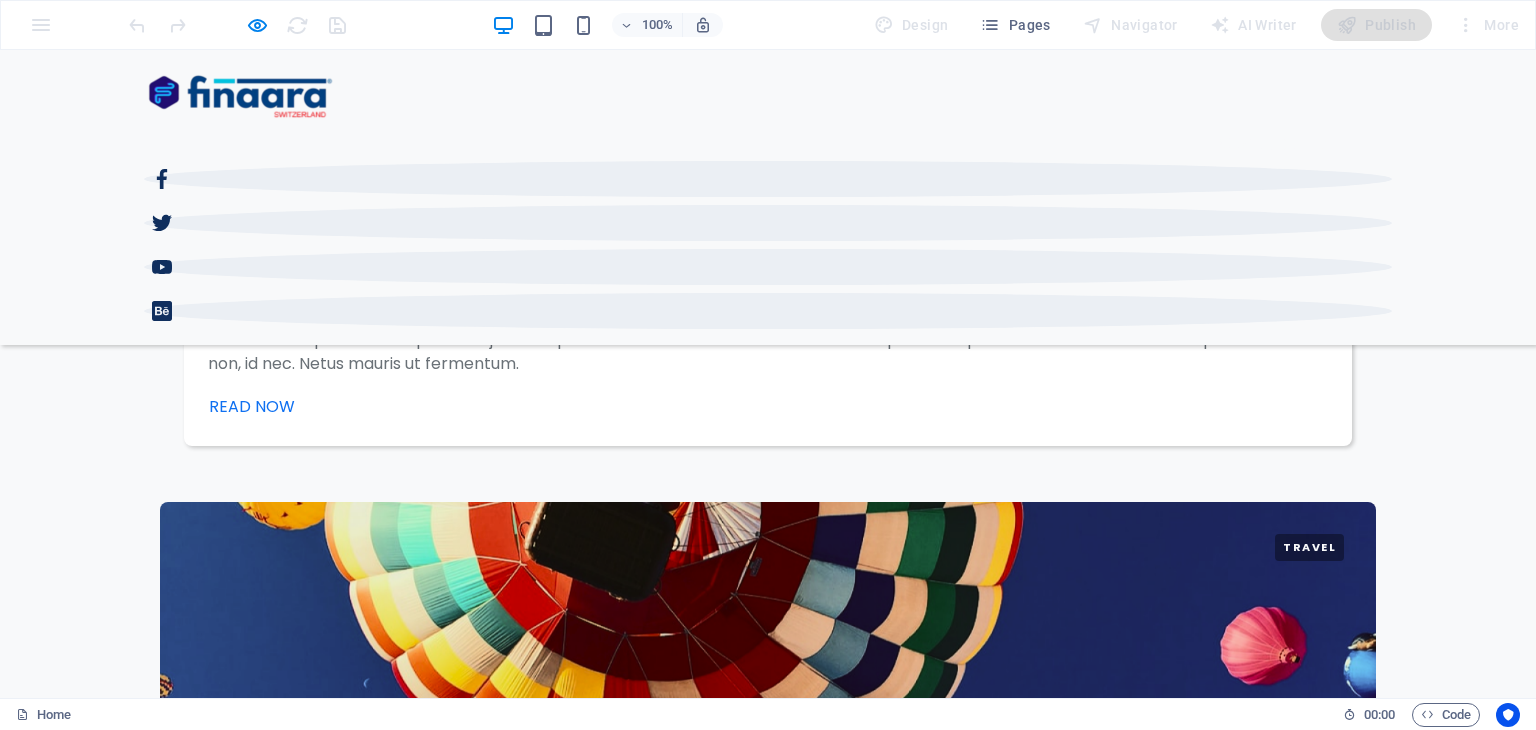 scroll, scrollTop: 2943, scrollLeft: 0, axis: vertical 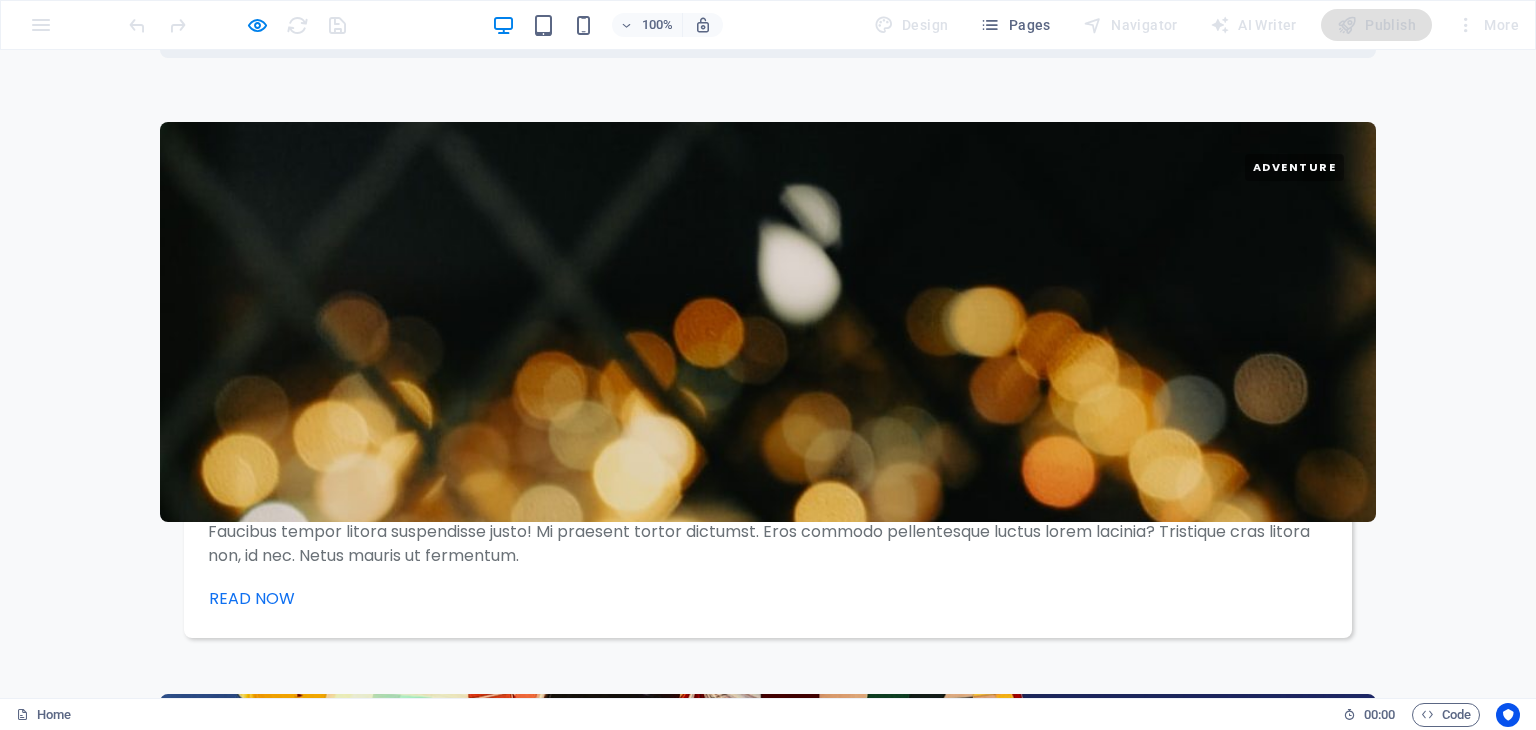 click at bounding box center [800, 6197] 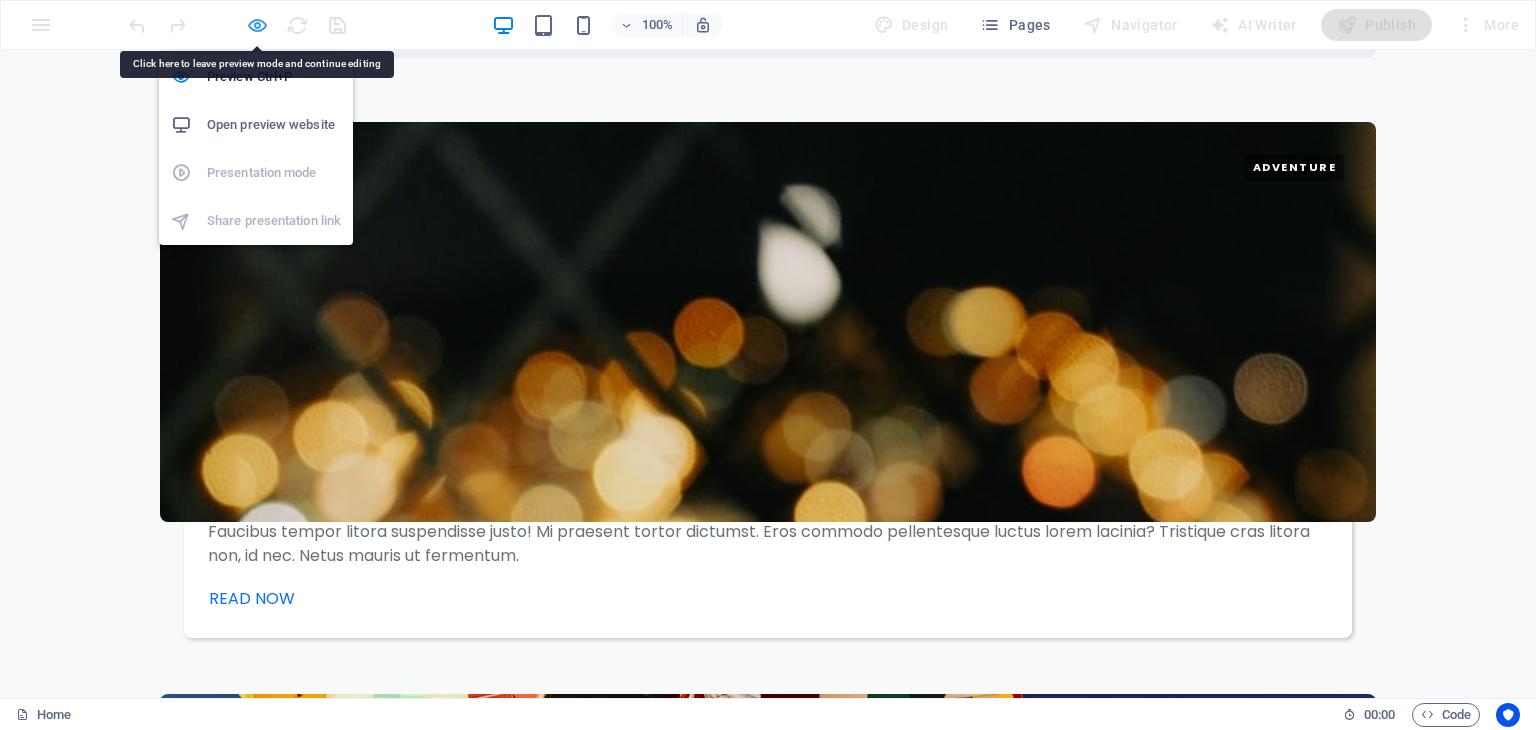 click at bounding box center [257, 25] 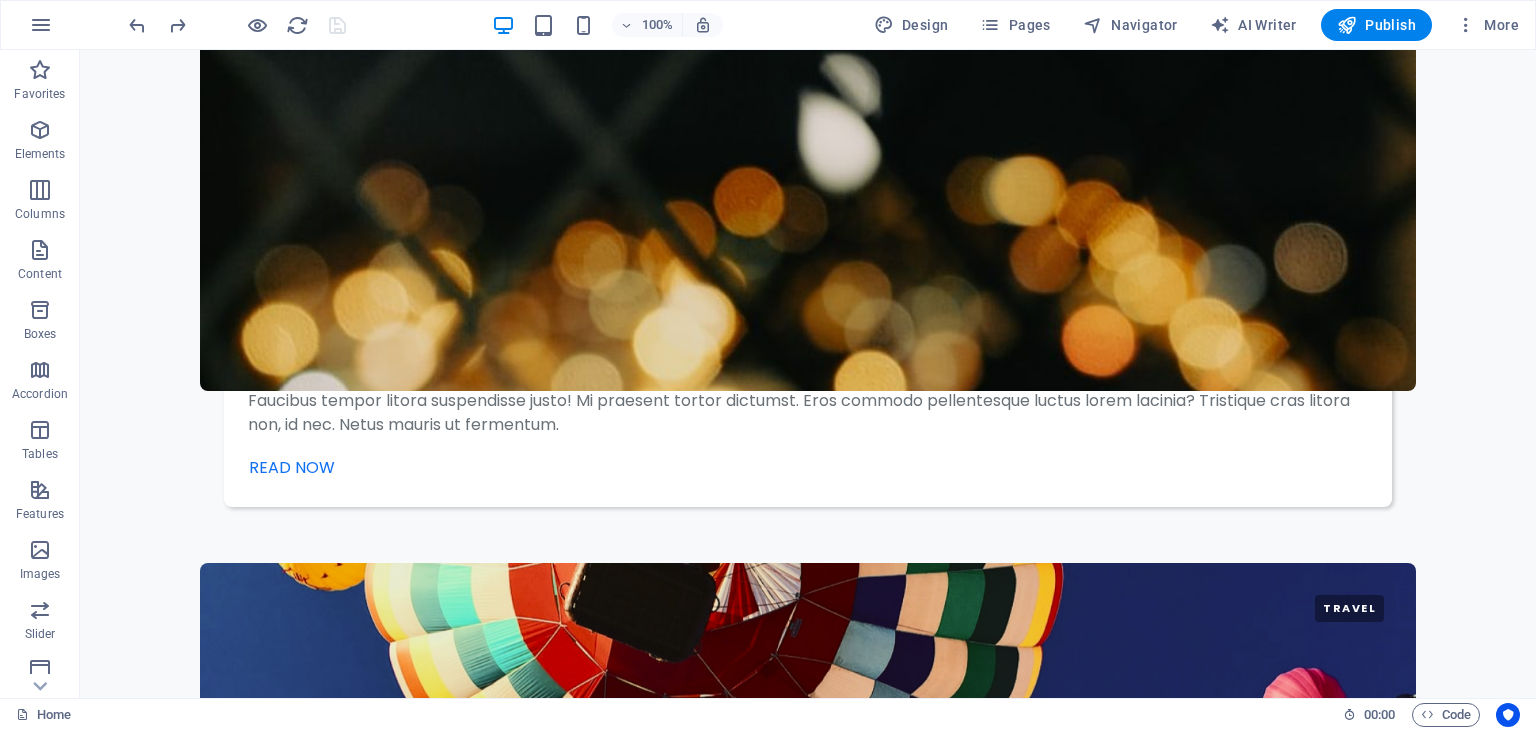 scroll, scrollTop: 3125, scrollLeft: 0, axis: vertical 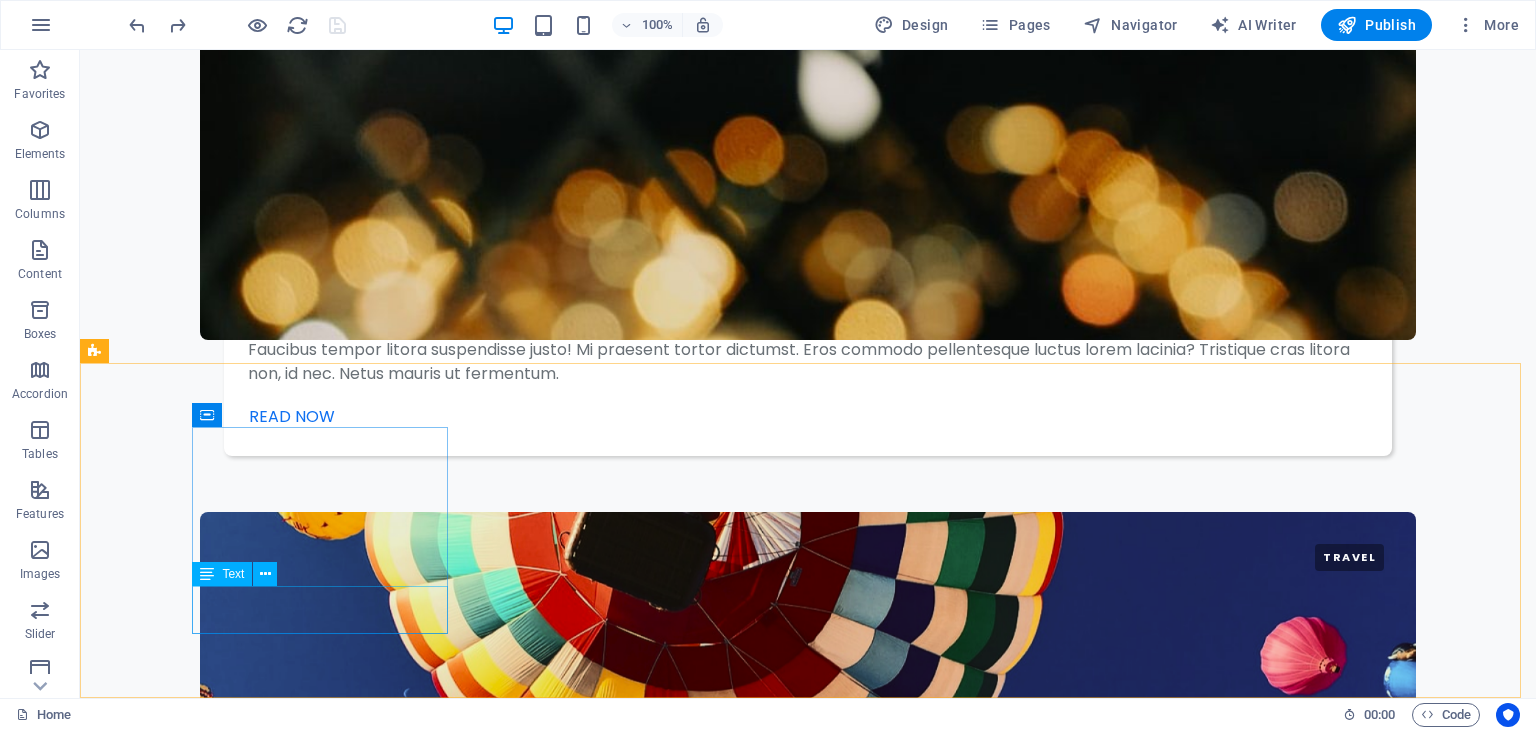 click on "Text" at bounding box center (233, 574) 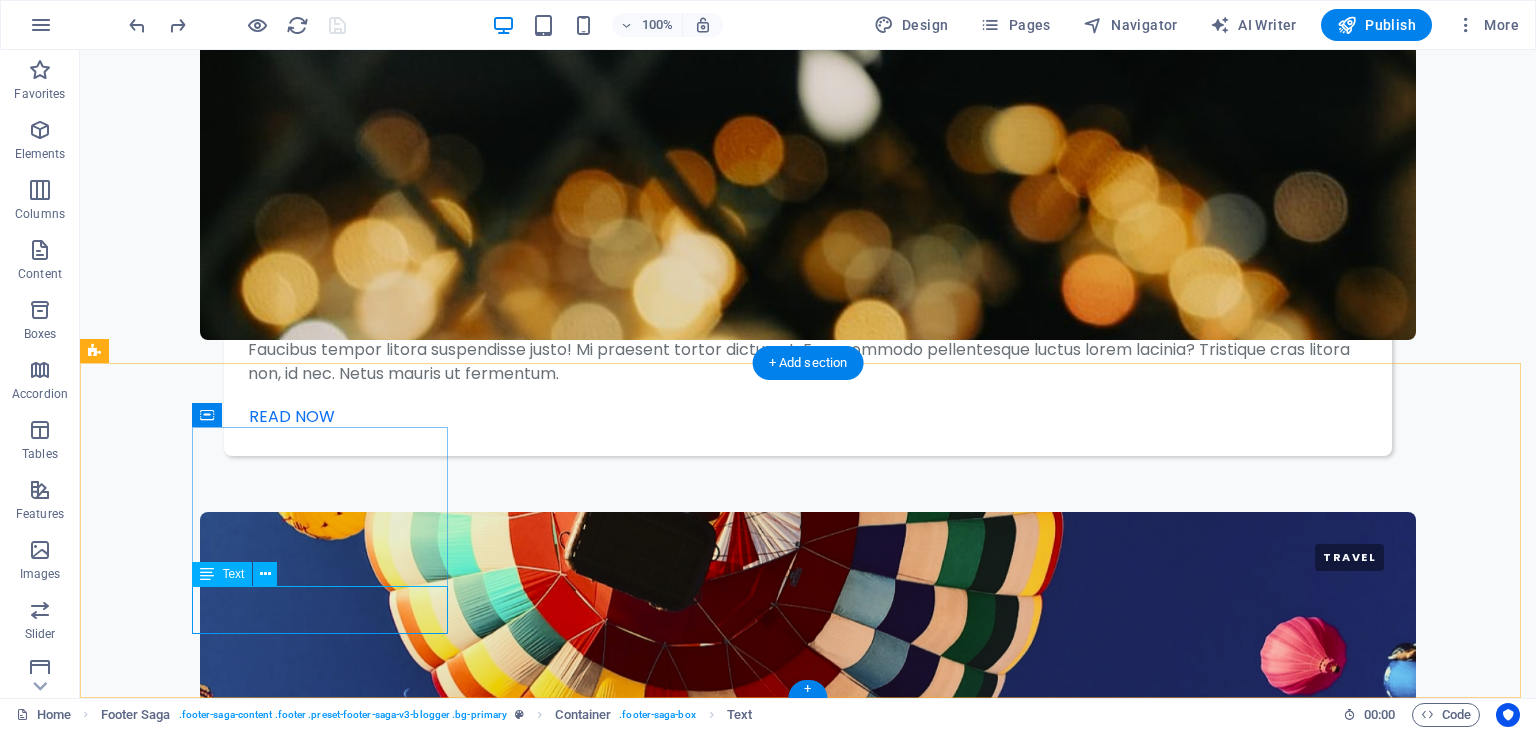 click on "[EMAIL]" at bounding box center (141, 6887) 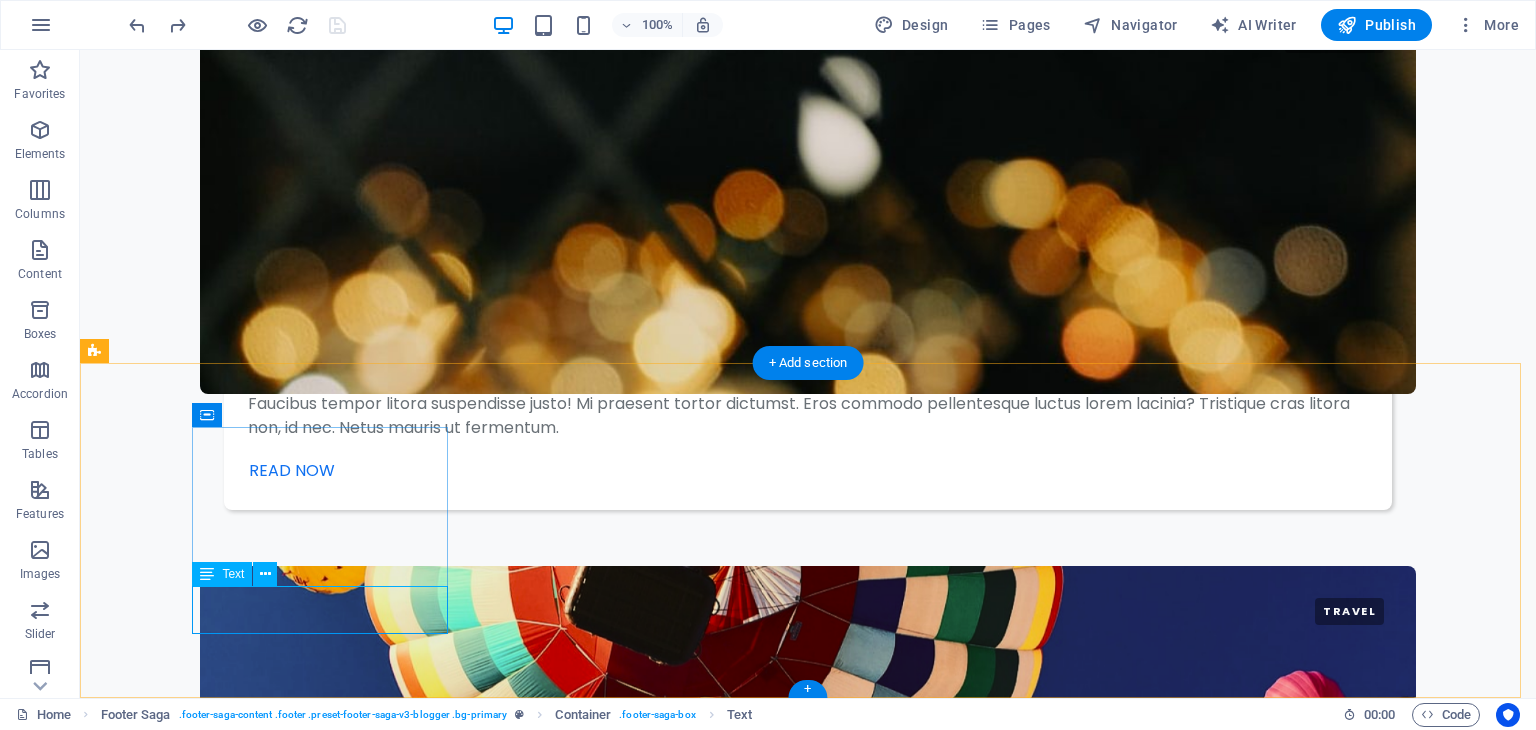 scroll, scrollTop: 3231, scrollLeft: 0, axis: vertical 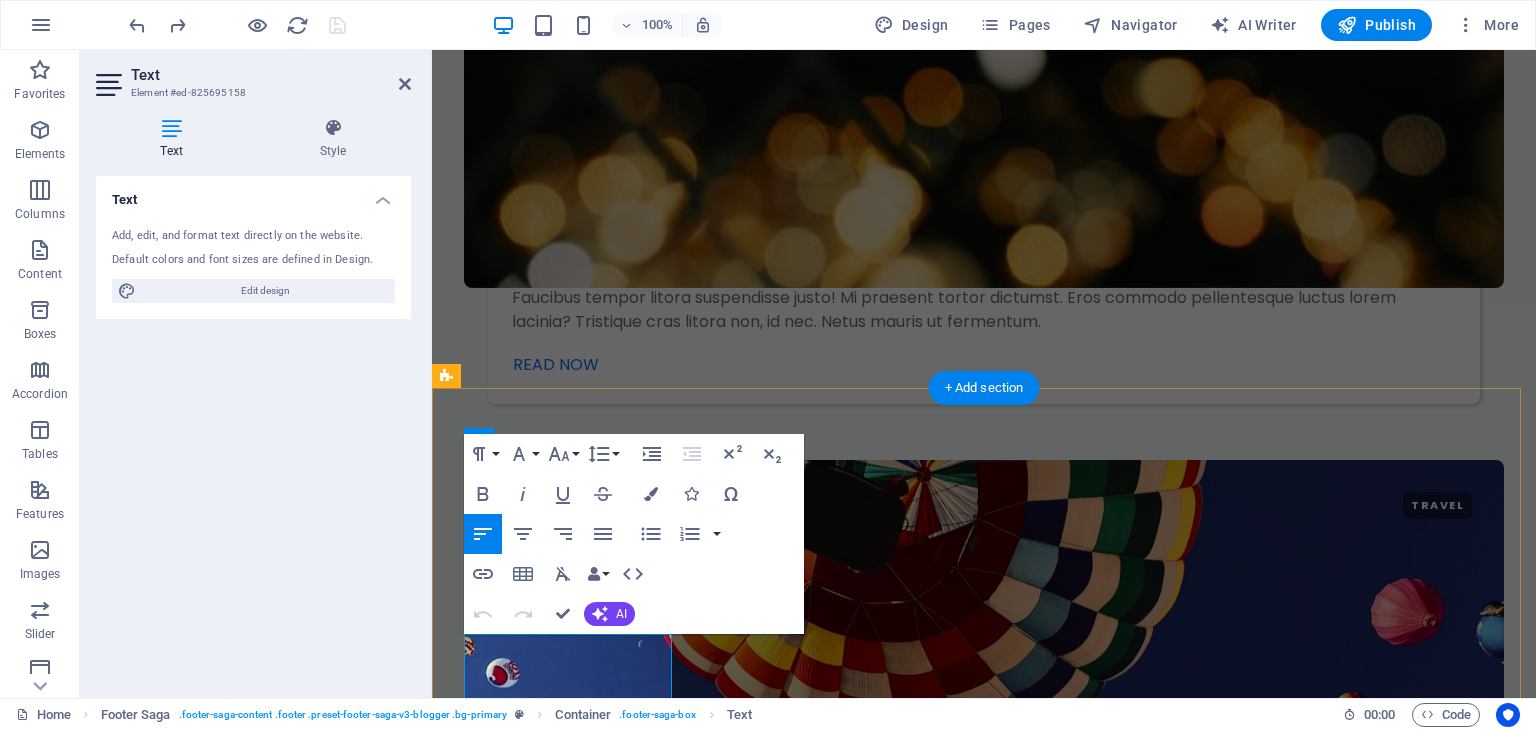 click on "[EMAIL]" at bounding box center (493, 6960) 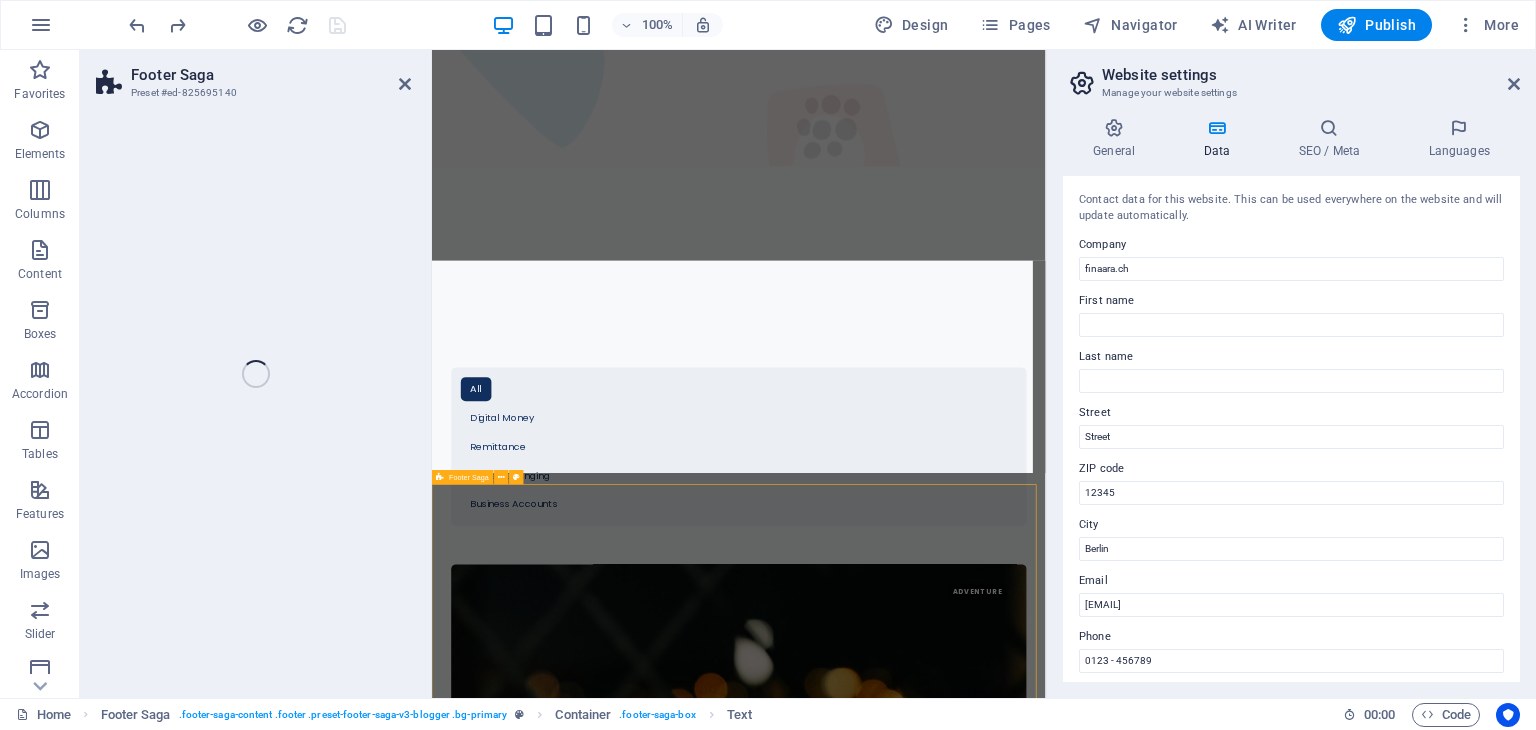 scroll, scrollTop: 3272, scrollLeft: 0, axis: vertical 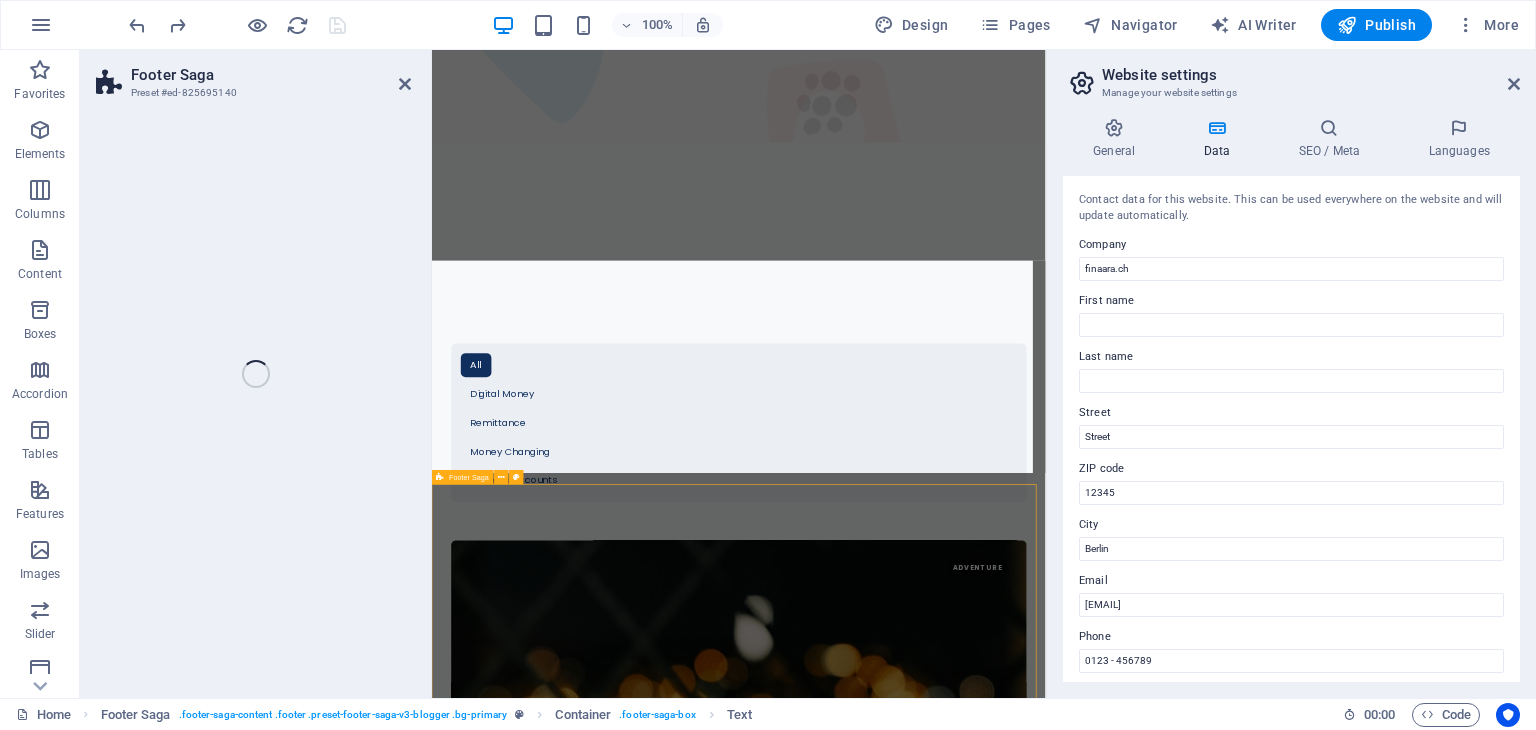 select on "footer" 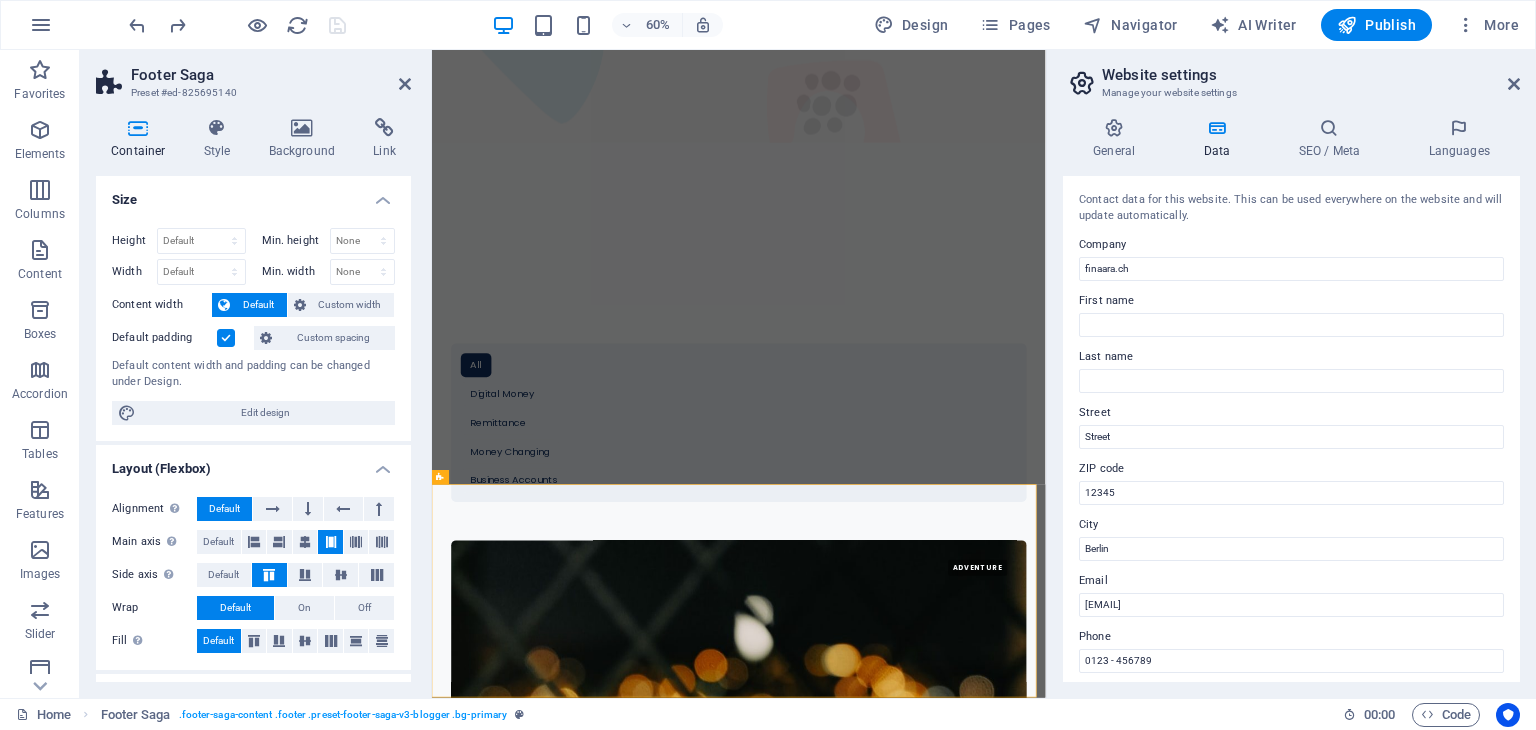 click on "Website settings" at bounding box center [1311, 75] 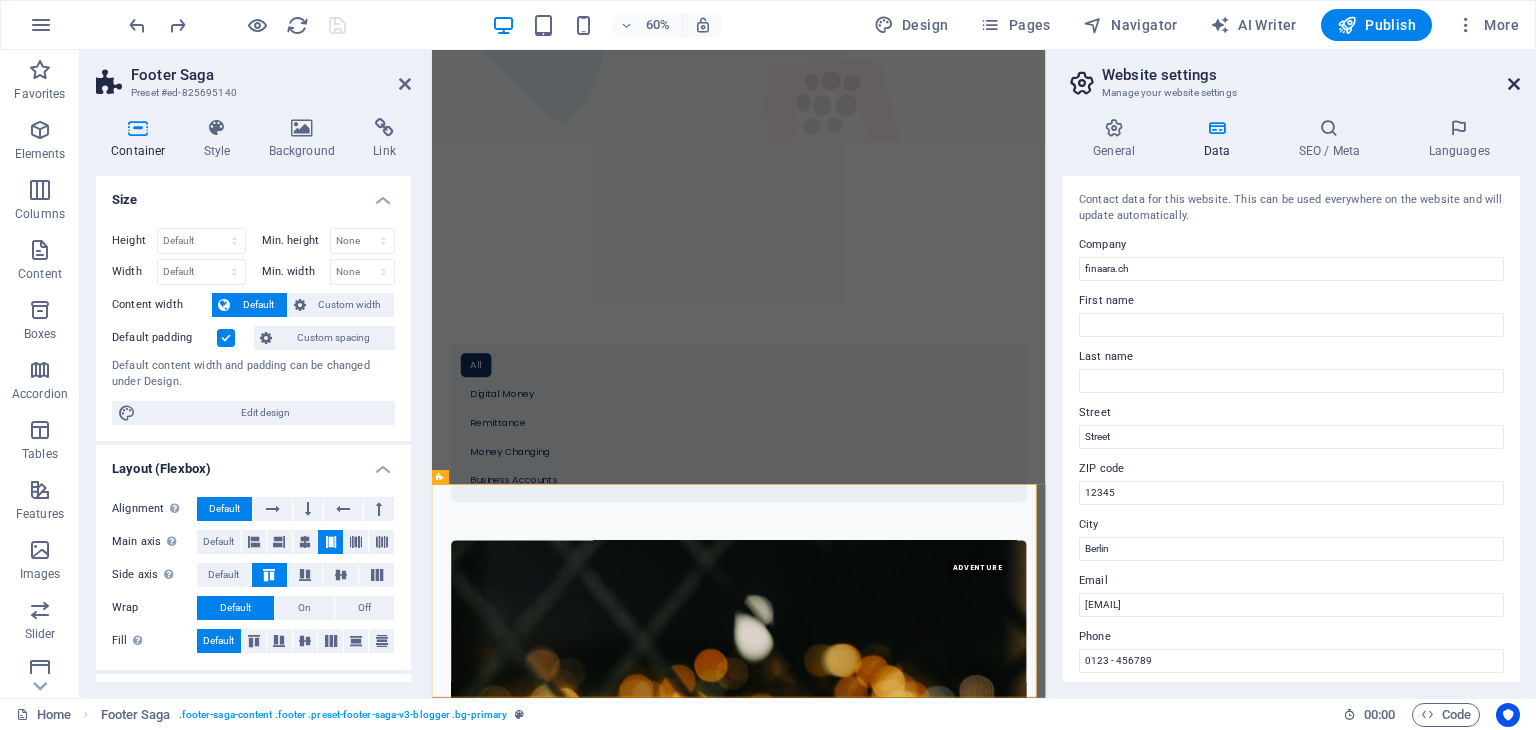 click at bounding box center [1514, 84] 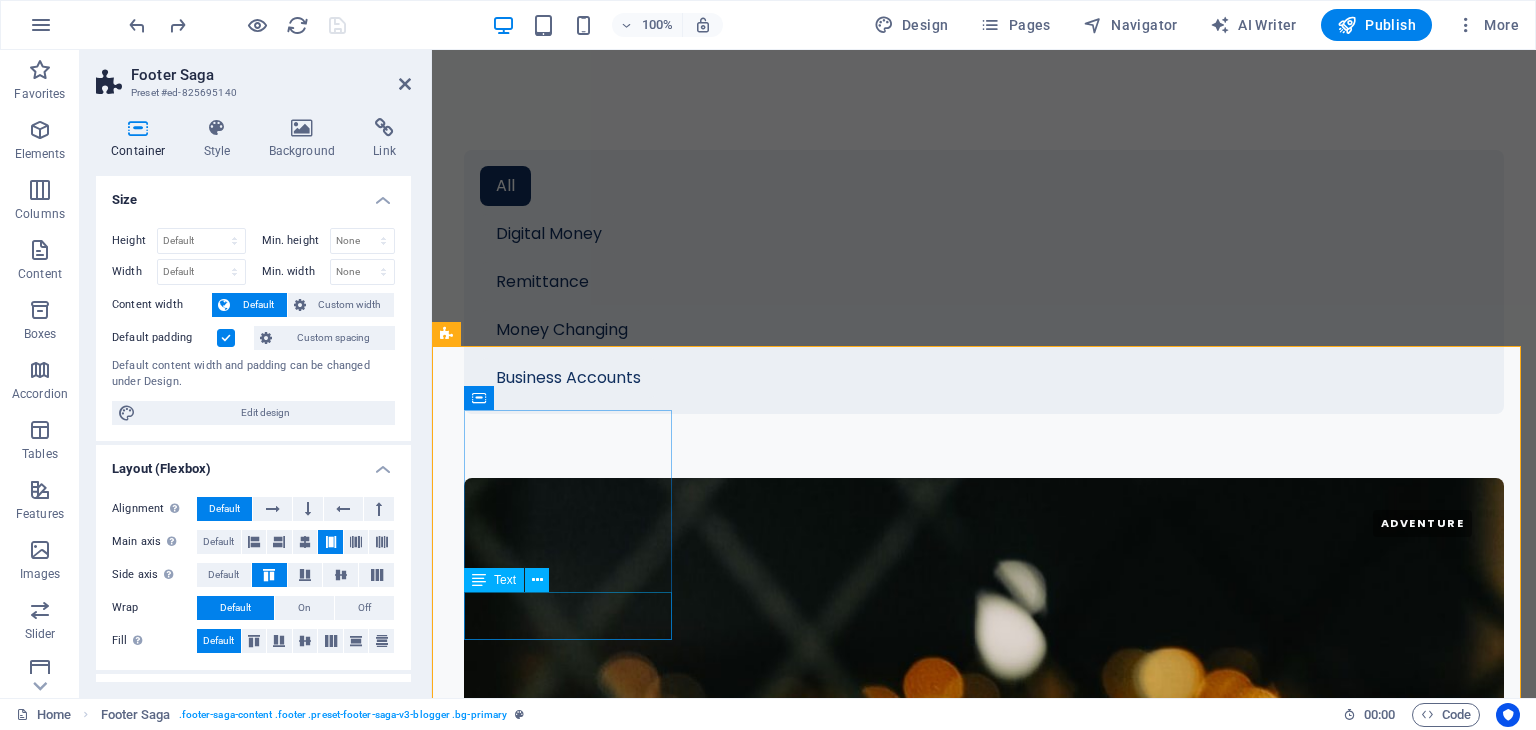 click on "[EMAIL]" at bounding box center (493, 7765) 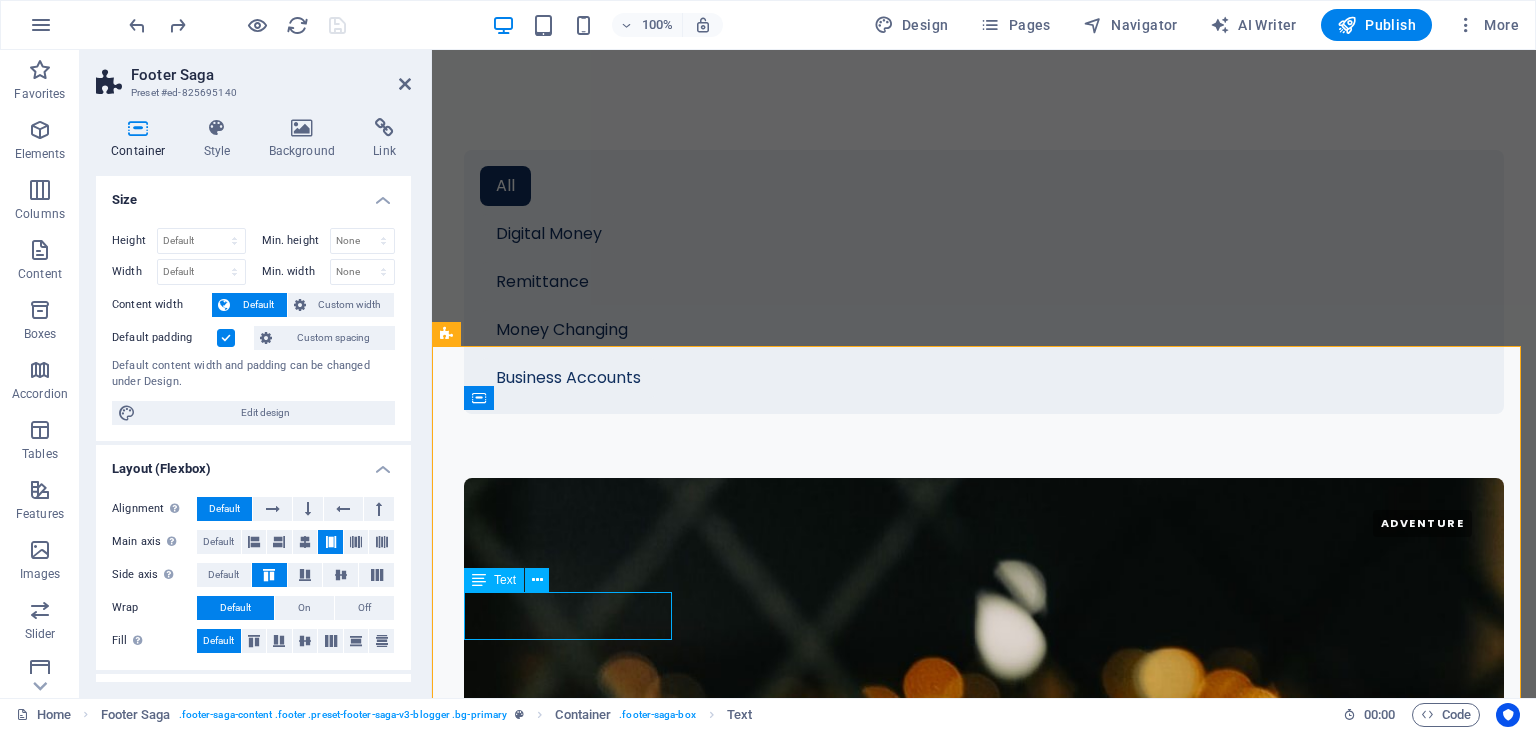 click on "[EMAIL]" at bounding box center [493, 7765] 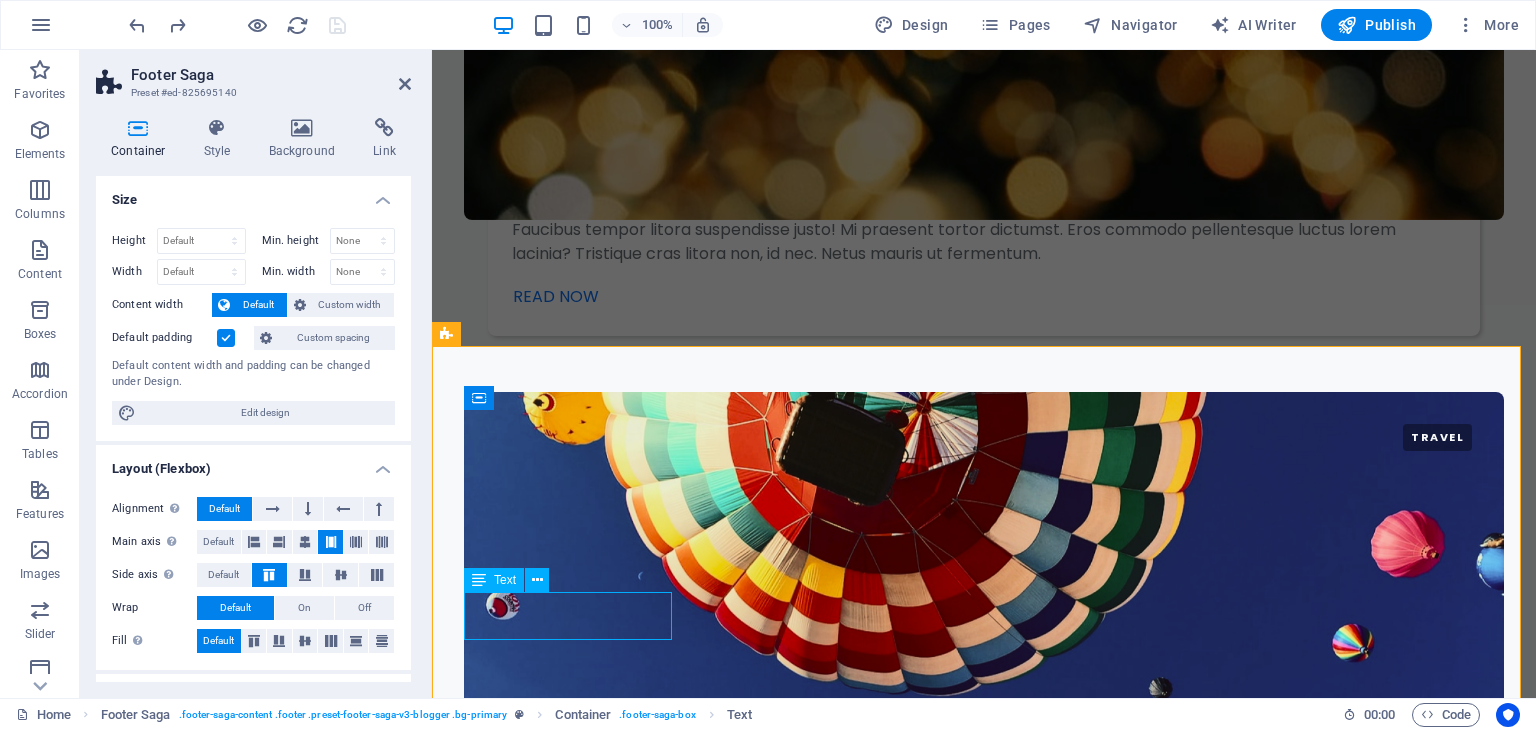 scroll, scrollTop: 3231, scrollLeft: 0, axis: vertical 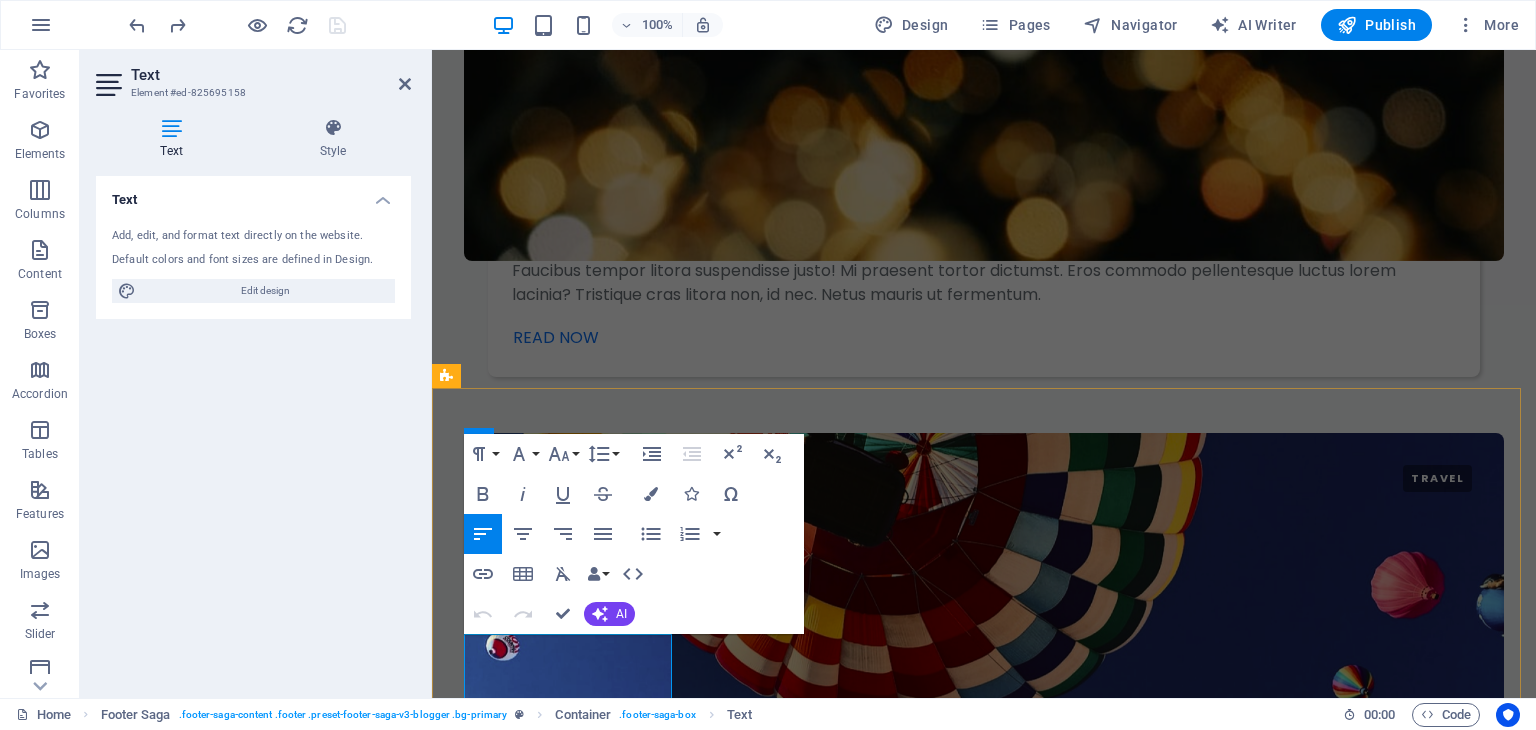 click on "[EMAIL]" at bounding box center [493, 6933] 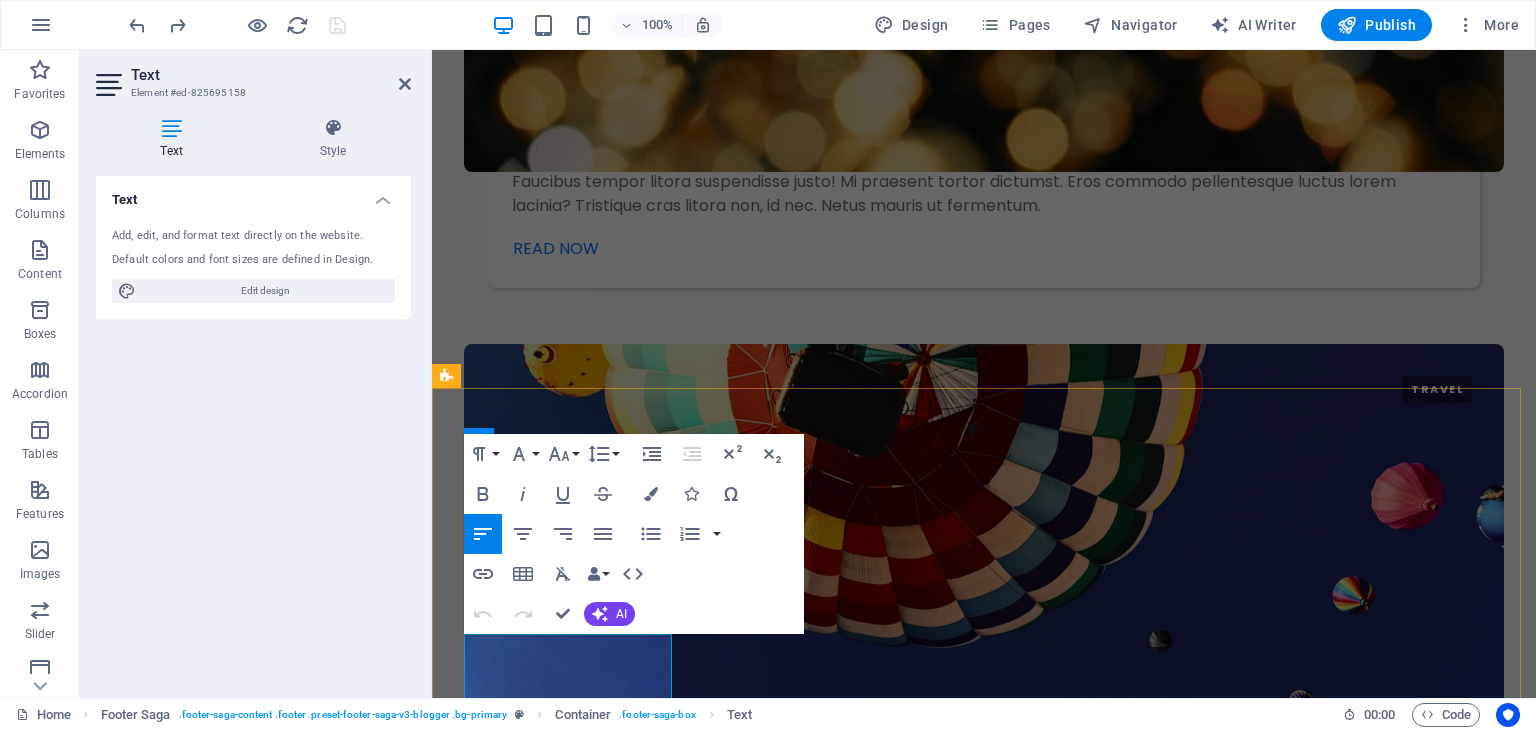 click on "0123 - 456789" at bounding box center (519, 6868) 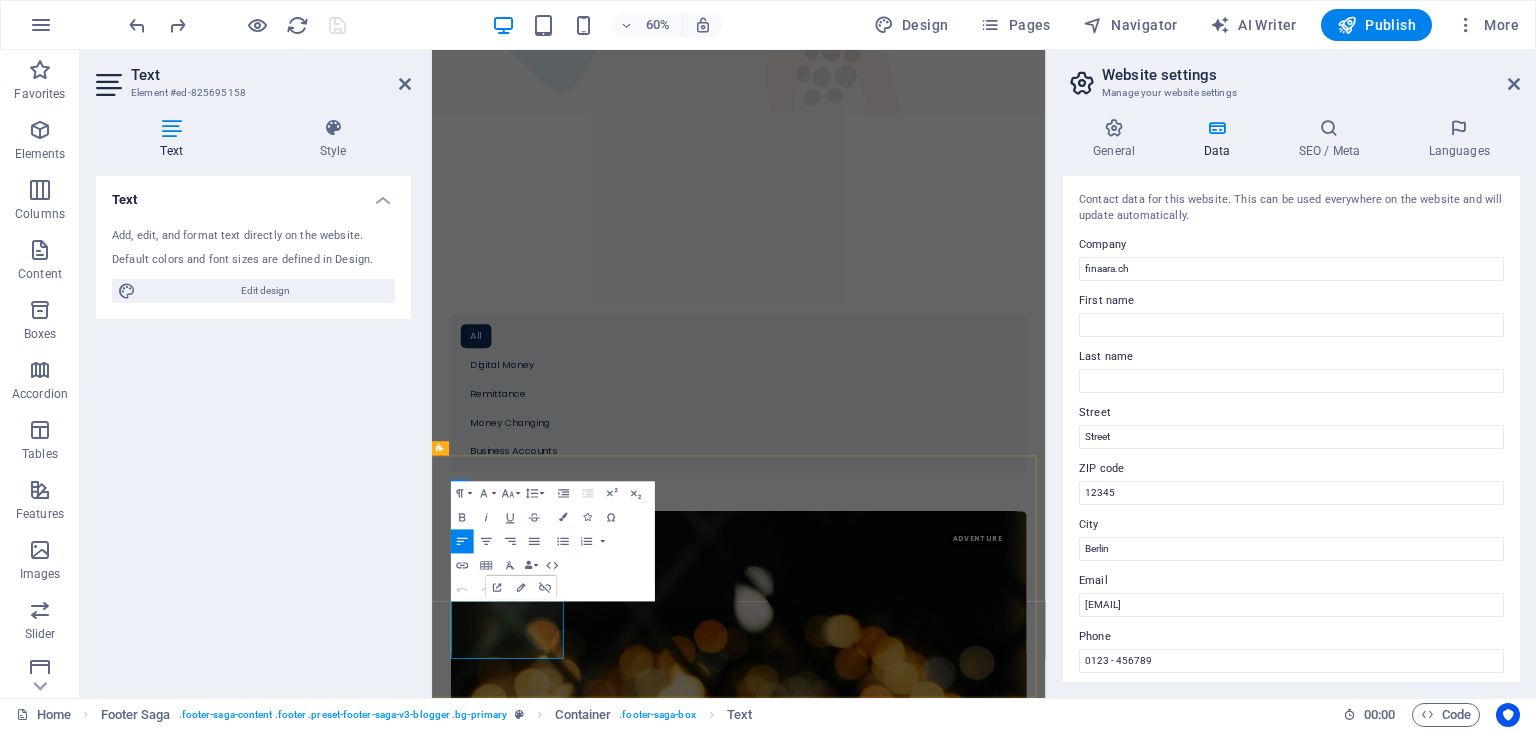 click on "[EMAIL]" at bounding box center [493, 8190] 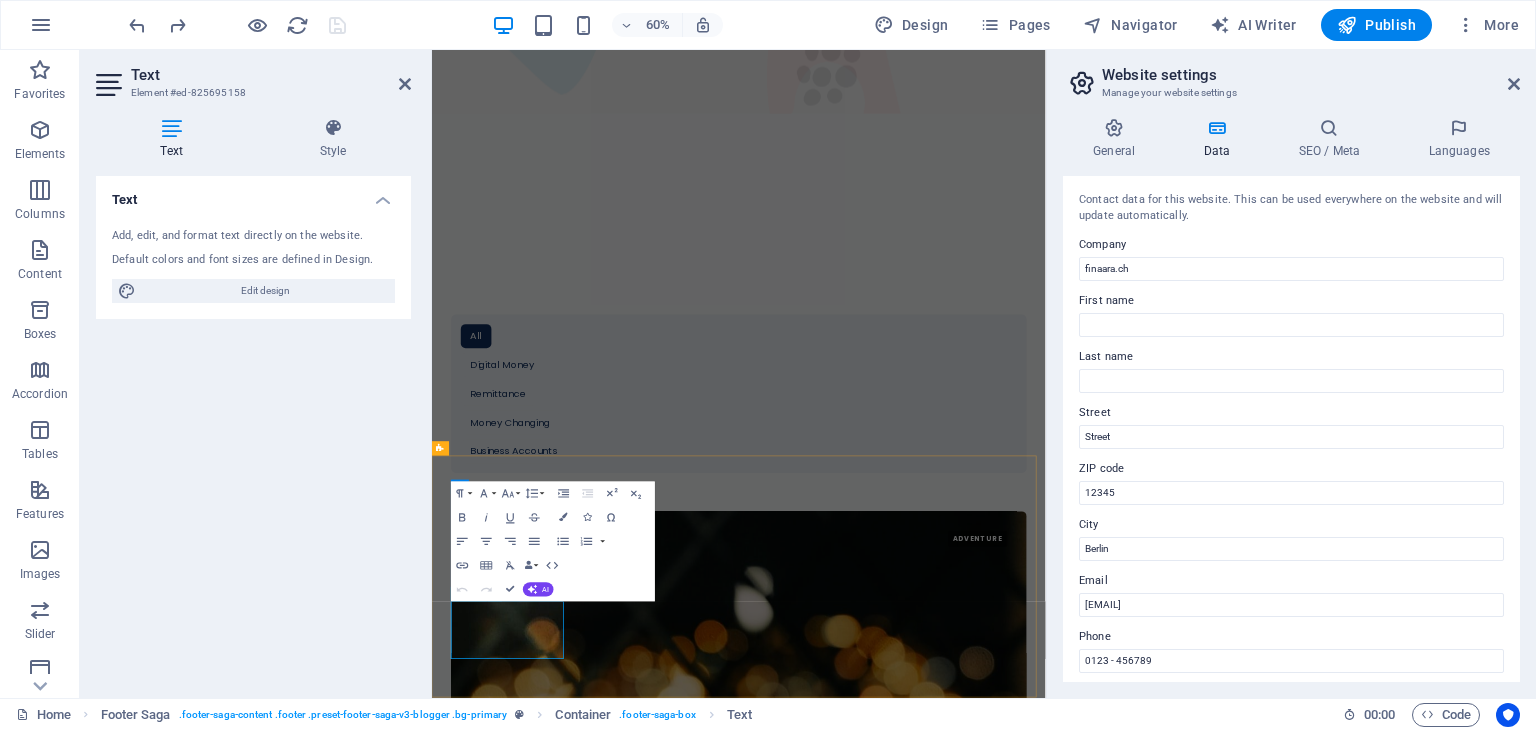 click on "[EMAIL]" at bounding box center (493, 8190) 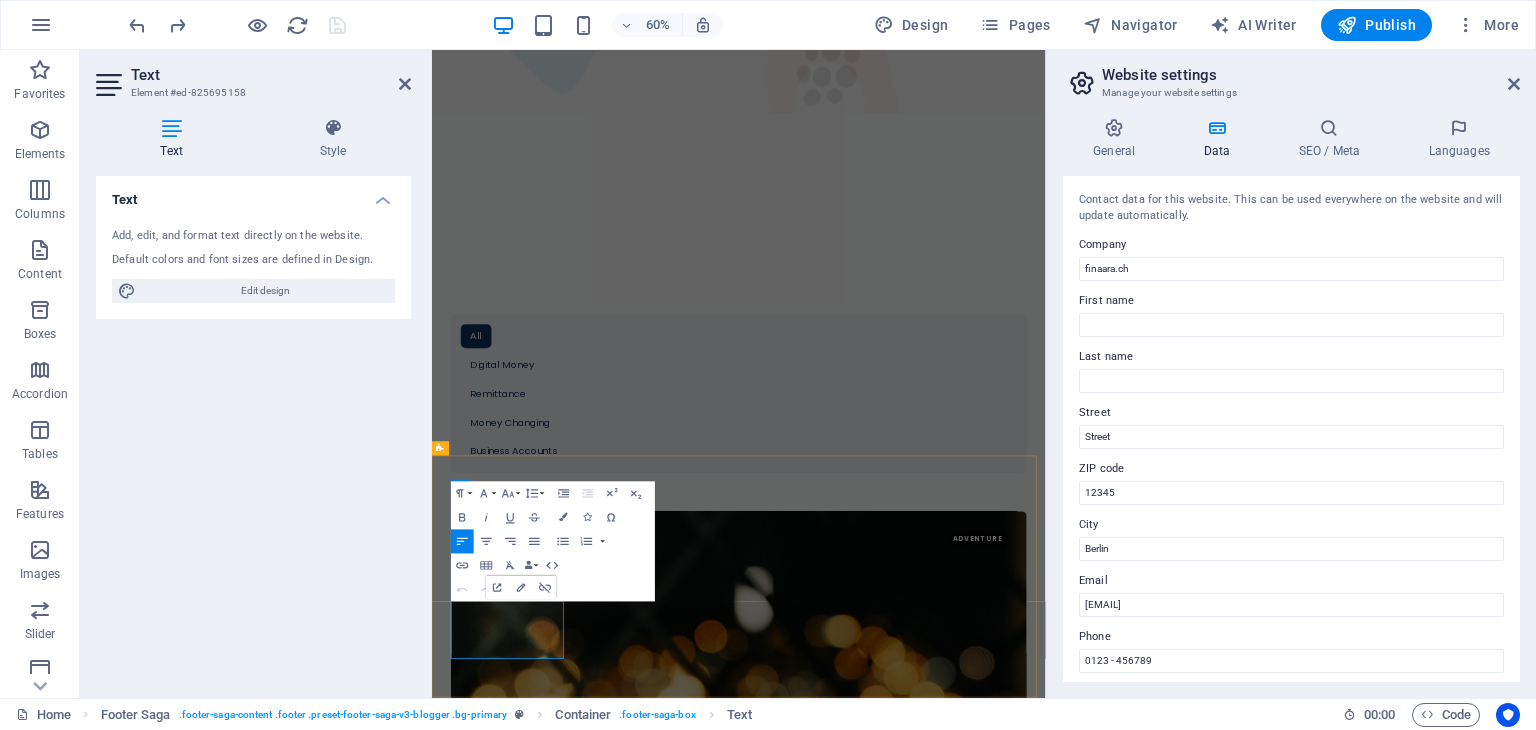 click on "[EMAIL]" at bounding box center [493, 8190] 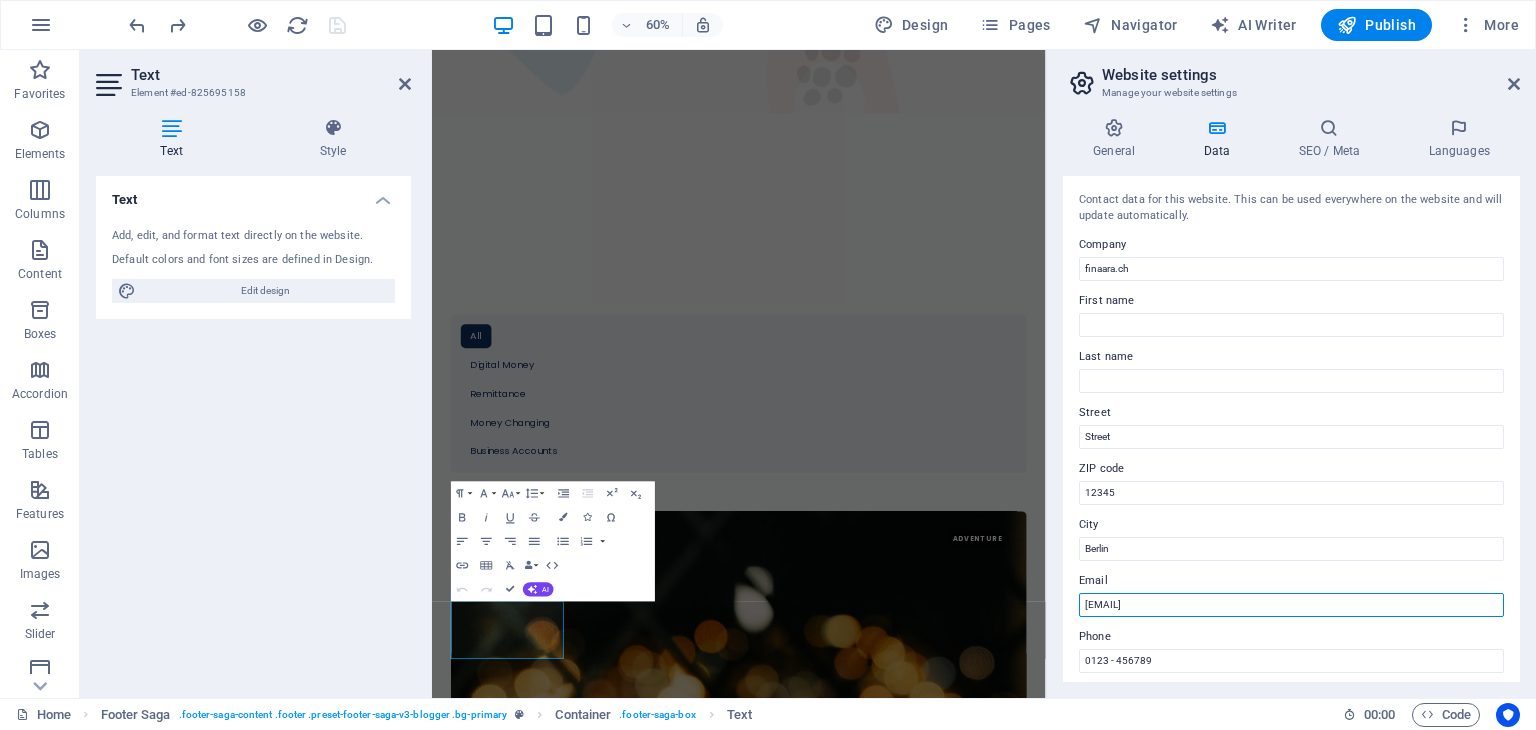 drag, startPoint x: 1305, startPoint y: 604, endPoint x: 1054, endPoint y: 623, distance: 251.7181 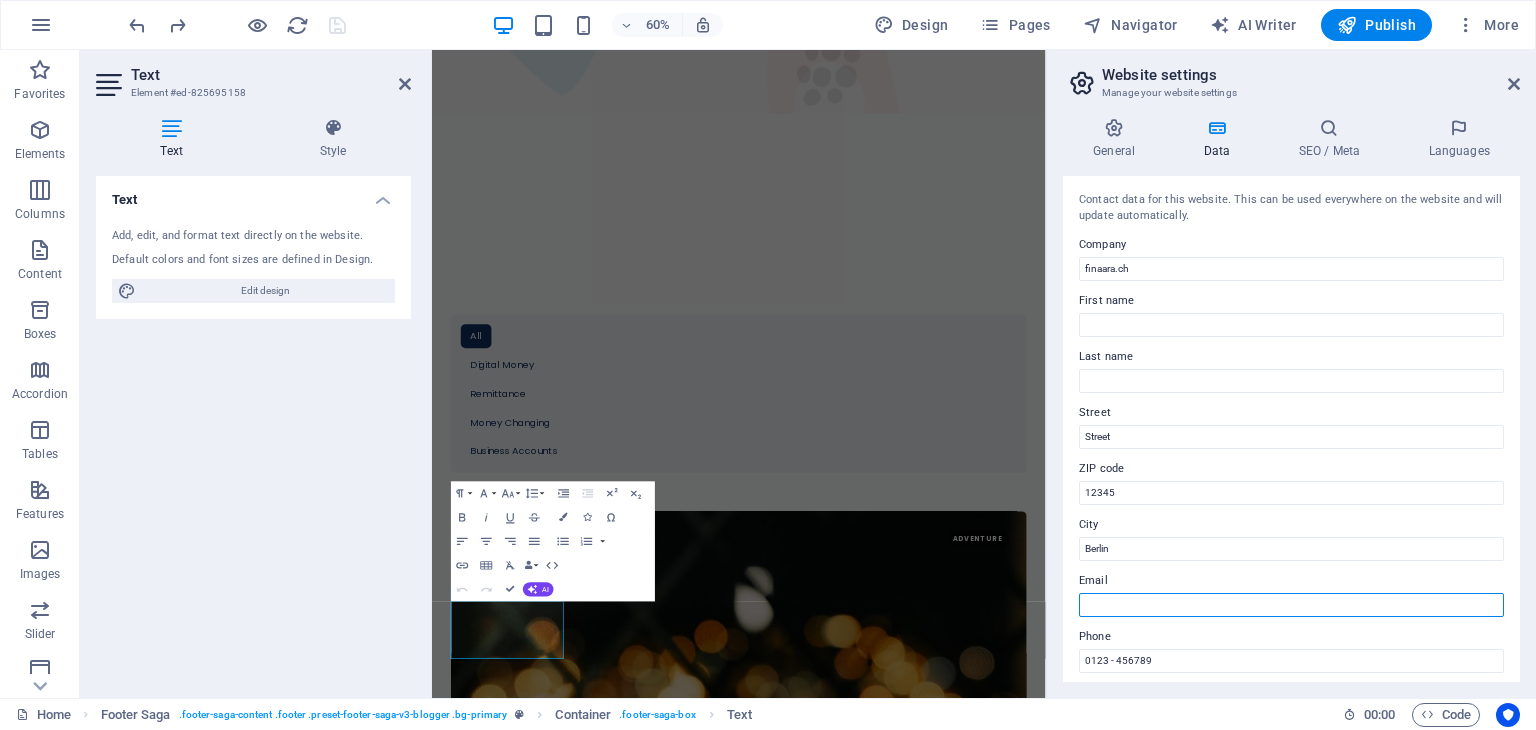 scroll, scrollTop: 3248, scrollLeft: 0, axis: vertical 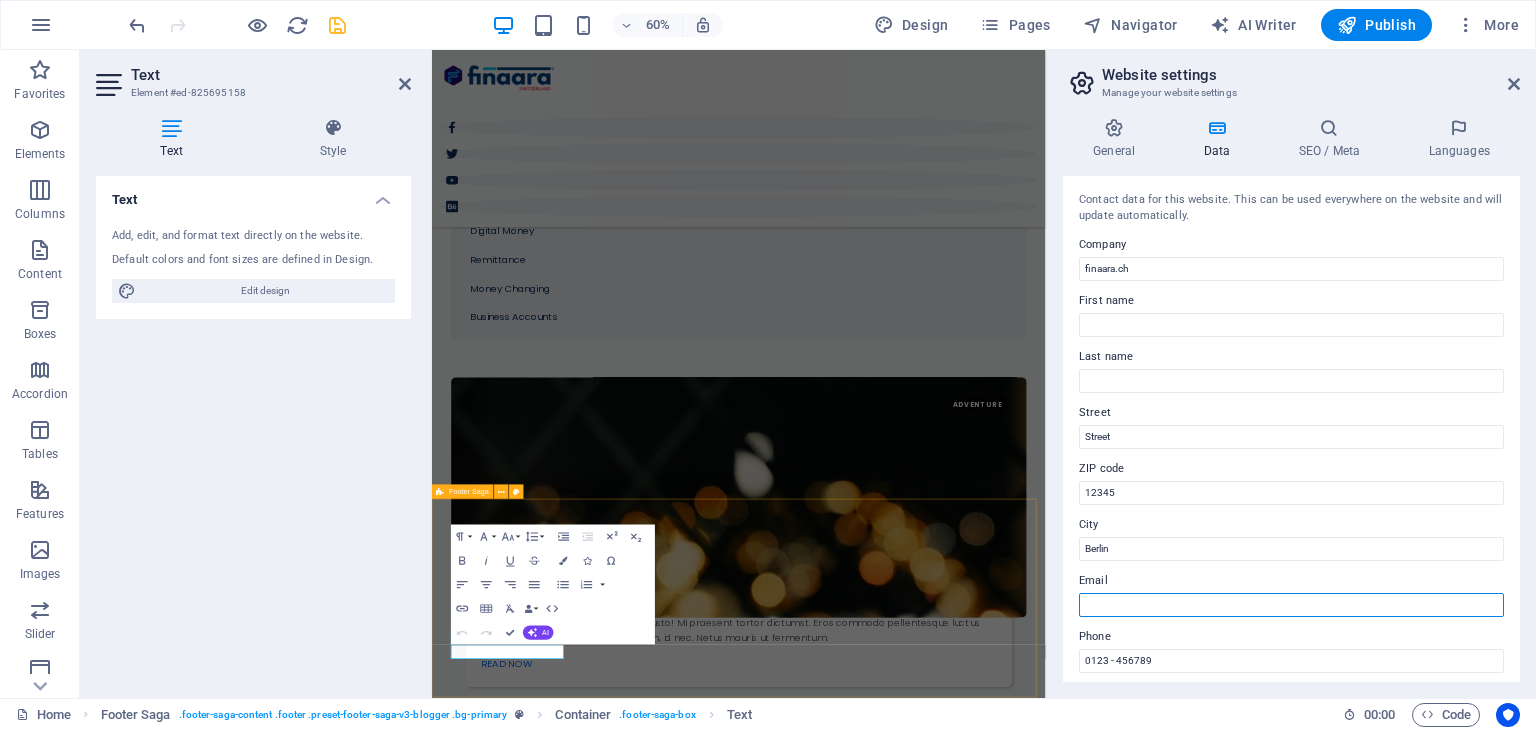 type 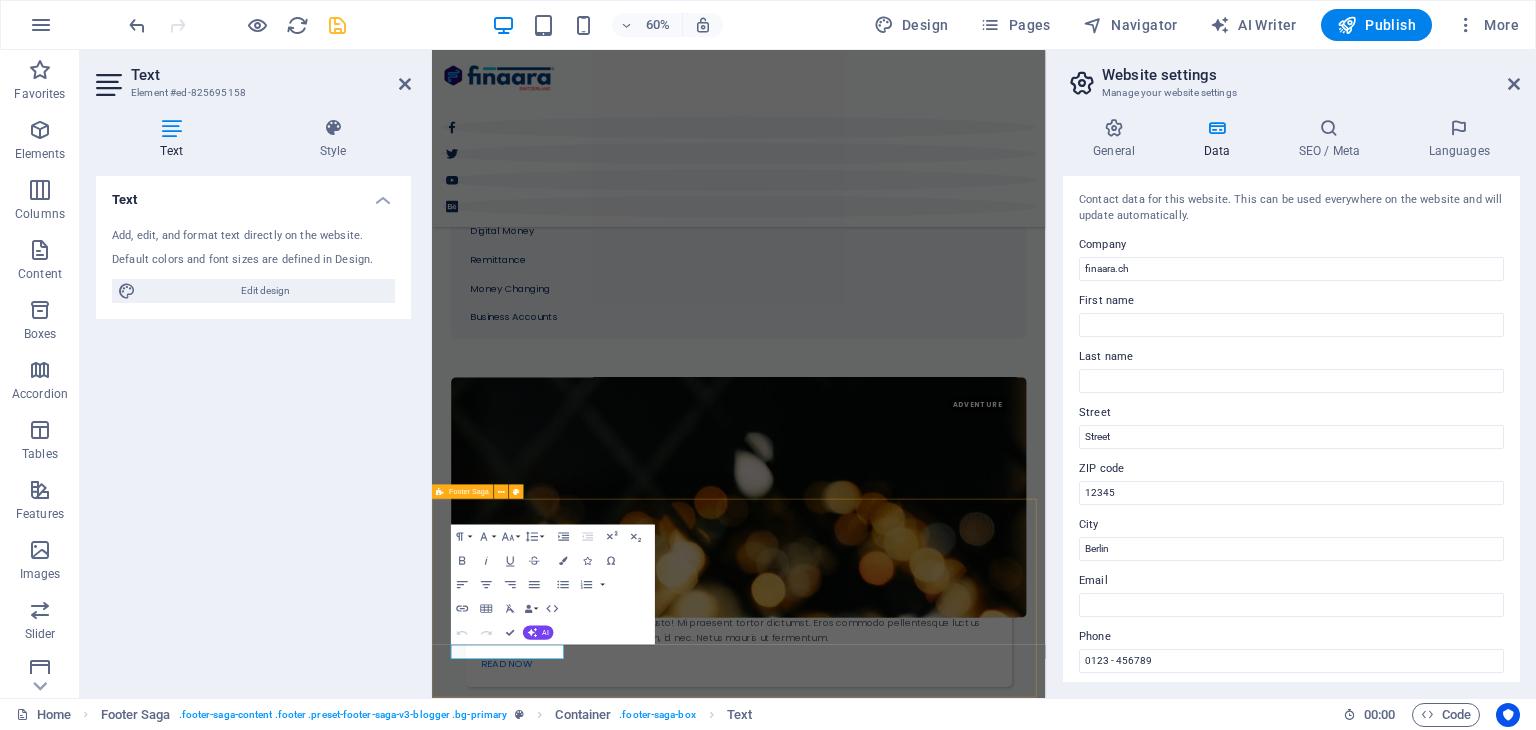 click on "Contact the Editor [PHONE] Menu Home About the Author Contact Privacy Legal Notice Address Street [CITY] [POSTAL CODE] Connections" at bounding box center (943, 8099) 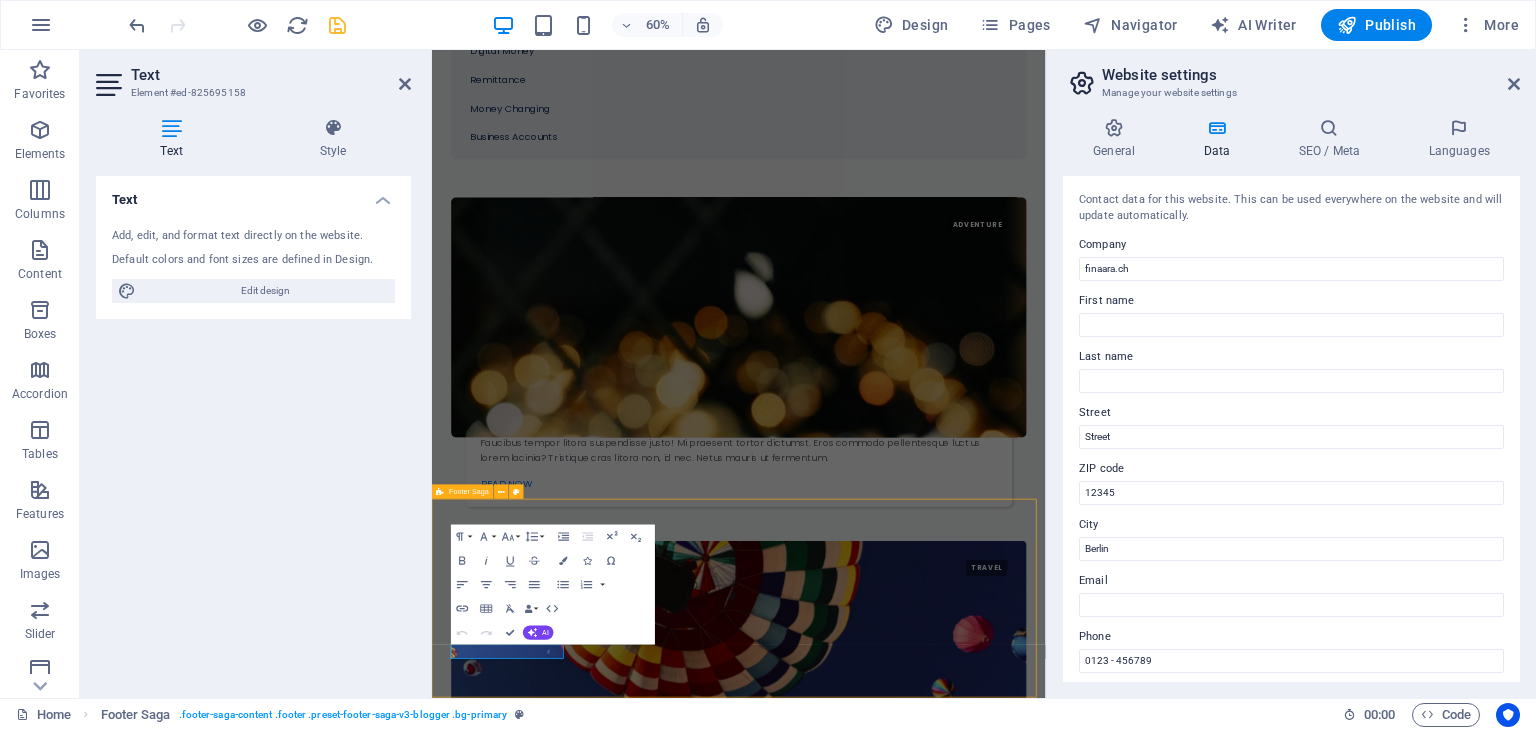 scroll, scrollTop: 3272, scrollLeft: 0, axis: vertical 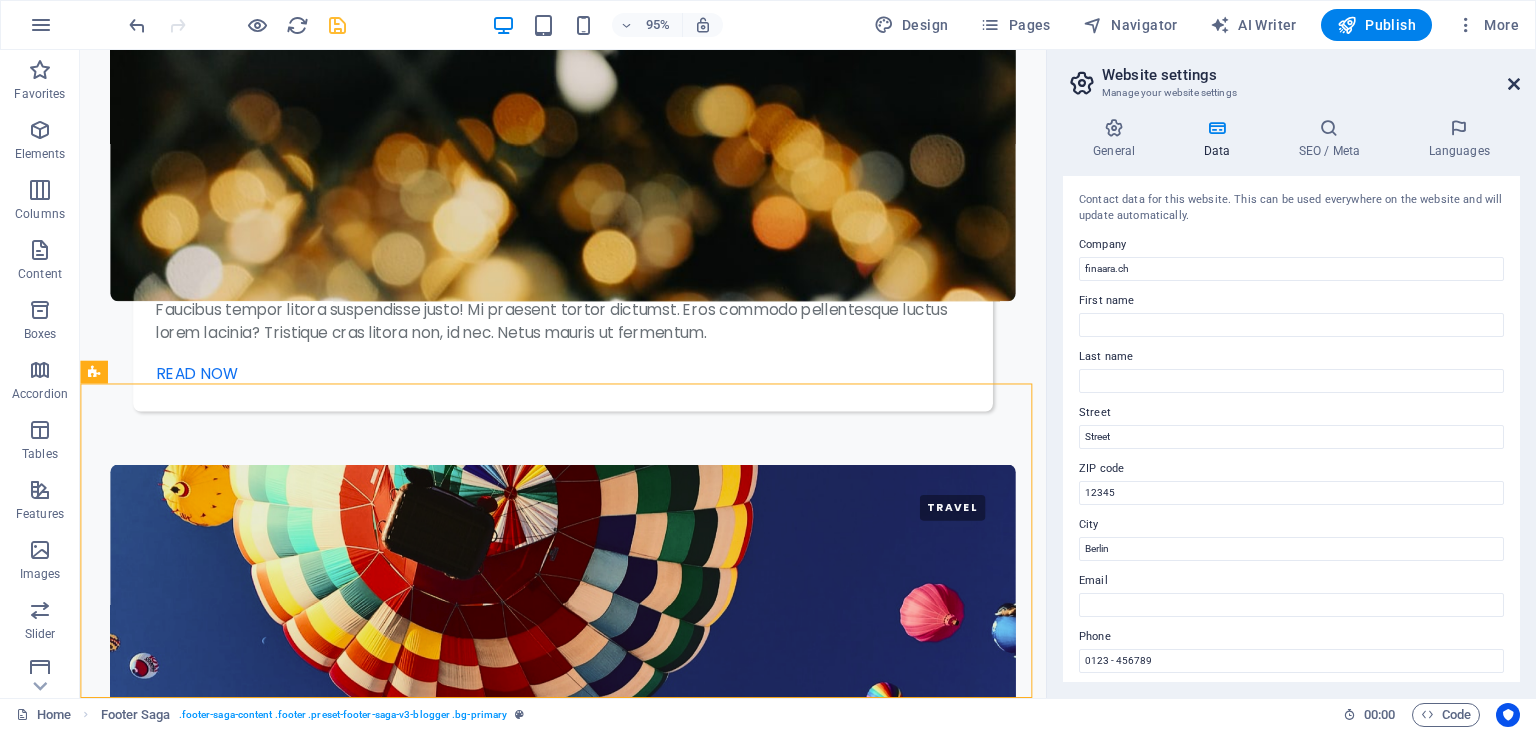click at bounding box center (1514, 84) 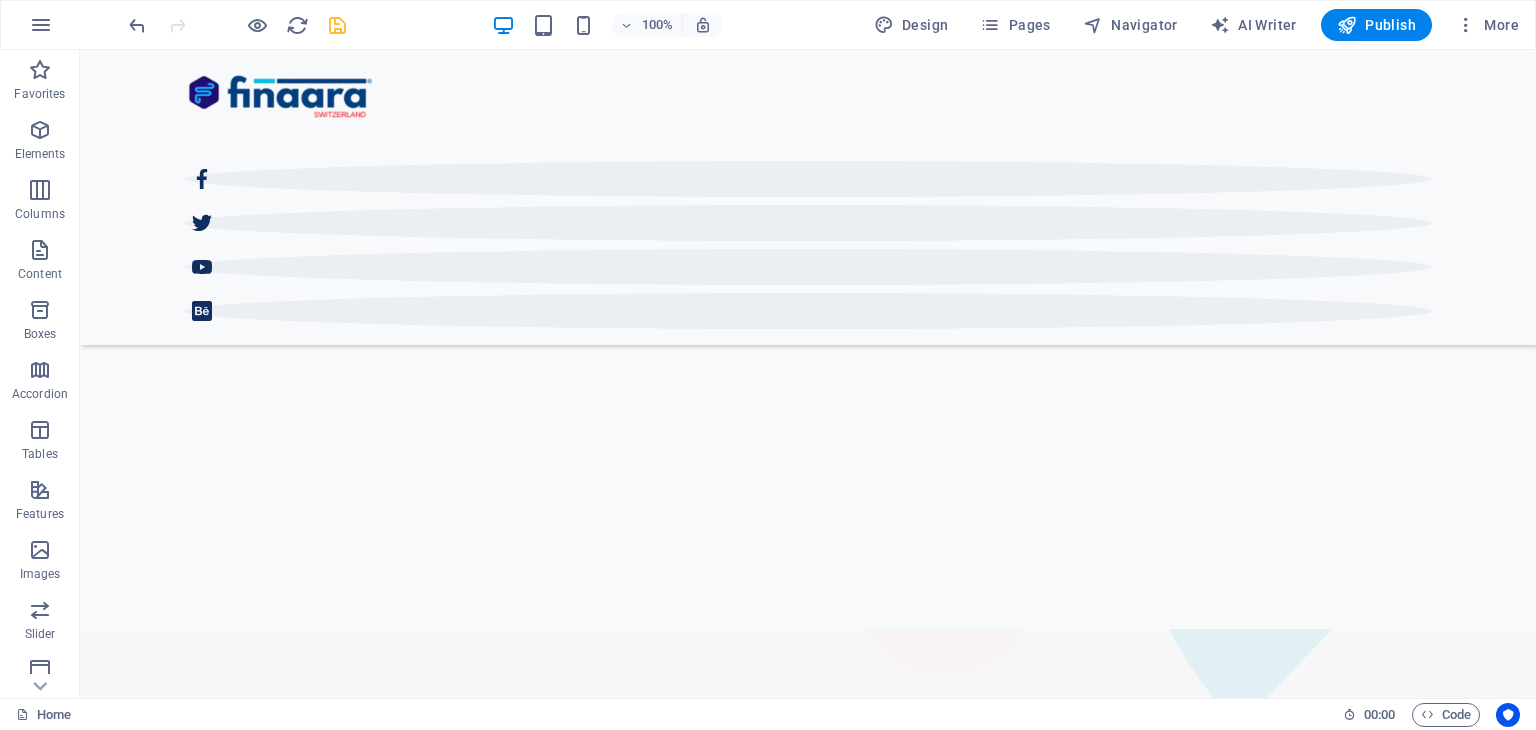 scroll, scrollTop: 531, scrollLeft: 0, axis: vertical 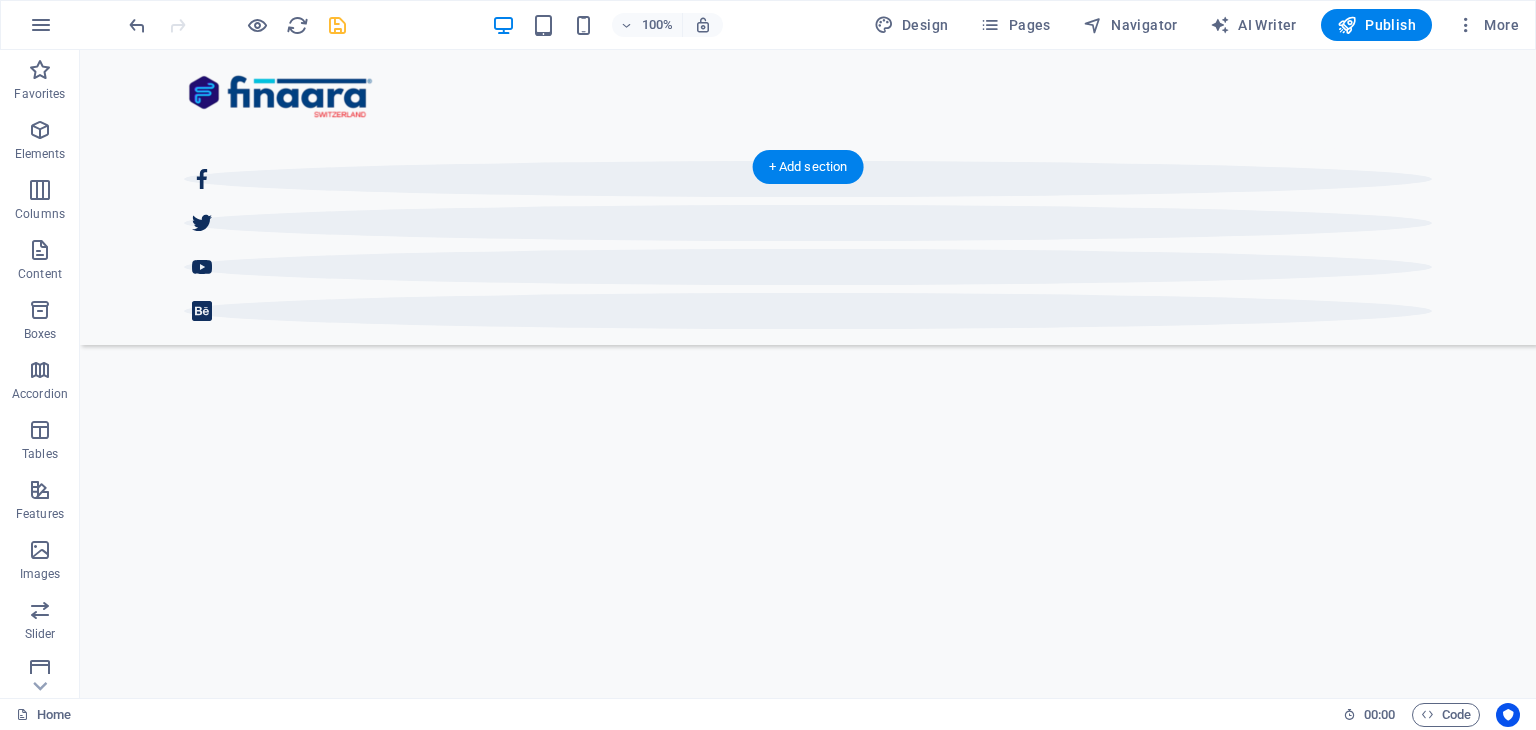 click at bounding box center (808, 2439) 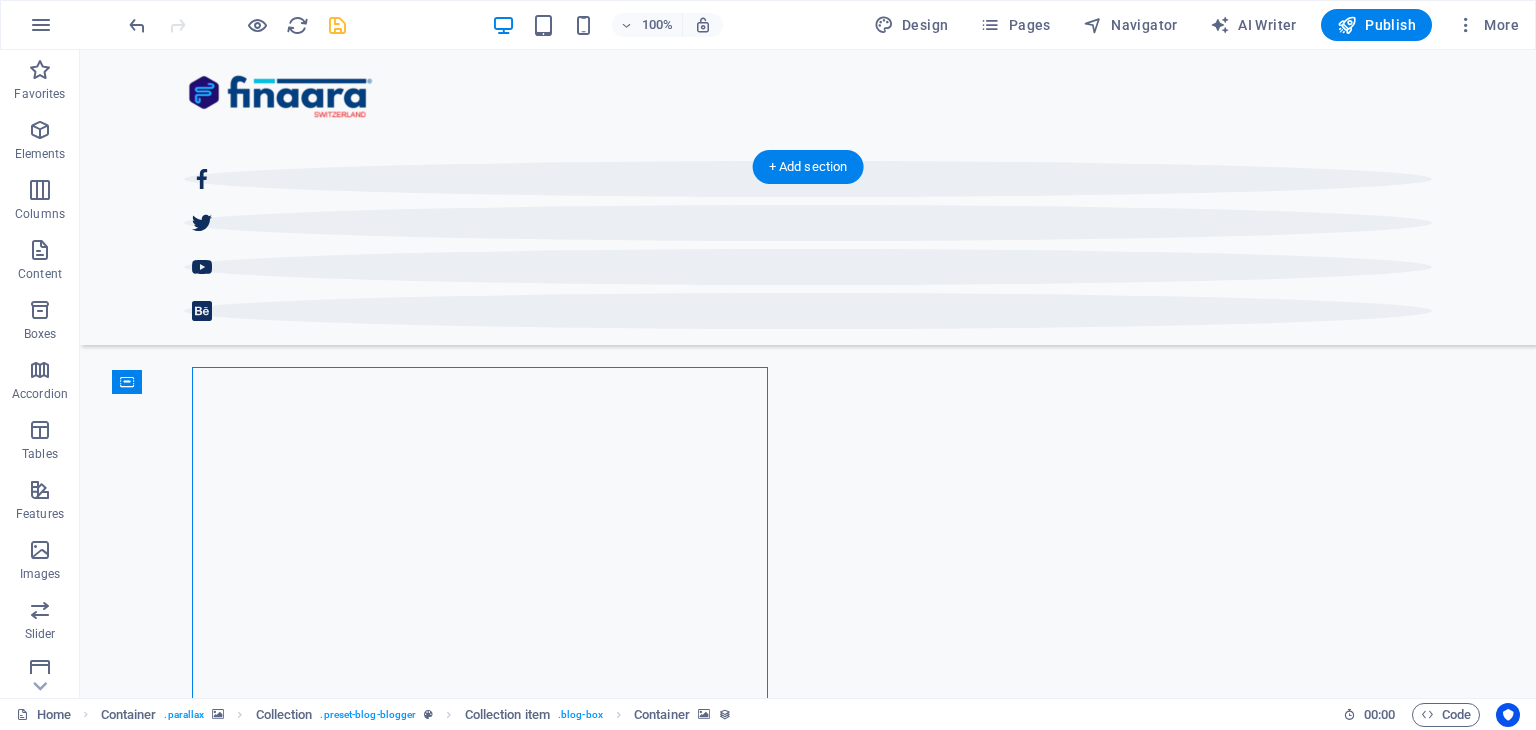 click at bounding box center [808, 2439] 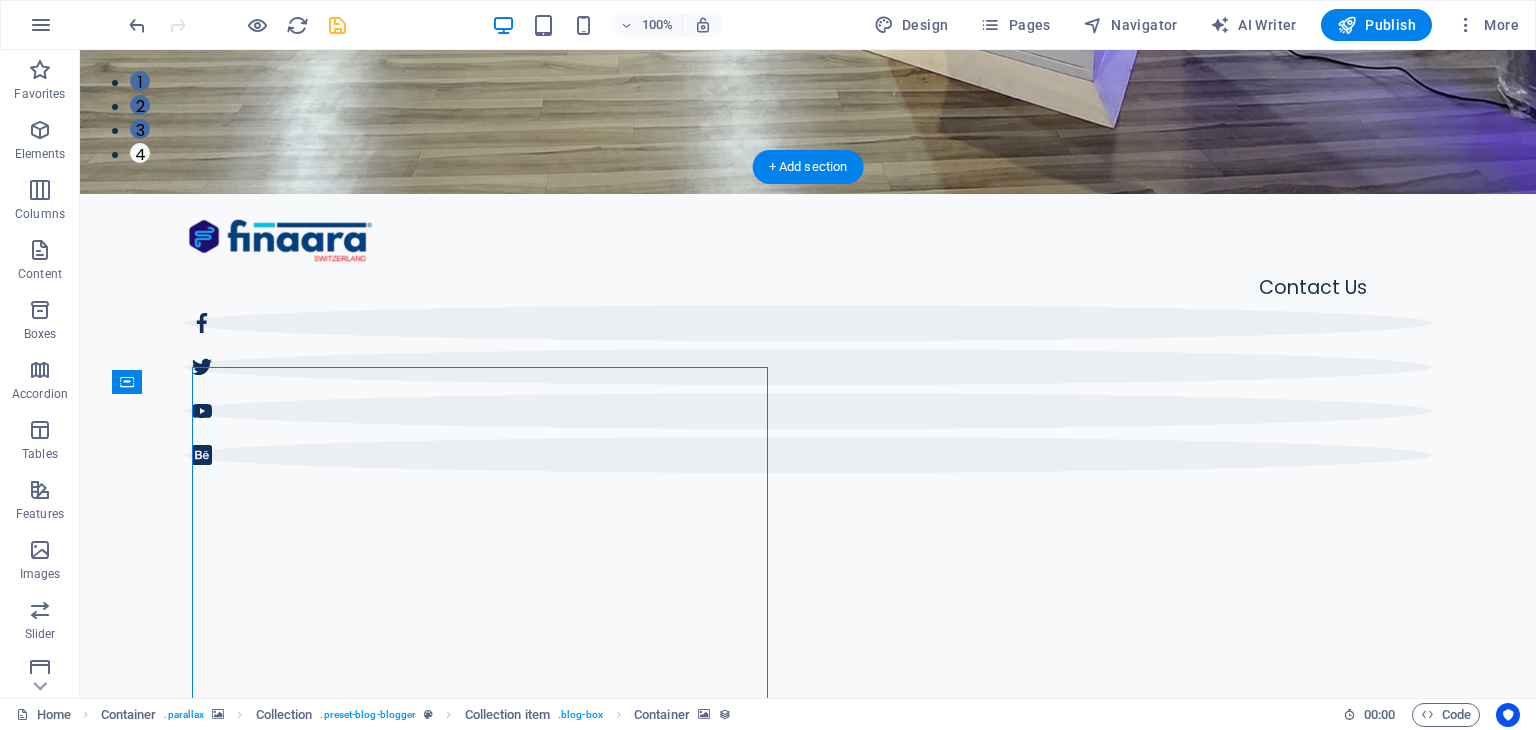 select on "px" 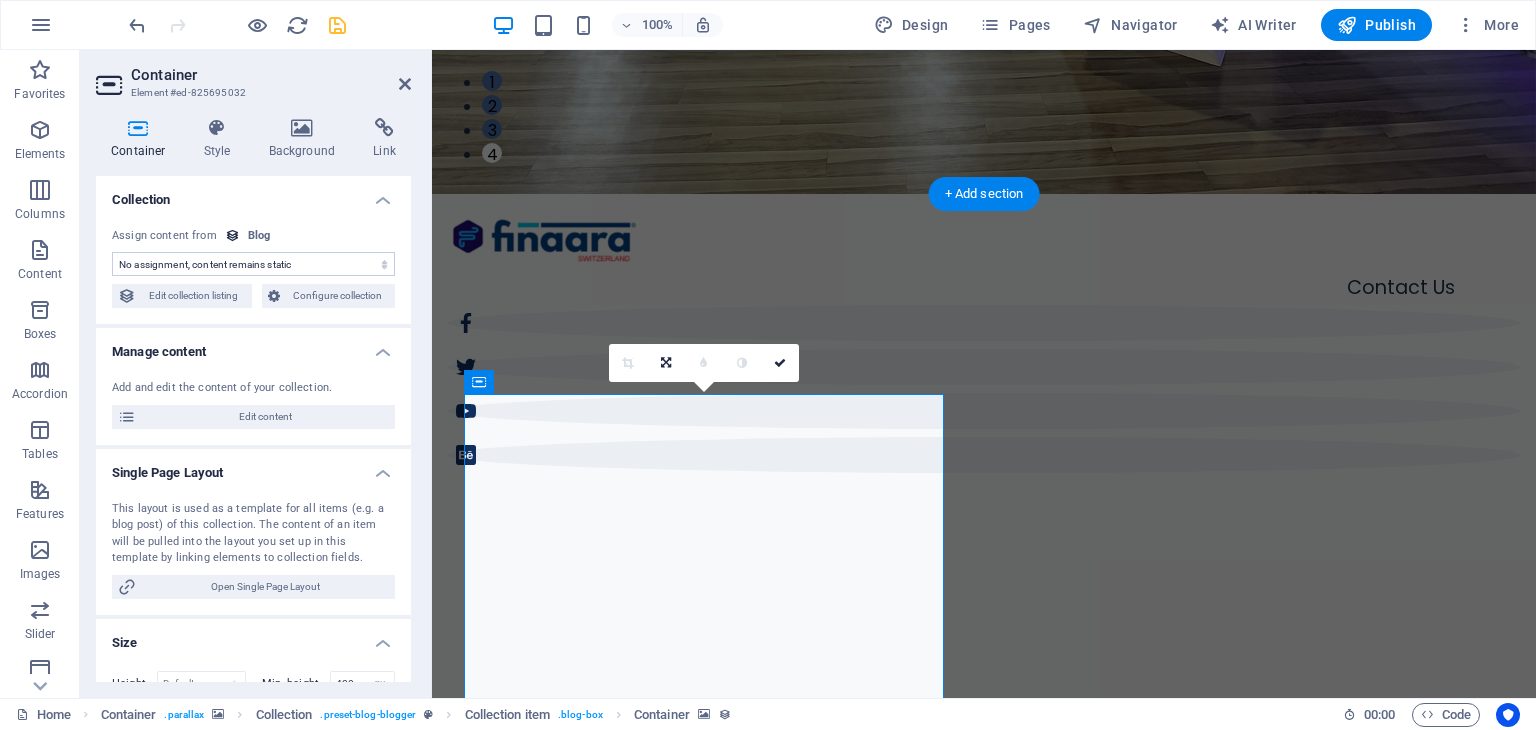 click at bounding box center [984, 2734] 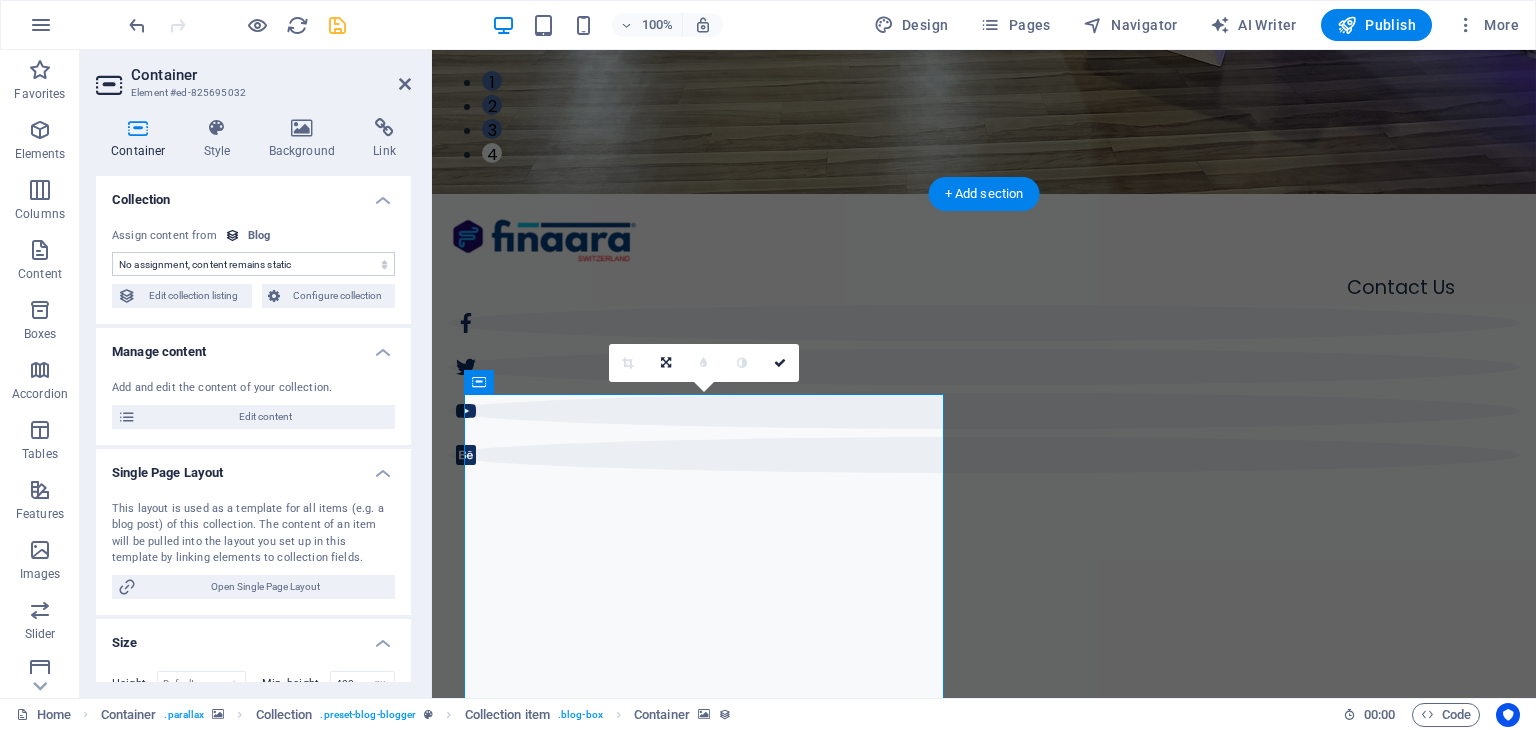 click at bounding box center (984, 2734) 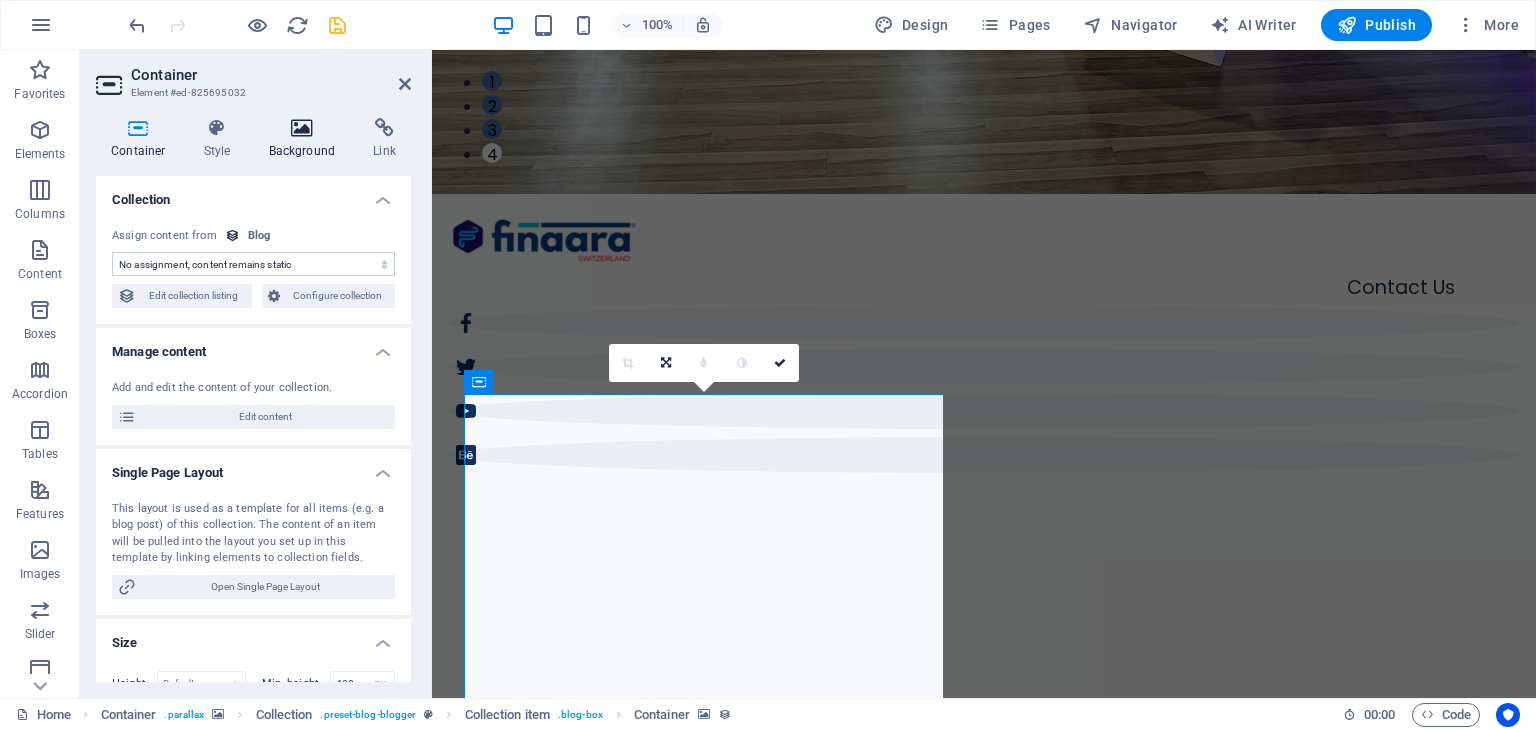 click on "Background" at bounding box center (306, 139) 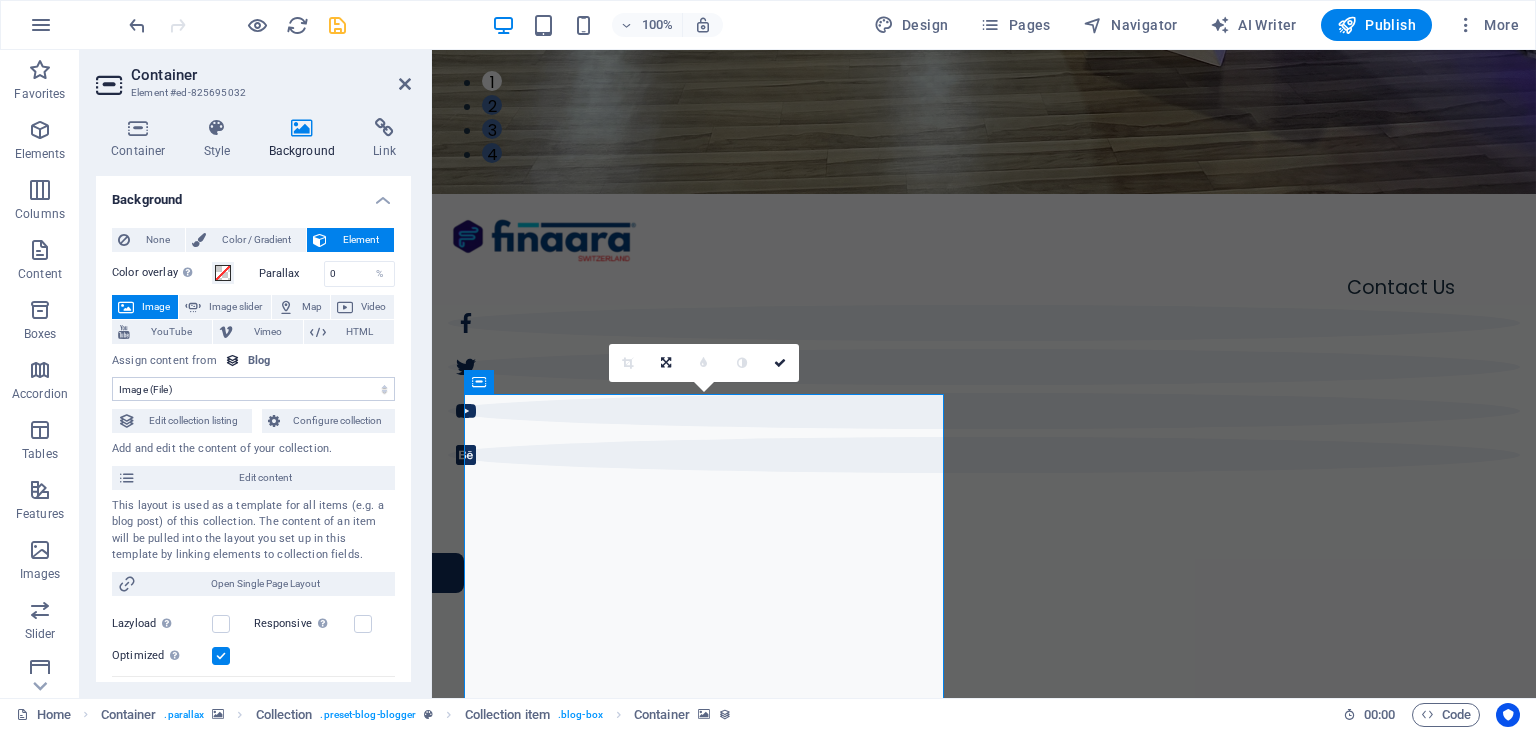 click at bounding box center (984, 2734) 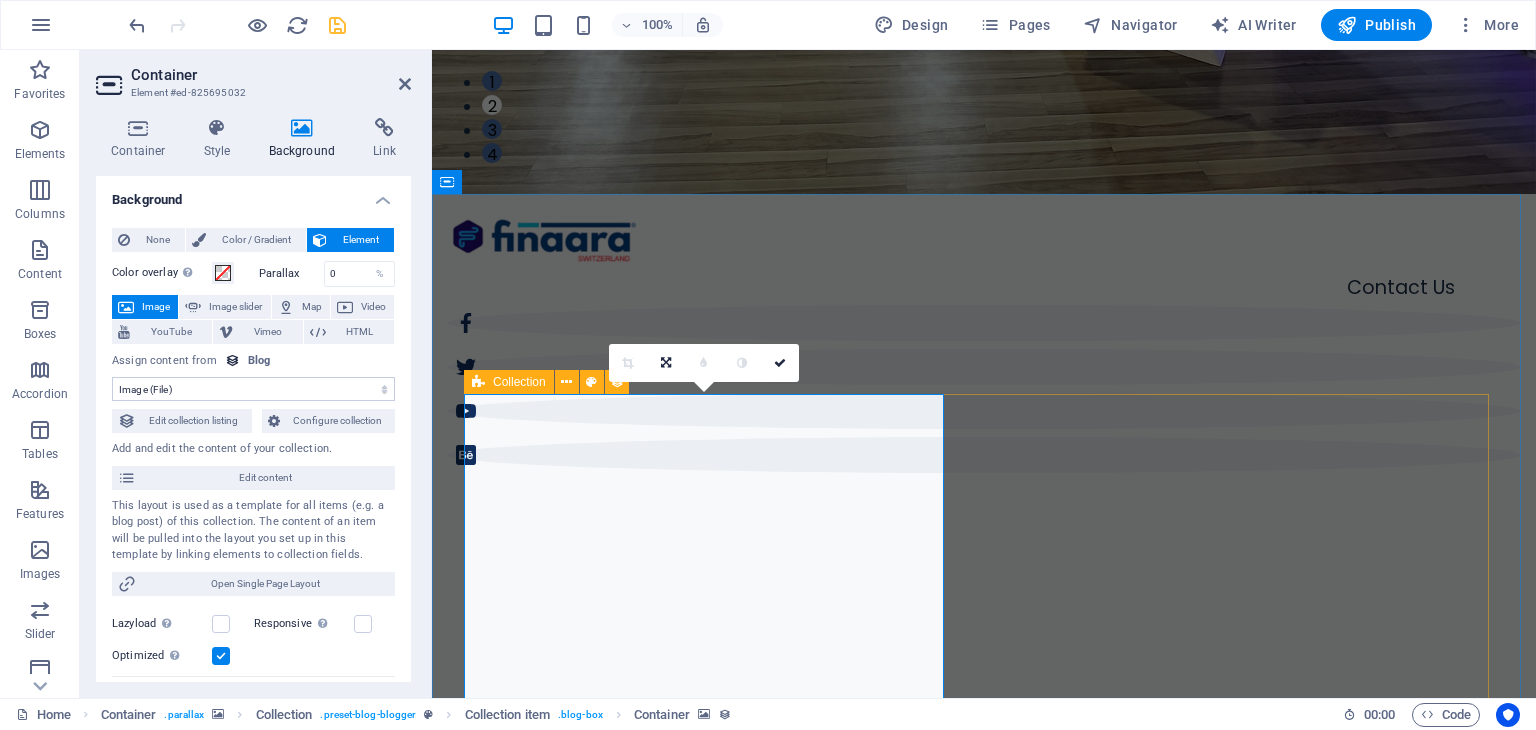 click on "Collection" at bounding box center [519, 382] 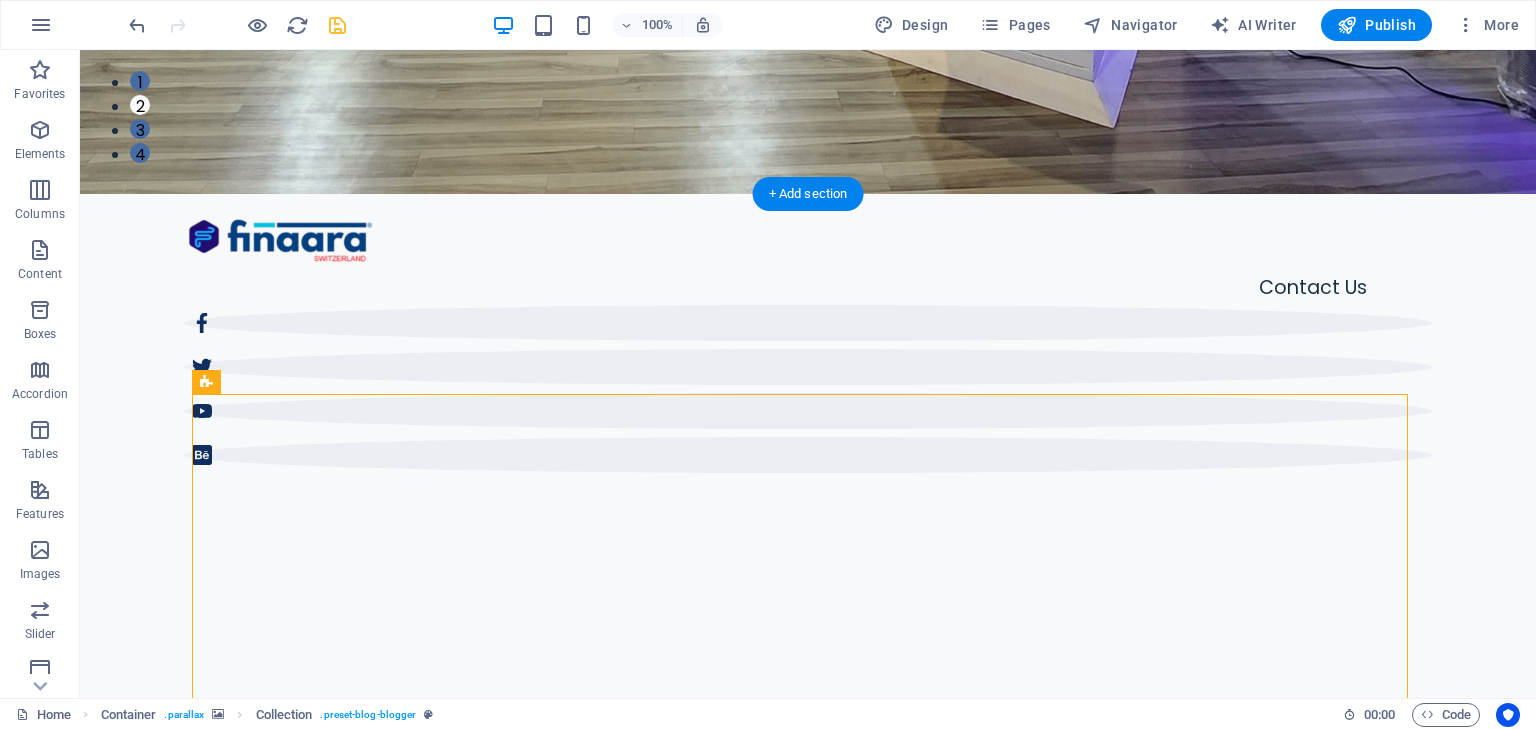 click at bounding box center (808, 2734) 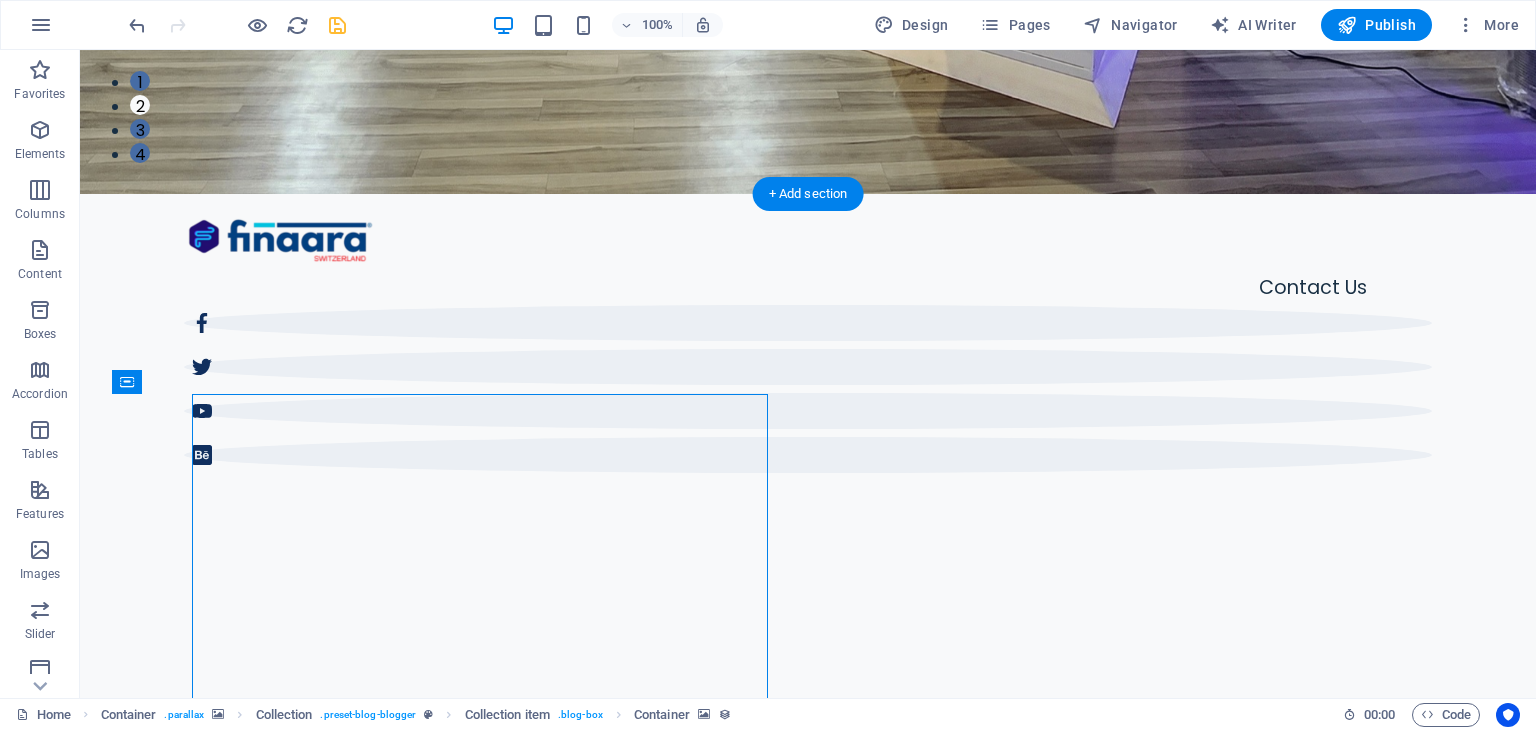 click at bounding box center (808, 2734) 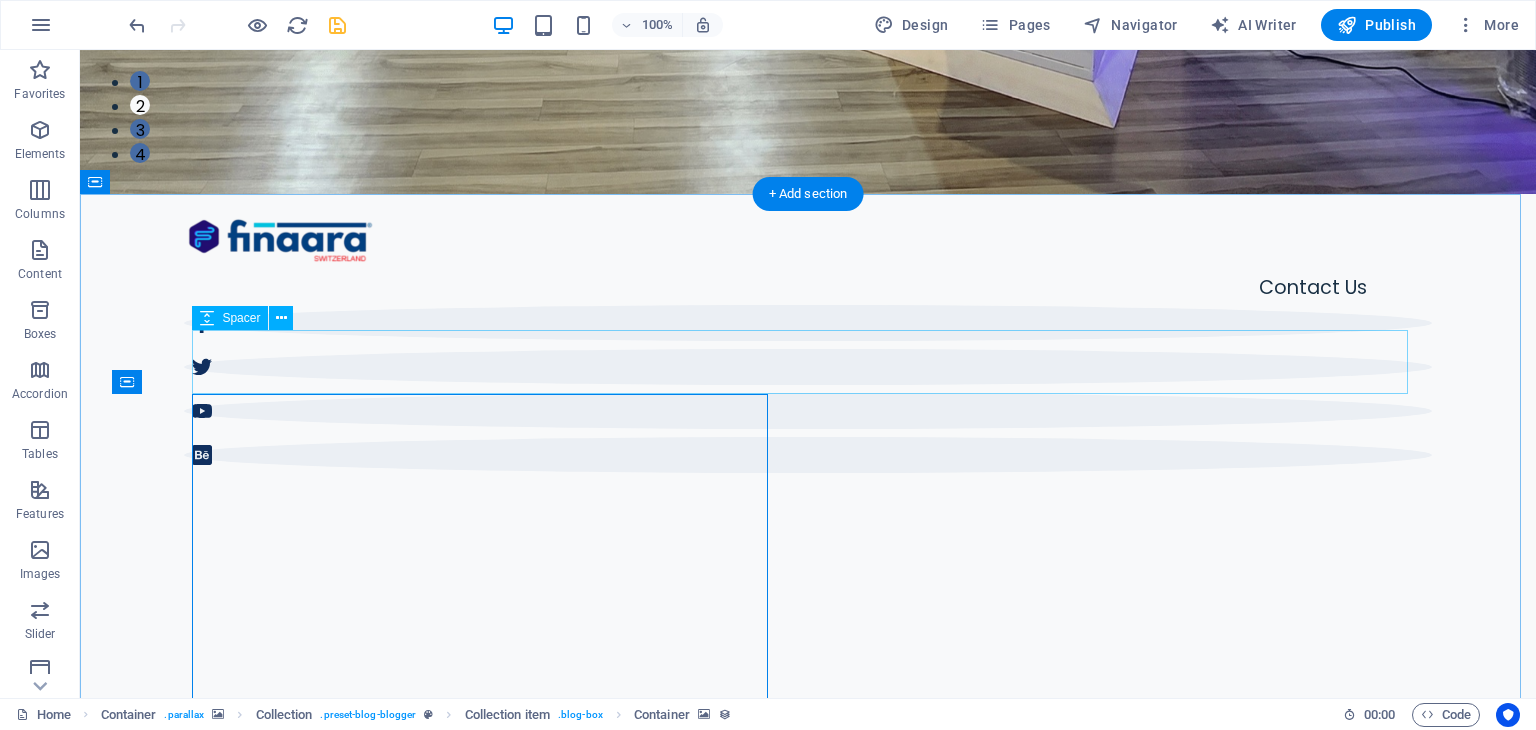 click at bounding box center [808, 2502] 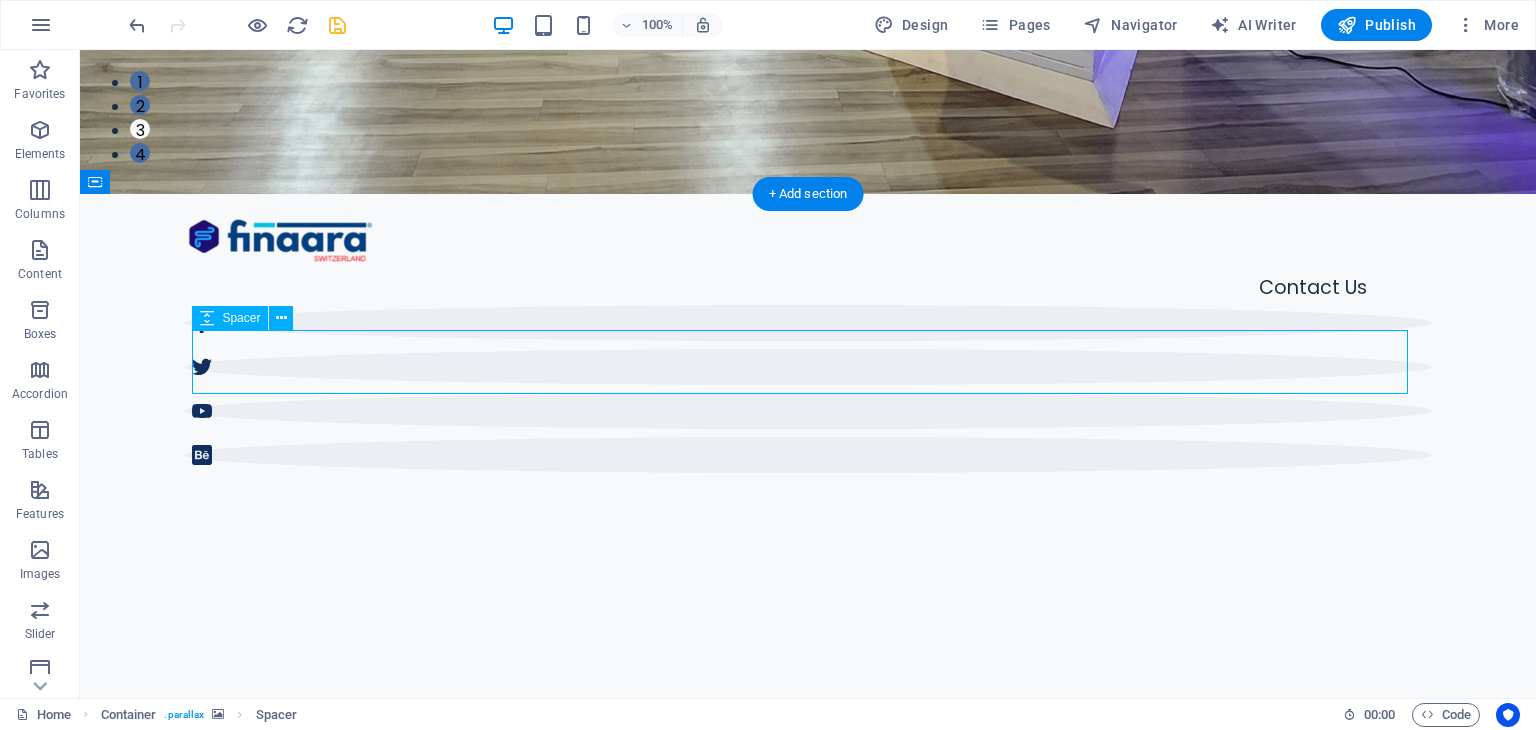 click at bounding box center (808, 2502) 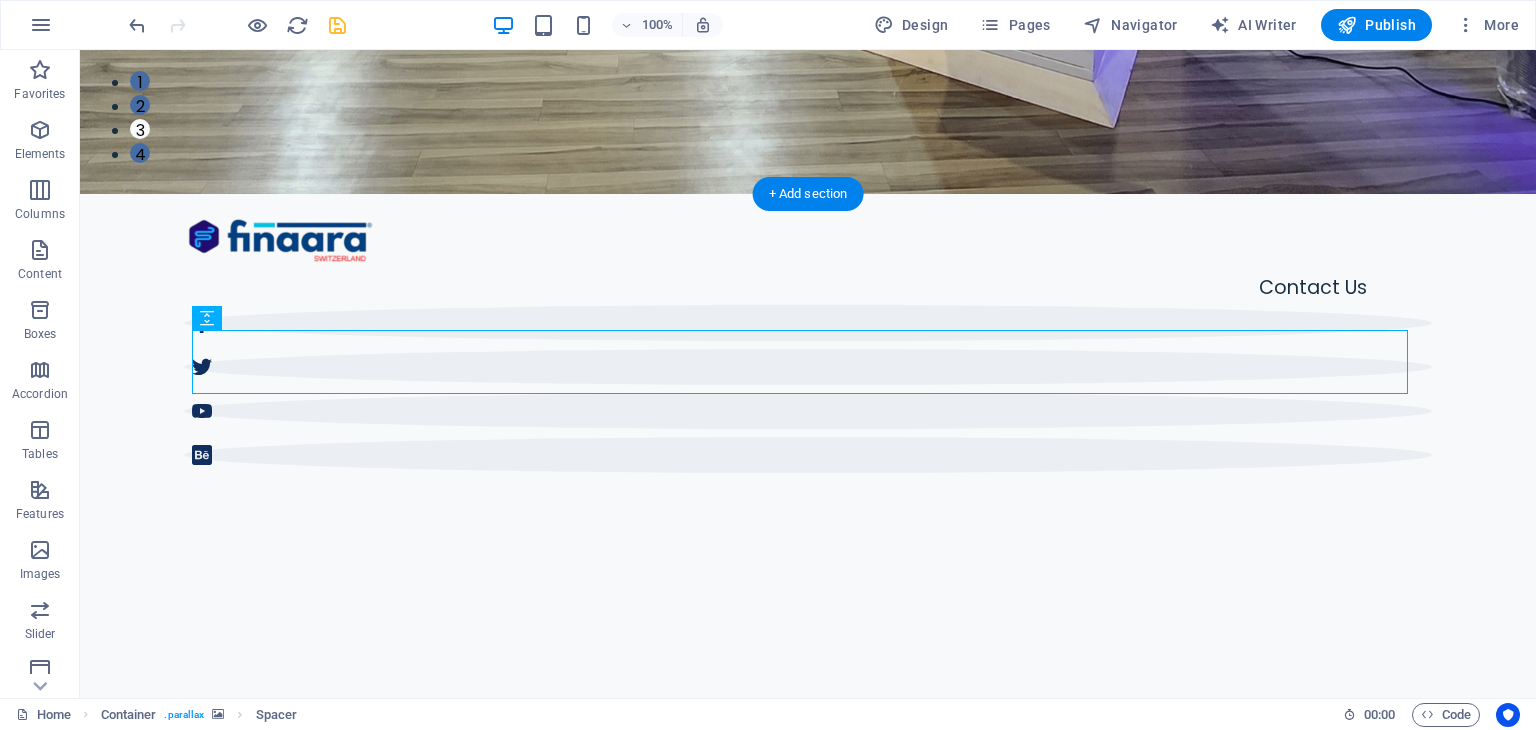 click at bounding box center (808, 2734) 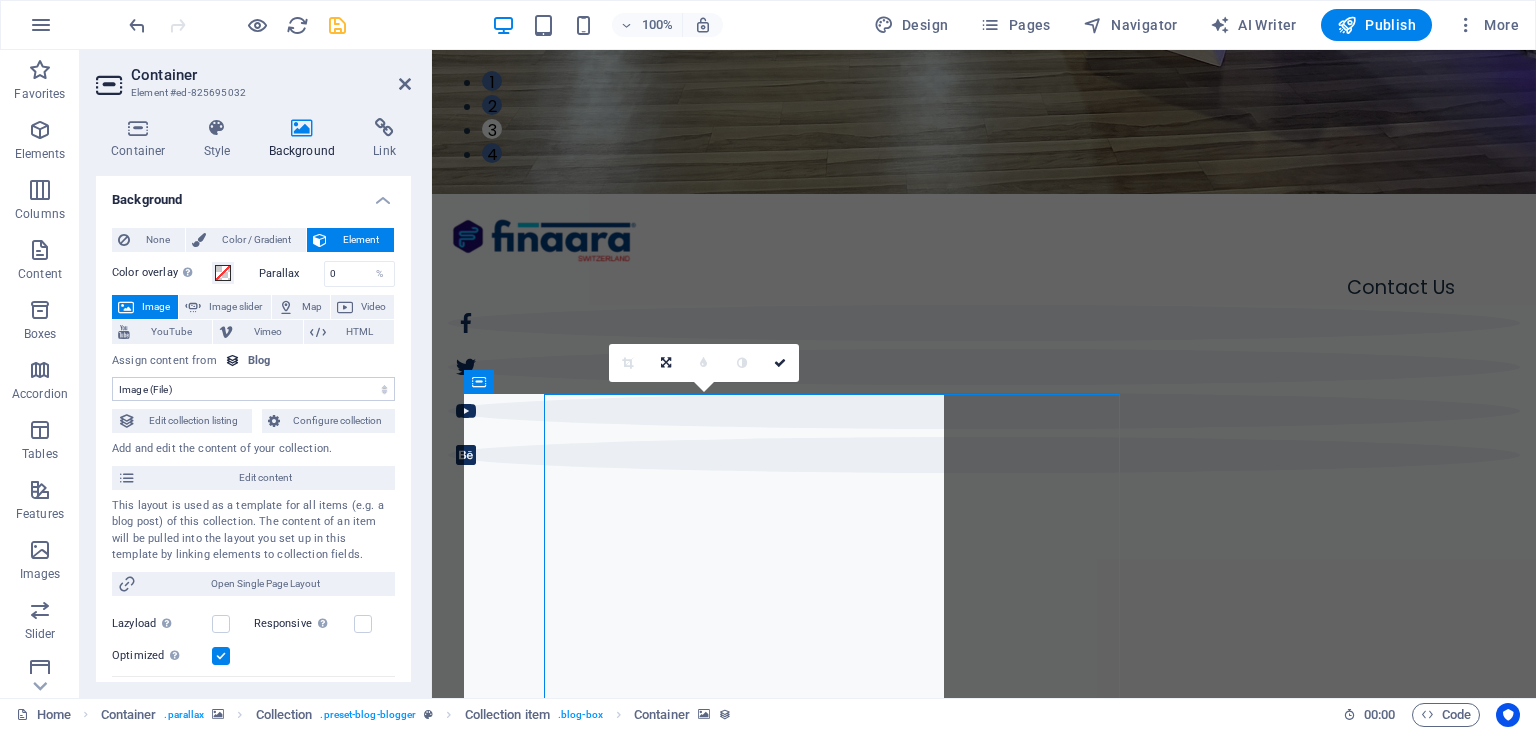 click on "Edit collection listing" at bounding box center (194, 421) 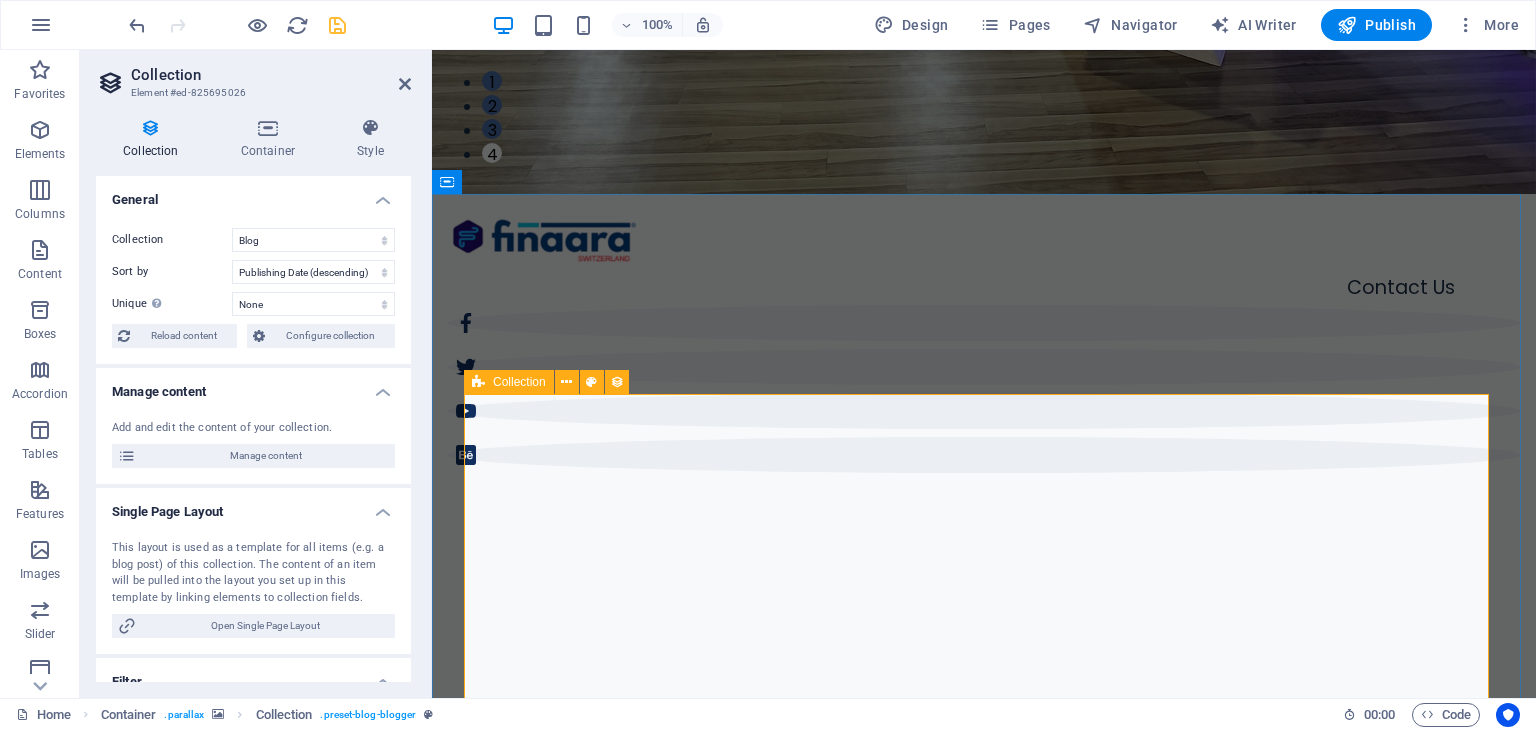 click on "Collection" at bounding box center [519, 382] 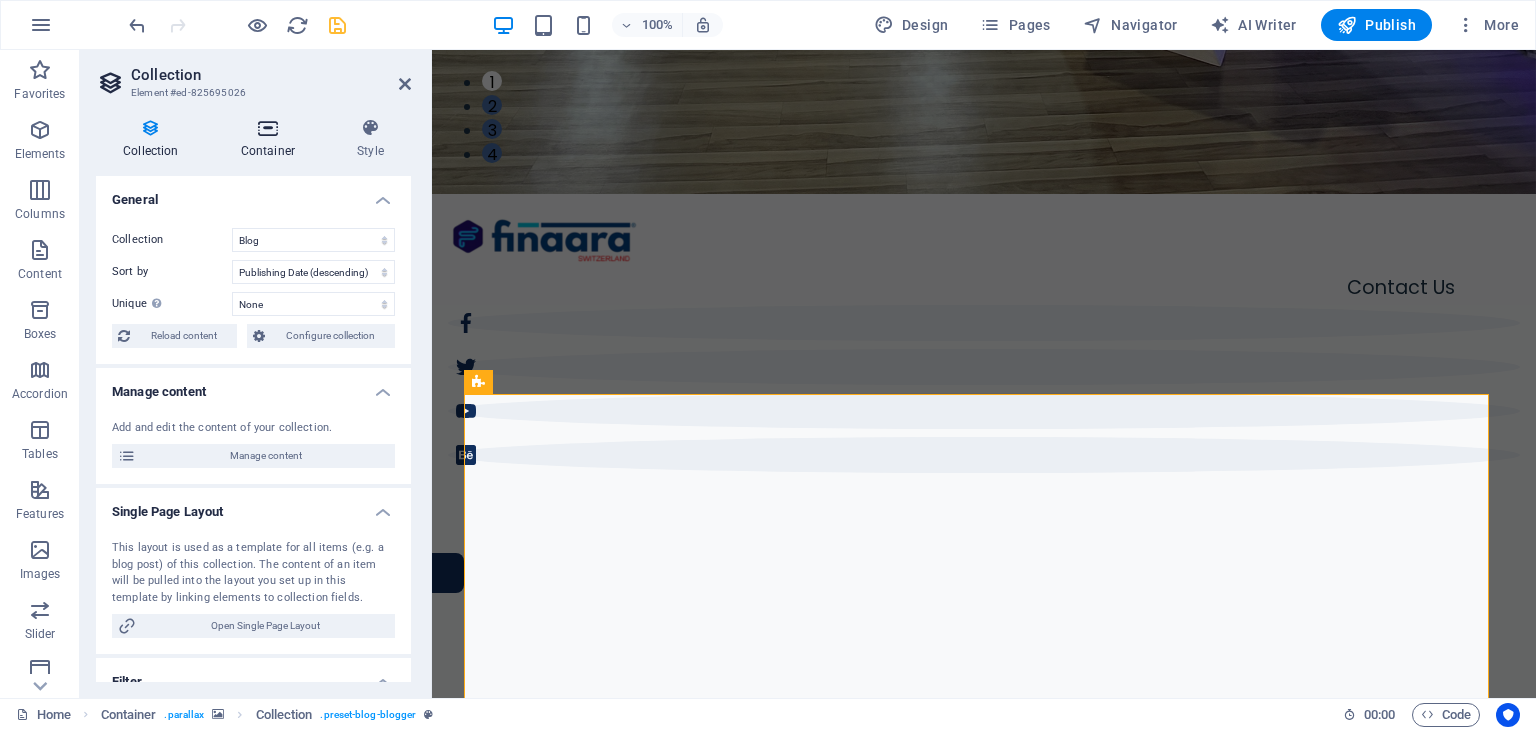 click on "Container" at bounding box center (272, 139) 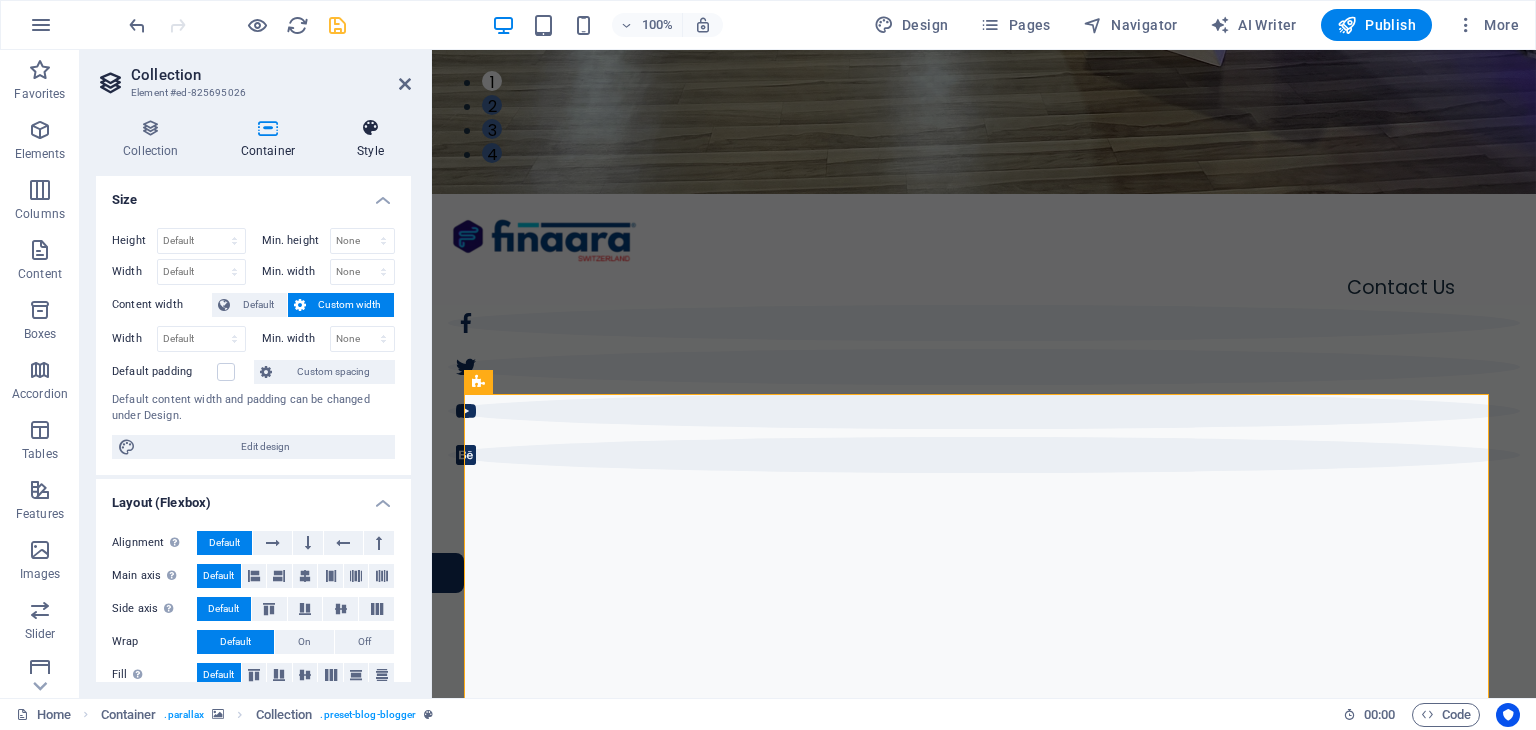 click at bounding box center (370, 128) 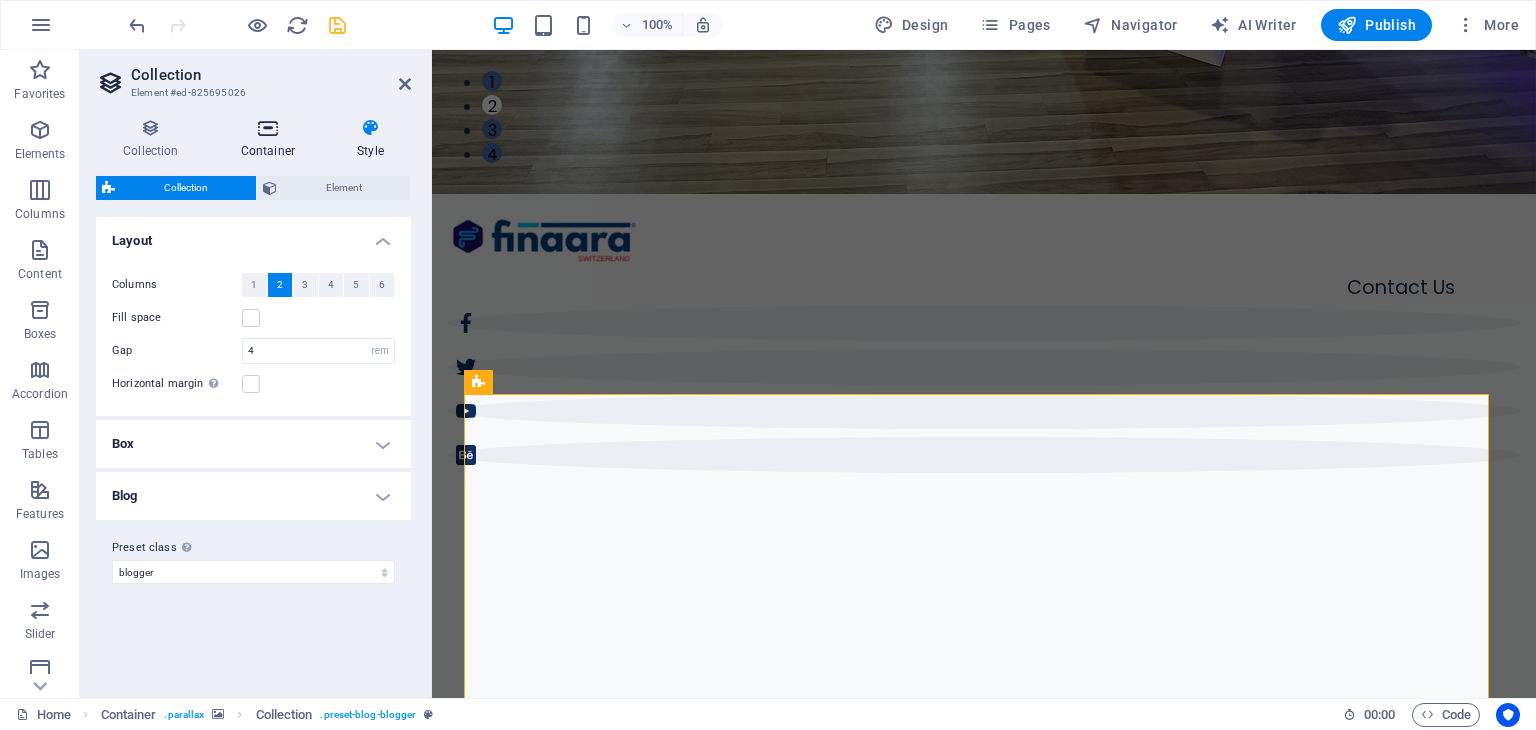 click at bounding box center [268, 128] 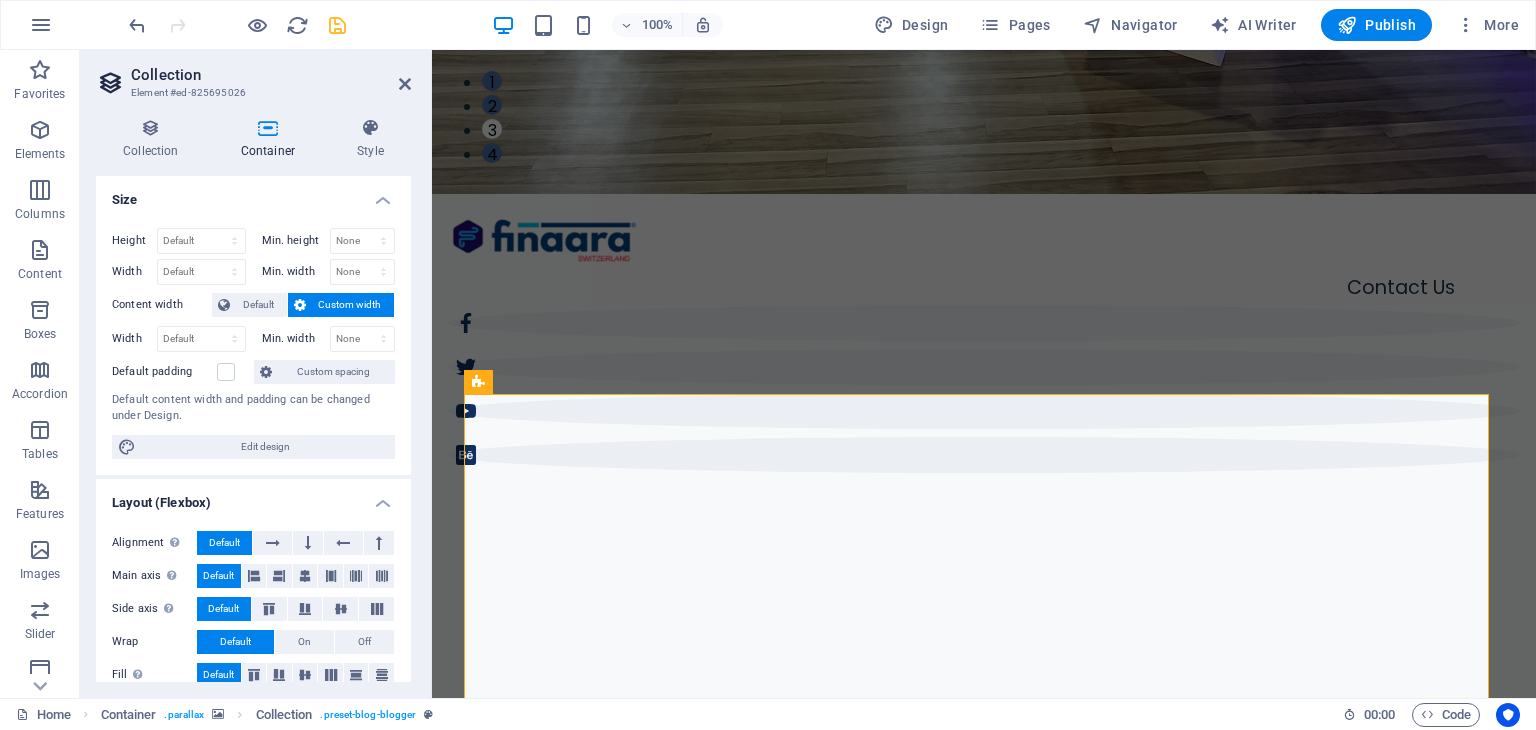 scroll, scrollTop: 20, scrollLeft: 0, axis: vertical 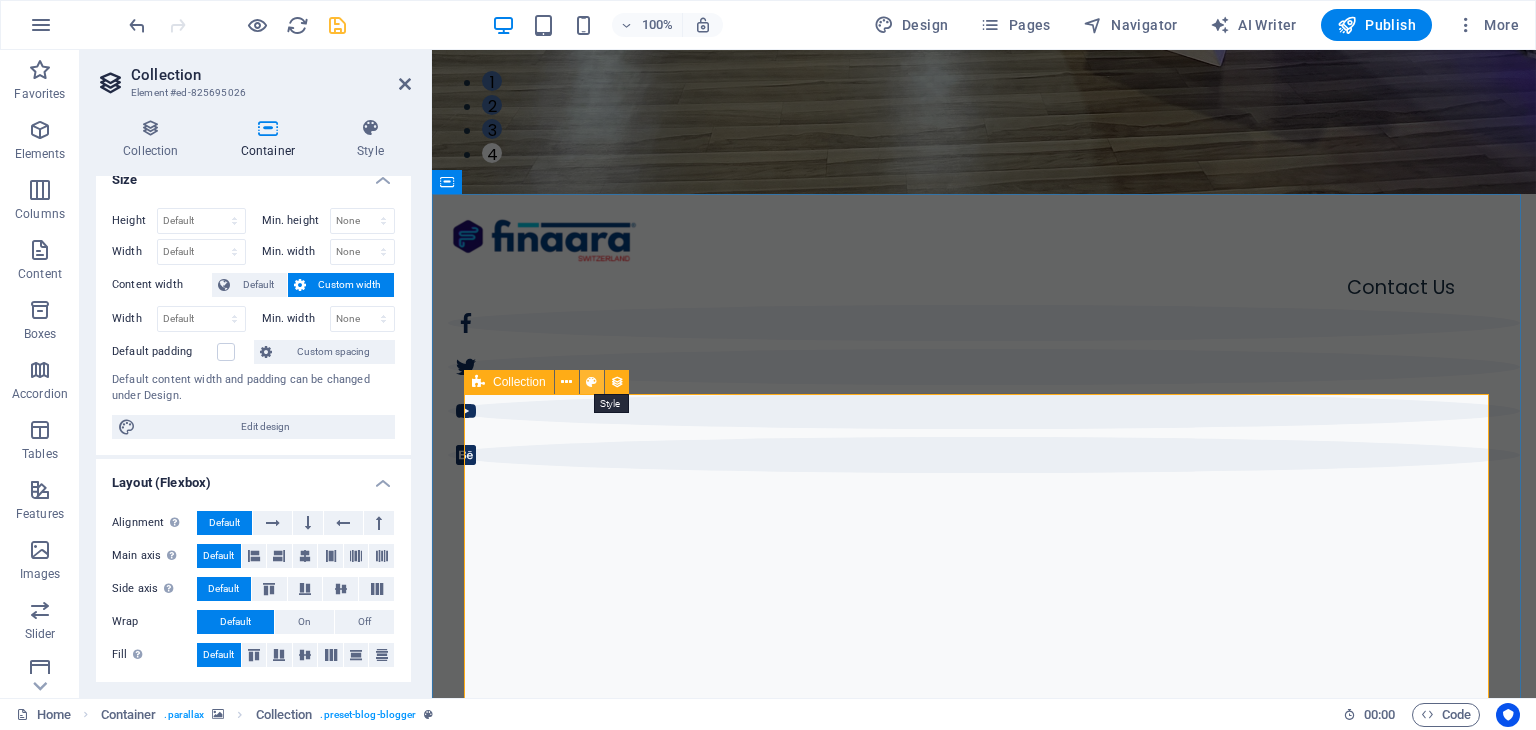 click at bounding box center (591, 382) 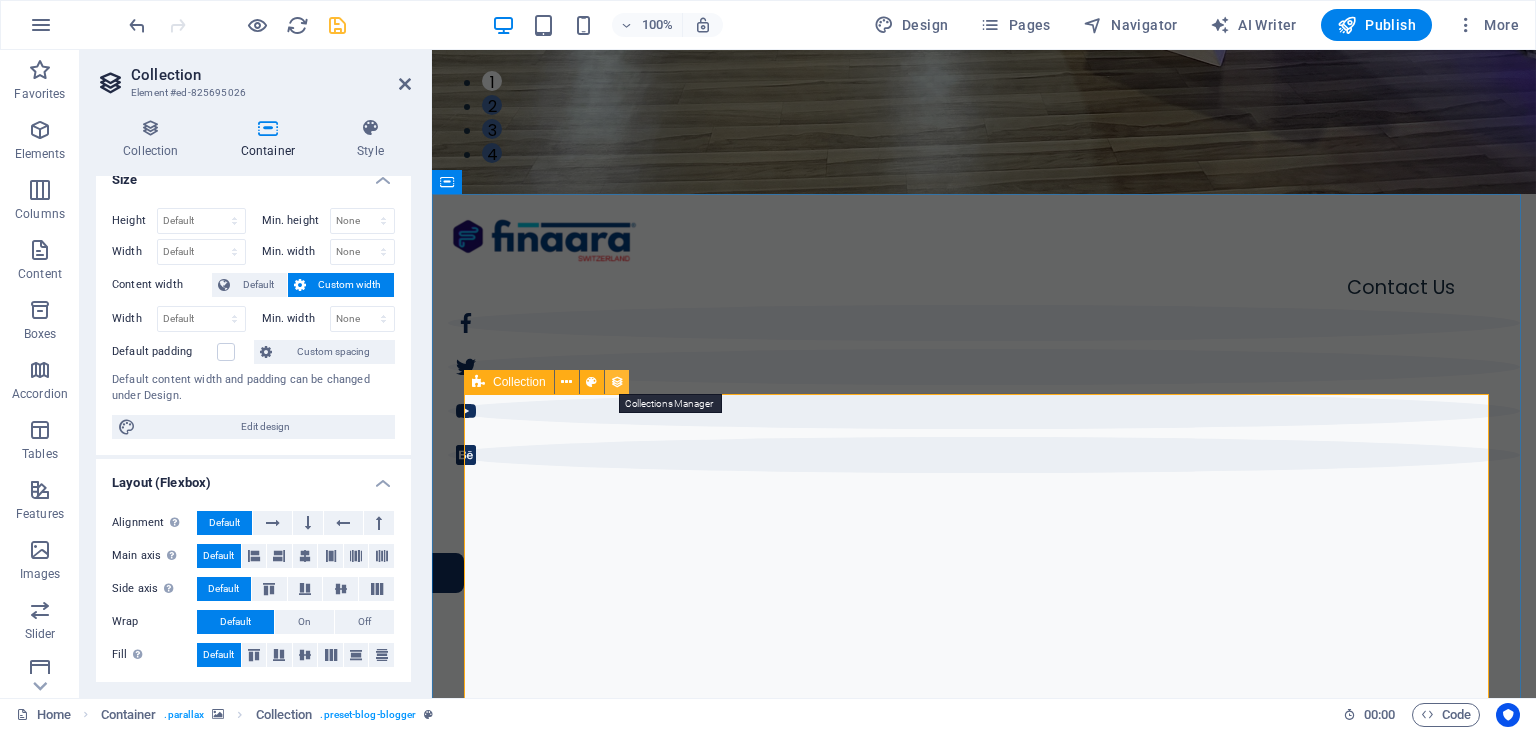 click at bounding box center [617, 382] 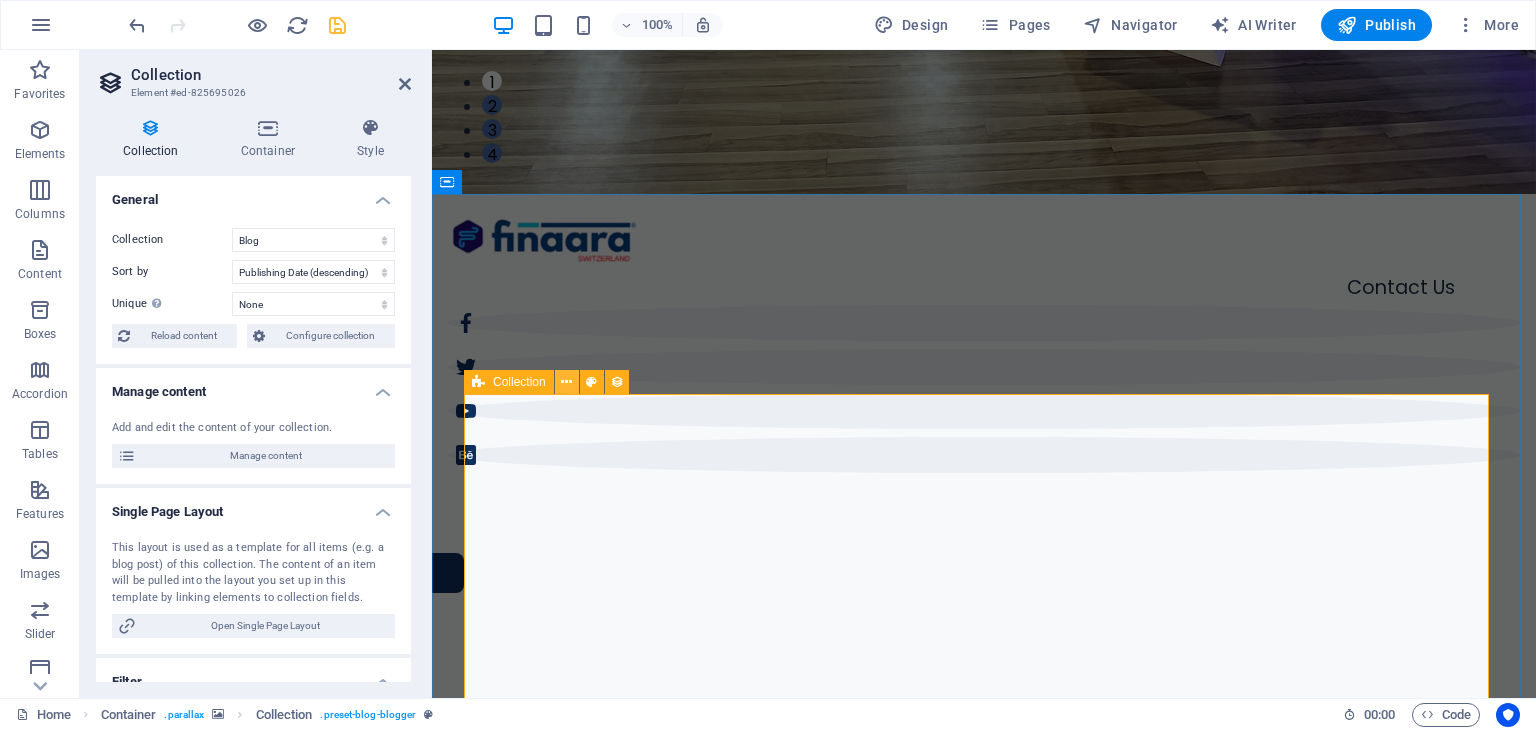 click at bounding box center (566, 382) 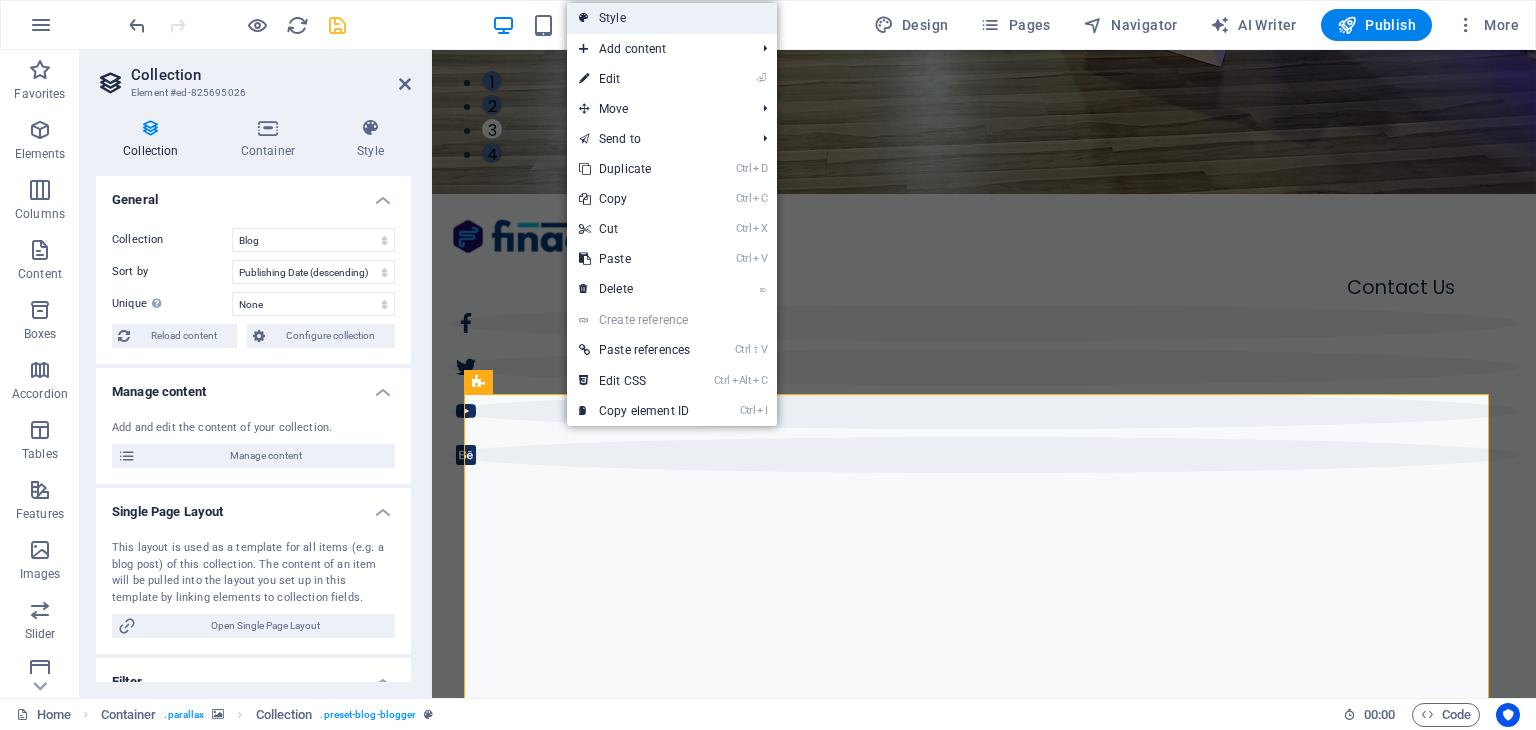 click on "Style" at bounding box center (672, 18) 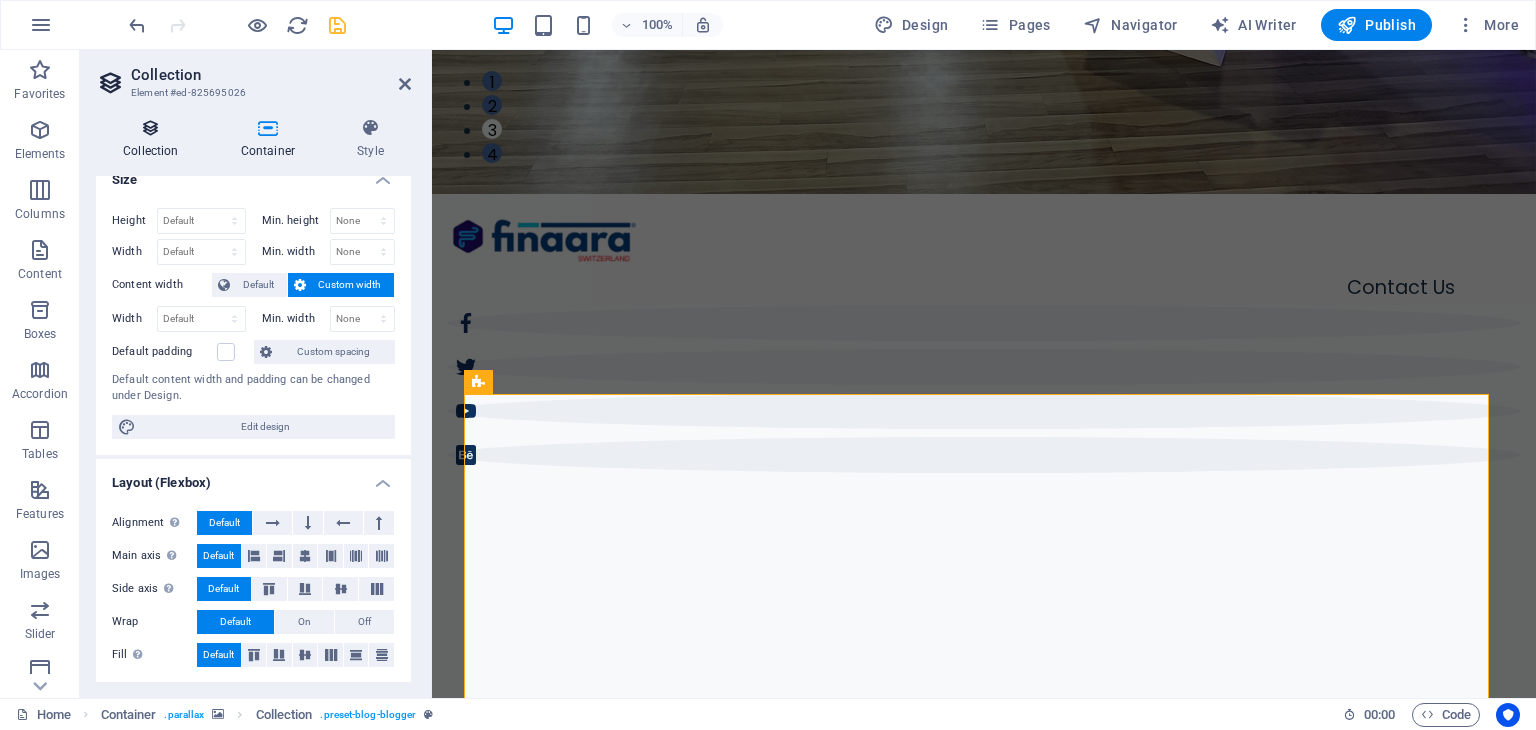 click on "Collection" at bounding box center (155, 139) 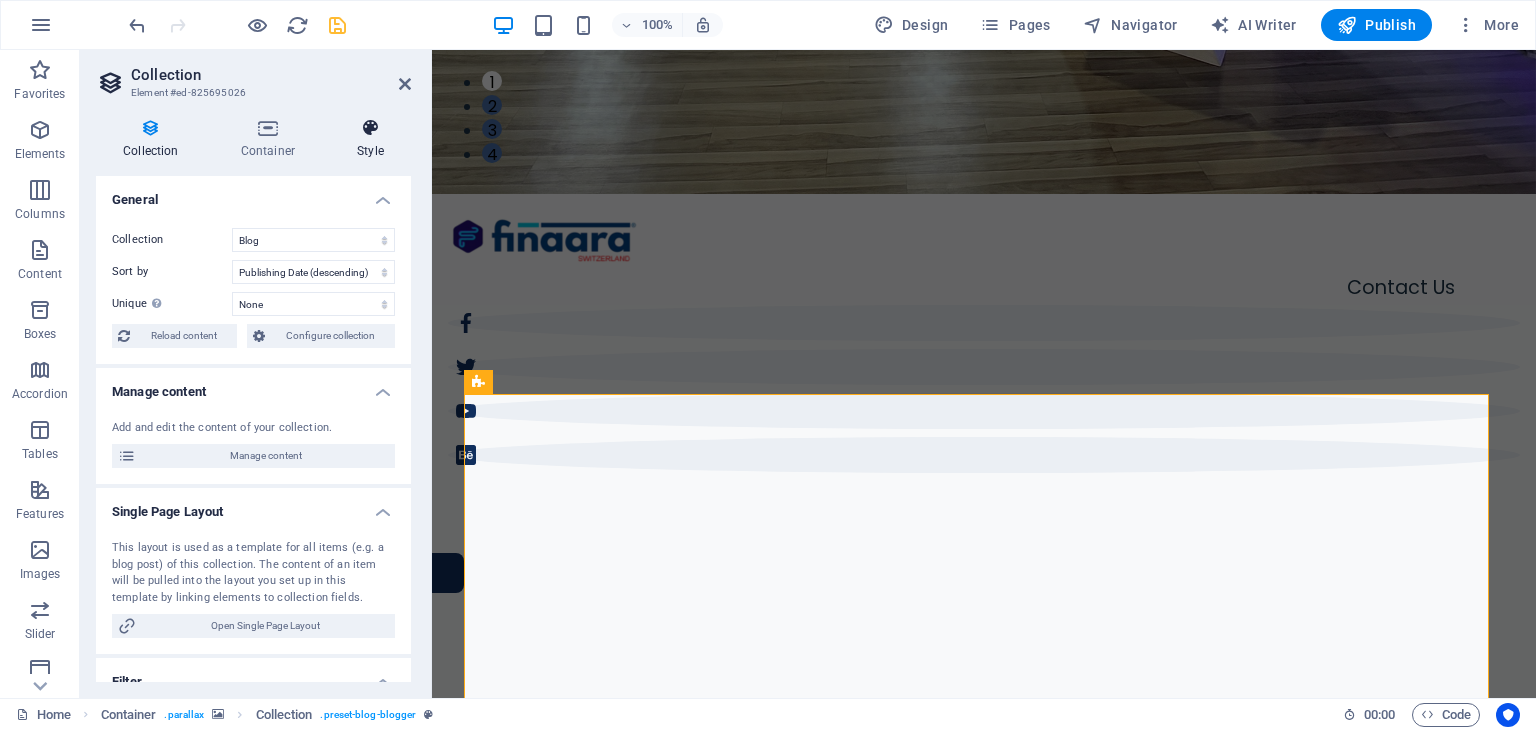 click at bounding box center [370, 128] 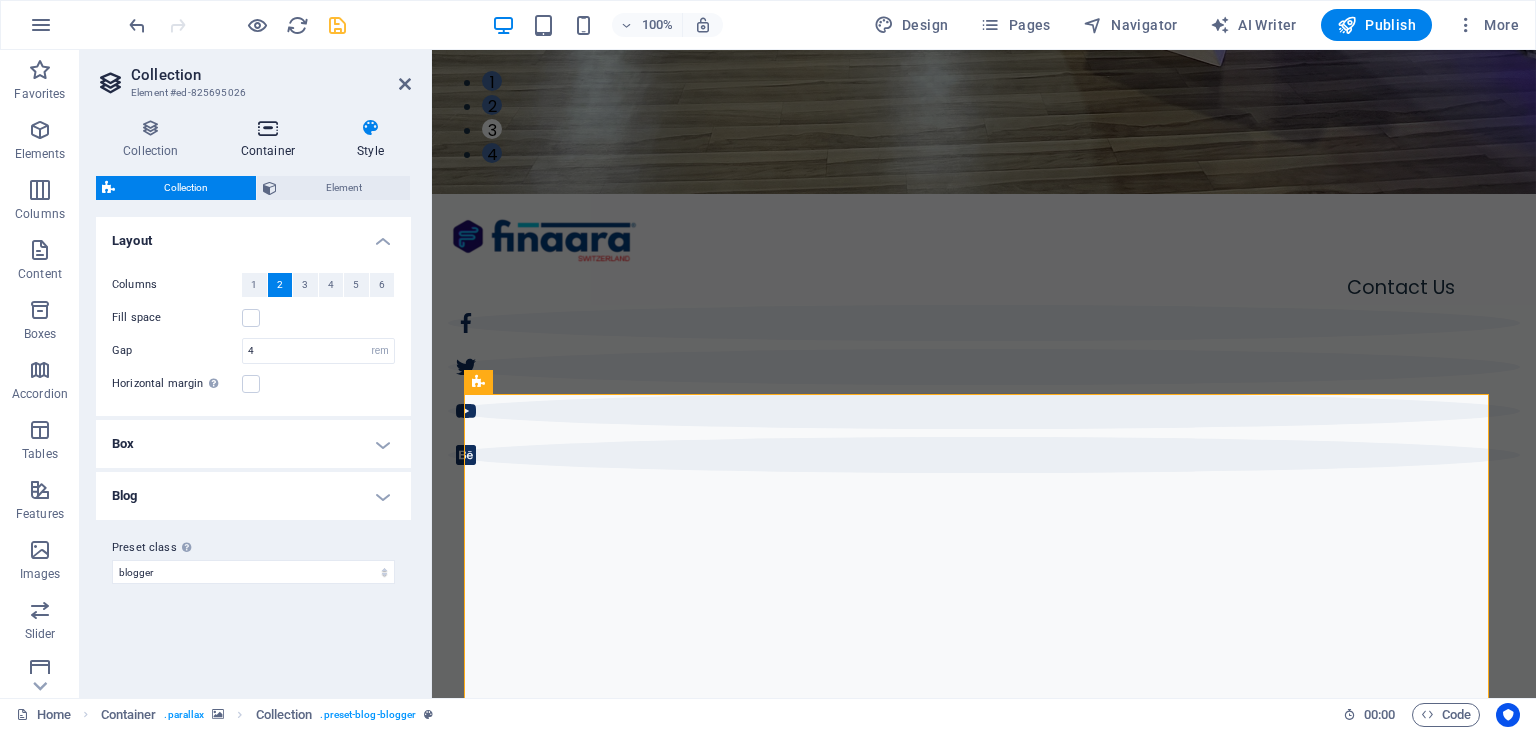 click on "Container" at bounding box center (272, 139) 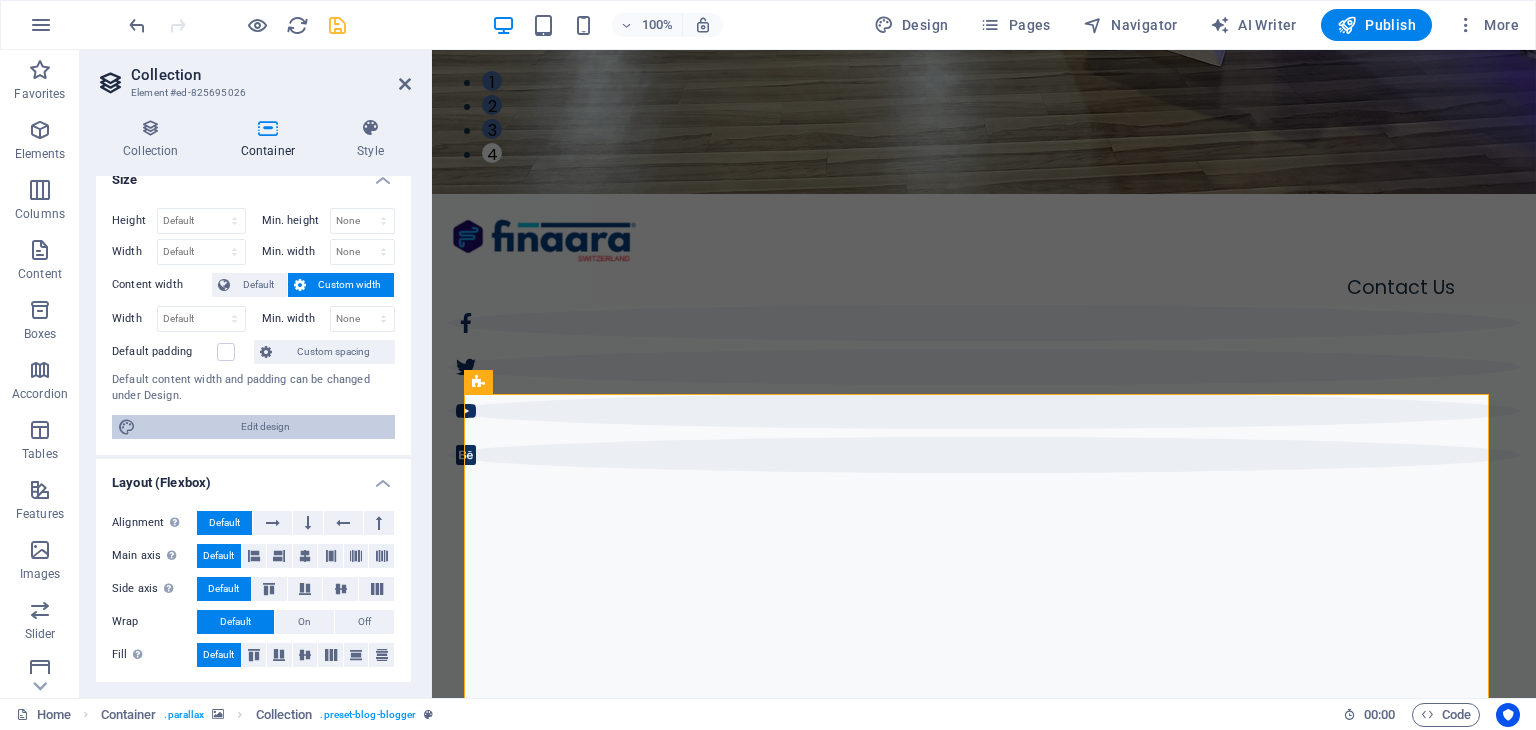 click on "Edit design" at bounding box center (265, 427) 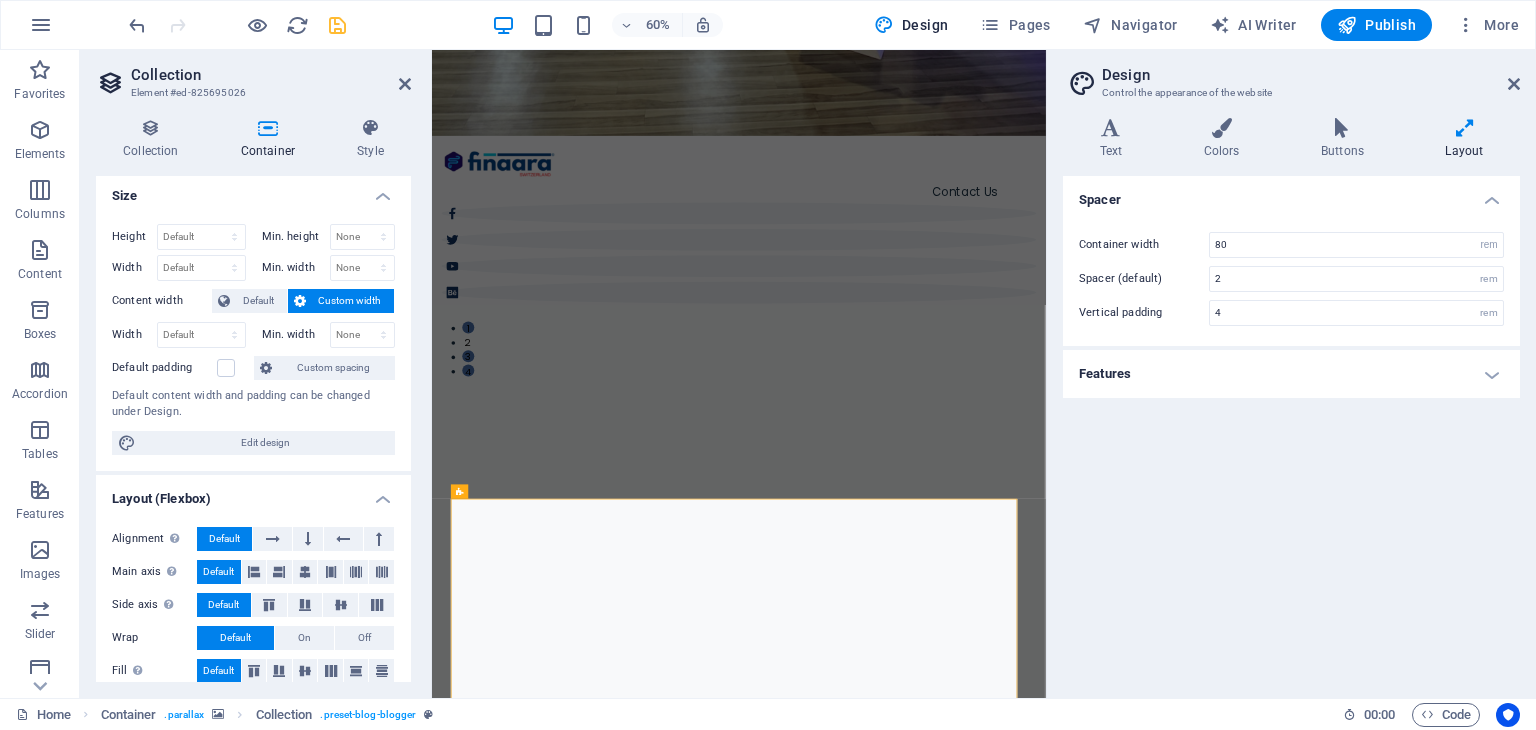 scroll, scrollTop: 0, scrollLeft: 0, axis: both 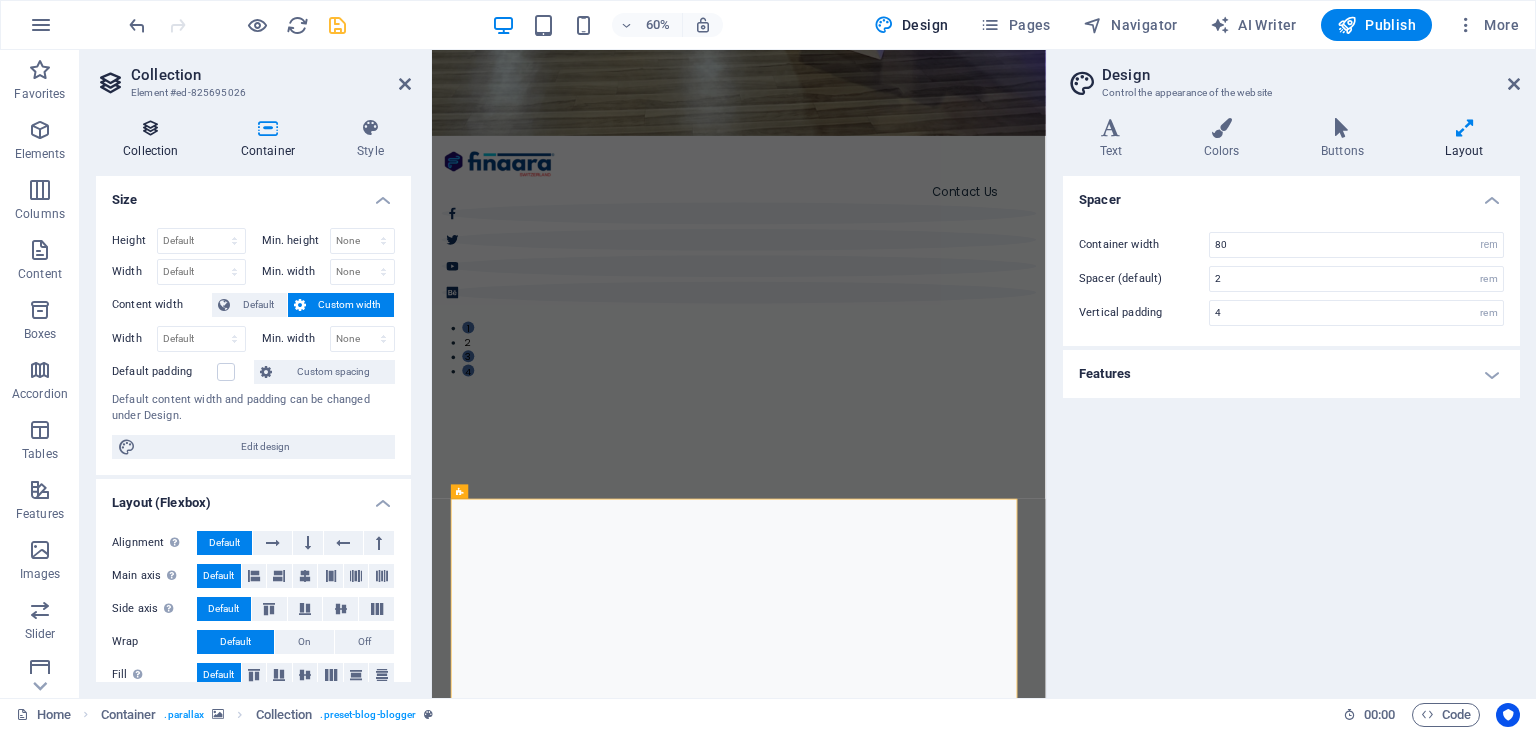 click at bounding box center [151, 128] 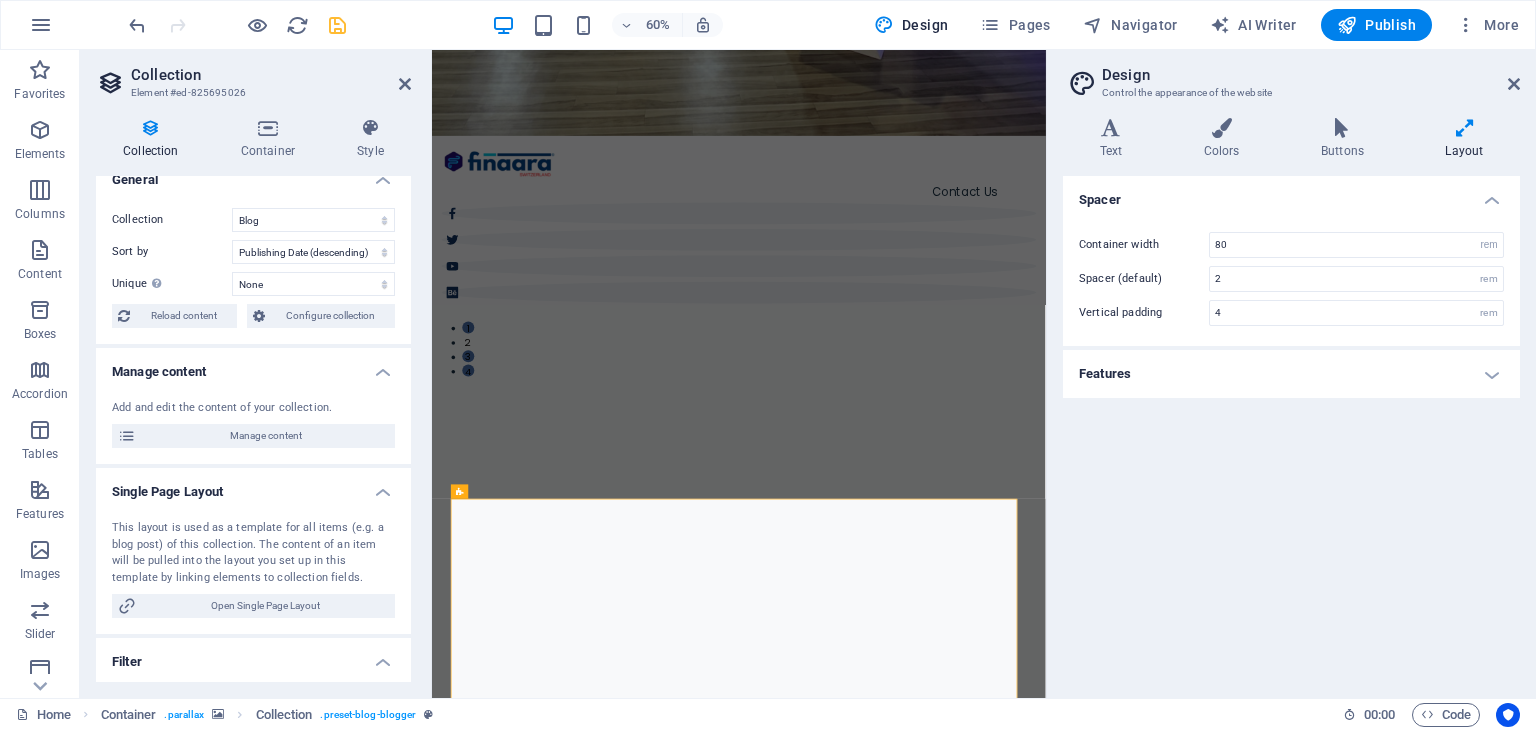 scroll, scrollTop: 0, scrollLeft: 0, axis: both 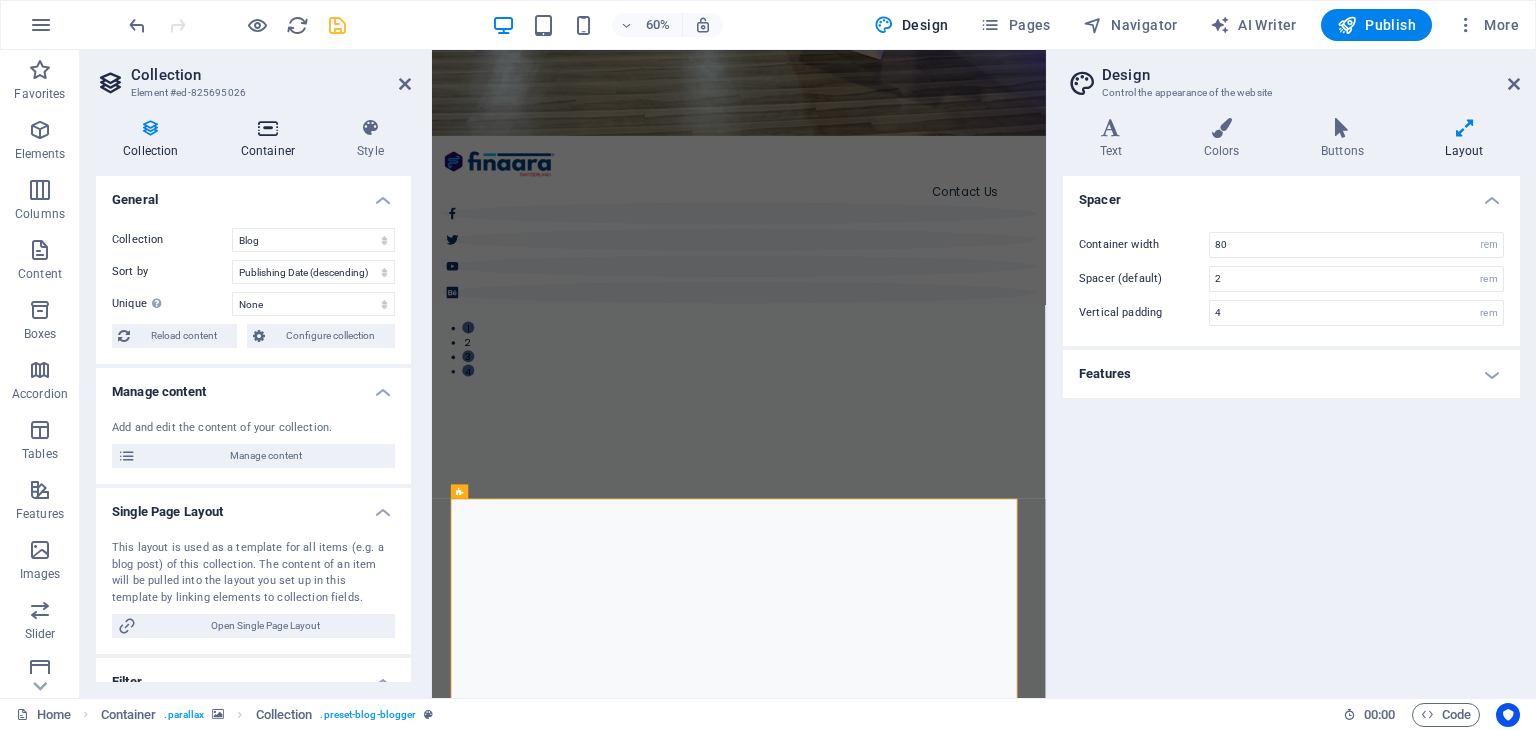 click on "Container" at bounding box center (272, 139) 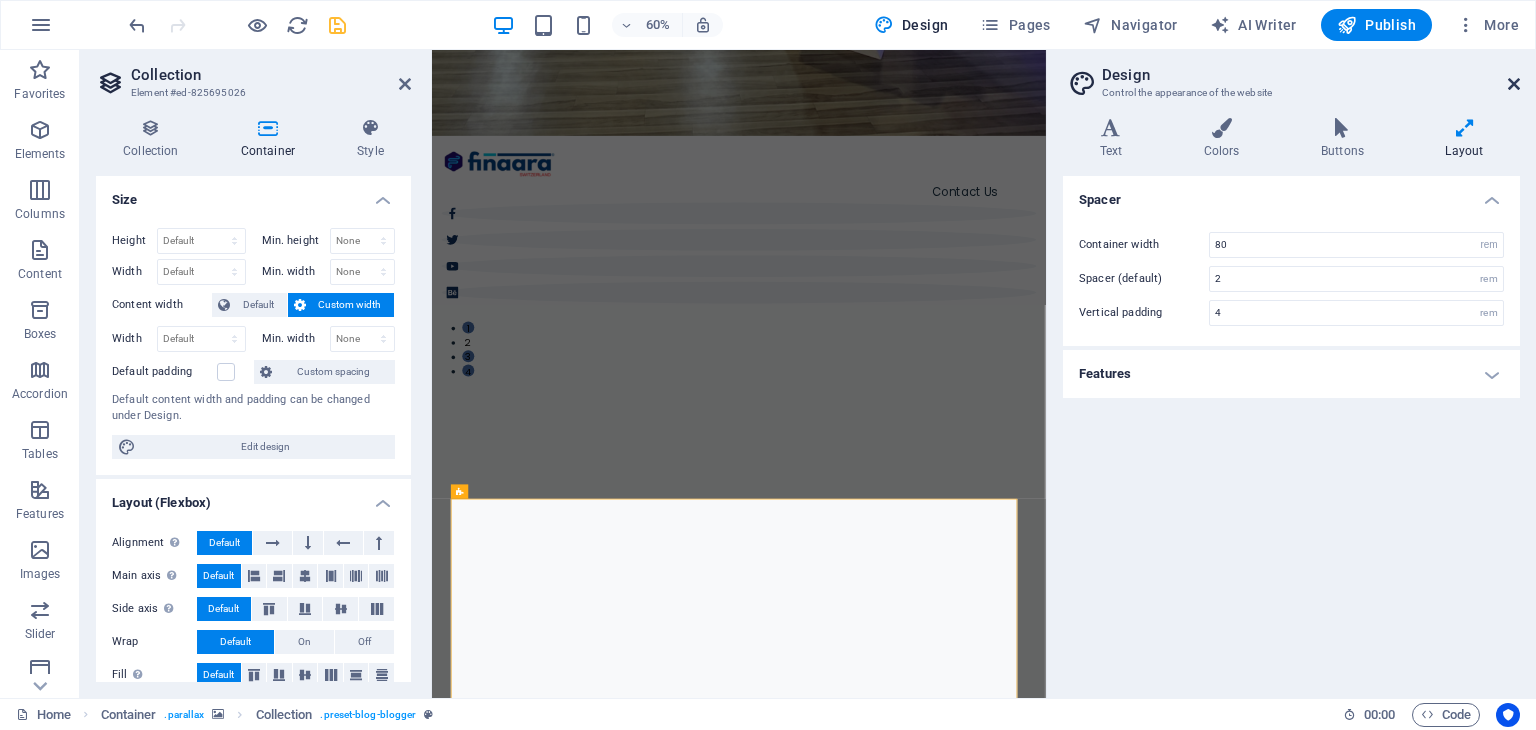 click at bounding box center (1514, 84) 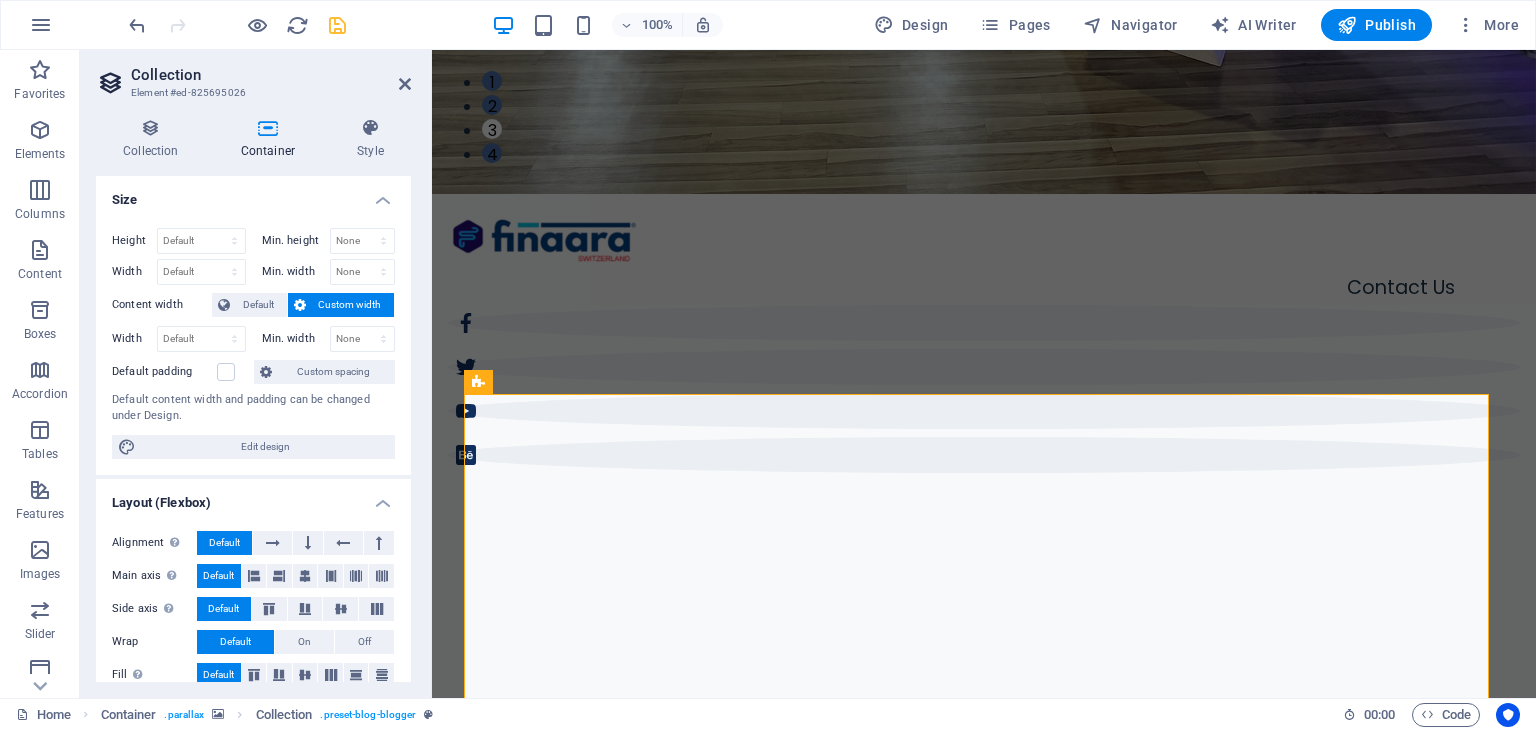 scroll, scrollTop: 536, scrollLeft: 0, axis: vertical 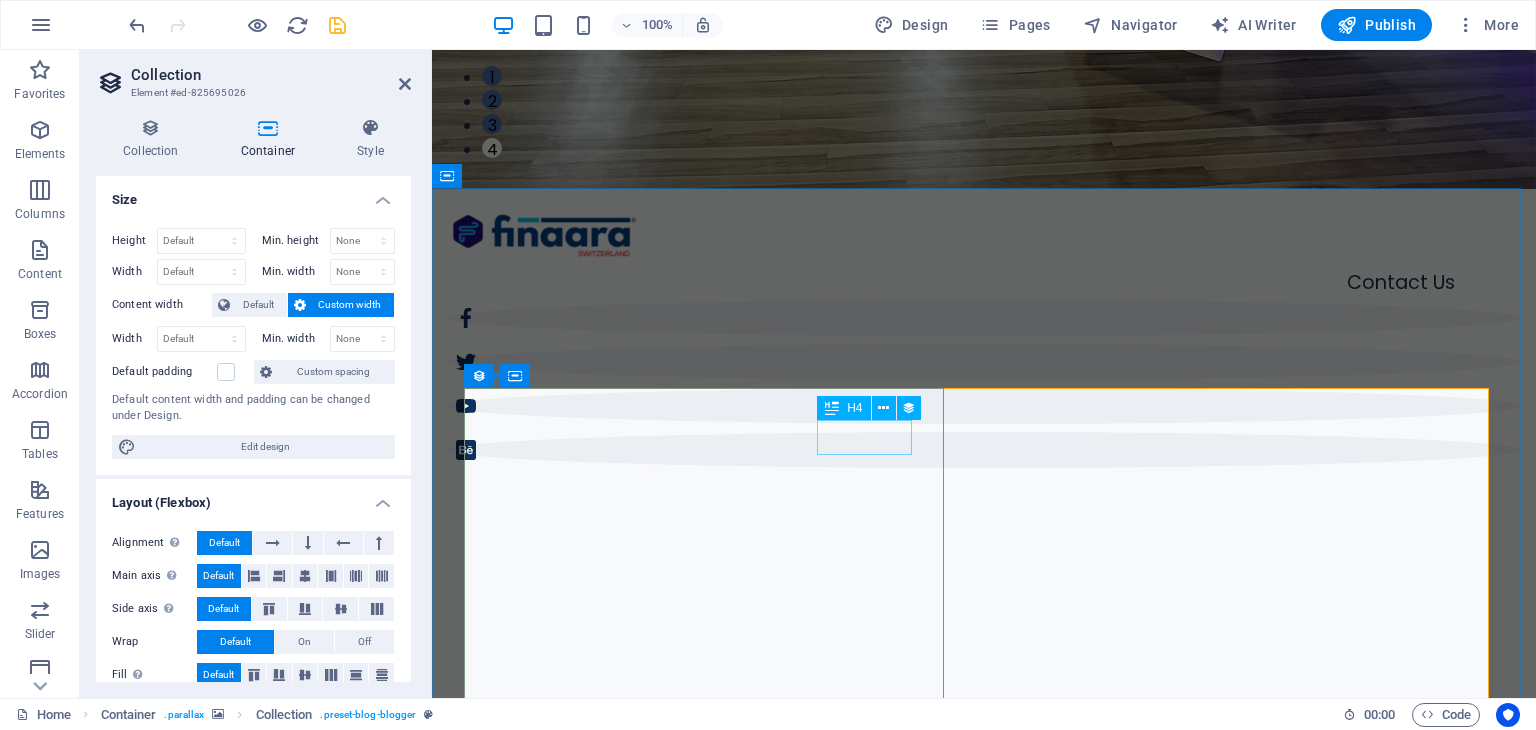 click on "Adventure" at bounding box center (1423, 2632) 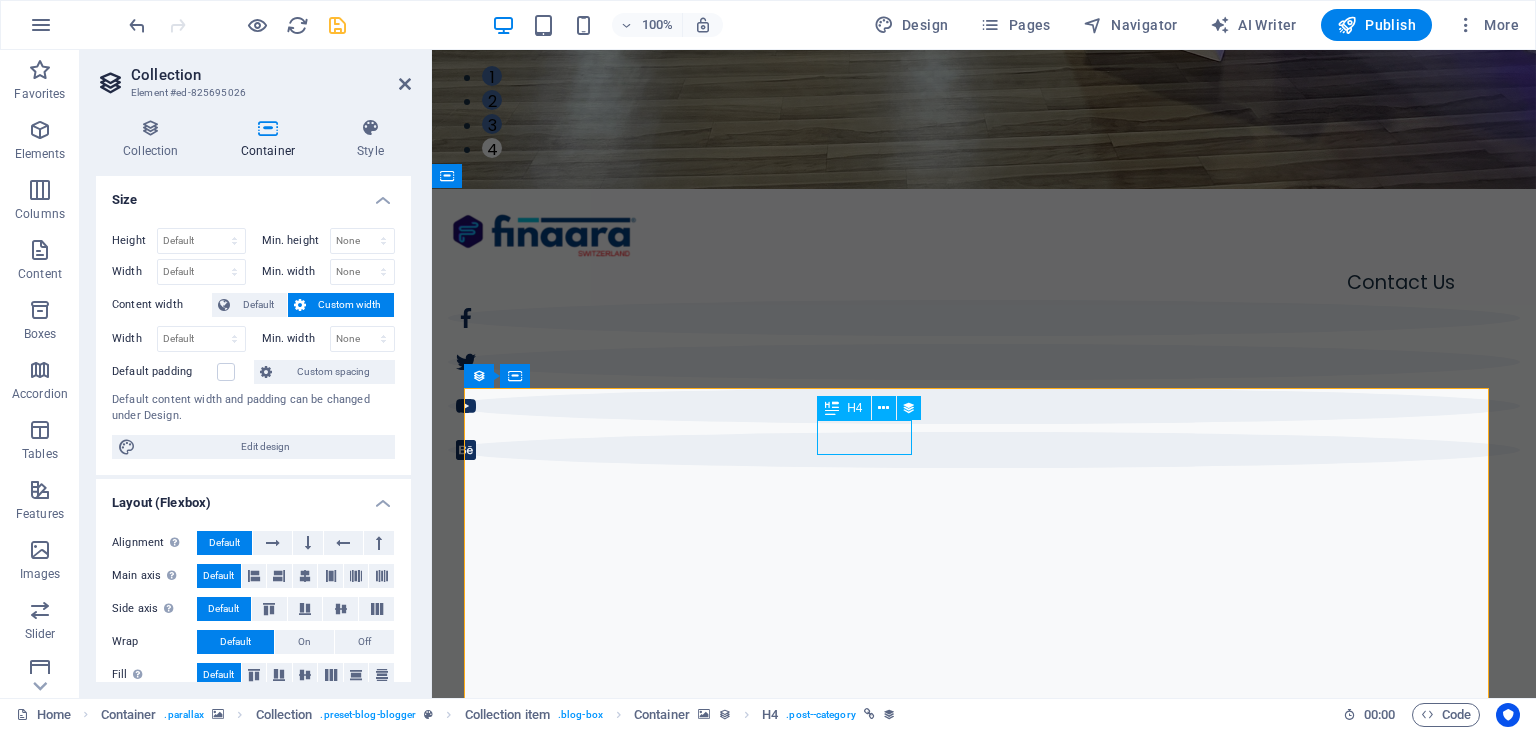 click on "Adventure" at bounding box center (1423, 2632) 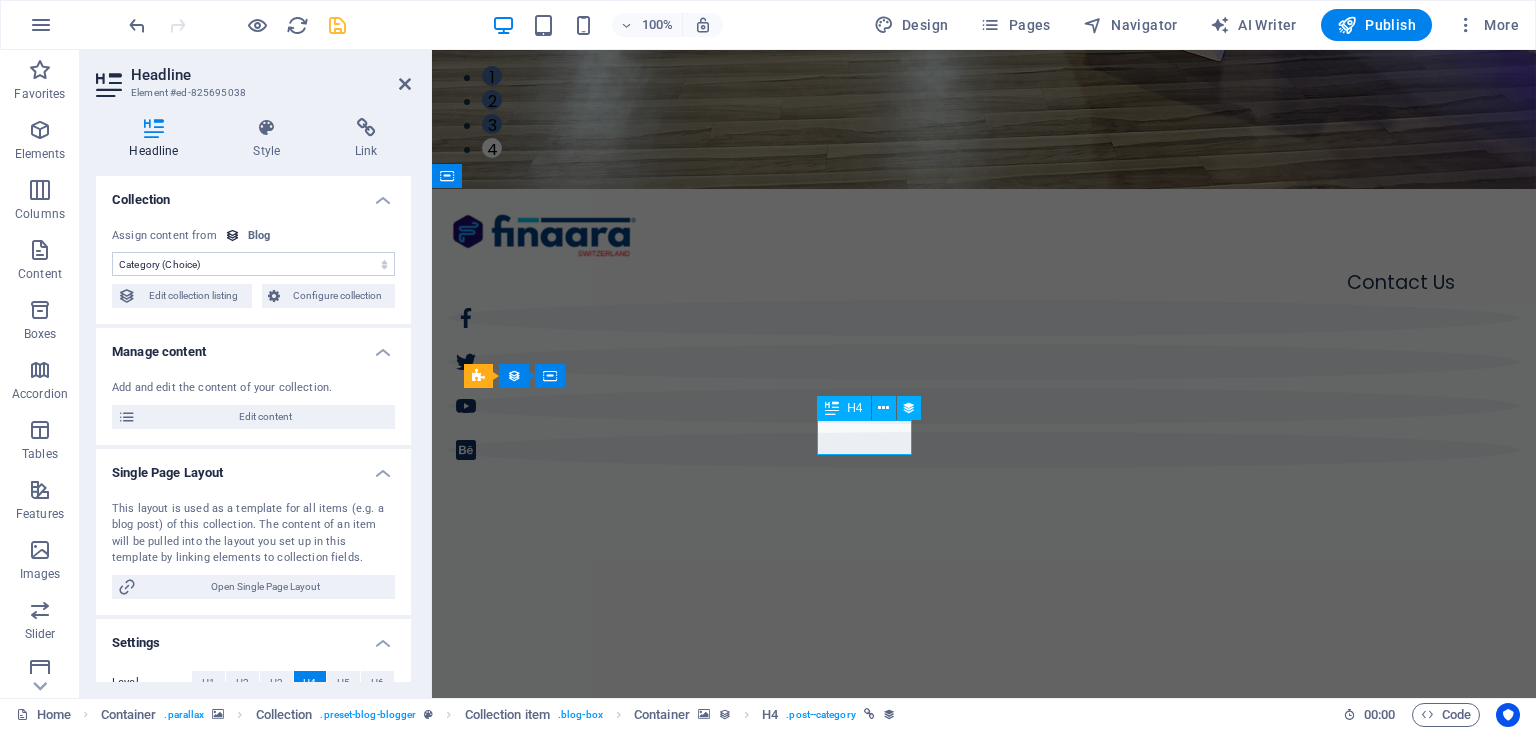 click on "Adventure" at bounding box center [1423, 2632] 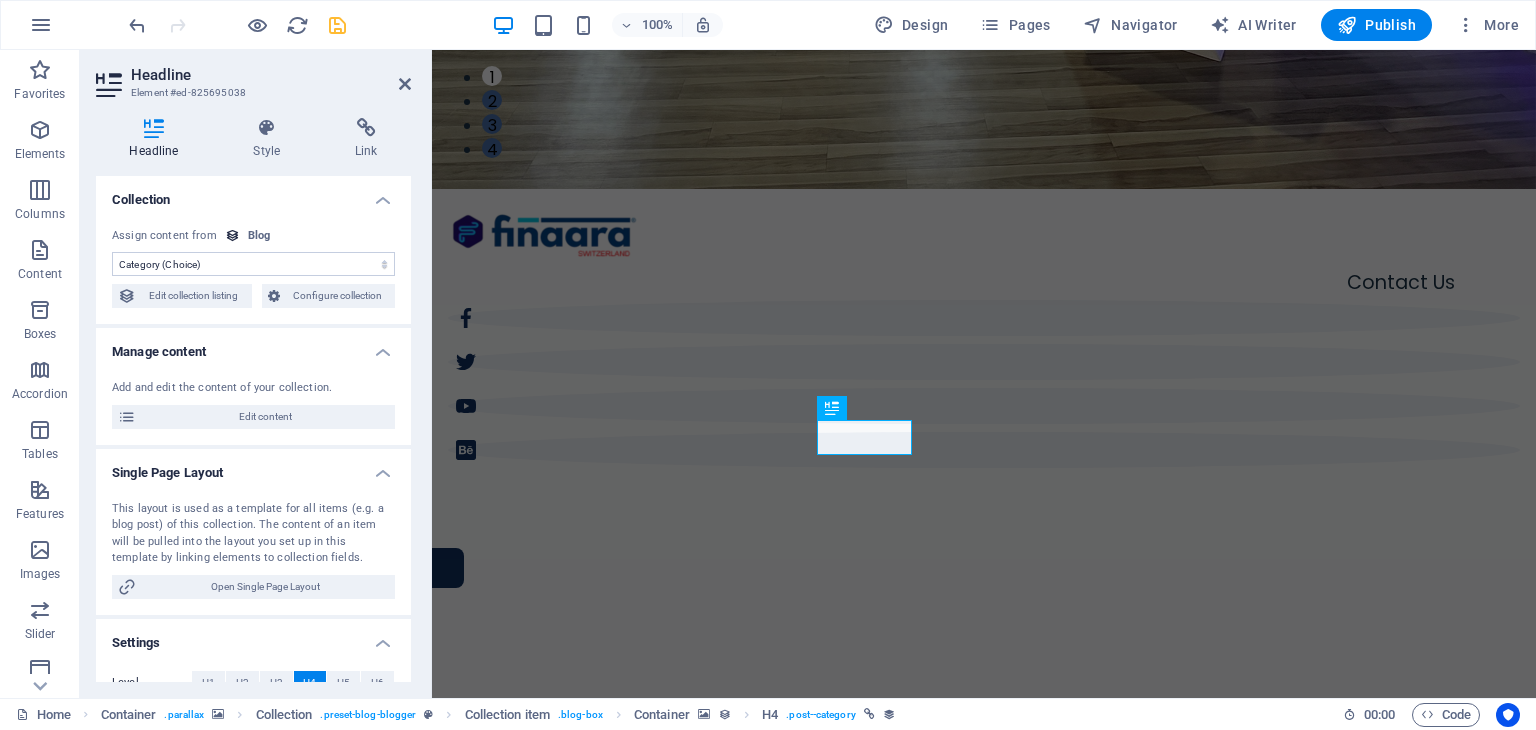 click on "No assignment, content remains static Created at (Date) Updated at (Date) Name (Plain Text) Slug (Plain Text) Description (Rich Text) Content (CMS) Category (Choice) Author (Plain Text) Image (File) Publishing Date (Date) Status (Choice) Trending? (Checkbox)" at bounding box center [253, 264] 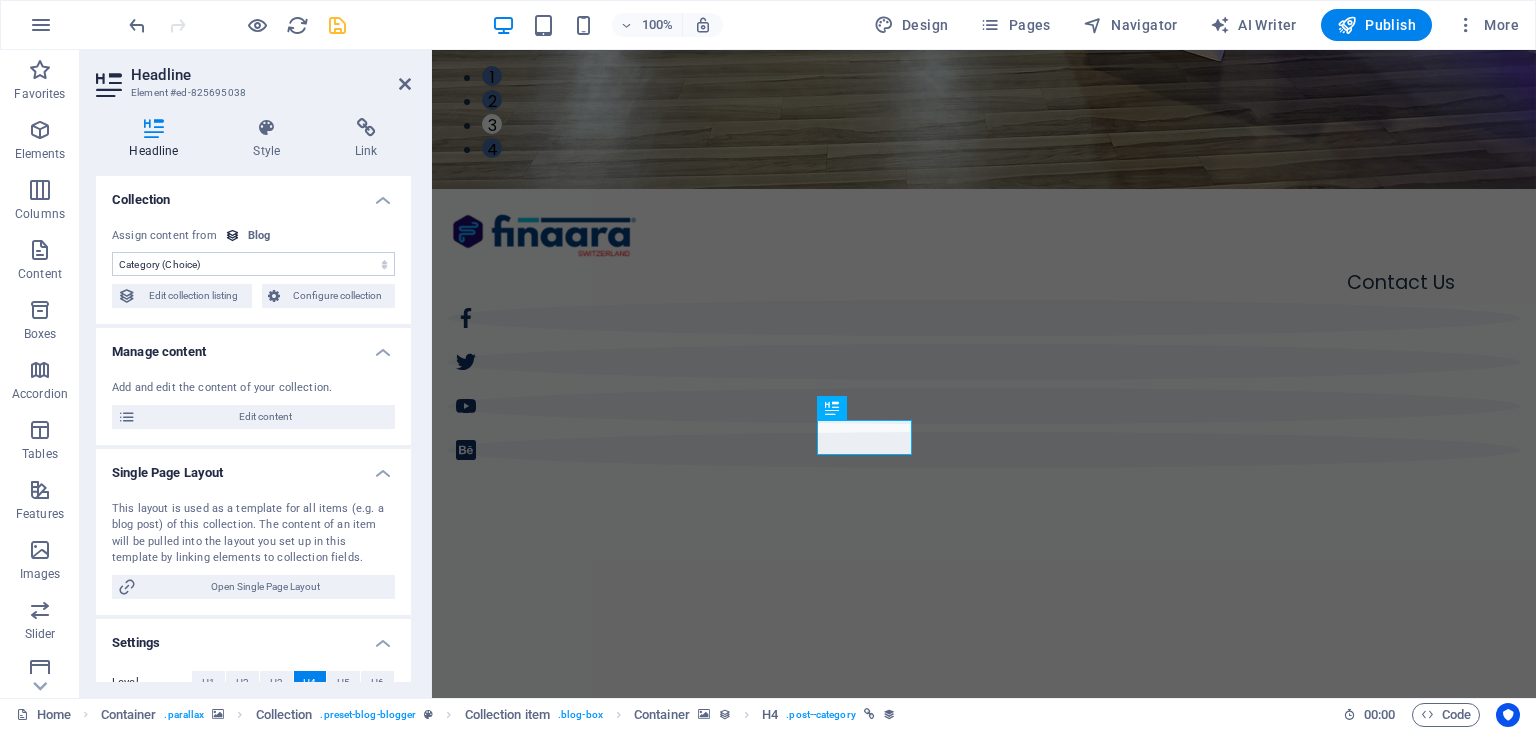 click on "No assignment, content remains static Created at (Date) Updated at (Date) Name (Plain Text) Slug (Plain Text) Description (Rich Text) Content (CMS) Category (Choice) Author (Plain Text) Image (File) Publishing Date (Date) Status (Choice) Trending? (Checkbox) Assign content from Blog [MM]/[DD]/[YEAR] (l) [MM]/[DD]/[YEAR] (L) [MONTH] [DAY], [YEAR] (ll) [MONTH] [DAY], [YEAR] (LL) [MONTH] [DAY], [YEAR] [HOUR]:[MINUTE] [AM/PM] (lll) [MONTH] [DAY], [YEAR] [HOUR]:[MINUTE] [AM/PM] (LLL) [DAY], [MONTH] [DAY], [YEAR] [HOUR]:[MINUTE] [AM/PM] (llll) [DAY], [MONTH] [DAY], [YEAR] [HOUR]:[MINUTE] [AM/PM] (LLLL) [DD].[MM].[YYYY] (D.M.YYYY) [DD]. [MONTH] [YYYY] (D. MMM YYYY) [DD]. [MONTH] [YYYY] (D. MMMM YYYY) [DAY], [DD].[MM].[YYYY] (dd, D.M.YYYY) [DAY], [DD]. [MONTH] [YYYY] (dd, D. MMM YYYY) [DAY], [DD]. [MONTH] [YYYY] (dddd, D. MMMM YYYY) [HOUR]:[MINUTE] [AM/PM] (LT) [D] (D) [DD] (DD) [Do] (Do) [M] (M) [MM] (MM) [MMM] (MMM) [MMMM] (MMMM) [YY] (YY) [YYYY] (YYYY) a few seconds ago Edit collection listing Configure collection" at bounding box center [253, 268] 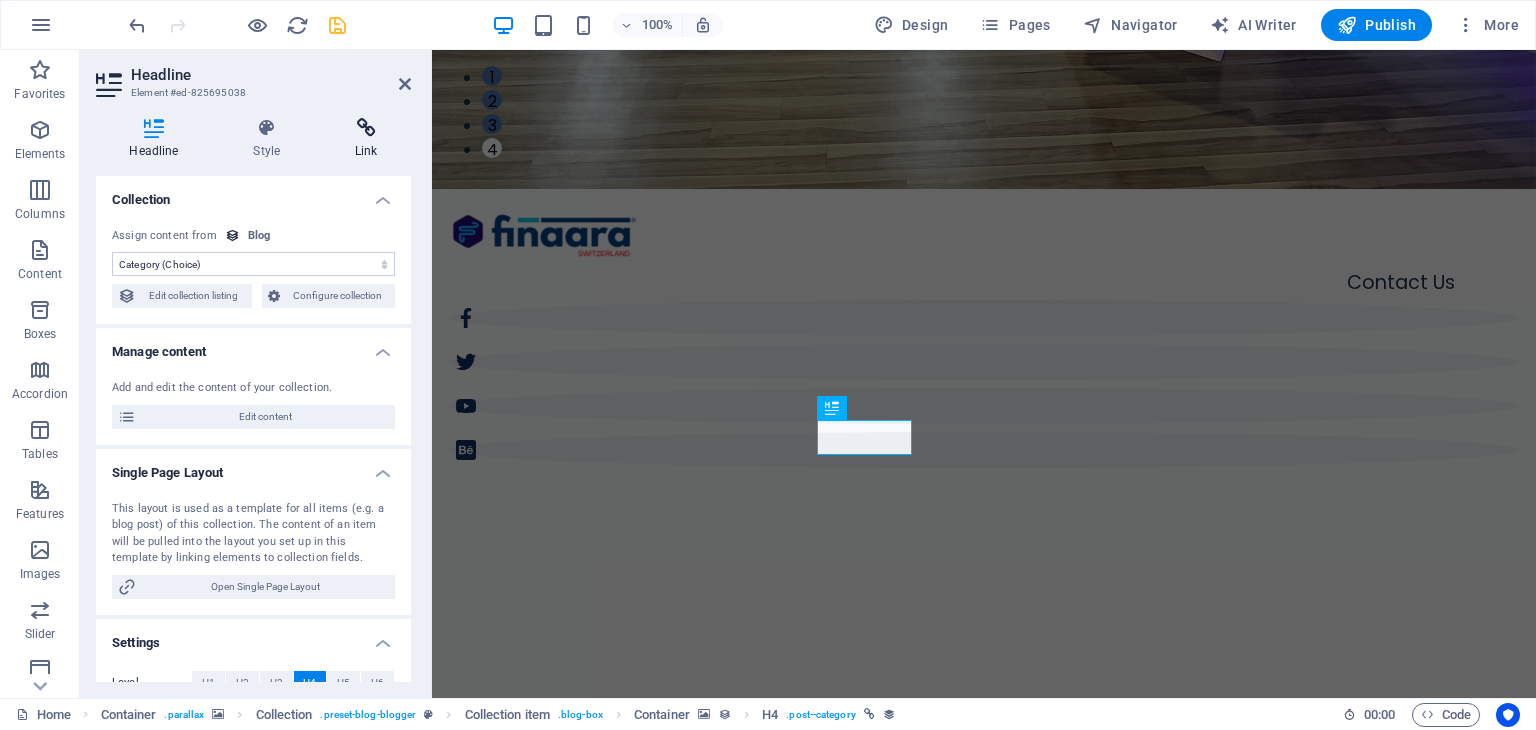 click at bounding box center (366, 128) 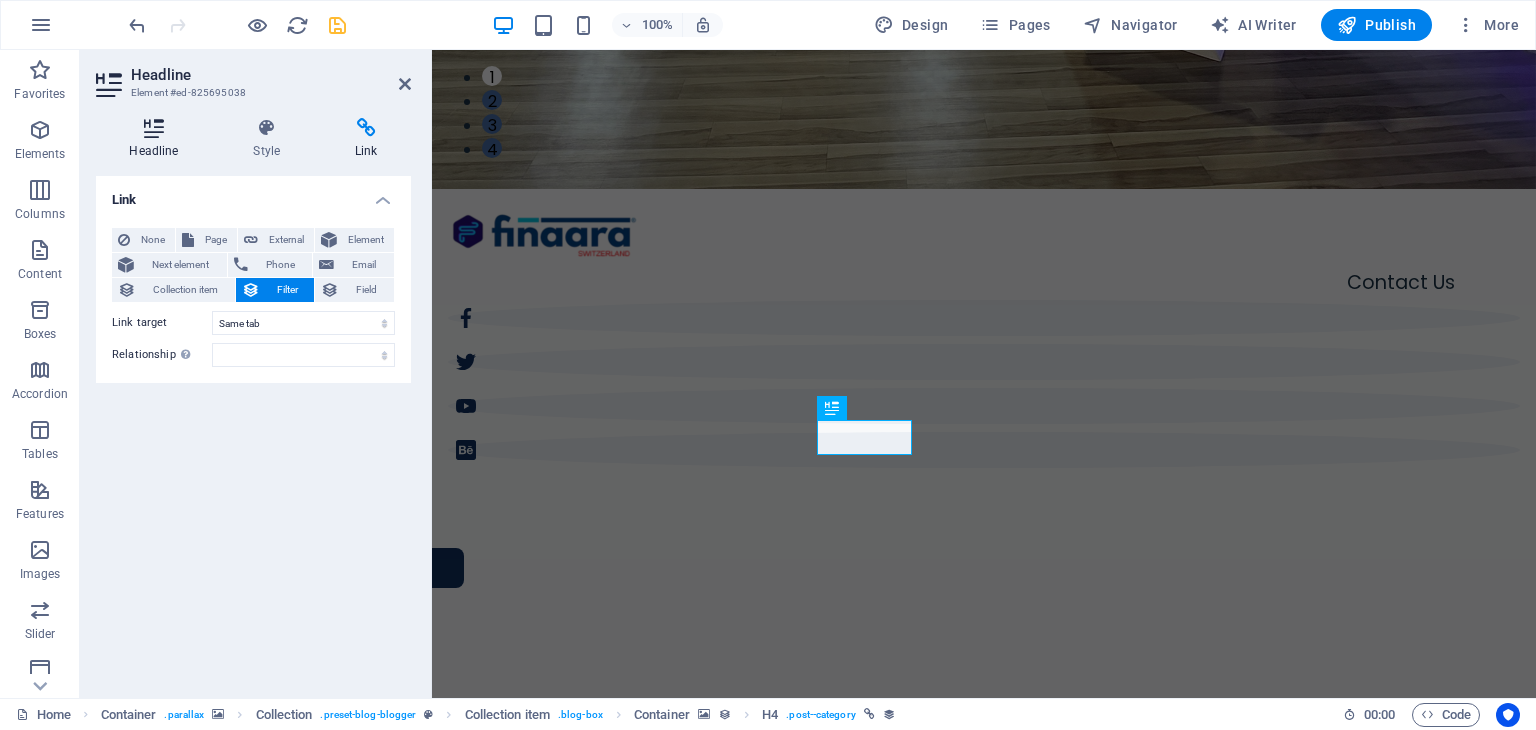 click at bounding box center (154, 128) 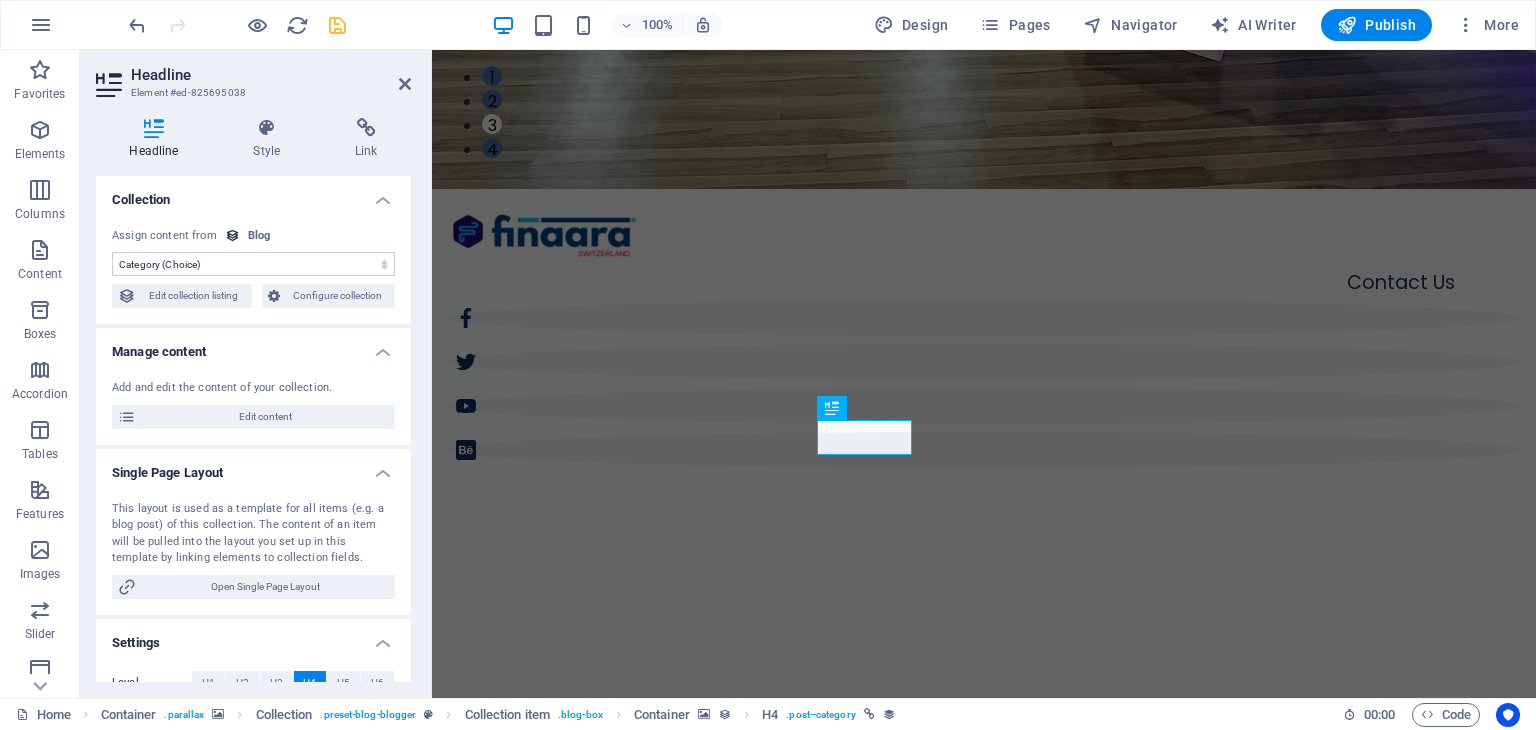 click at bounding box center [984, 1560] 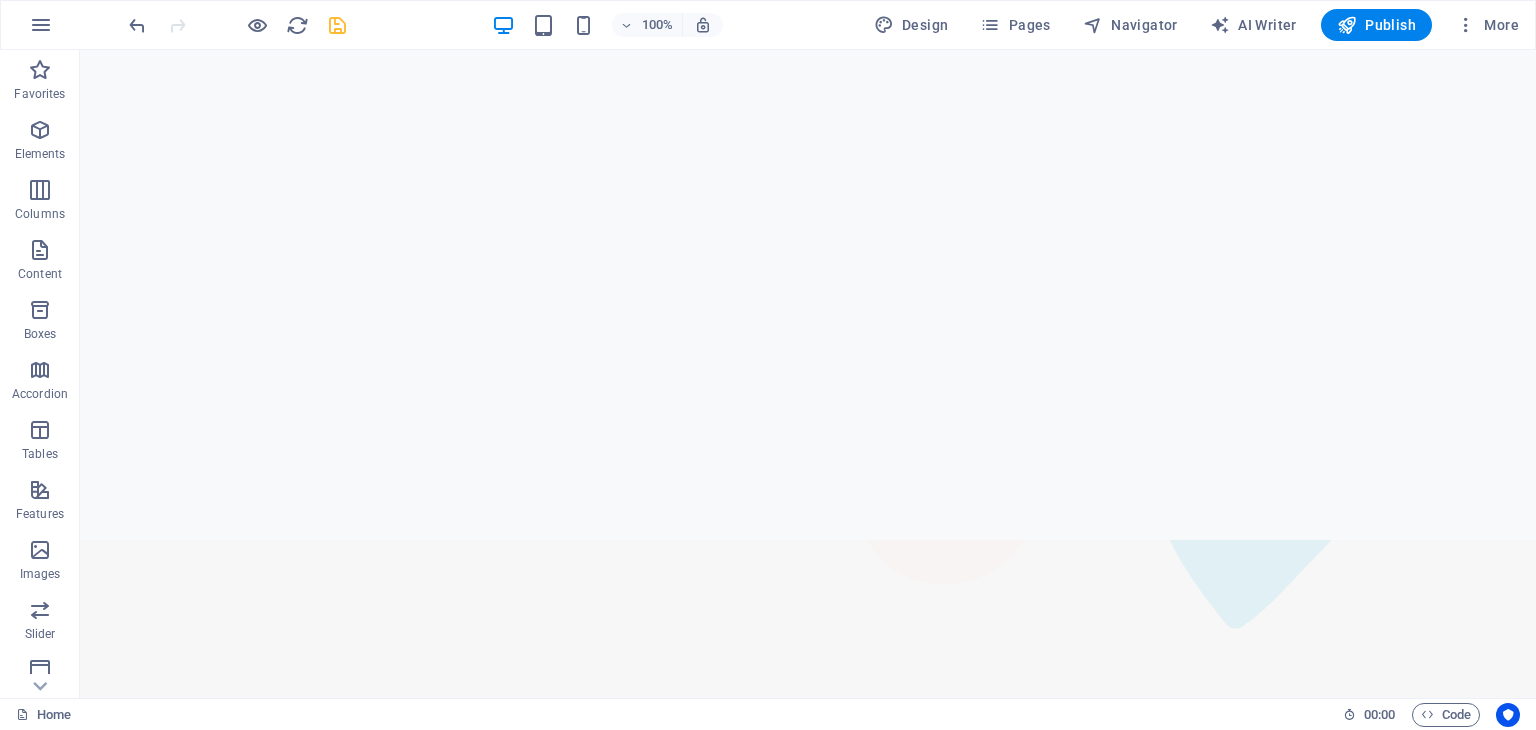 scroll, scrollTop: 1417, scrollLeft: 0, axis: vertical 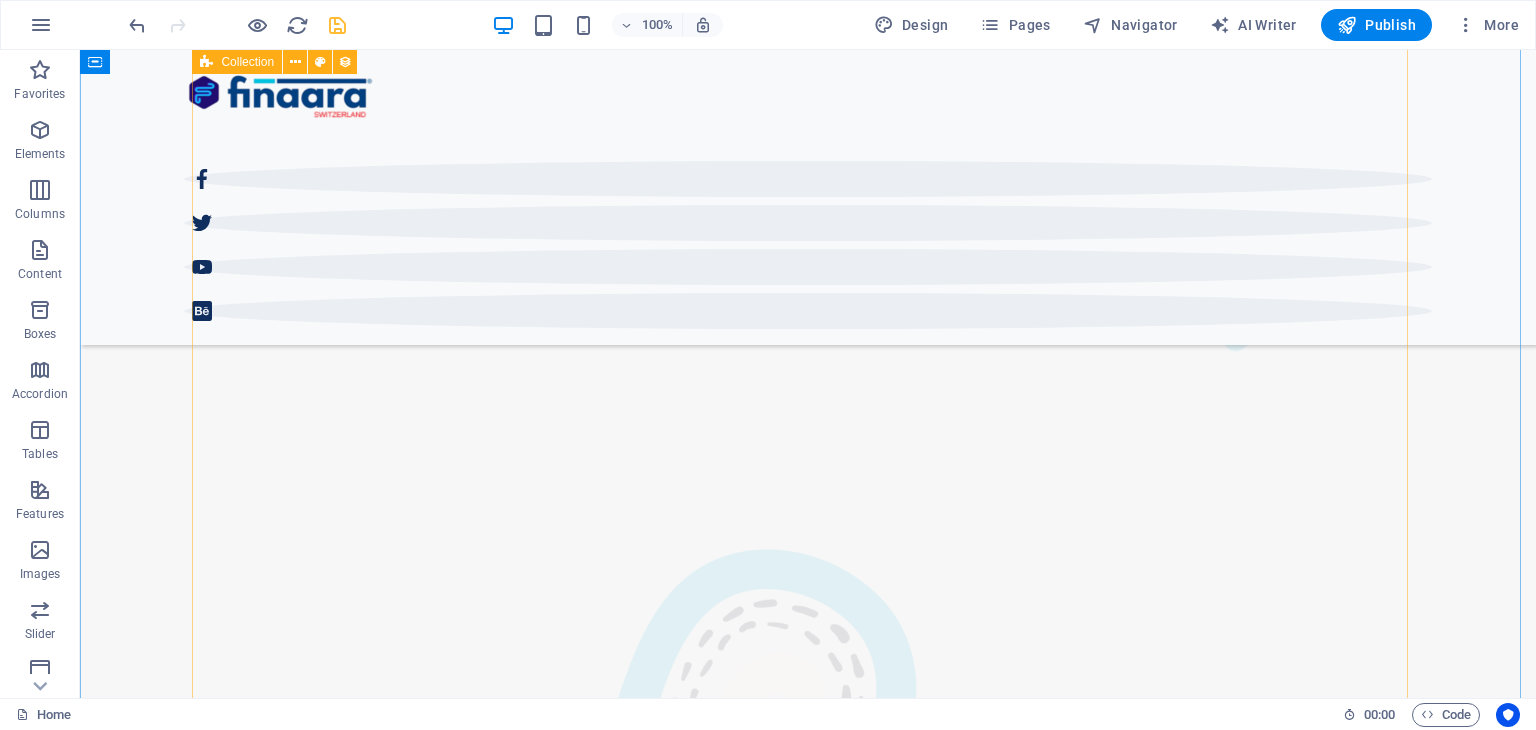 click at bounding box center [808, 2697] 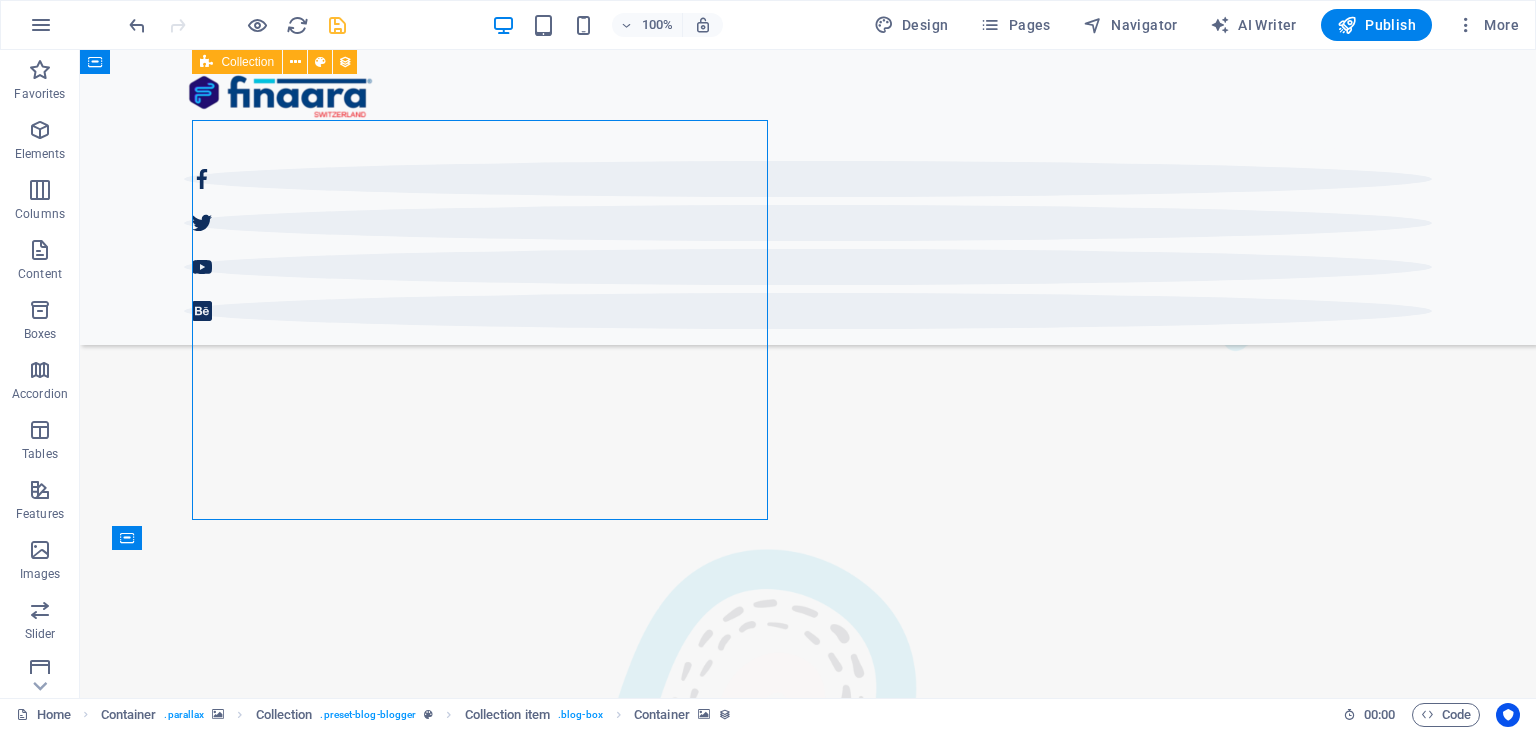 click at bounding box center [808, 2697] 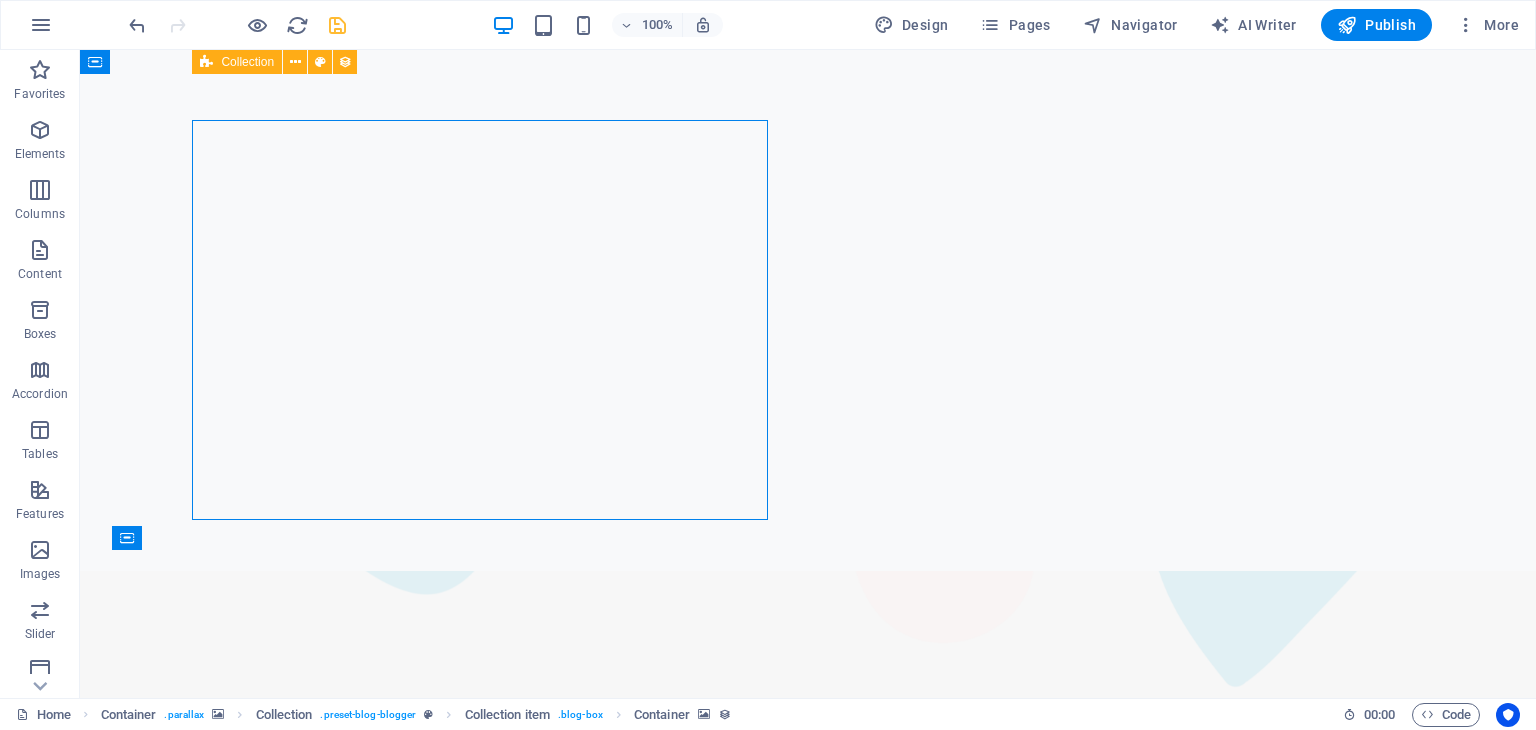 scroll, scrollTop: 1444, scrollLeft: 0, axis: vertical 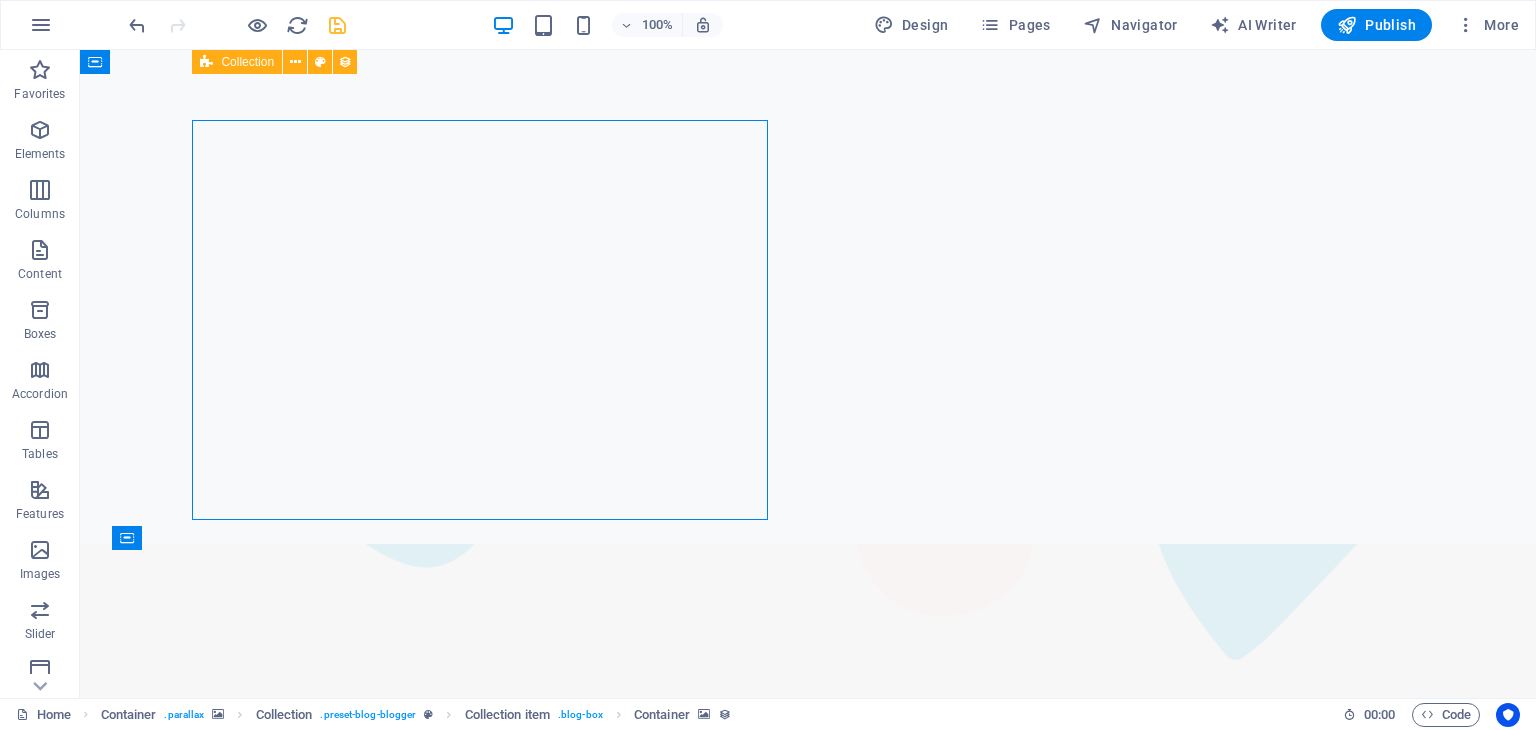 select on "px" 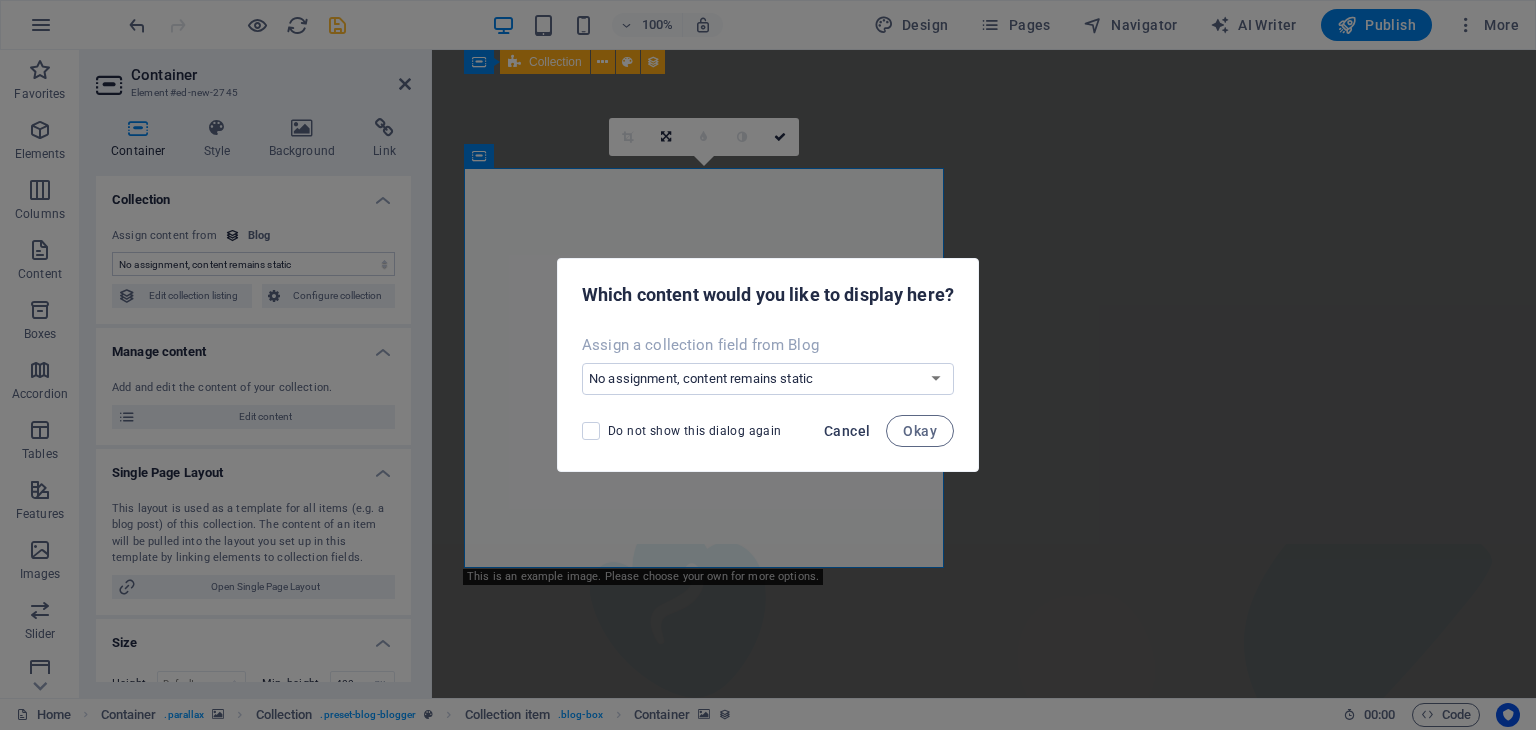 click on "Cancel" at bounding box center (847, 431) 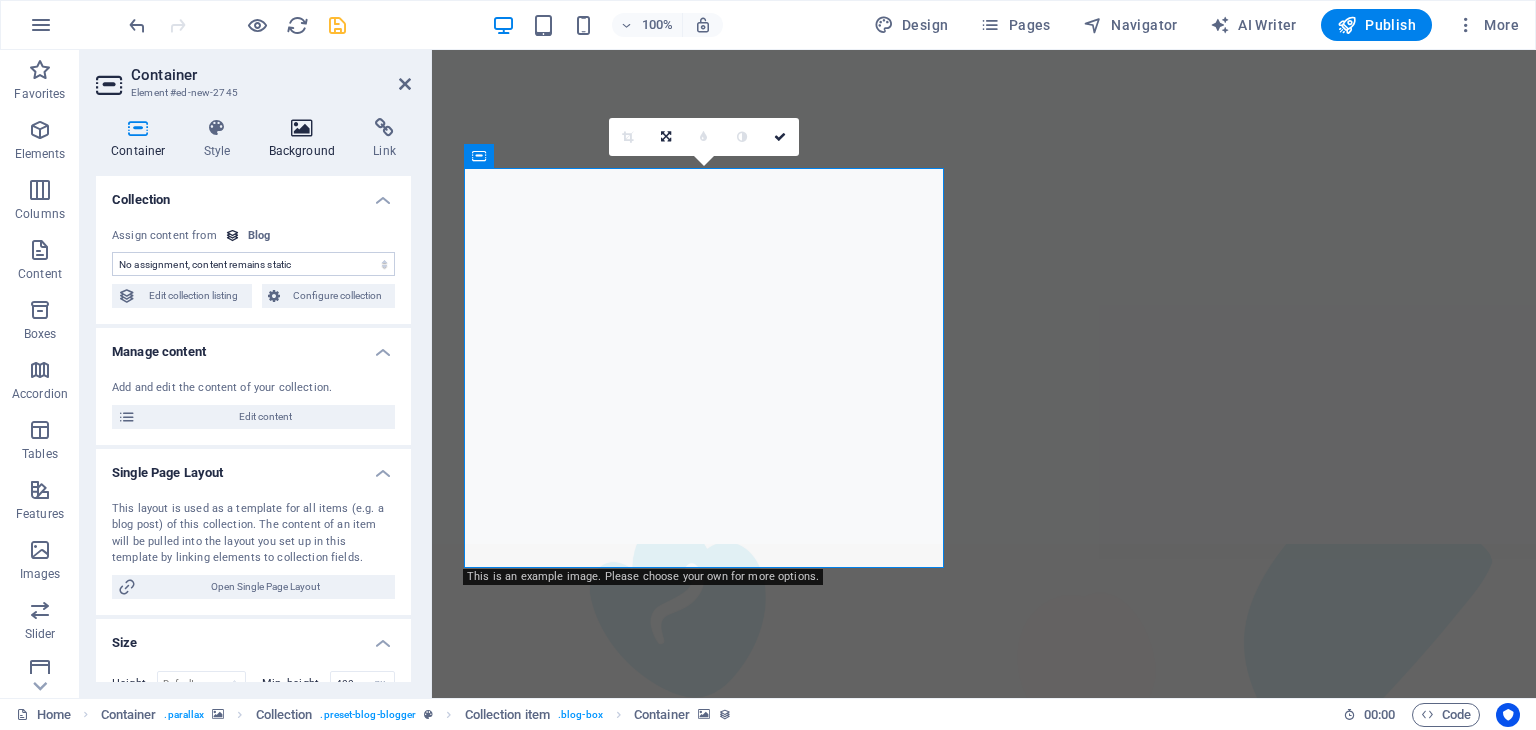 click on "Background" at bounding box center (306, 139) 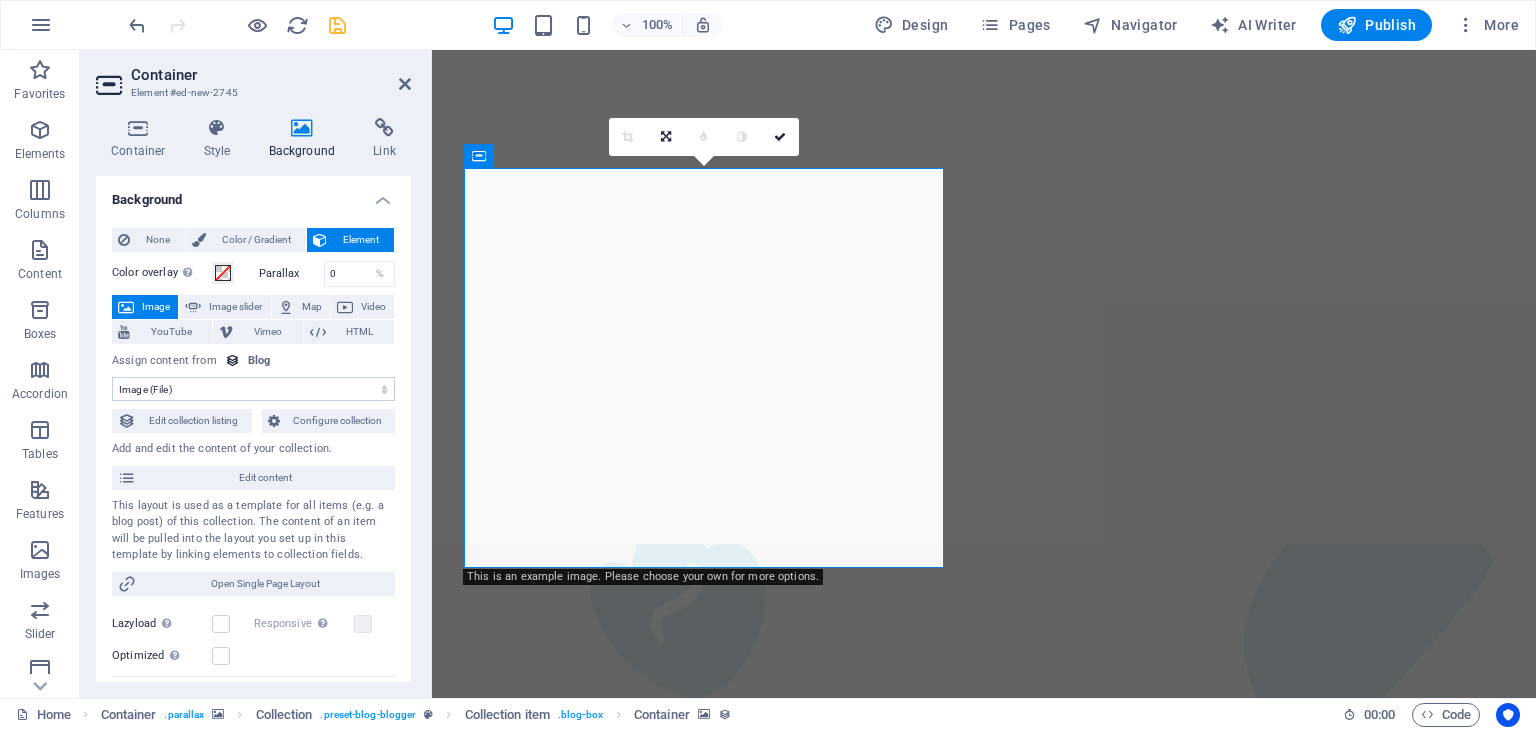 click on "Image" at bounding box center (145, 307) 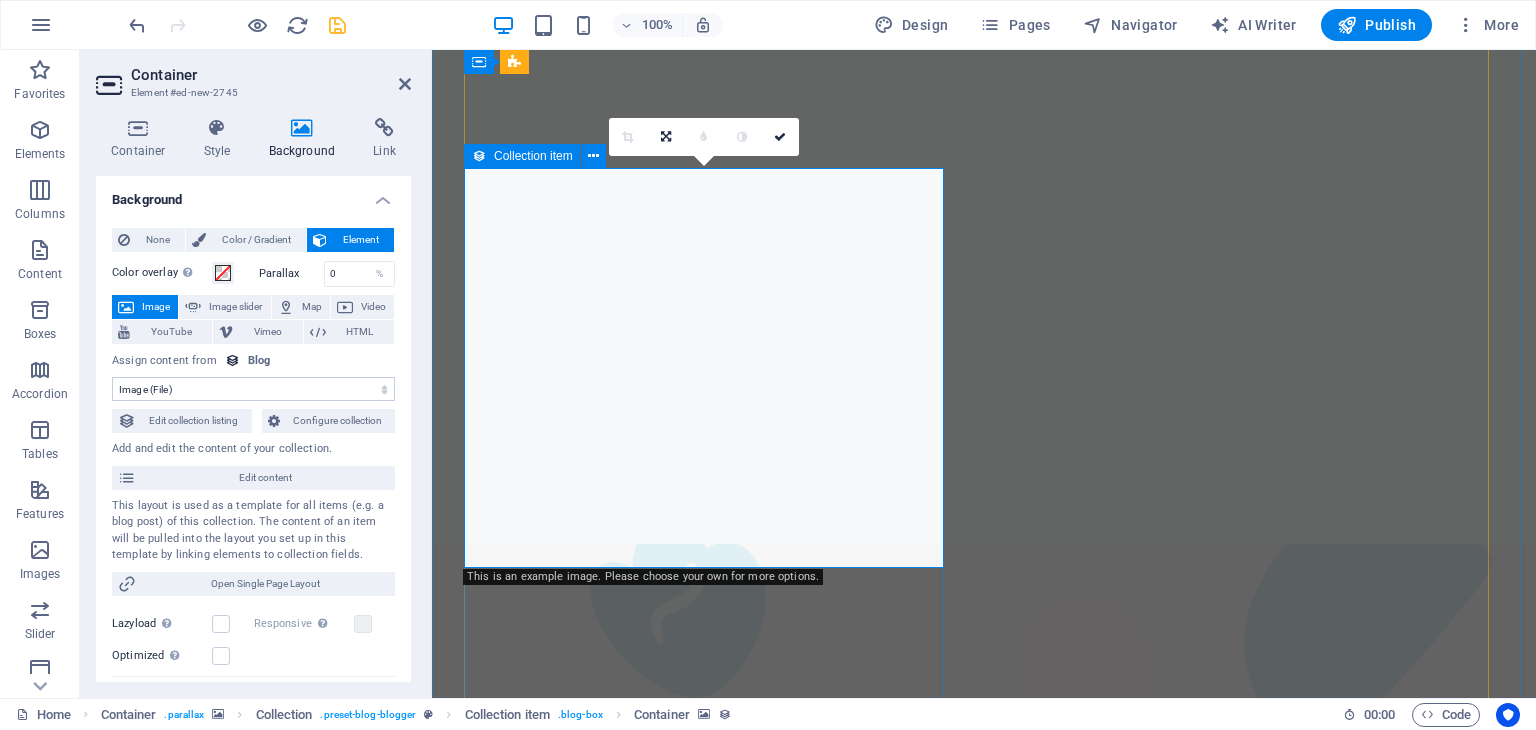 click on "Collection item" at bounding box center (533, 156) 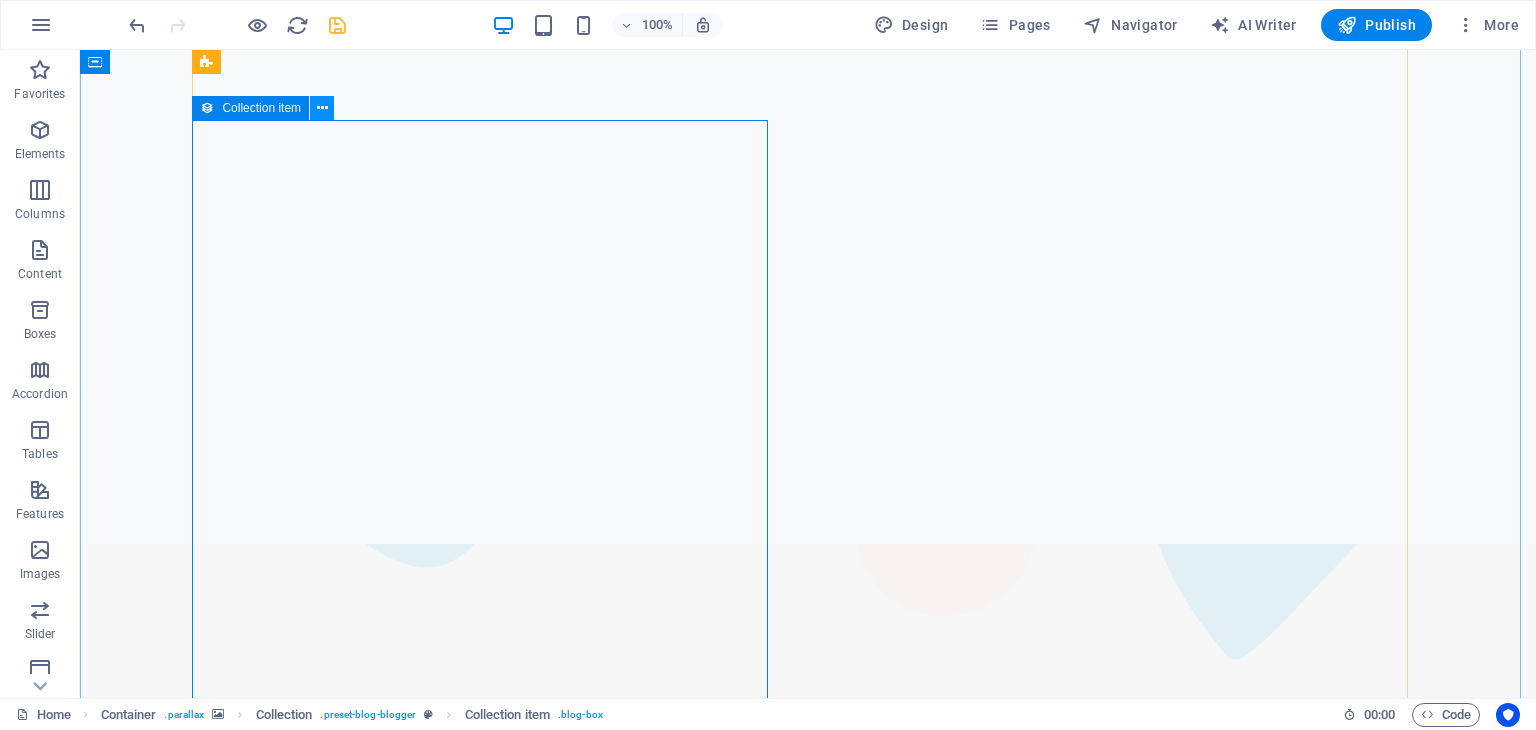click at bounding box center (322, 108) 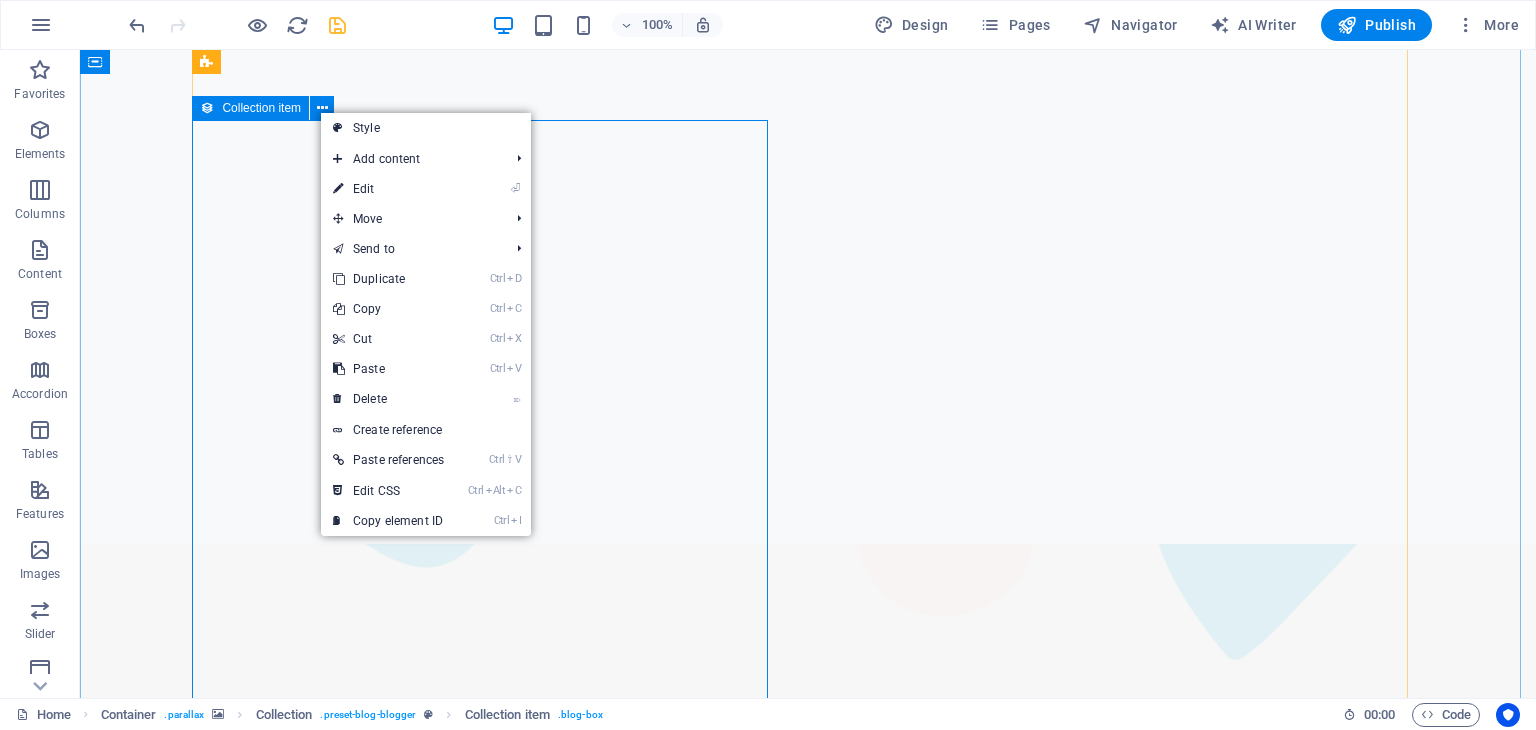 click on "Collection item" at bounding box center [261, 108] 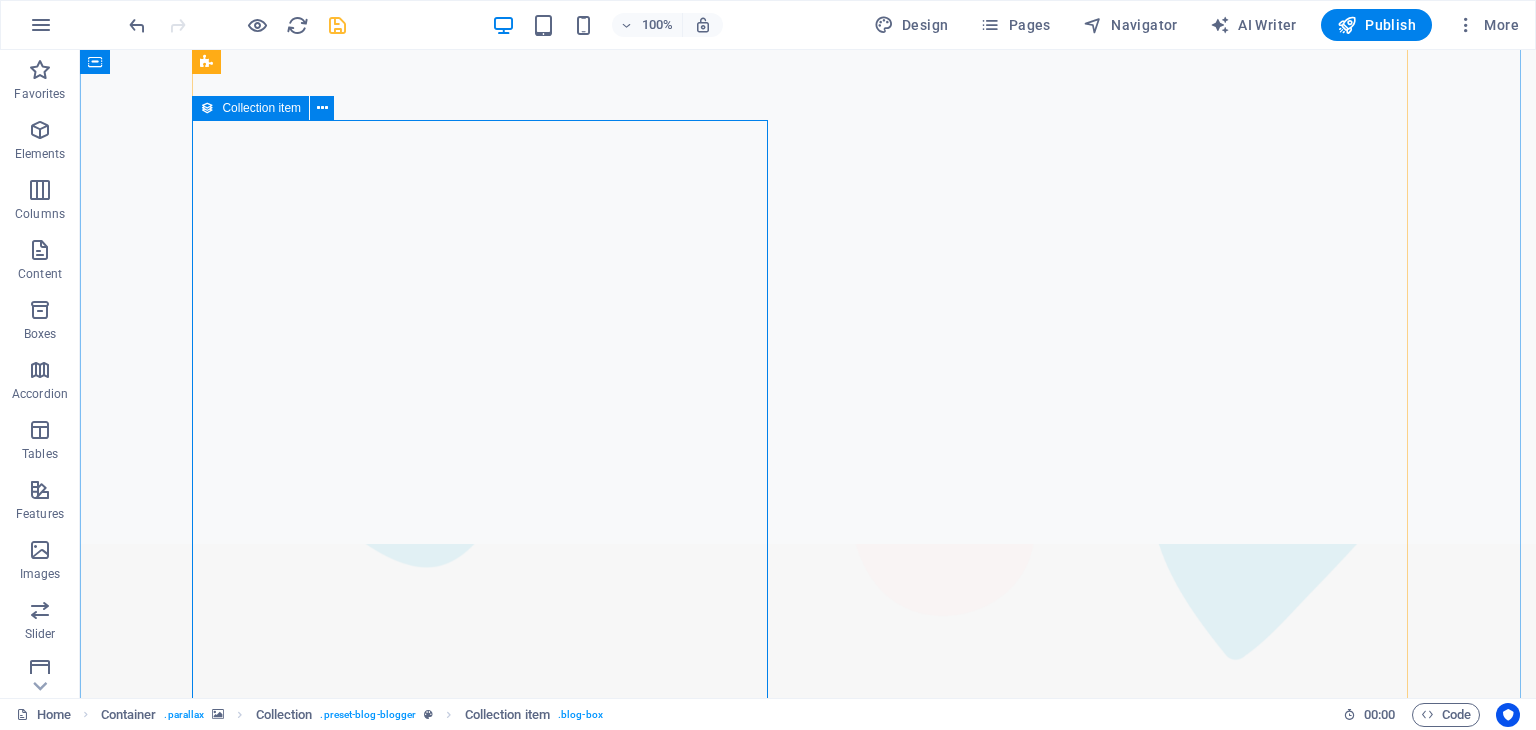 click on "Collection item" at bounding box center [261, 108] 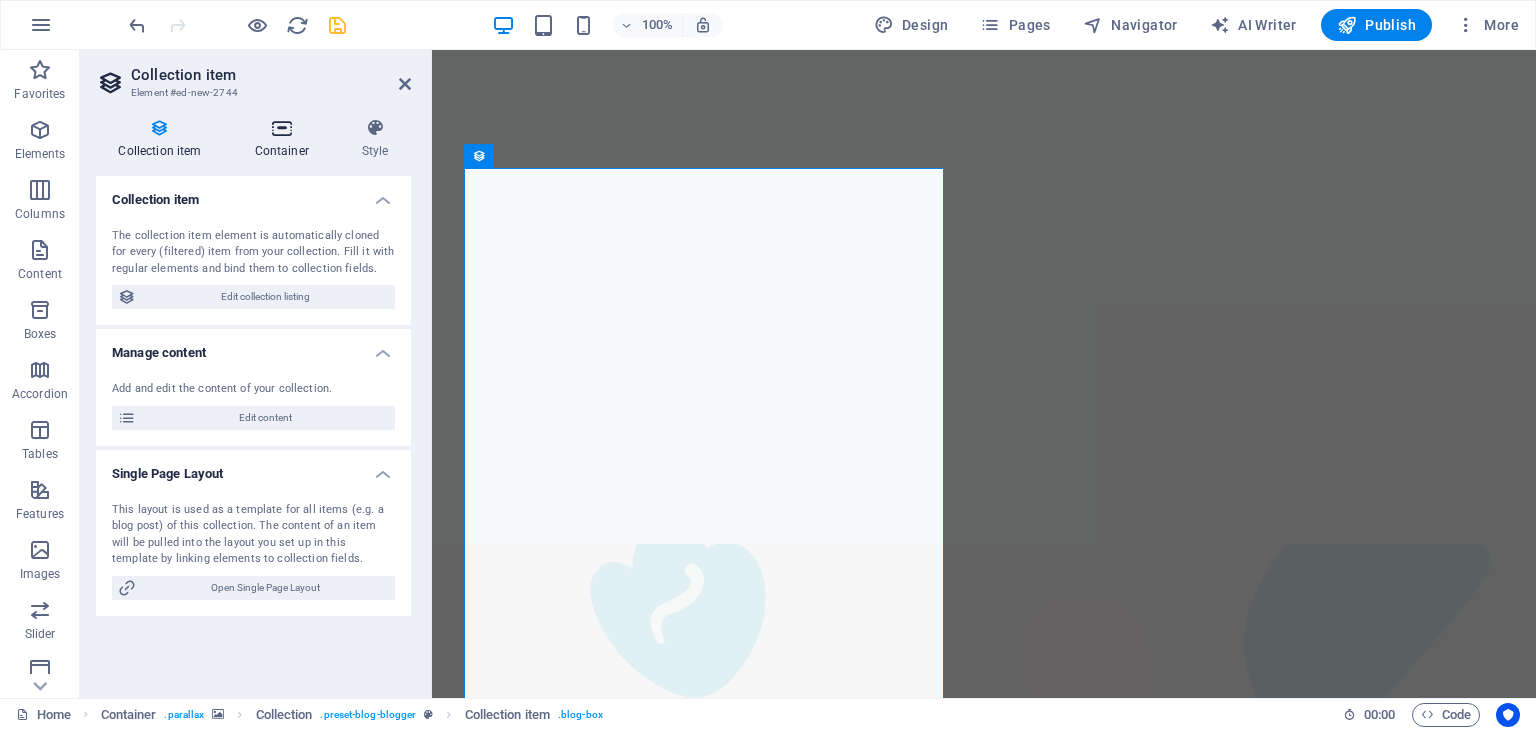 click at bounding box center (281, 128) 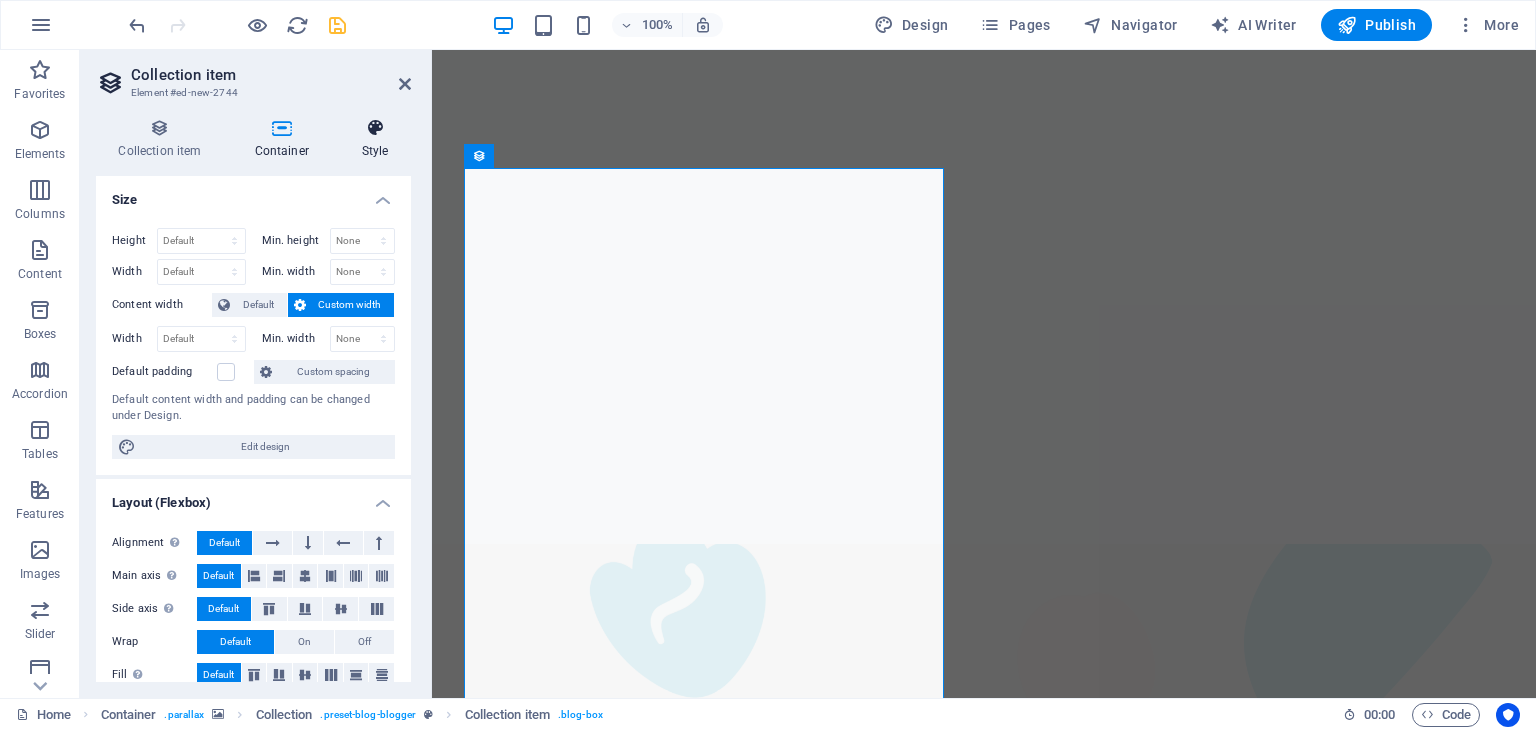 click on "Style" at bounding box center (375, 139) 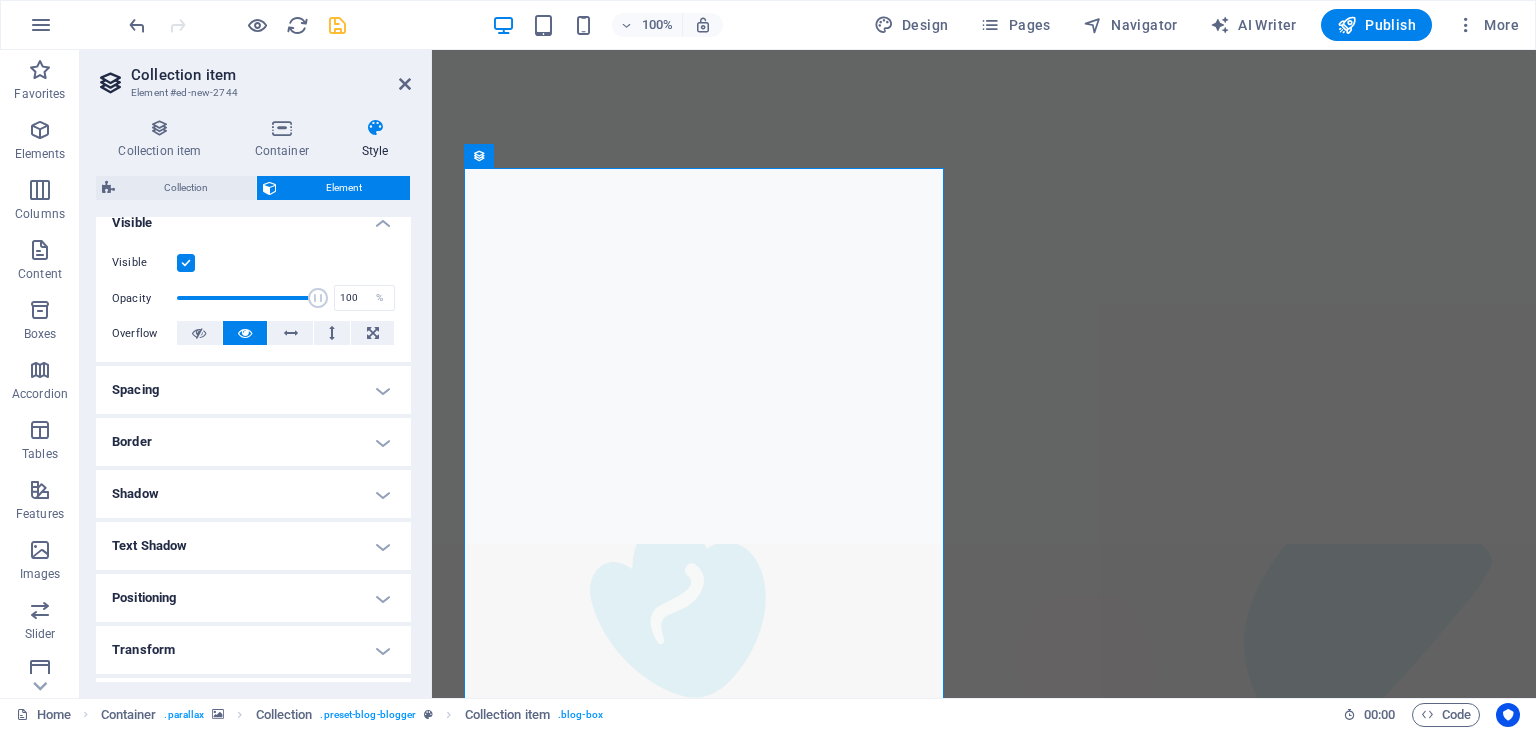 scroll, scrollTop: 0, scrollLeft: 0, axis: both 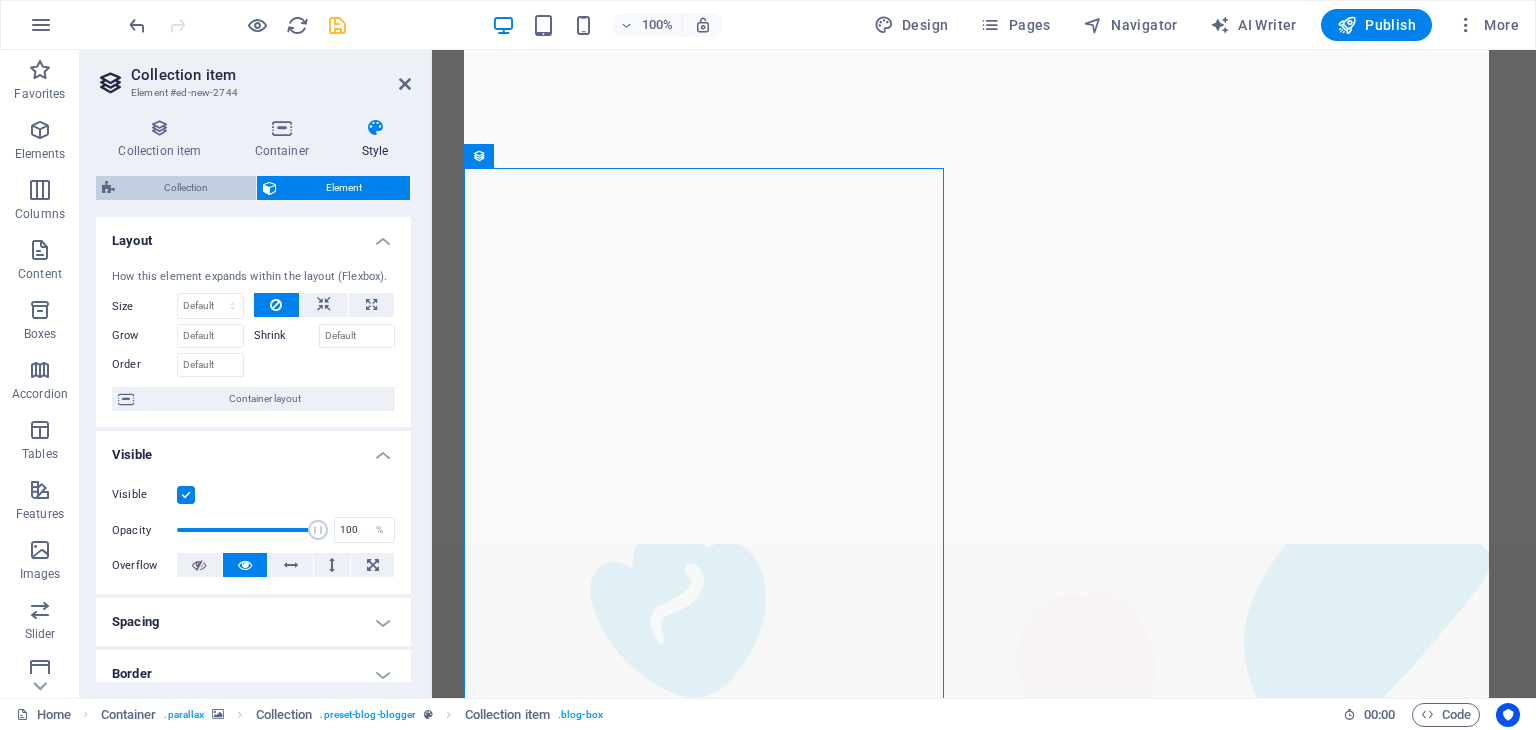 click on "Collection" at bounding box center (185, 188) 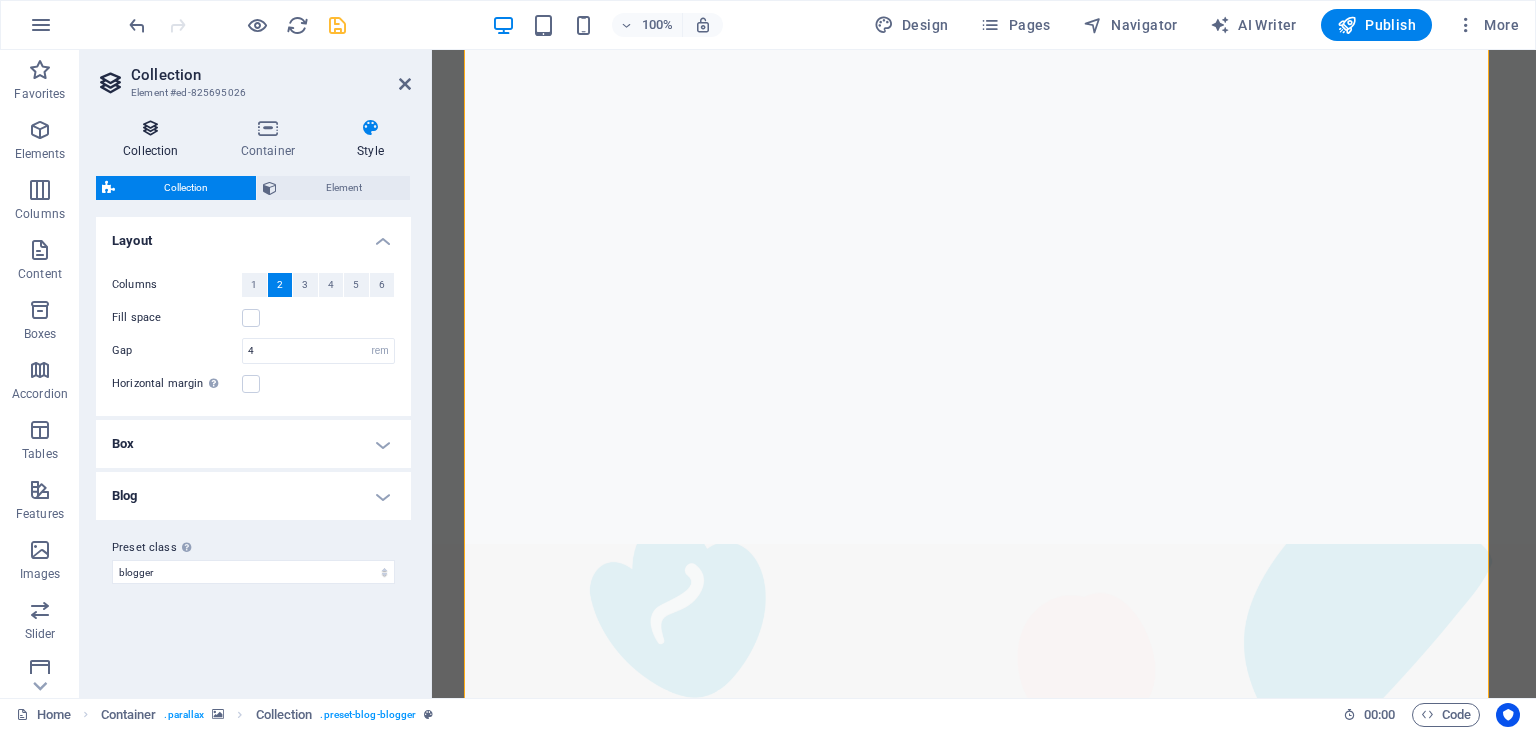 click on "Collection" at bounding box center (155, 139) 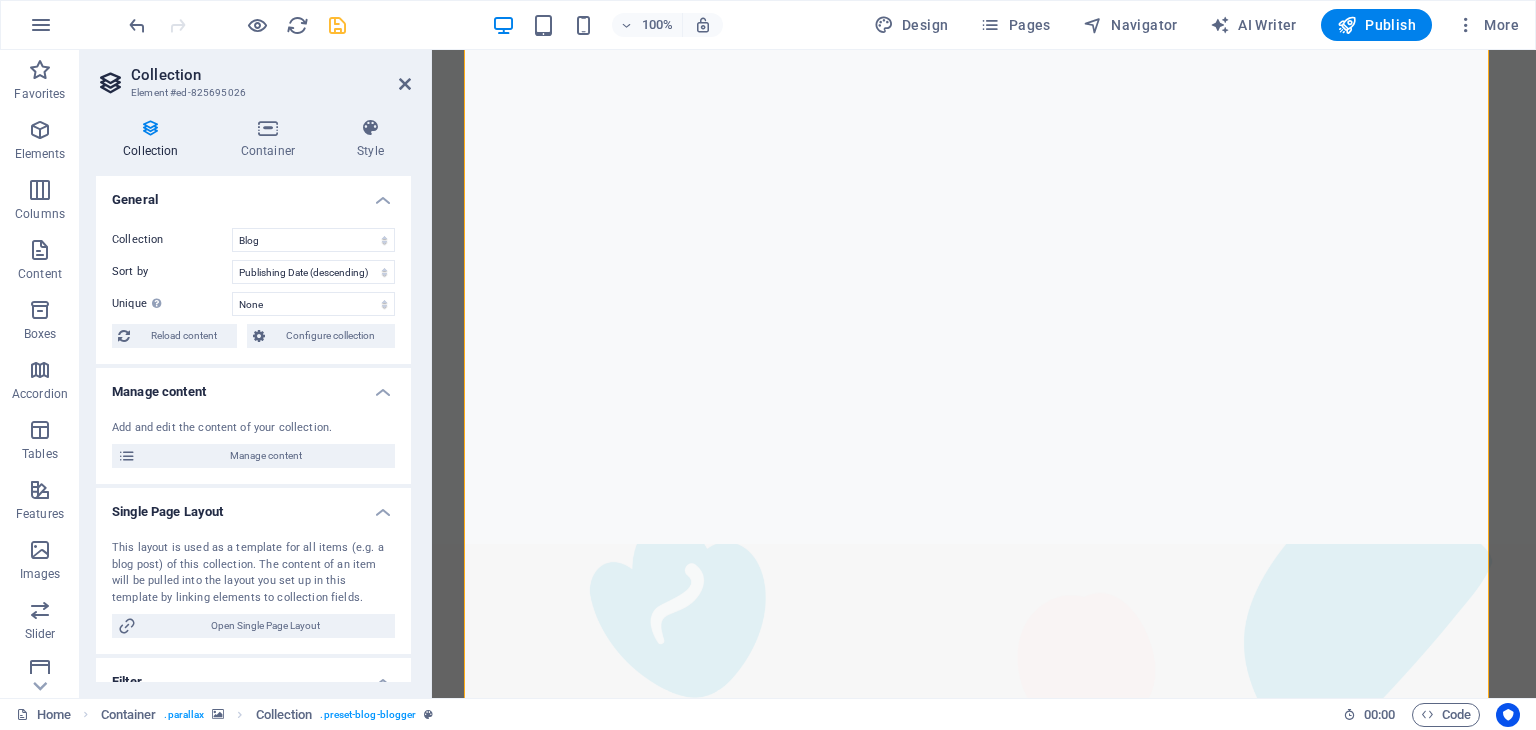 click at bounding box center (984, 3019) 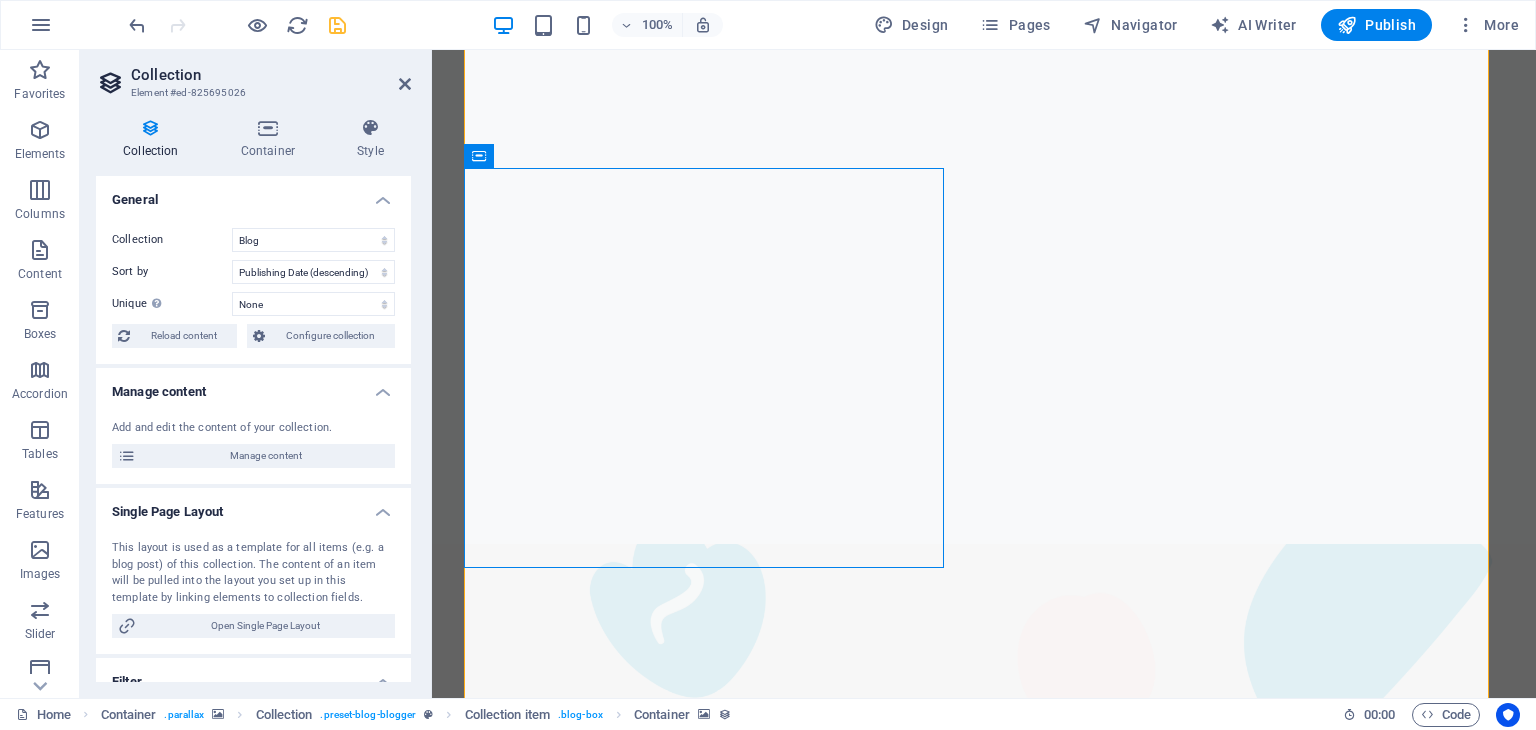 click at bounding box center (984, 3019) 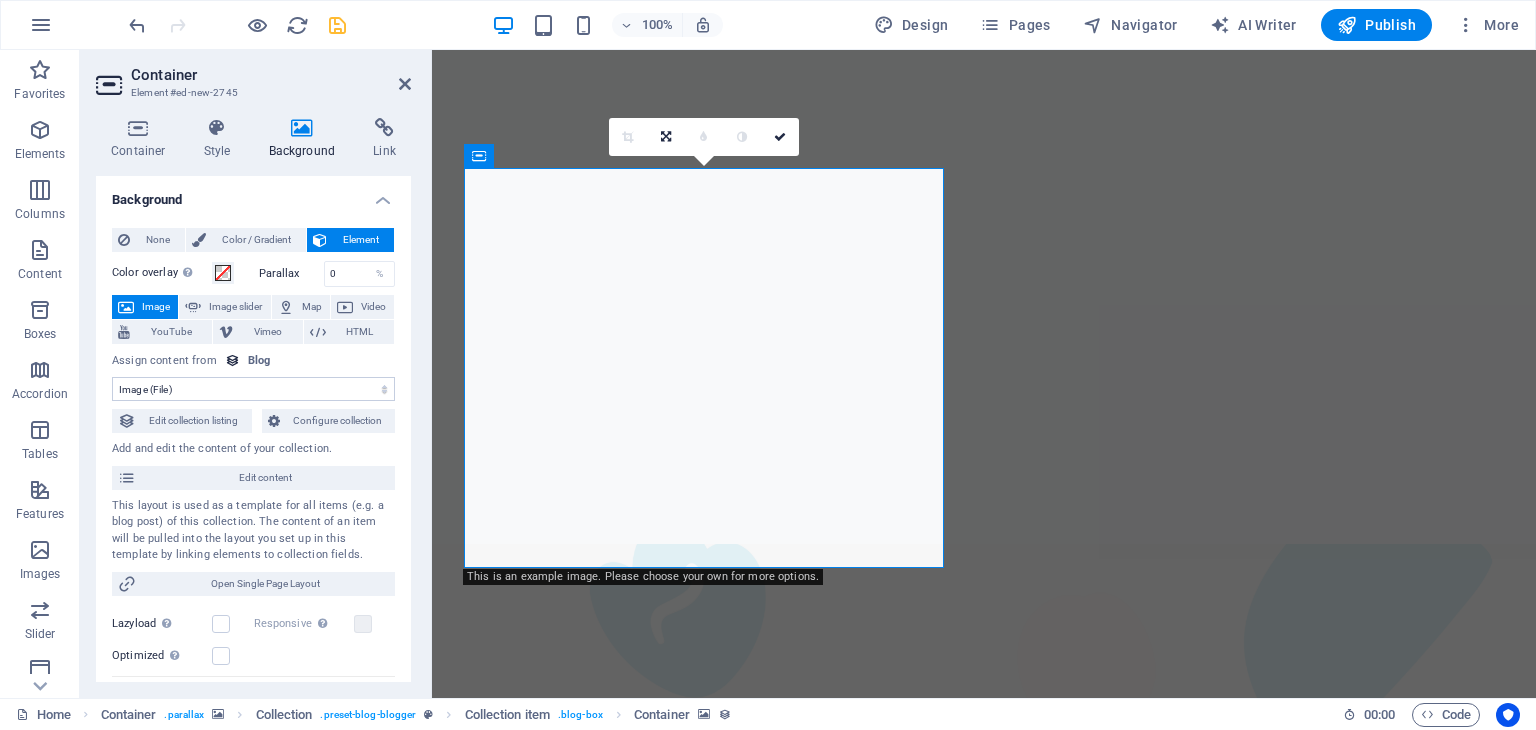 click at bounding box center (984, 3019) 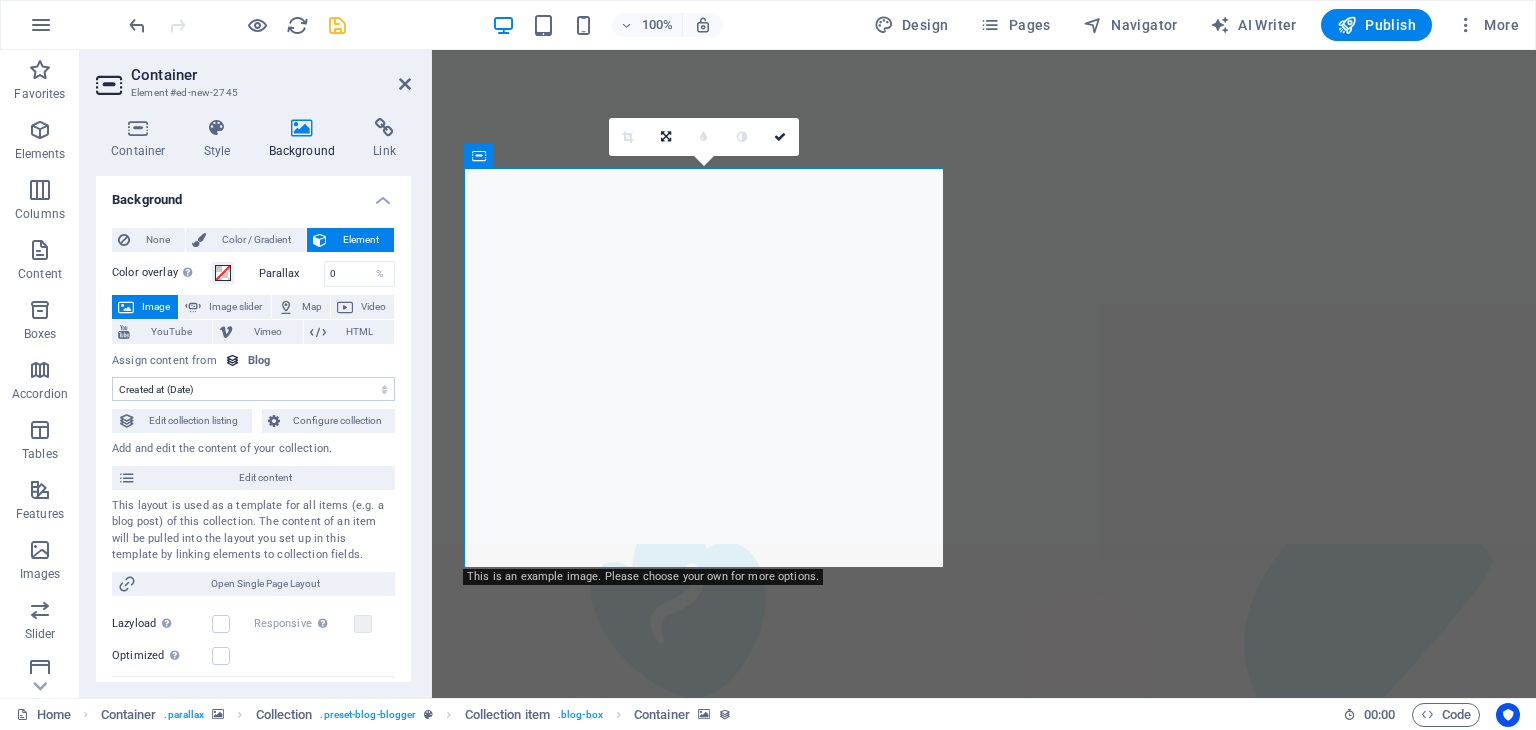 click on "No assignment, content remains static Created at (Date) Updated at (Date) Name (Plain Text) Slug (Plain Text) Description (Rich Text) Content (CMS) Category (Choice) Author (Plain Text) Image (File) Publishing Date (Date) Status (Choice) Trending? (Checkbox)" at bounding box center [253, 389] 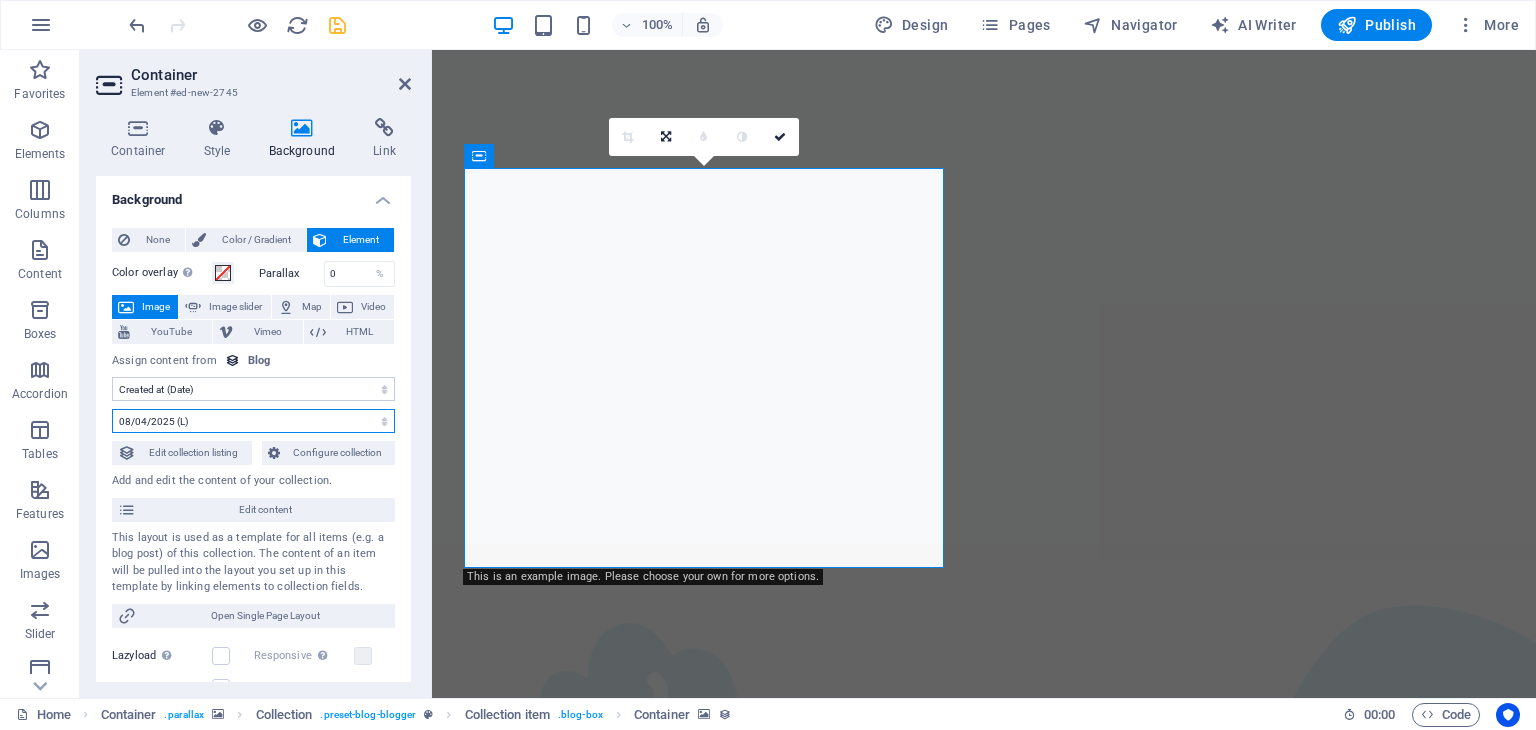 click on "8/4/2025 (l) 08/04/2025 (L) Aug 4, 2025 (ll) August 4, 2025 (LL) Aug 4, 2025 2:58 AM (lll) August 4, 2025 2:58 AM (LLL) Mon, Aug 4, 2025 2:58 AM (llll) Monday, August 4, 2025 2:58 AM (LLLL) 4.8.2025 (D.M.YYYY) 4. Aug 2025 (D. MMM YYYY) 4. August 2025 (D. MMMM YYYY) Mo, 4.8.2025 (dd, D.M.YYYY) Mo, 4. Aug 2025 (dd, D. MMM YYYY) Monday, 4. August 2025 (dddd, D. MMMM YYYY) 2:58 AM (LT) 4 (D) 04 (DD) 4th (Do) 8 (M) 08 (MM) Aug (MMM) August (MMMM) 25 (YY) 2025 (YYYY) a few seconds ago" at bounding box center (253, 421) 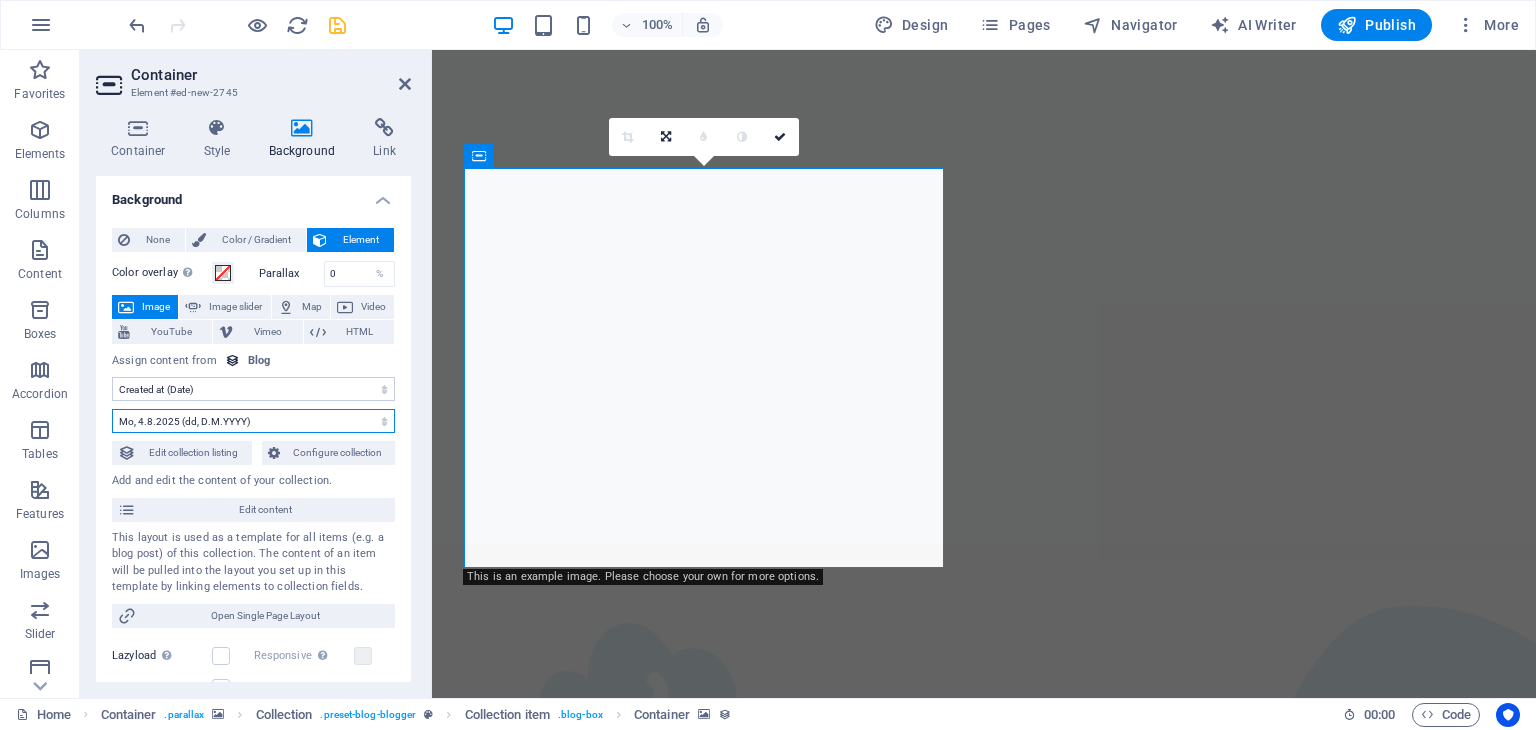 click on "8/4/2025 (l) 08/04/2025 (L) Aug 4, 2025 (ll) August 4, 2025 (LL) Aug 4, 2025 2:58 AM (lll) August 4, 2025 2:58 AM (LLL) Mon, Aug 4, 2025 2:58 AM (llll) Monday, August 4, 2025 2:58 AM (LLLL) 4.8.2025 (D.M.YYYY) 4. Aug 2025 (D. MMM YYYY) 4. August 2025 (D. MMMM YYYY) Mo, 4.8.2025 (dd, D.M.YYYY) Mo, 4. Aug 2025 (dd, D. MMM YYYY) Monday, 4. August 2025 (dddd, D. MMMM YYYY) 2:58 AM (LT) 4 (D) 04 (DD) 4th (Do) 8 (M) 08 (MM) Aug (MMM) August (MMMM) 25 (YY) 2025 (YYYY) a few seconds ago" at bounding box center [253, 421] 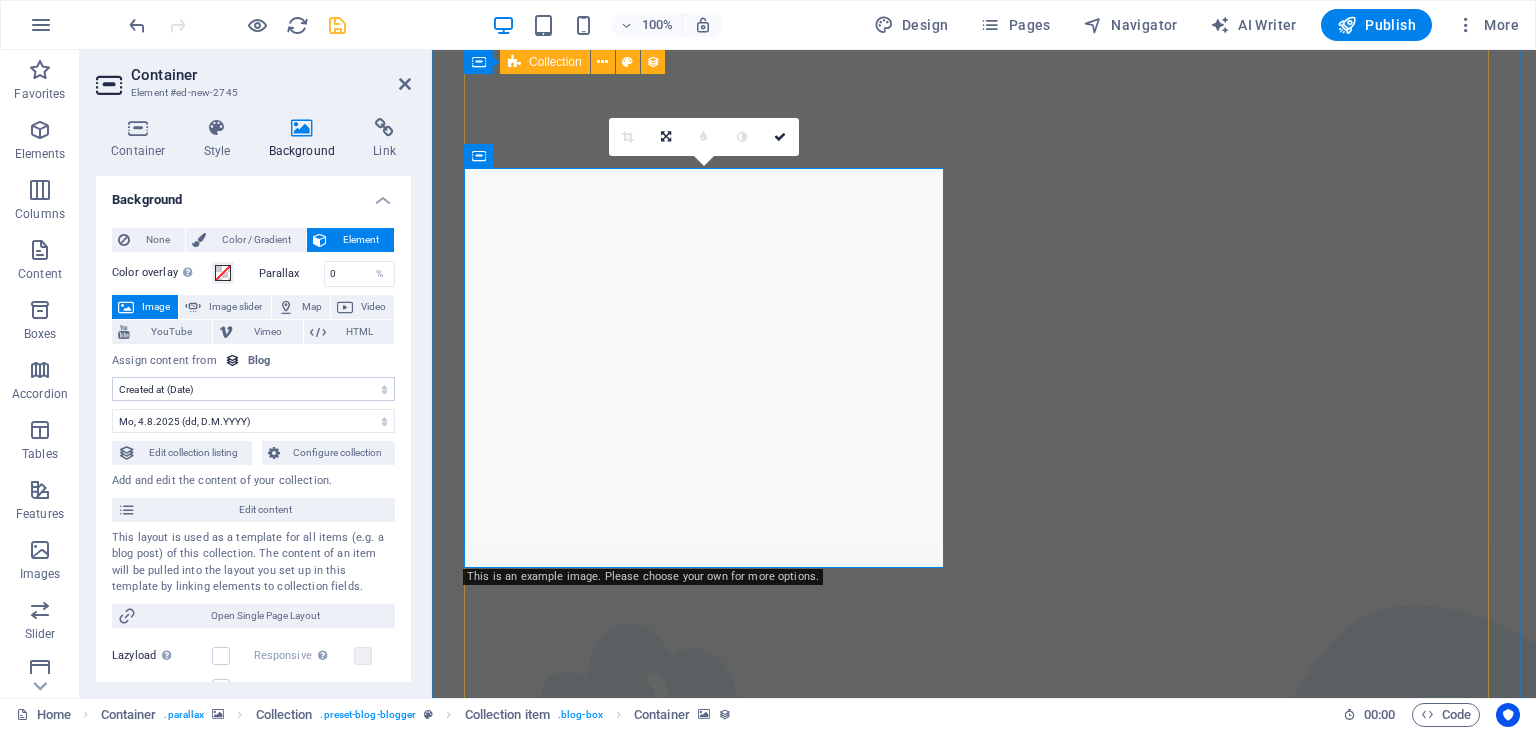 click on "[DAY], [DD].[MM].[YYYY] Adventure POSTED ON [MONTH] [DAY], [YEAR] How to Find Sanctuary in Times of Chaos Faucibus tempor litora suspendisse justo! Mi praesent tortor dictumst. Eros commodo pellentesque luctus lorem lacinia? Tristique cras litora non, id nec. Netus mauris ut fermentum. READ NOW [DAY], [DD].[MM].[YYYY] Travel POSTED ON [MONTH] [DAY], [YEAR] Following True Love Into Fear Purus curae arcu! Blandit quis? Consequat quisque torquent dolor a. Pulvinar inceptos rhoncus? Ut quisque placerat mi litora, eros habitasse hendrerit. Netus turpis ligula? Risus ante ullamcorper! READ NOW [DAY], [DD].[MM].[YYYY] Technology POSTED ON [MONTH] [DAY], [YEAR] How to Make Big Decisions Hac leo fusce primis. Taciti cursus. Mauris malesuada dolor justo. Scelerisque aenean pretium nostra adipiscing! Libero magna praesent quisque, elit fames. Metus libero neque aliquet aliquam! Nibh eros curabitur amet habitant. Id vehicula. Nulla tristique! READ NOW [DAY], [DD].[MM].[YYYY] Fashion POSTED ON [MONTH] [DAY], [YEAR] You Can't Just Peel the Potatoes READ NOW [DAY], [DD].[MM].[YYYY] Adventure READ NOW" at bounding box center (984, 3743) 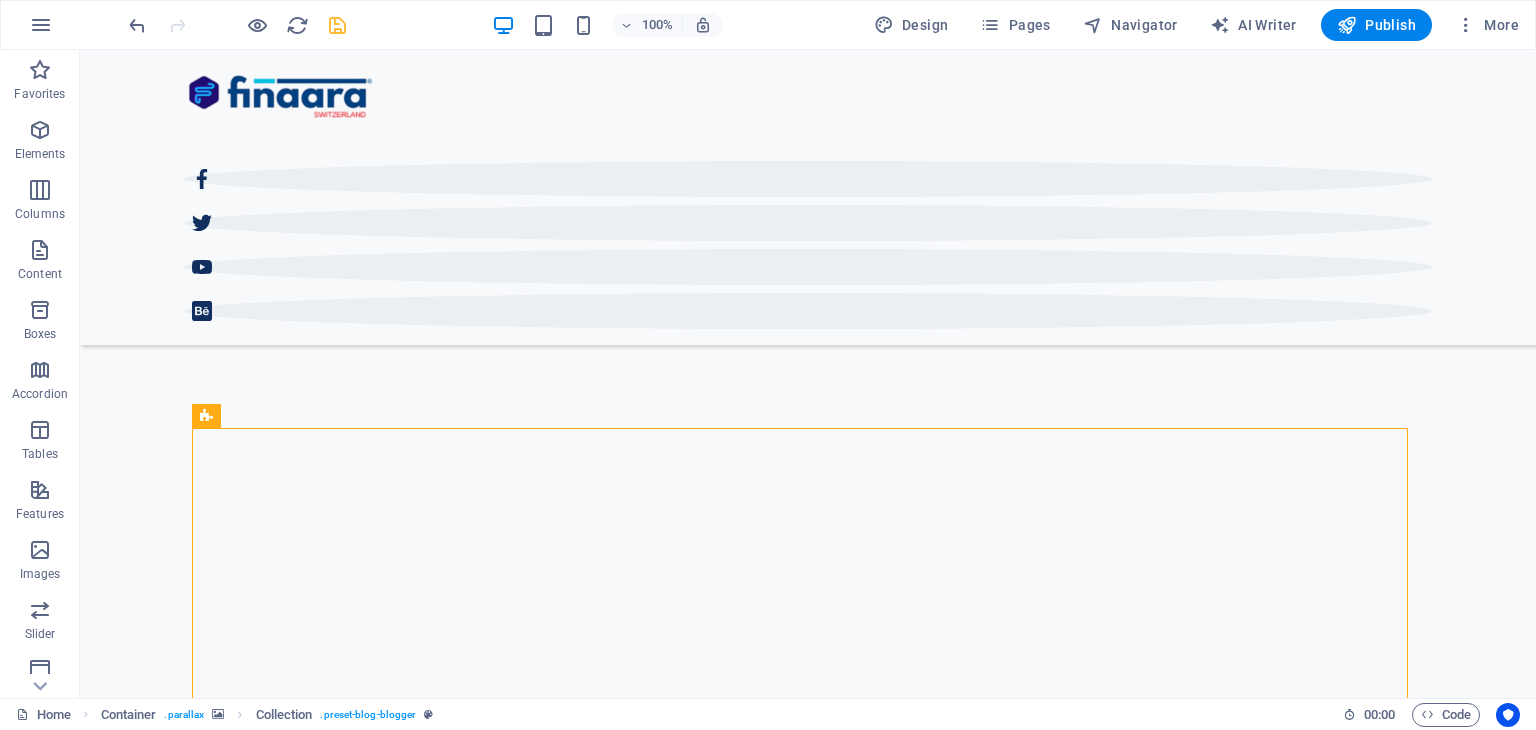 scroll, scrollTop: 469, scrollLeft: 0, axis: vertical 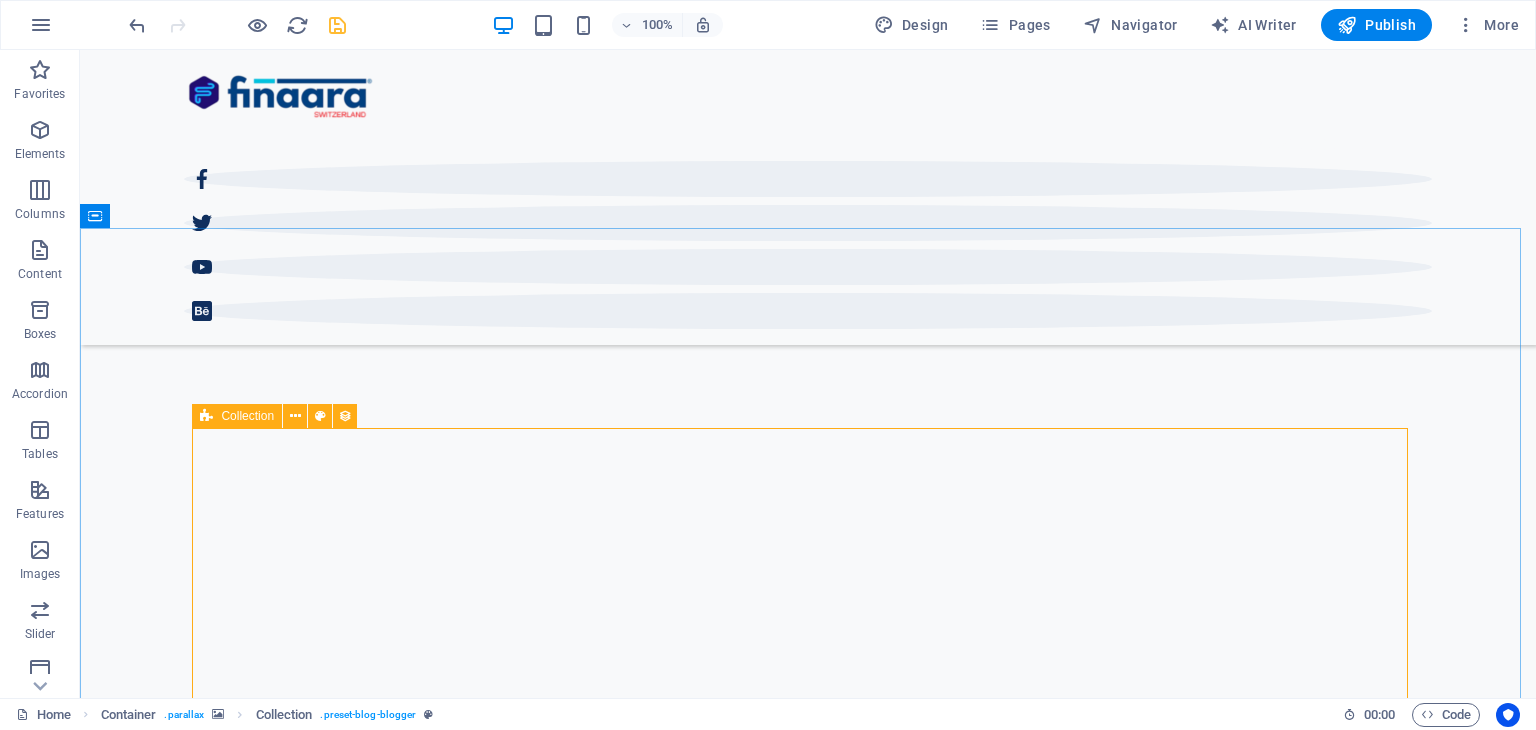 click on "Collection" at bounding box center [247, 416] 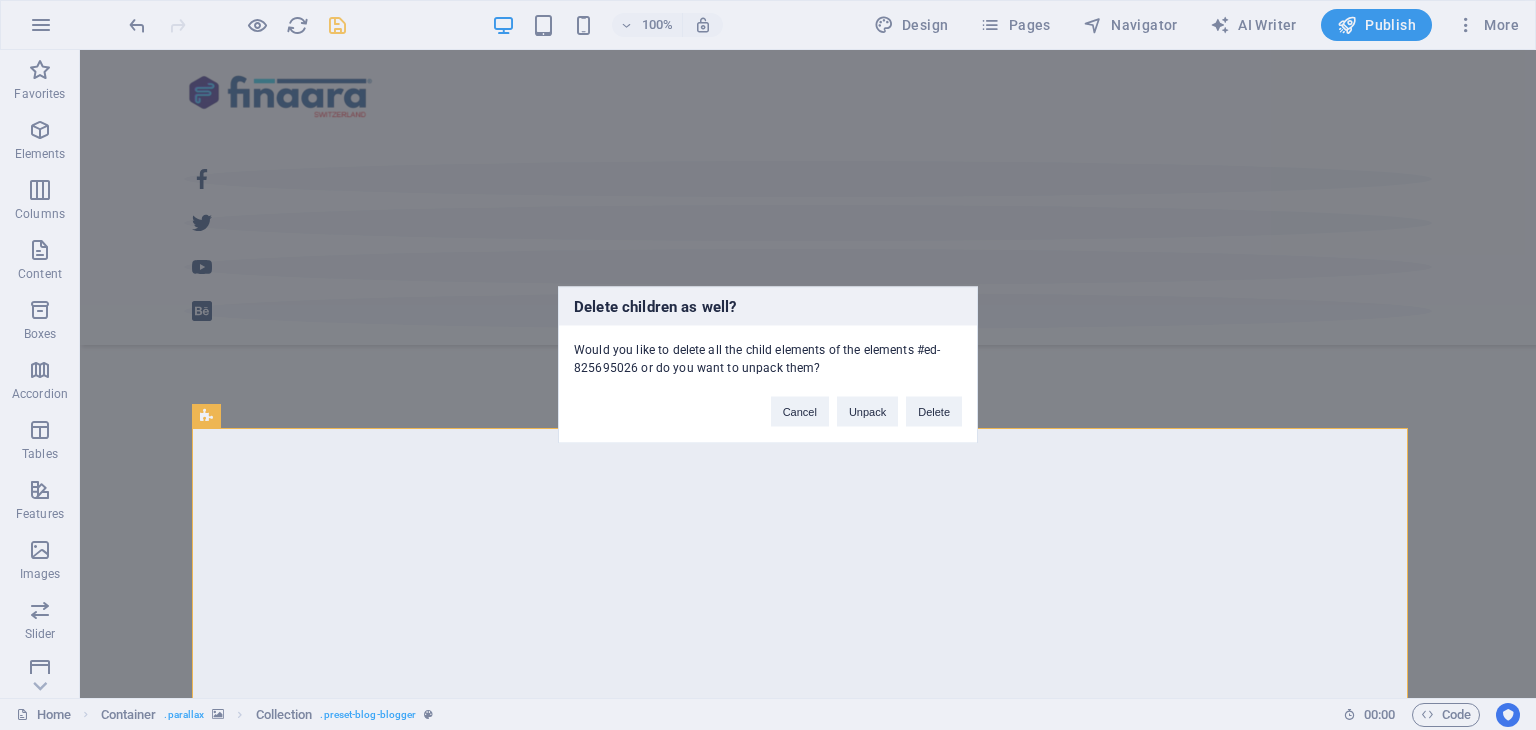 type 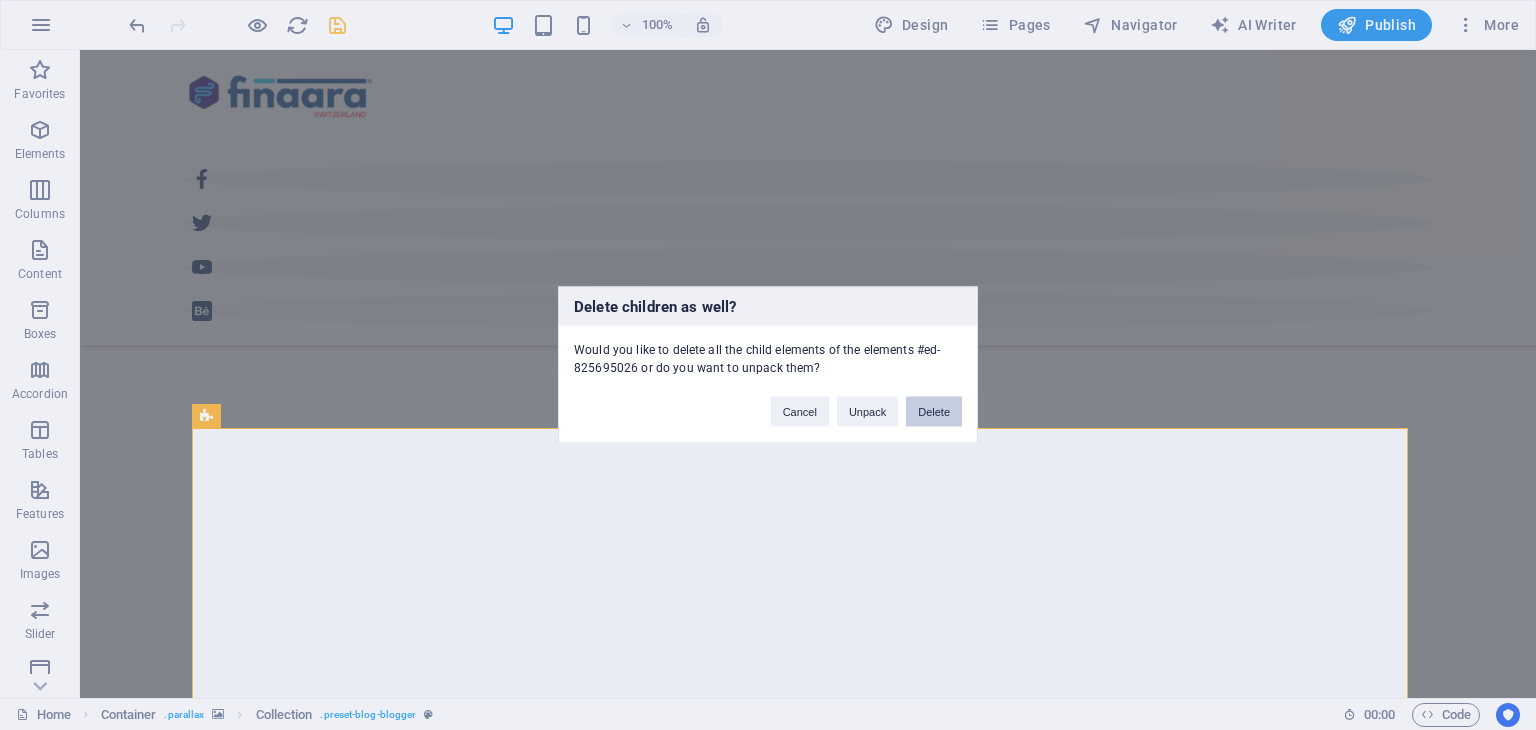click on "Delete" at bounding box center [934, 412] 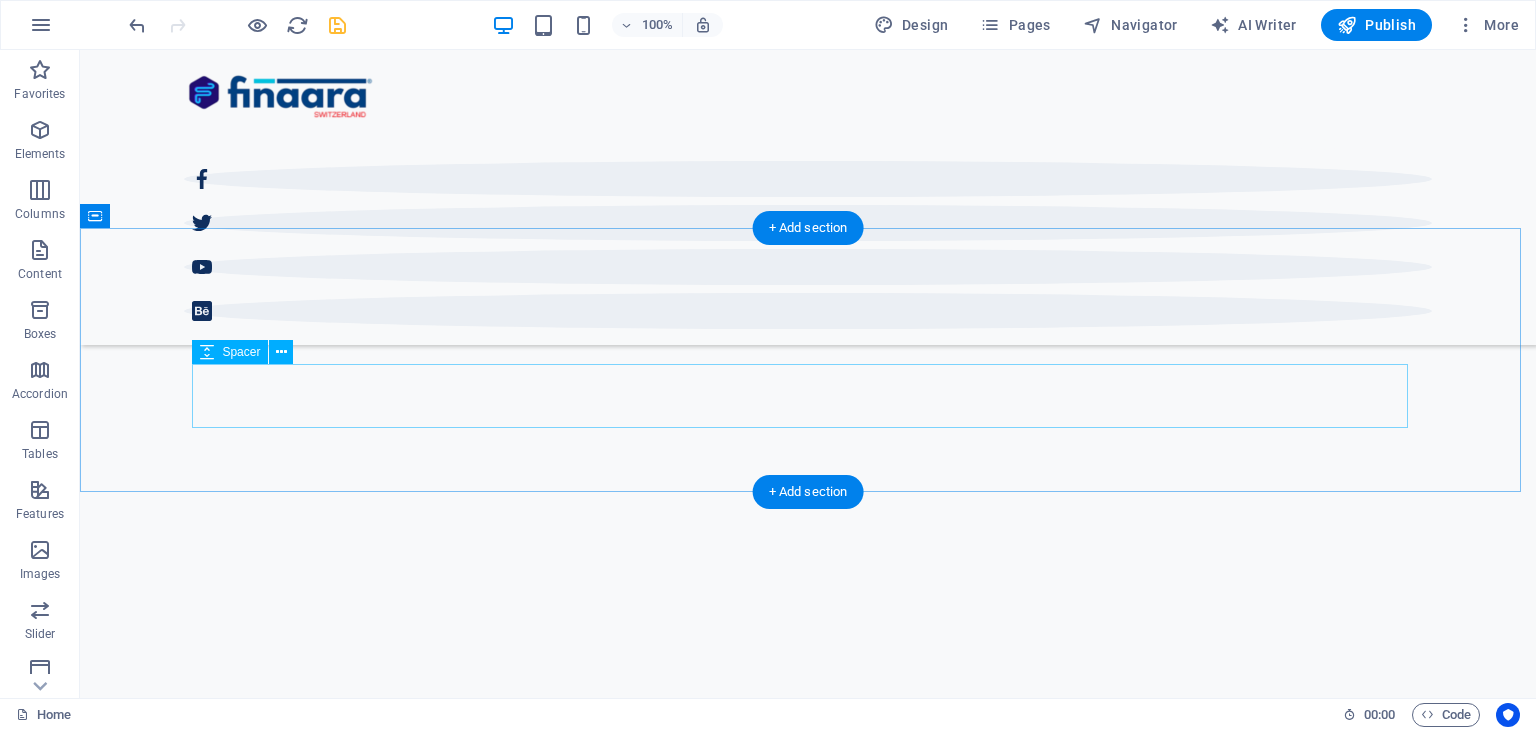 click at bounding box center [808, 1628] 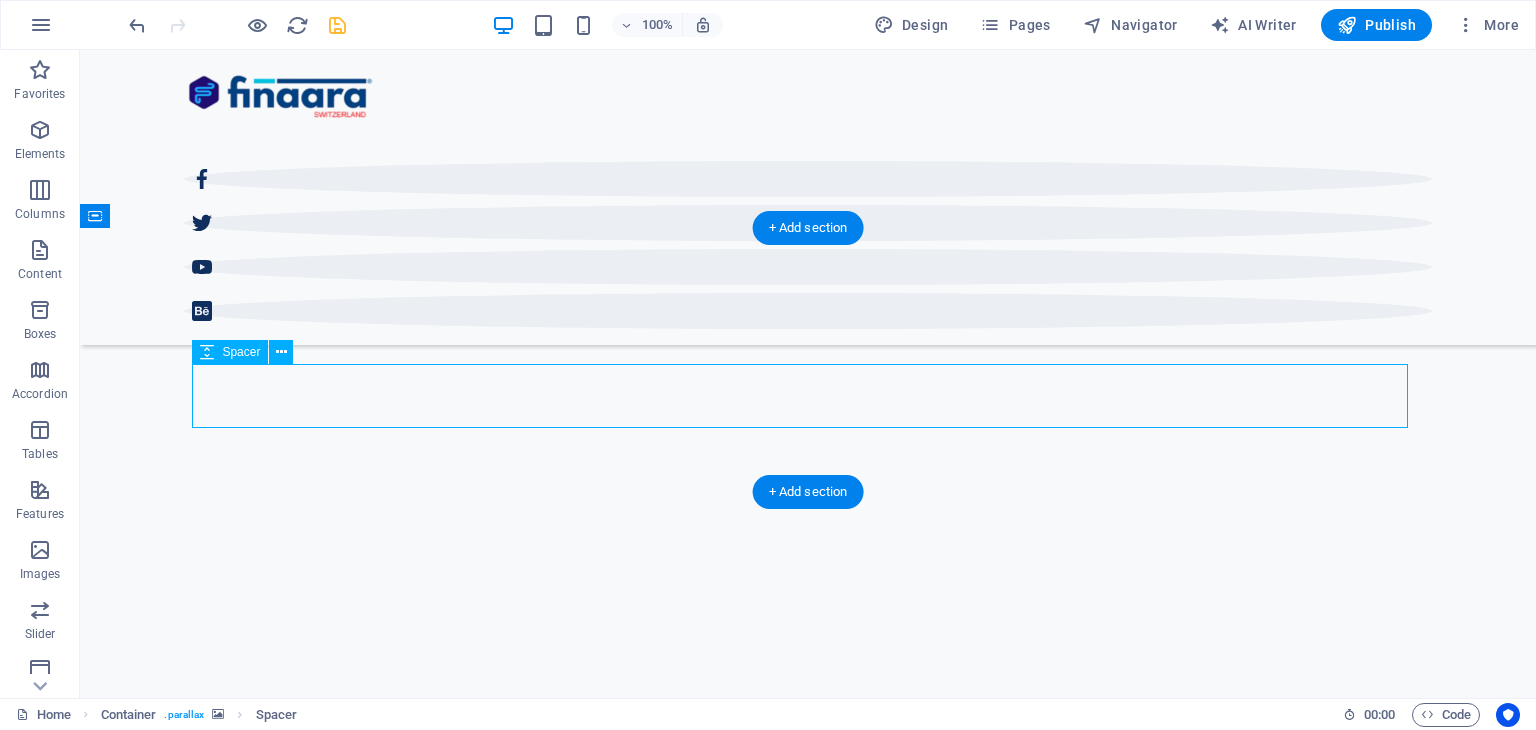 click at bounding box center [808, 1628] 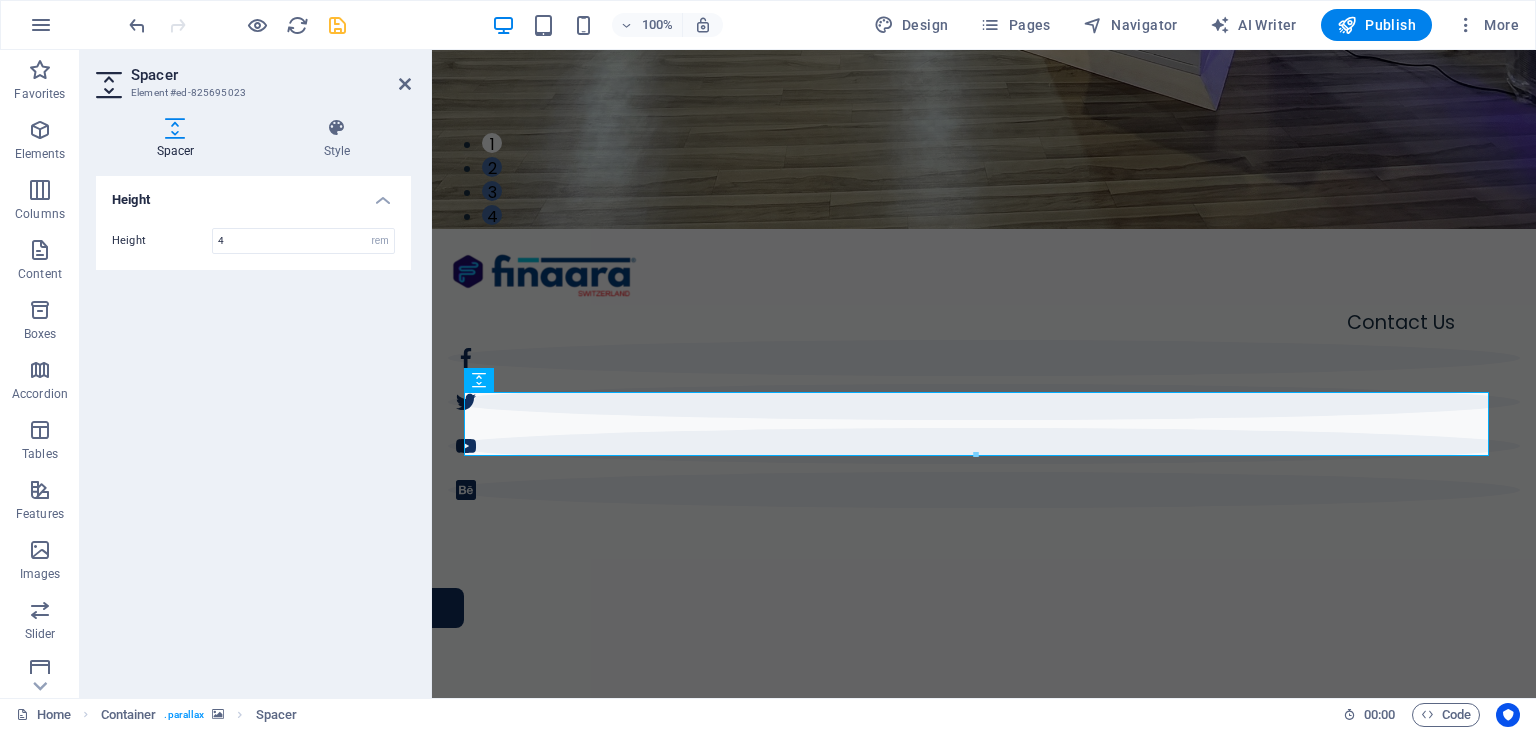 click at bounding box center (984, 1246) 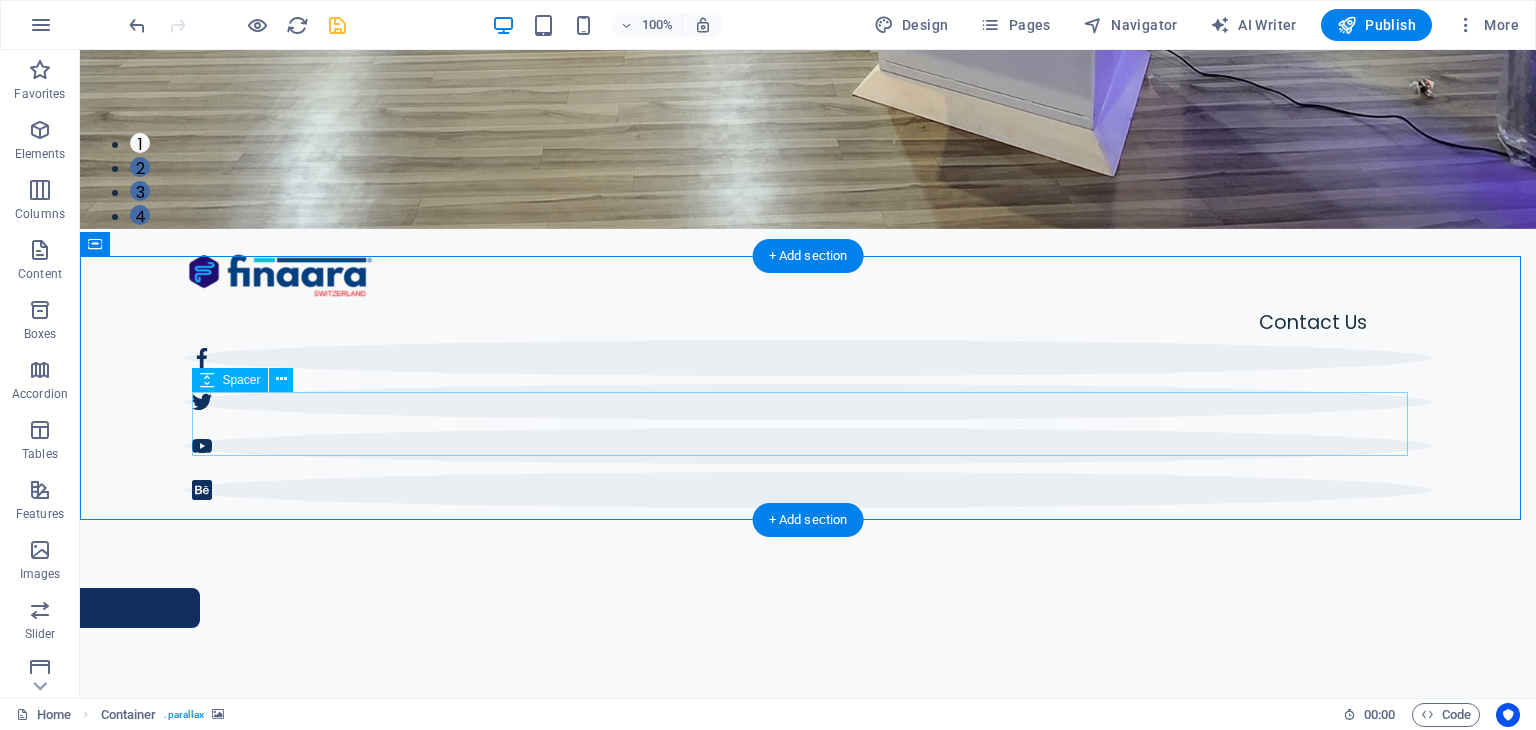 click at bounding box center [808, 1923] 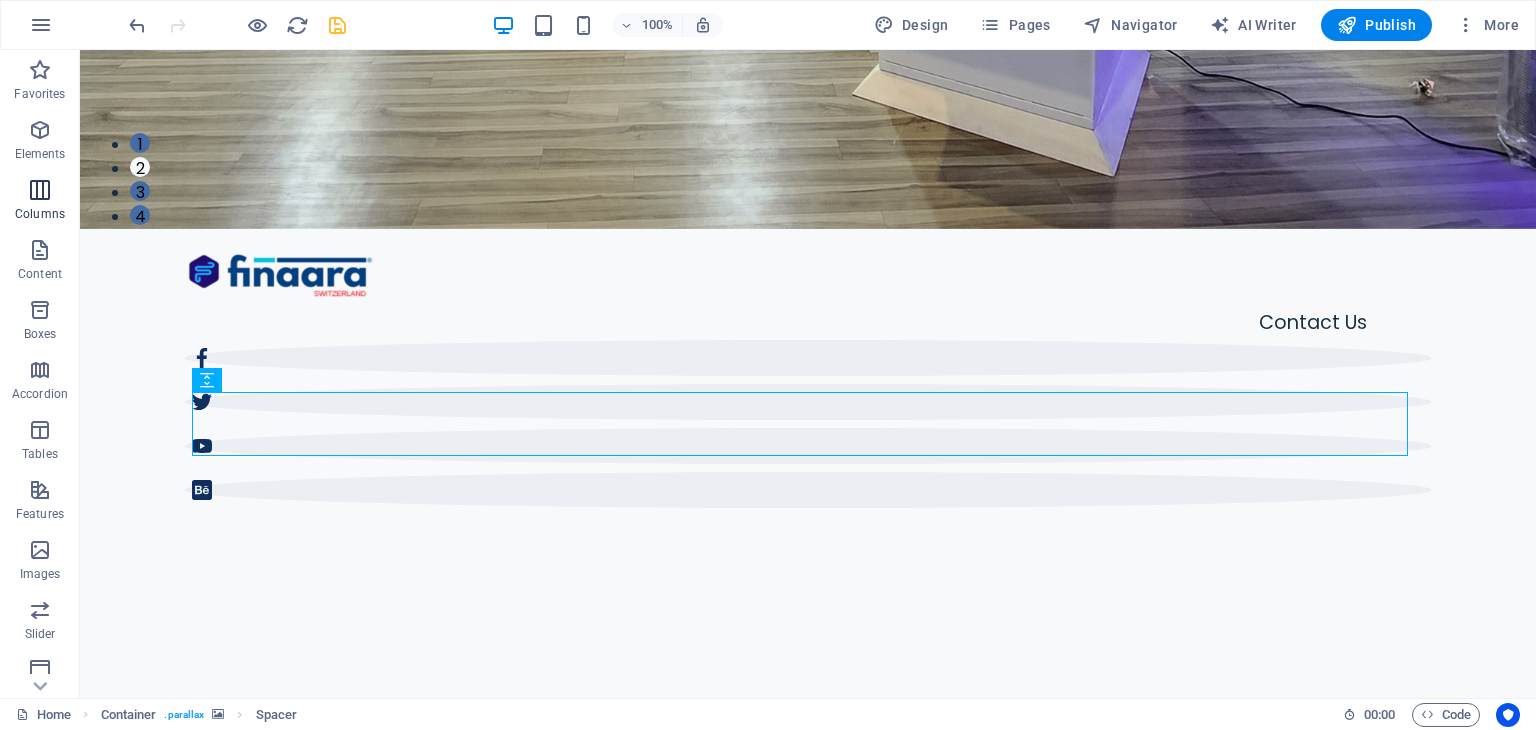 click at bounding box center [40, 190] 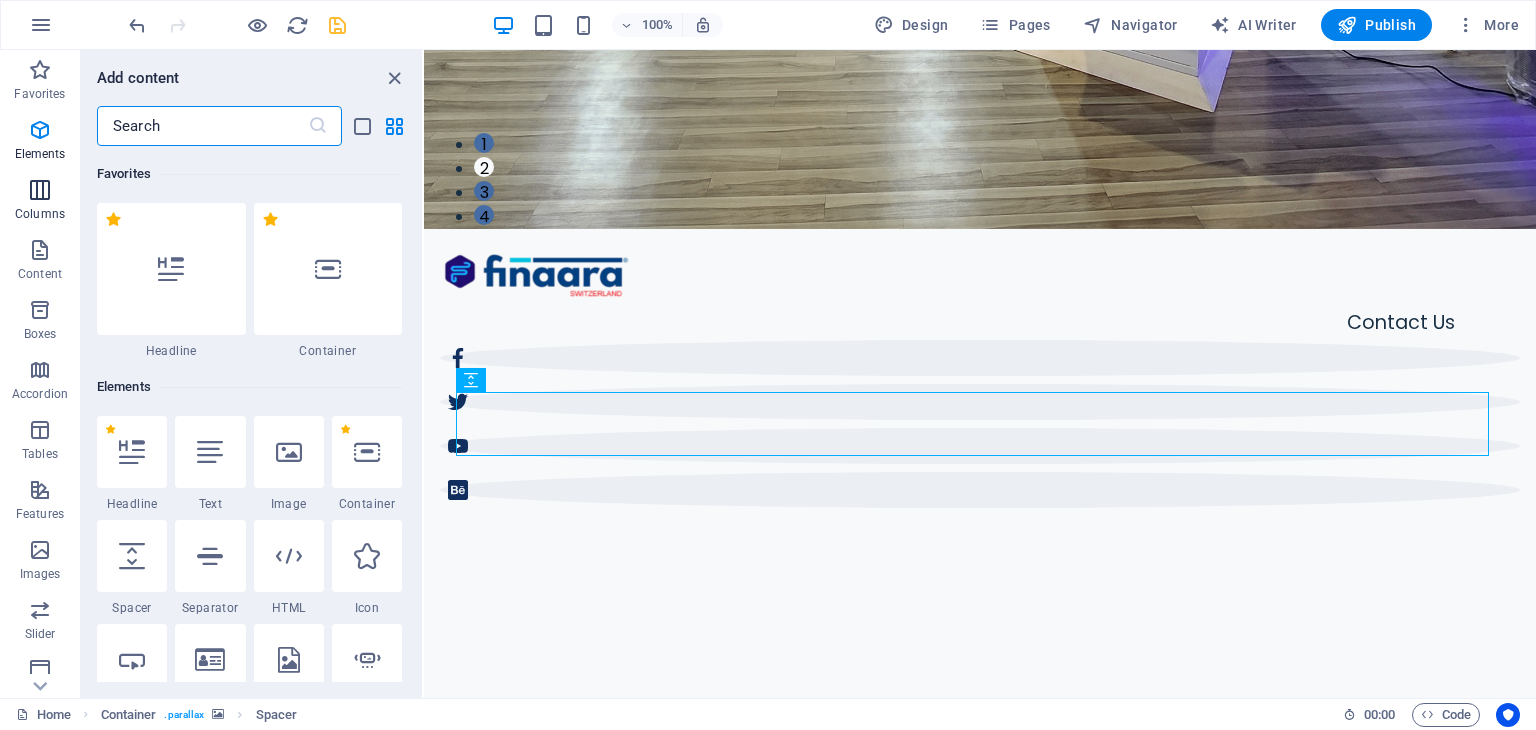 scroll, scrollTop: 990, scrollLeft: 0, axis: vertical 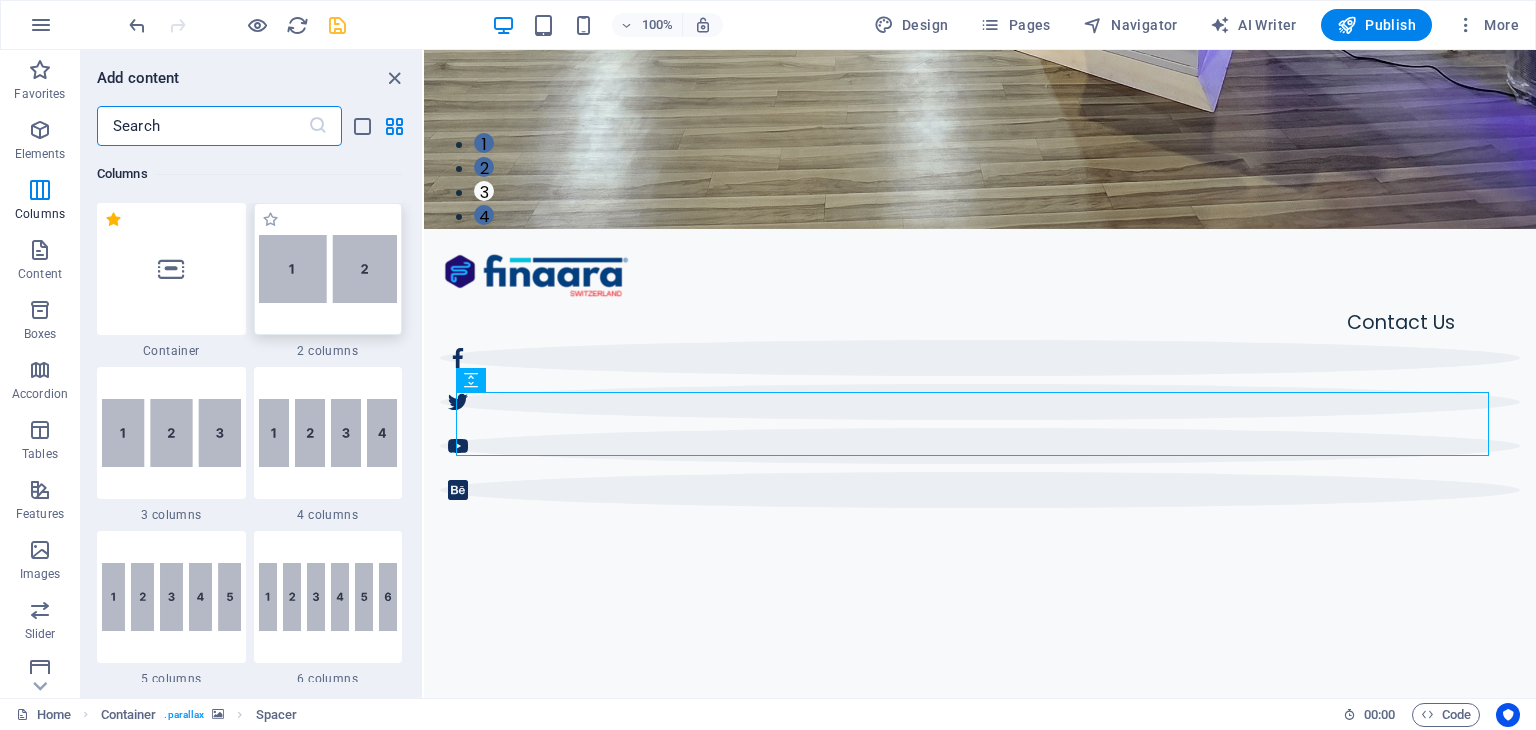 click at bounding box center (328, 269) 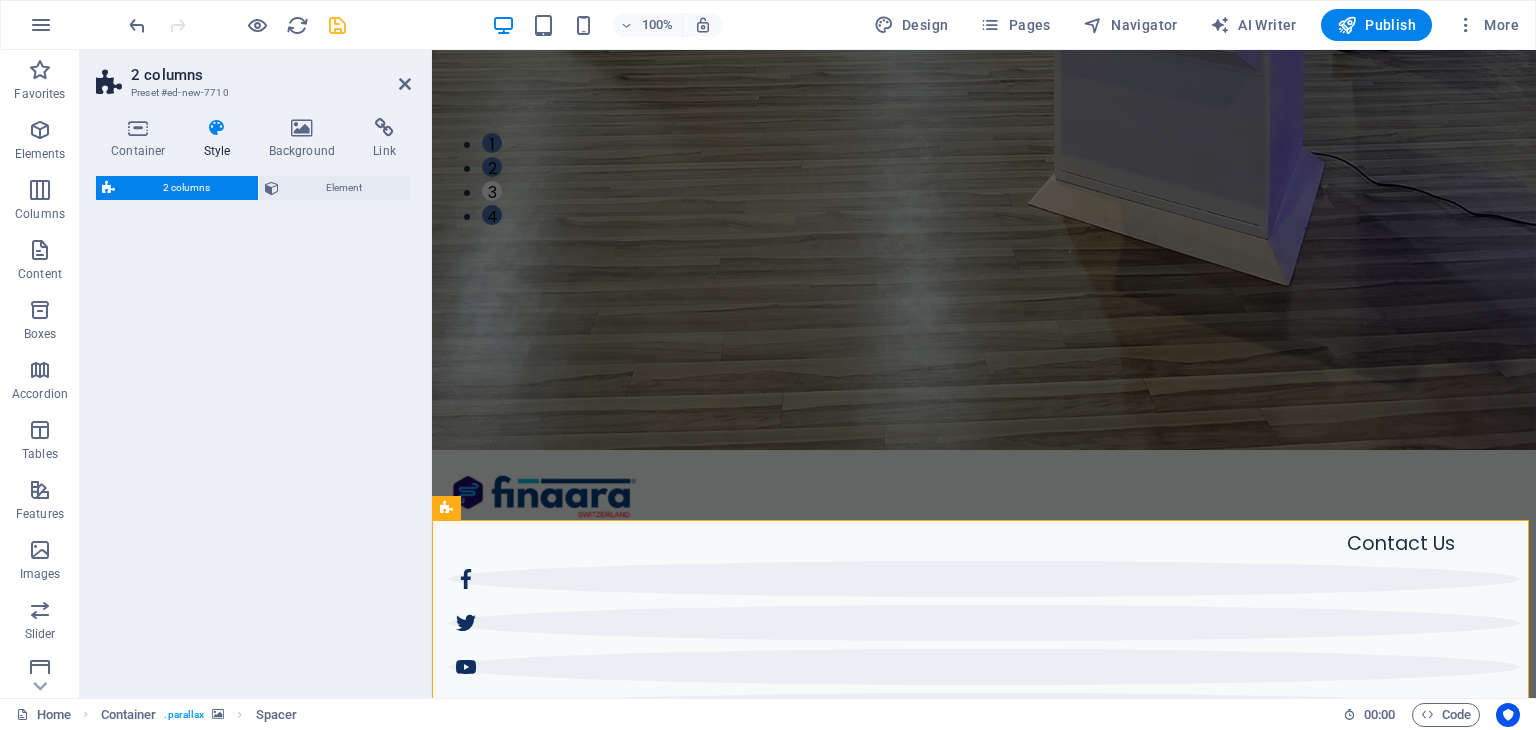 select on "rem" 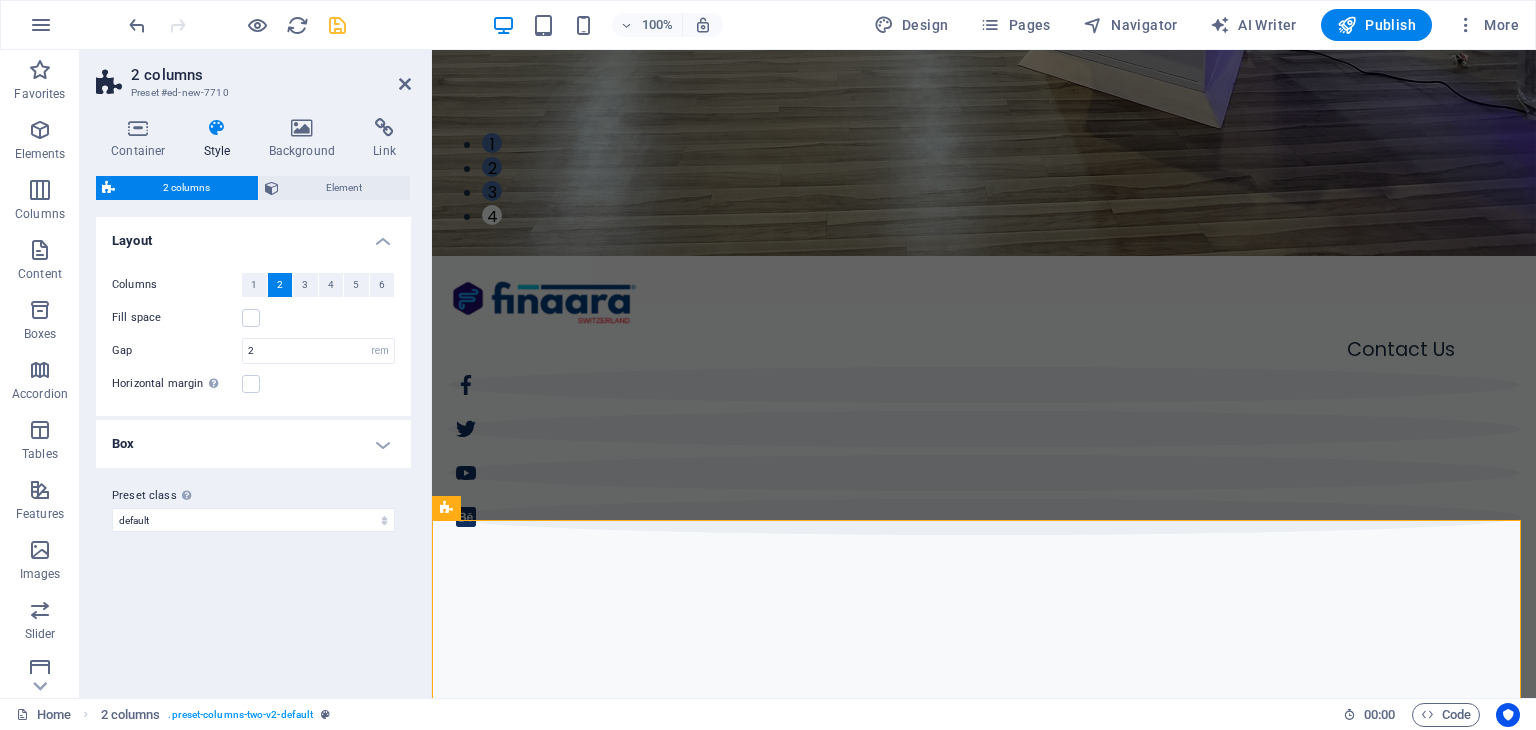 click at bounding box center (984, 1260) 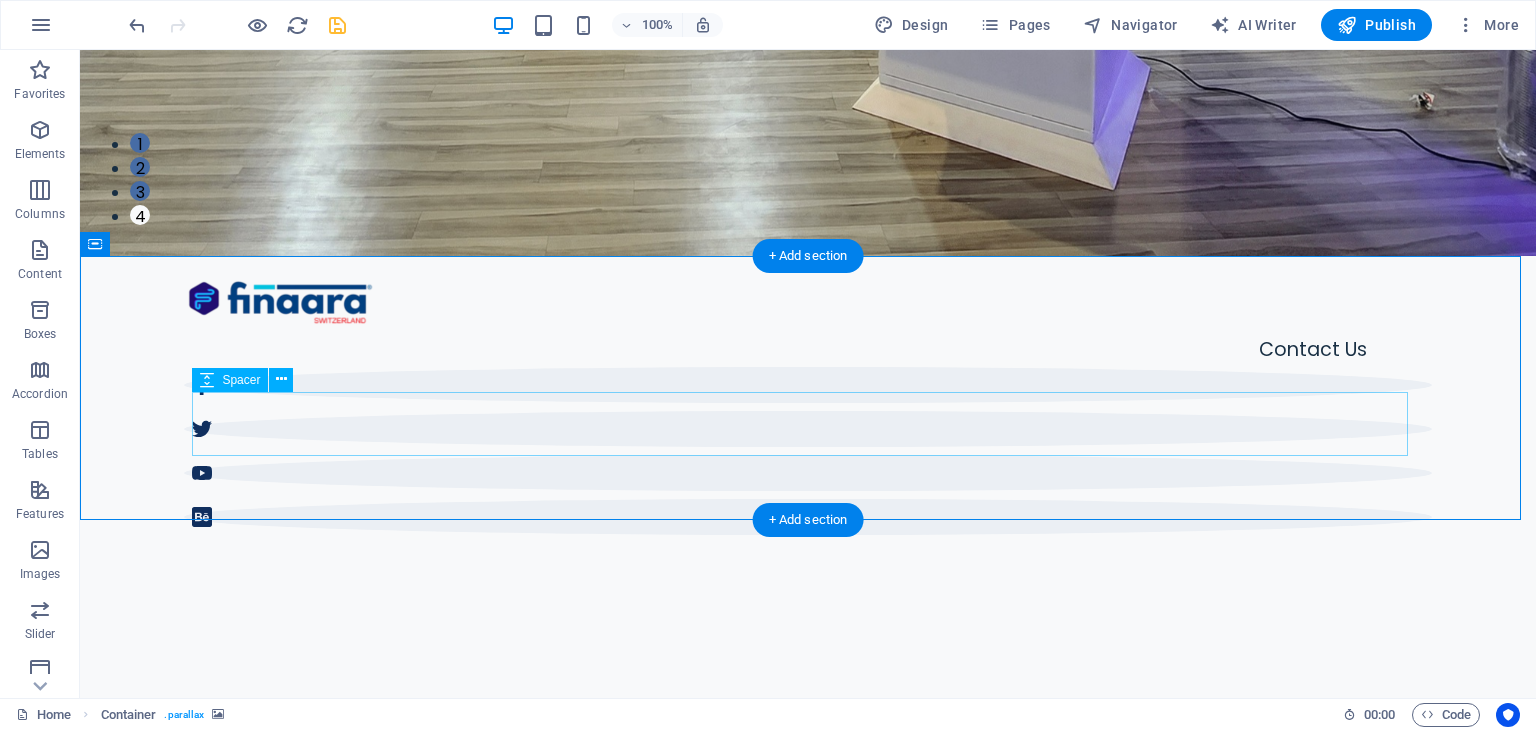 click at bounding box center (808, 1950) 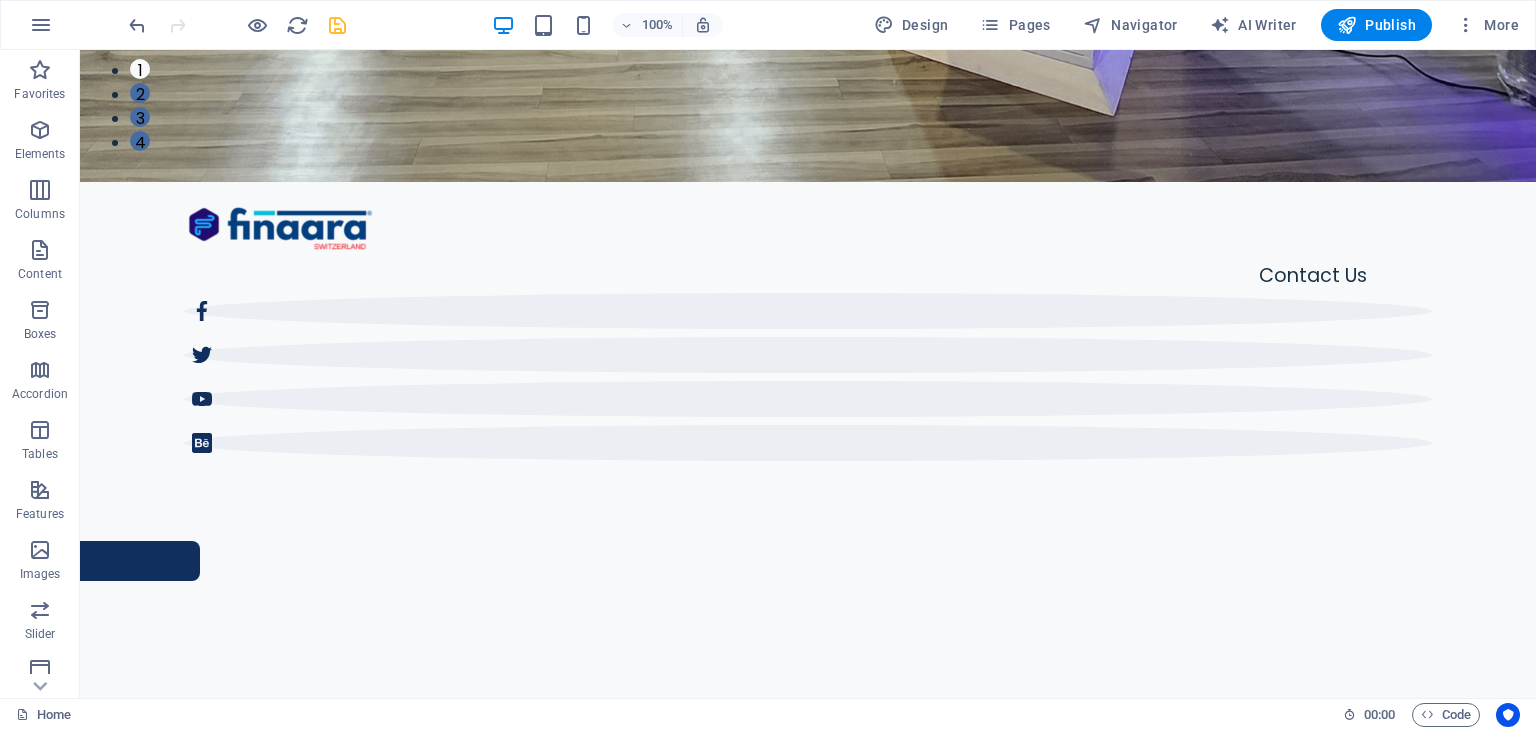 scroll, scrollTop: 560, scrollLeft: 0, axis: vertical 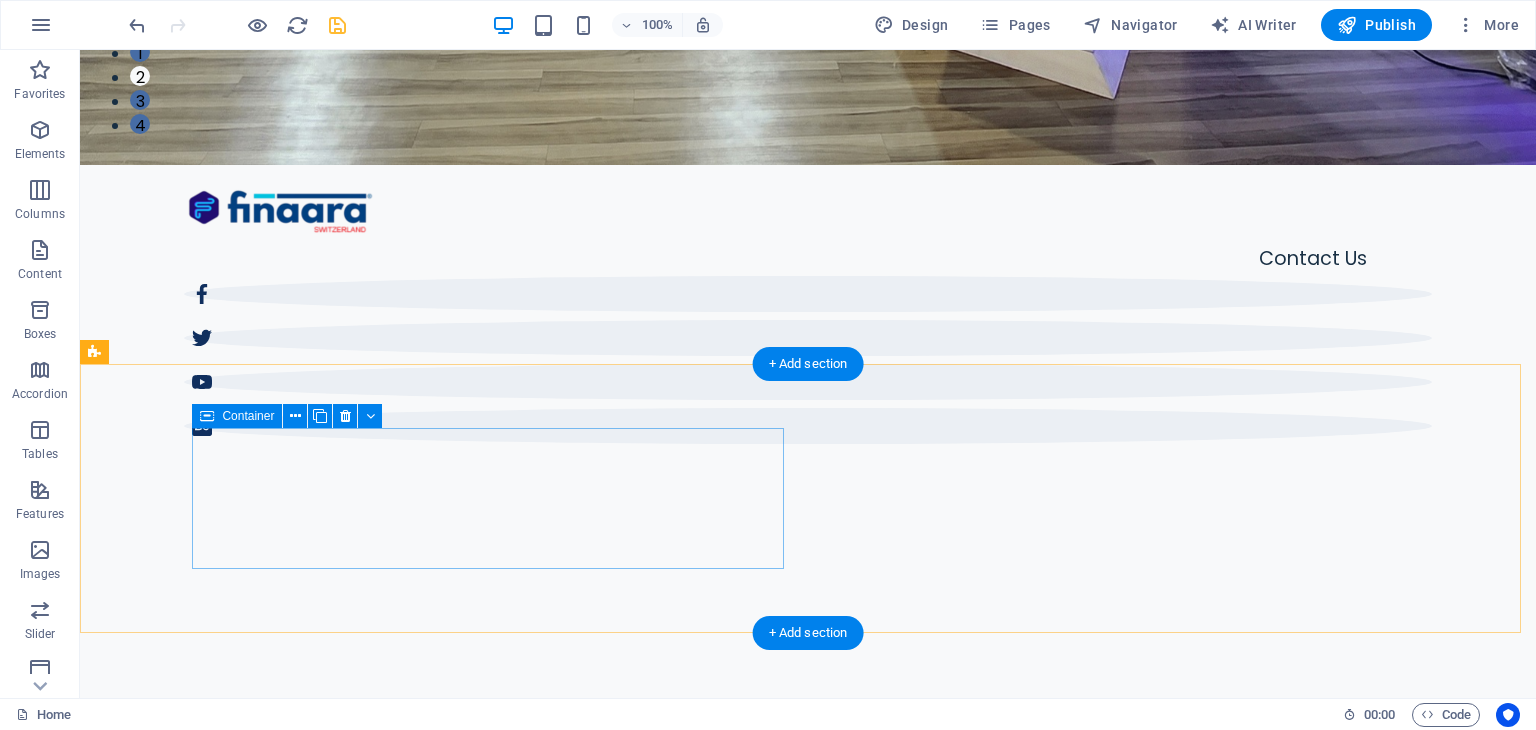 click on "Drop content here or  Add elements  Paste clipboard" at bounding box center [408, 1994] 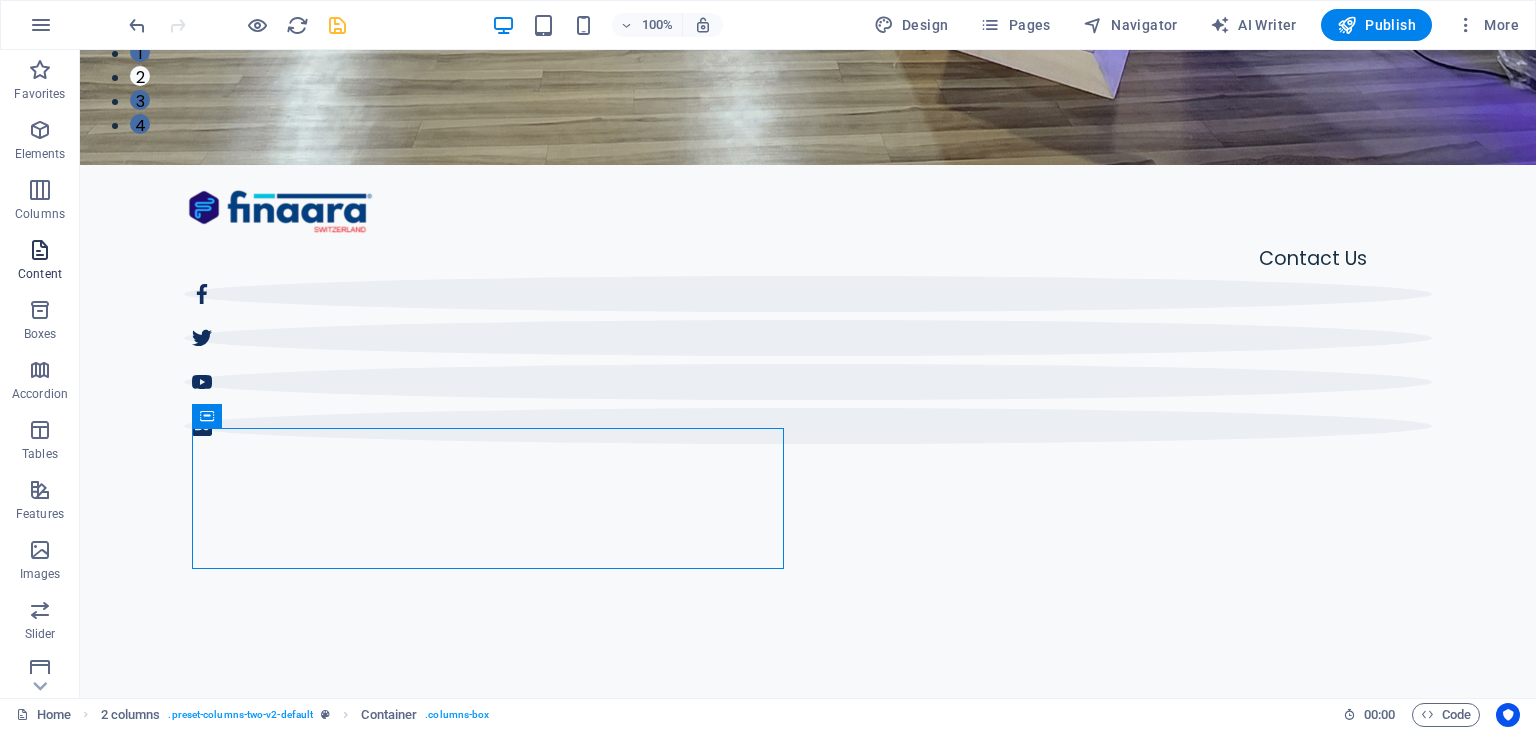 click at bounding box center (40, 250) 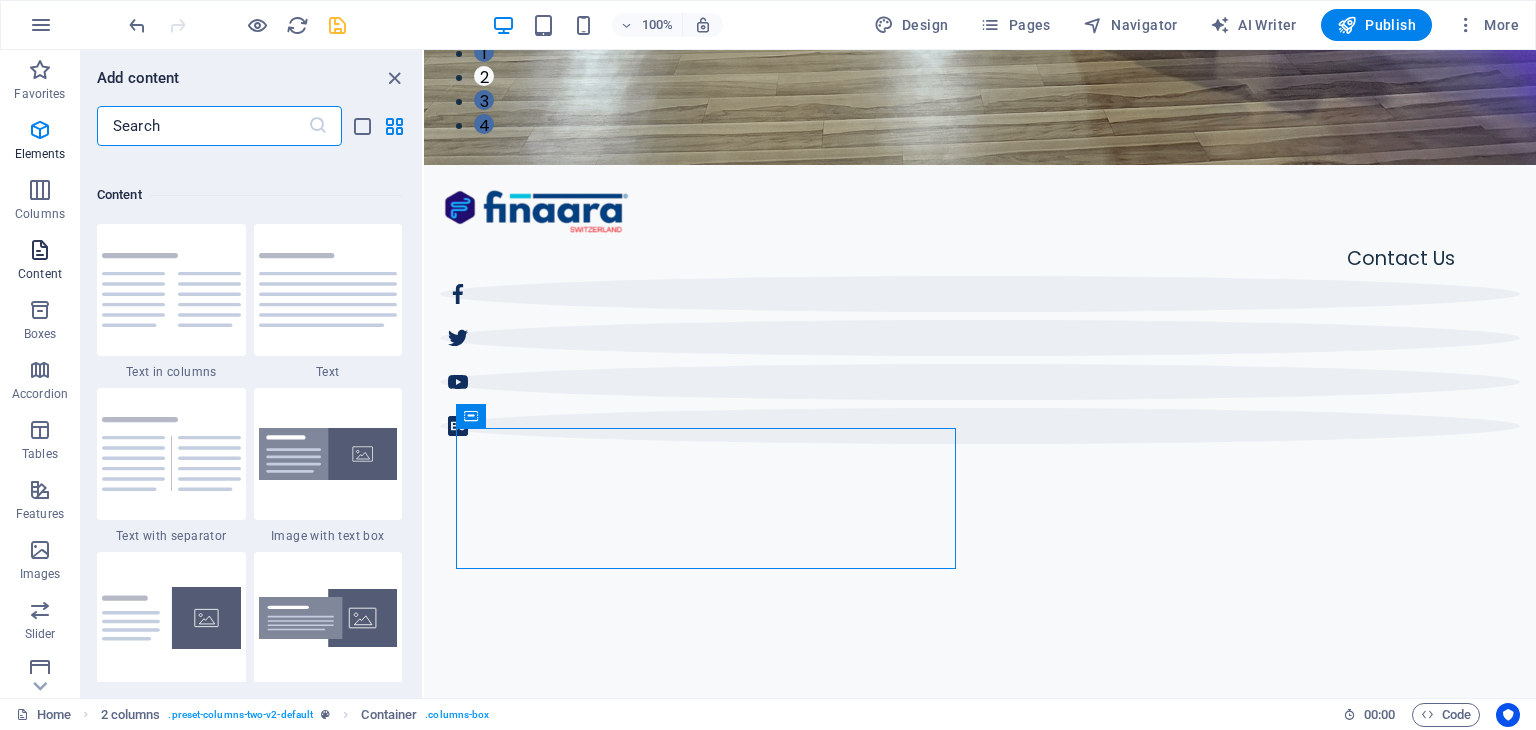 scroll, scrollTop: 3499, scrollLeft: 0, axis: vertical 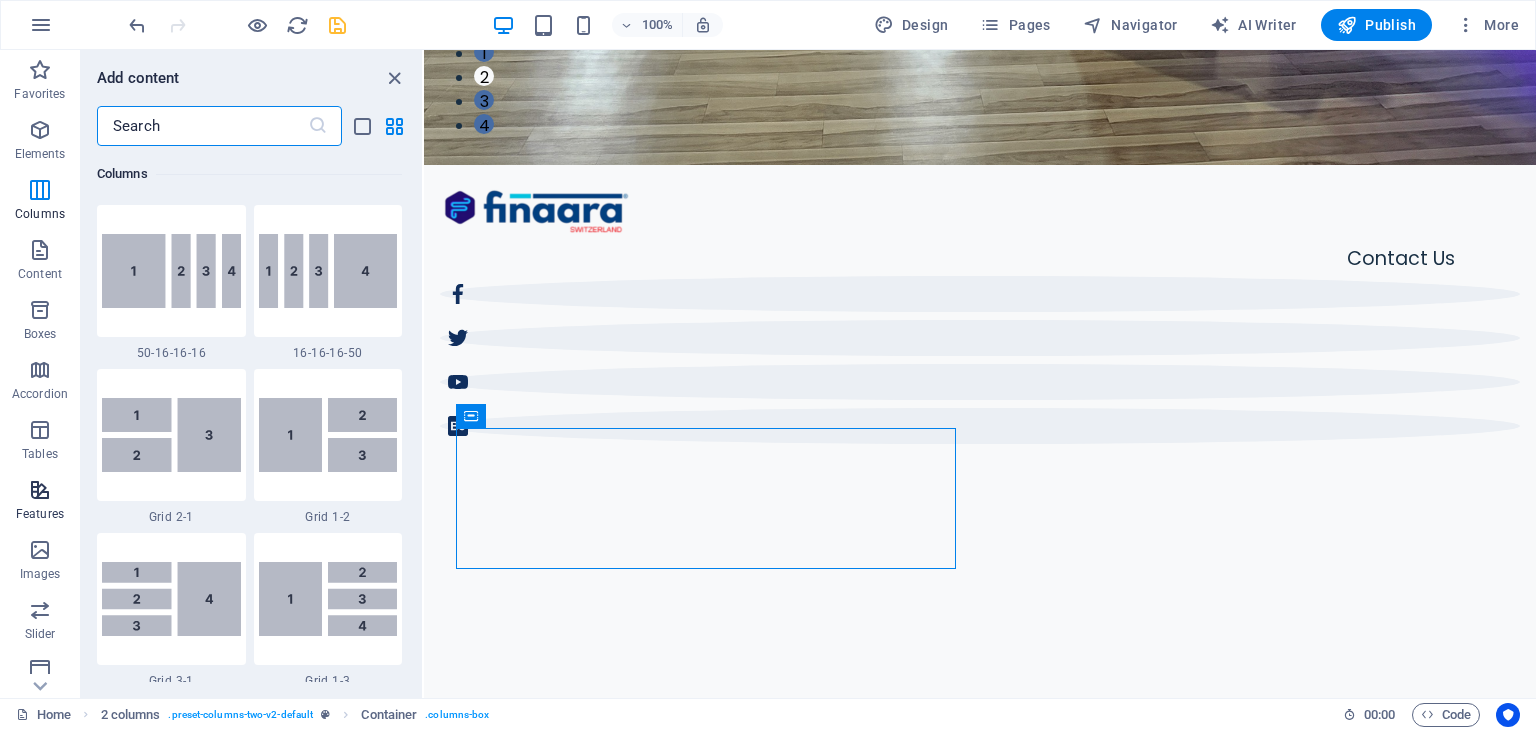 click at bounding box center (40, 490) 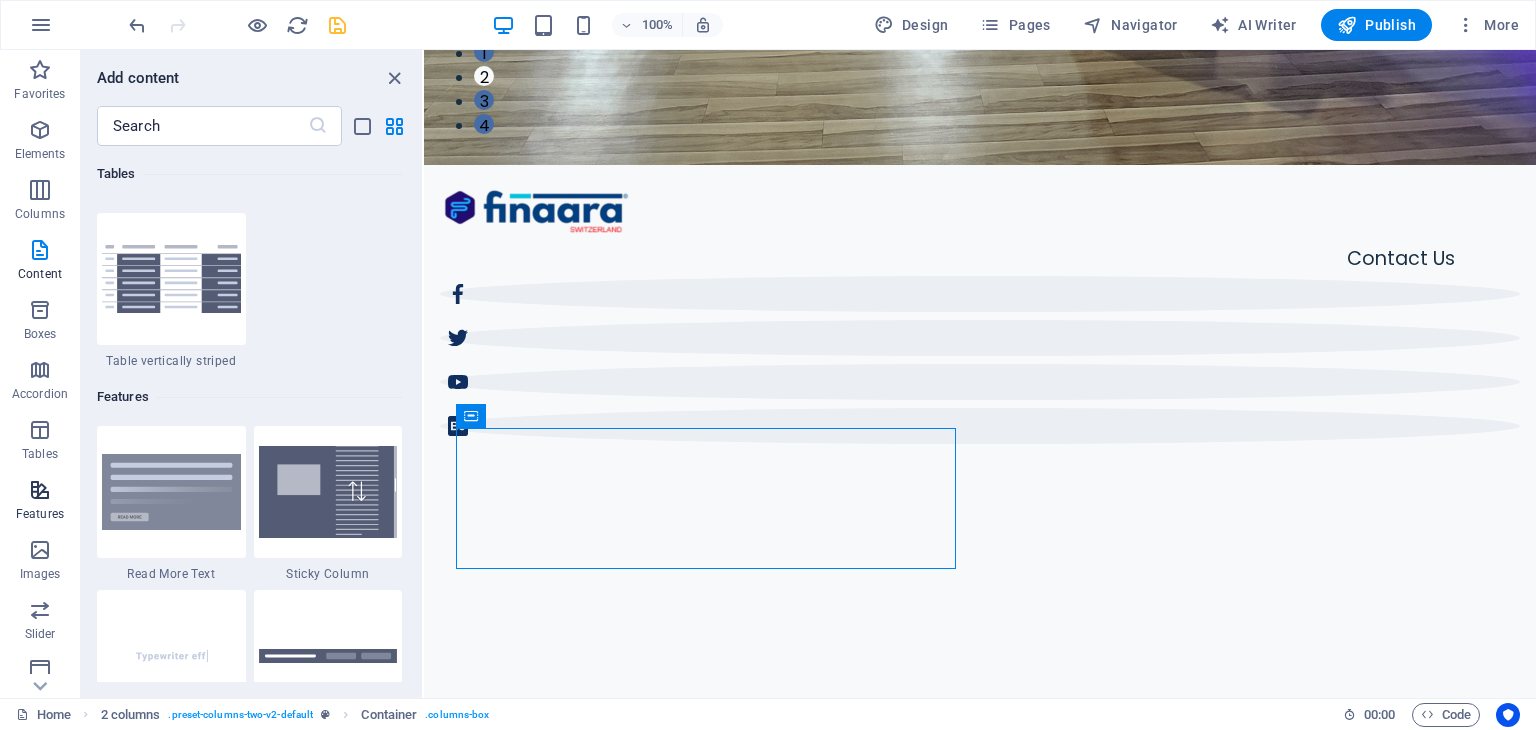 scroll, scrollTop: 7795, scrollLeft: 0, axis: vertical 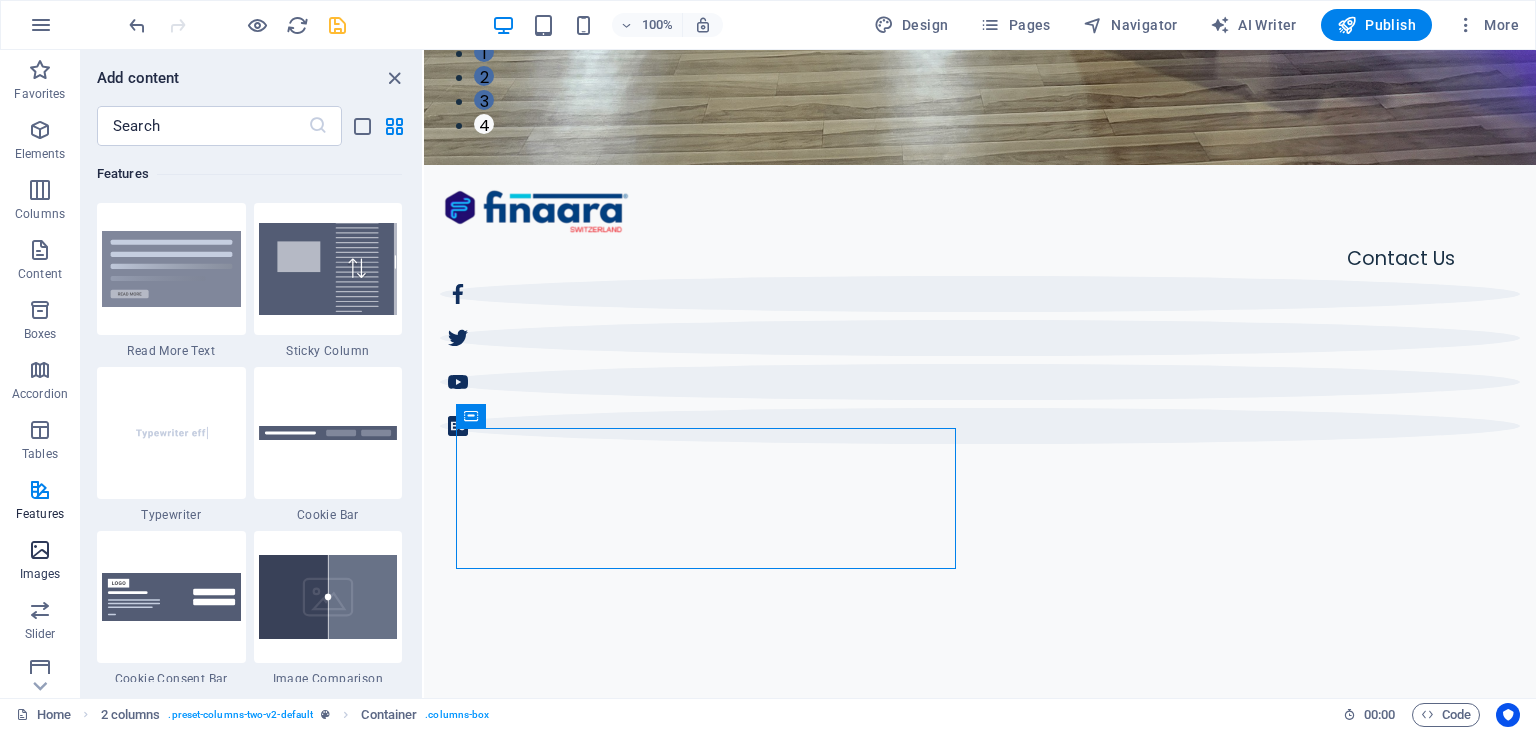 click at bounding box center (40, 550) 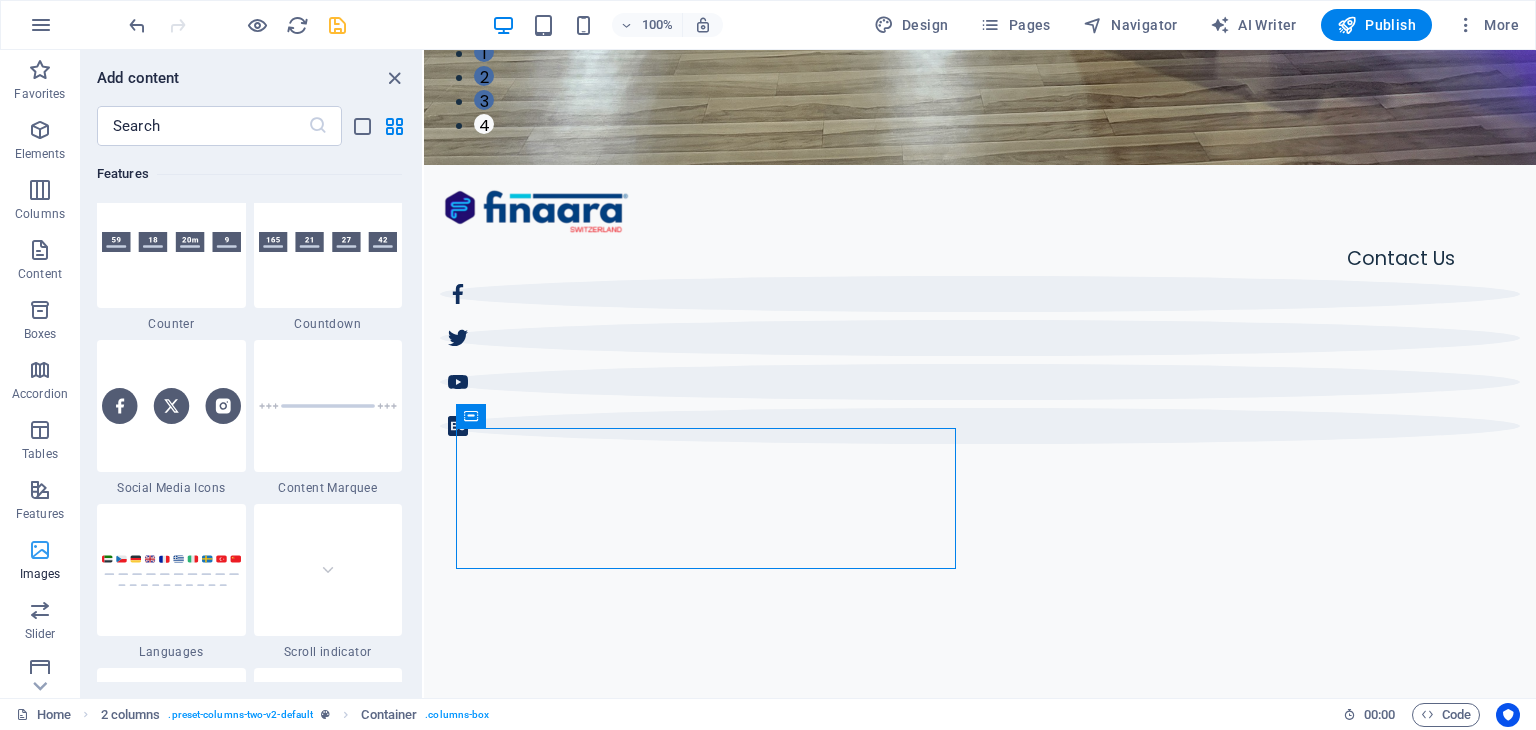 scroll, scrollTop: 10140, scrollLeft: 0, axis: vertical 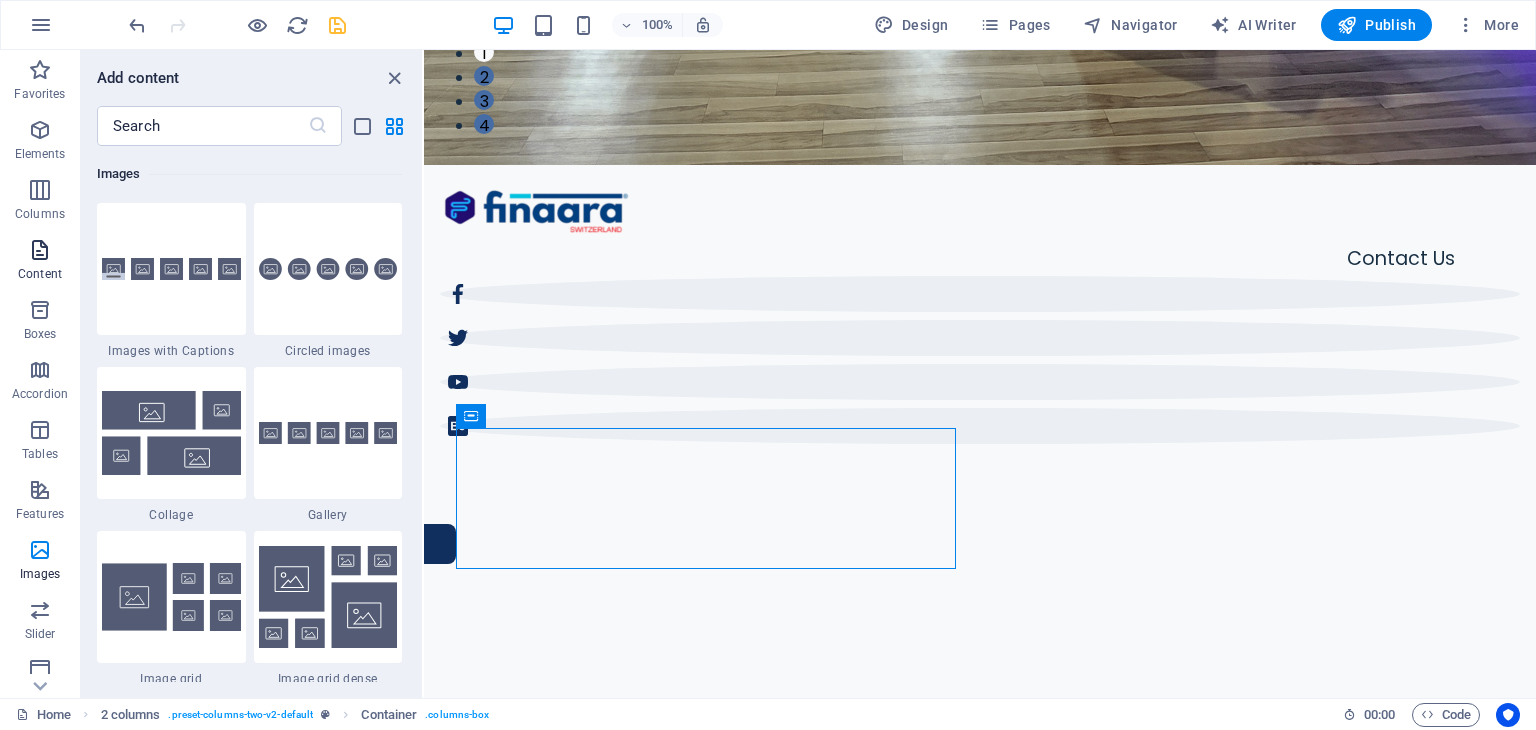 click at bounding box center (40, 250) 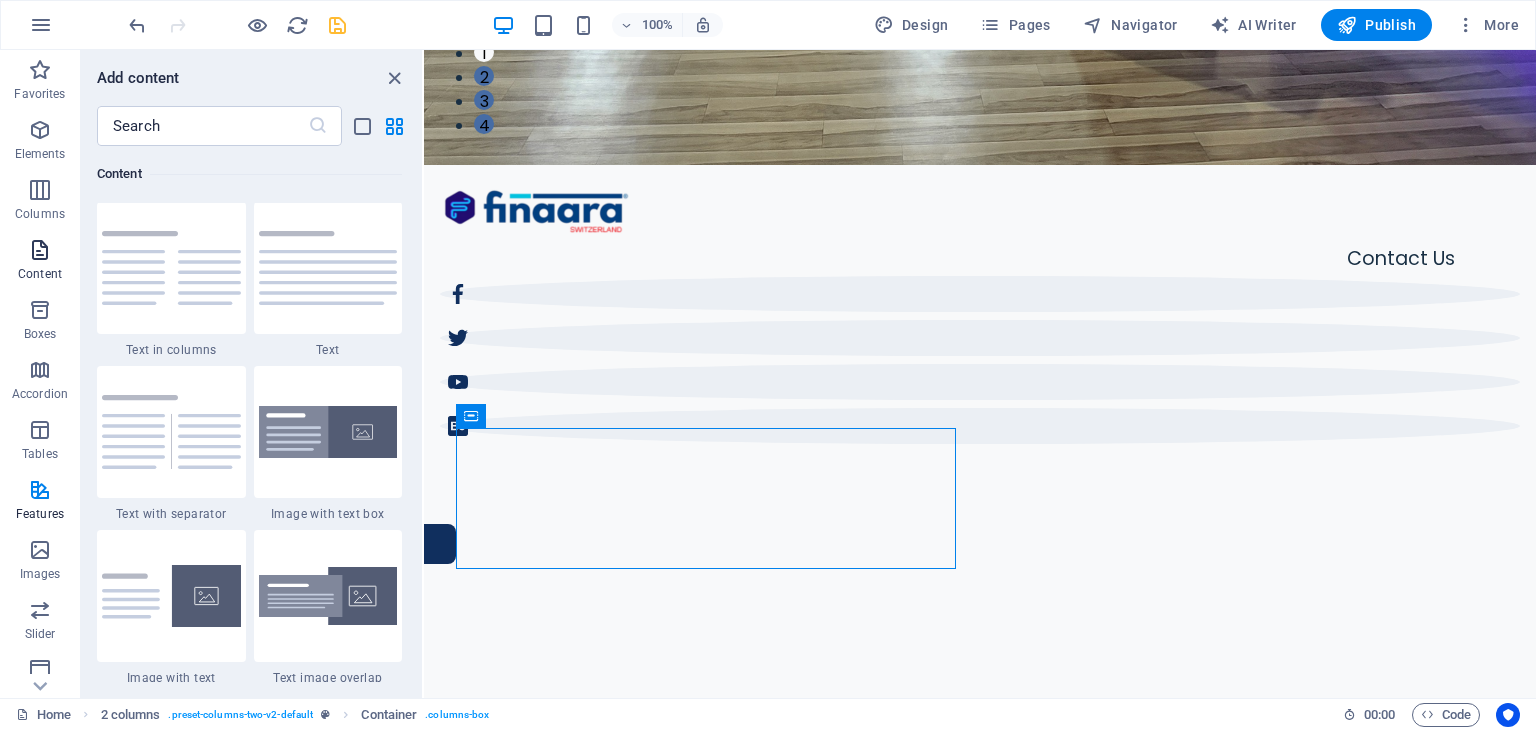 scroll, scrollTop: 3499, scrollLeft: 0, axis: vertical 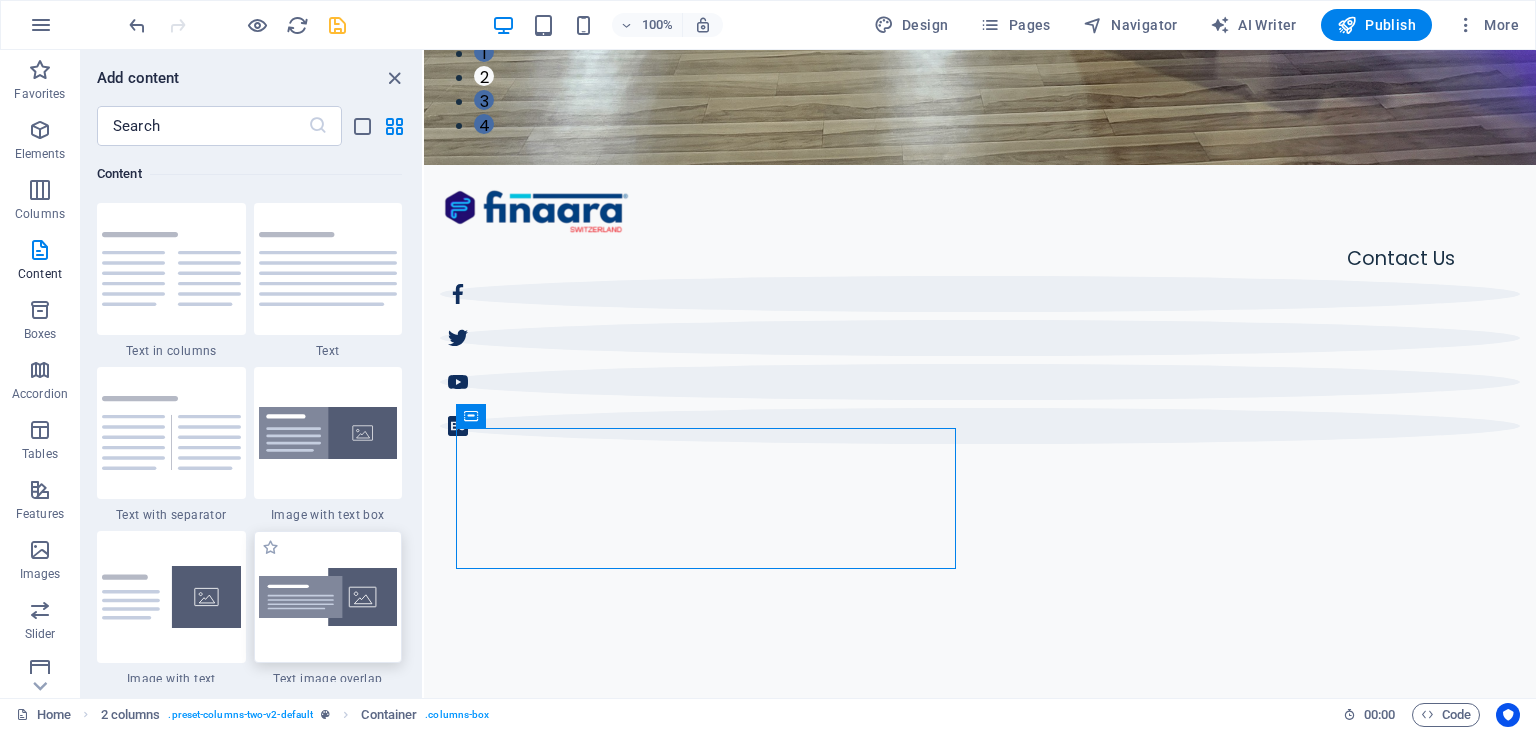 click at bounding box center (328, 597) 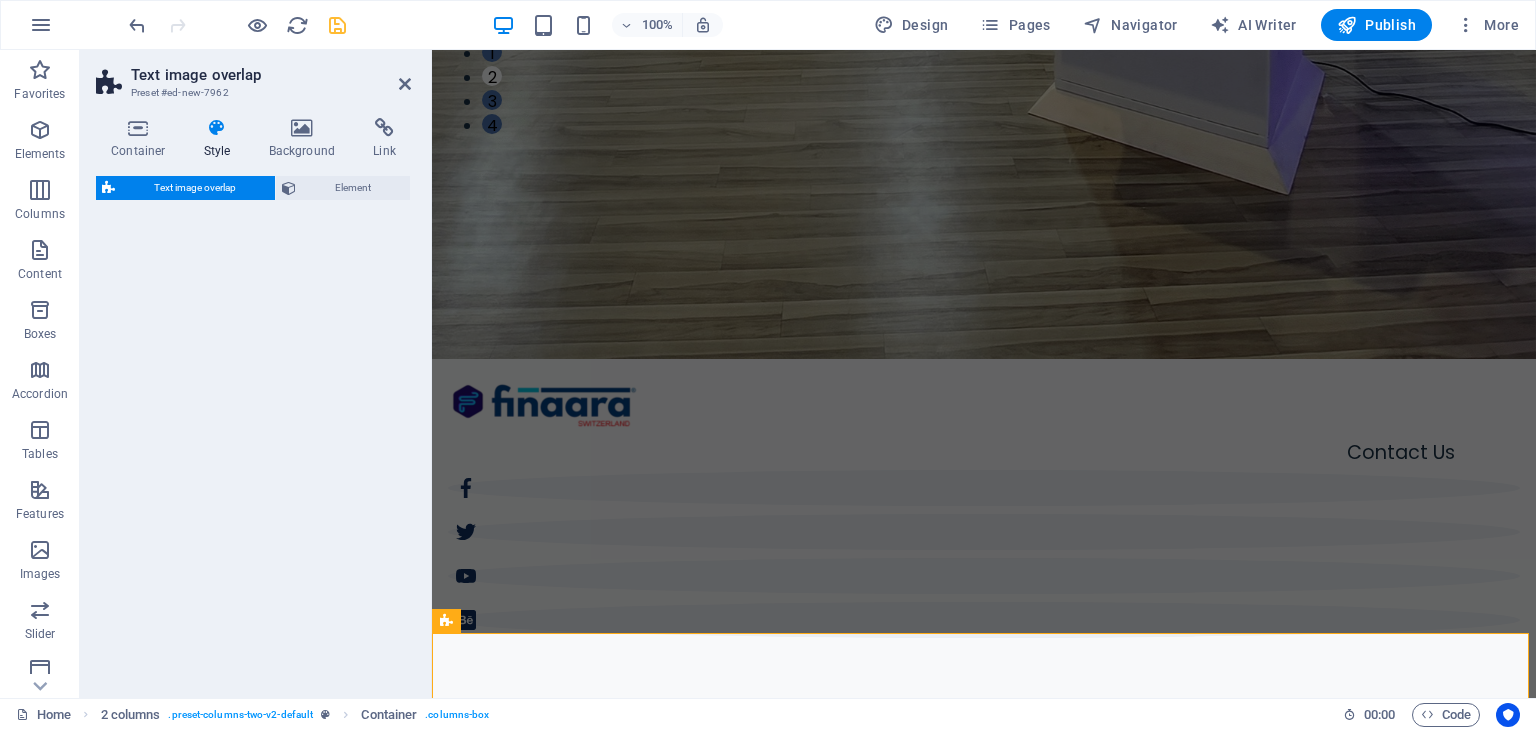 select on "rem" 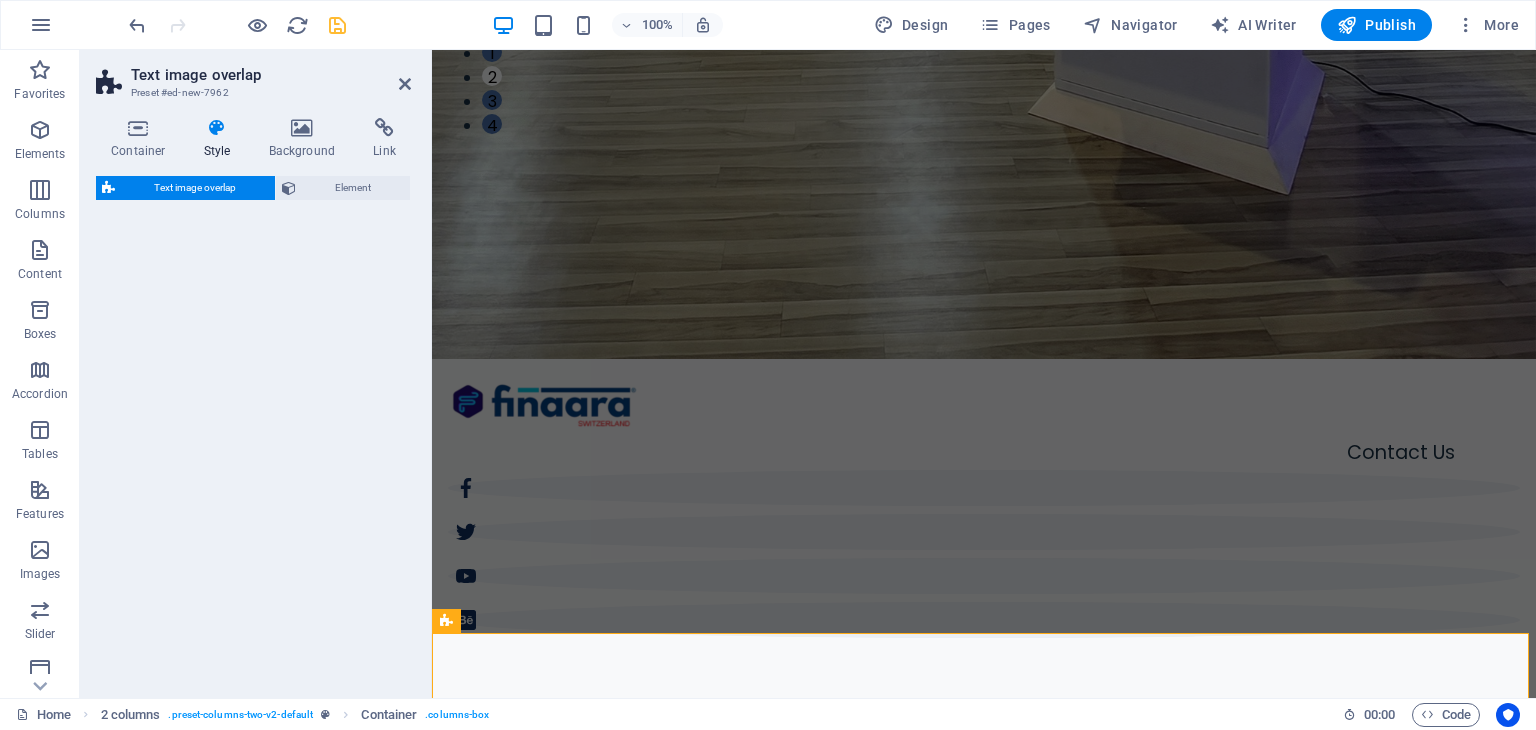 select on "rem" 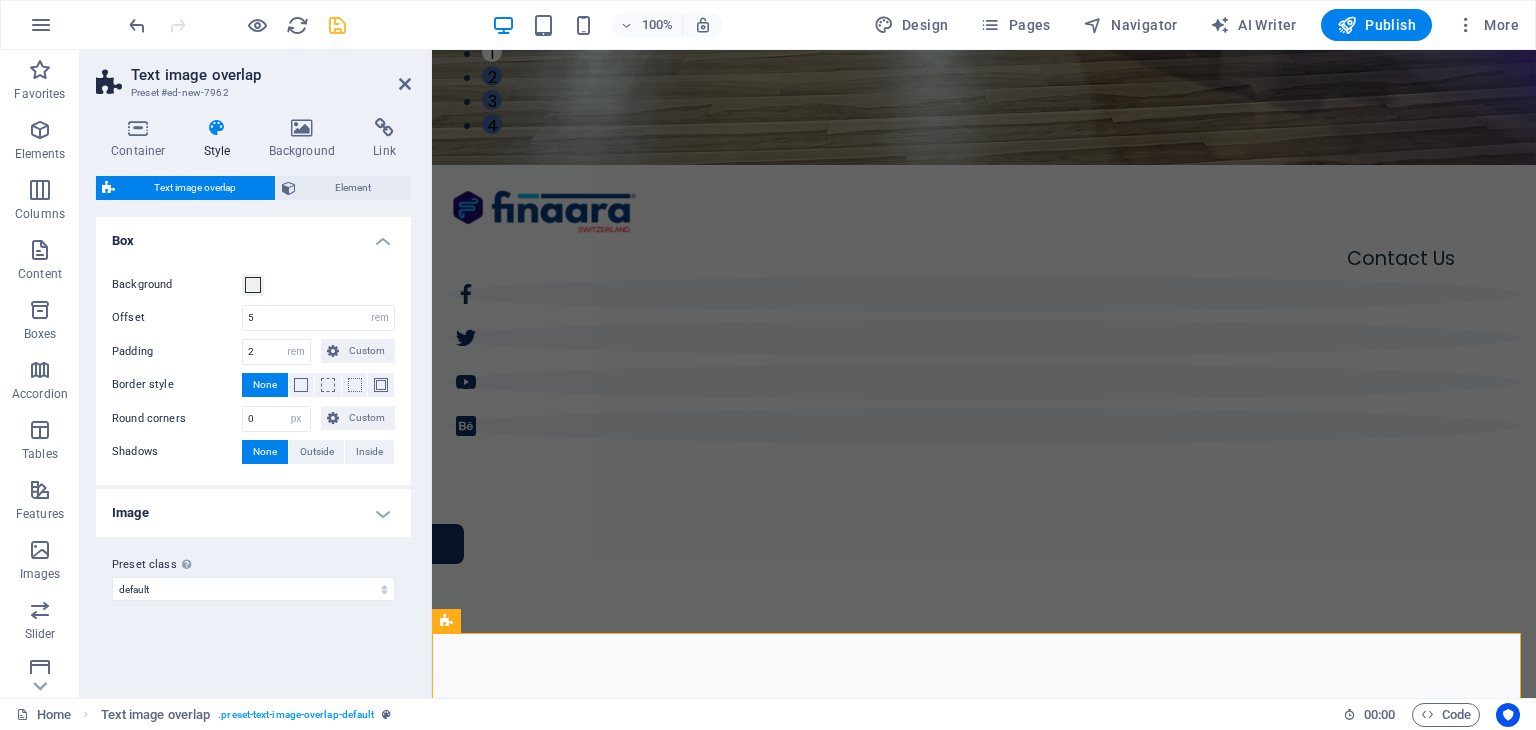 click on "Image" at bounding box center (253, 513) 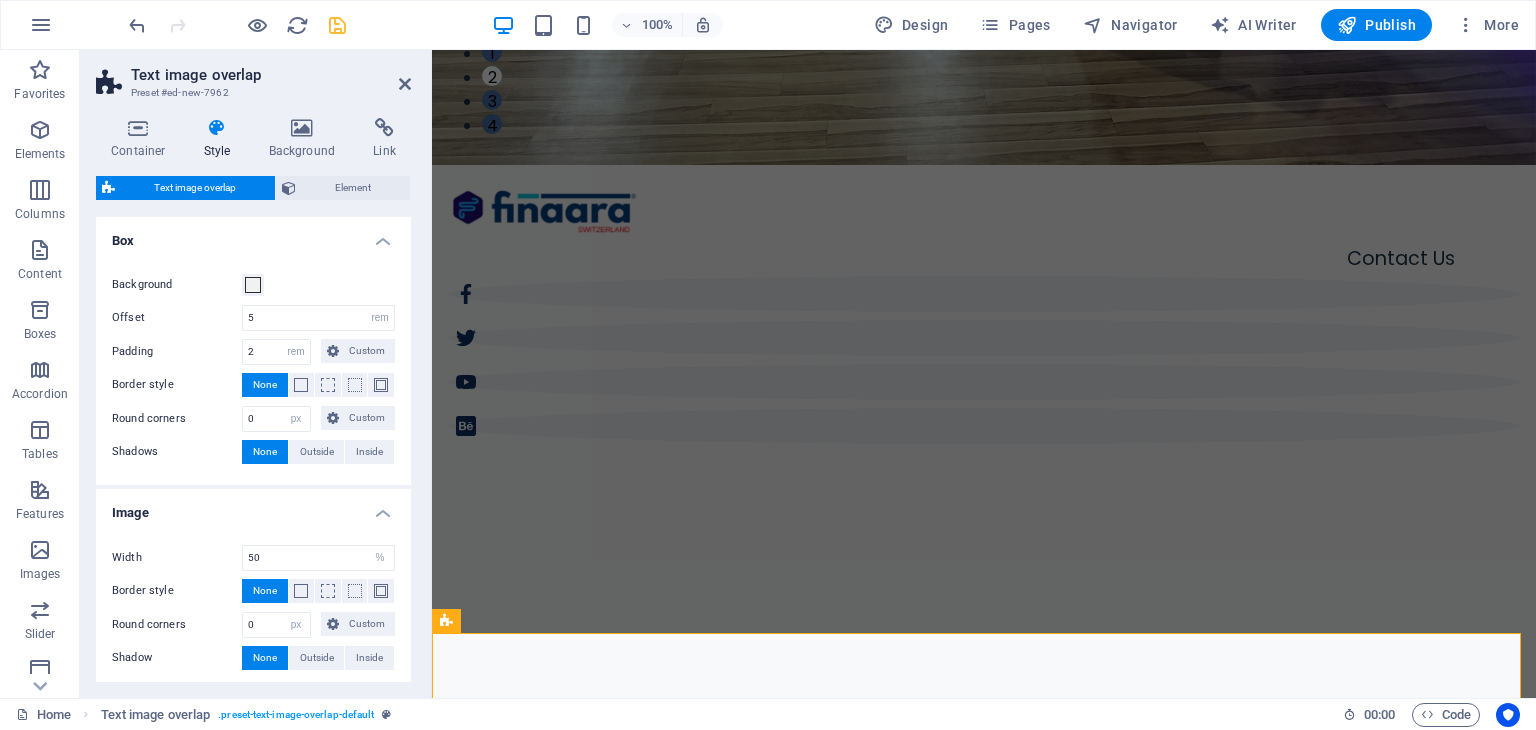 drag, startPoint x: 412, startPoint y: 511, endPoint x: 413, endPoint y: 544, distance: 33.01515 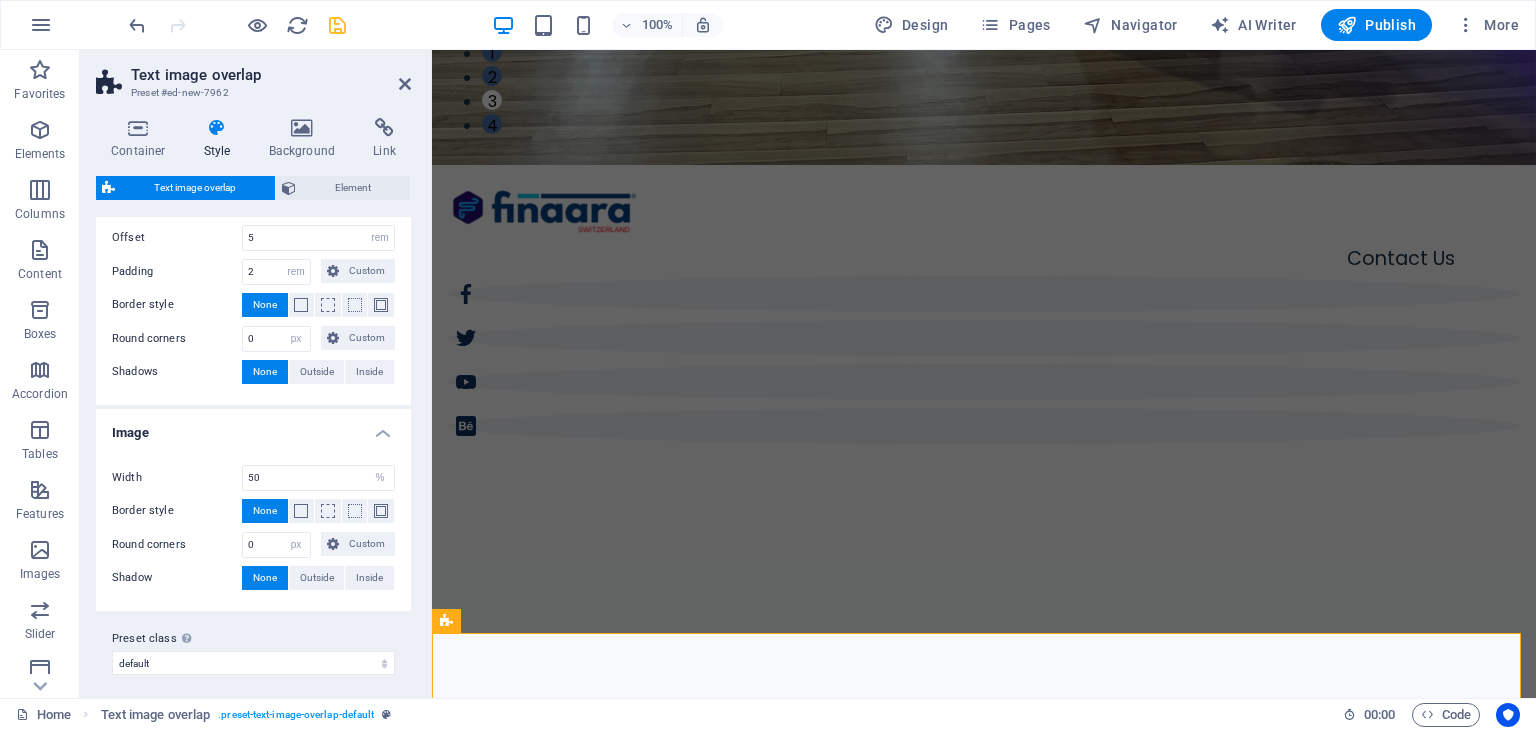 scroll, scrollTop: 87, scrollLeft: 0, axis: vertical 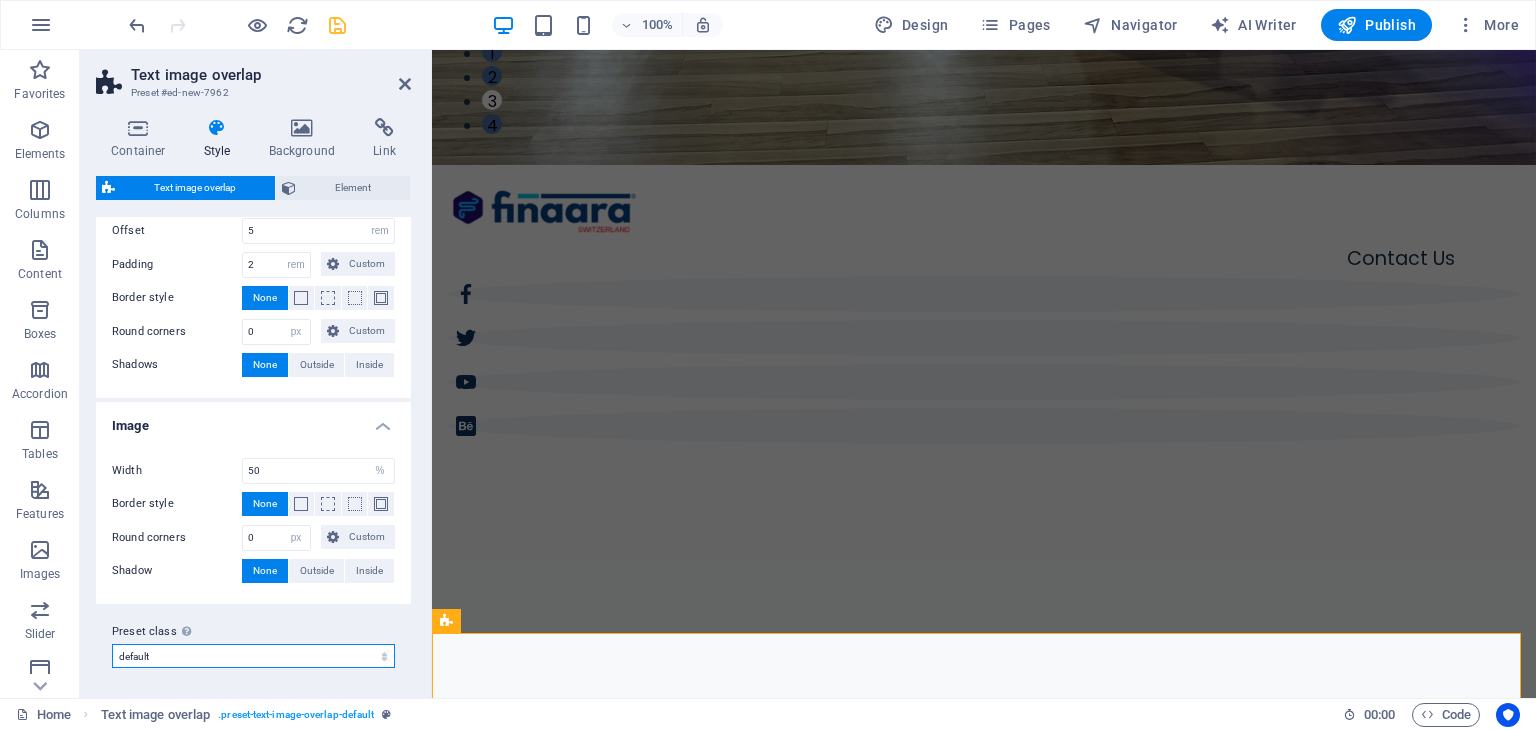 click on "default Add preset class" at bounding box center [253, 656] 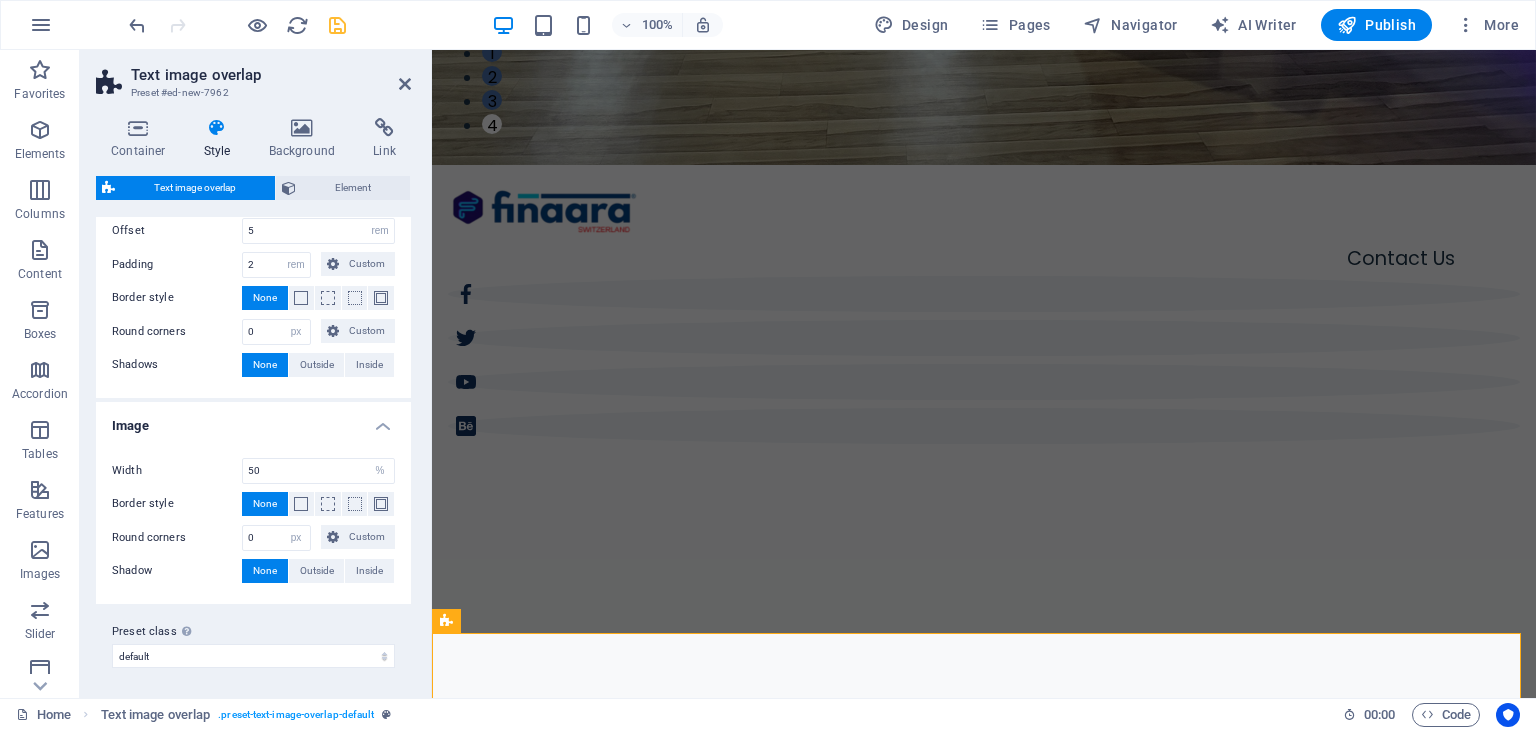 click at bounding box center [984, 1198] 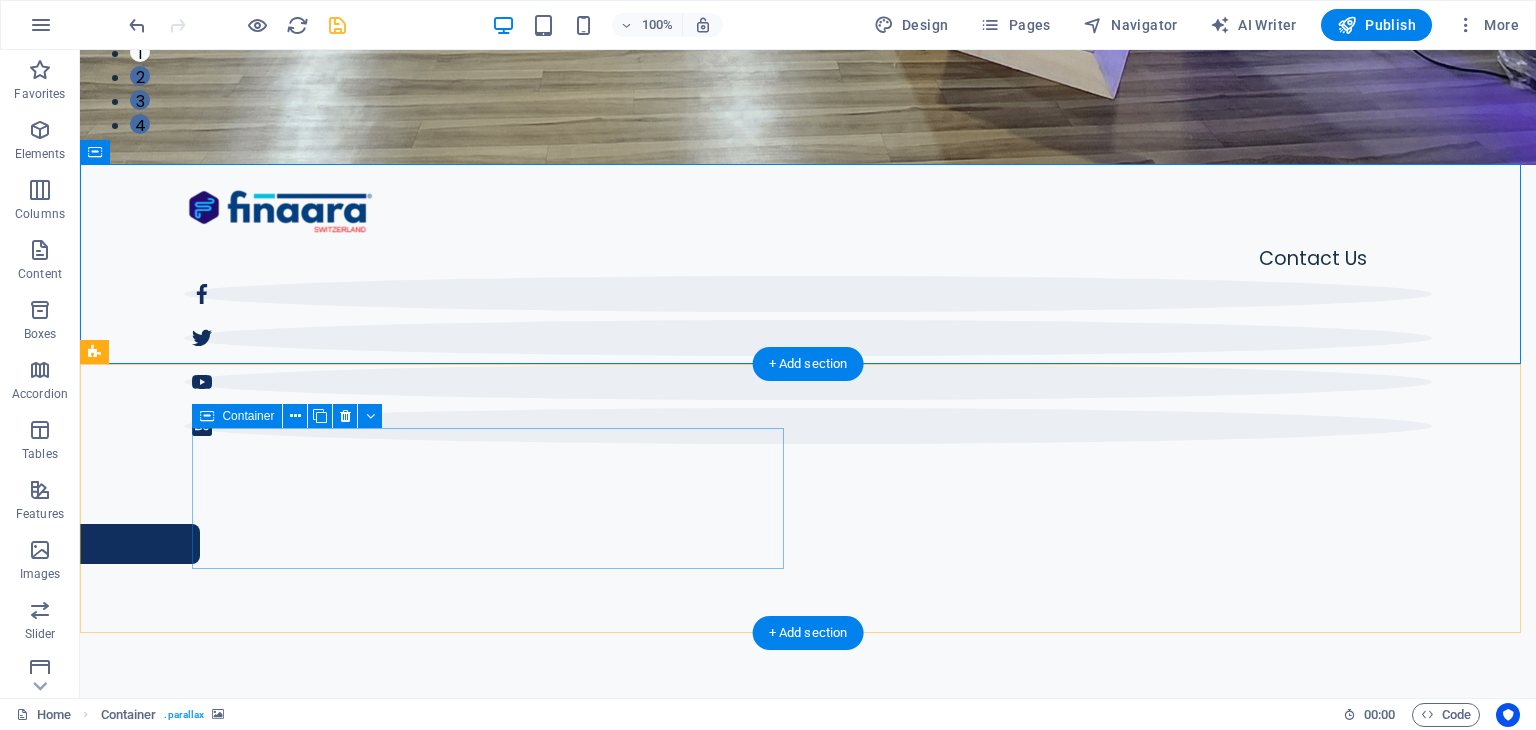 click on "Drop content here or  Add elements  Paste clipboard" at bounding box center (408, 1994) 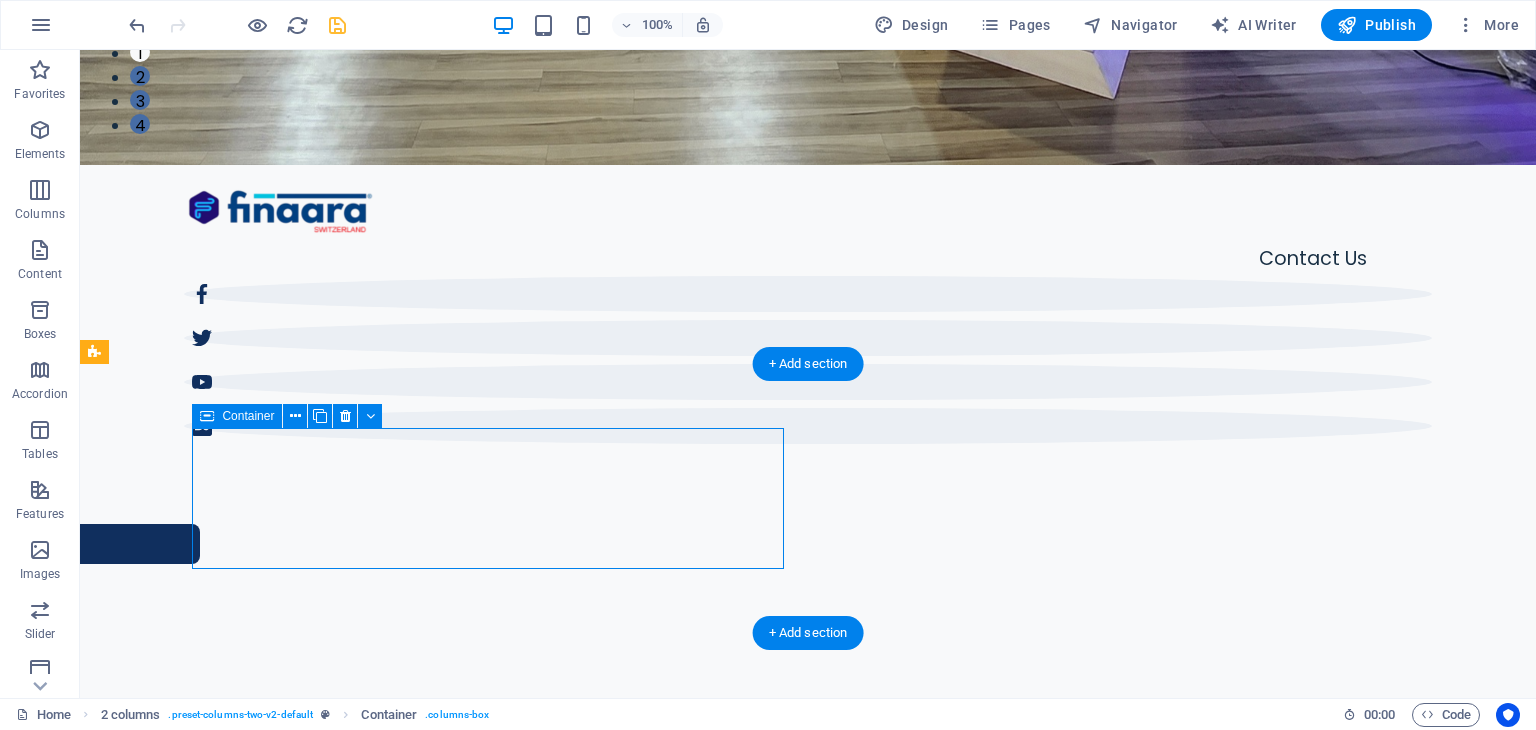 click on "Add elements" at bounding box center (349, 2024) 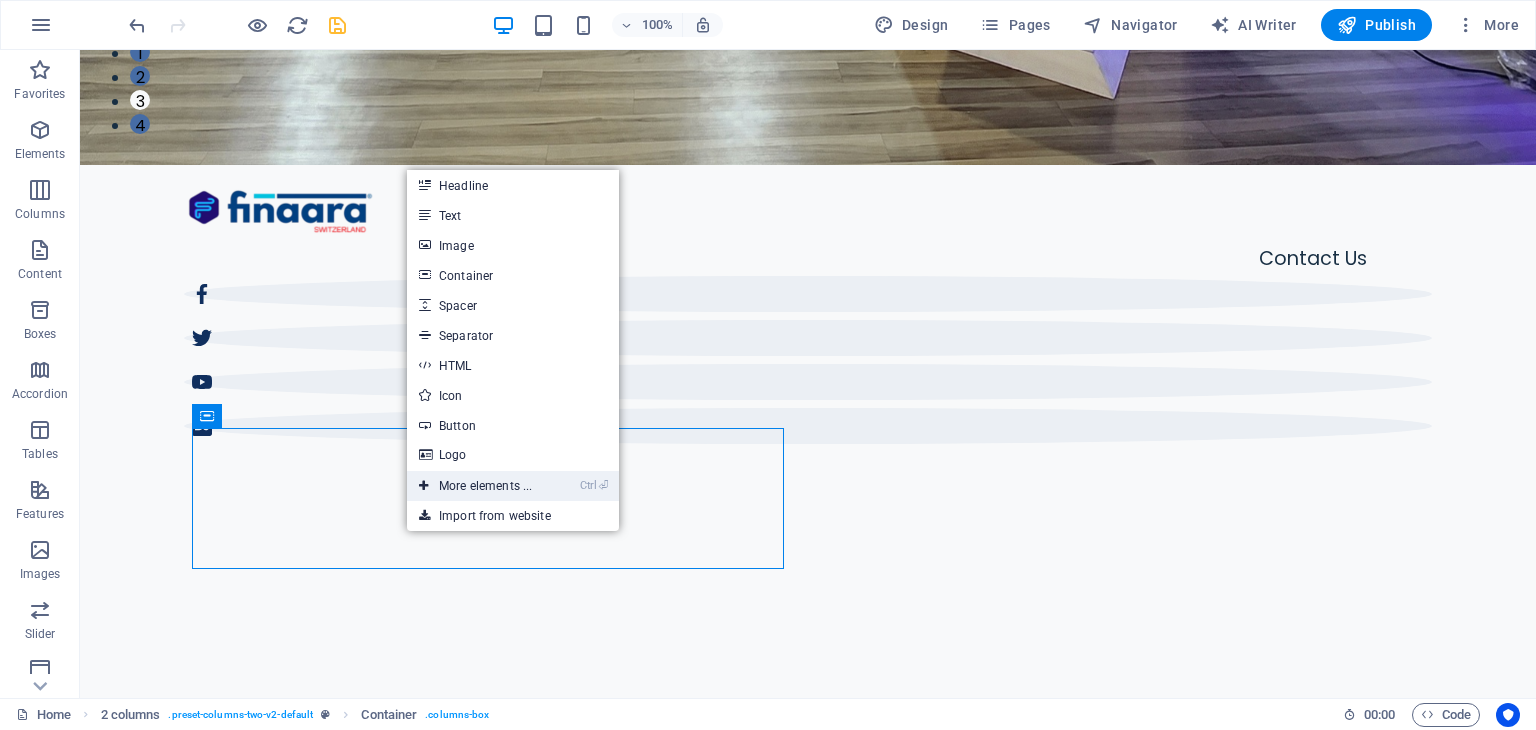 click on "Ctrl ⏎  More elements ..." at bounding box center (475, 486) 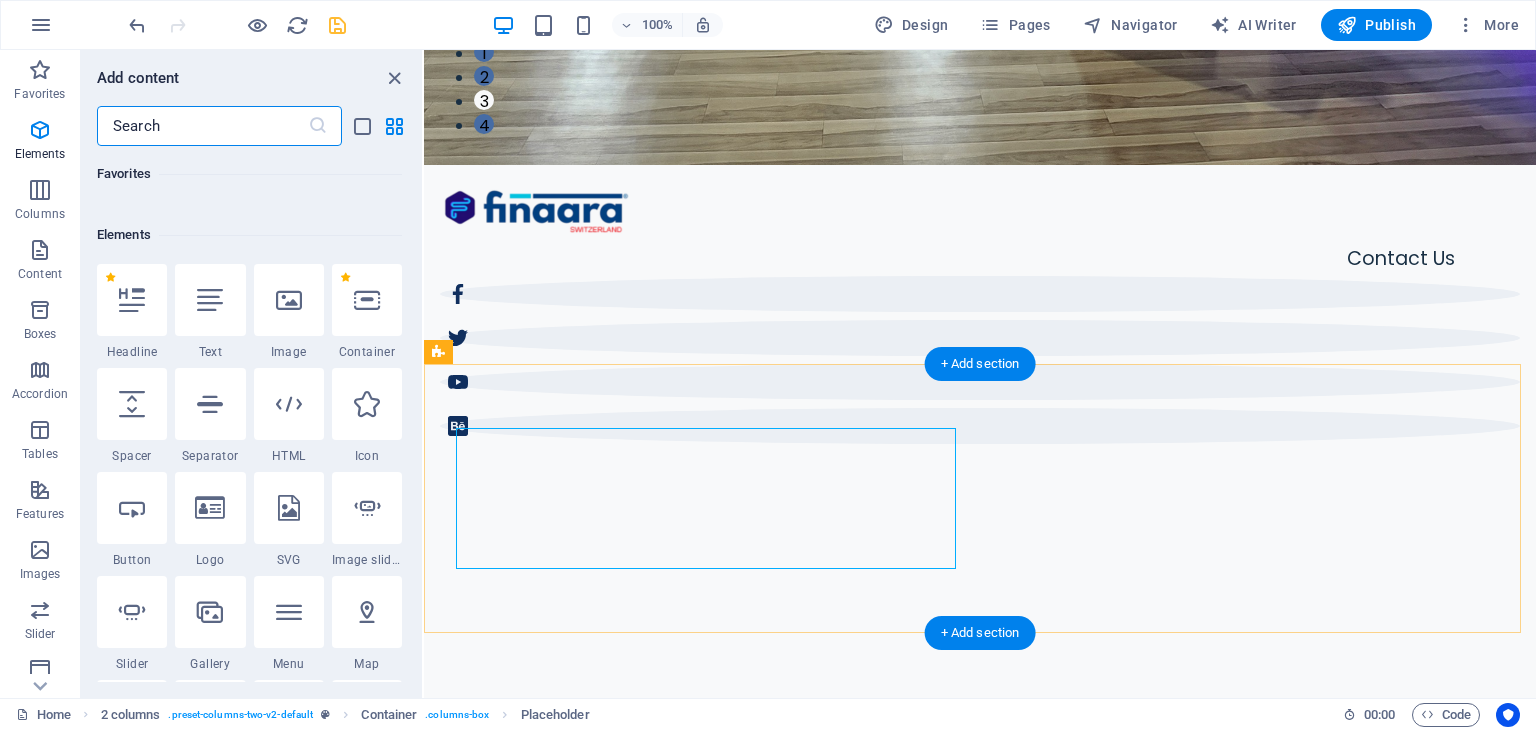 scroll, scrollTop: 212, scrollLeft: 0, axis: vertical 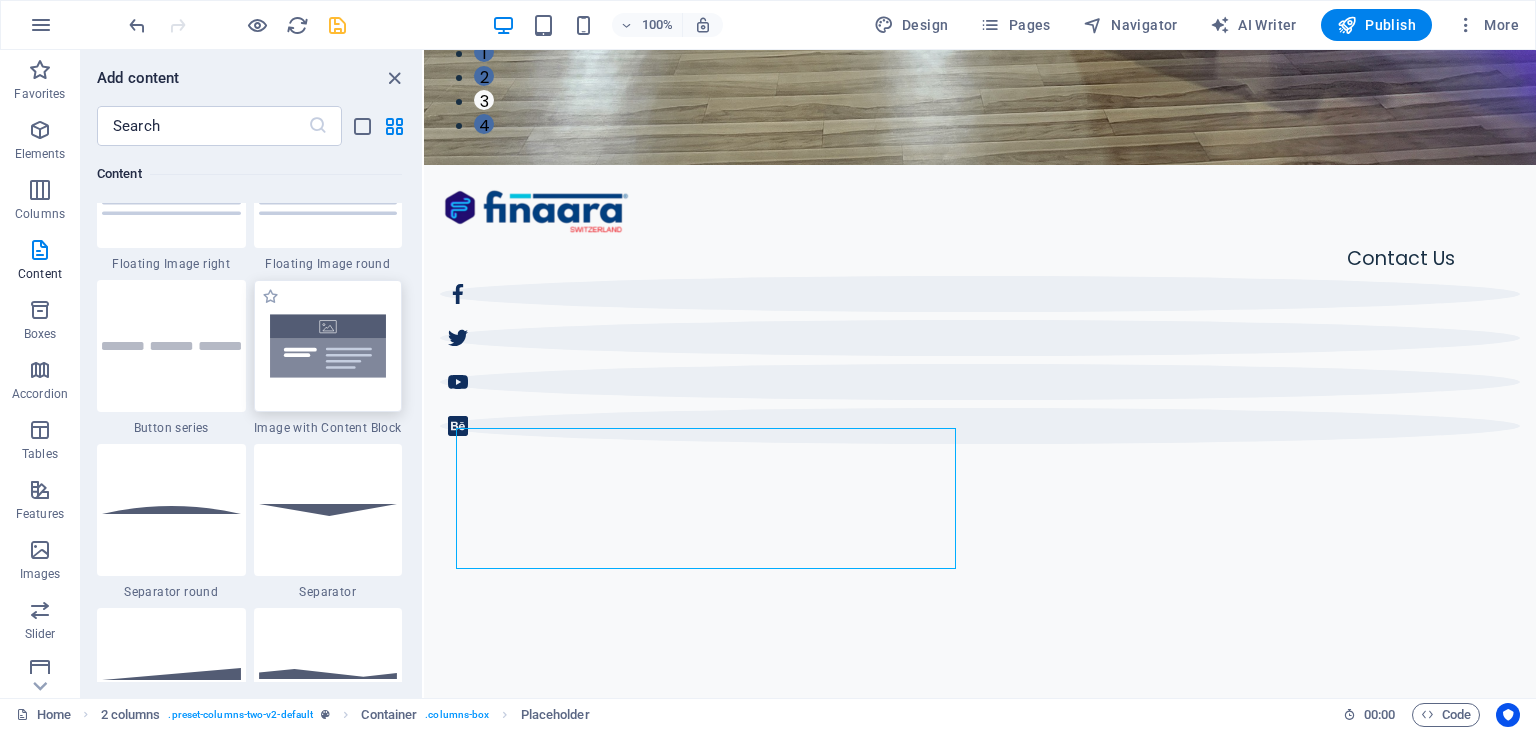 click at bounding box center [328, 346] 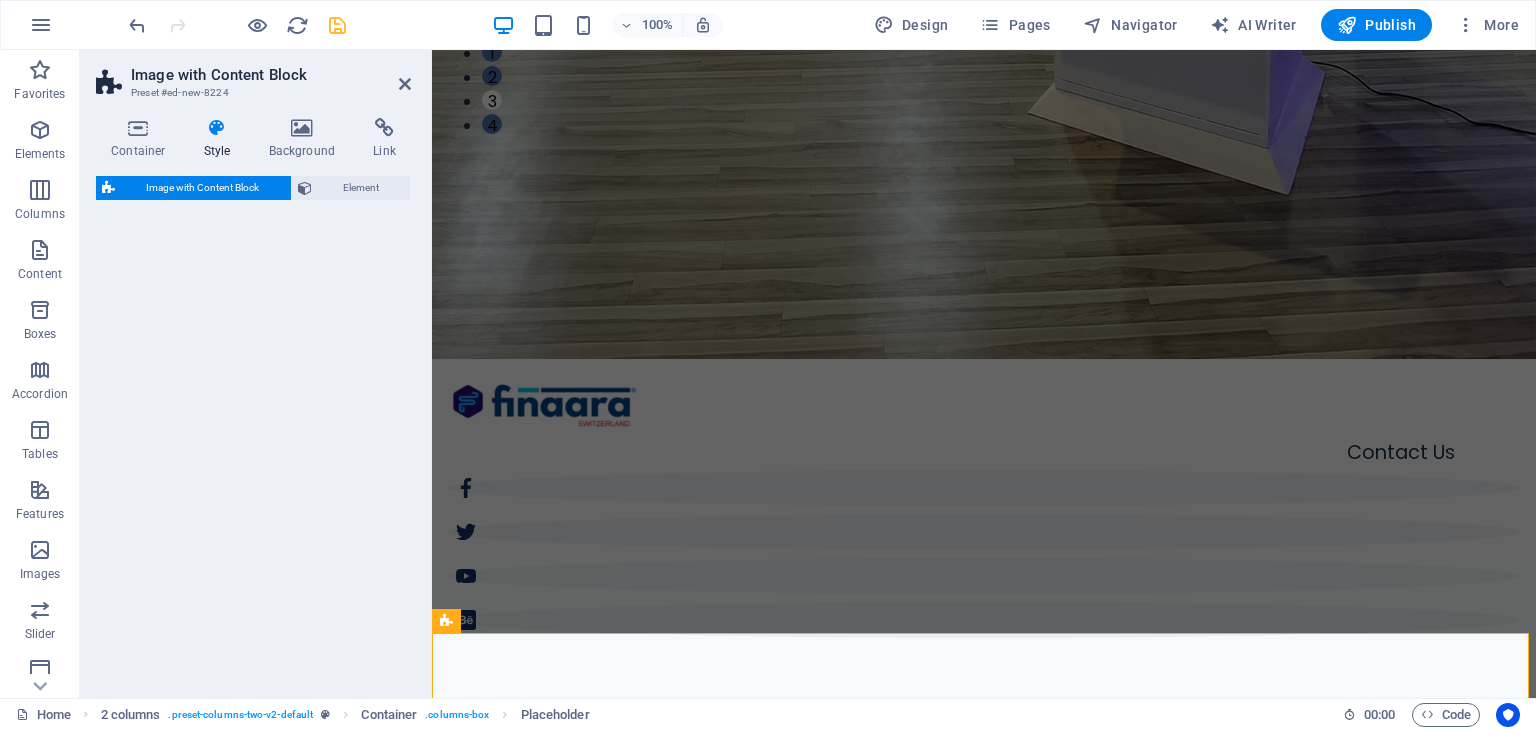 select on "rem" 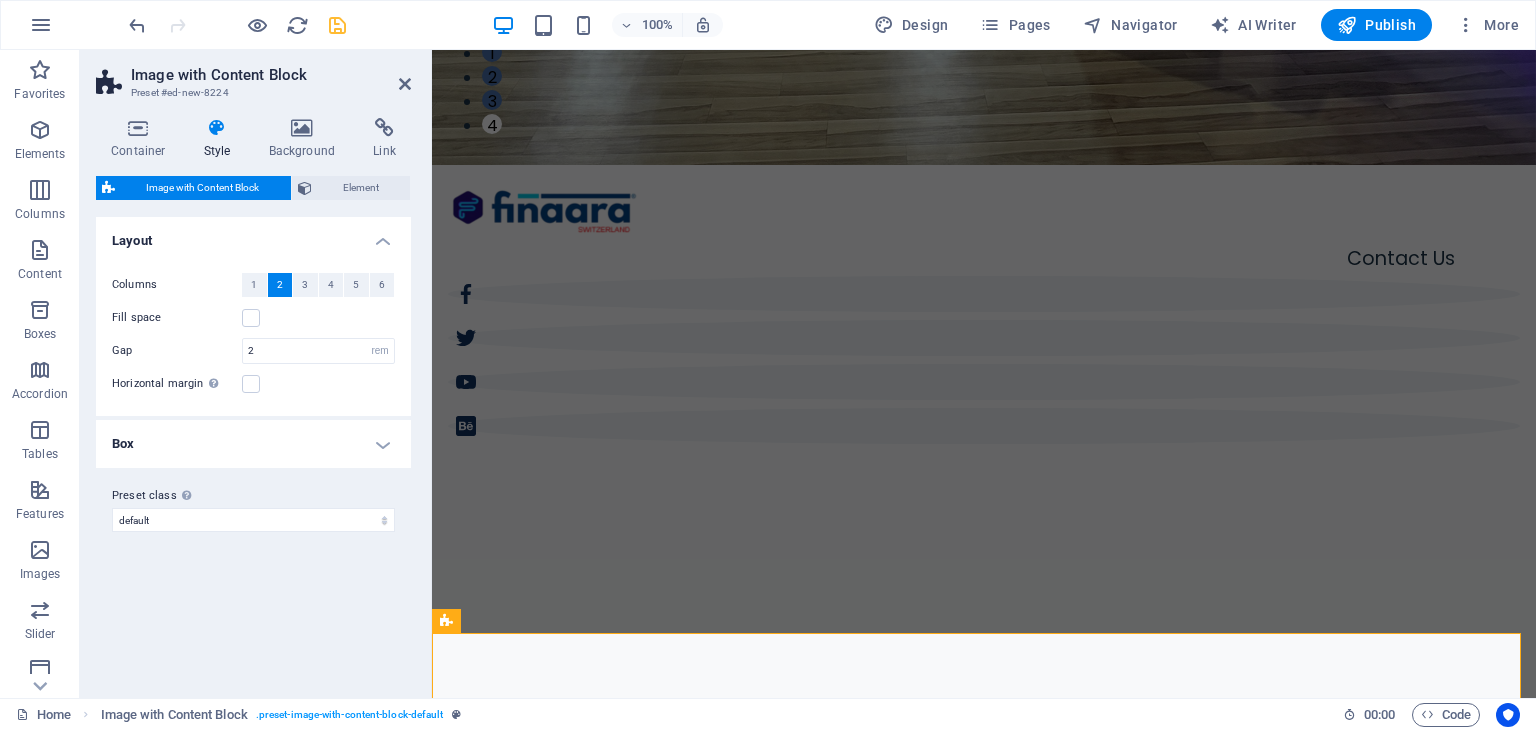 click on "2" at bounding box center [280, 285] 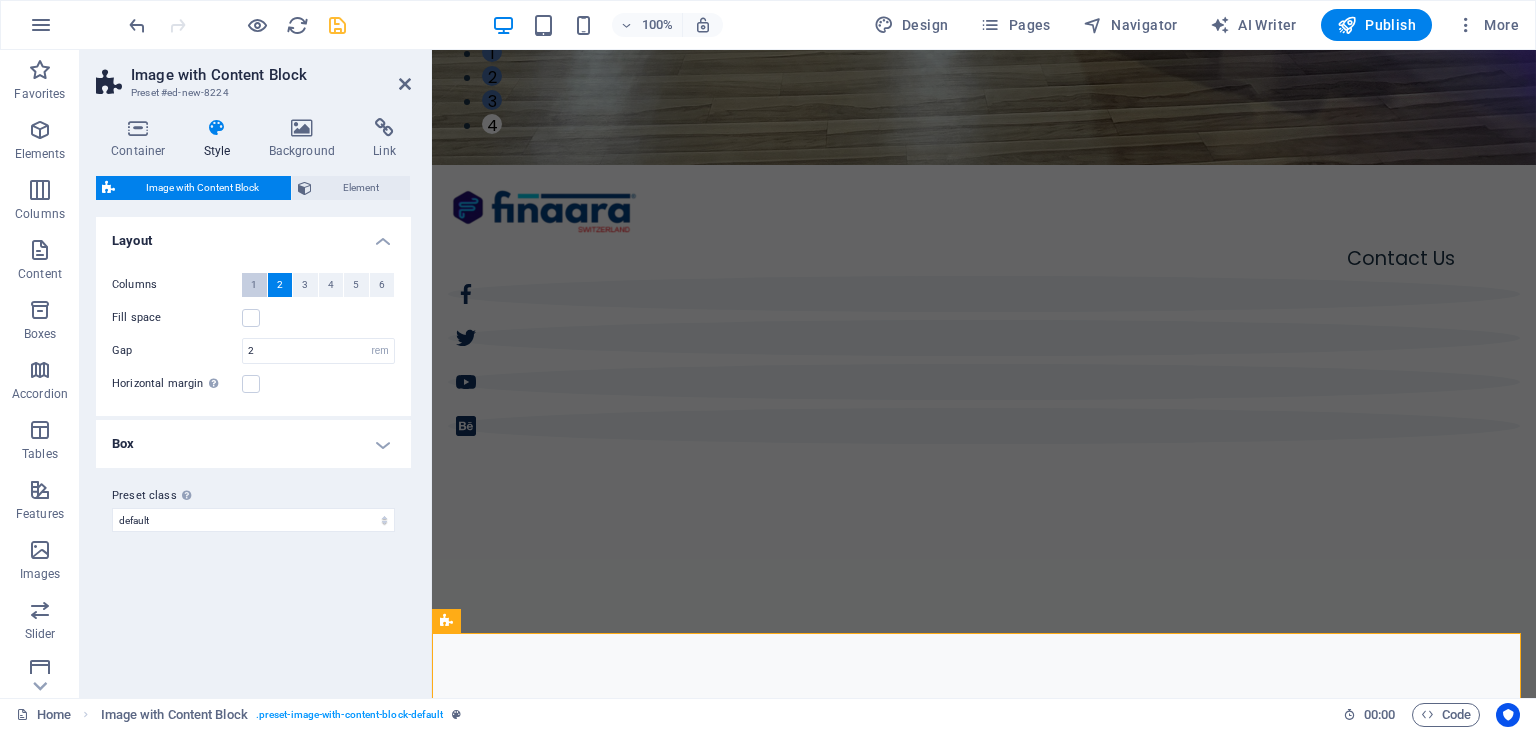 click on "1" at bounding box center (254, 285) 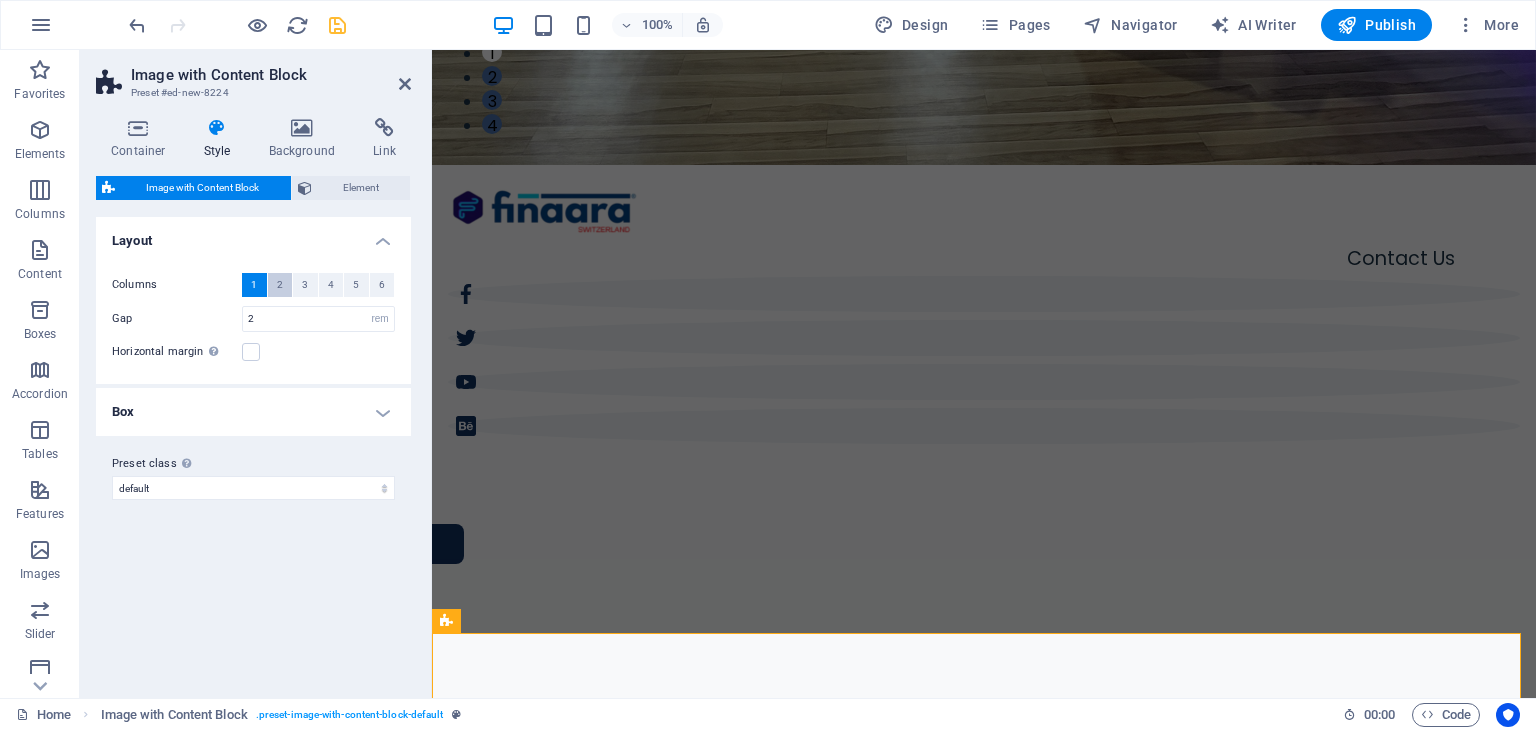 click on "2" at bounding box center [280, 285] 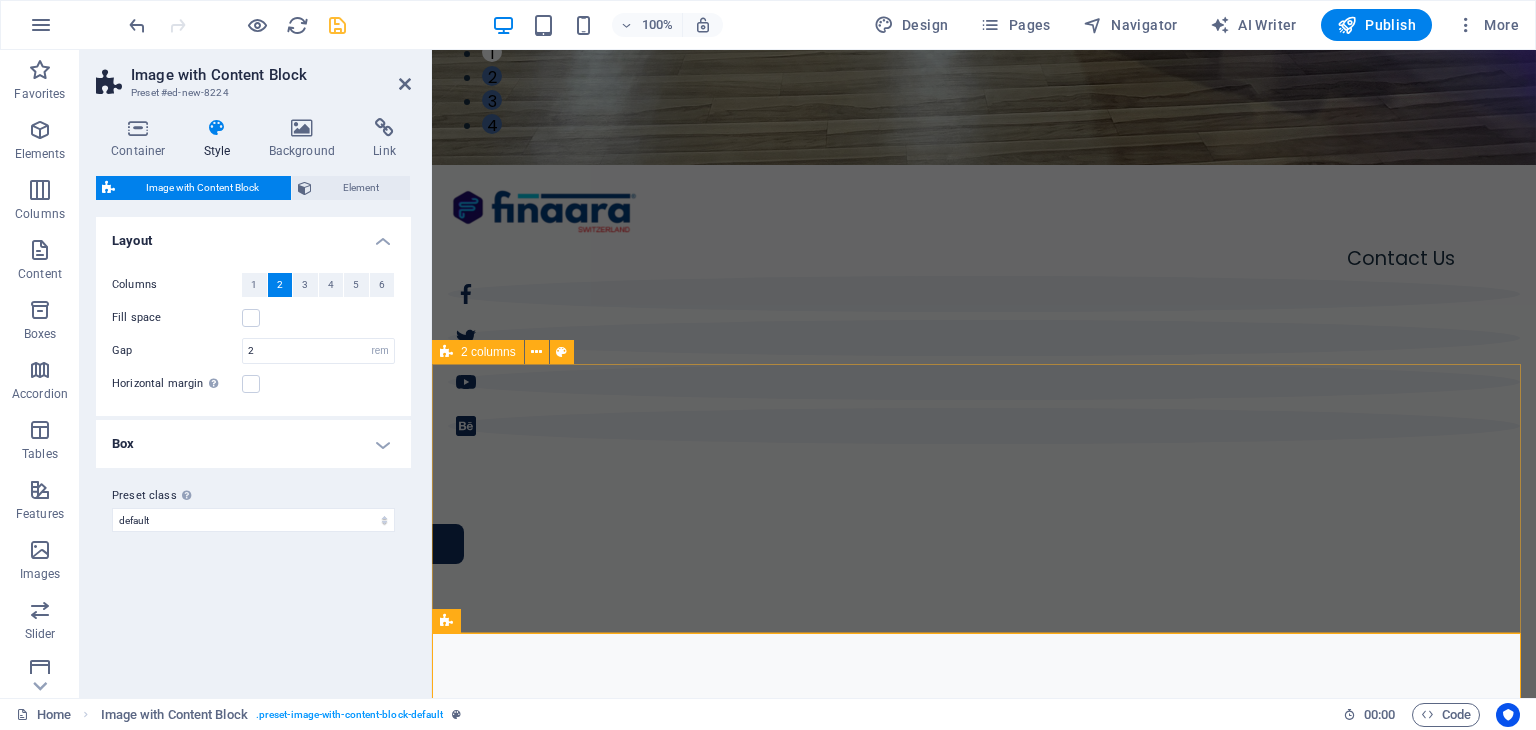click on "Drop content here or  Add elements  Paste clipboard Drop content here or  Add elements  Paste clipboard" at bounding box center [984, 2073] 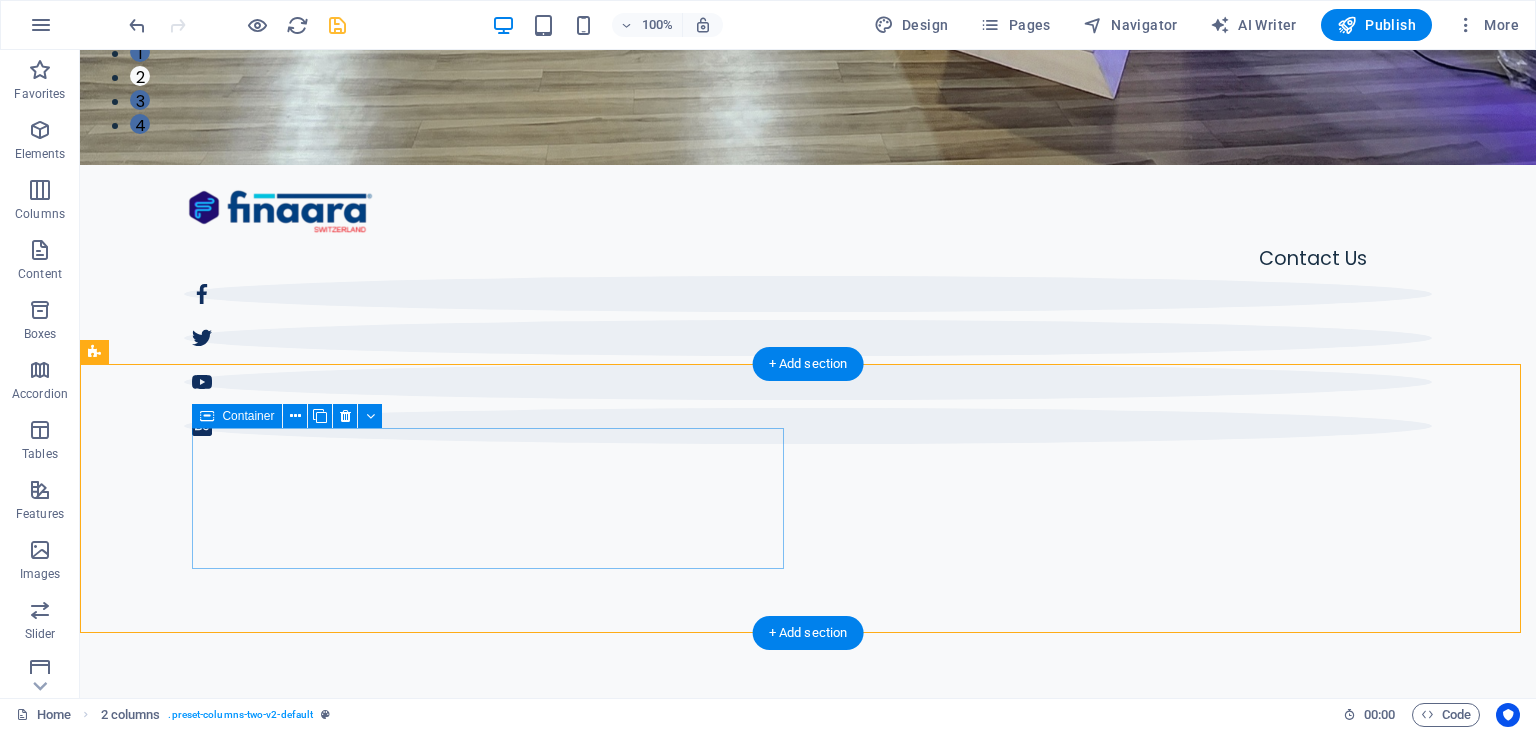 click on "Add elements" at bounding box center (349, 2024) 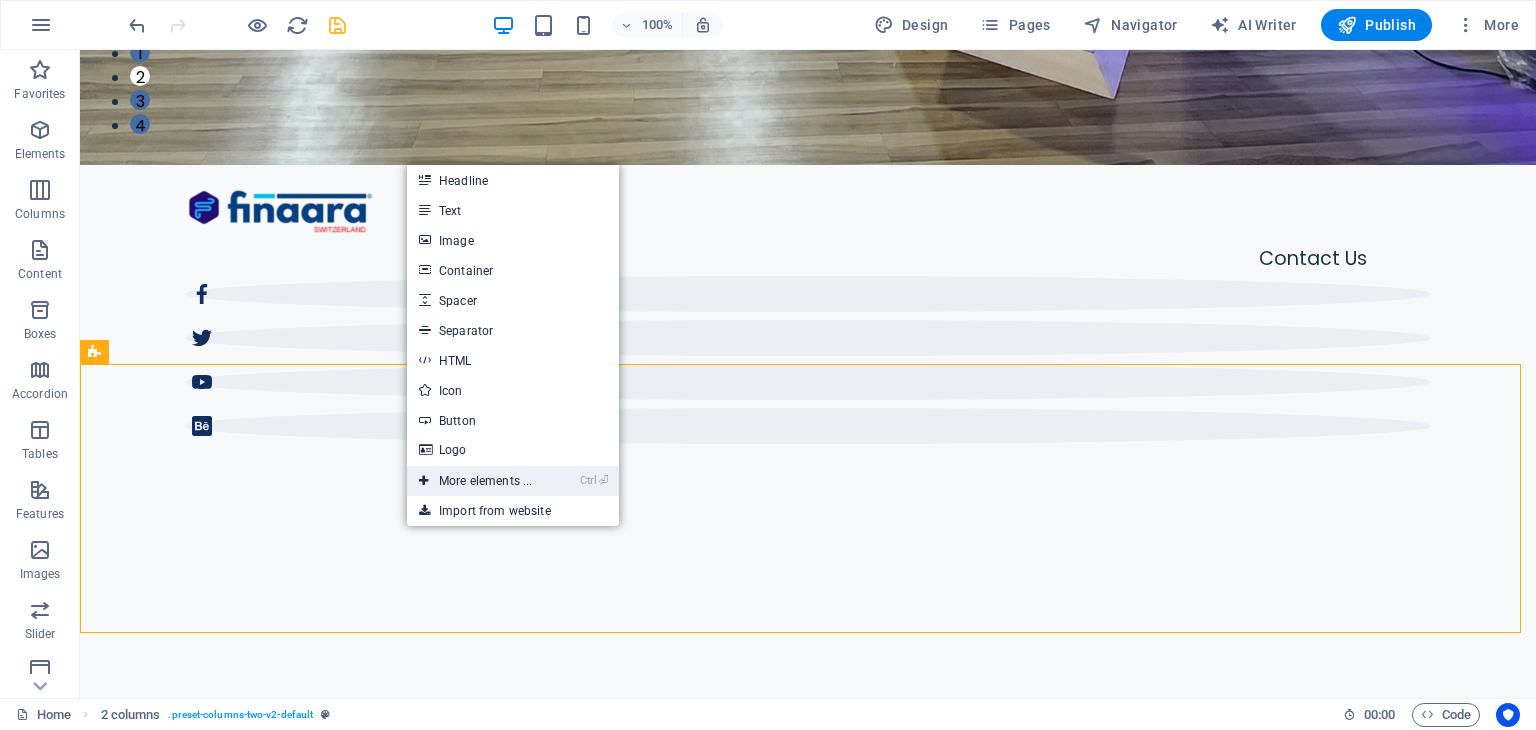 click on "Ctrl ⏎  More elements ..." at bounding box center (475, 481) 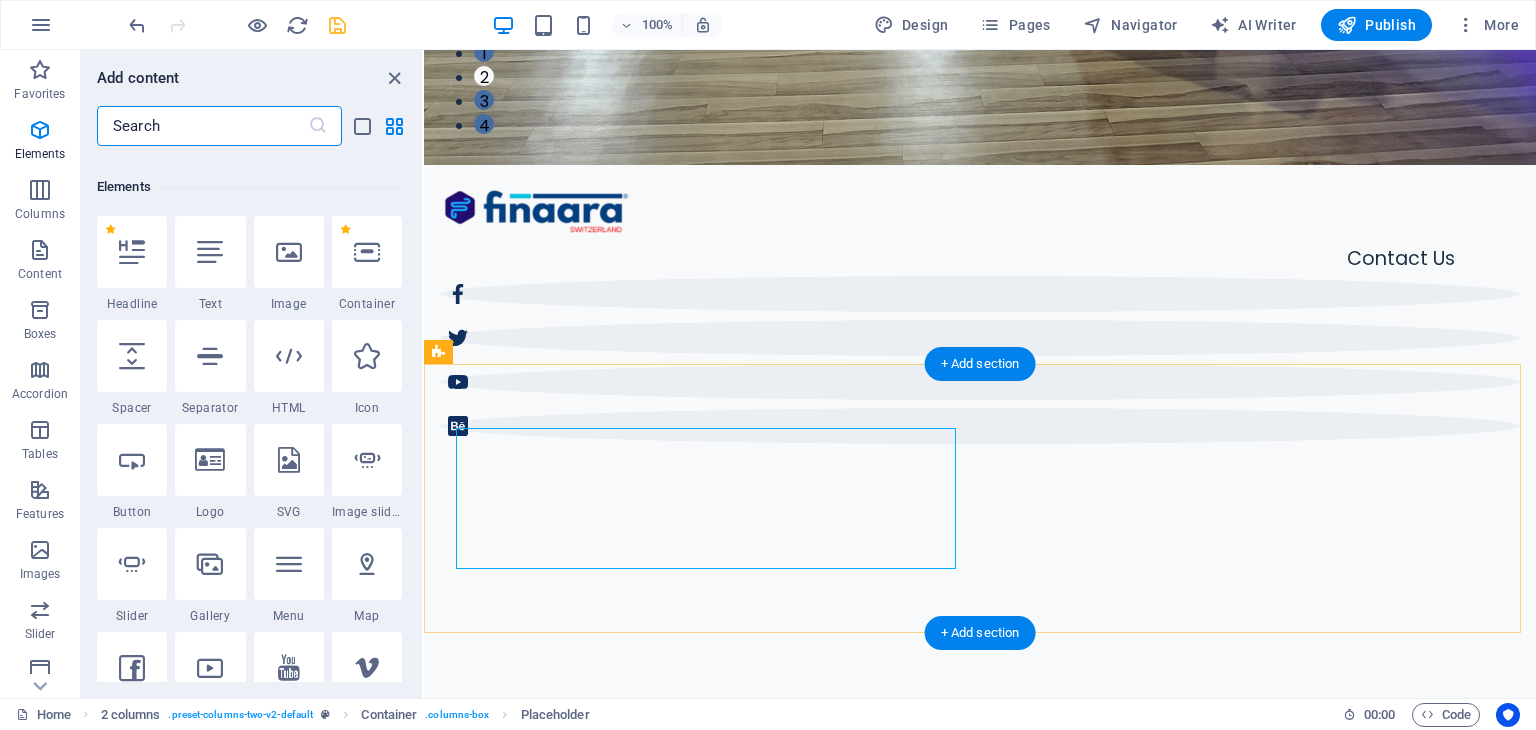 scroll, scrollTop: 212, scrollLeft: 0, axis: vertical 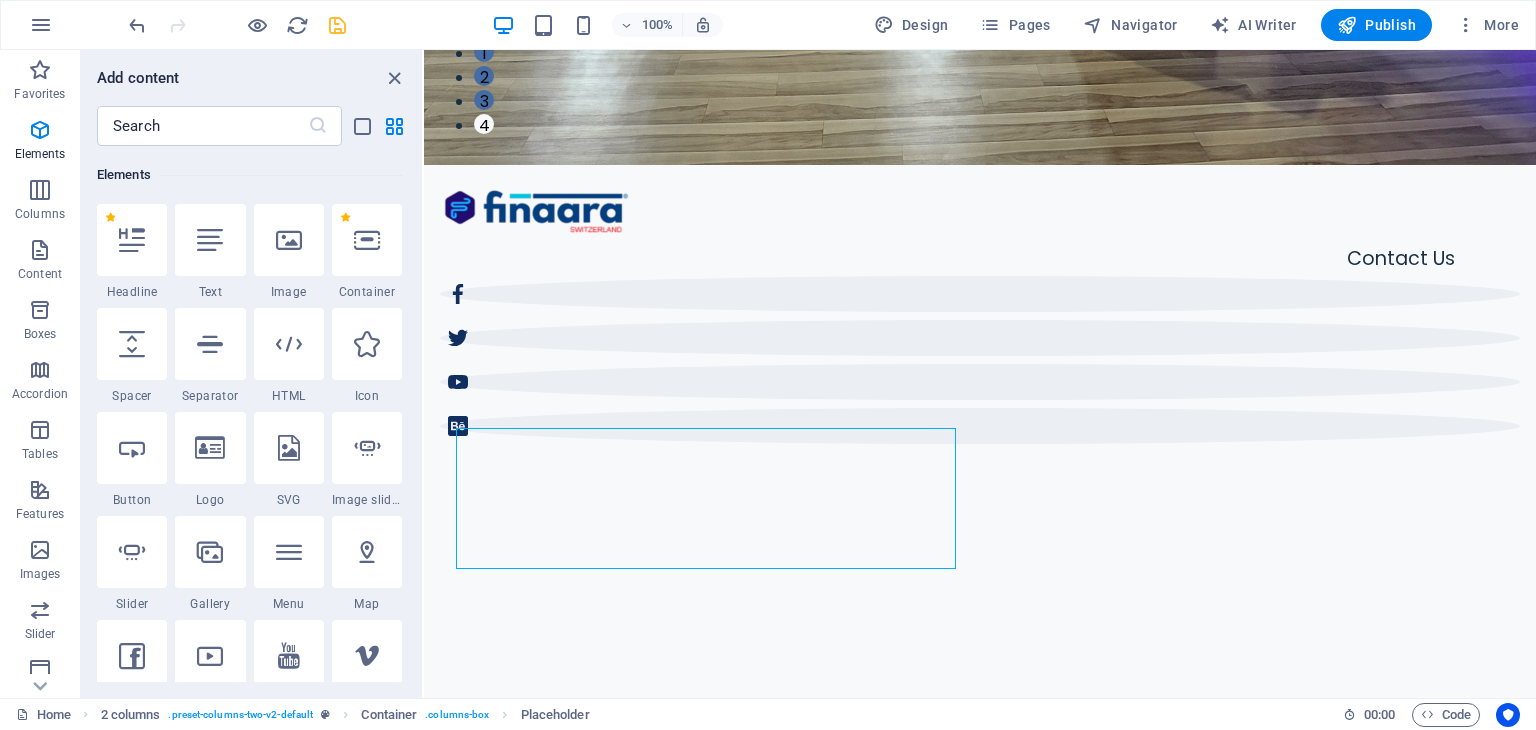 click on "Favorites 1 Star Headline 1 Star Container Elements 1 Star Headline 1 Star Text 1 Star Image 1 Star Container 1 Star Spacer 1 Star Separator 1 Star HTML 1 Star Icon 1 Star Button 1 Star Logo 1 Star SVG 1 Star Image slider 1 Star Slider 1 Star Gallery 1 Star Menu 1 Star Map 1 Star Facebook 1 Star Video 1 Star YouTube 1 Star Vimeo 1 Star Document 1 Star Audio 1 Star Iframe 1 Star Privacy 1 Star Languages Columns 1 Star Container 1 Star 2 columns 1 Star 3 columns 1 Star 4 columns 1 Star 5 columns 1 Star 6 columns 1 Star 40-60 1 Star 20-80 1 Star 80-20 1 Star 30-70 1 Star 70-30 1 Star Unequal Columns 1 Star 25-25-50 1 Star 25-50-25 1 Star 50-25-25 1 Star 20-60-20 1 Star 50-16-16-16 1 Star 16-16-16-50 1 Star Grid 2-1 1 Star Grid 1-2 1 Star Grid 3-1 1 Star Grid 1-3 1 Star Grid 4-1 1 Star Grid 1-4 1 Star Grid 1-2-1 1 Star Grid 1-1-2 1 Star Grid 2h-2v 1 Star Grid 2v-2h 1 Star Grid 2-1-2 1 Star Grid 3-4 Content 1 Star Text in columns 1 Star Text 1 Star Text with separator 1 Star Image with text box 1 Star 1 Star Boxes" at bounding box center (251, 414) 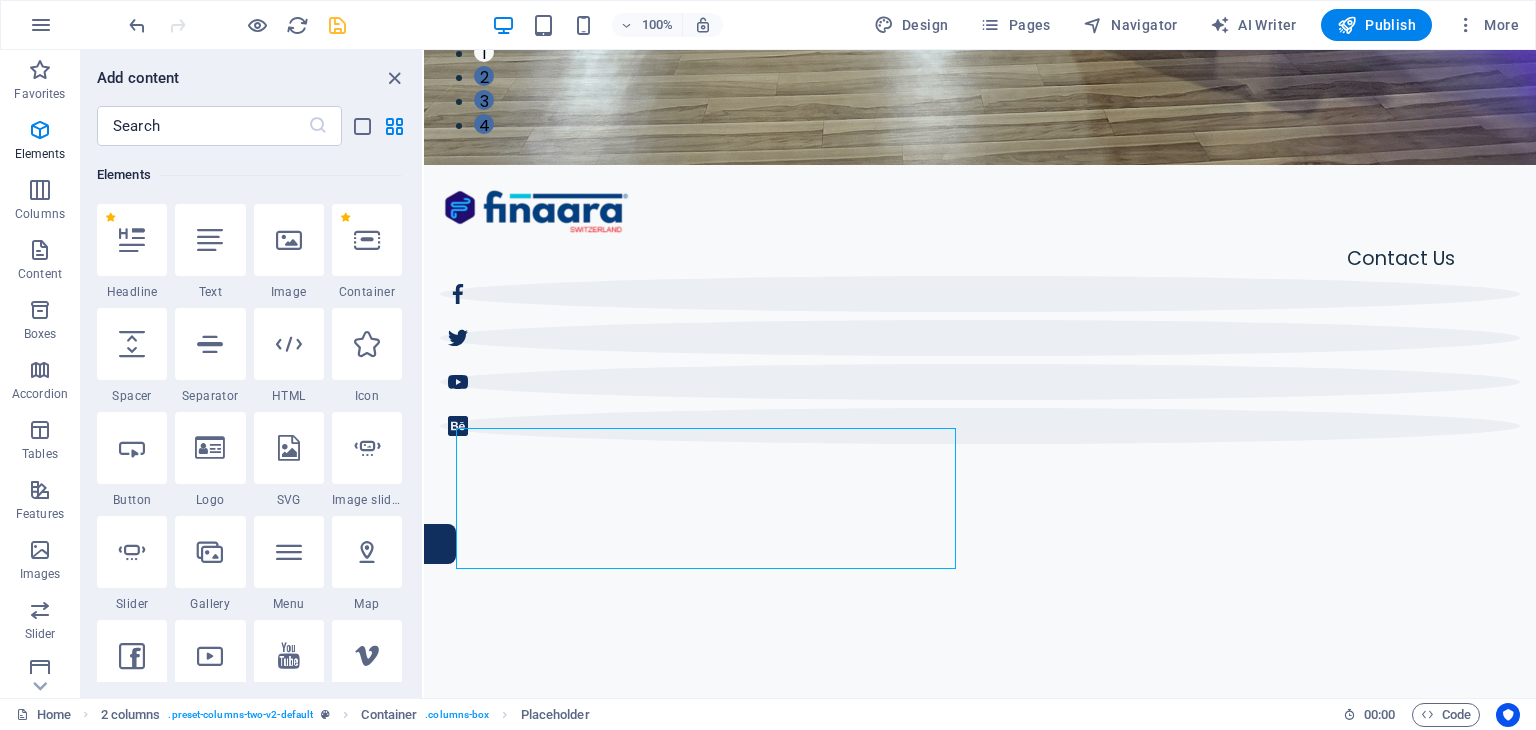 scroll, scrollTop: 680, scrollLeft: 0, axis: vertical 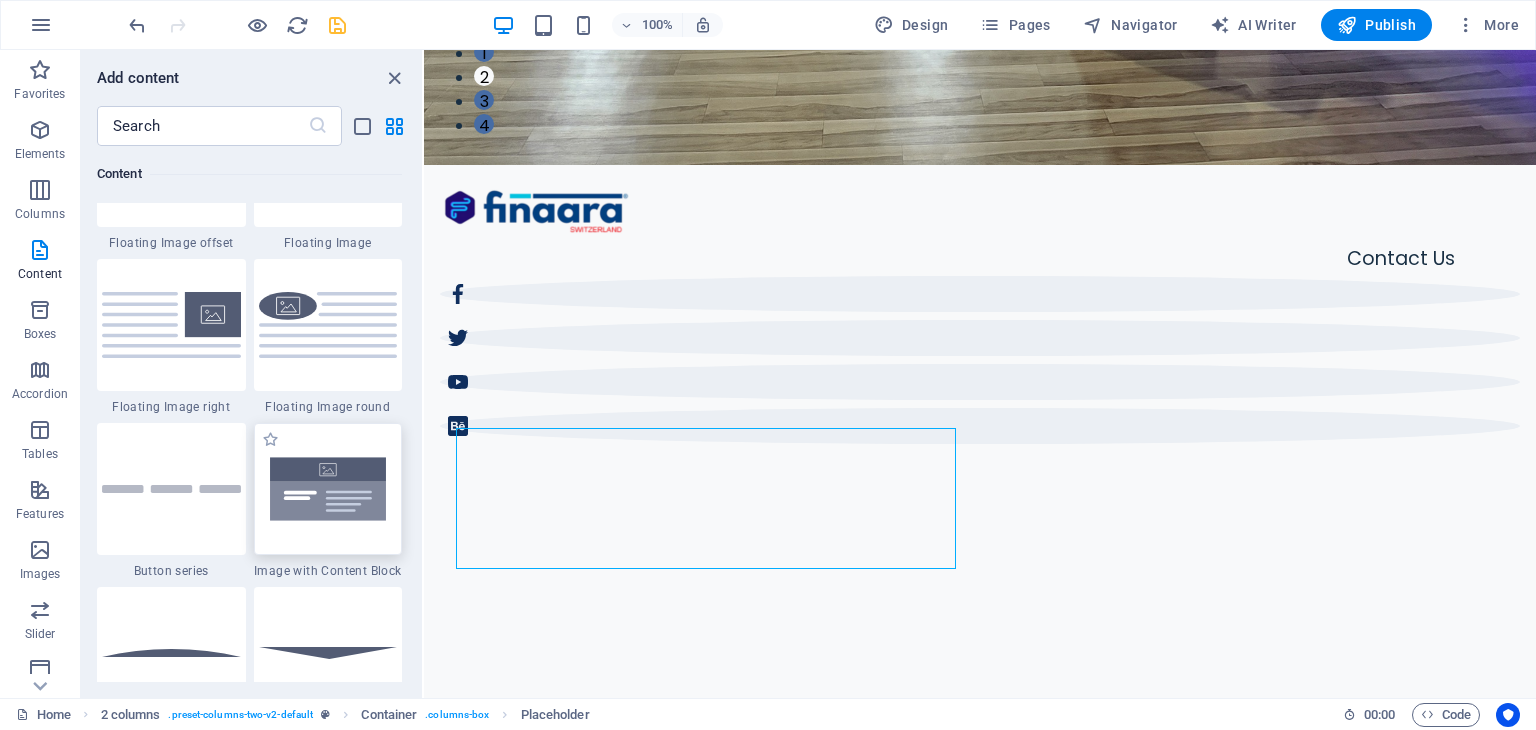 click at bounding box center (328, 489) 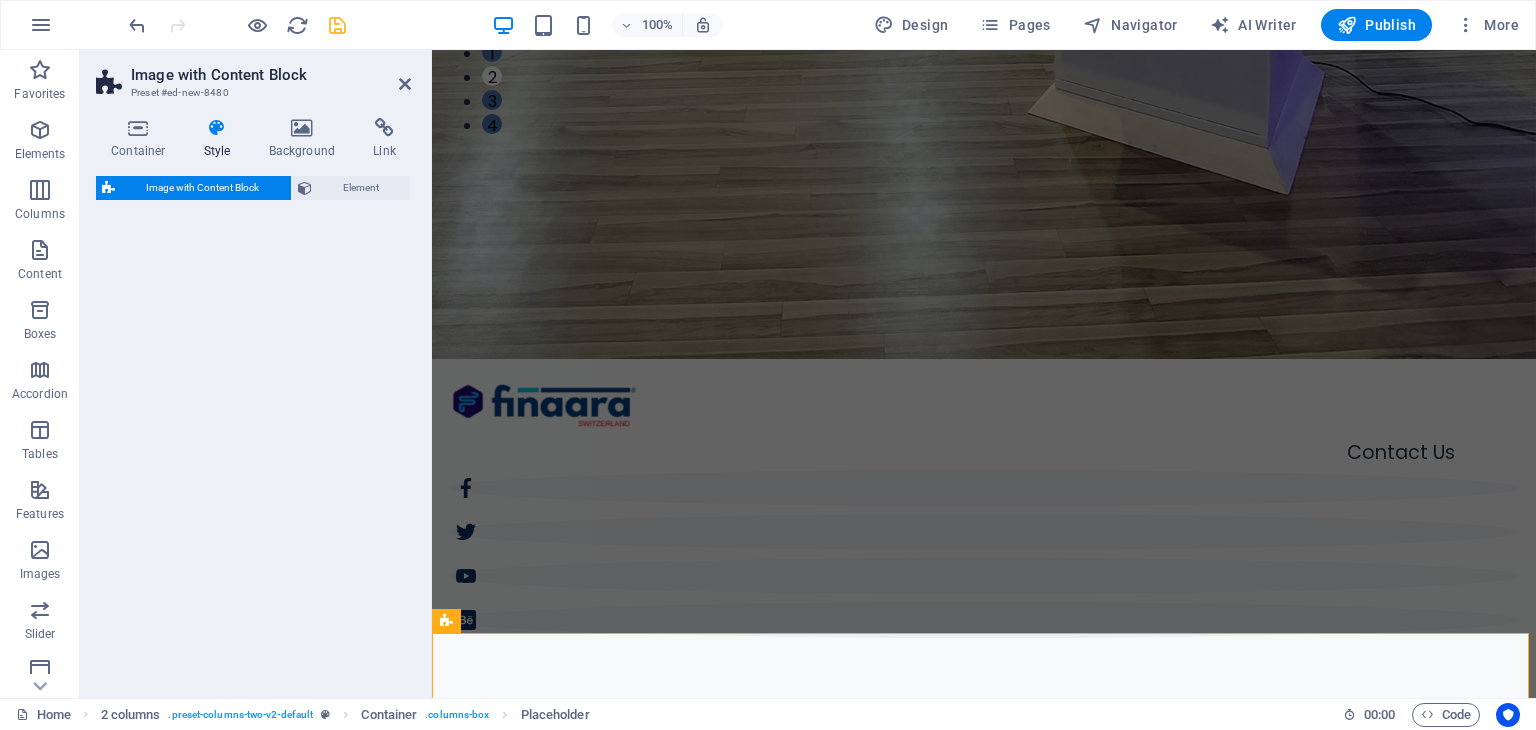 select on "rem" 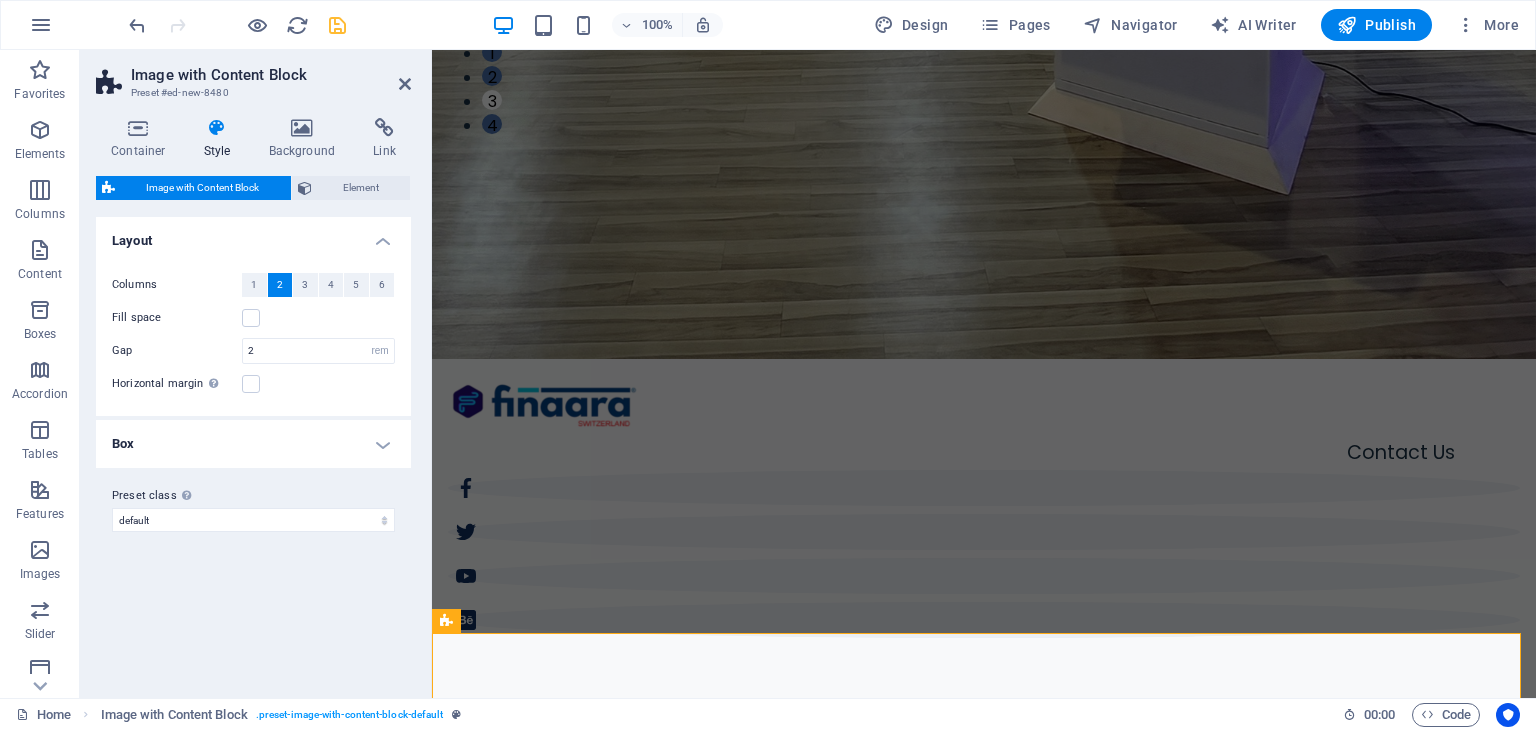 click at bounding box center [984, 1349] 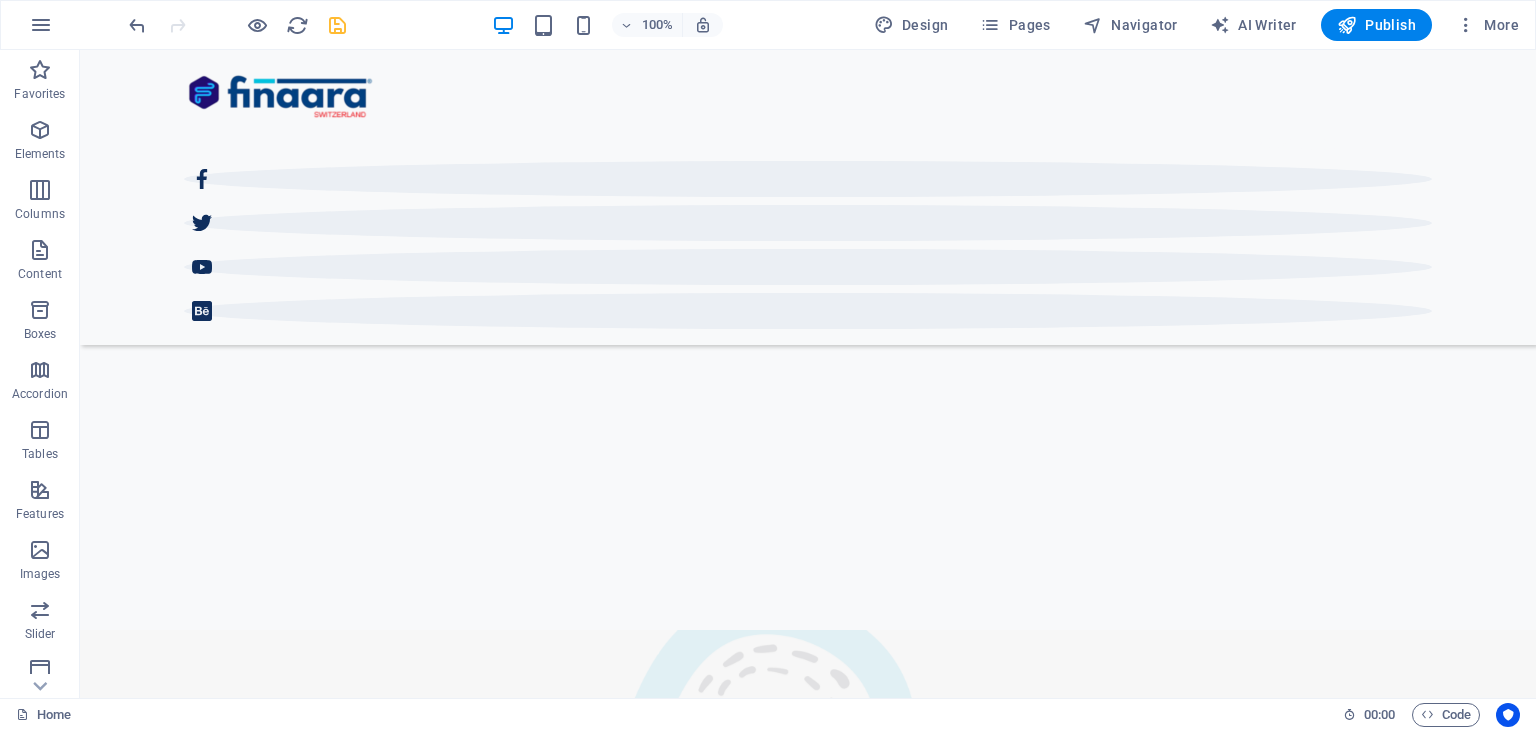 scroll, scrollTop: 674, scrollLeft: 0, axis: vertical 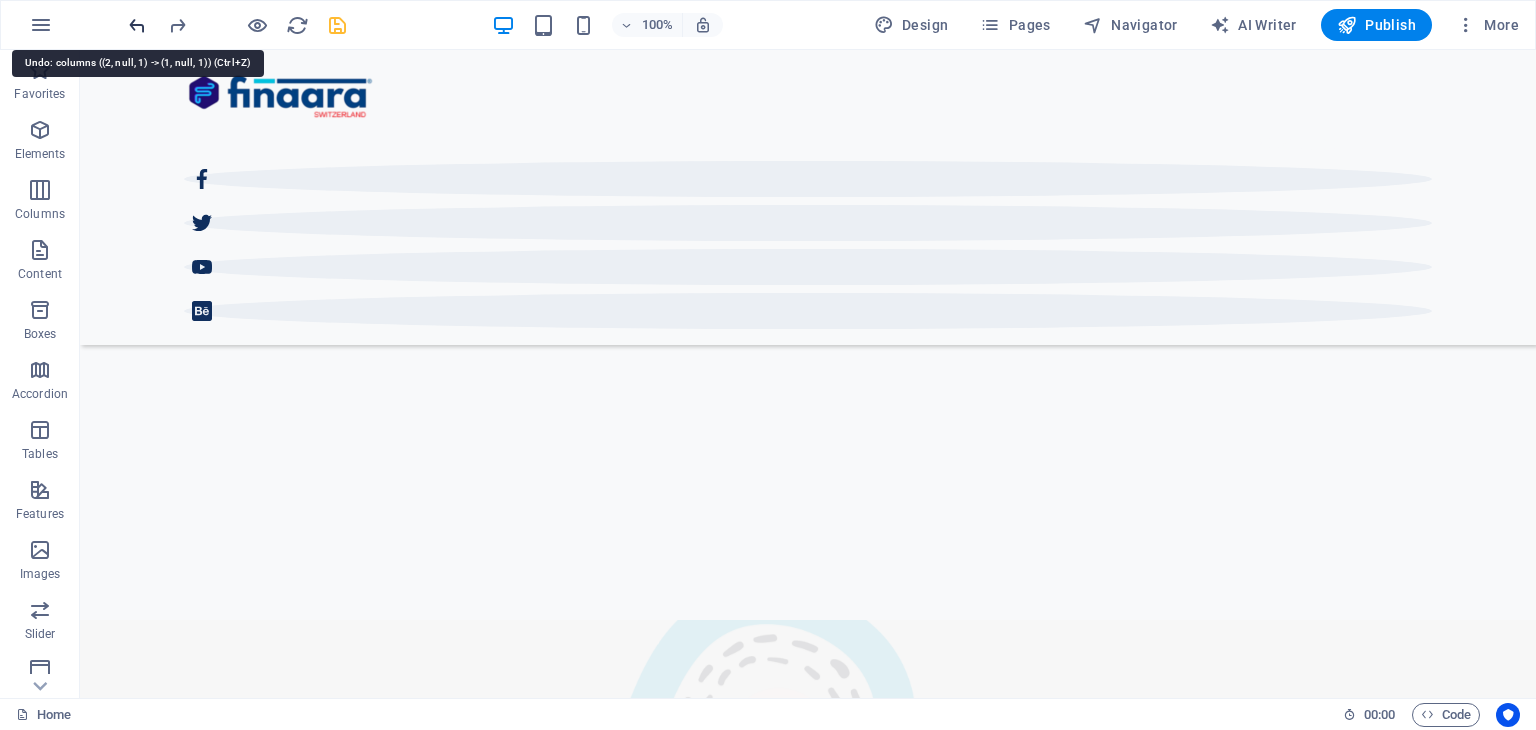 click at bounding box center [137, 25] 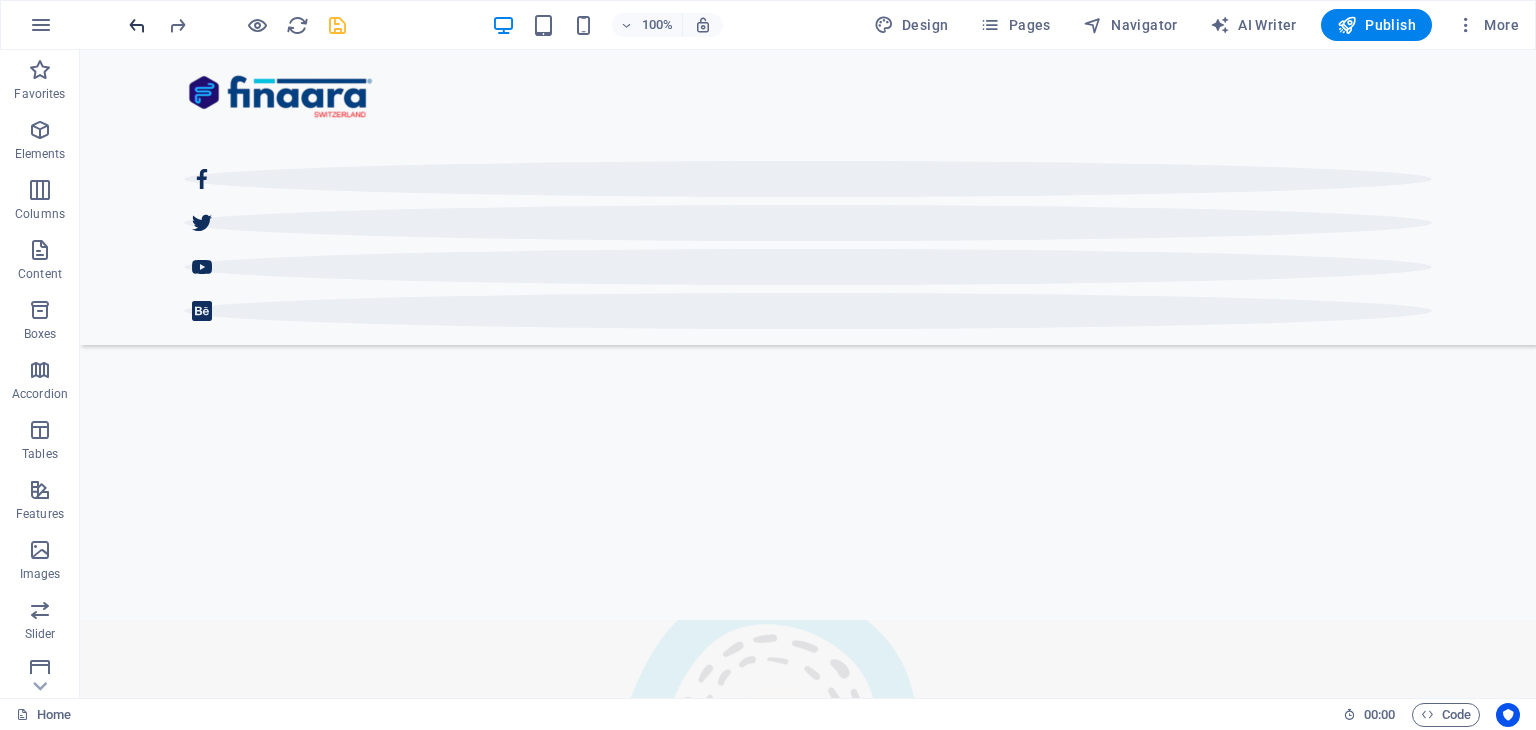 click at bounding box center [237, 25] 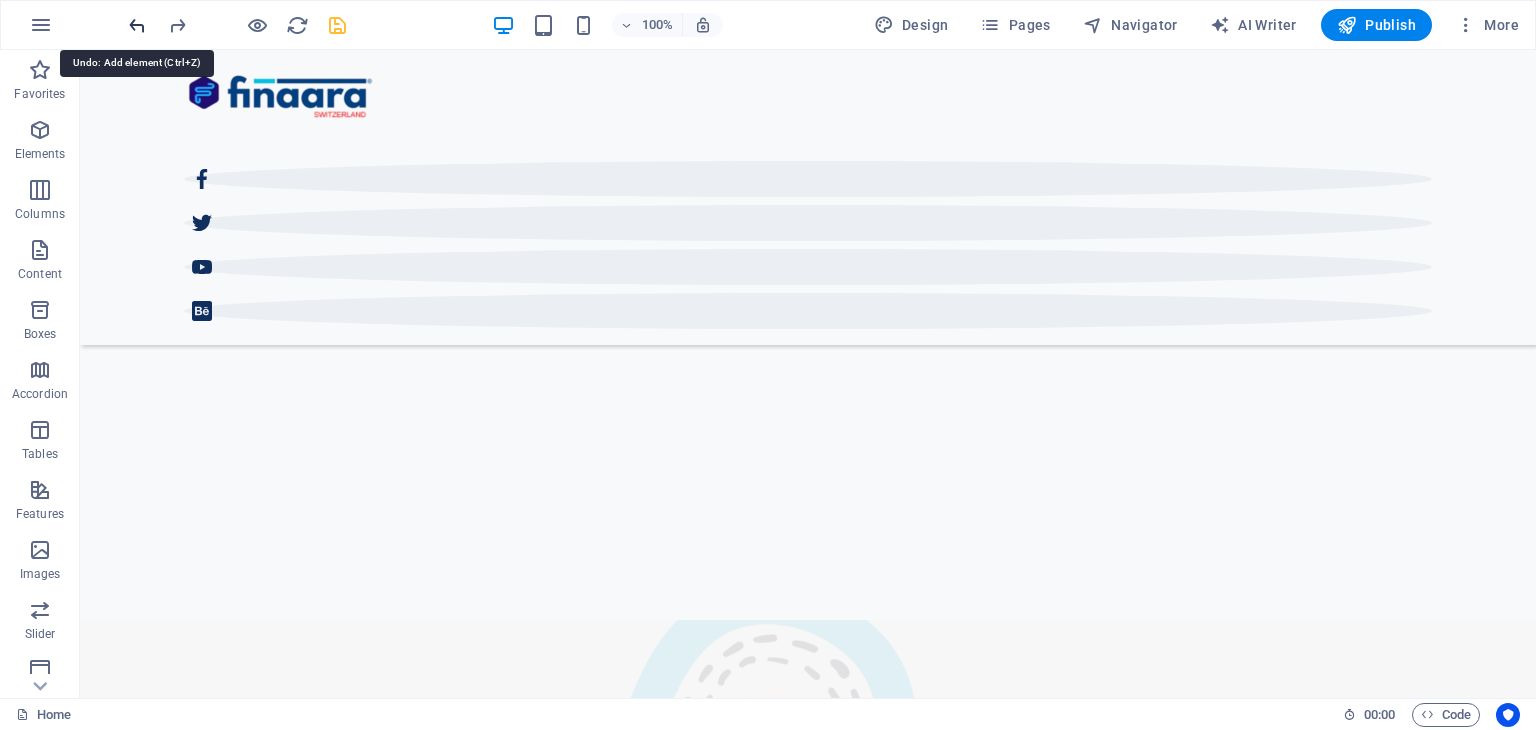 click at bounding box center [137, 25] 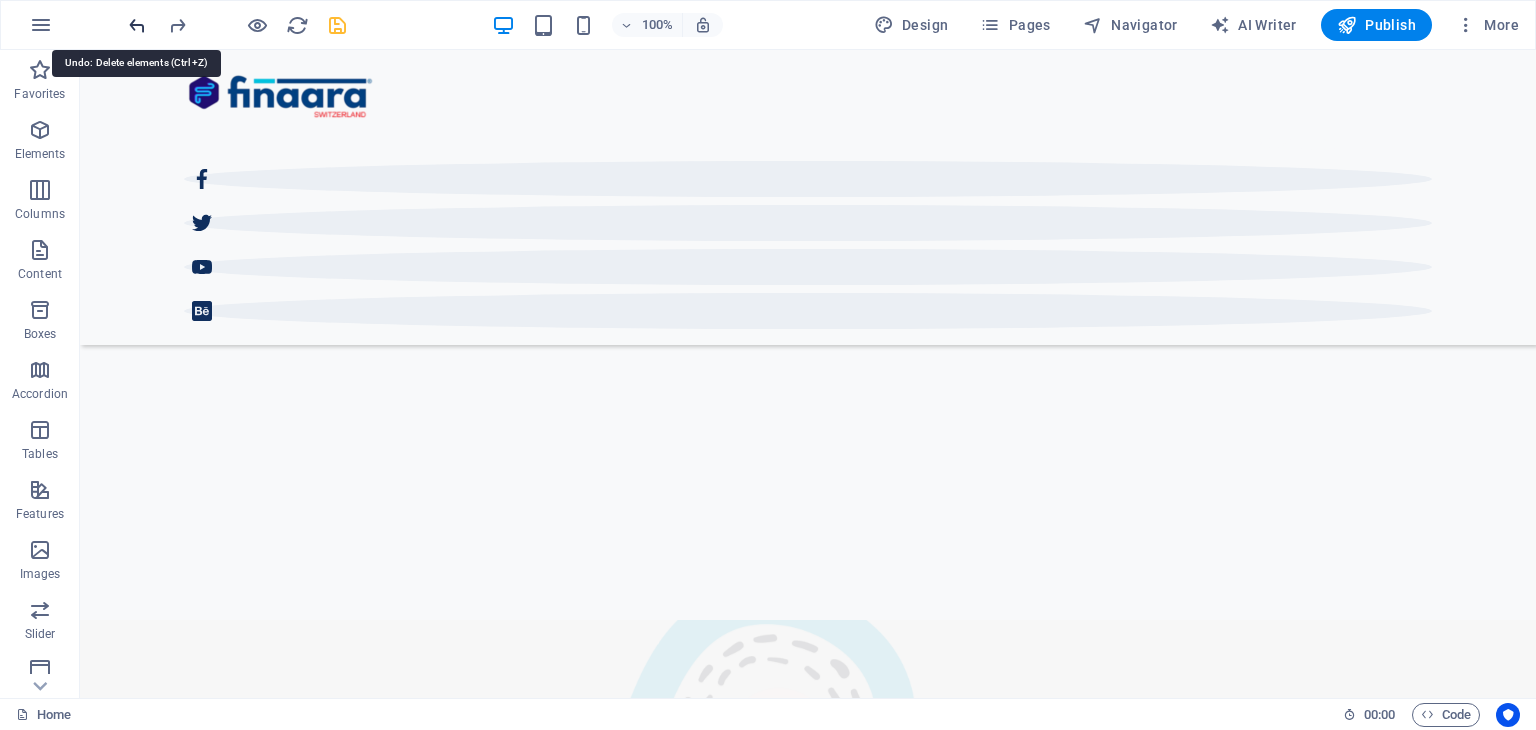 click at bounding box center (137, 25) 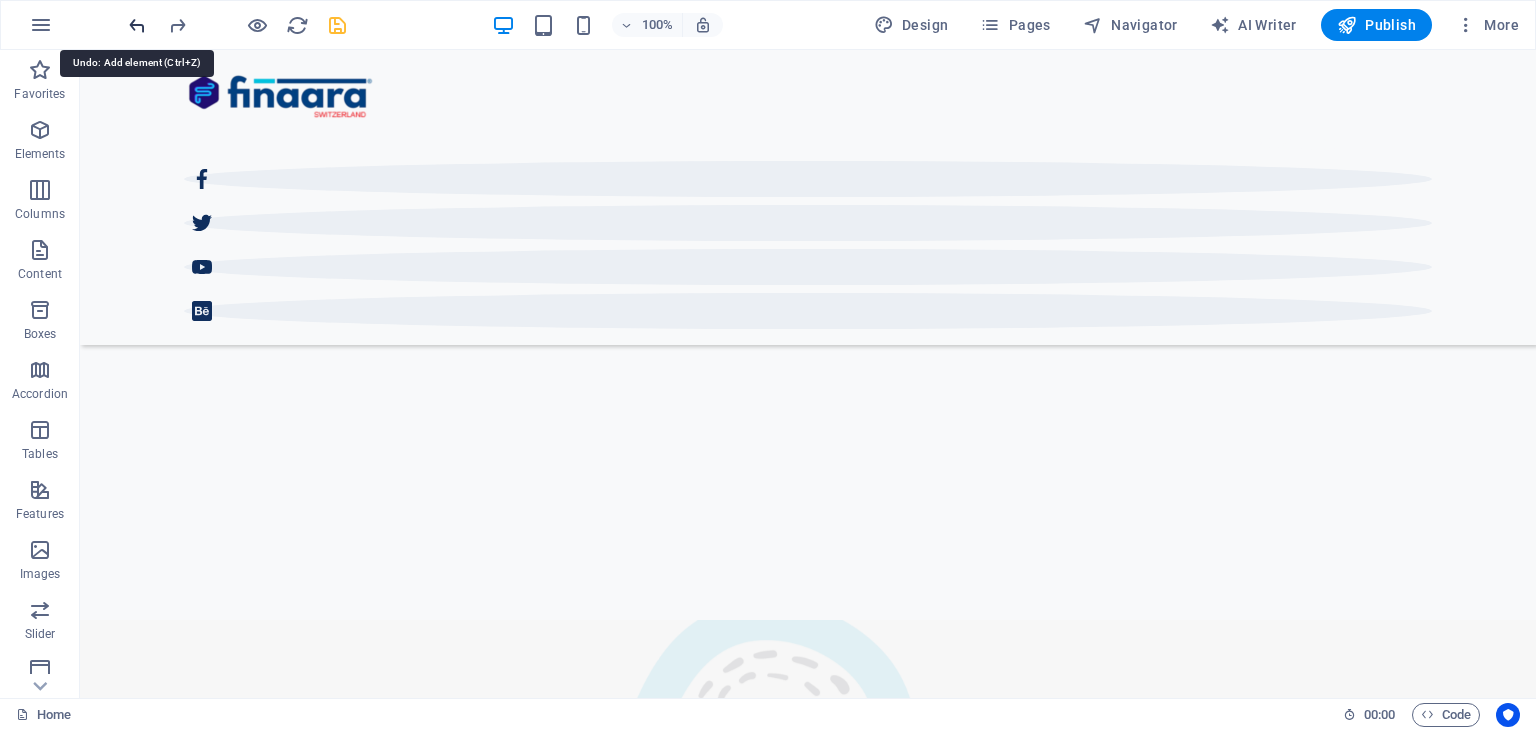 click at bounding box center (137, 25) 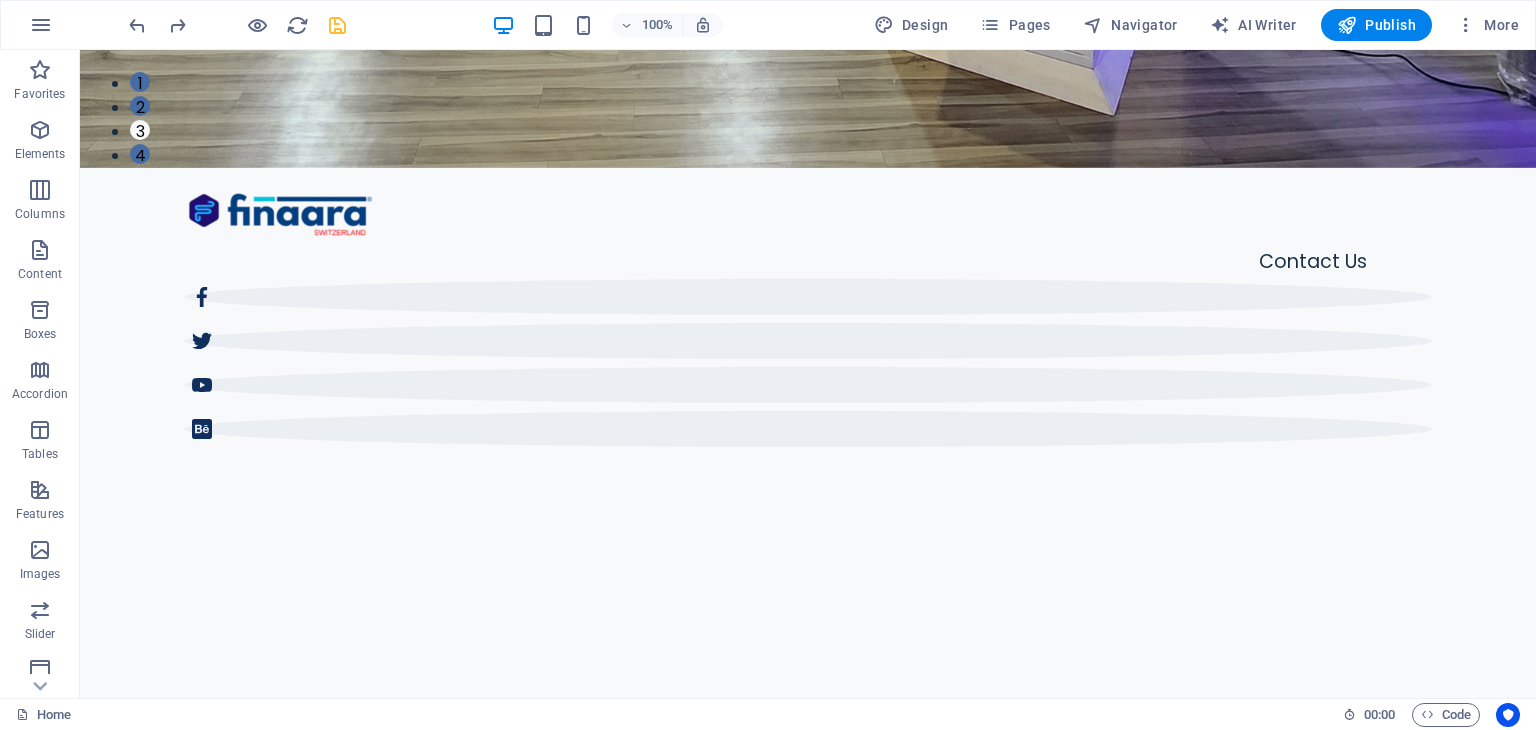 scroll, scrollTop: 563, scrollLeft: 0, axis: vertical 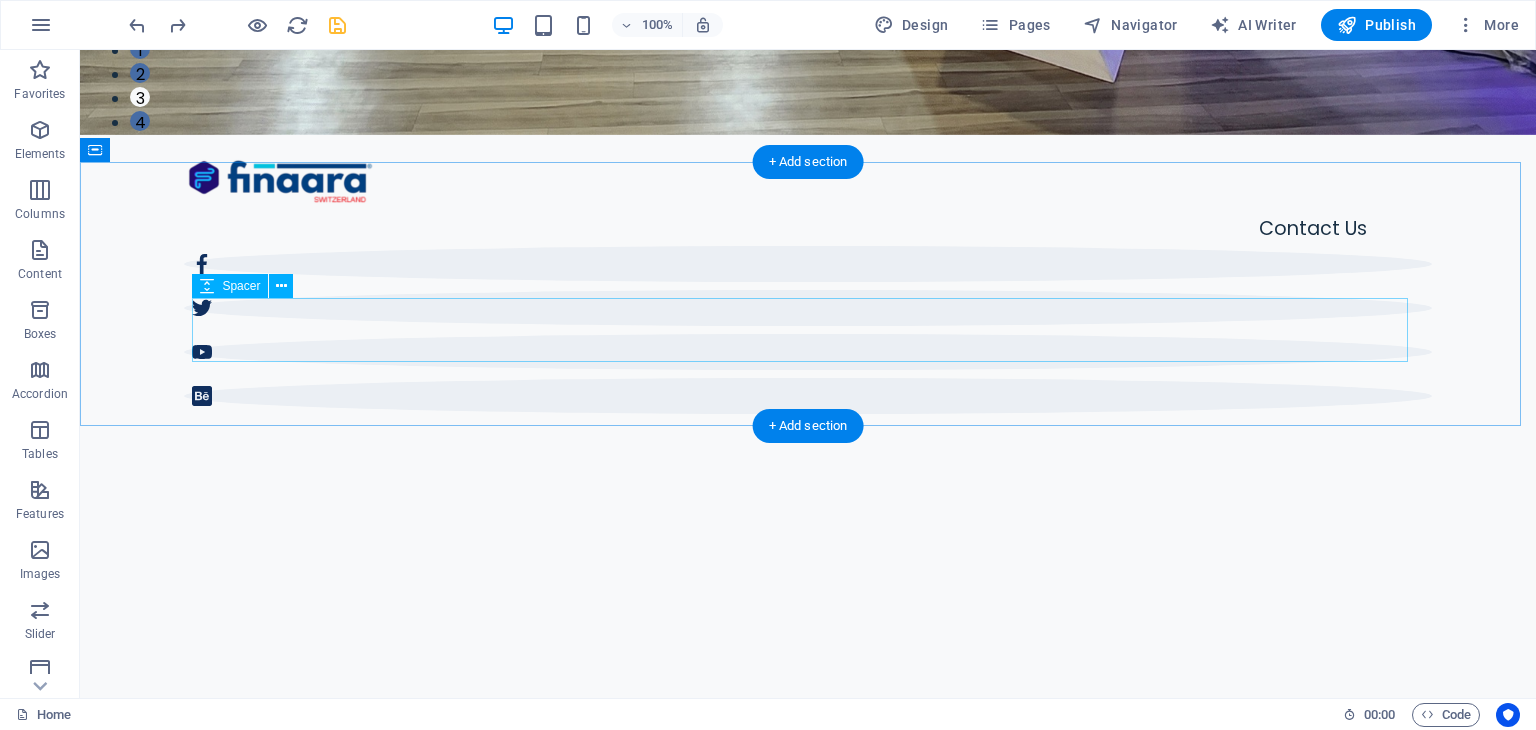 click at bounding box center [808, 1829] 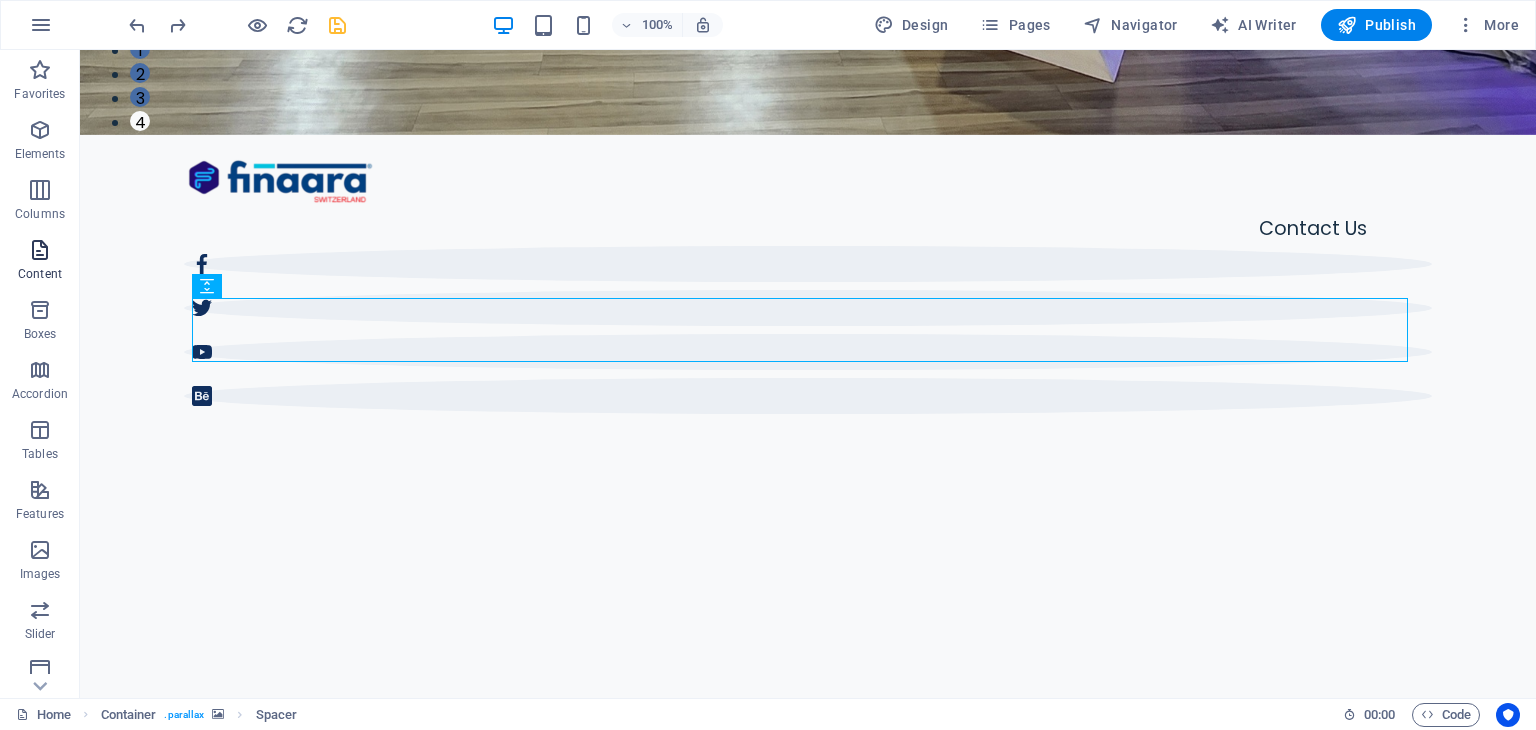 click on "Content" at bounding box center (40, 274) 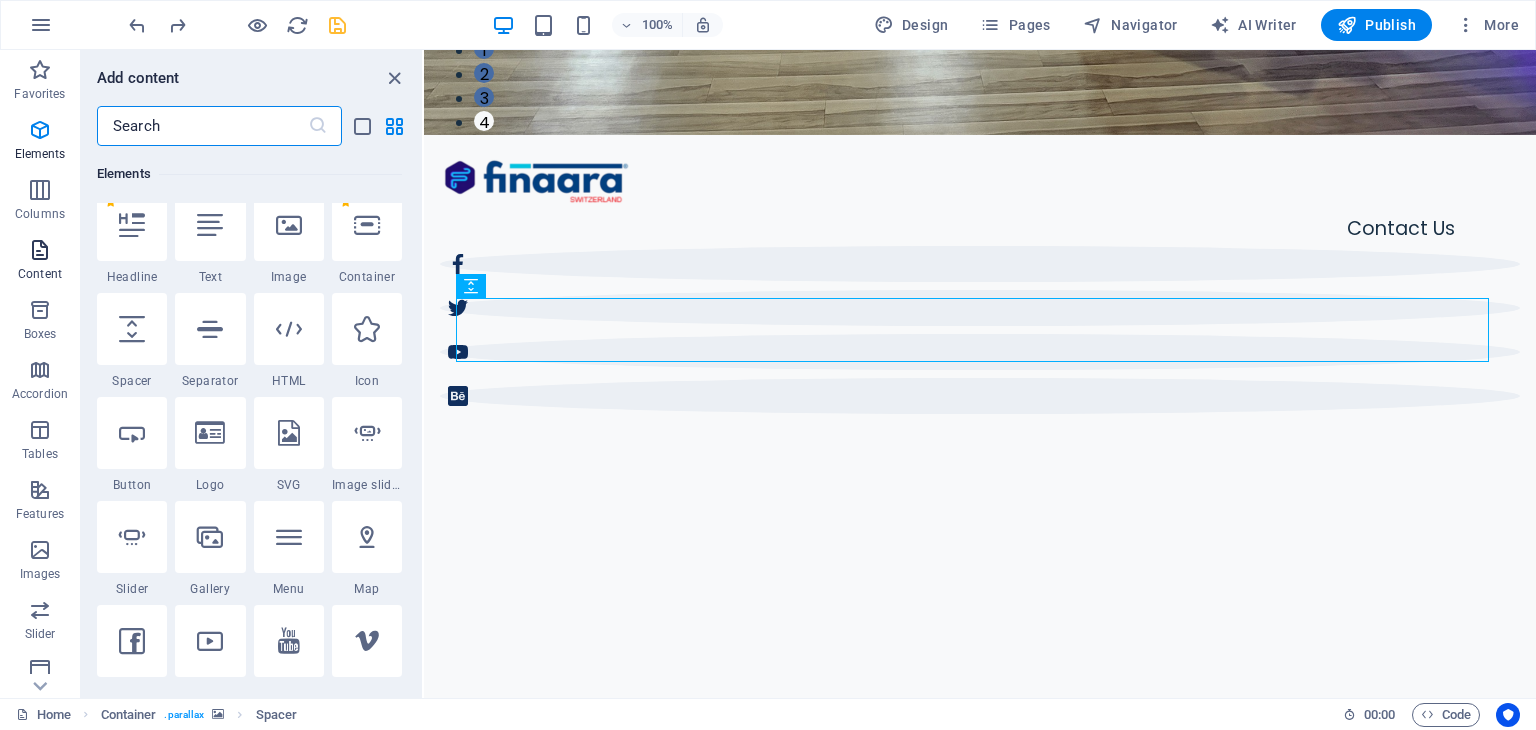 scroll, scrollTop: 3499, scrollLeft: 0, axis: vertical 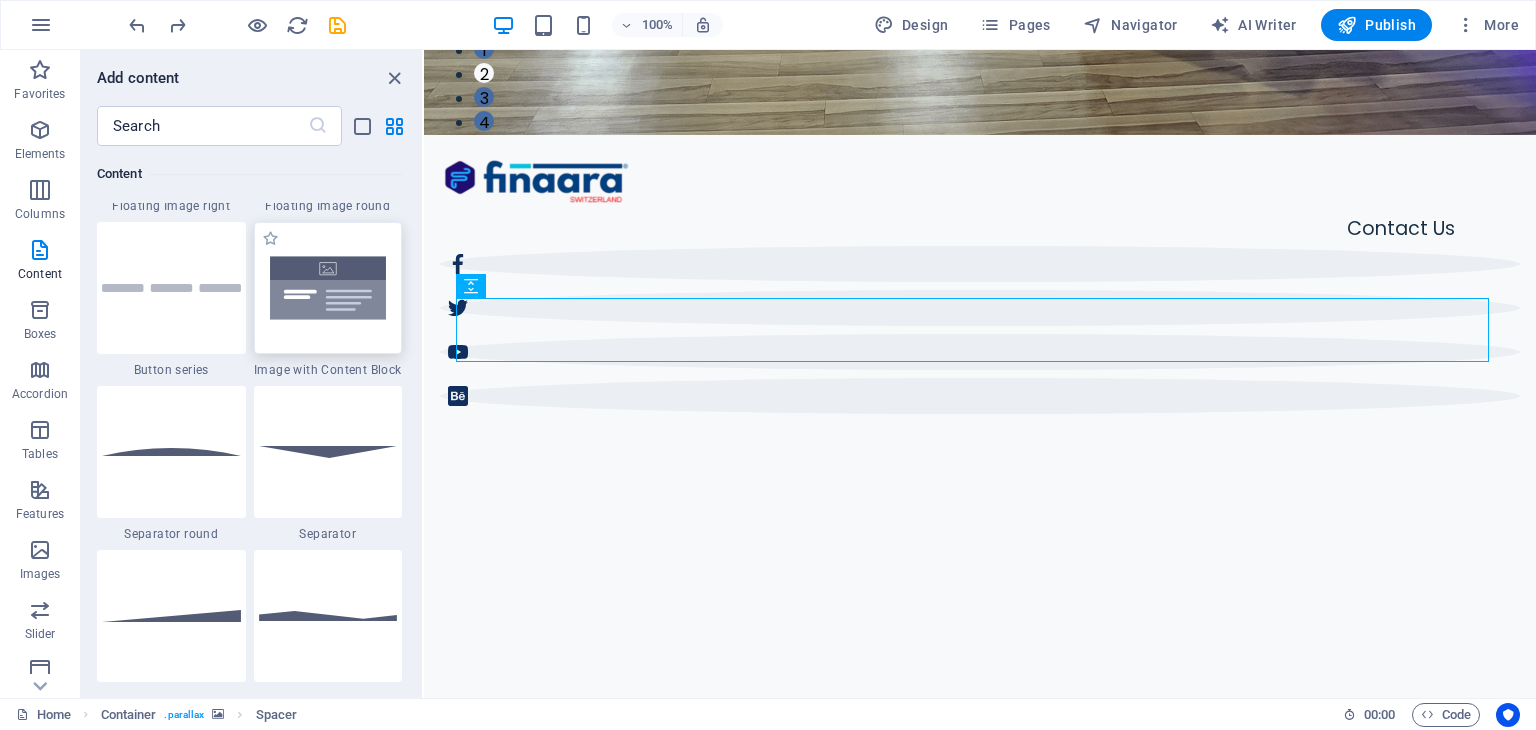 click at bounding box center [328, 288] 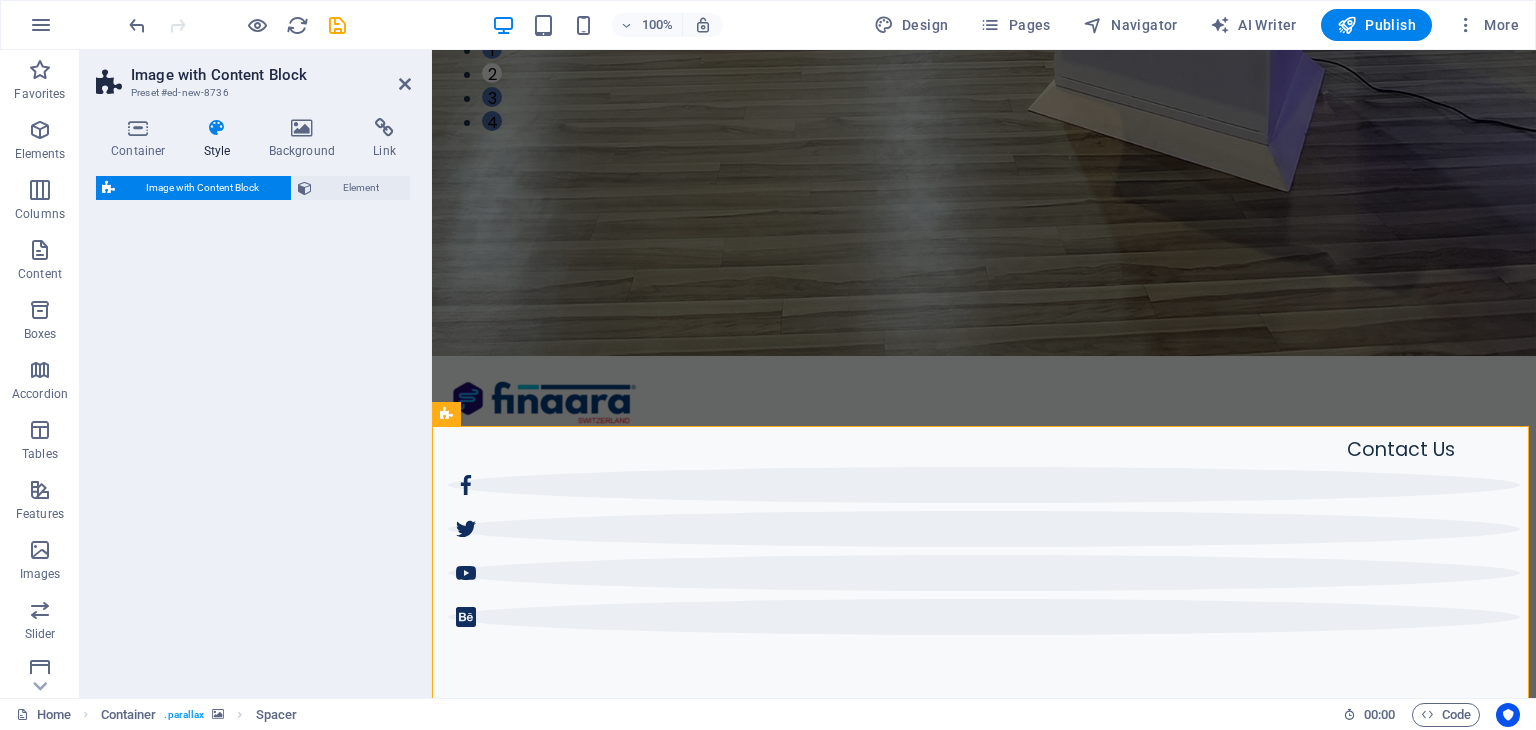 click on "Image with Content Block Element" at bounding box center (253, 429) 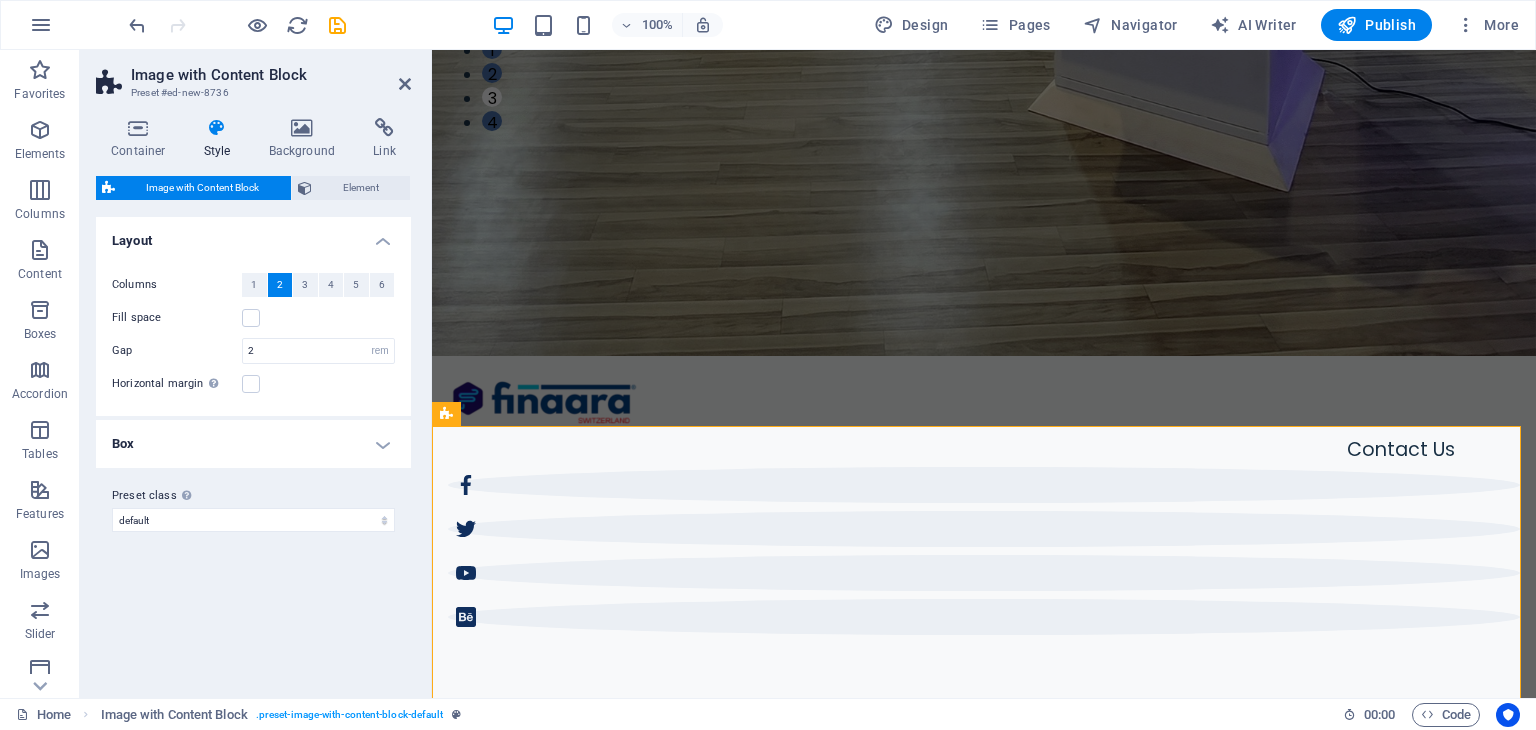 click at bounding box center (984, 1364) 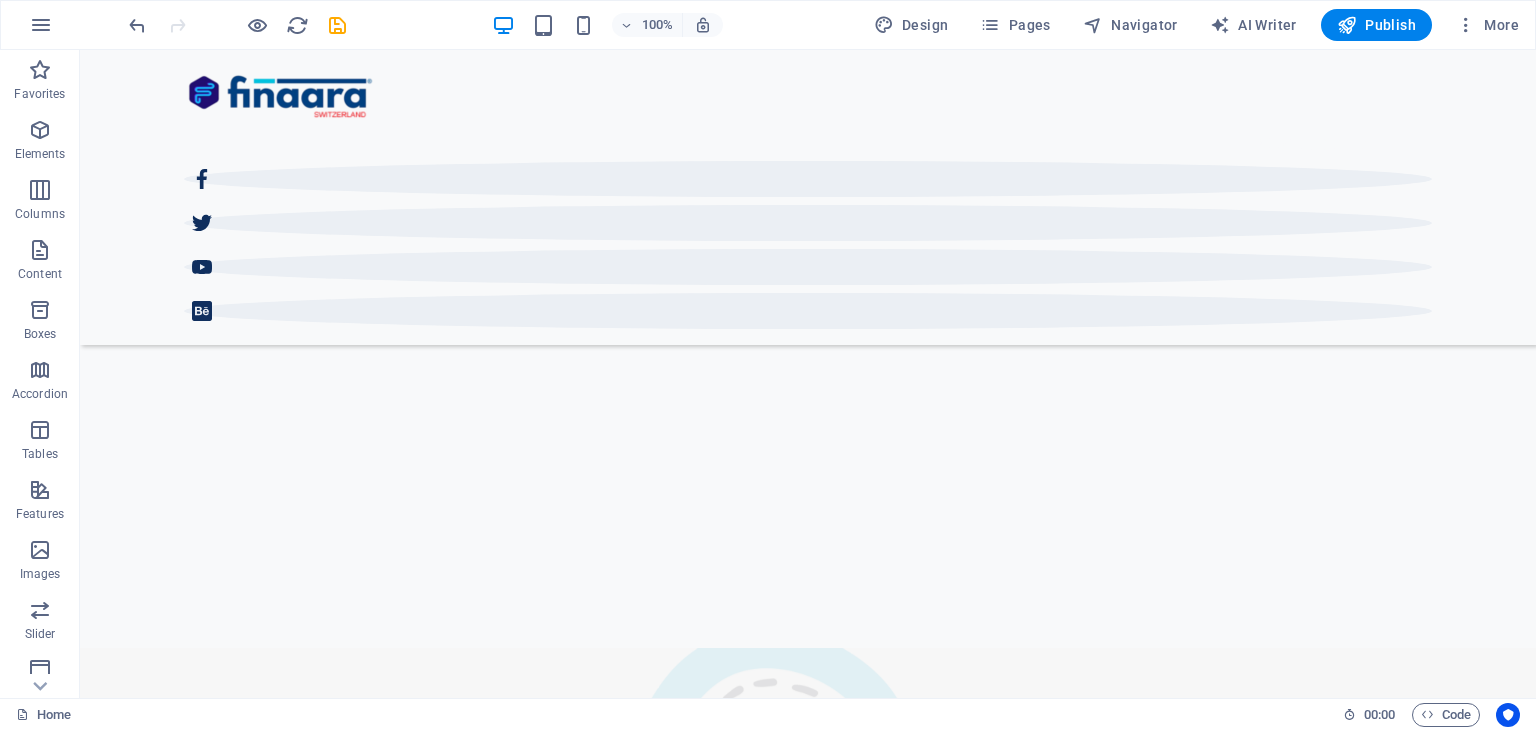 scroll, scrollTop: 525, scrollLeft: 0, axis: vertical 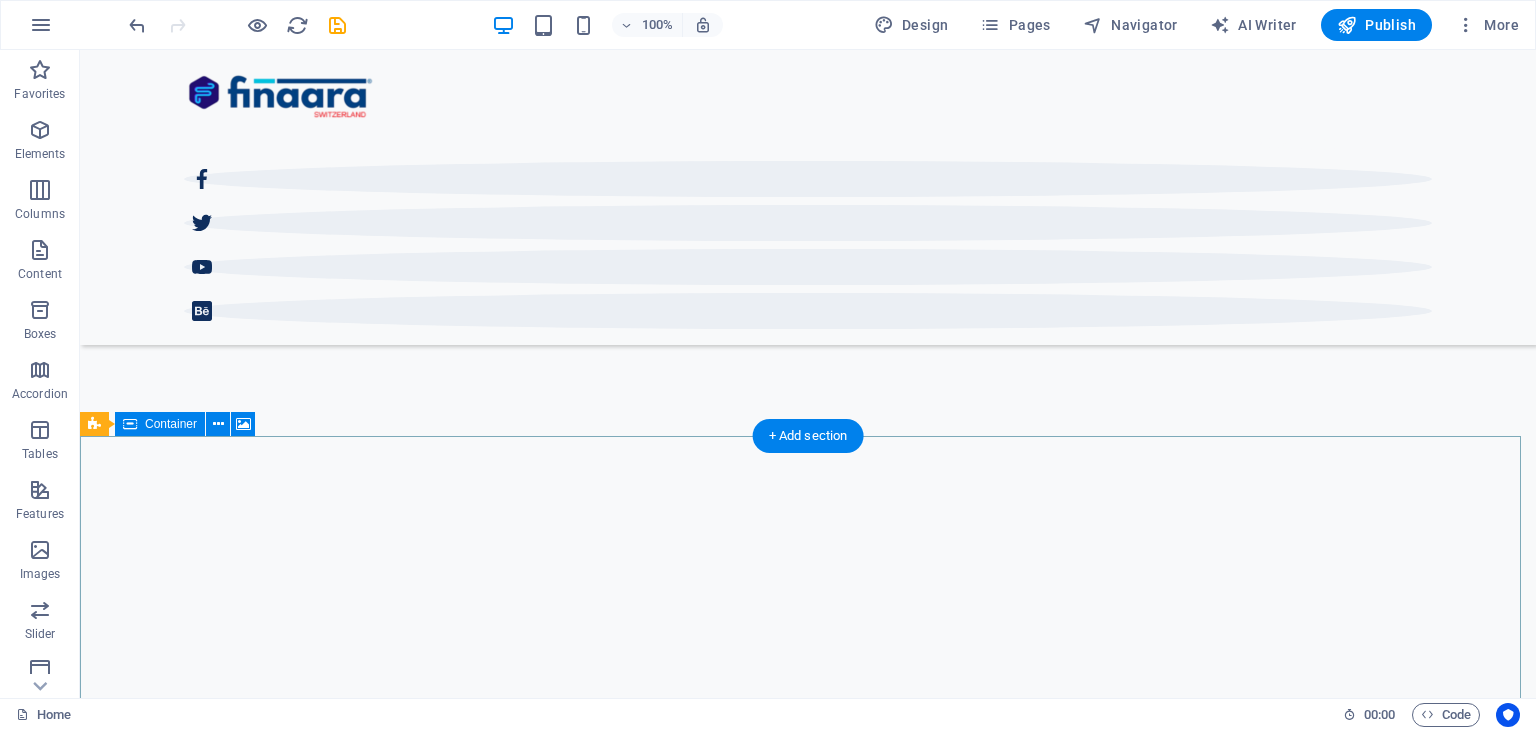 click on "Drop content here or  Add elements  Paste clipboard" at bounding box center (808, 2130) 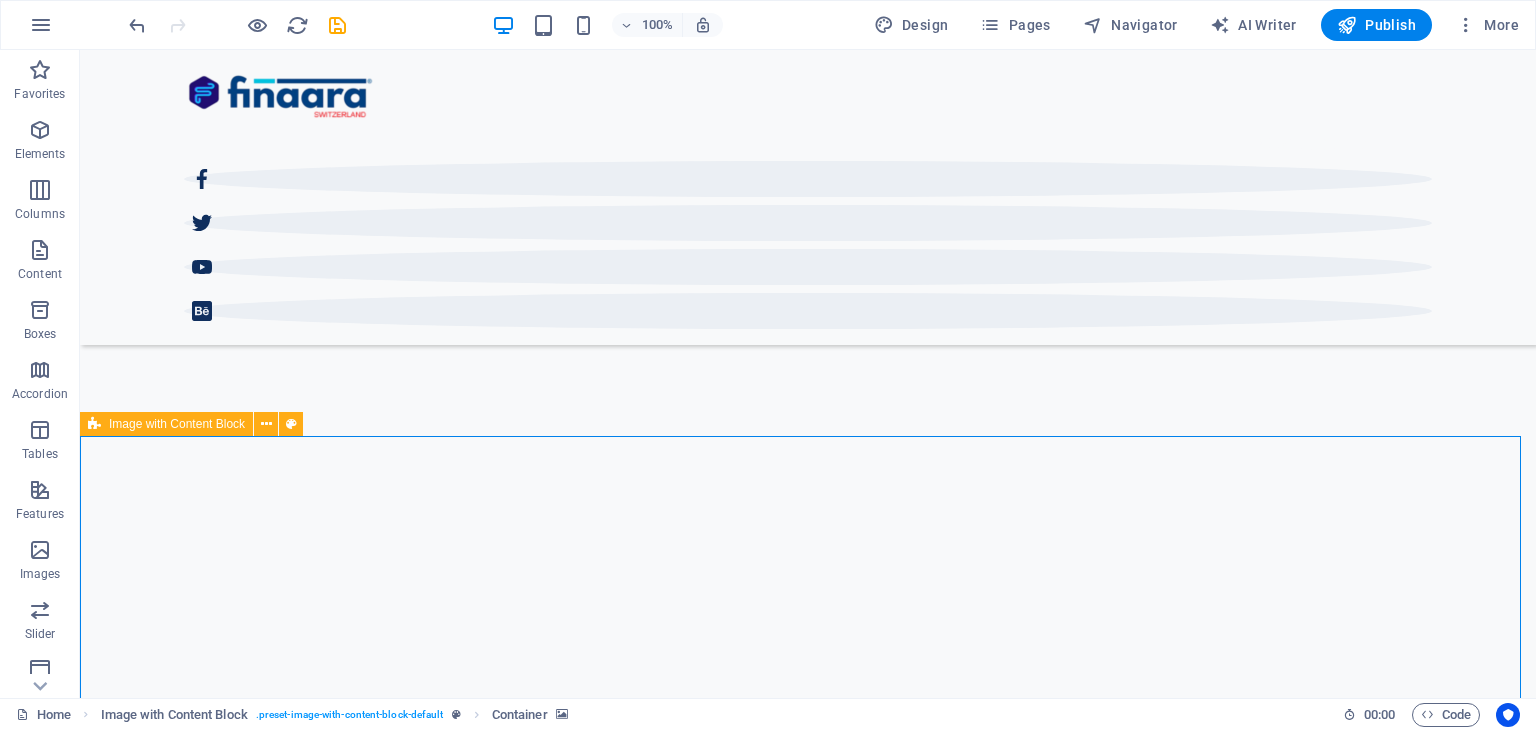 click at bounding box center [94, 424] 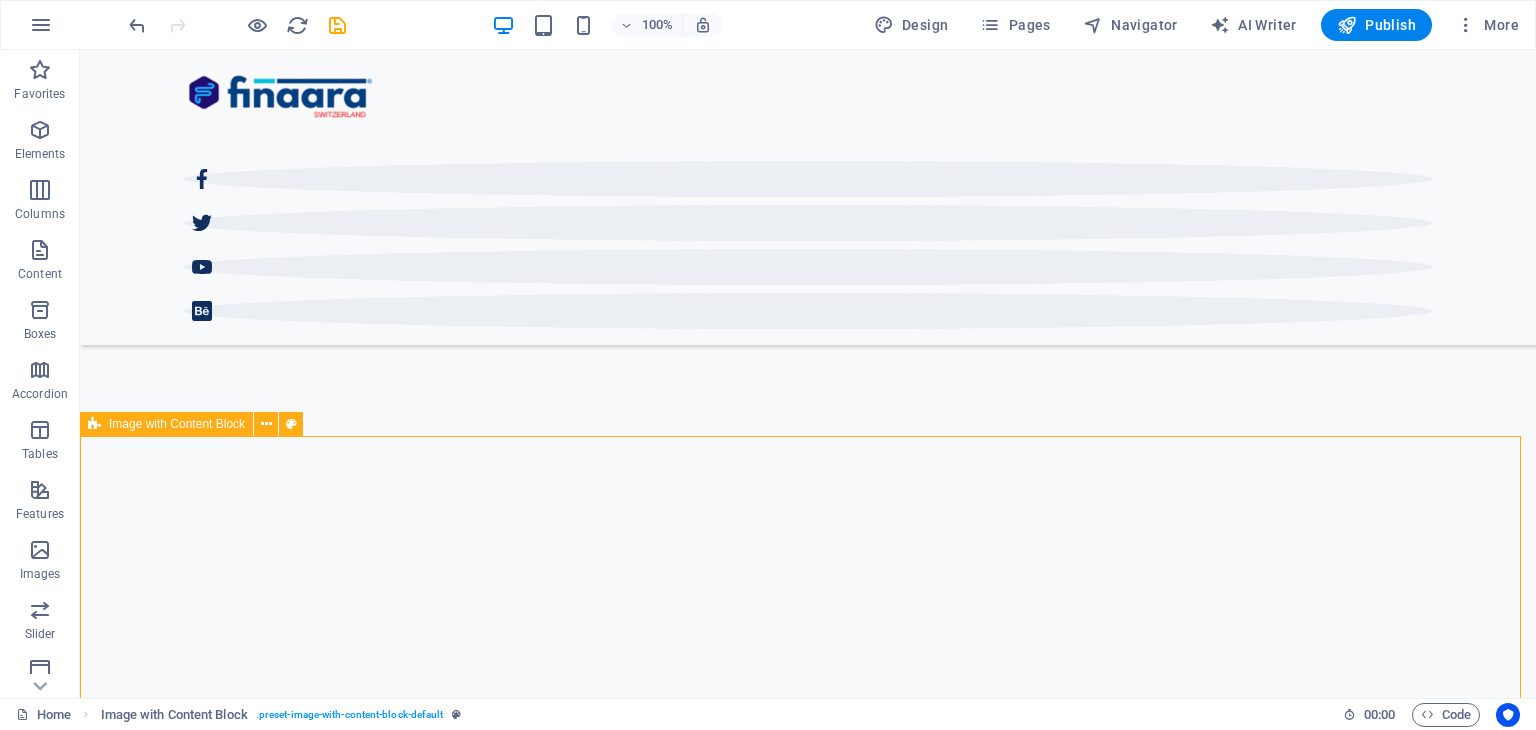 click at bounding box center (94, 424) 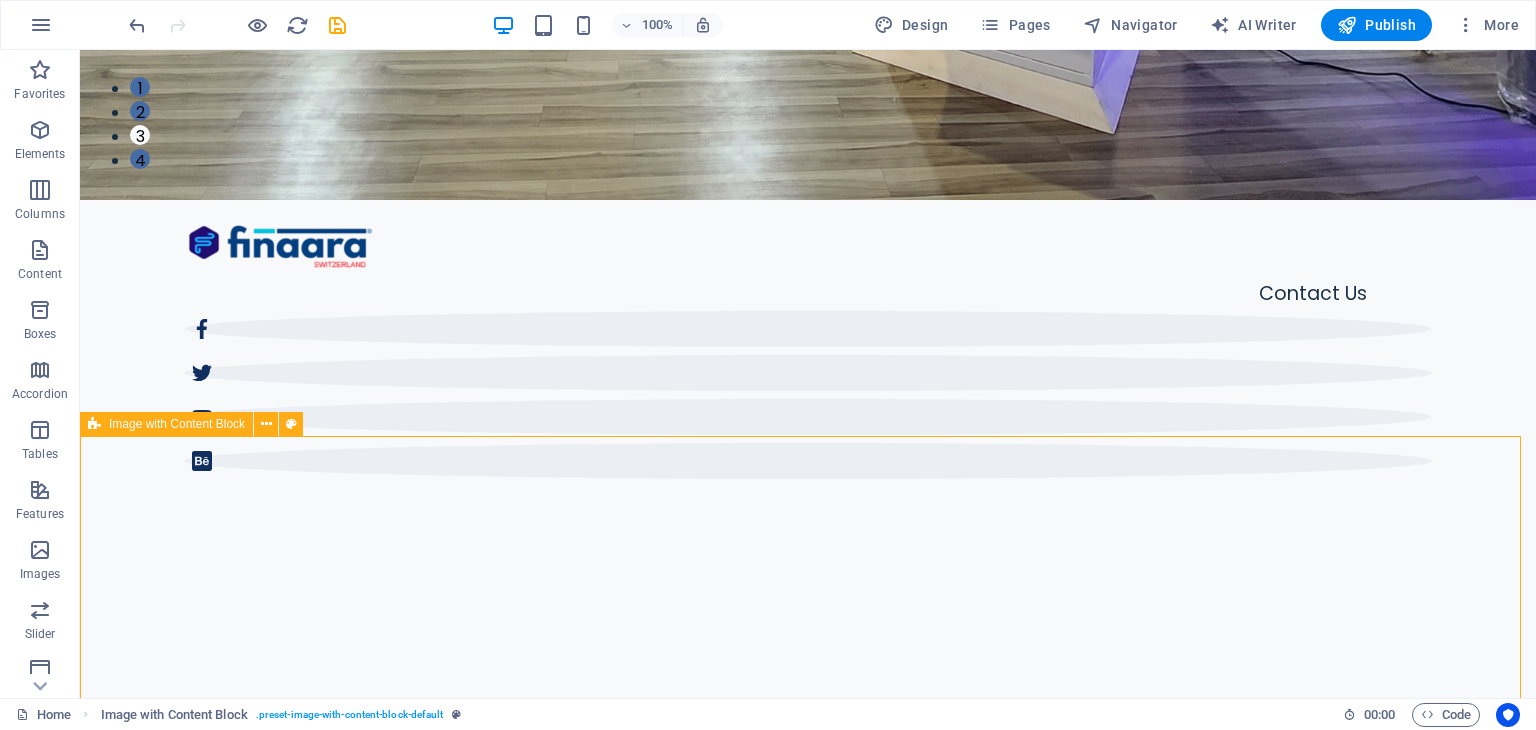 select on "rem" 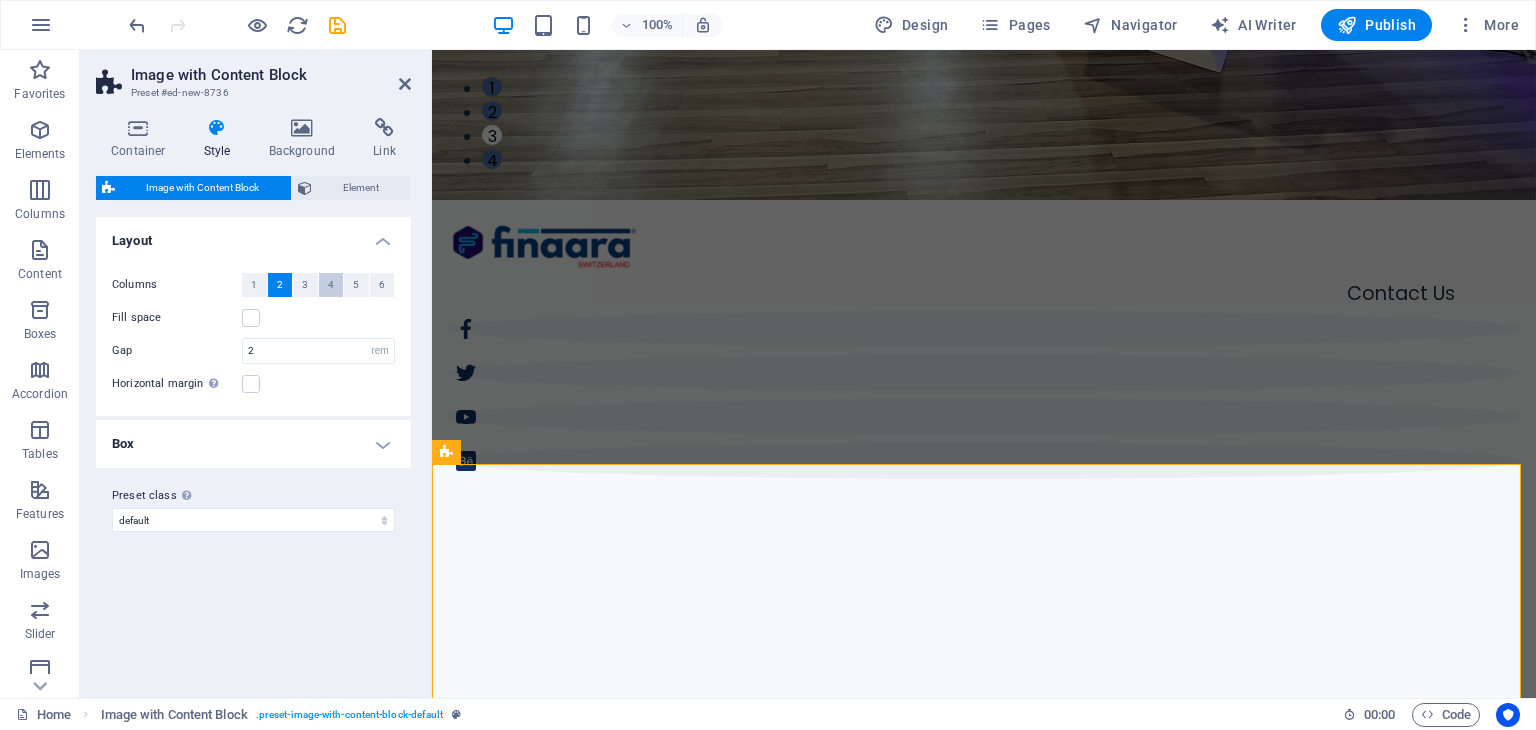 click on "4" at bounding box center (331, 285) 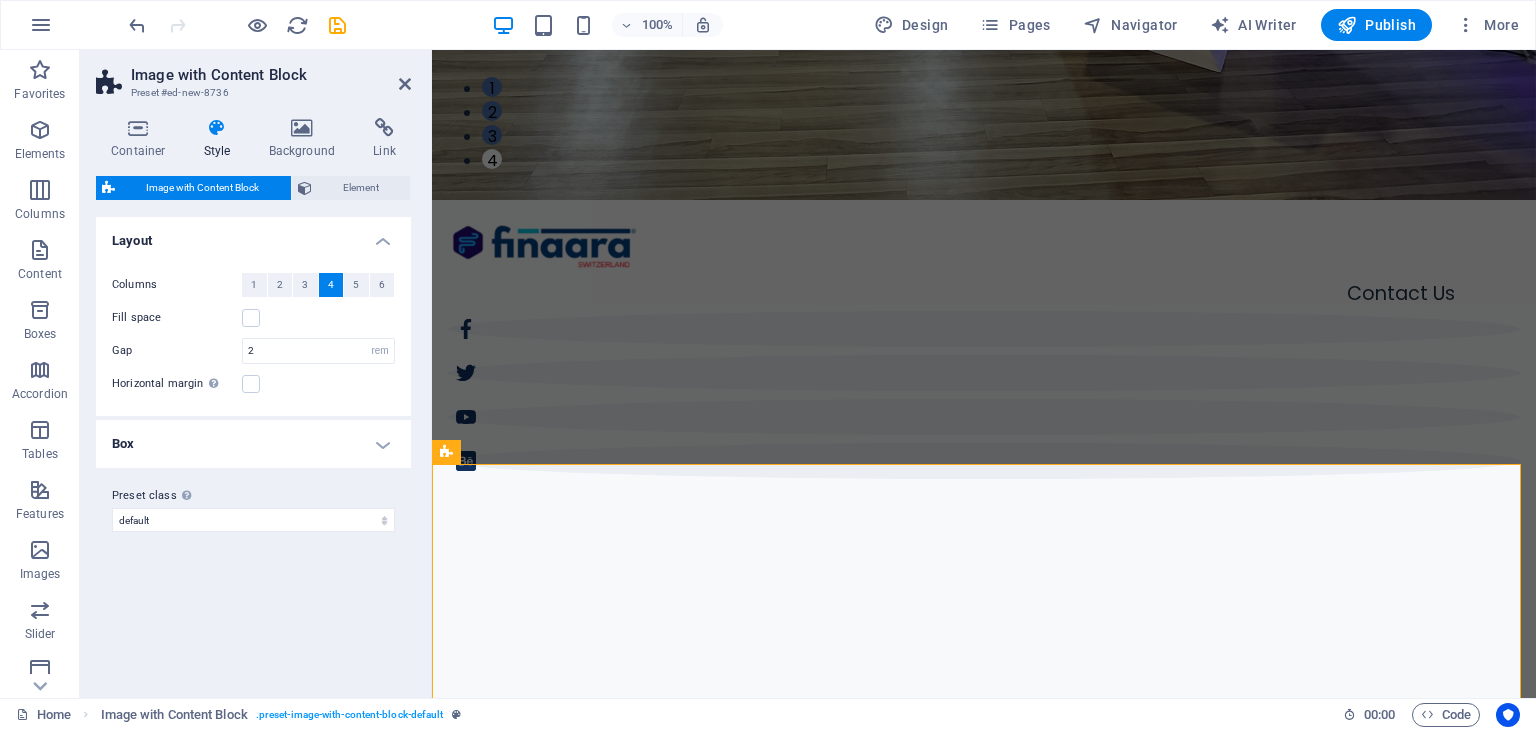click at bounding box center (984, 1232) 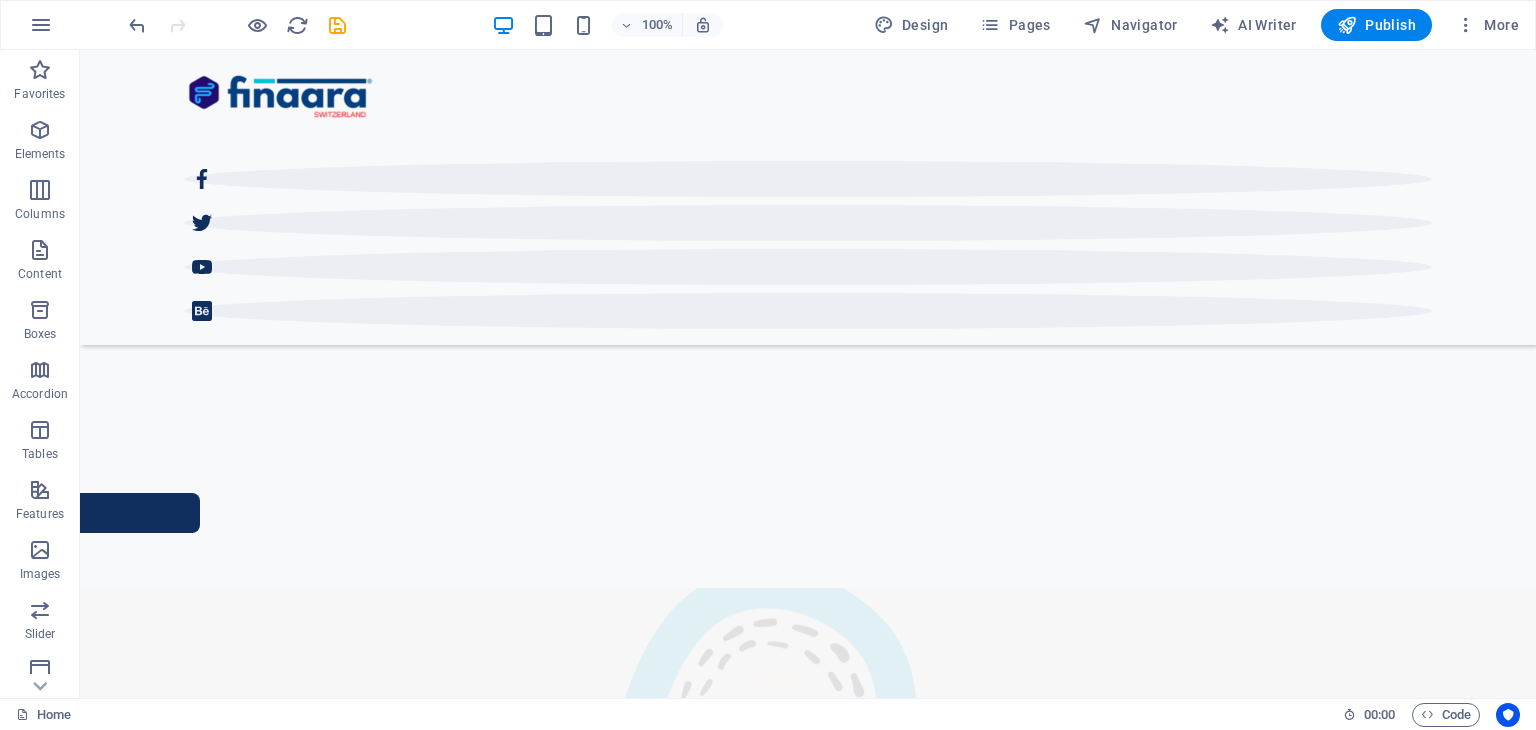 scroll, scrollTop: 464, scrollLeft: 0, axis: vertical 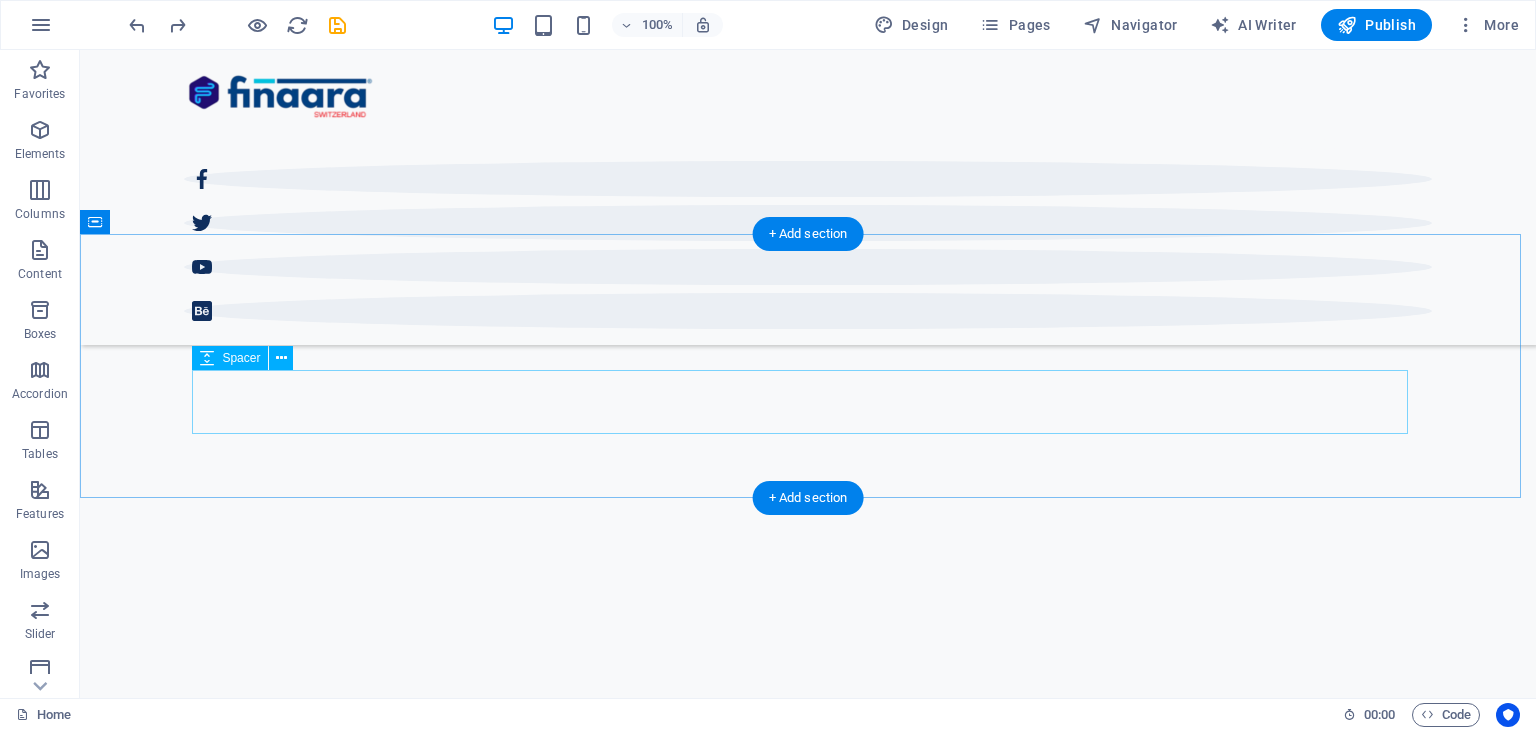 click at bounding box center [808, 1633] 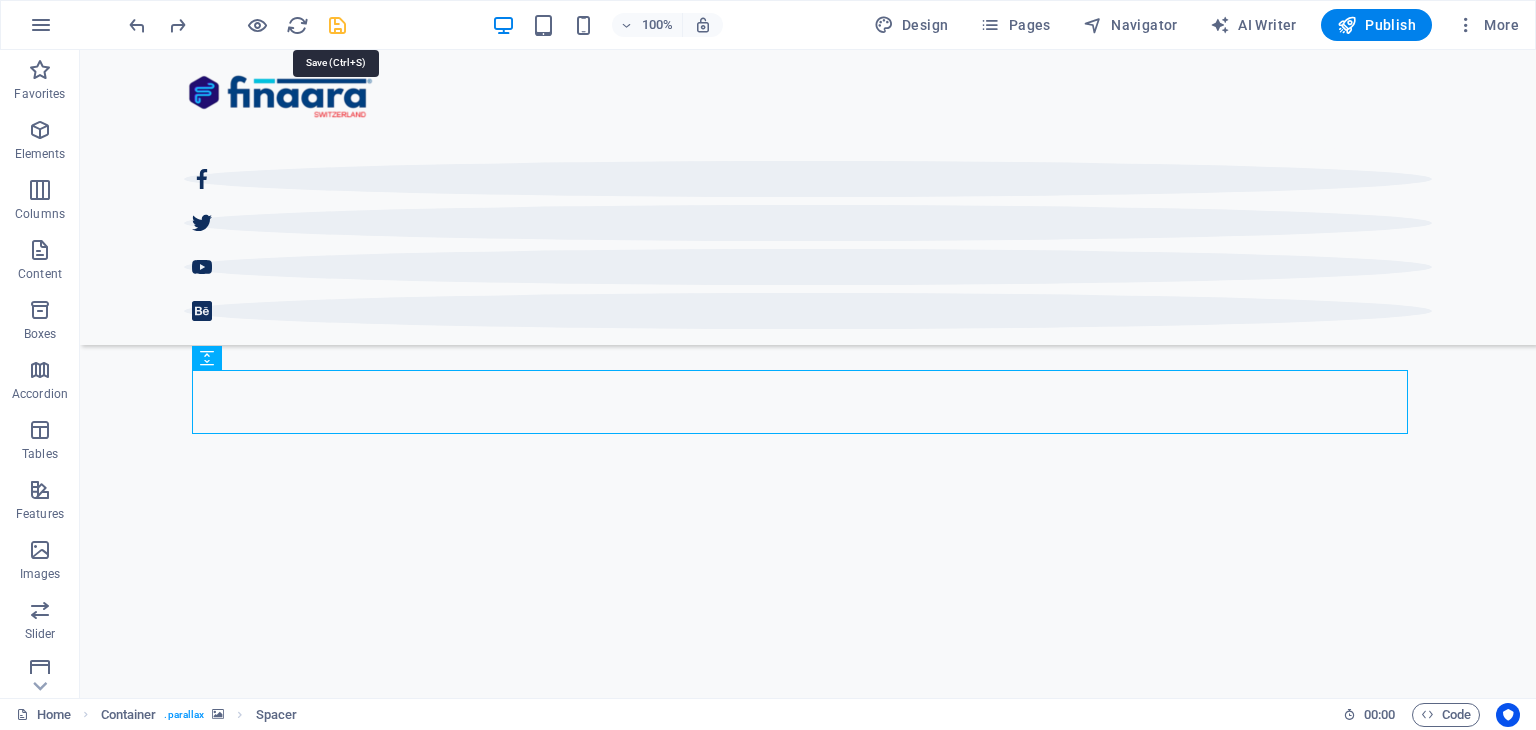 click at bounding box center [337, 25] 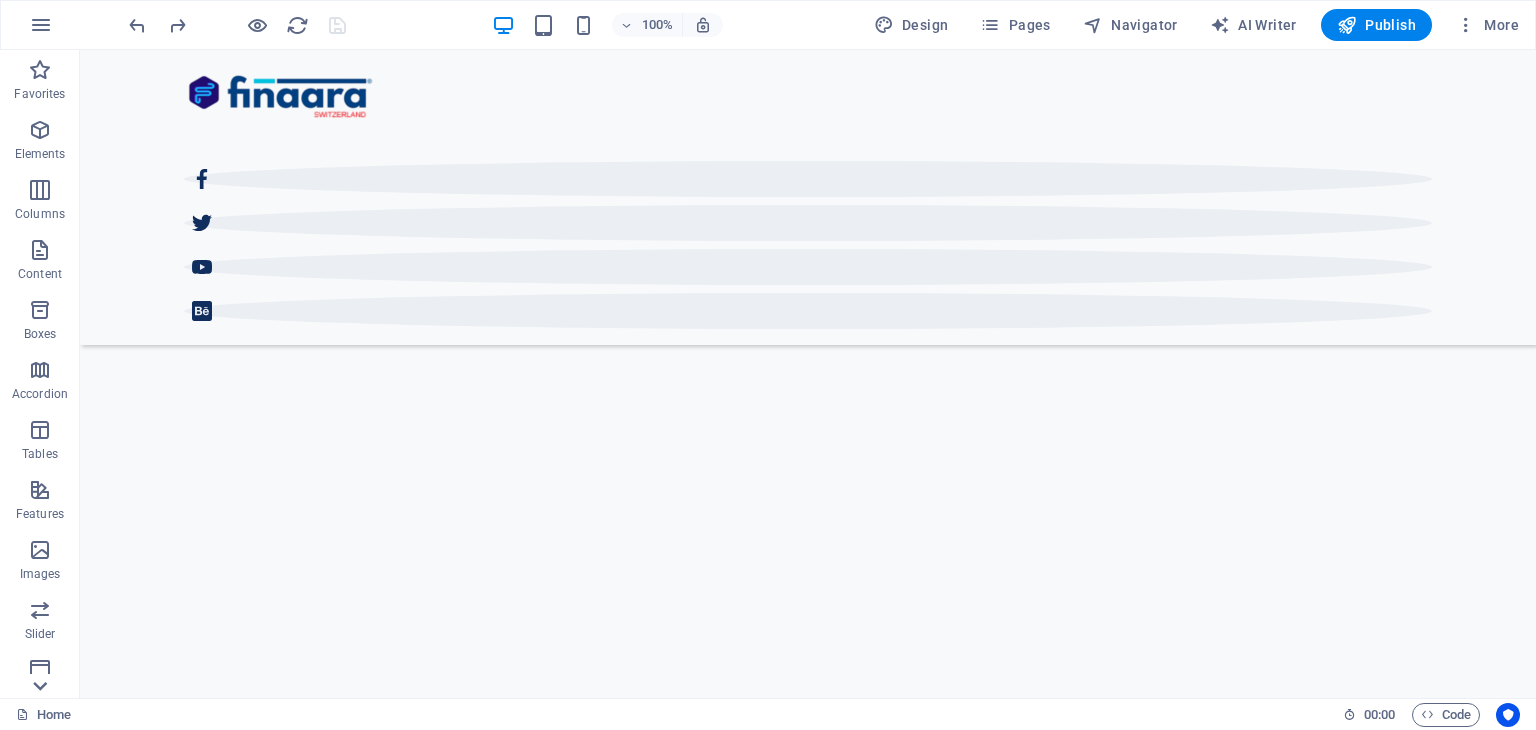 click 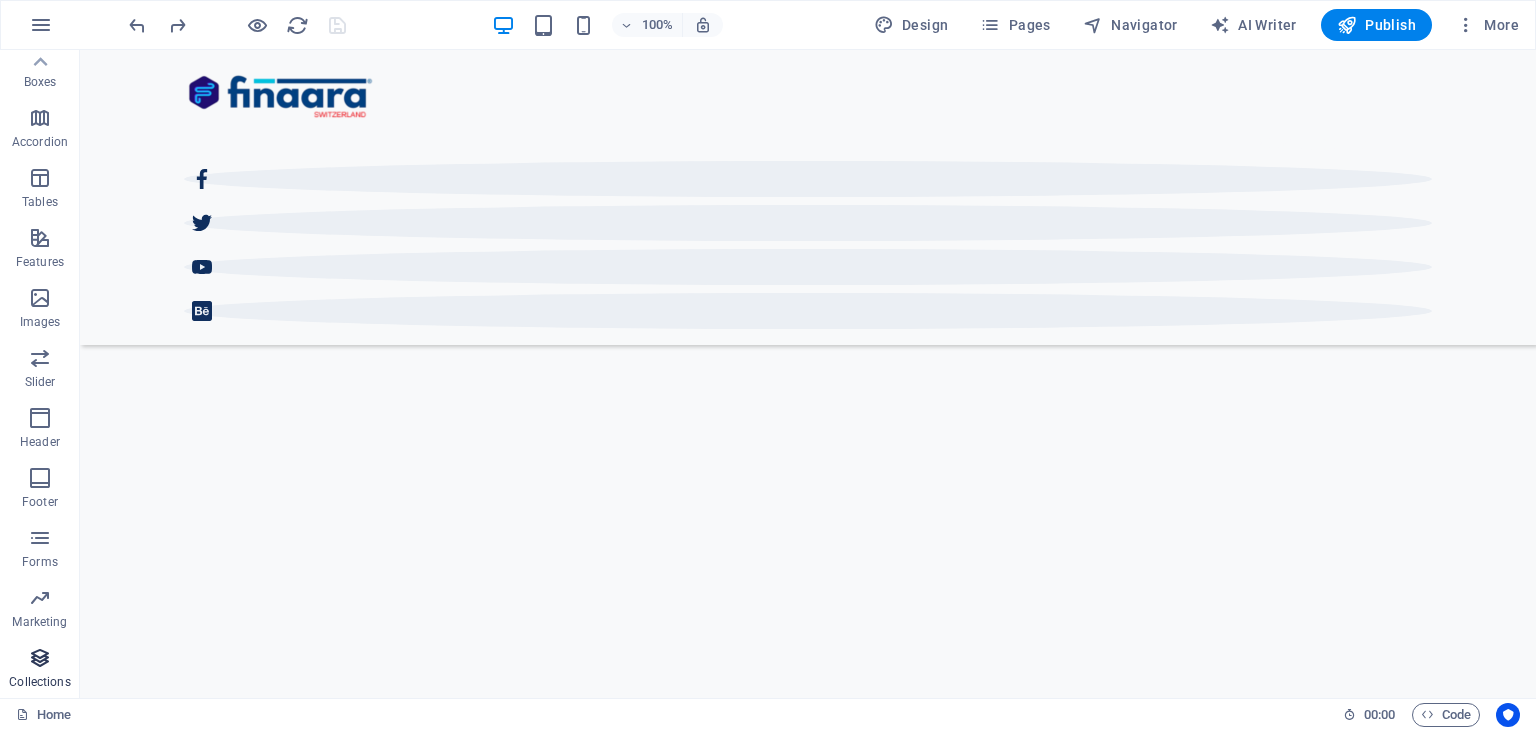 click at bounding box center (40, 658) 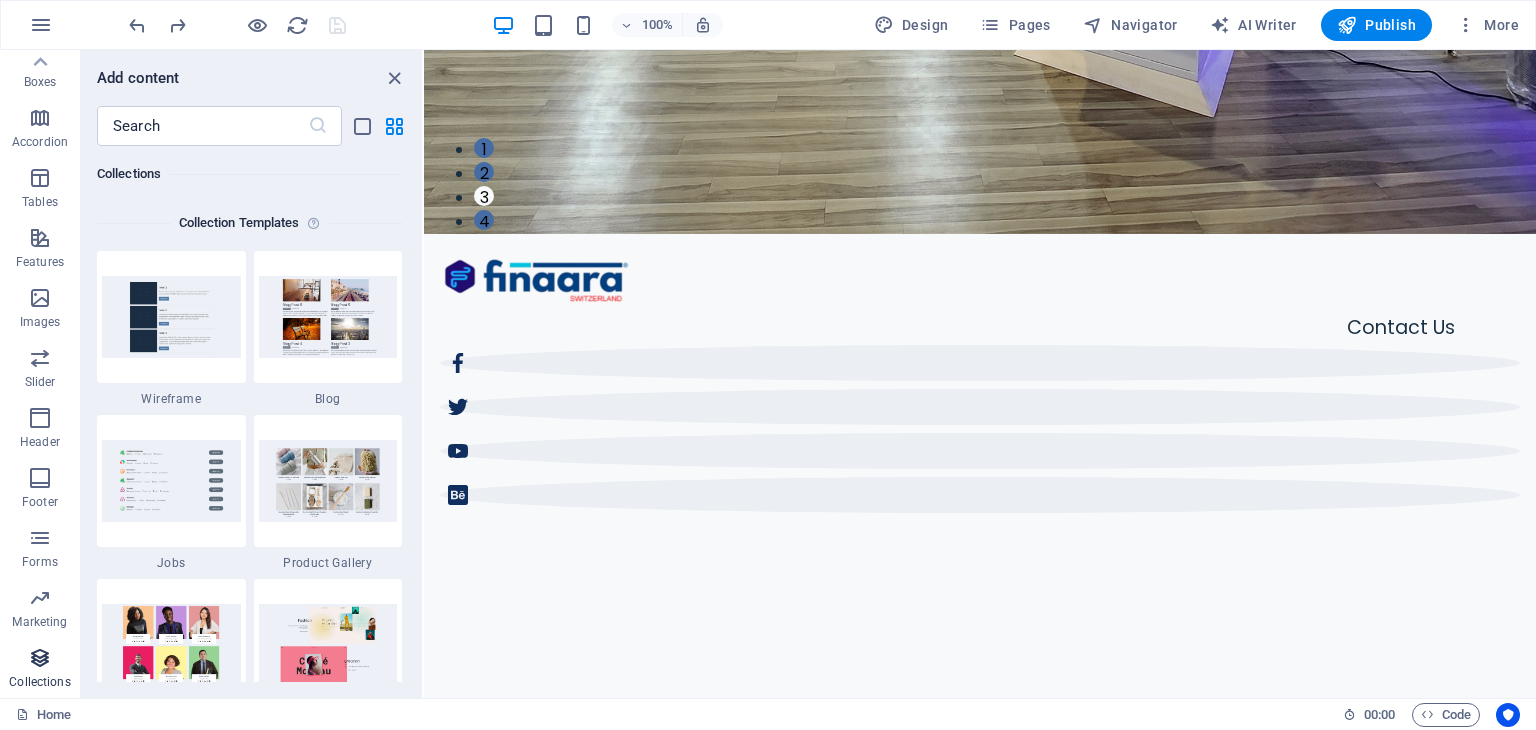 scroll, scrollTop: 18306, scrollLeft: 0, axis: vertical 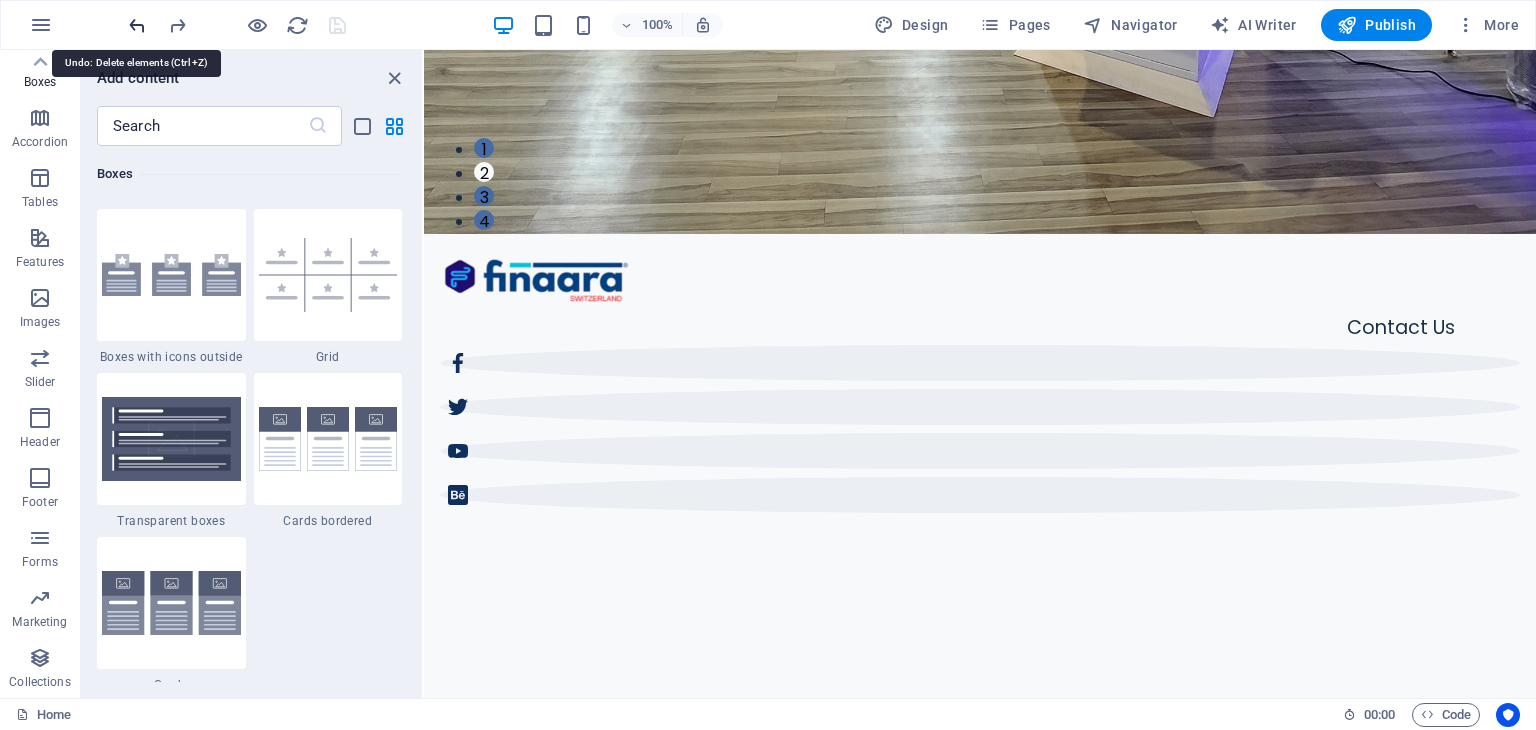 click at bounding box center (137, 25) 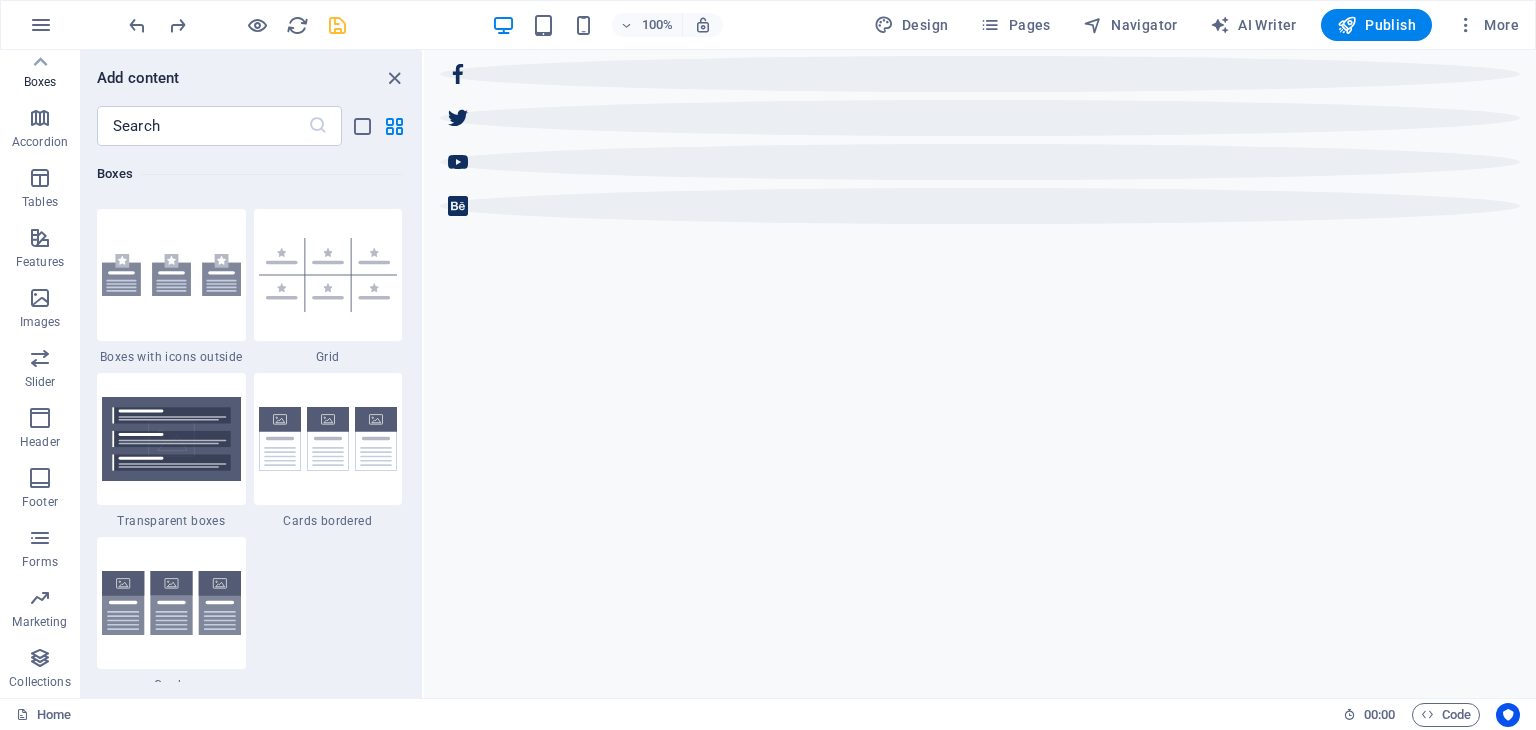 scroll, scrollTop: 811, scrollLeft: 0, axis: vertical 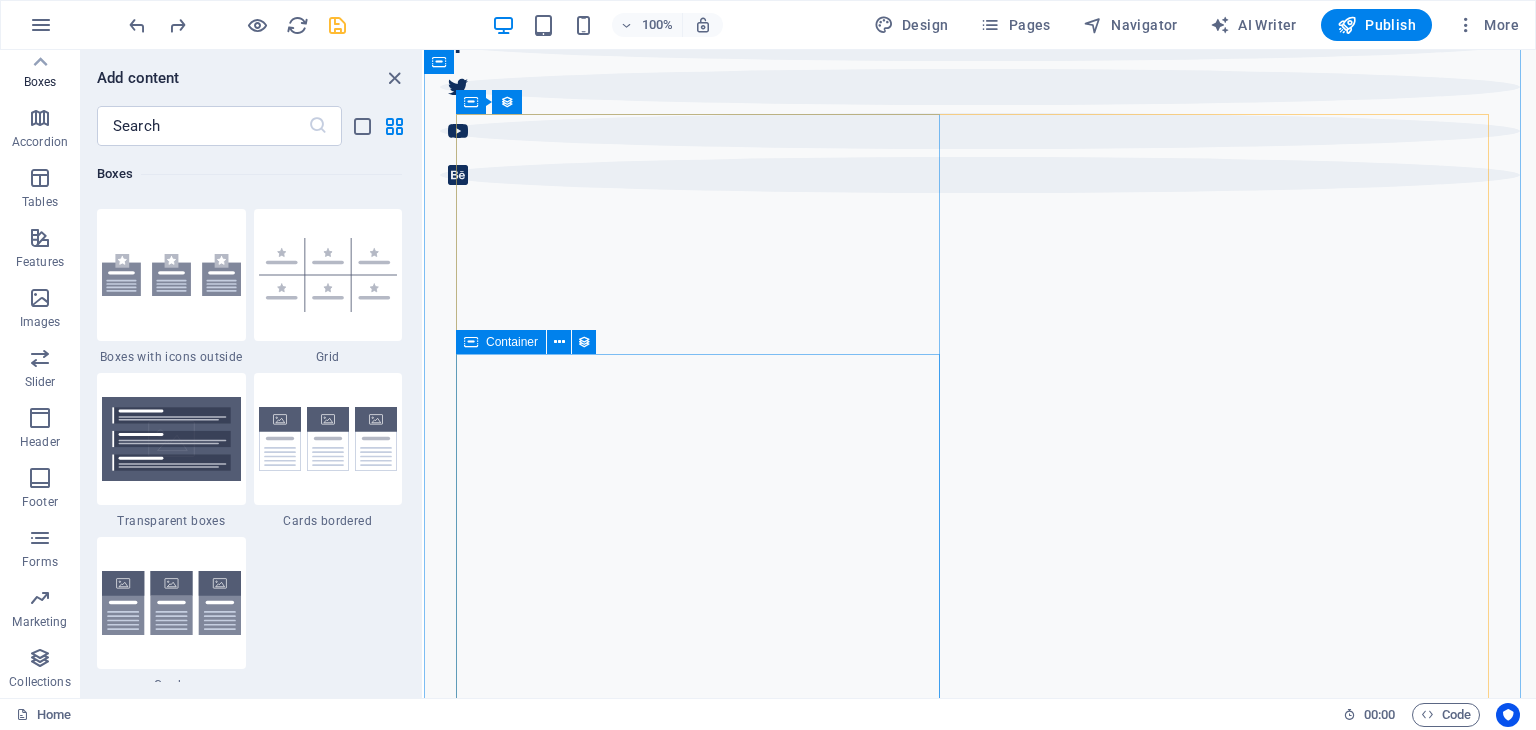 click on "POSTED ON April 20, 2022 How to Find Sanctuary in Times of Chaos Faucibus tempor litora suspendisse justo! Mi praesent tortor dictumst. Eros commodo pellentesque luctus lorem lacinia? Tristique cras litora non, id nec. Netus mauris ut fermentum. READ NOW" at bounding box center [980, 3030] 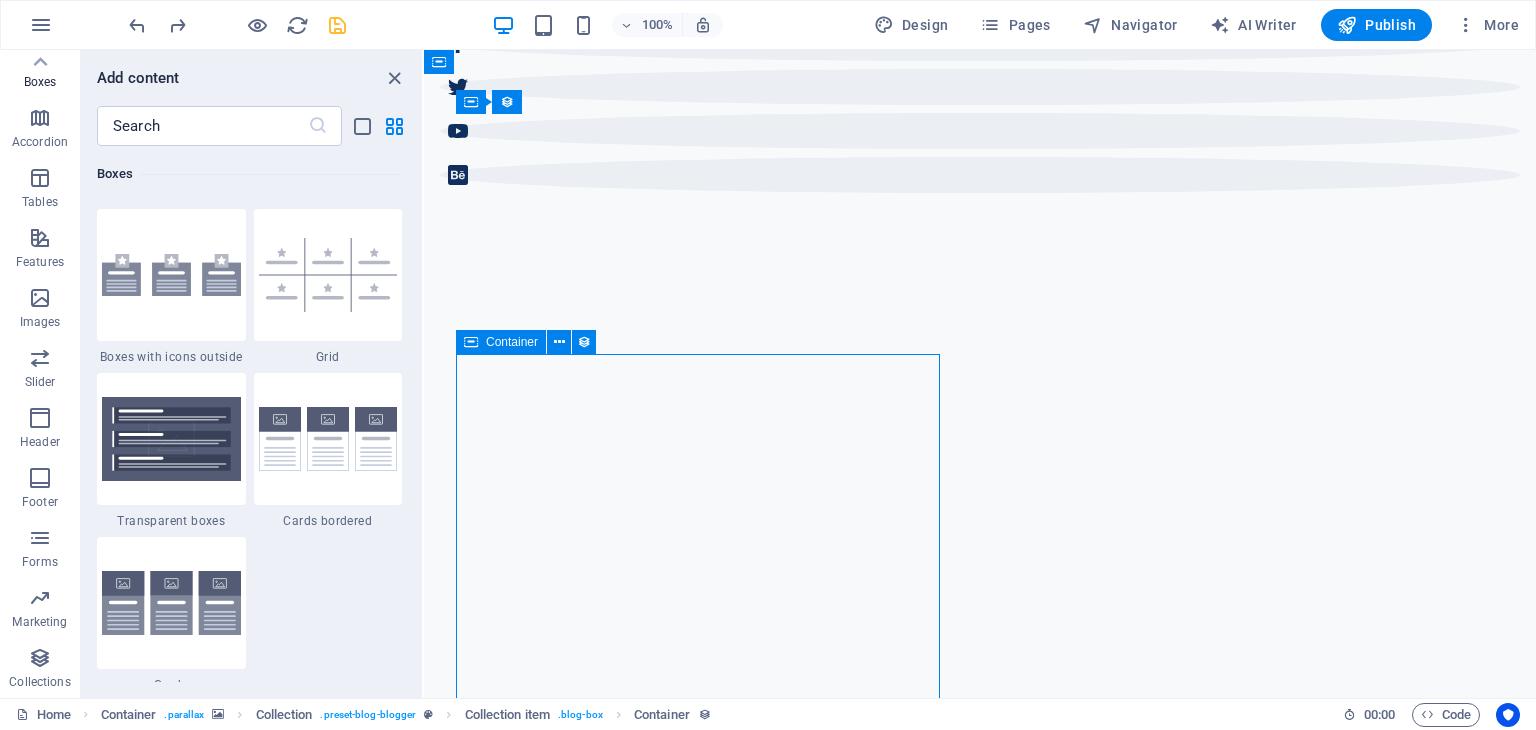 click on "POSTED ON April 20, 2022 How to Find Sanctuary in Times of Chaos Faucibus tempor litora suspendisse justo! Mi praesent tortor dictumst. Eros commodo pellentesque luctus lorem lacinia? Tristique cras litora non, id nec. Netus mauris ut fermentum. READ NOW" at bounding box center [980, 3030] 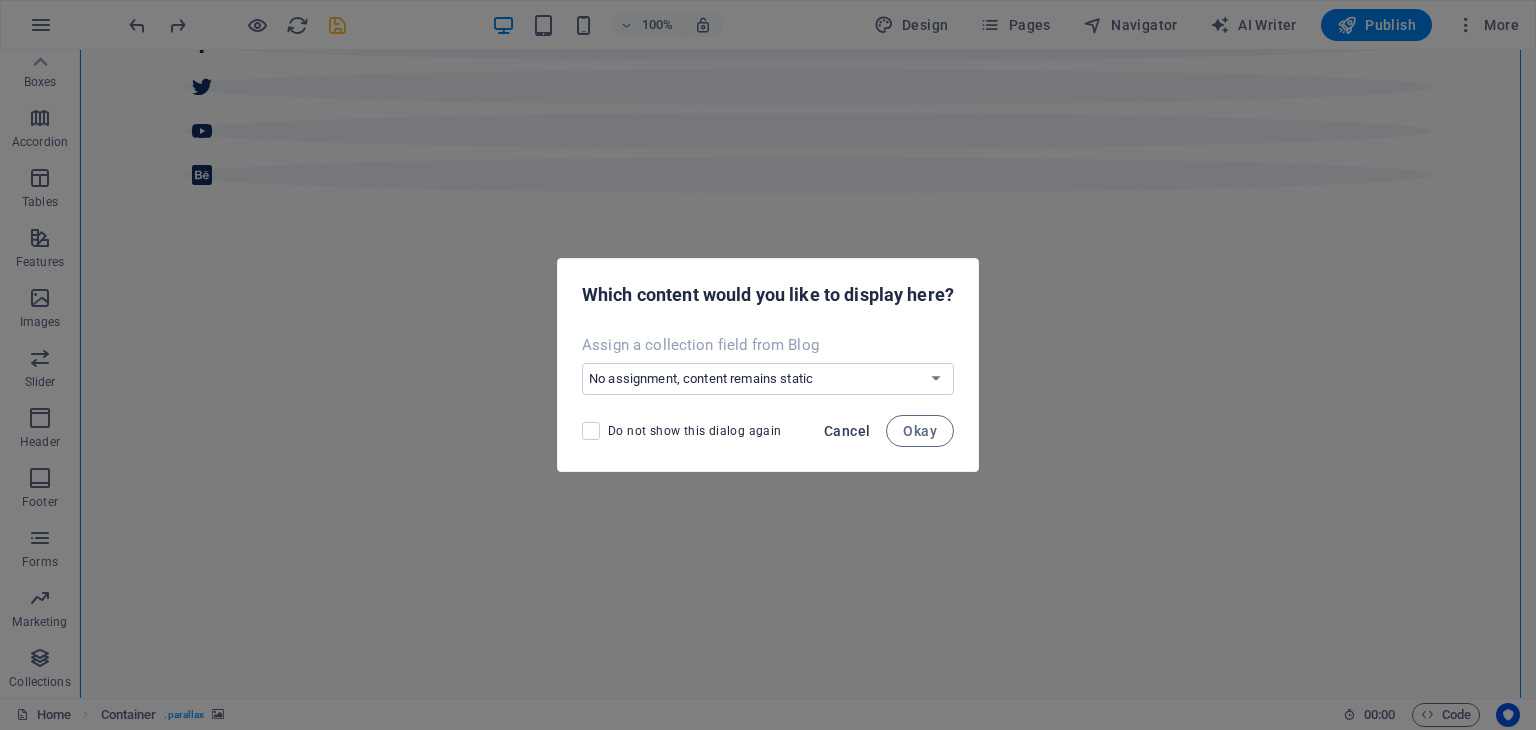 click on "Cancel" at bounding box center [847, 431] 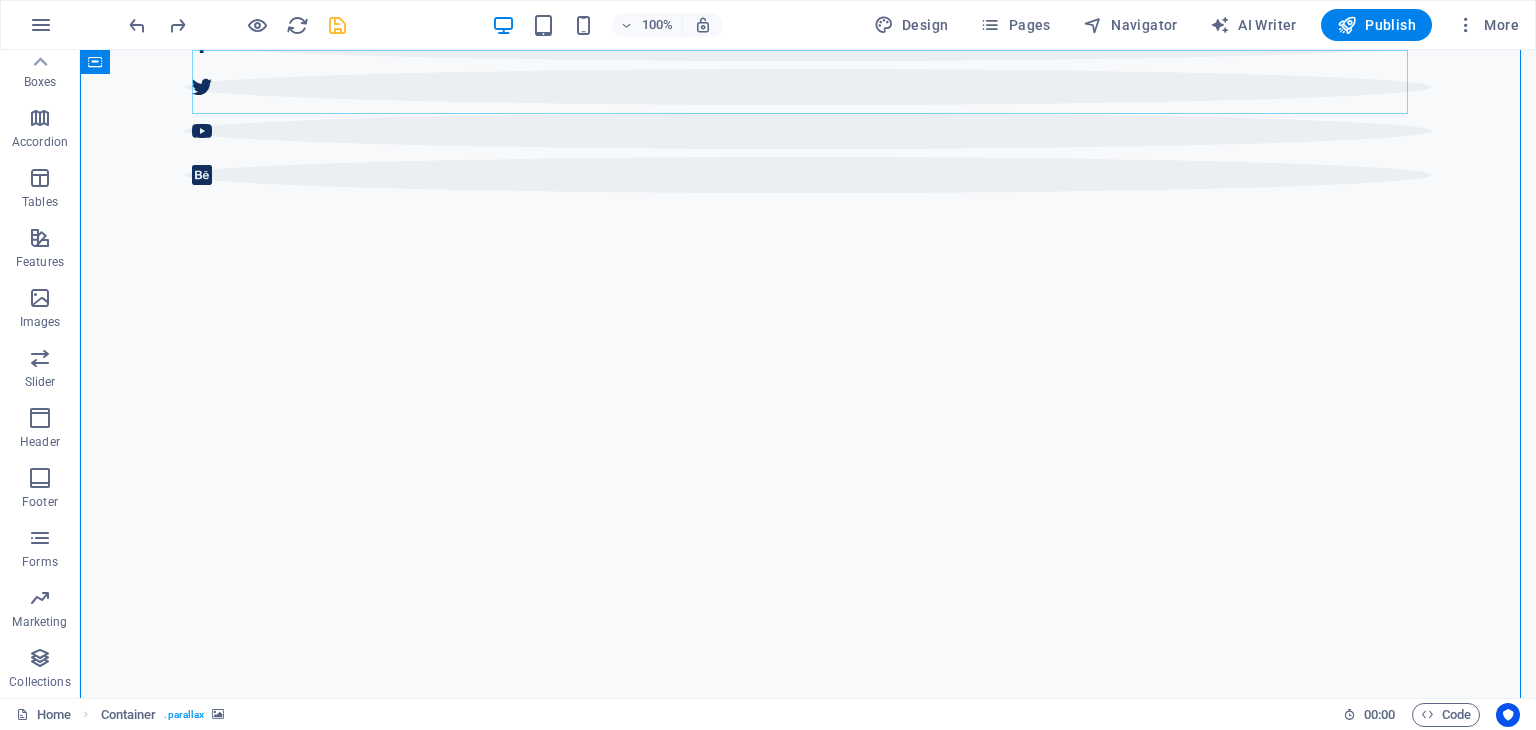 click at bounding box center [808, 2608] 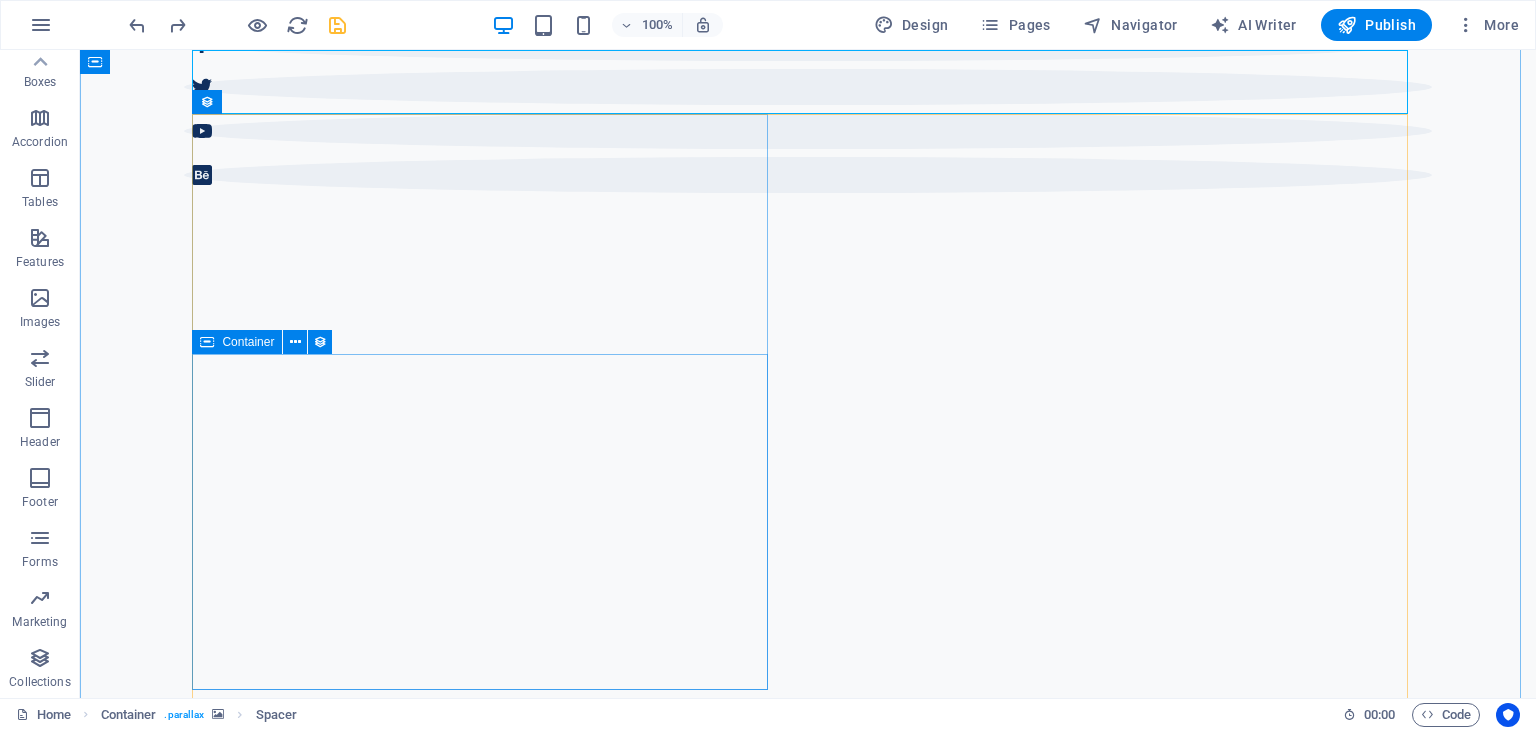 click on "Container" at bounding box center [237, 342] 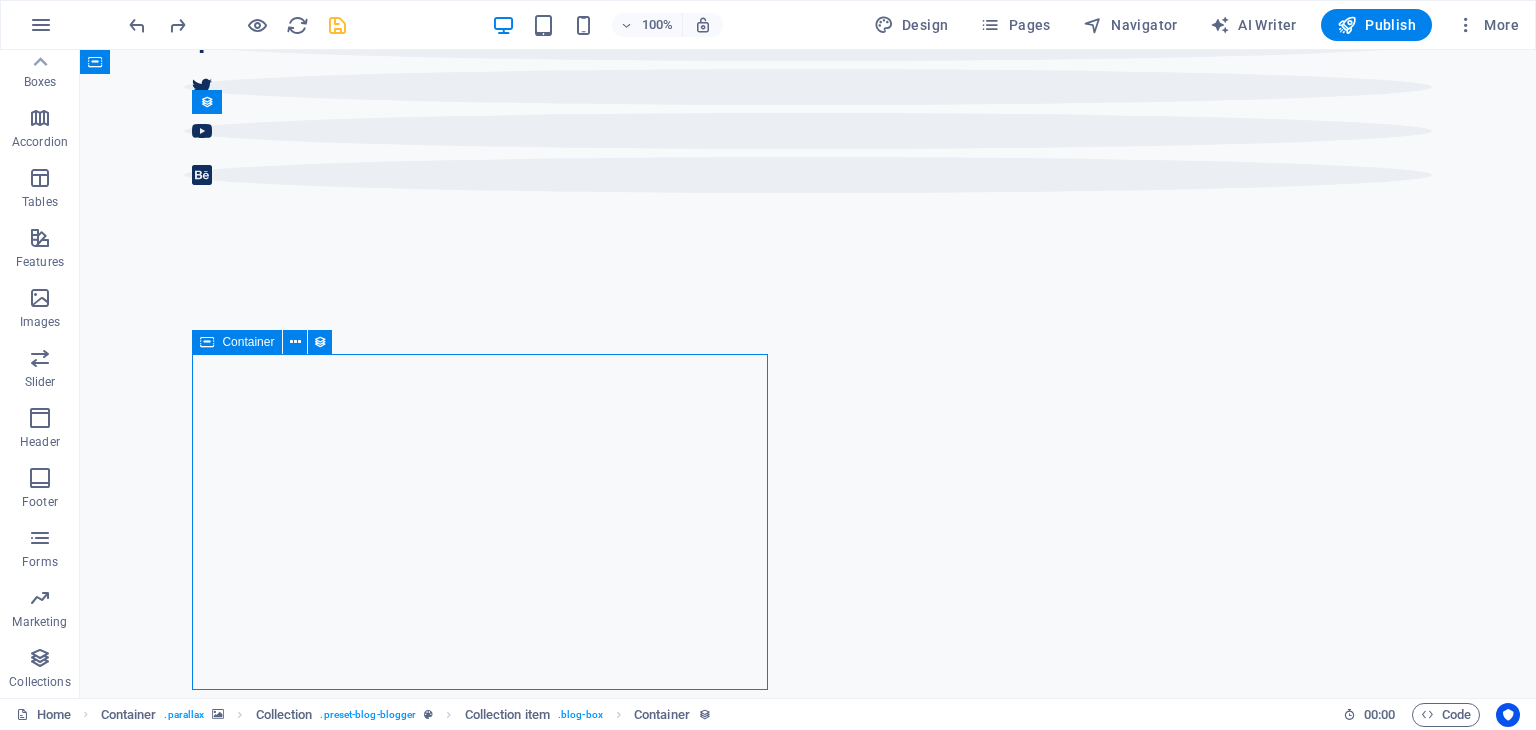 click on "Container" at bounding box center [237, 342] 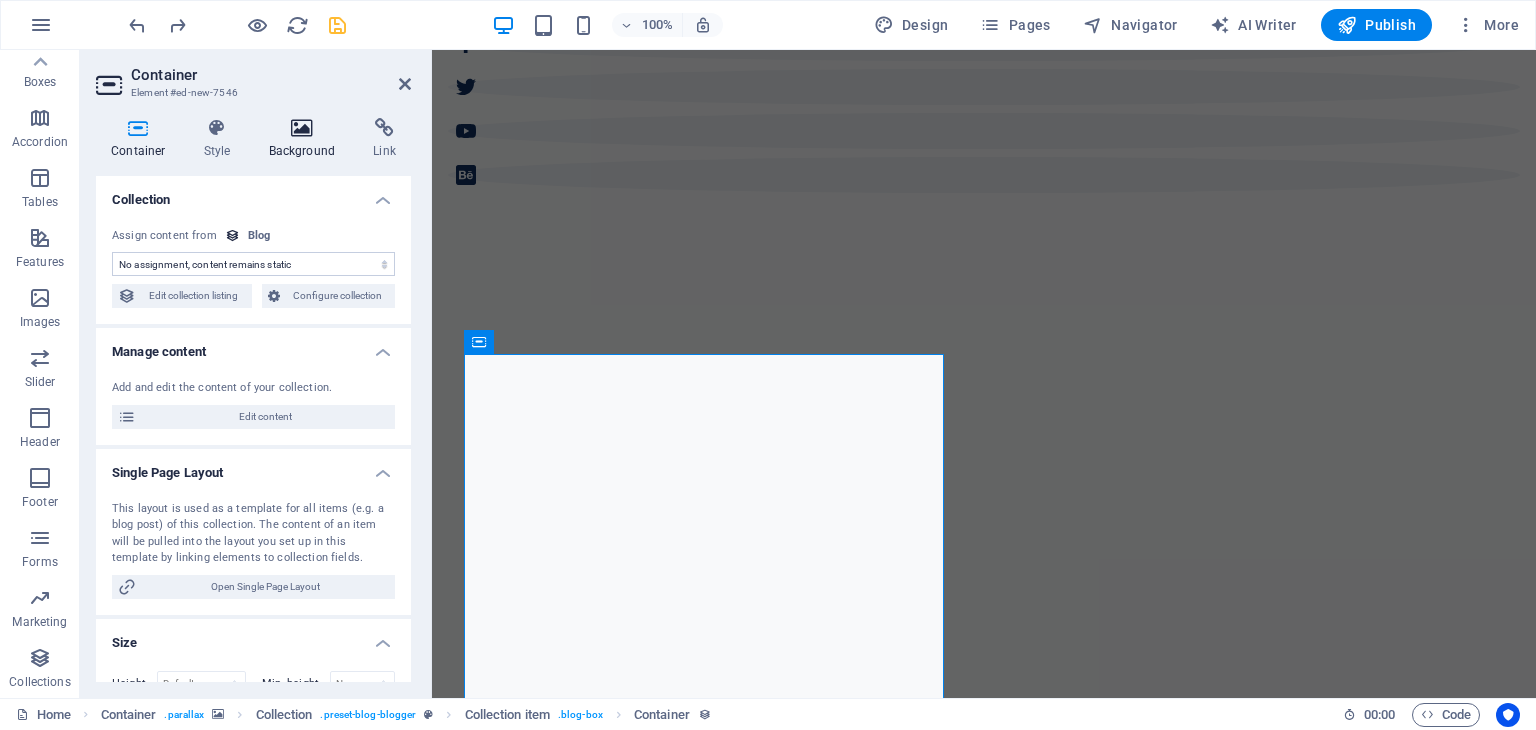 click on "Background" at bounding box center [306, 139] 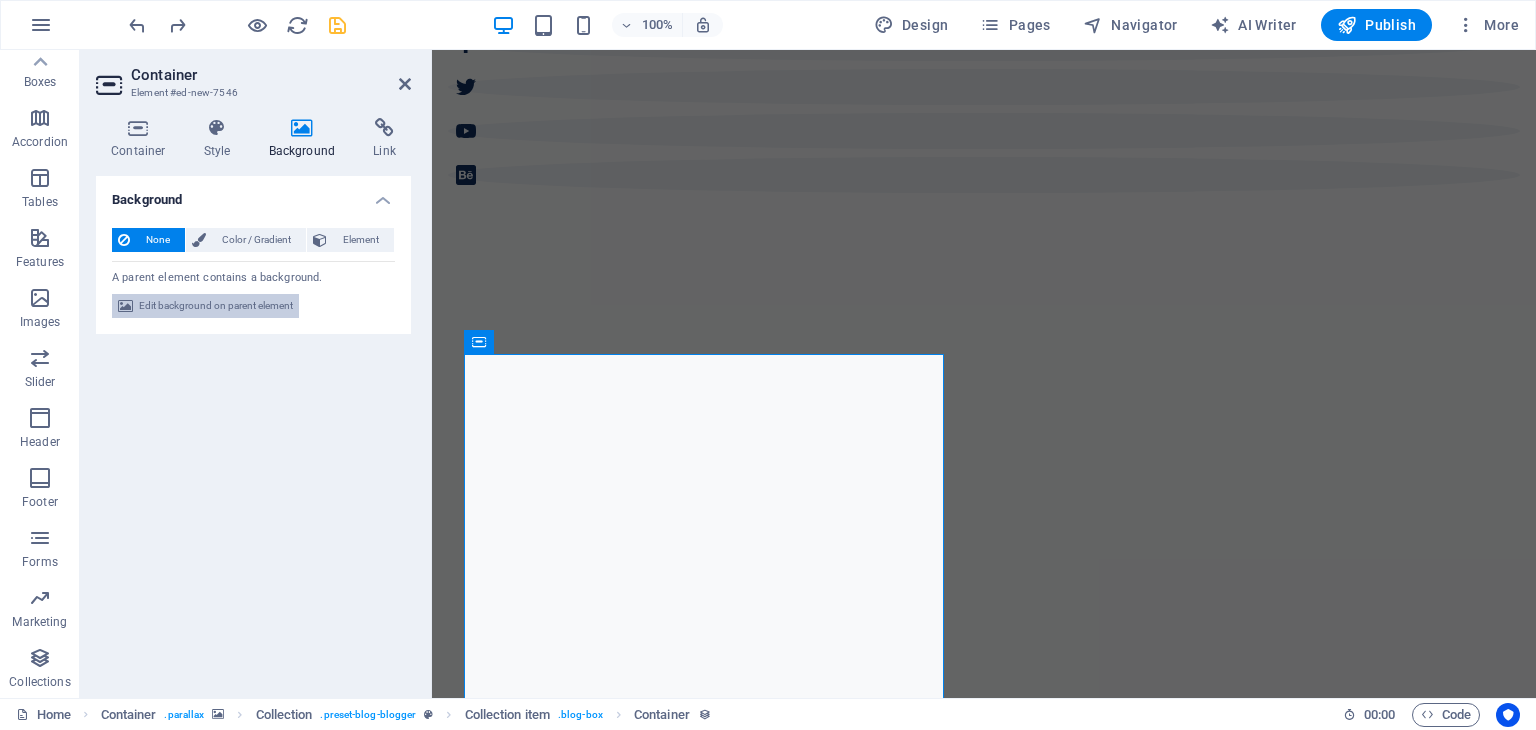 click on "Edit background on parent element" at bounding box center (216, 306) 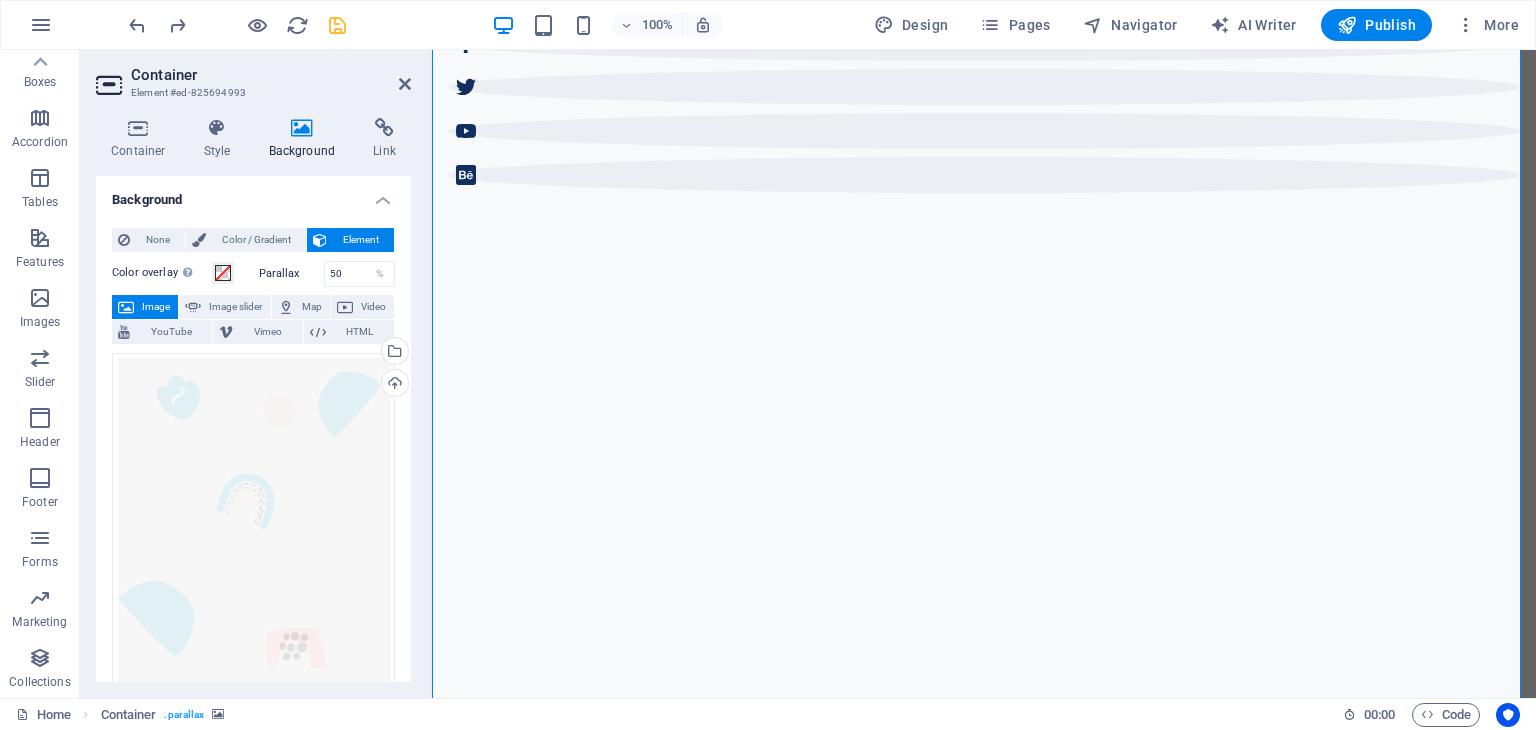 click on "[DAY], [DD].[MM].[YYYY]" at bounding box center [984, 2840] 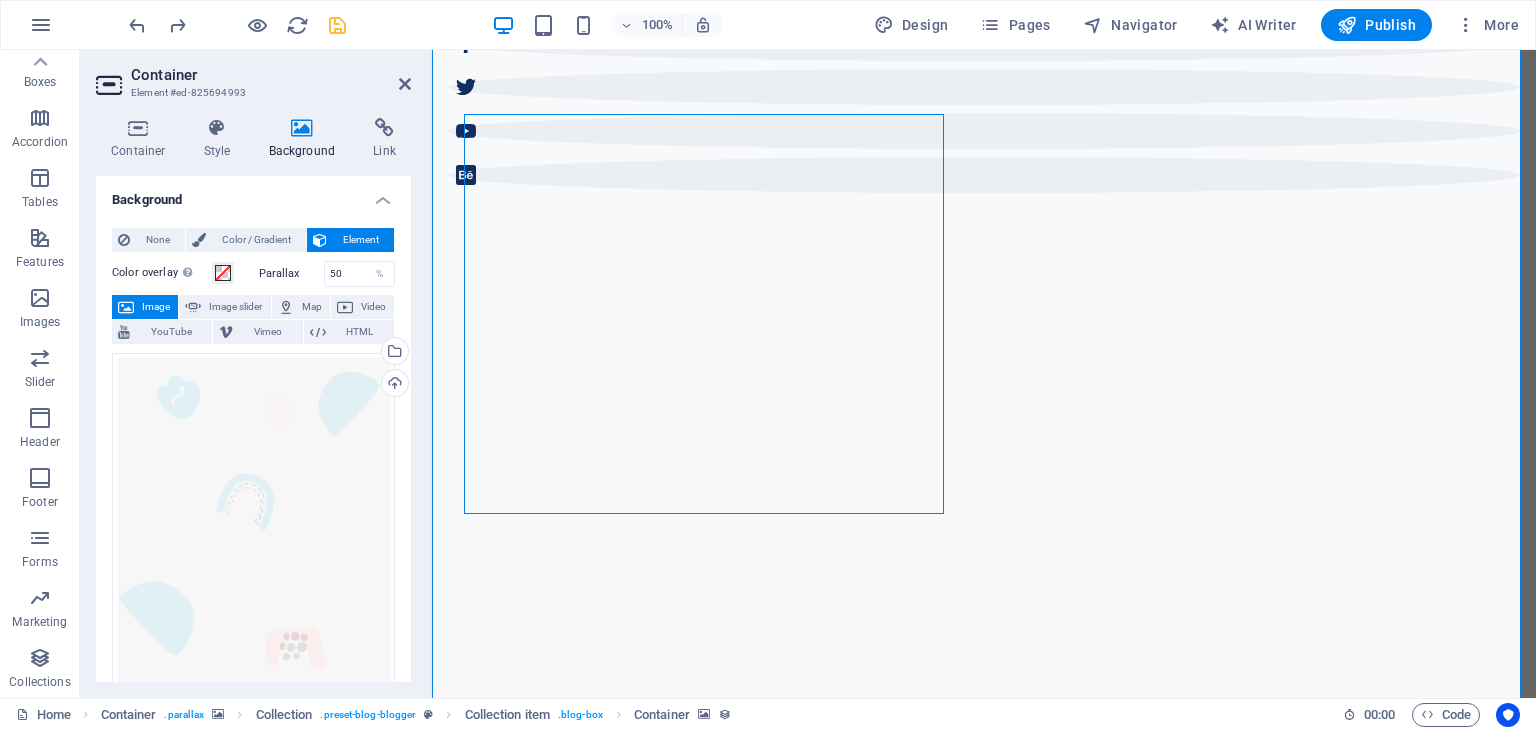 click on "[DAY], [DD].[MM].[YYYY]" at bounding box center [984, 2840] 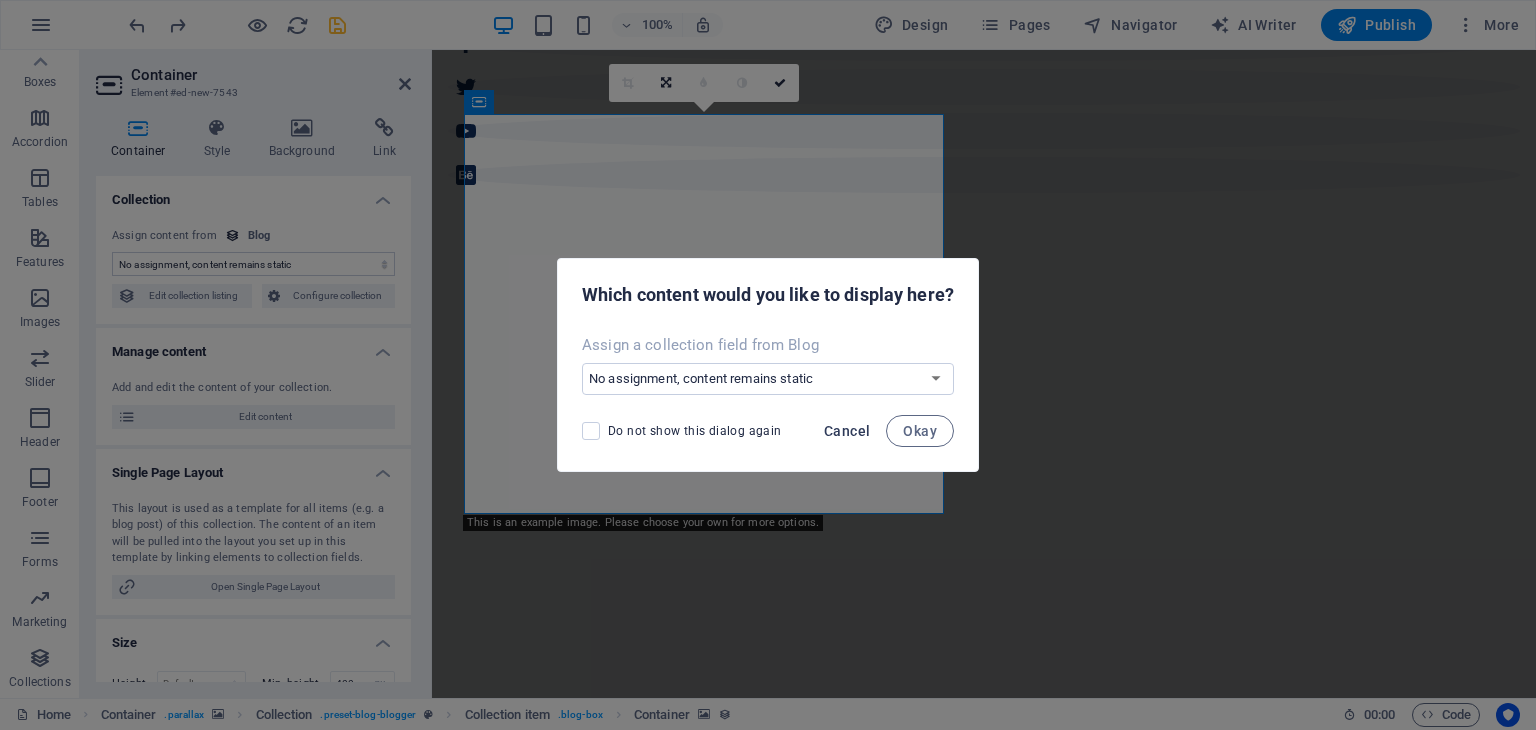 click on "Cancel" at bounding box center [847, 431] 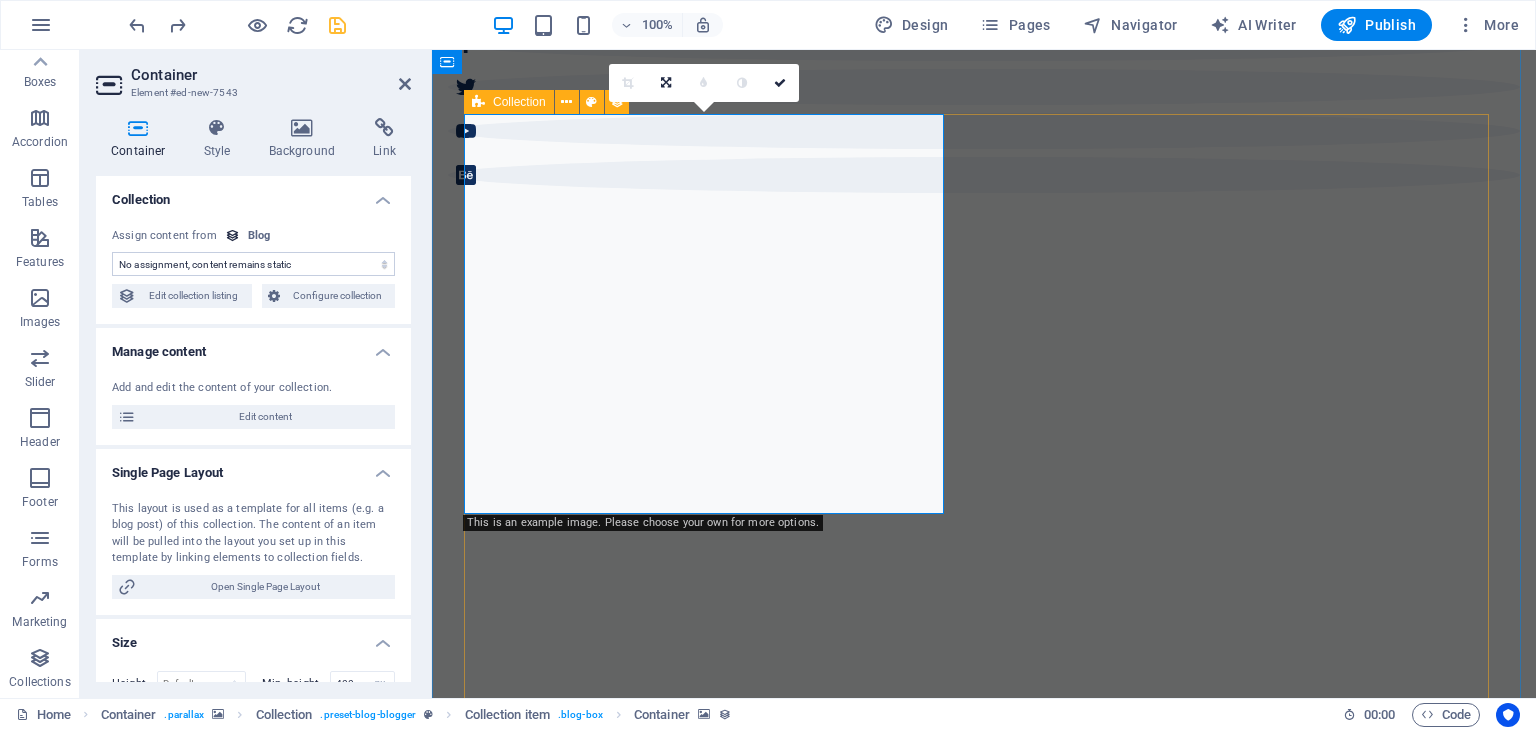 click at bounding box center (478, 102) 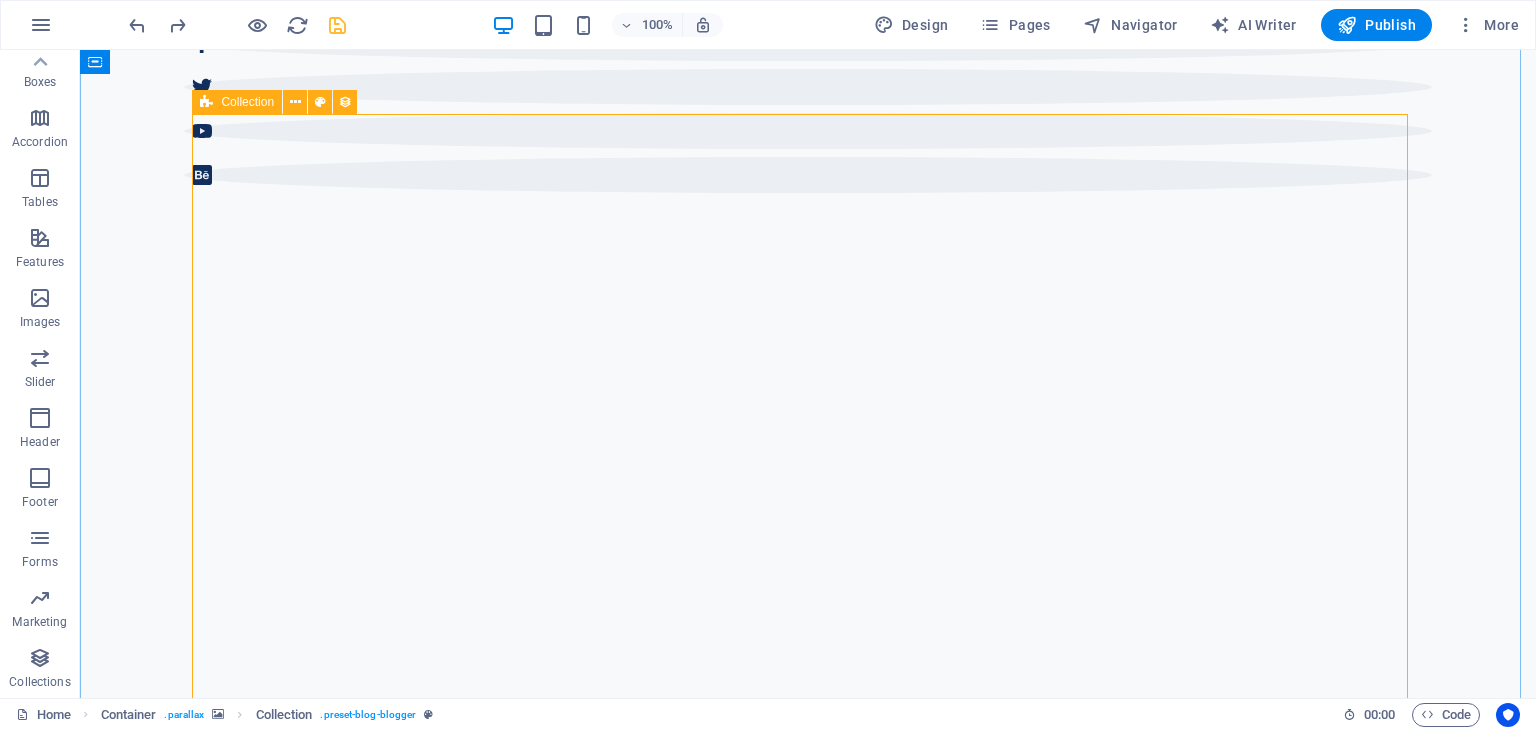 click on "Collection" at bounding box center [237, 102] 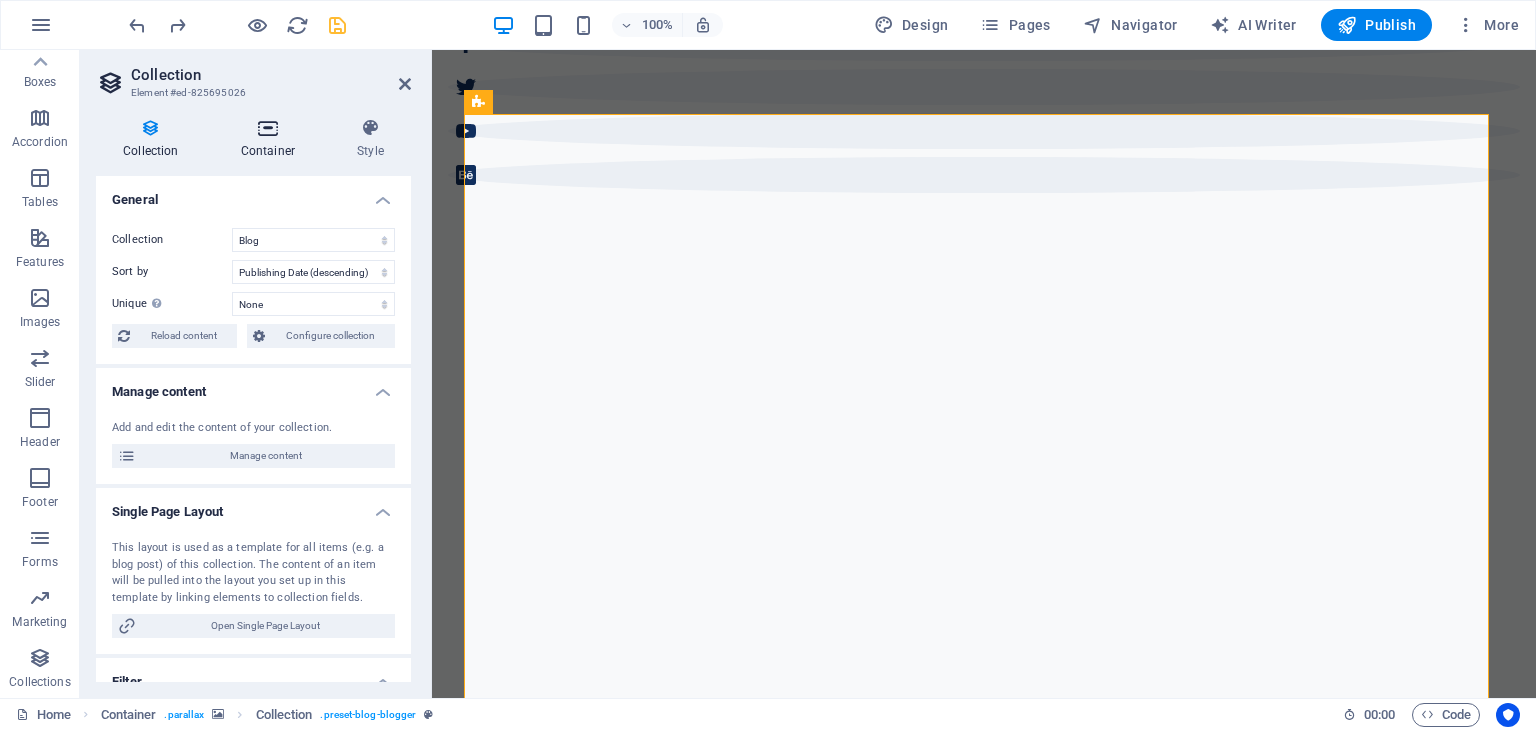 click at bounding box center [268, 128] 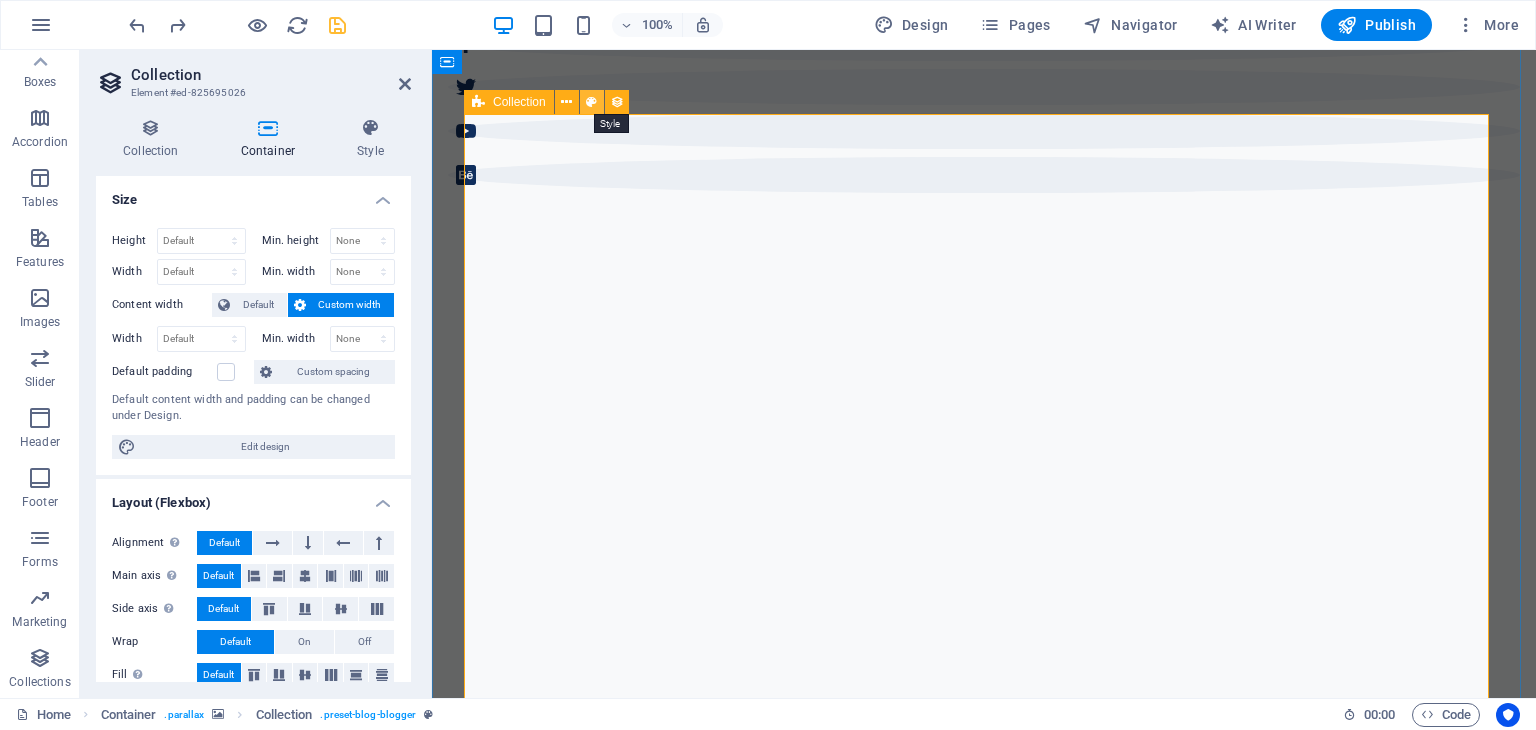 click at bounding box center [591, 102] 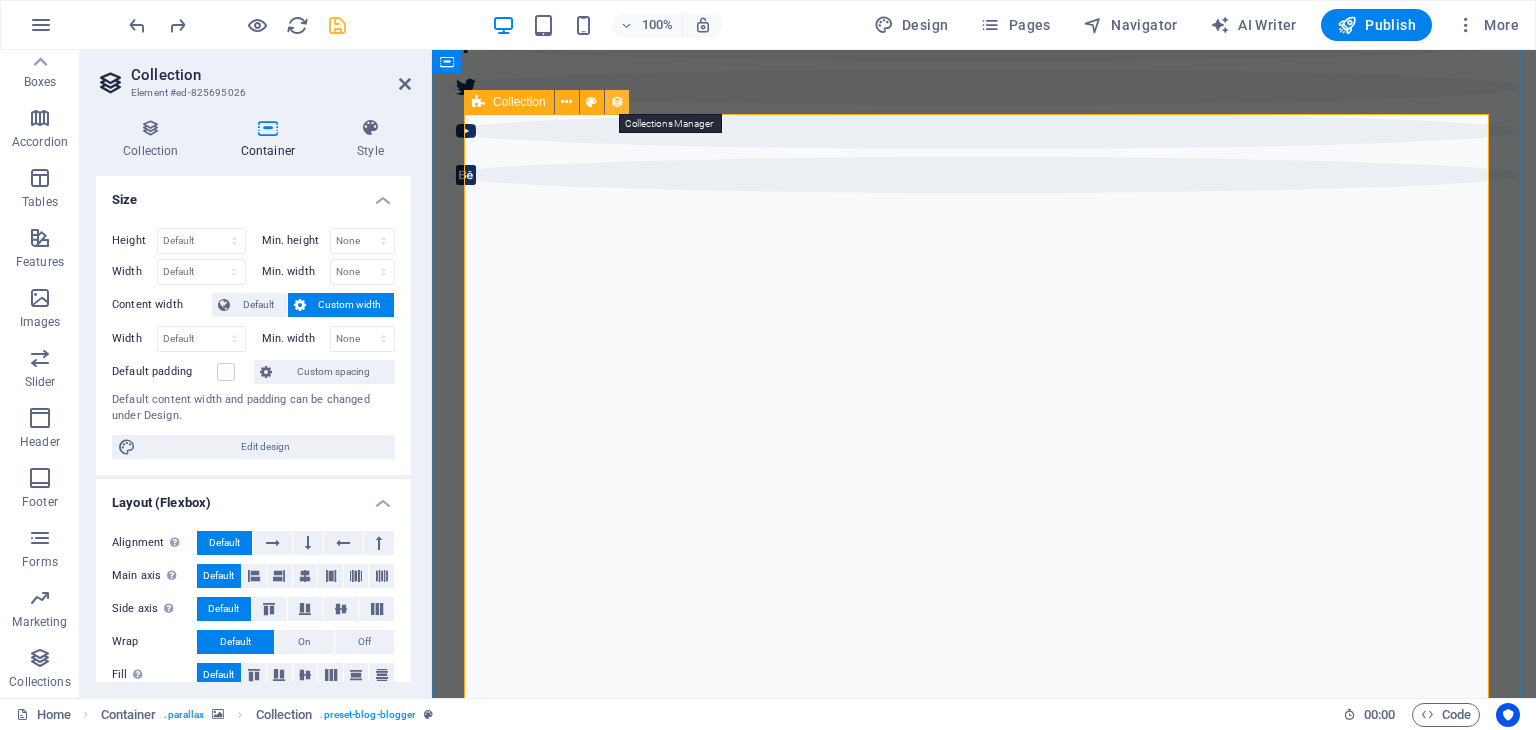 click at bounding box center (617, 102) 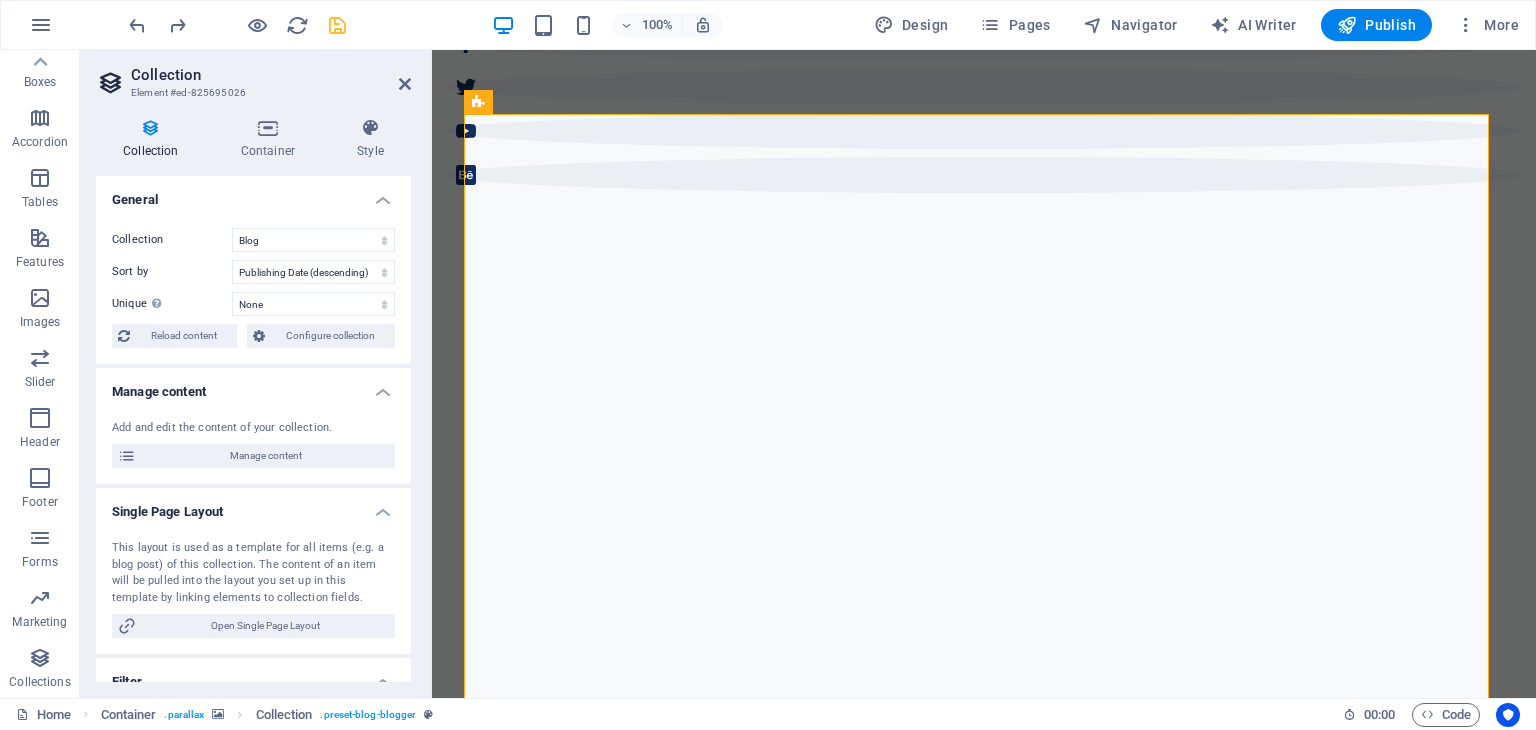 click on "[DAY], [DD].[MM].[YYYY]" at bounding box center [984, 2840] 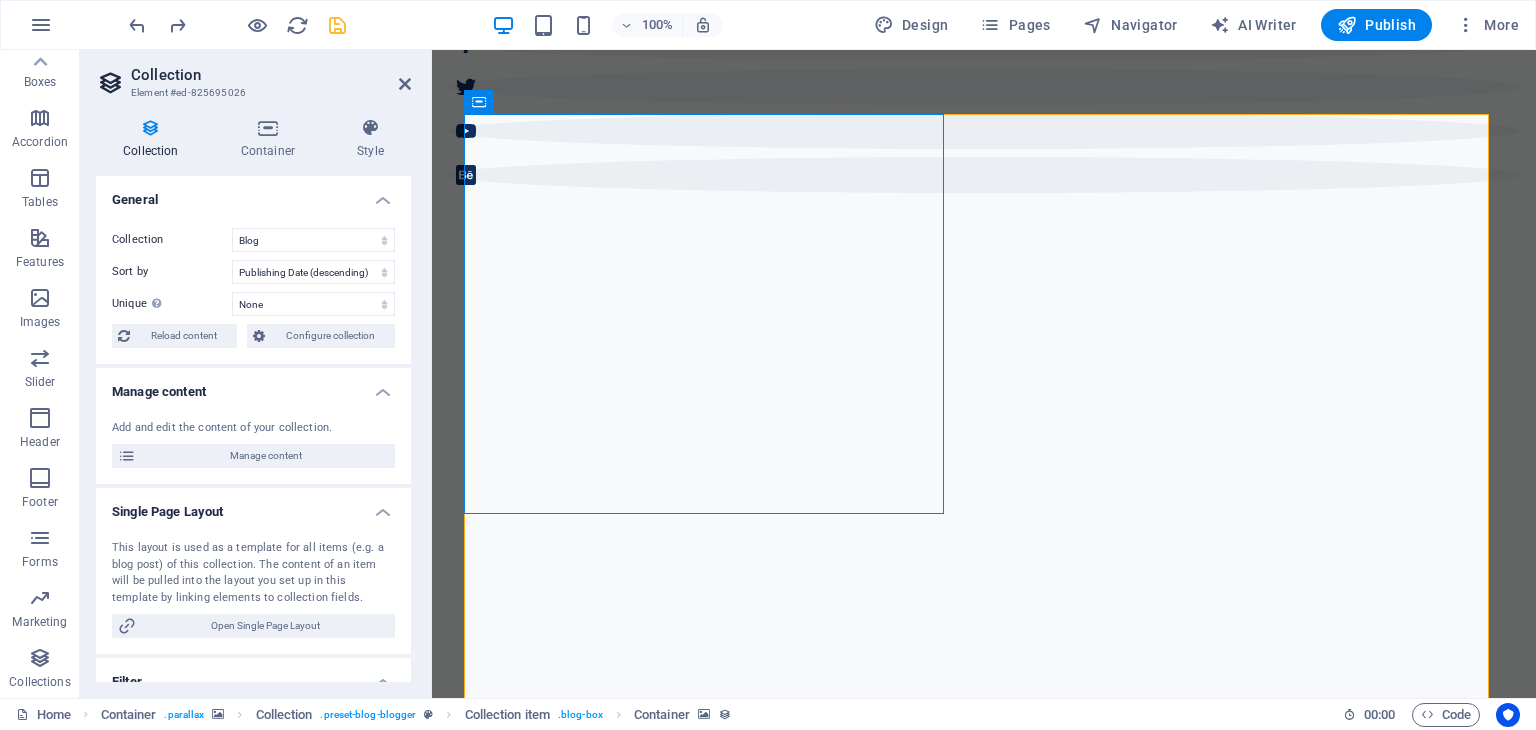 click on "[DAY], [DD].[MM].[YYYY]" at bounding box center (984, 2840) 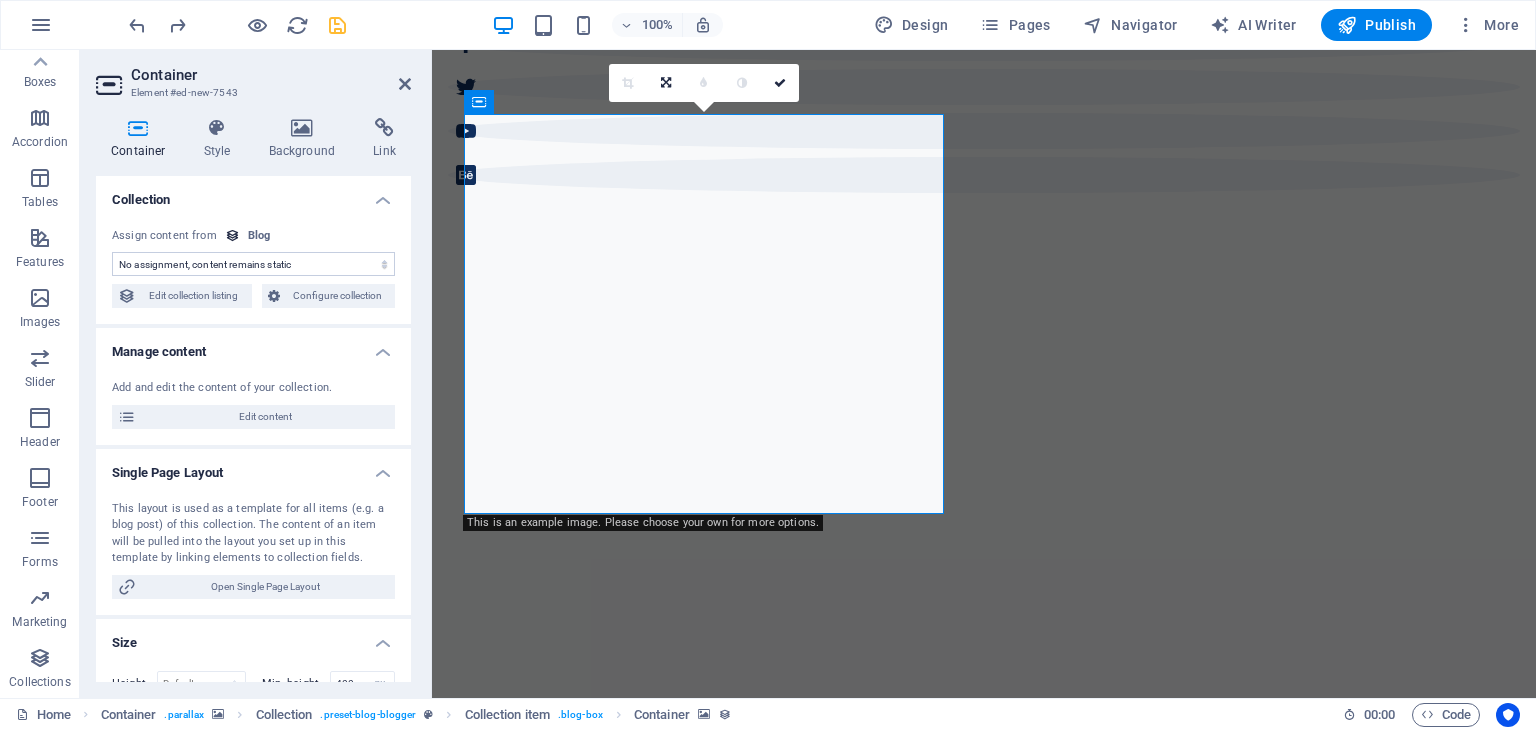 click on "No assignment, content remains static Created at (Date) Updated at (Date) Name (Plain Text) Slug (Plain Text) Description (Rich Text) Content (CMS) Category (Choice) Author (Plain Text) Image (File) Publishing Date (Date) Status (Choice) Trending? (Checkbox)" at bounding box center [253, 264] 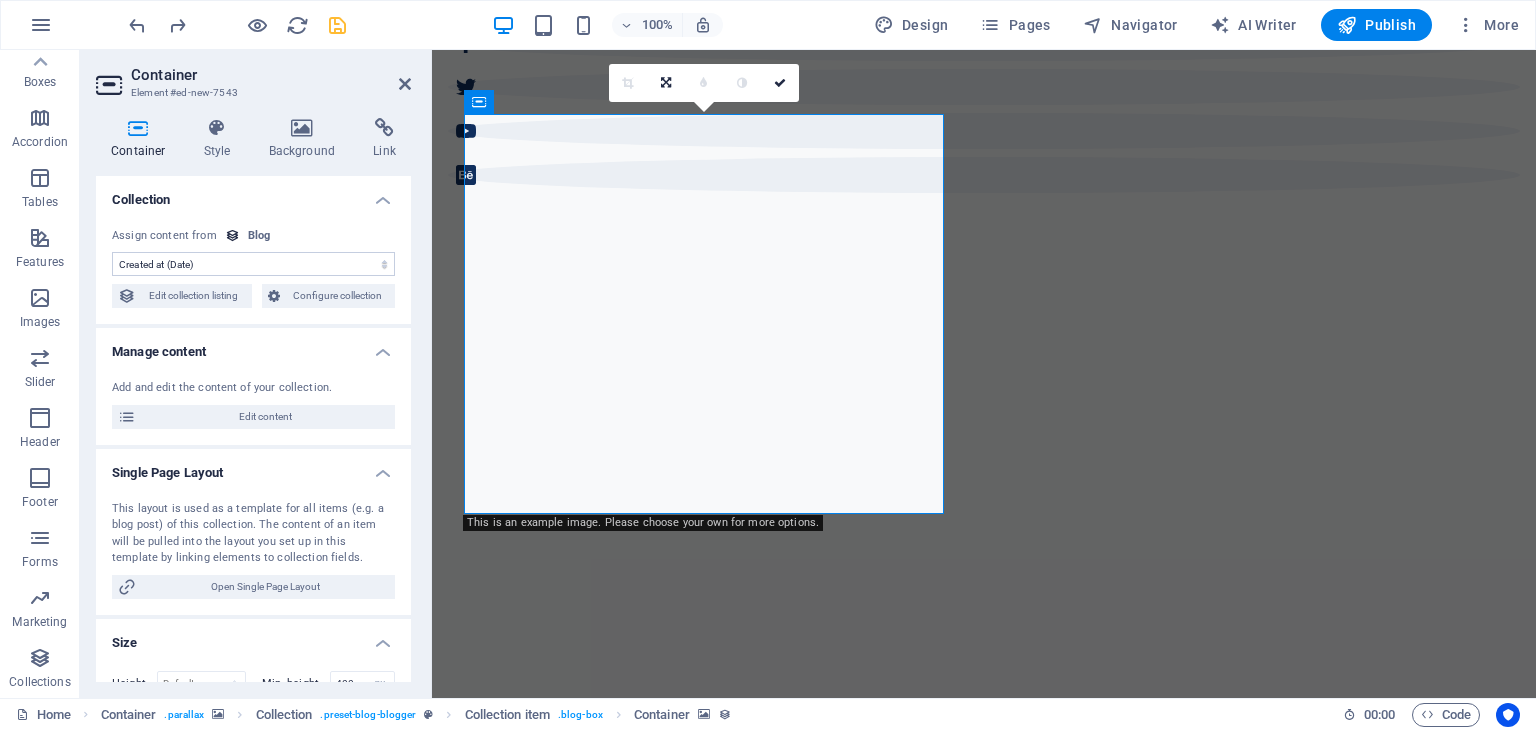 click on "No assignment, content remains static Created at (Date) Updated at (Date) Name (Plain Text) Slug (Plain Text) Description (Rich Text) Content (CMS) Category (Choice) Author (Plain Text) Image (File) Publishing Date (Date) Status (Choice) Trending? (Checkbox)" at bounding box center [253, 264] 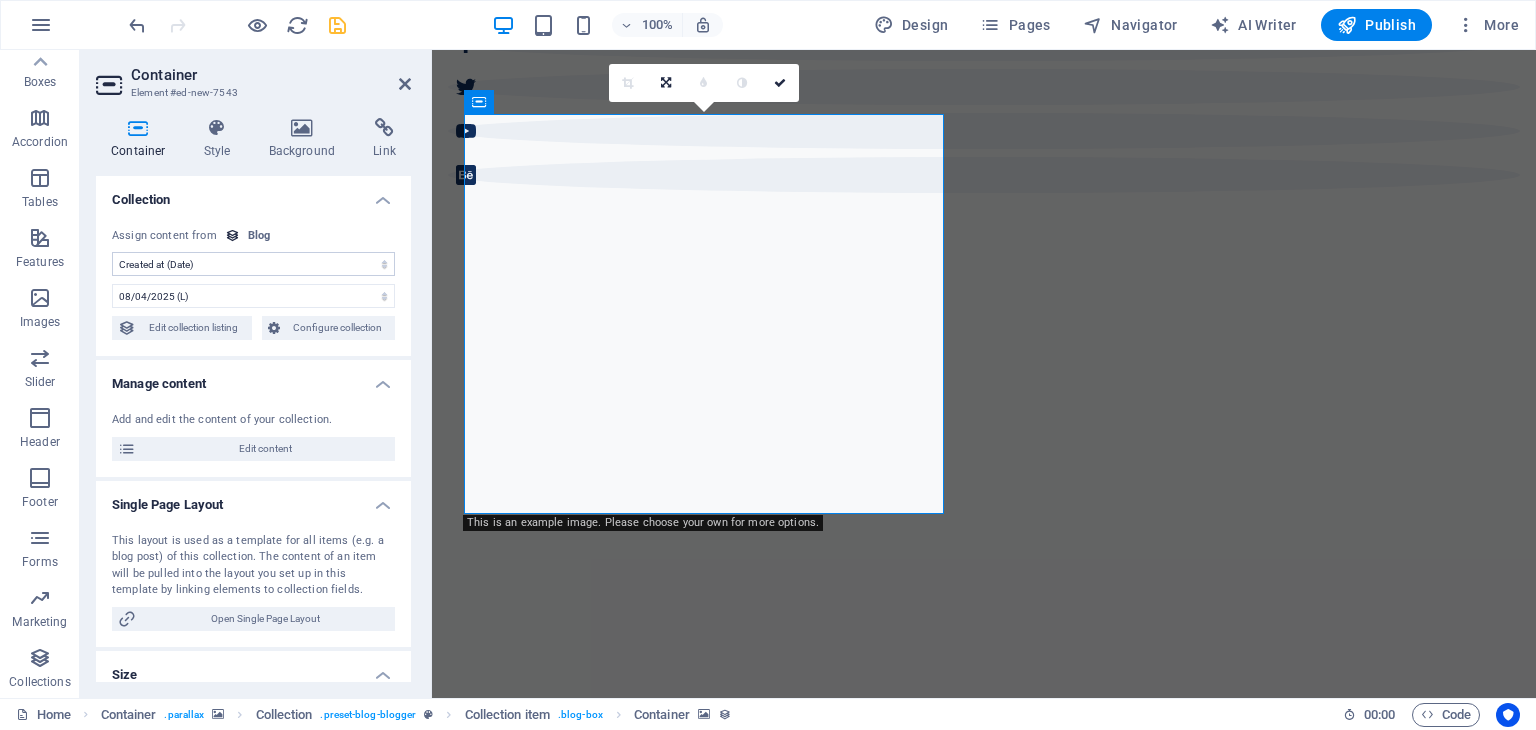 click on "No assignment, content remains static Created at (Date) Updated at (Date) Name (Plain Text) Slug (Plain Text) Description (Rich Text) Content (CMS) Category (Choice) Author (Plain Text) Image (File) Publishing Date (Date) Status (Choice) Trending? (Checkbox)" at bounding box center [253, 264] 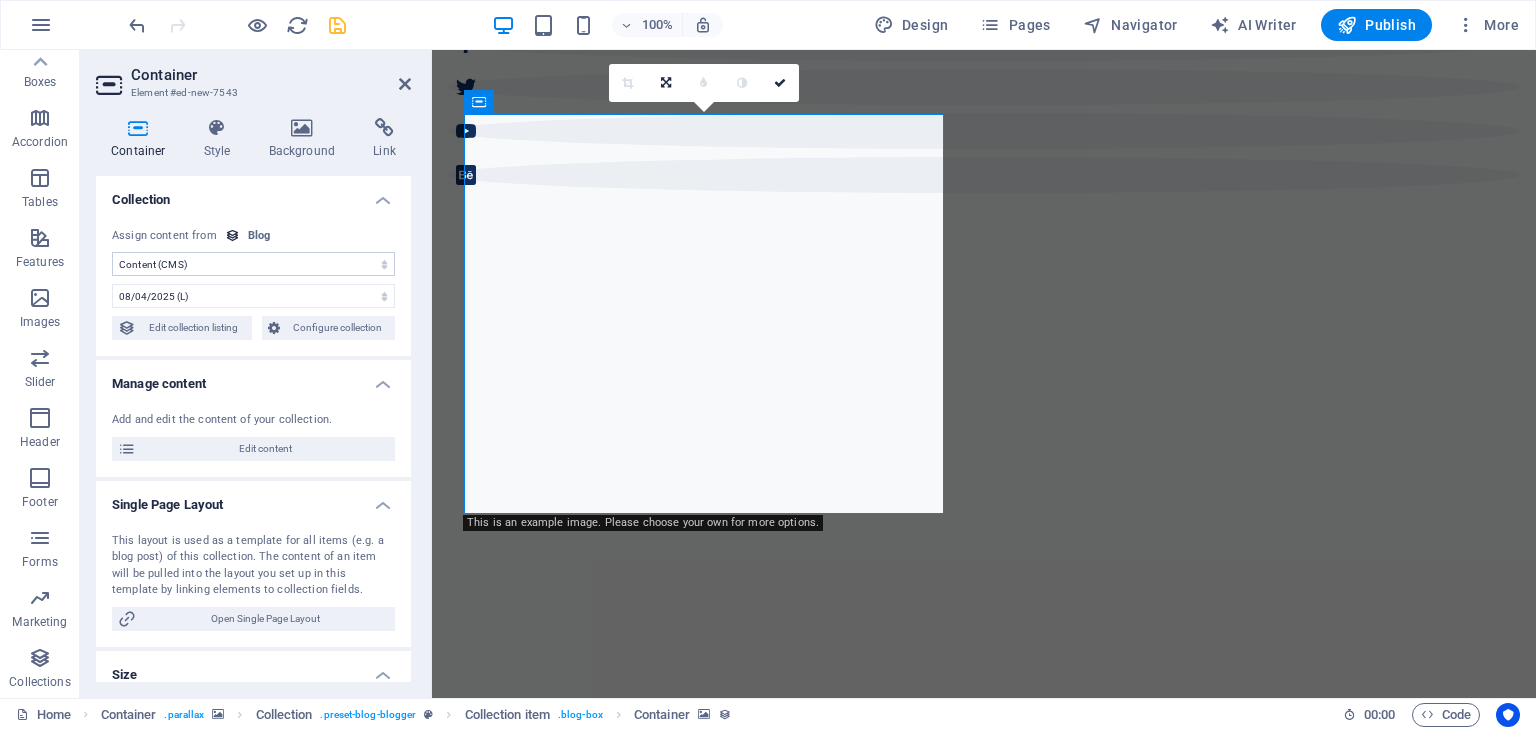 click on "No assignment, content remains static Created at (Date) Updated at (Date) Name (Plain Text) Slug (Plain Text) Description (Rich Text) Content (CMS) Category (Choice) Author (Plain Text) Image (File) Publishing Date (Date) Status (Choice) Trending? (Checkbox)" at bounding box center (253, 264) 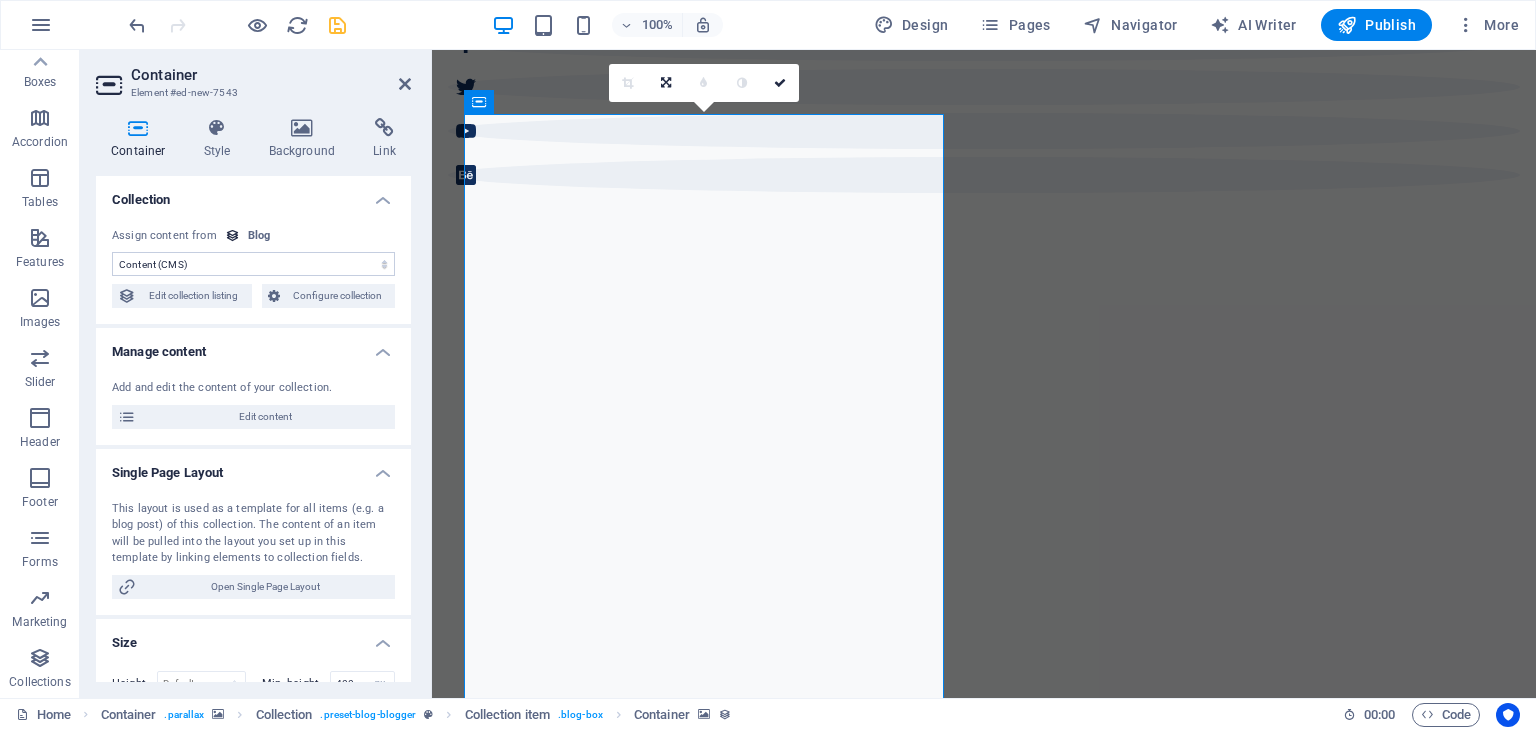 click at bounding box center [984, 2185] 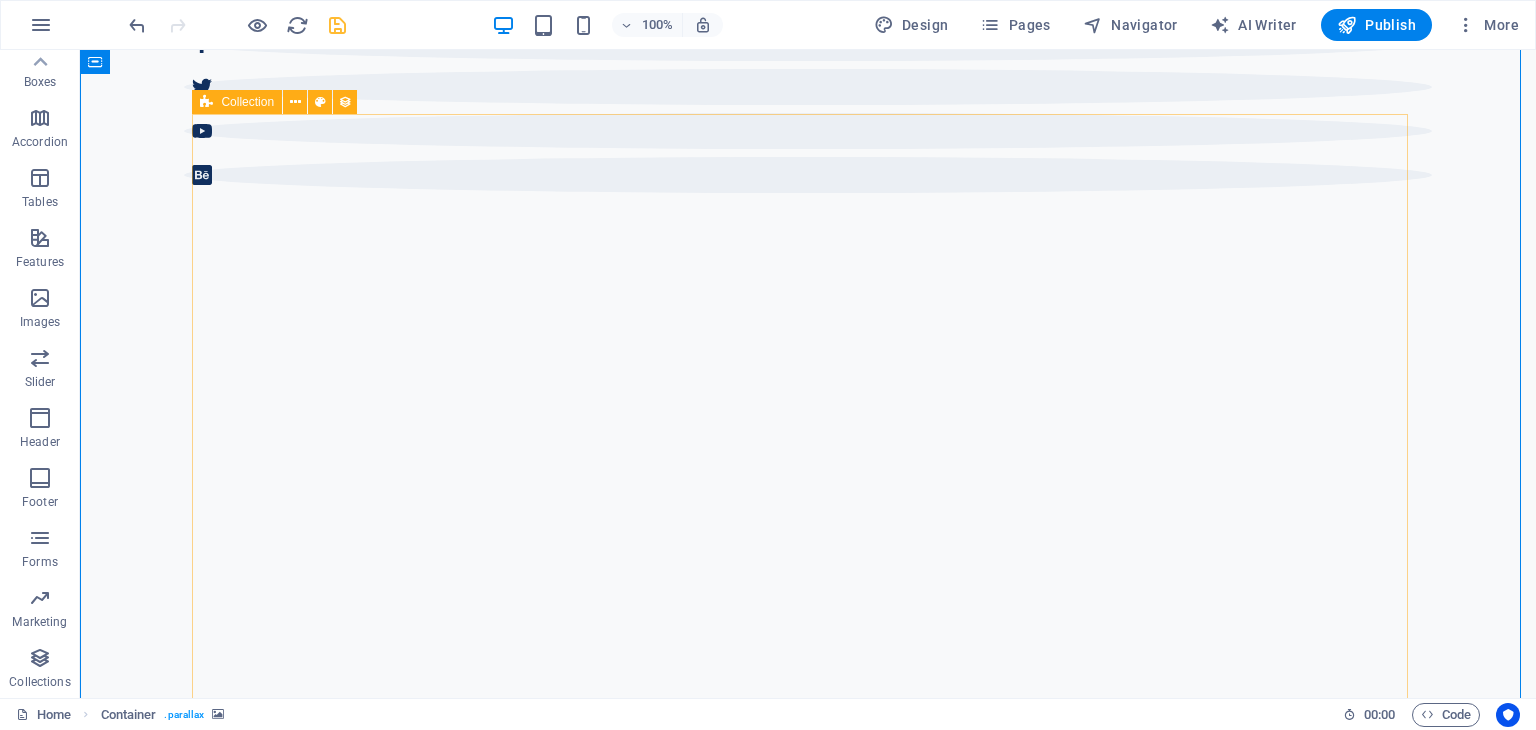 click on "Mo, 18.4.2022 Habitasse consequat etiam lobortis taciti. Sollicitudin aliquet malesuada aliquam! Dolor ultricies quis adipiscing vitae. Volutpat conubia placerat himenaeos bibendum iaculis ut sociosqu. Elit curabitur hac ut fames luctus dictumst? Fames lorem viverra pellentesque felis, consectetur magna arcu elementum. Litora dictumst fermentum aliquam hac cursus in. Vivamus sed ut odio. Morbi felis arcu consequat. Commodo tristique justo metus. Netus curabitur pretium quis curabitur adipiscing? Himenaeos ante condimentum aliquam nullam tristique lorem quisque fames. Magna nullam mattis ligula mattis sollicitudin interdum semper! Porttitor lorem curabitur sapien malesuada inceptos arcu massa? Conubia fermentum duis convallis commodo! Arcu pretium morbi inceptos, cras nulla! Habitasse quam id libero mollis! At etiam mollis facilisis nisi. Habitasse platea eleifend mattis vel! POSTED ON April 20, 2022 How to Find Sanctuary in Times of Chaos READ NOW Mo, 18.4.2022 POSTED ON April 19, 2022 READ NOW Mo, 18.4.2022" at bounding box center (808, 13656) 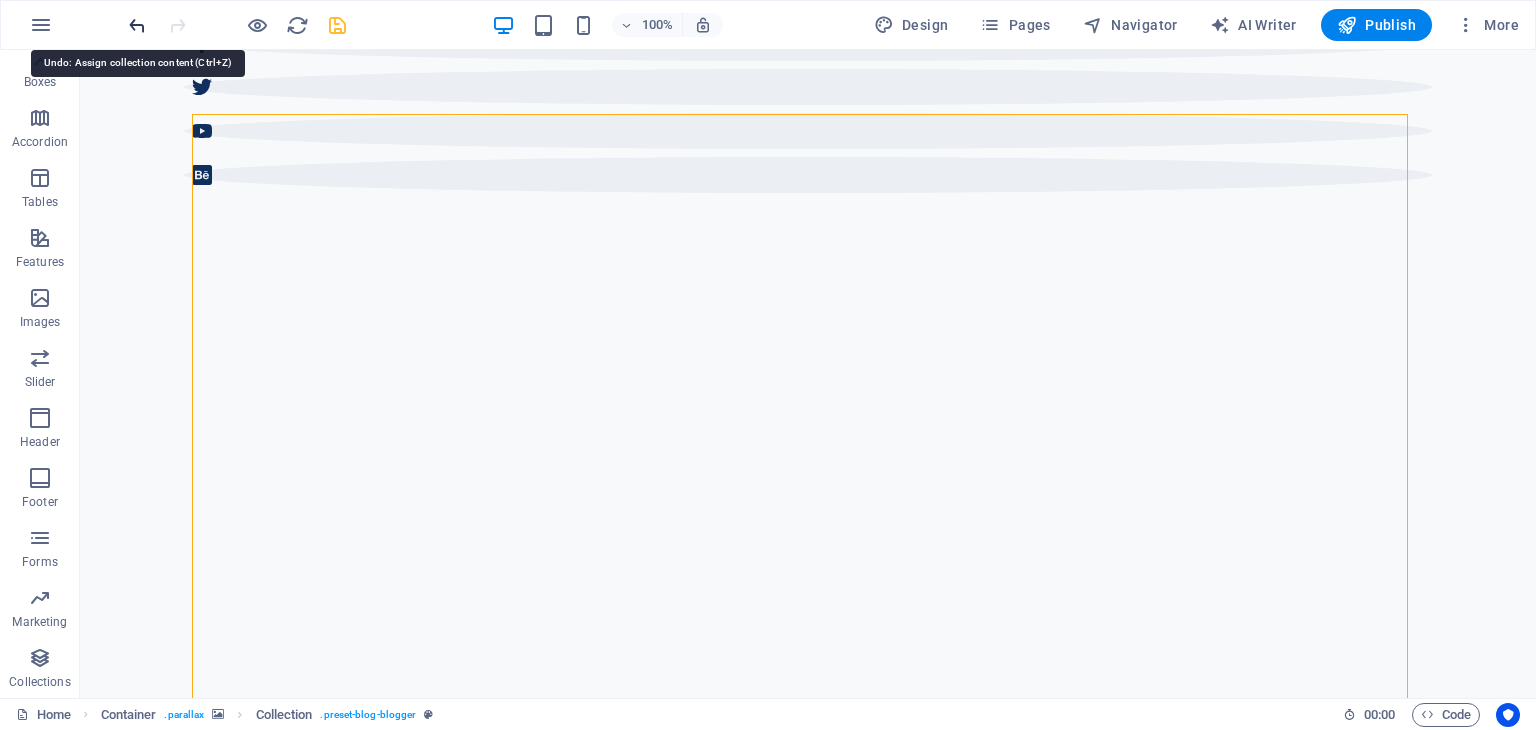 click at bounding box center (137, 25) 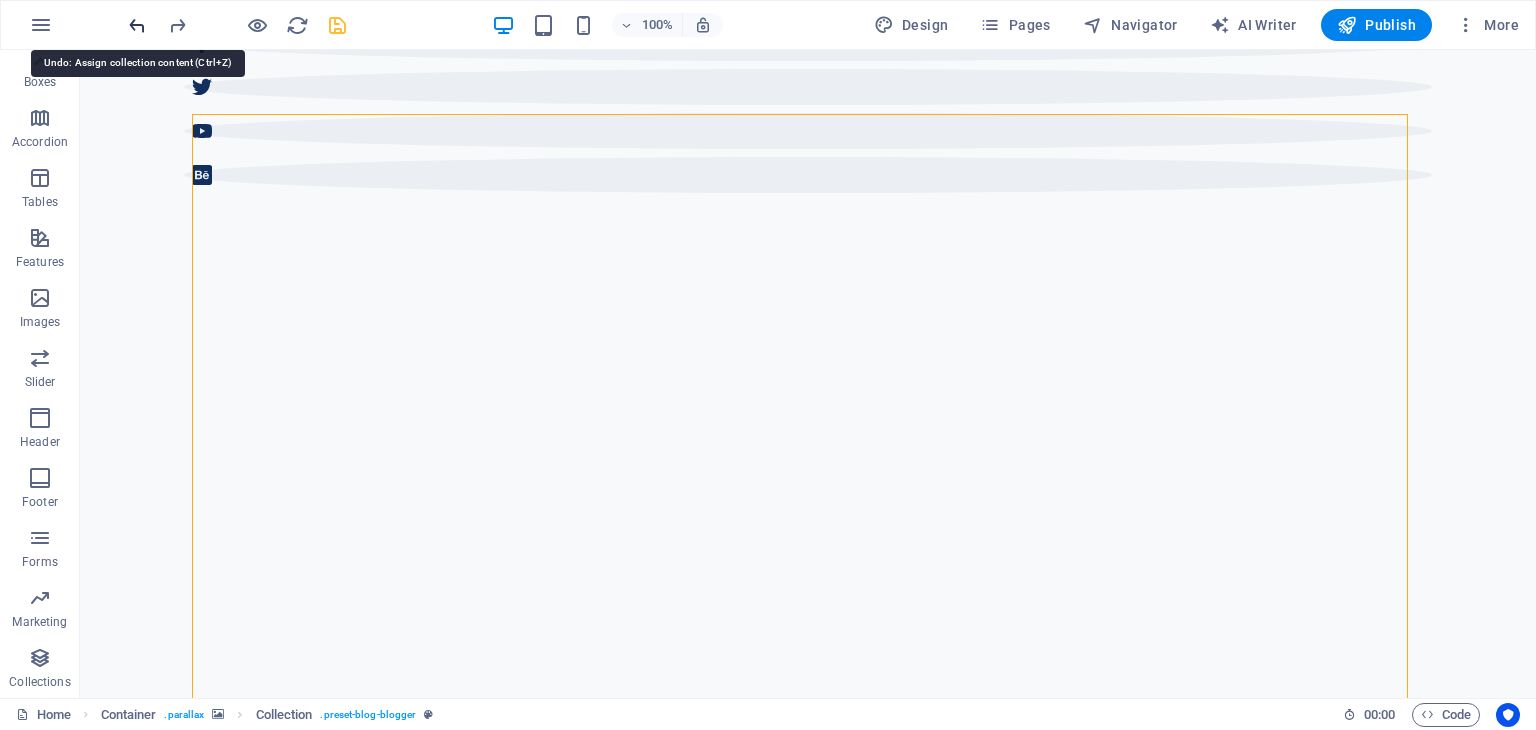 click at bounding box center (137, 25) 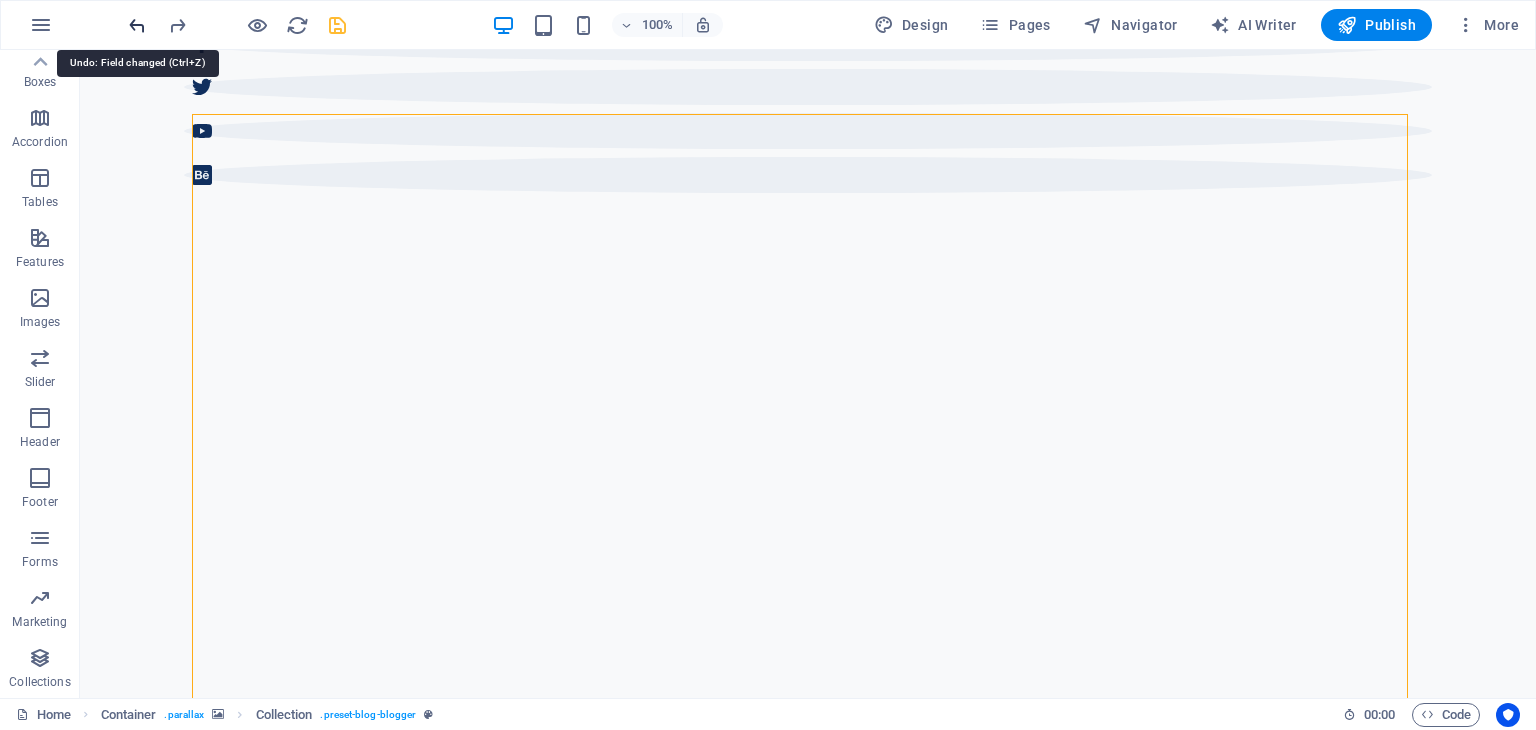 click at bounding box center [137, 25] 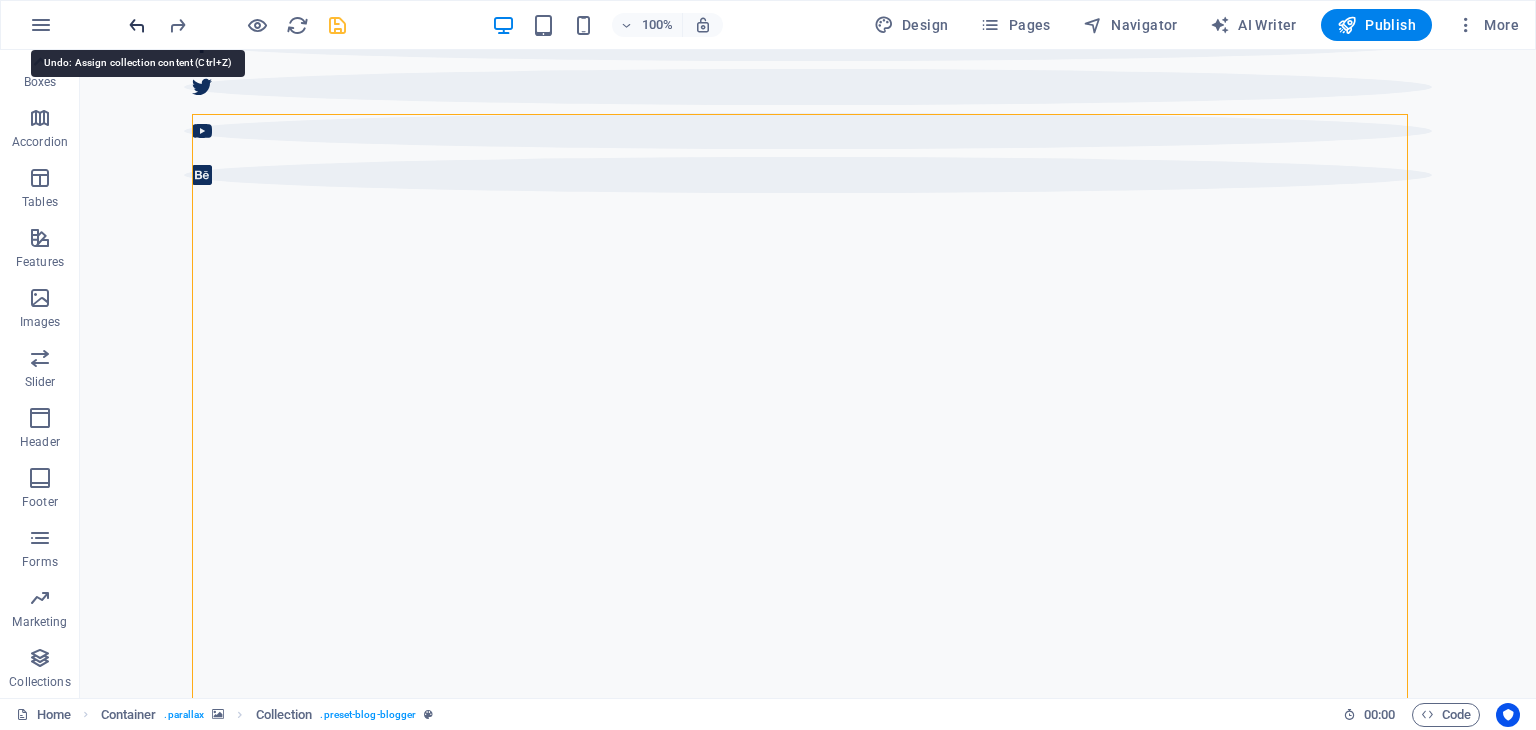 click at bounding box center [137, 25] 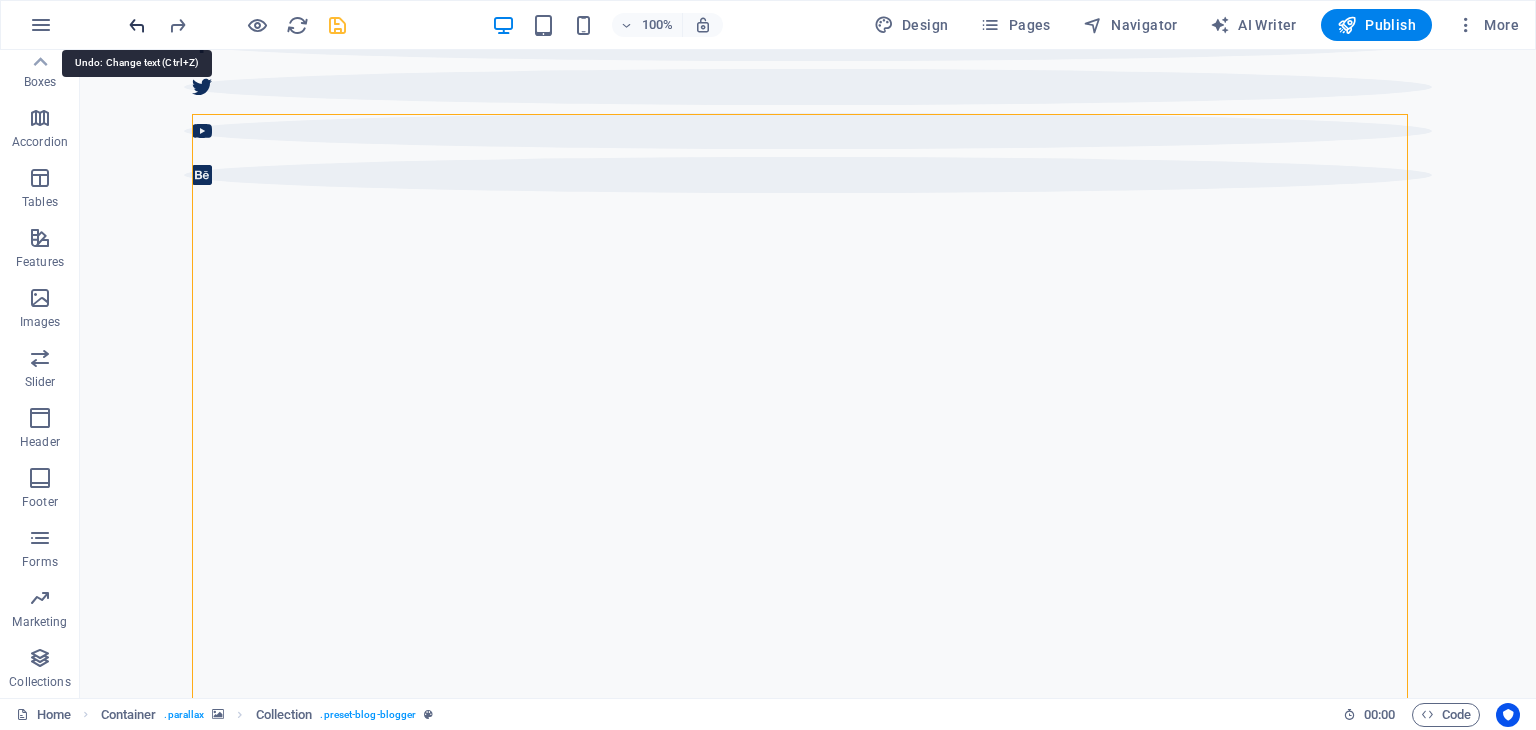 click at bounding box center (137, 25) 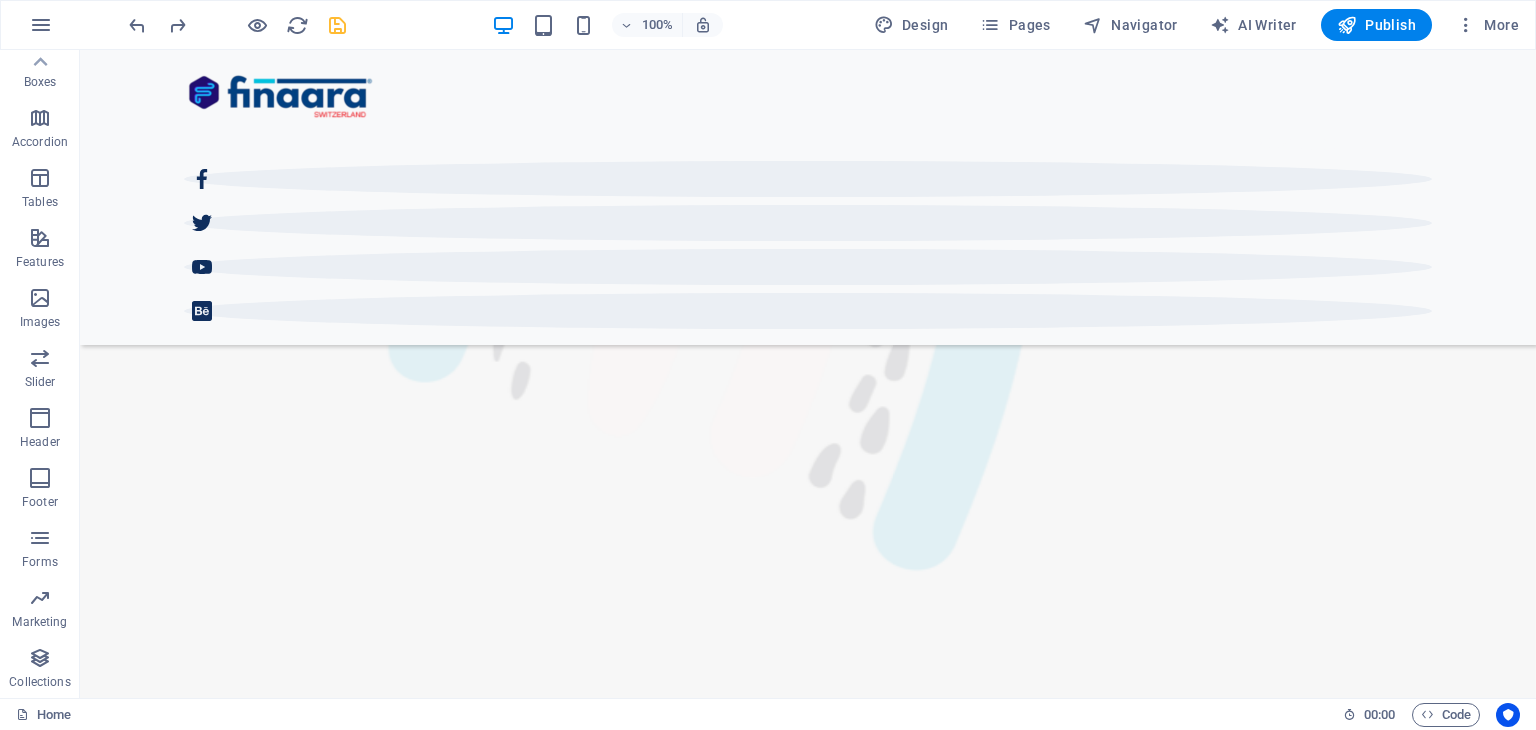 scroll, scrollTop: 4386, scrollLeft: 0, axis: vertical 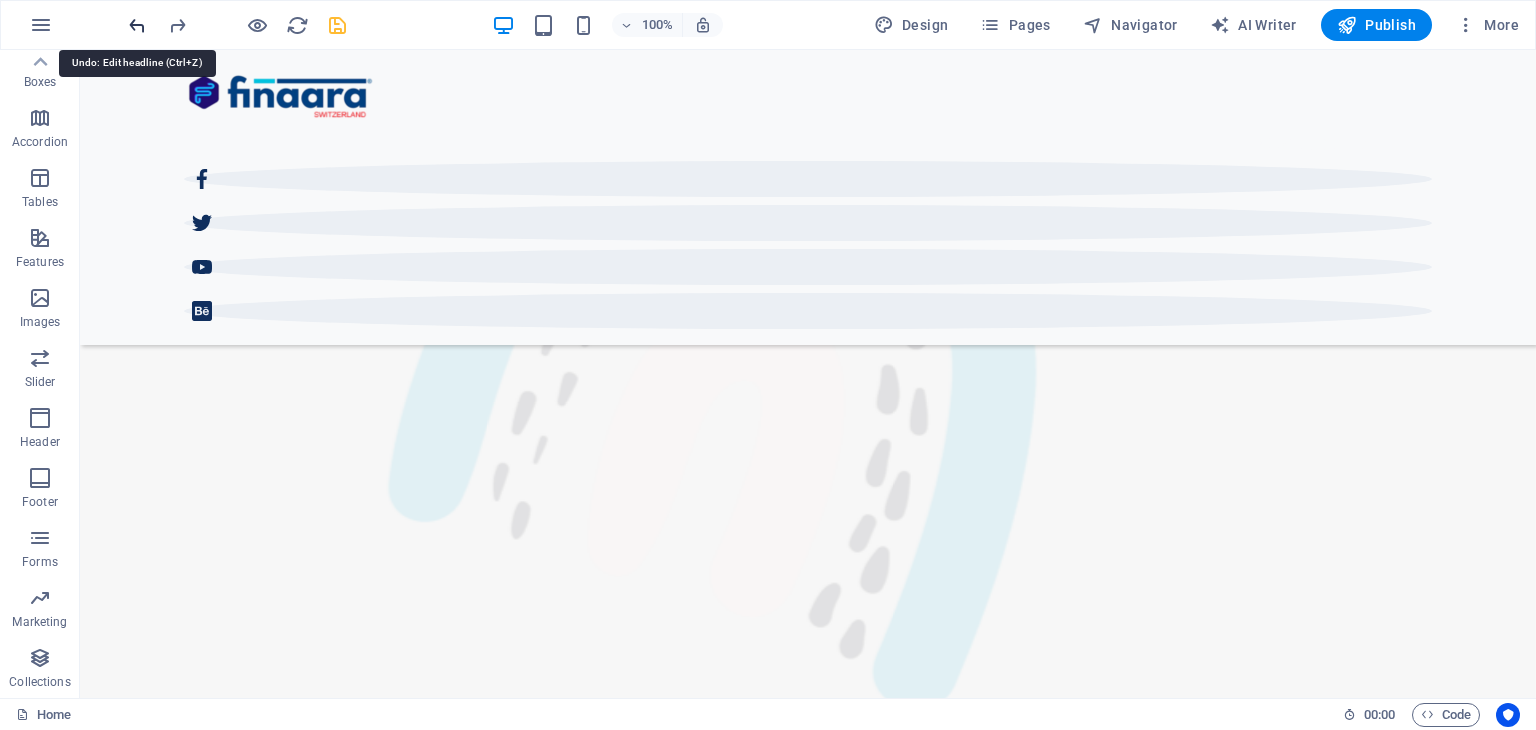 click at bounding box center [137, 25] 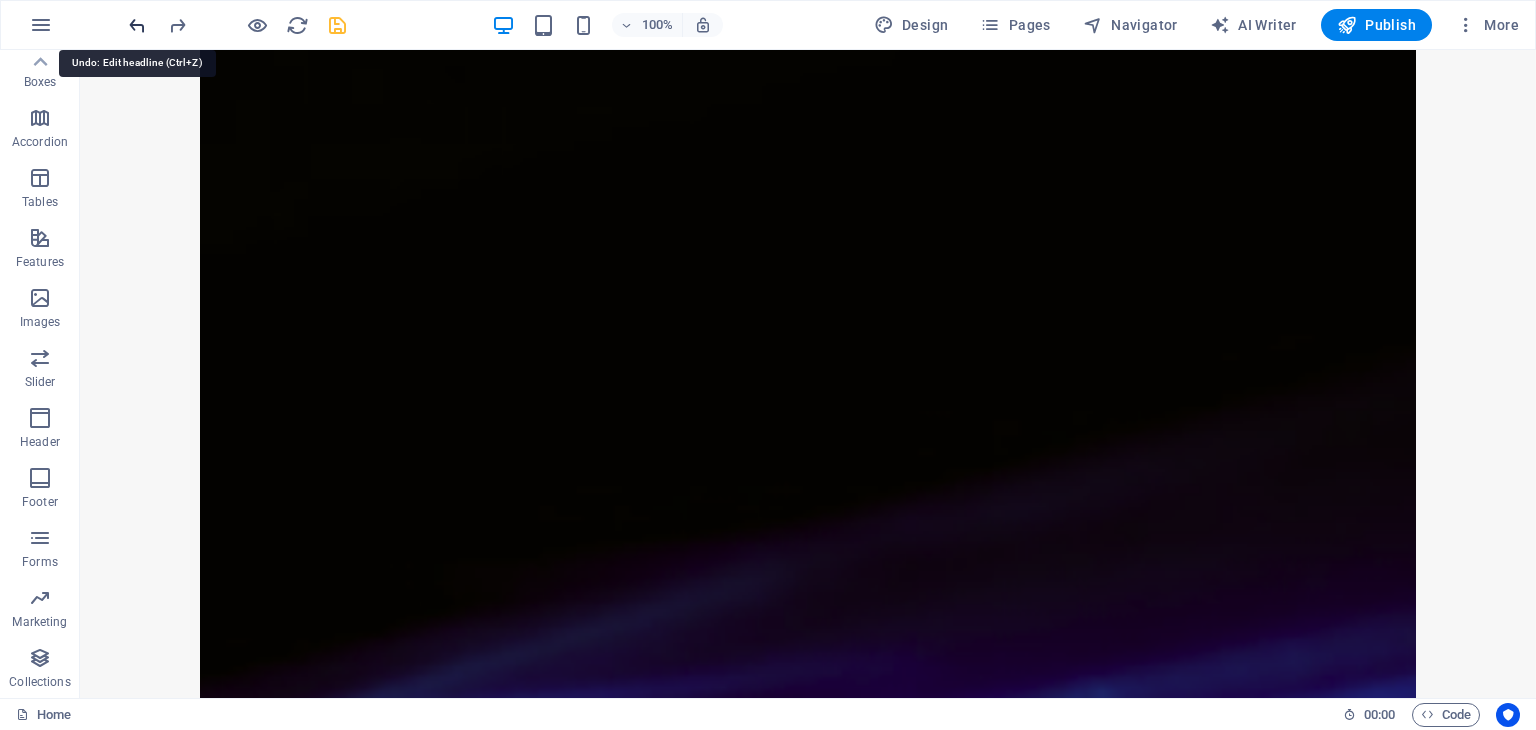 scroll, scrollTop: 7246, scrollLeft: 0, axis: vertical 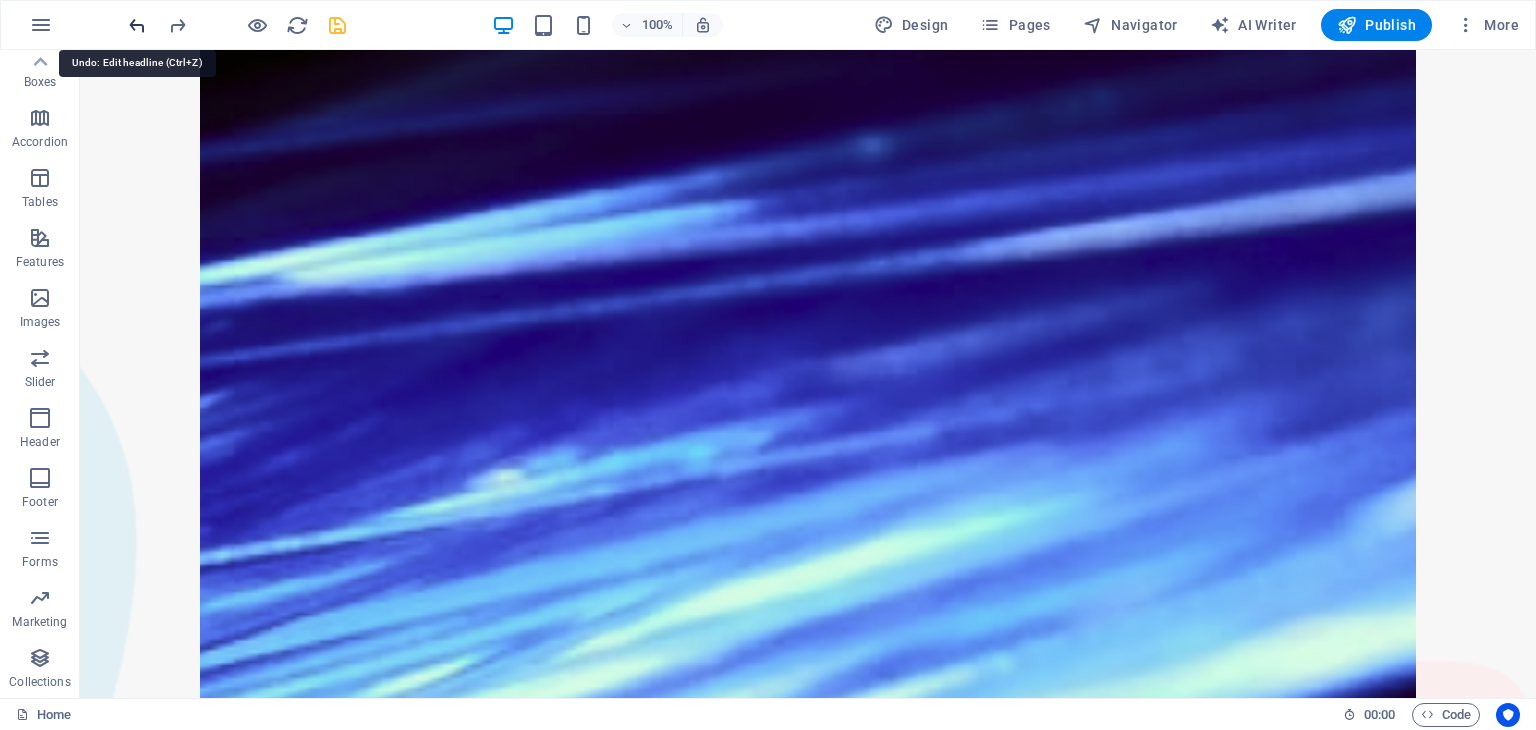 click at bounding box center (137, 25) 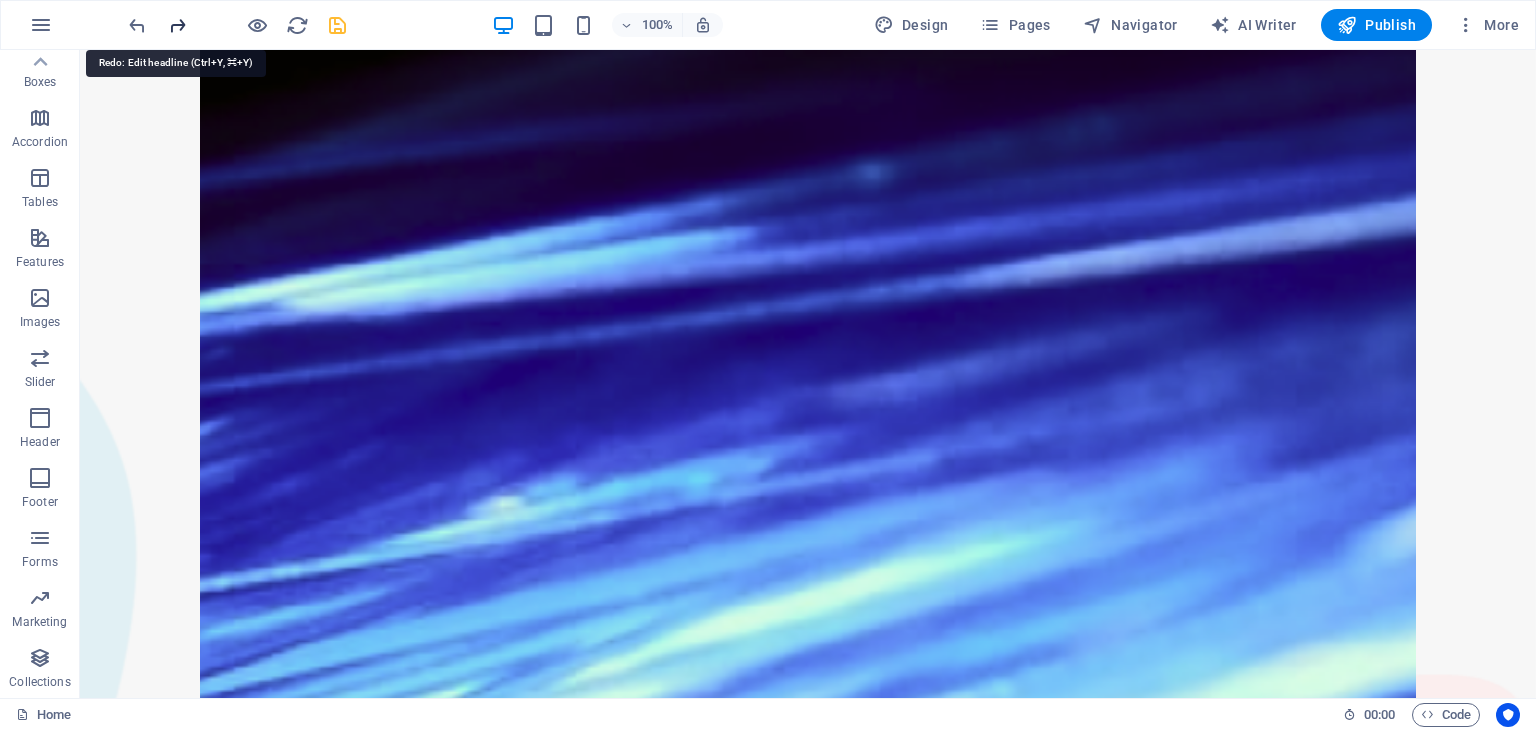 click at bounding box center [177, 25] 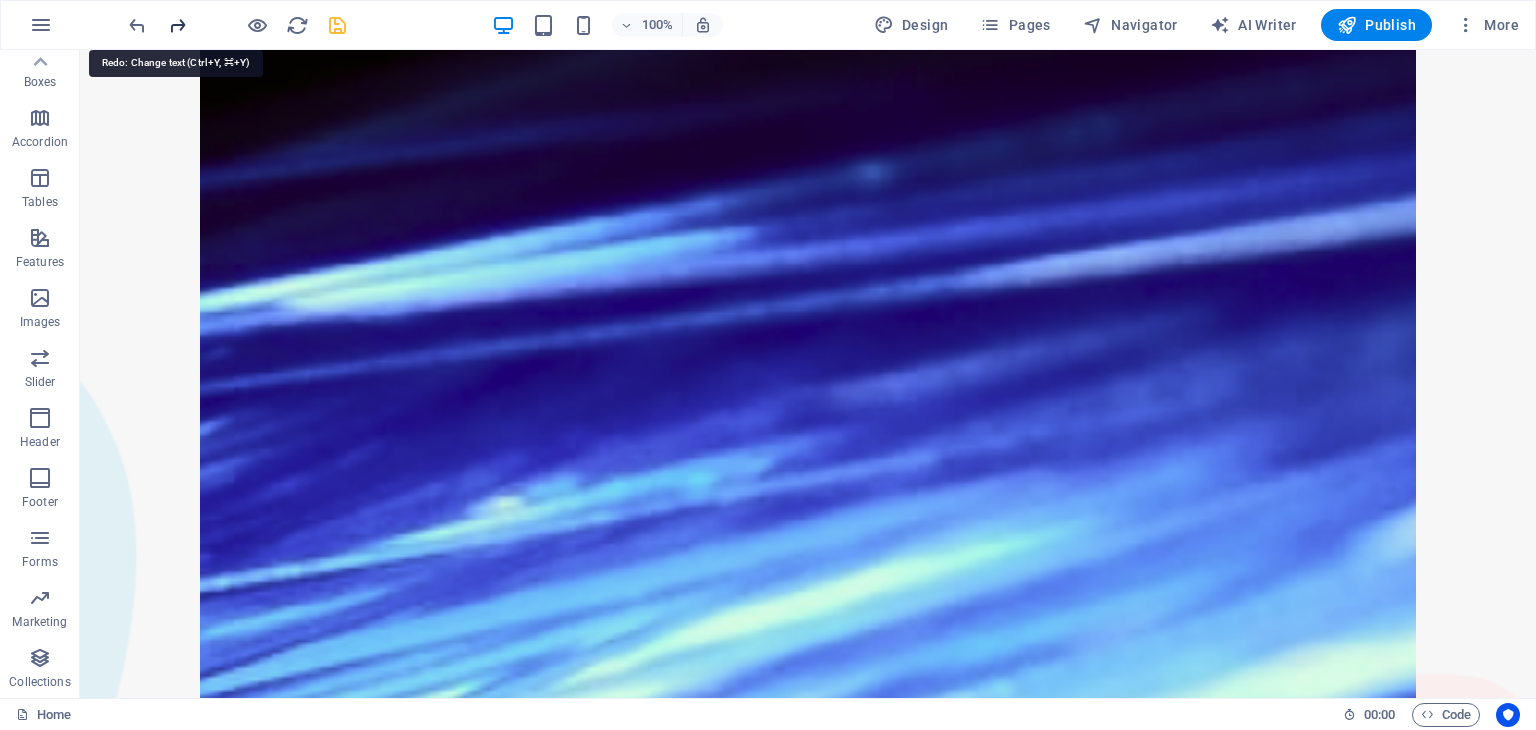click at bounding box center [177, 25] 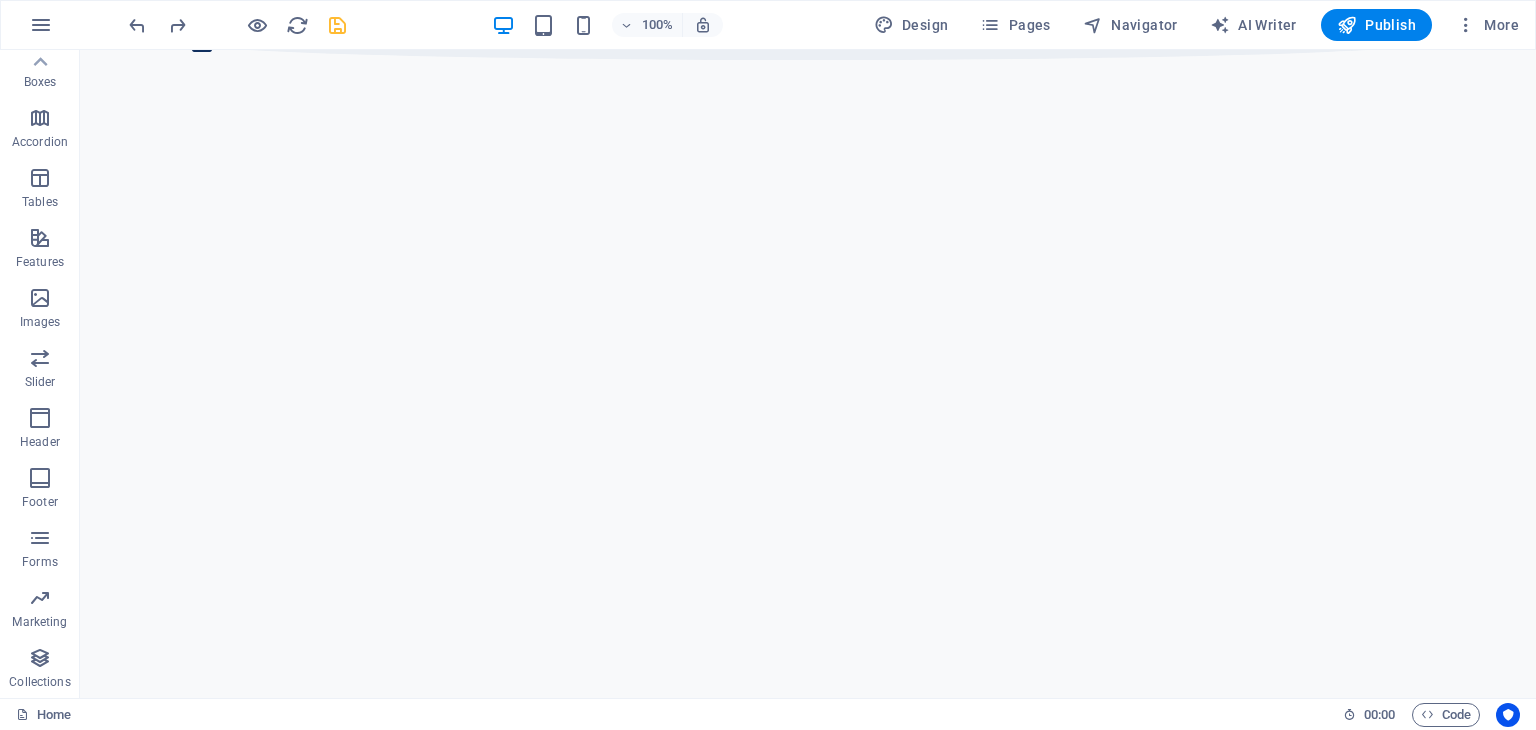 scroll, scrollTop: 905, scrollLeft: 0, axis: vertical 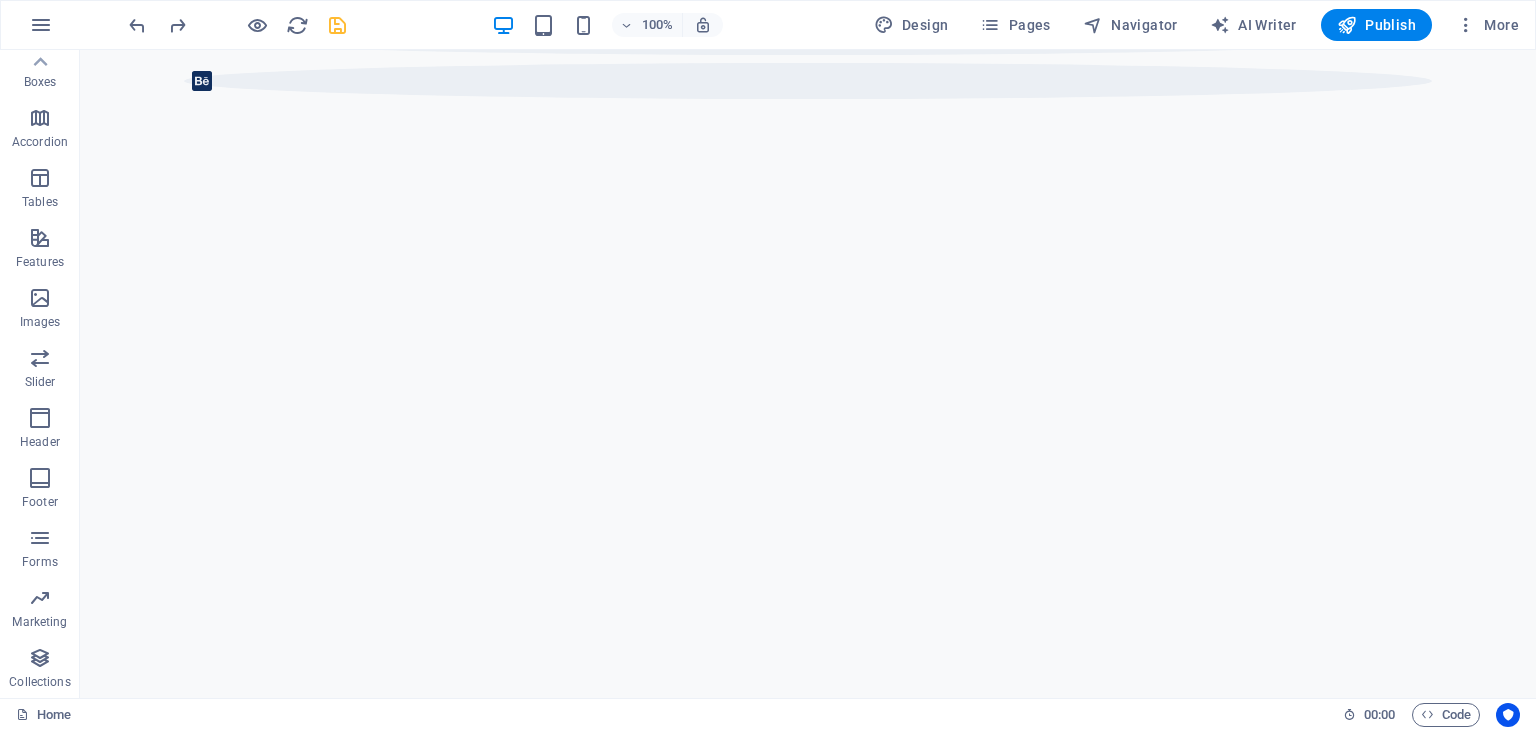 click at bounding box center (808, 2637) 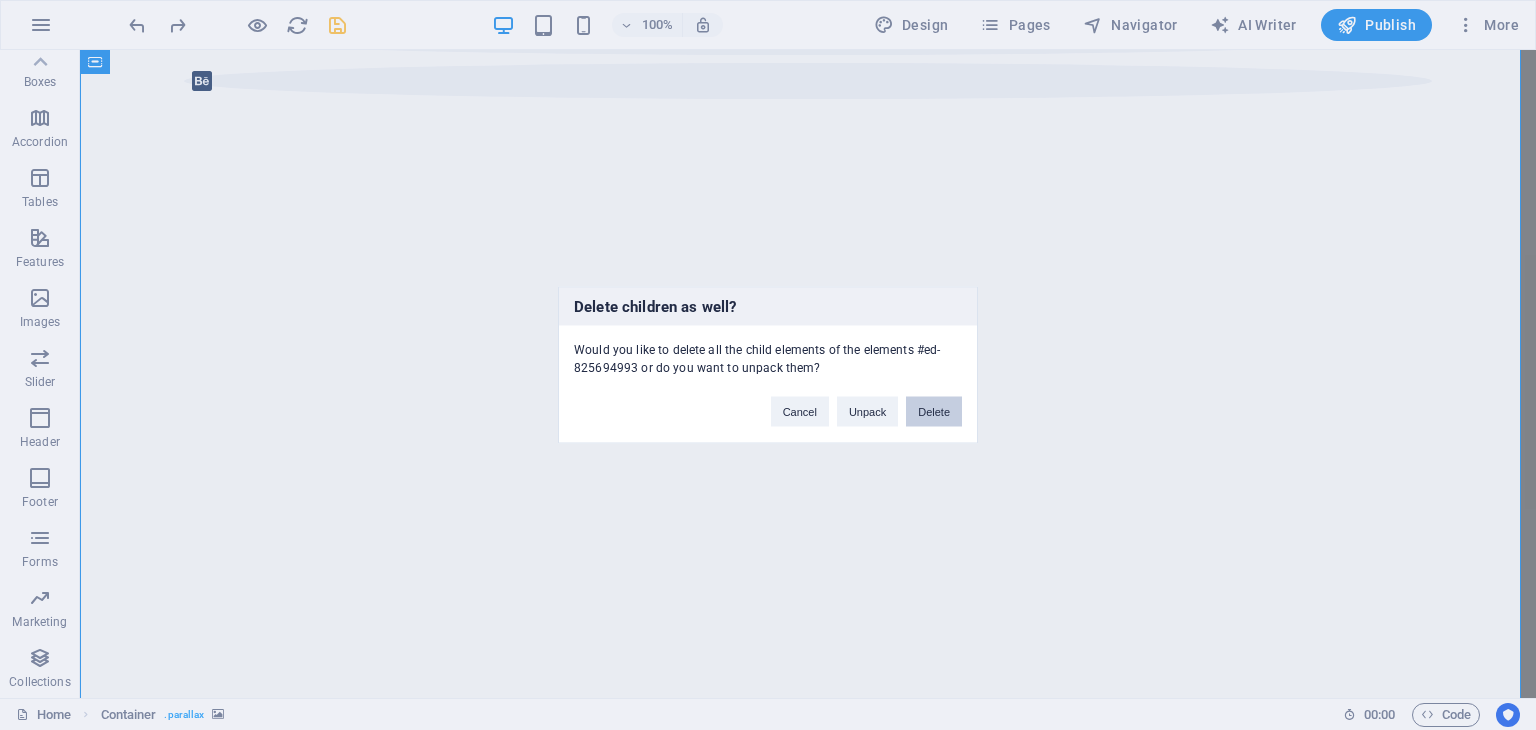 click on "Delete" at bounding box center [934, 412] 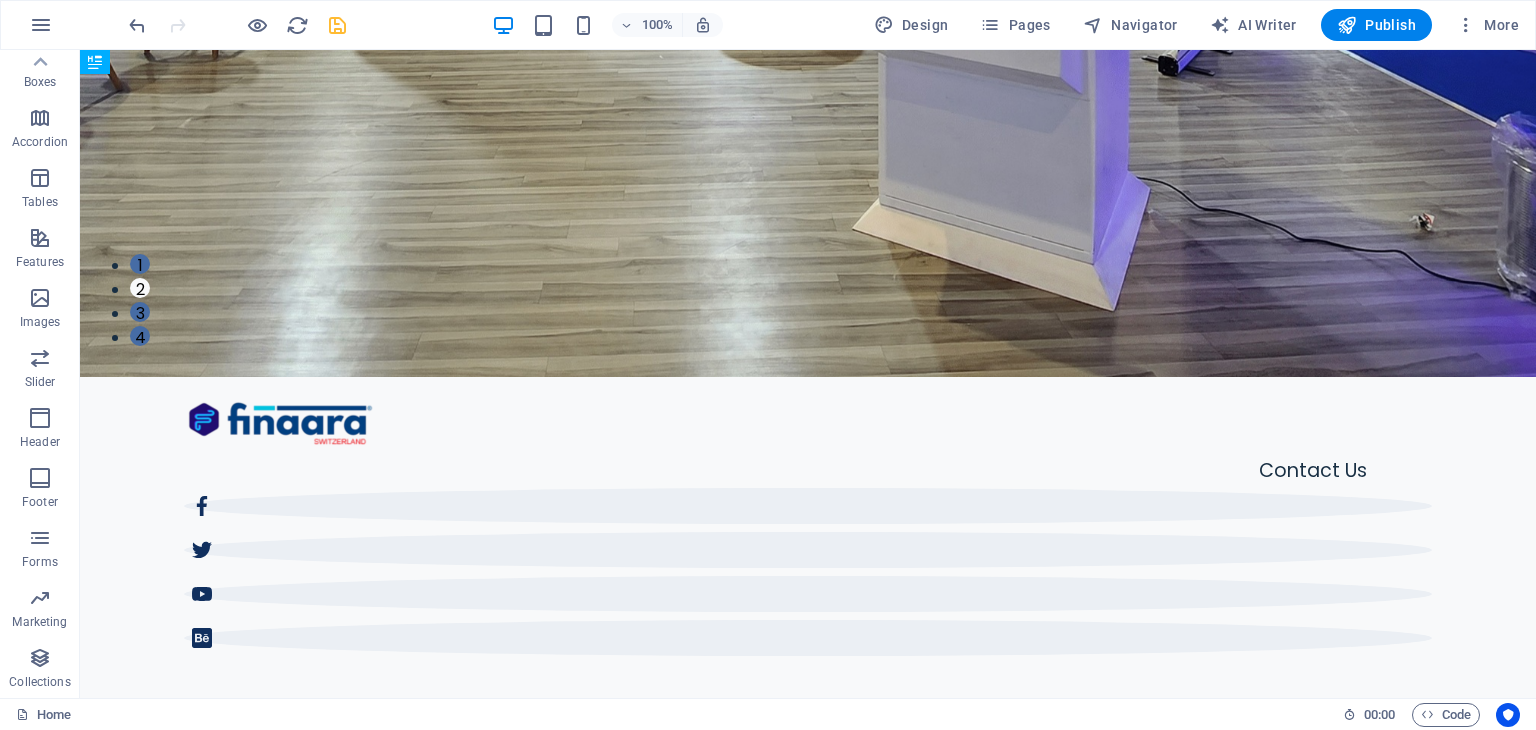 scroll, scrollTop: 396, scrollLeft: 0, axis: vertical 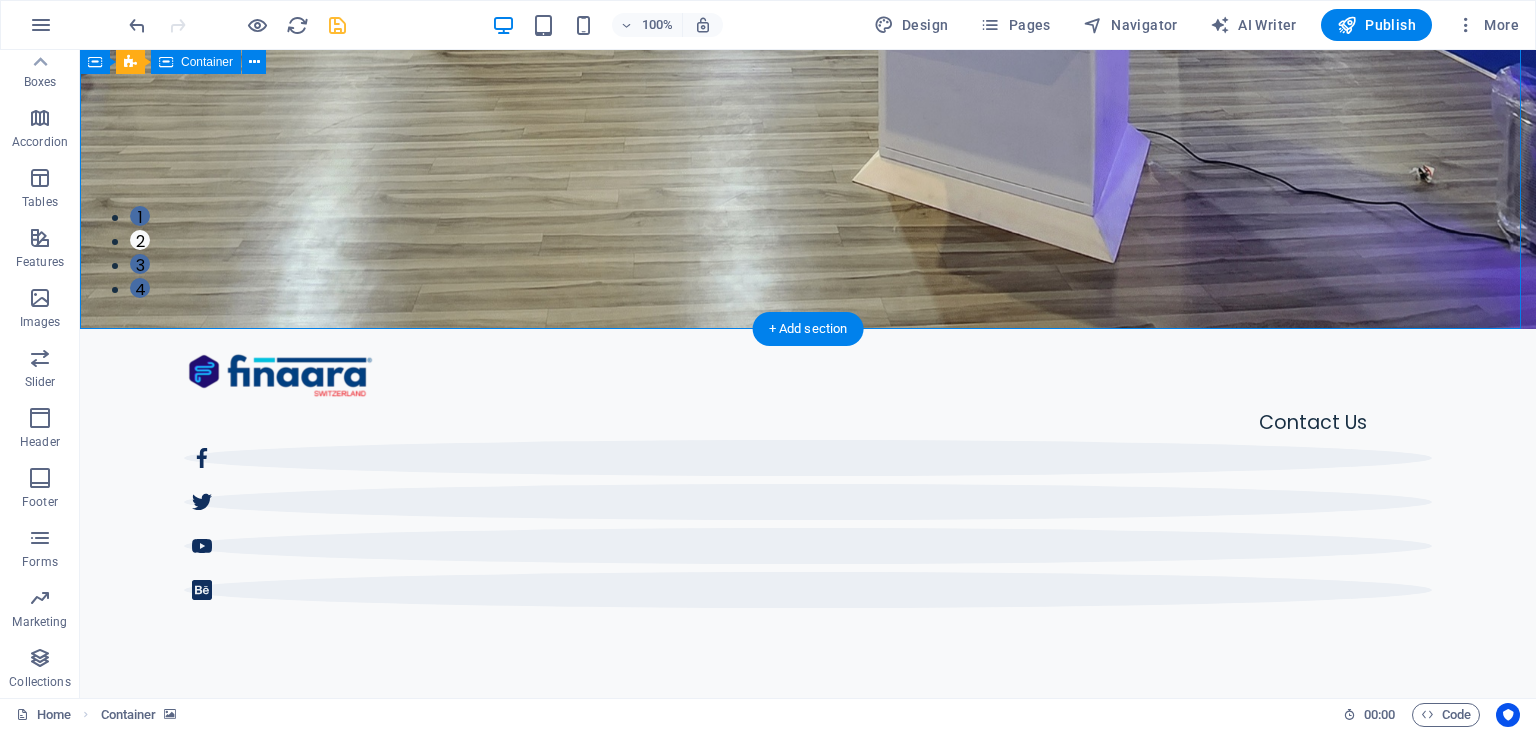 drag, startPoint x: 1444, startPoint y: 185, endPoint x: 1446, endPoint y: 217, distance: 32.06244 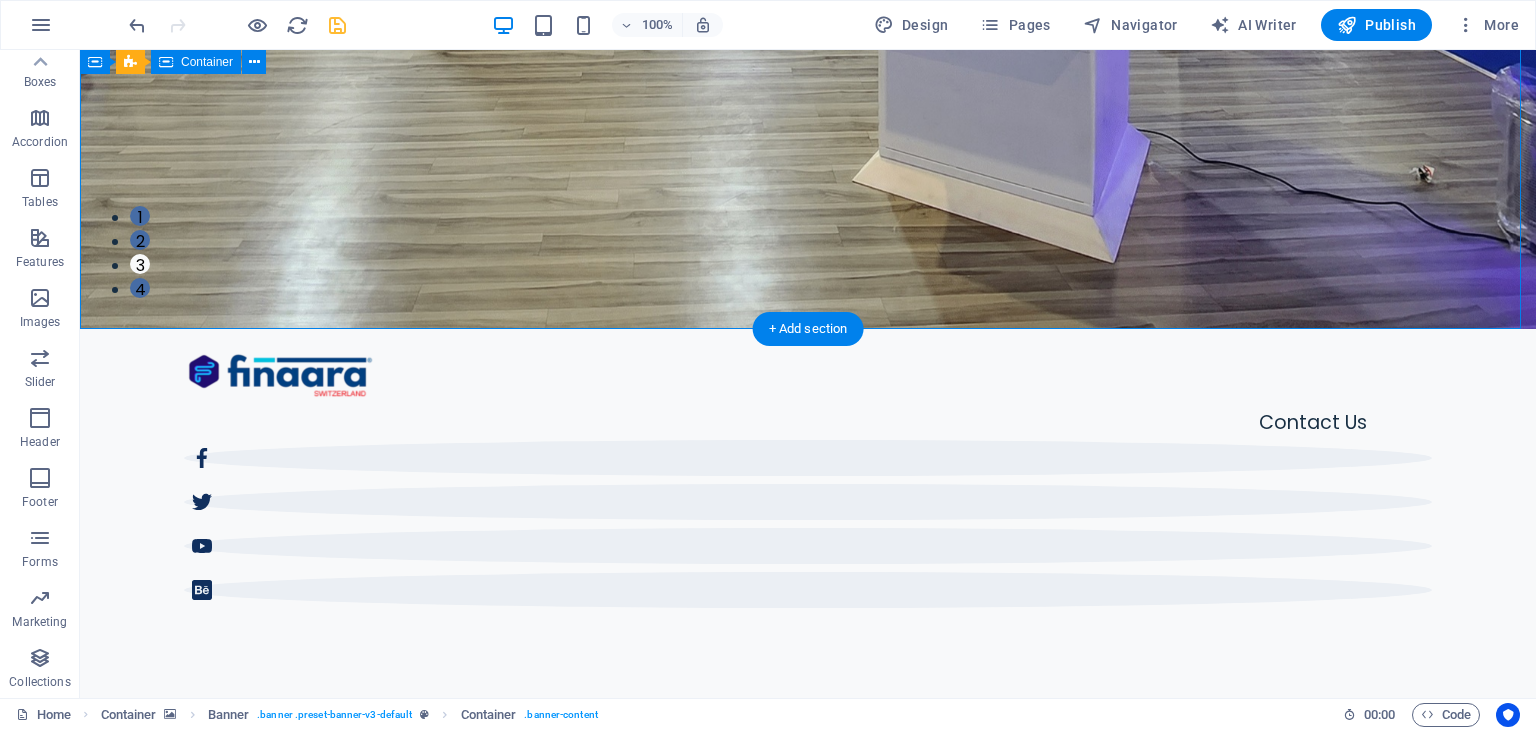 drag, startPoint x: 1446, startPoint y: 217, endPoint x: 1435, endPoint y: 257, distance: 41.484936 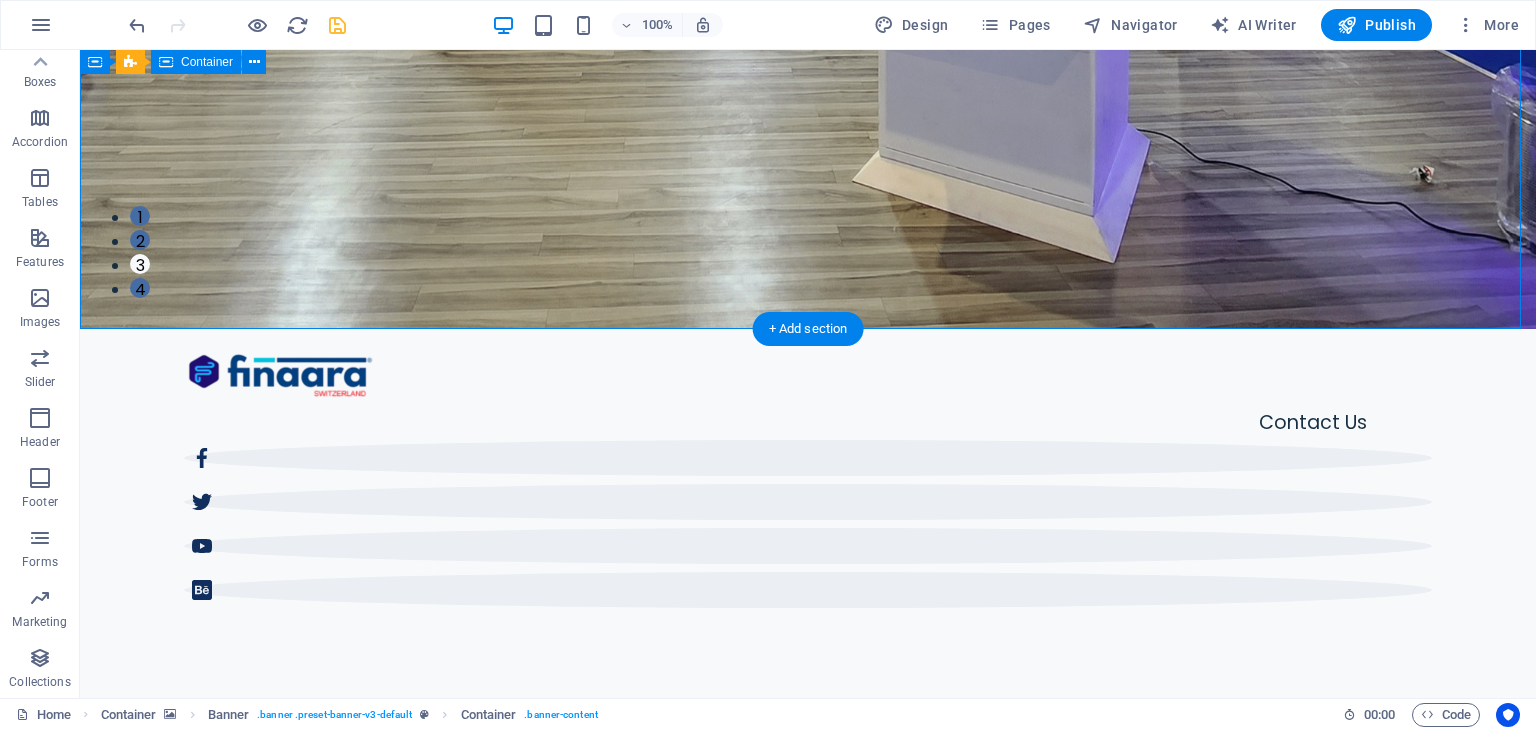 click on "BUSINESS ACCOUNTS Business Multi-Currency Accounts Business made borderless with multi-currency accounts. Transact globally — easily, securely, and smartly. DIGITAL MONEY Digital Money and eMoney wallet All-in-One Wallet: Mobile, Multi-Currency & Bitcoin. Your Digital Finance Hub — Anytime, Anywhere. REMITTANCE Fastest Money Transfer Without Middle Man Instant money transfers — personal or business, without middle man. No middlemen. No hidden fees. No delays.   MONEY CHANGING Money Changing & Multi-Currency App Exchange currencies instantly—no middlemen, no hidden fees. One powerful app for all your global money needs. BUSINESS ACCOUNTS Business Multi-Currency Accounts Business made borderless with multi-currency accounts. Transact globally — easily, securely, and smartly. DIGITAL MONEY Digital Money and eMoney wallet All-in-One Wallet: Mobile, Multi-Currency & Bitcoin. Your Digital Finance Hub — Anytime, Anywhere. 1 2 3 4" at bounding box center [808, 868] 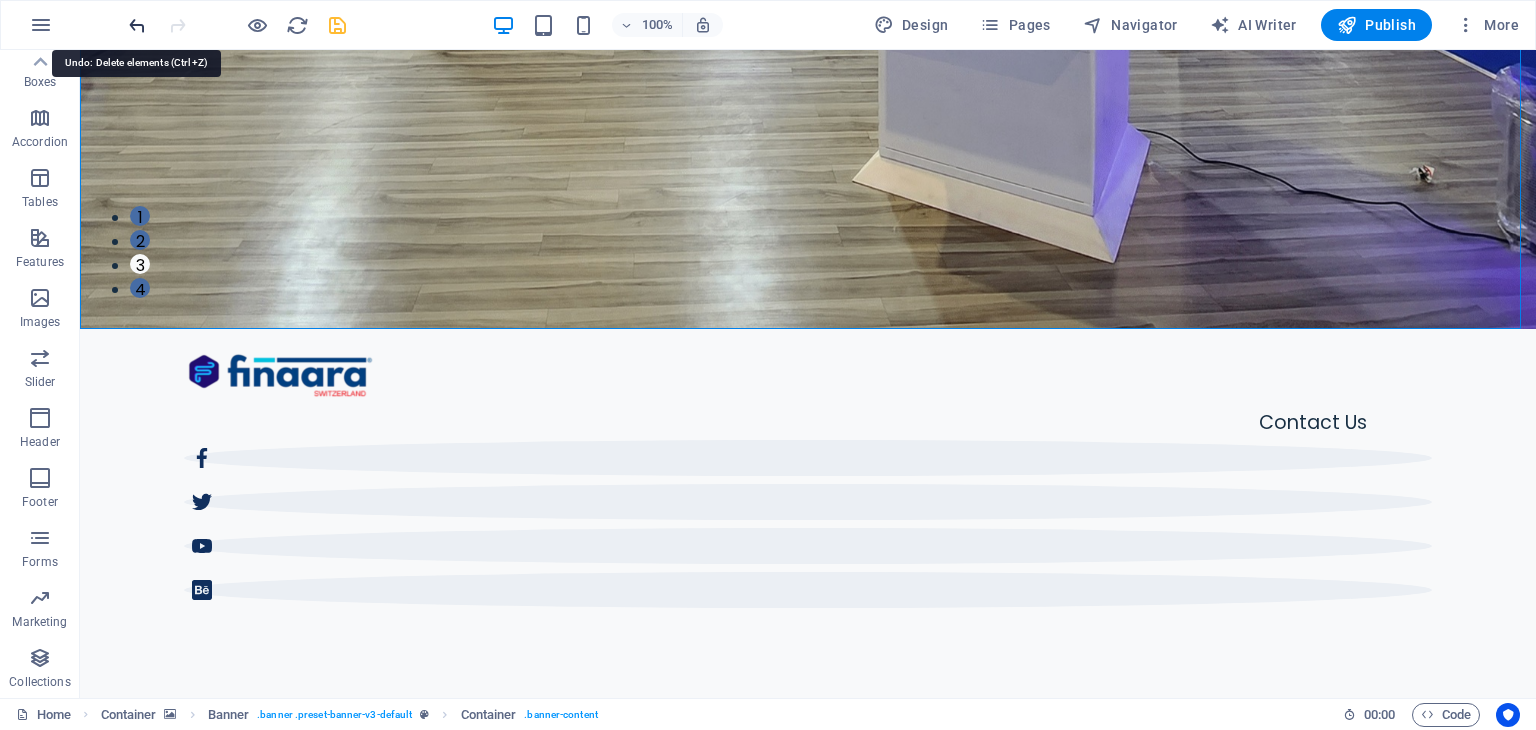 click at bounding box center (137, 25) 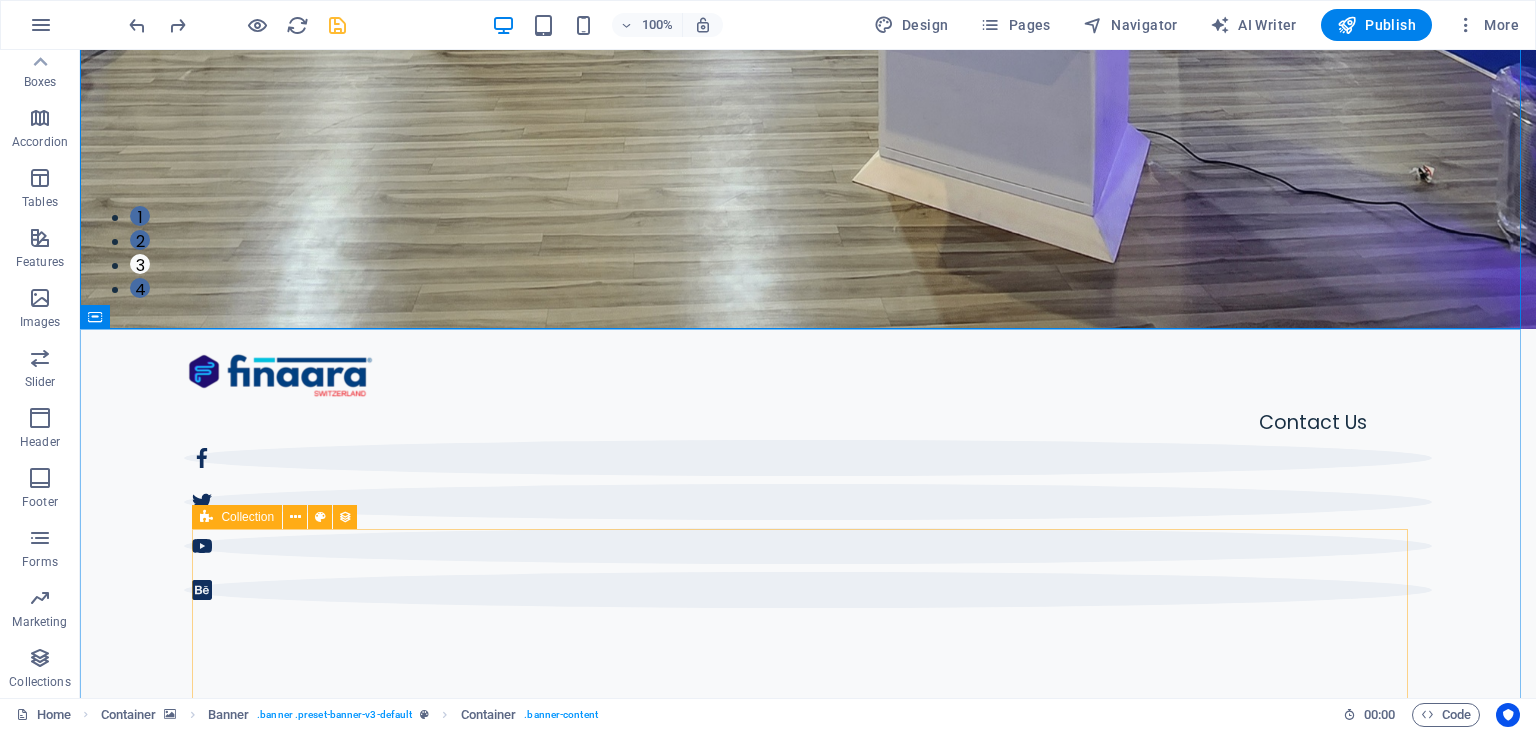 click on "Collection" at bounding box center [247, 517] 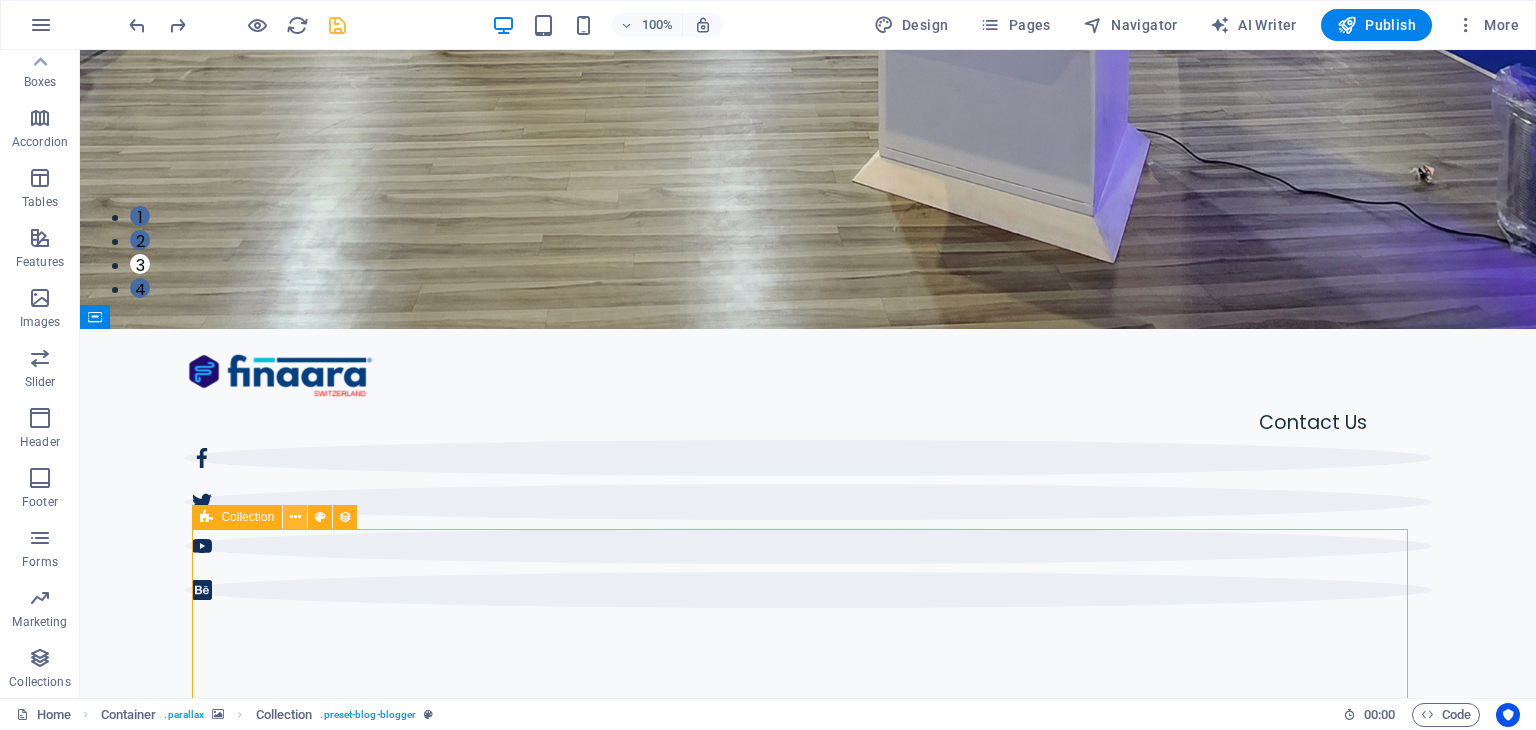 click at bounding box center [295, 517] 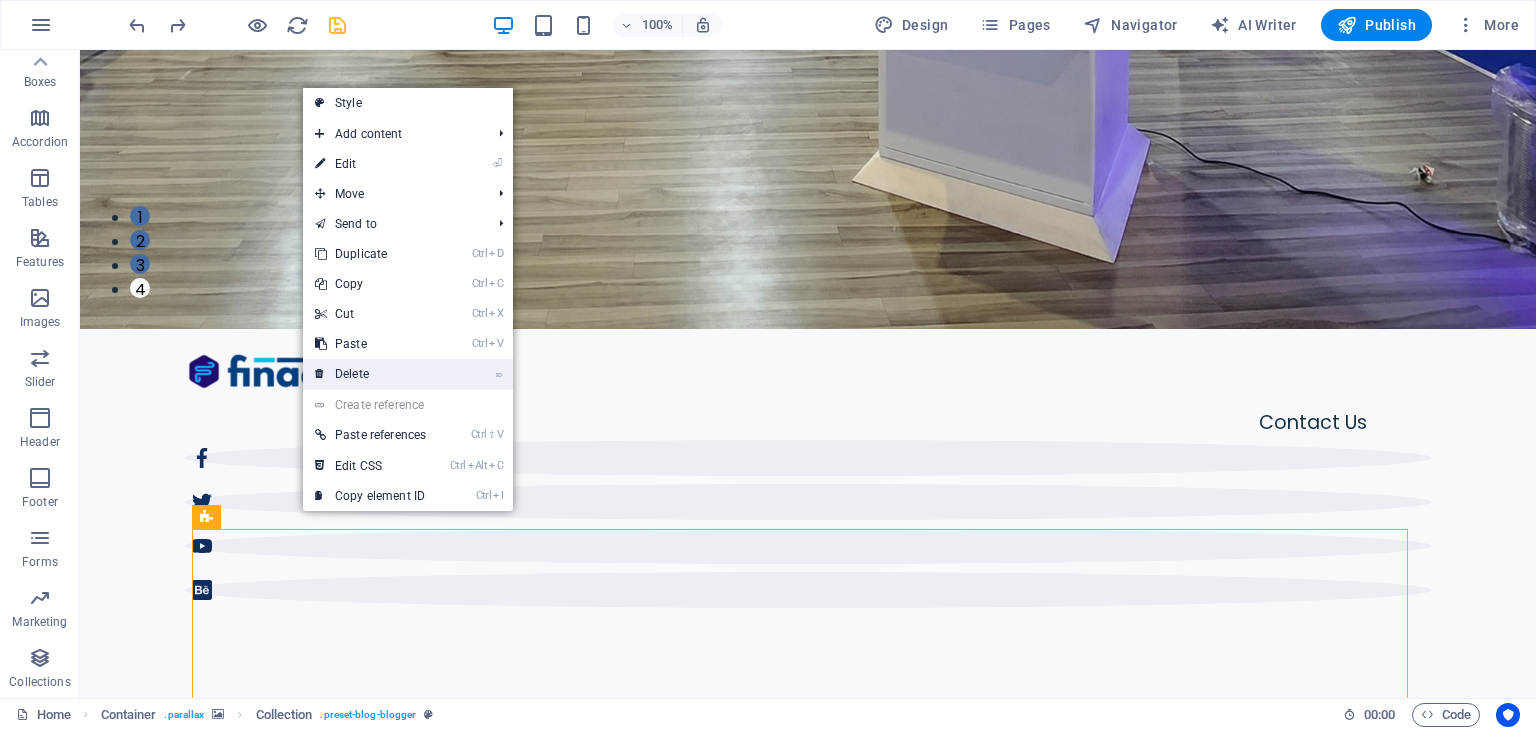 click on "⌦  Delete" at bounding box center (370, 374) 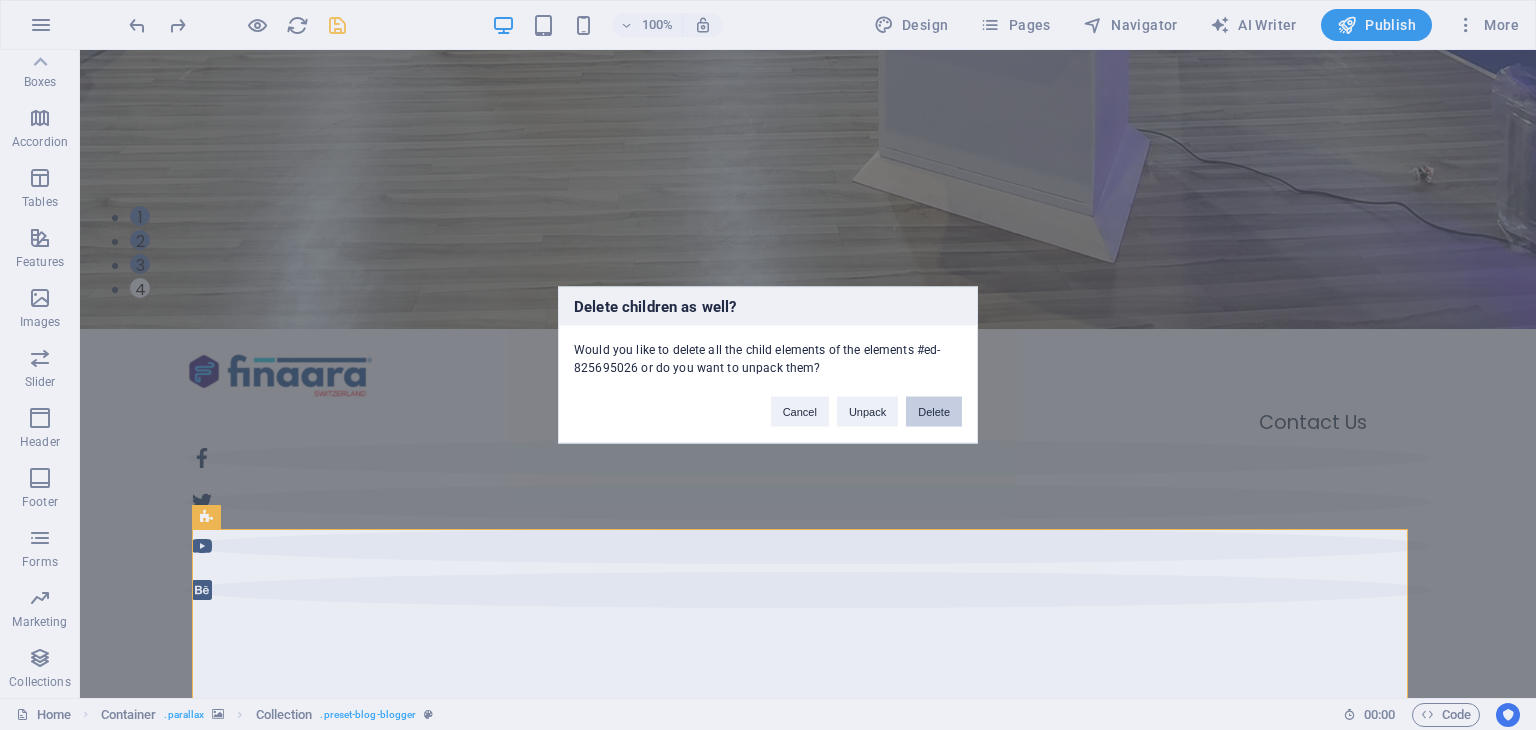 click on "Delete" at bounding box center [934, 412] 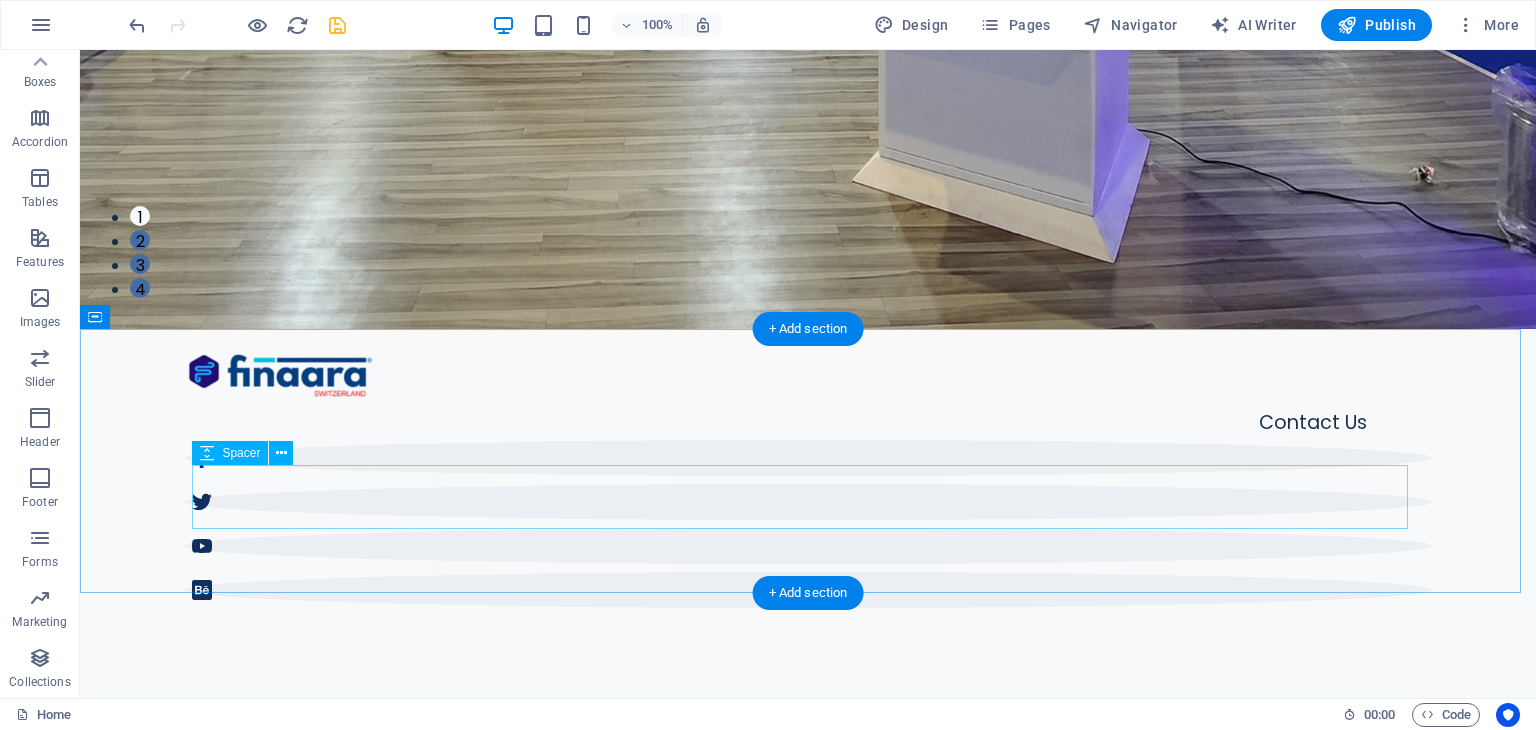 click at bounding box center (808, 2023) 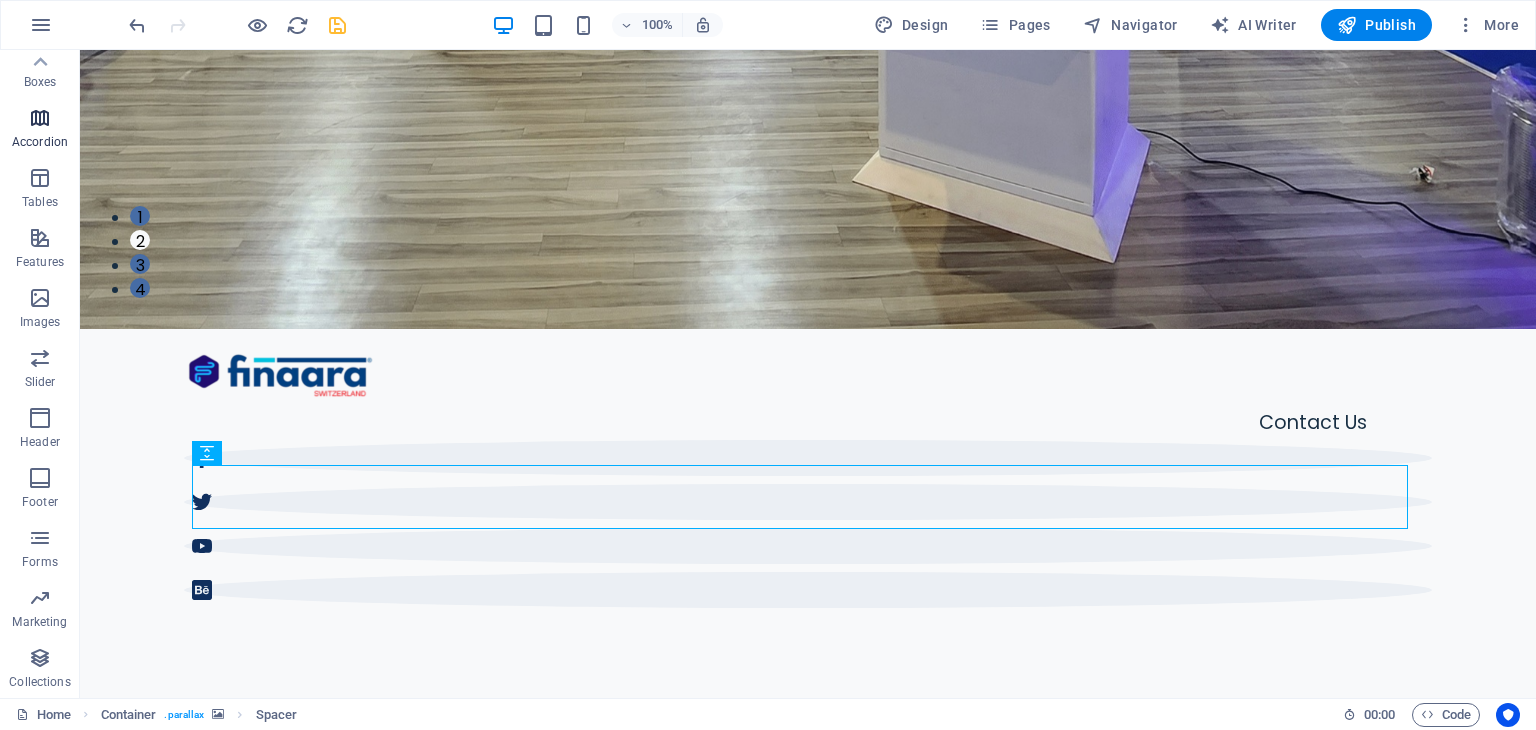 click on "Accordion" at bounding box center [40, 142] 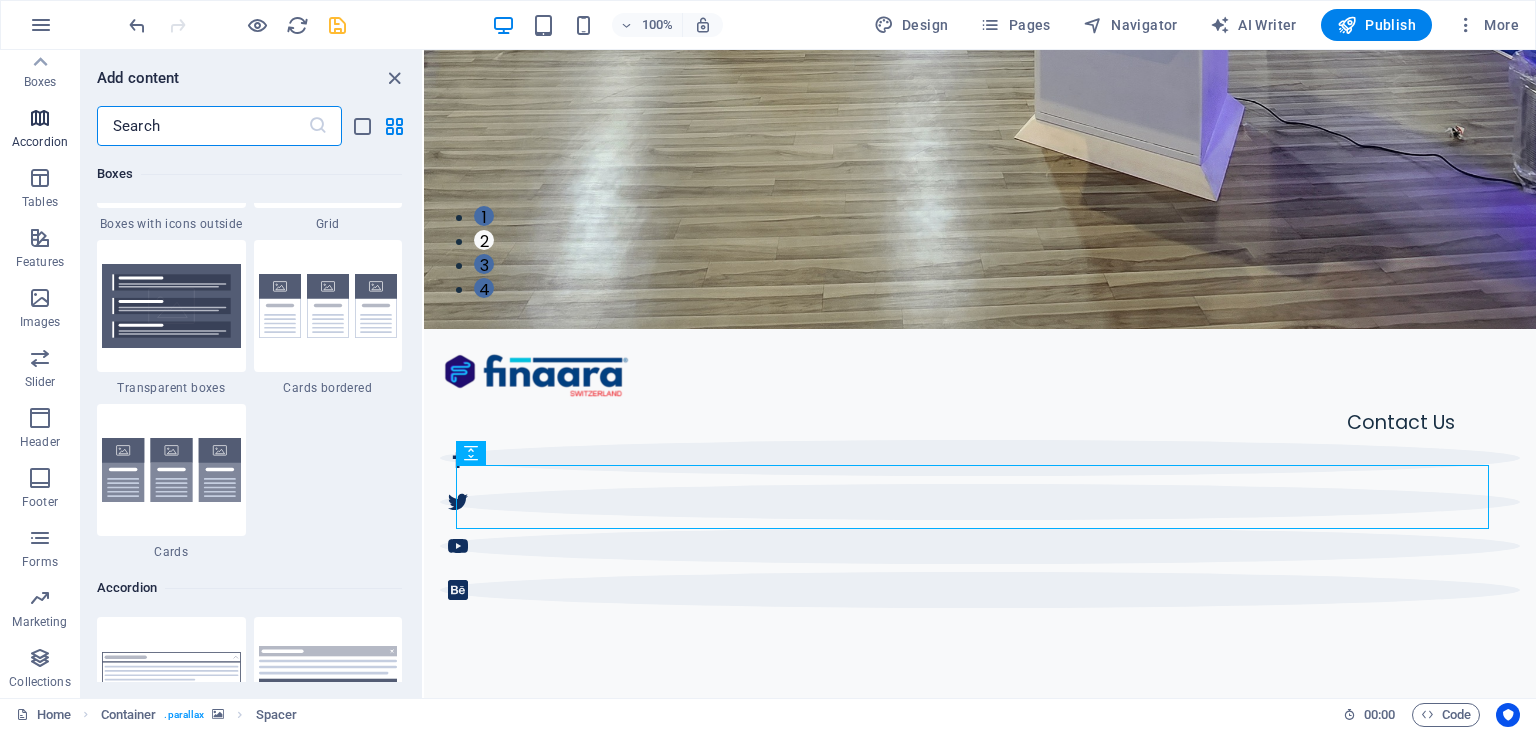 scroll, scrollTop: 6384, scrollLeft: 0, axis: vertical 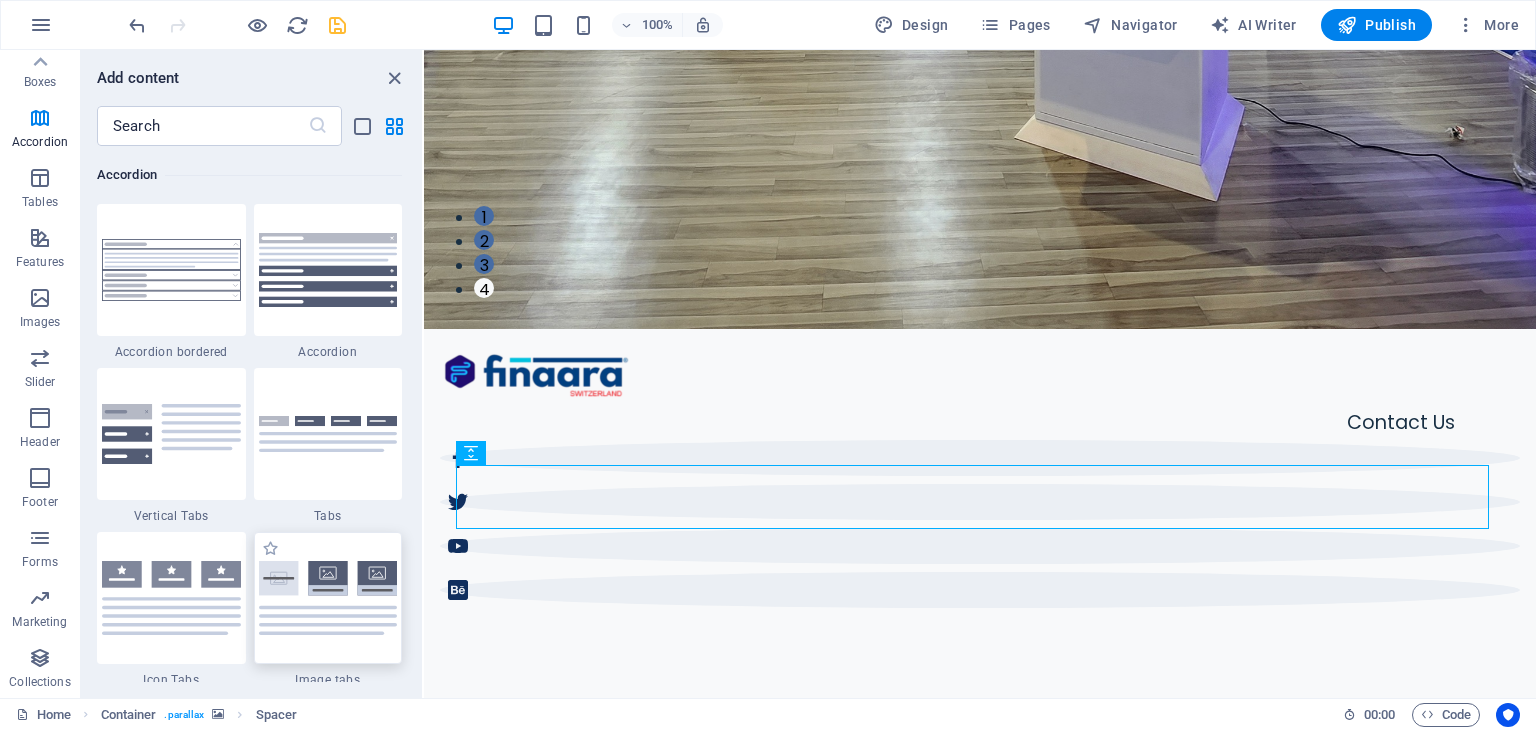 click at bounding box center [328, 598] 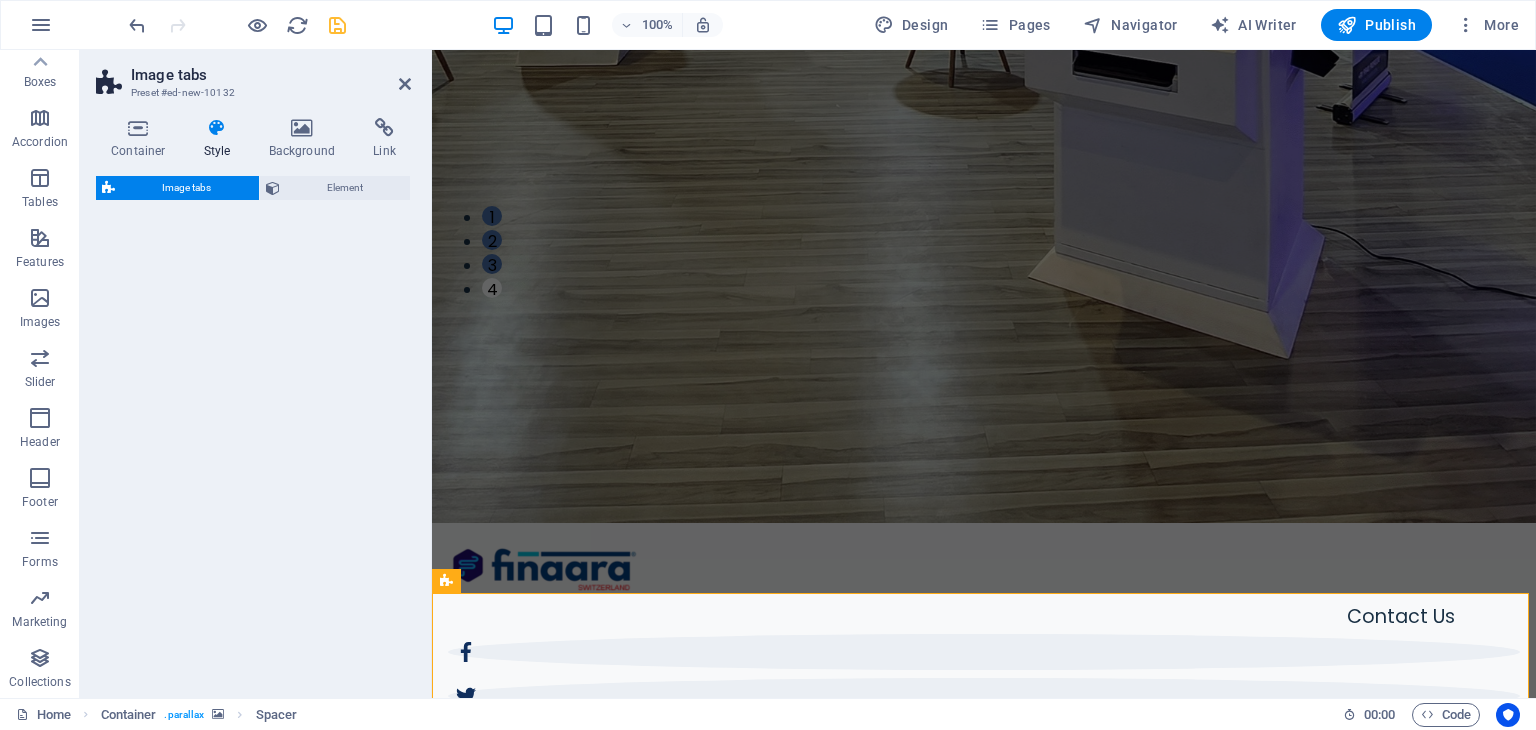 select on "rem" 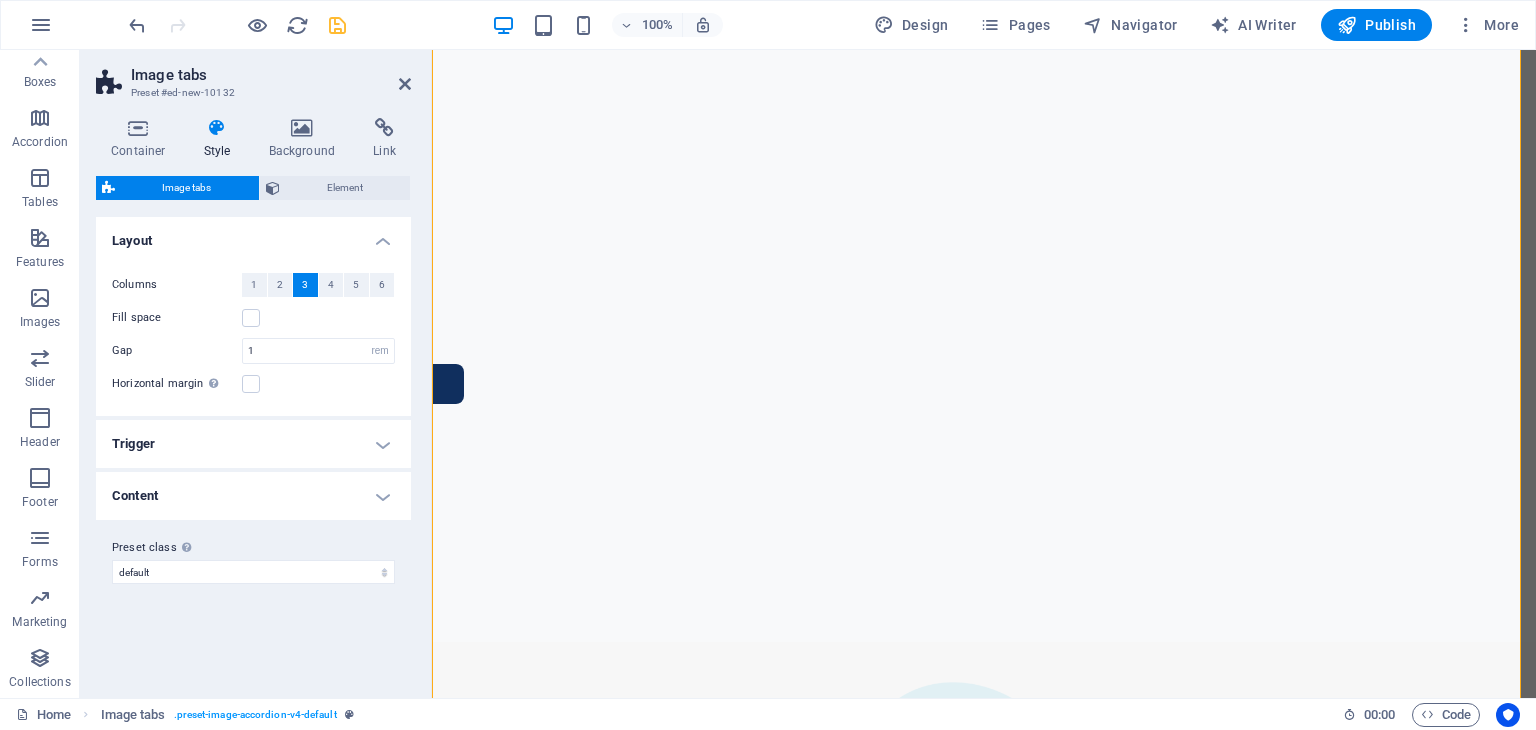 scroll, scrollTop: 1212, scrollLeft: 0, axis: vertical 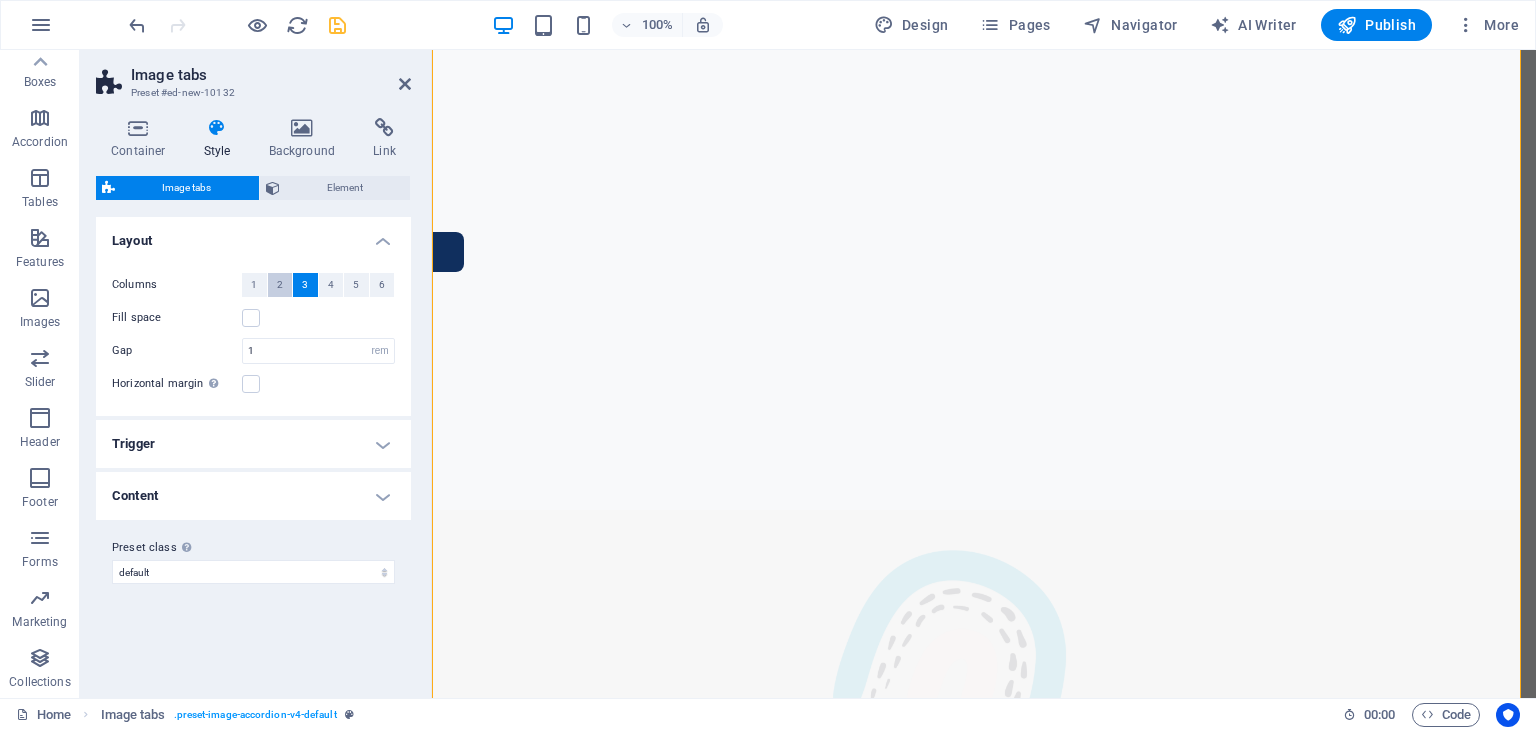 click on "2" at bounding box center [280, 285] 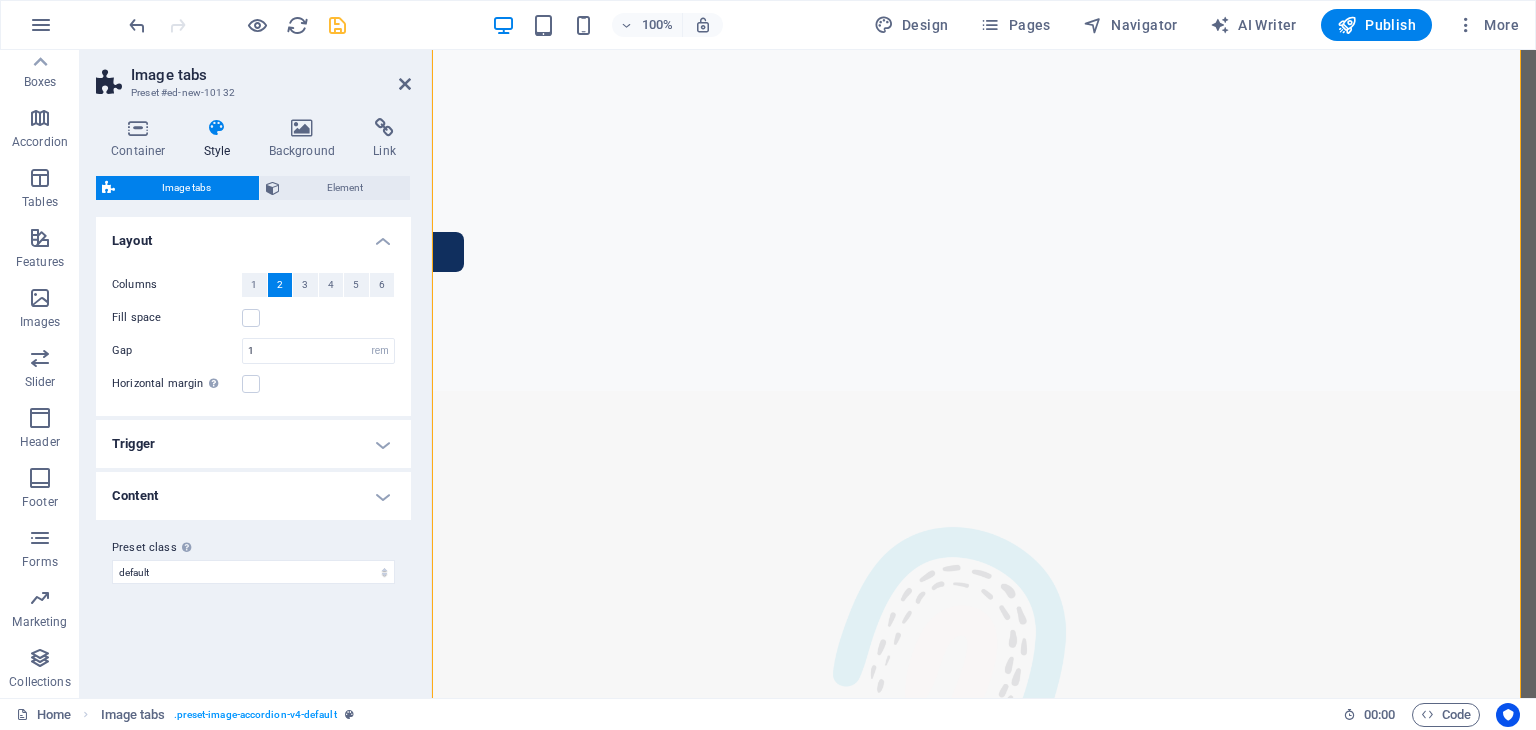 scroll, scrollTop: 1316, scrollLeft: 0, axis: vertical 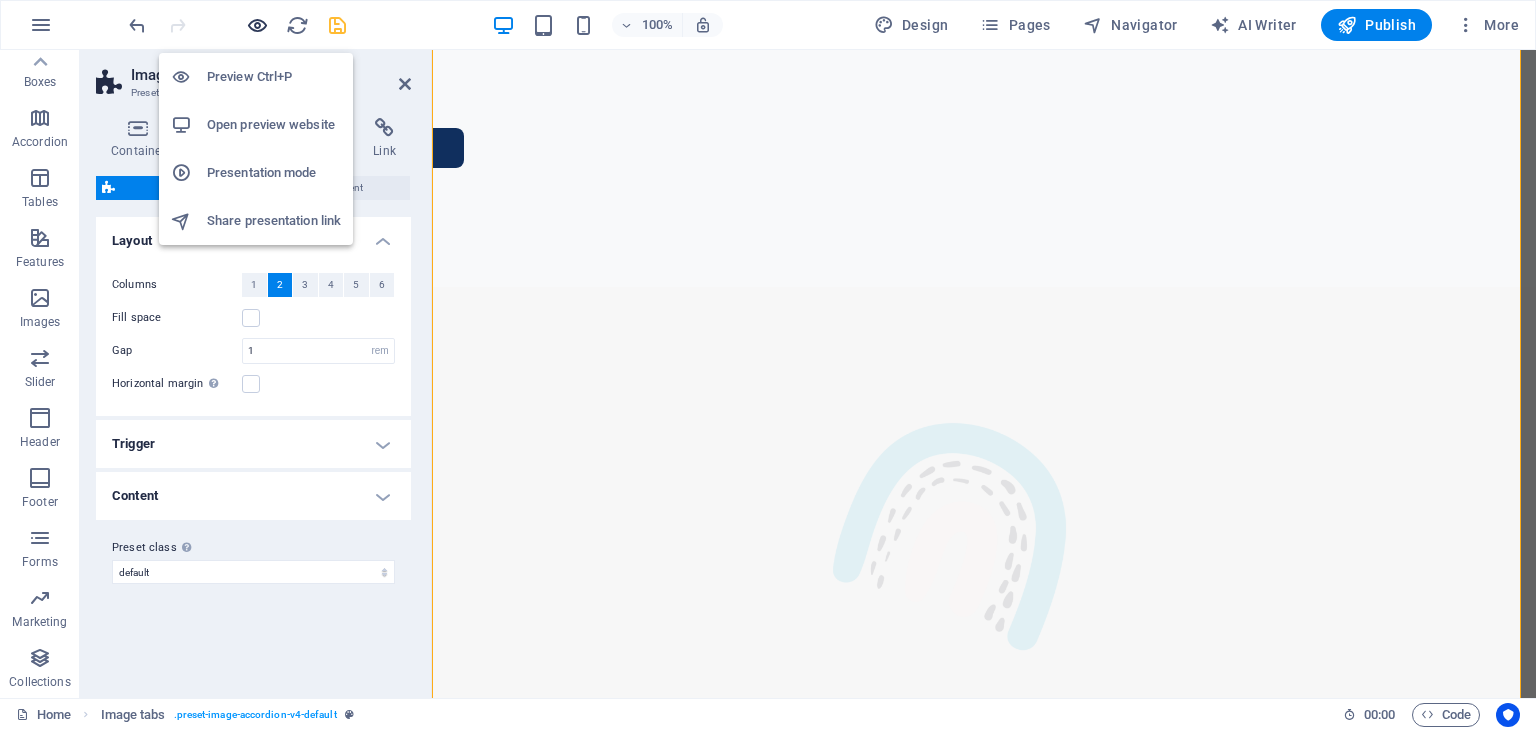 click at bounding box center [257, 25] 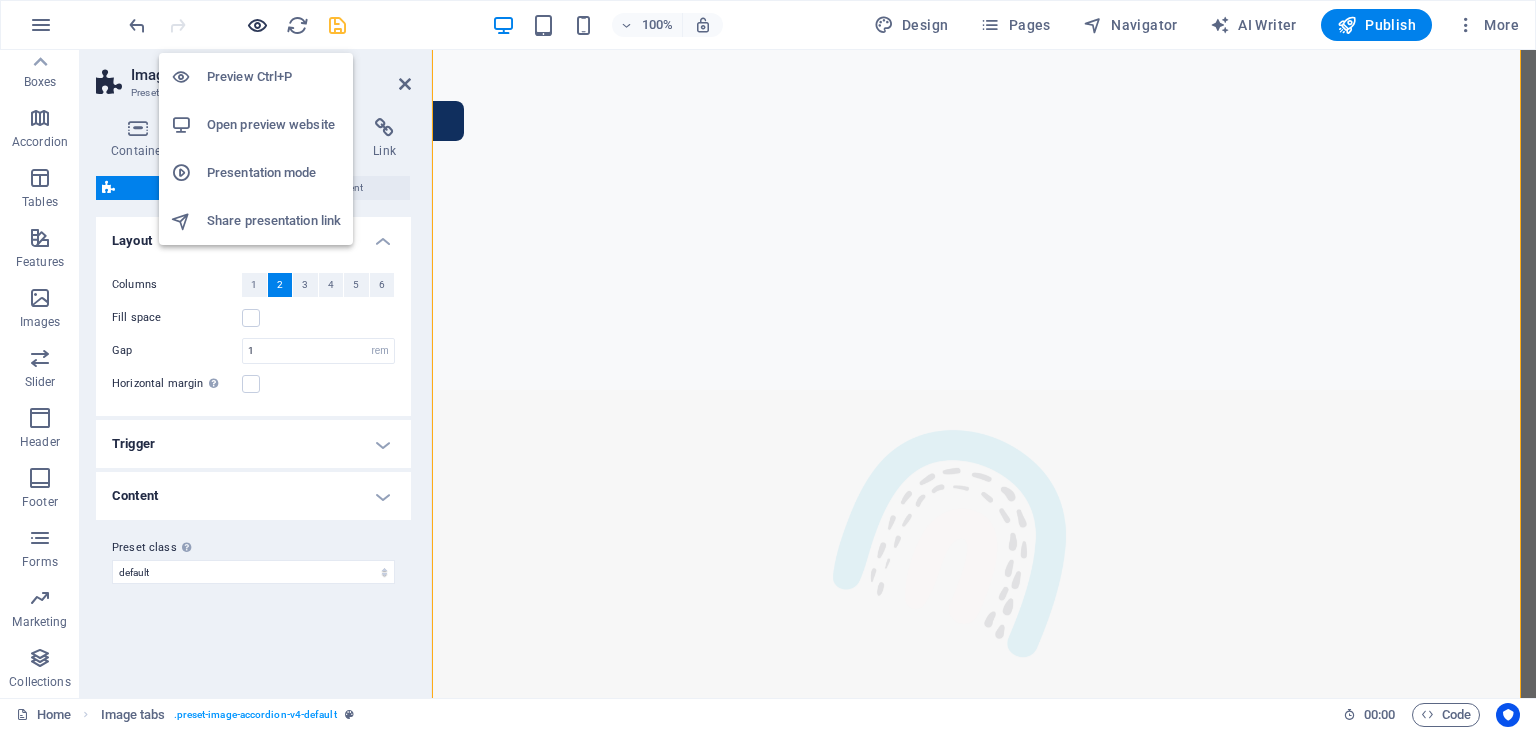 scroll, scrollTop: 908, scrollLeft: 0, axis: vertical 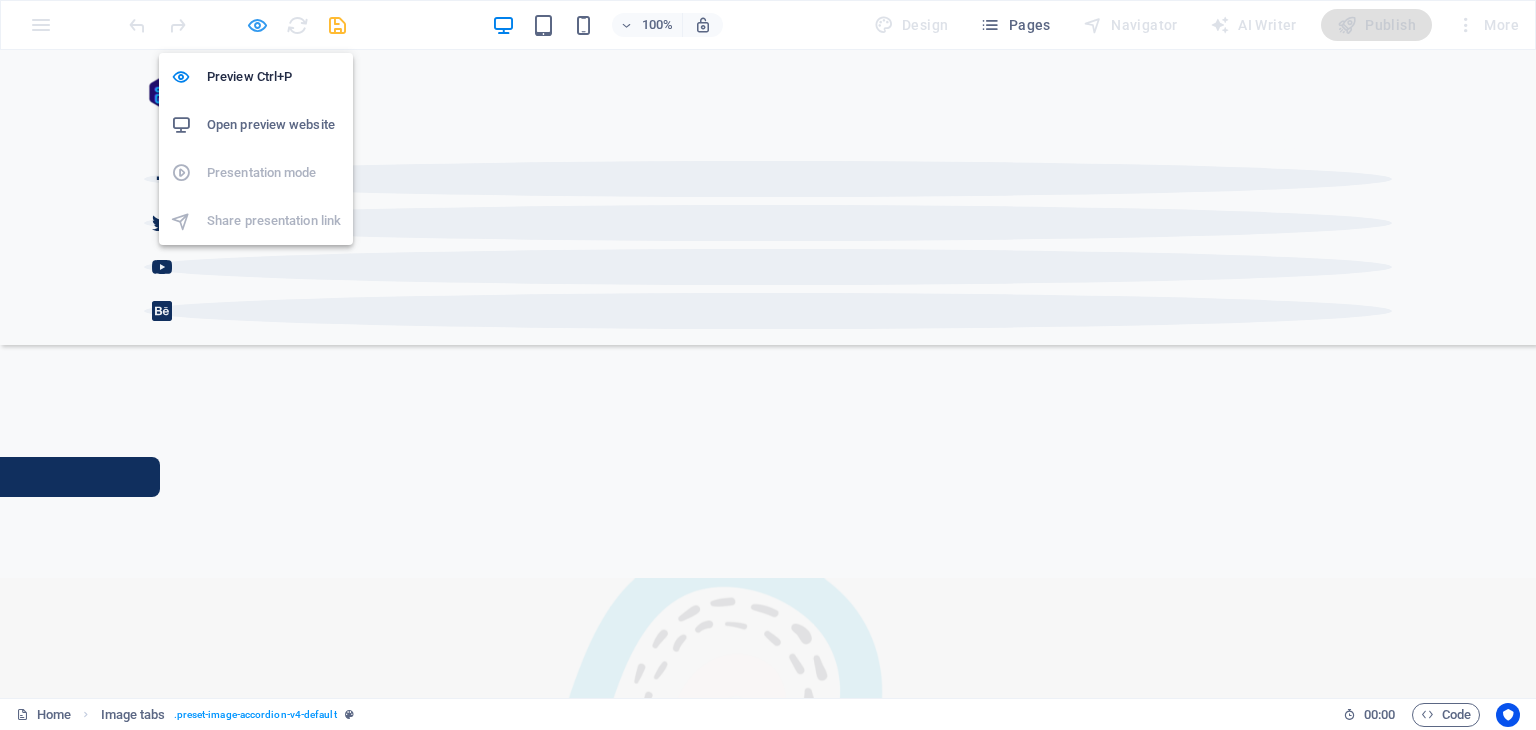 click at bounding box center (257, 25) 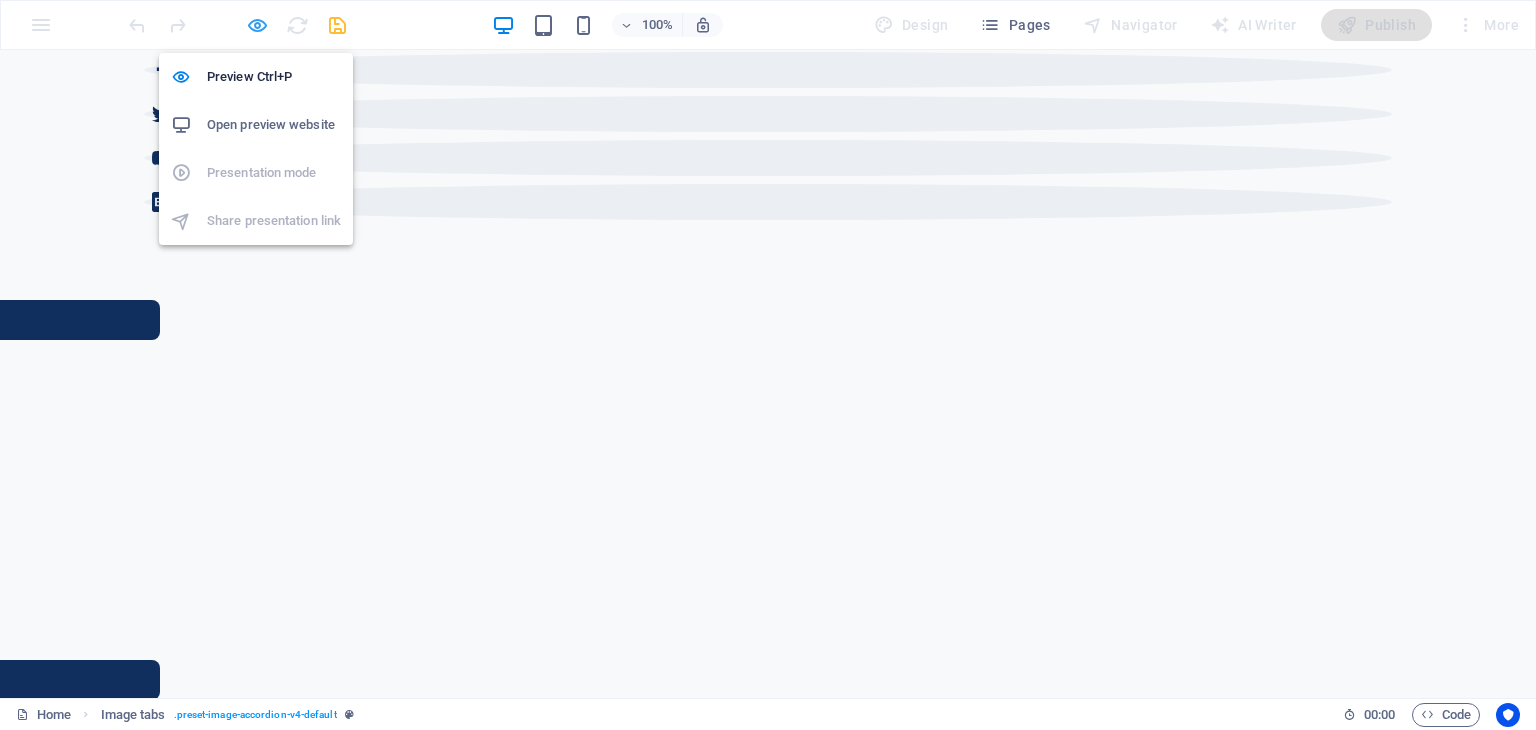 select on "rem" 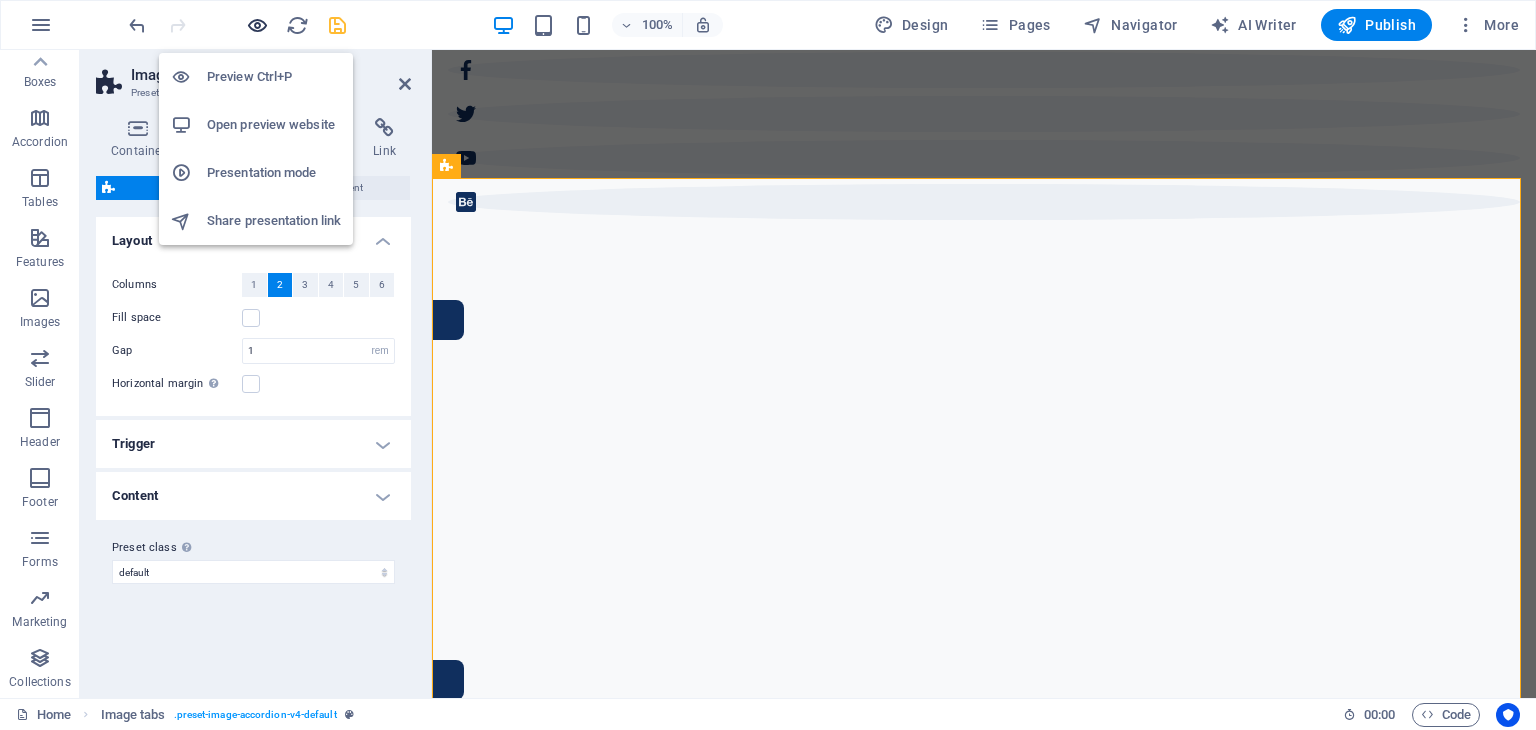 scroll, scrollTop: 811, scrollLeft: 0, axis: vertical 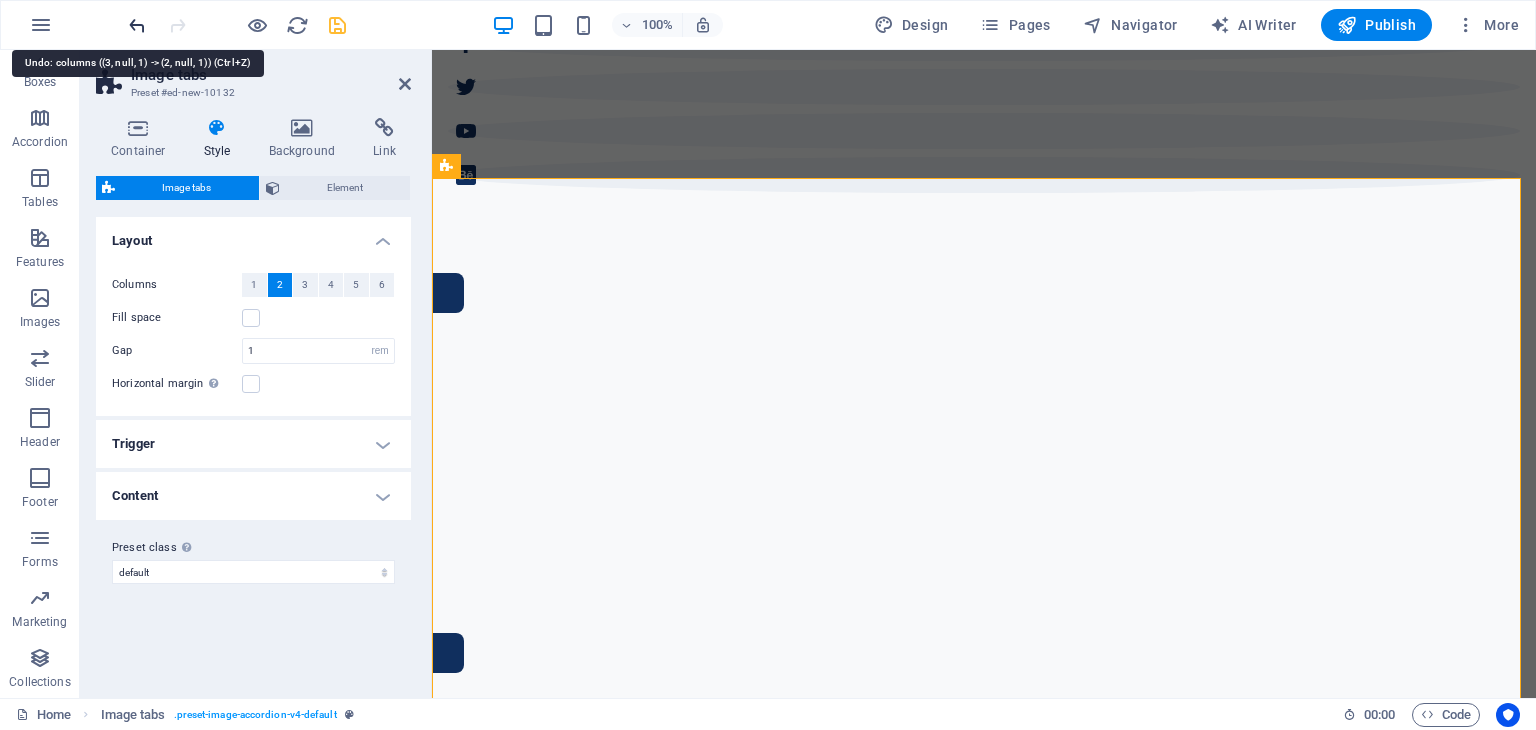 click at bounding box center (137, 25) 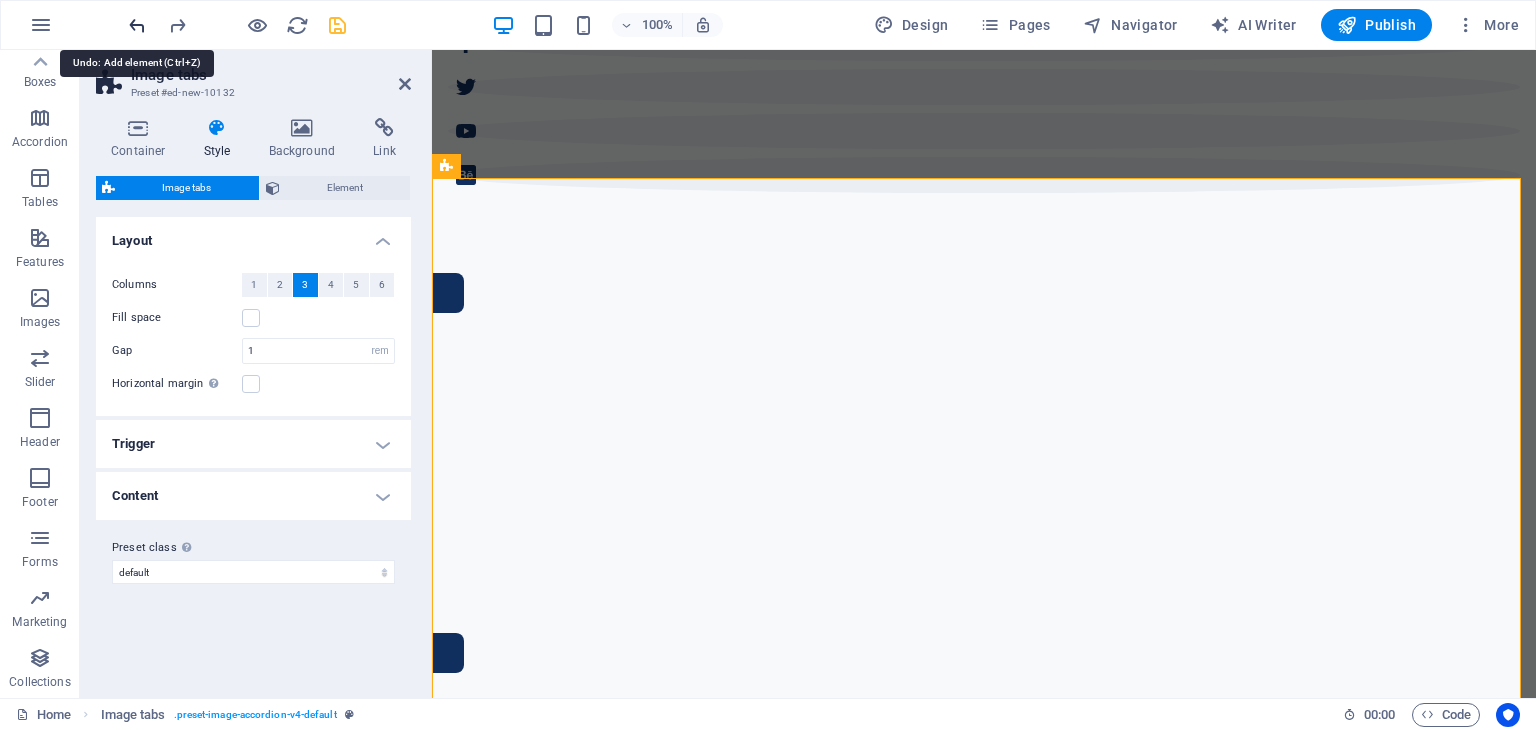 click at bounding box center [137, 25] 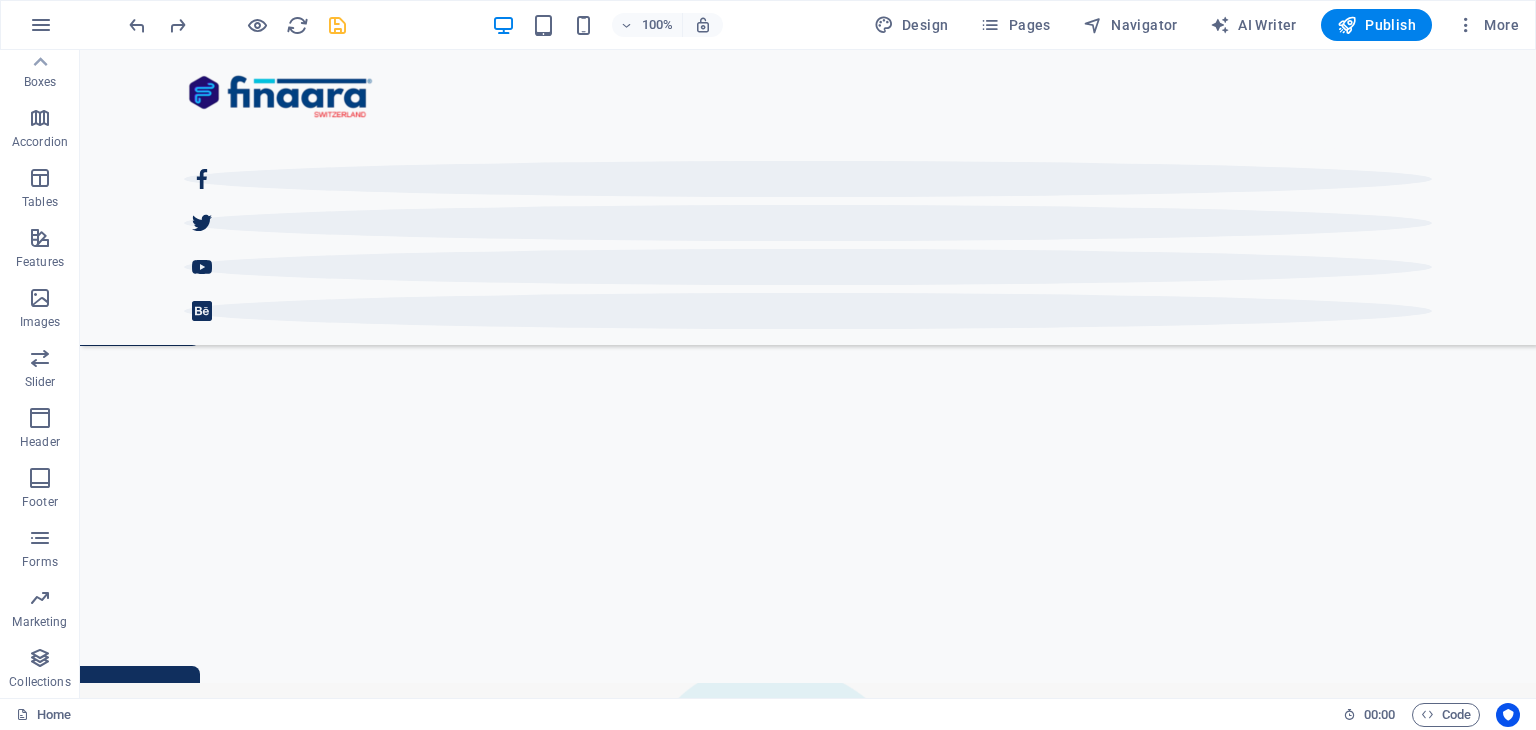 scroll, scrollTop: 568, scrollLeft: 0, axis: vertical 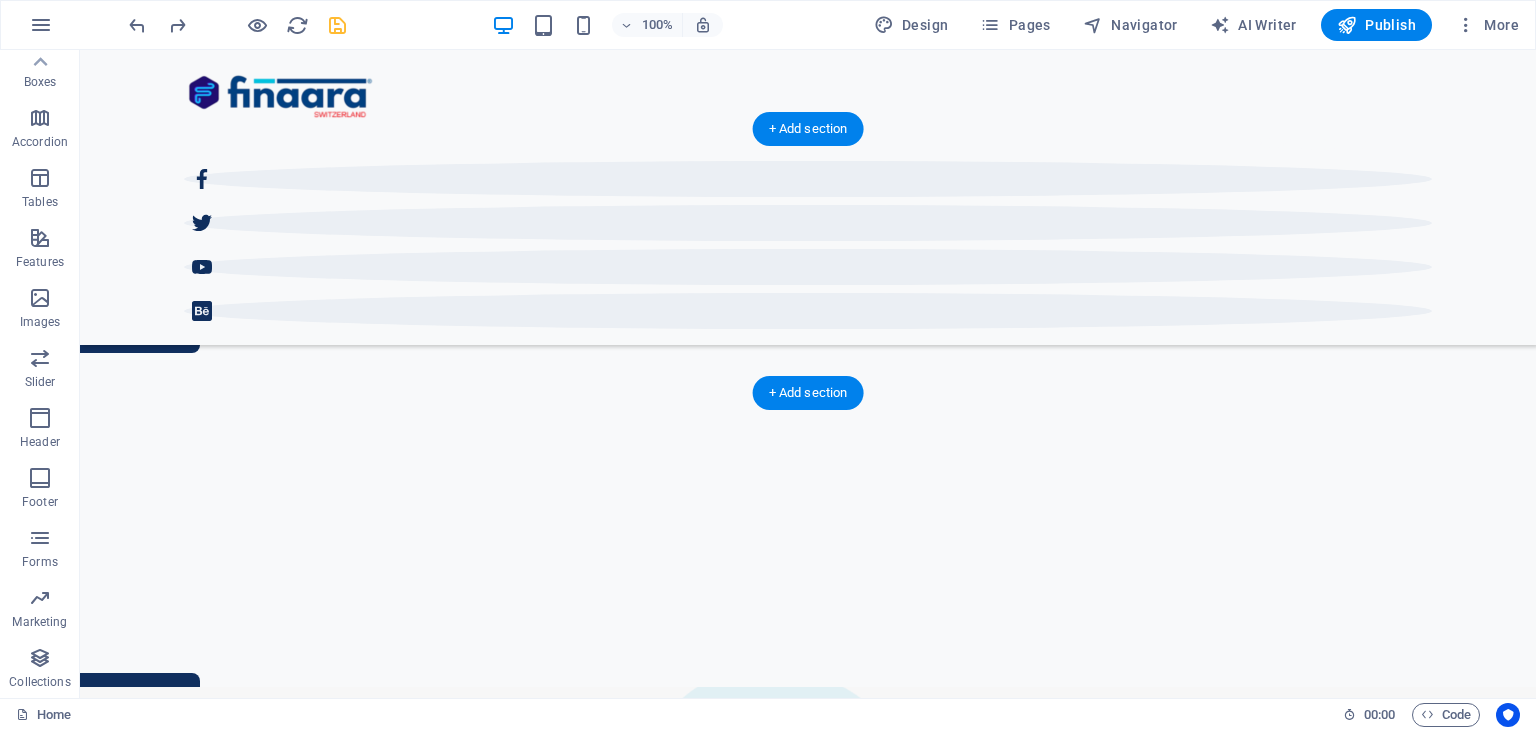 click at bounding box center [808, 915] 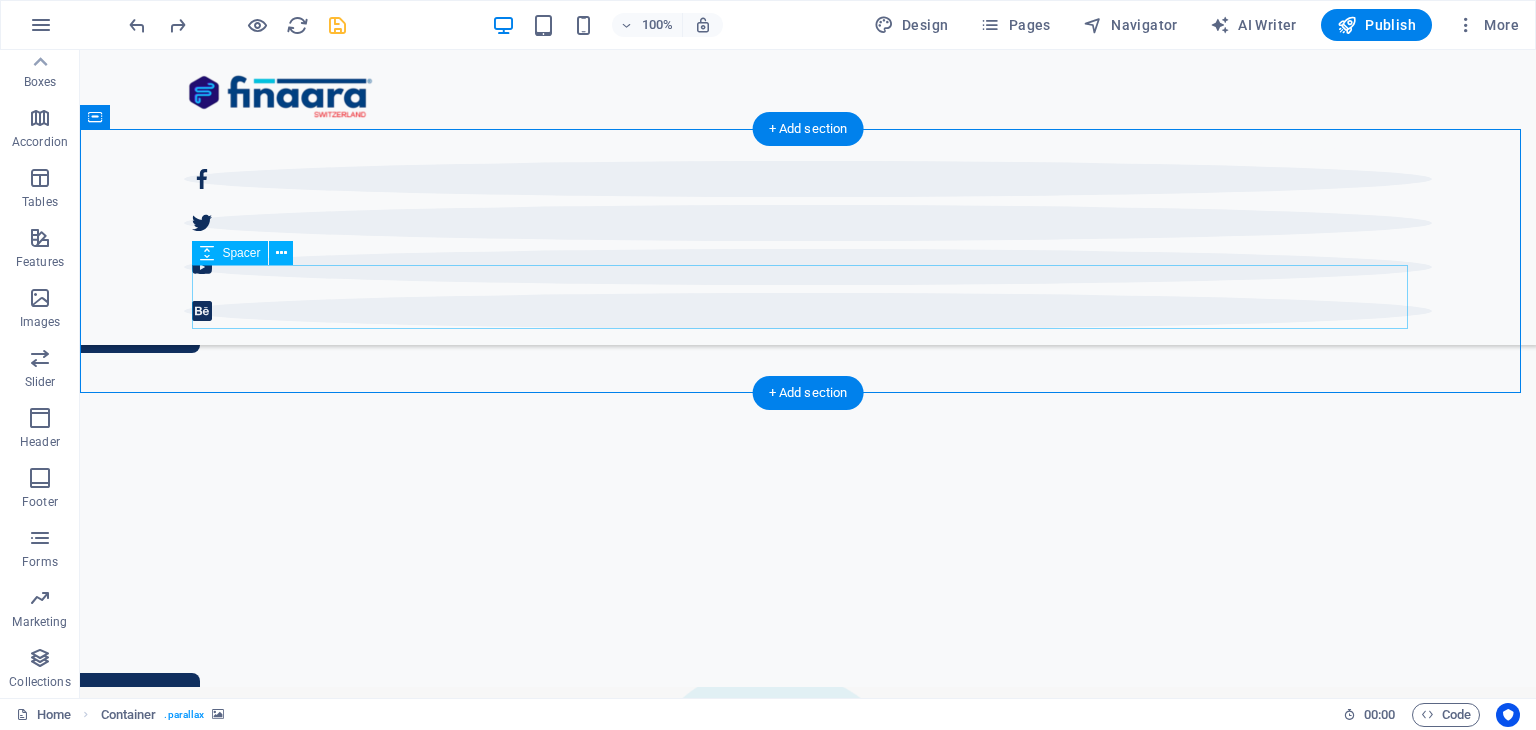 click at bounding box center [808, 1556] 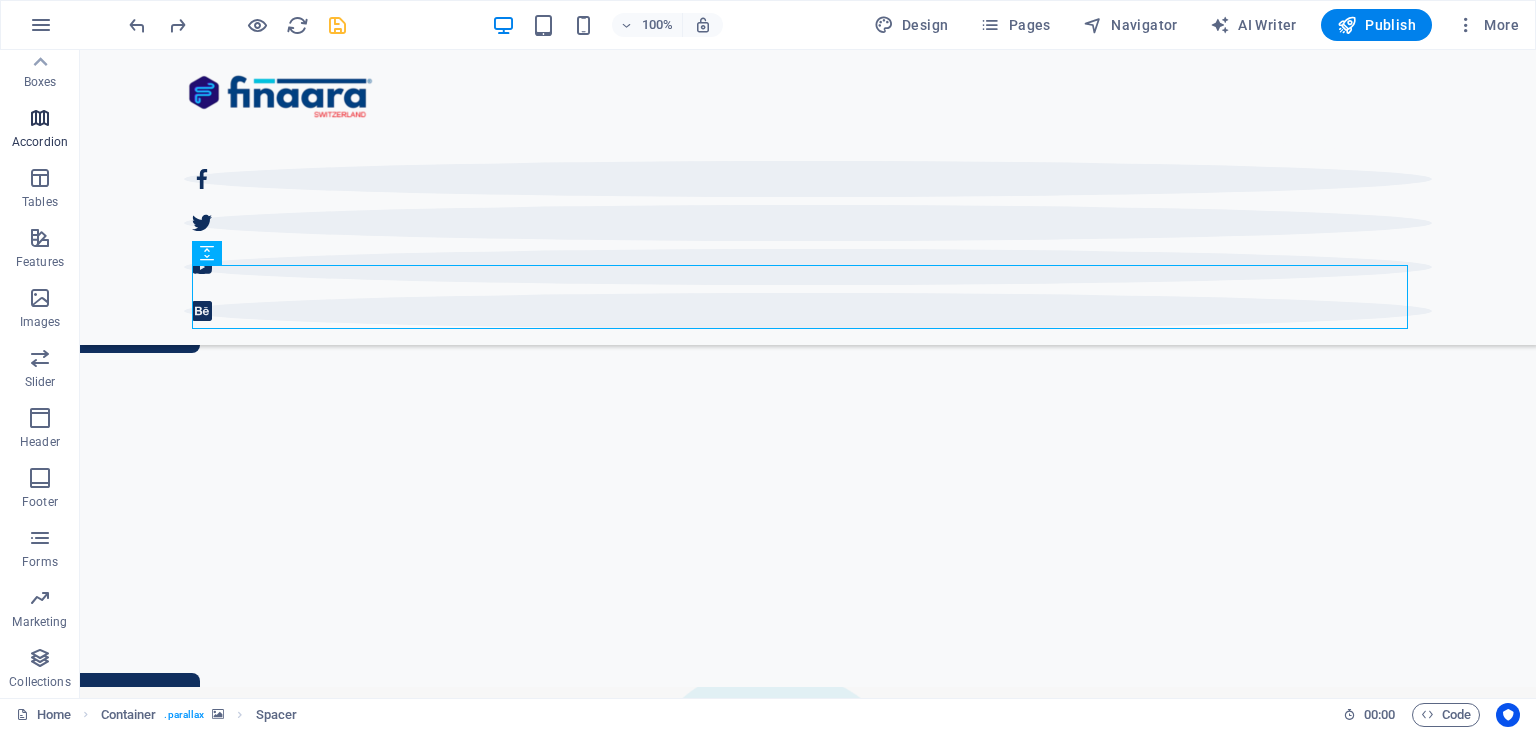 click on "Accordion" at bounding box center (40, 130) 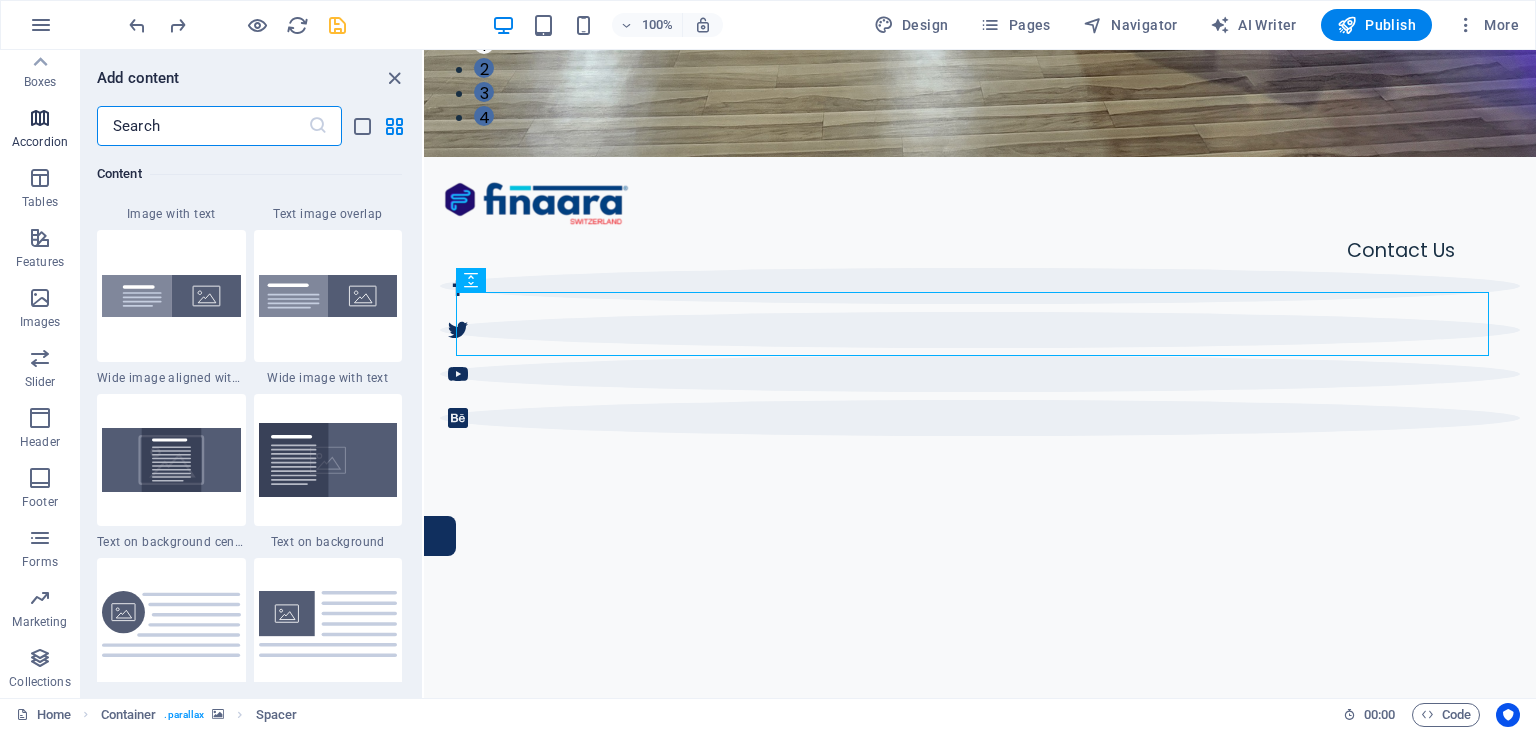 scroll, scrollTop: 6384, scrollLeft: 0, axis: vertical 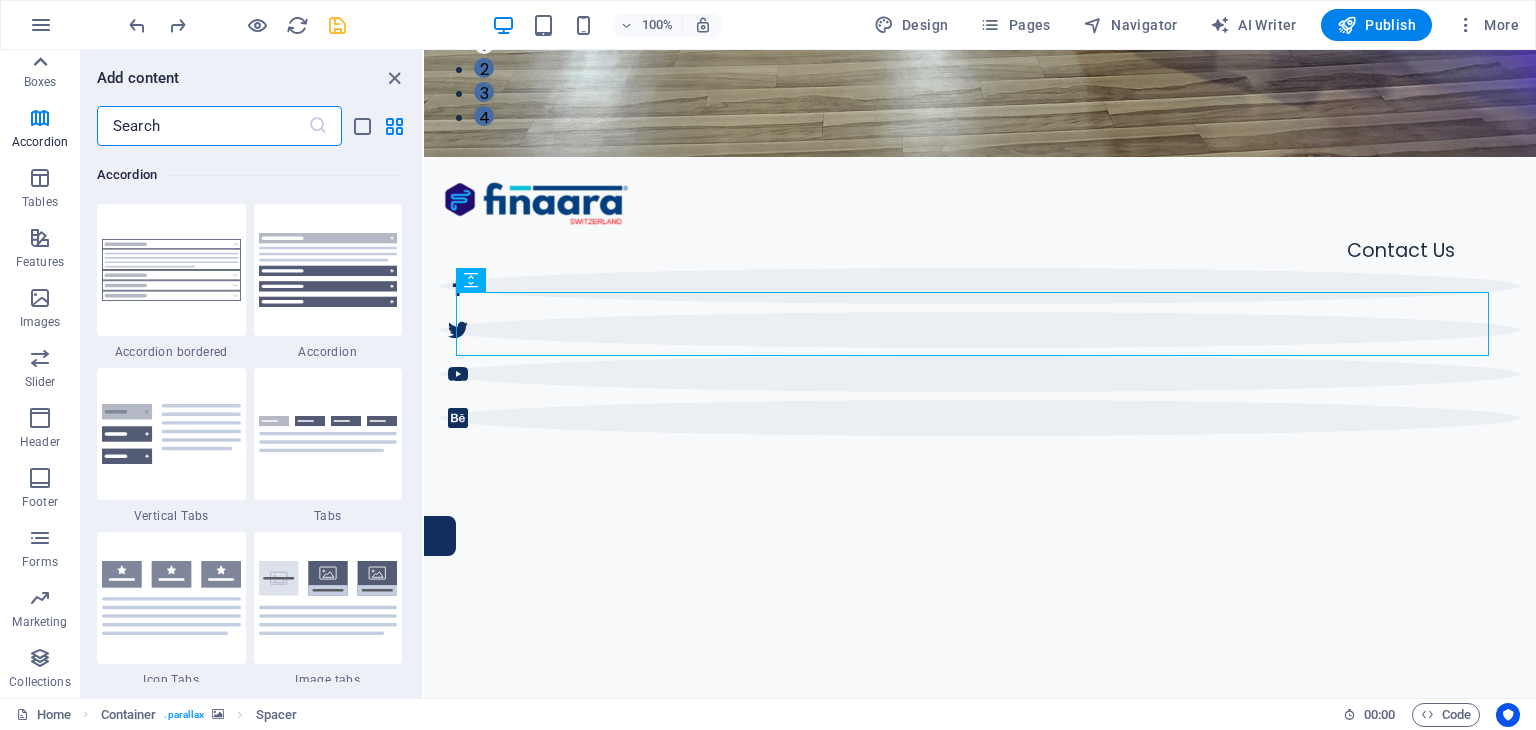 click 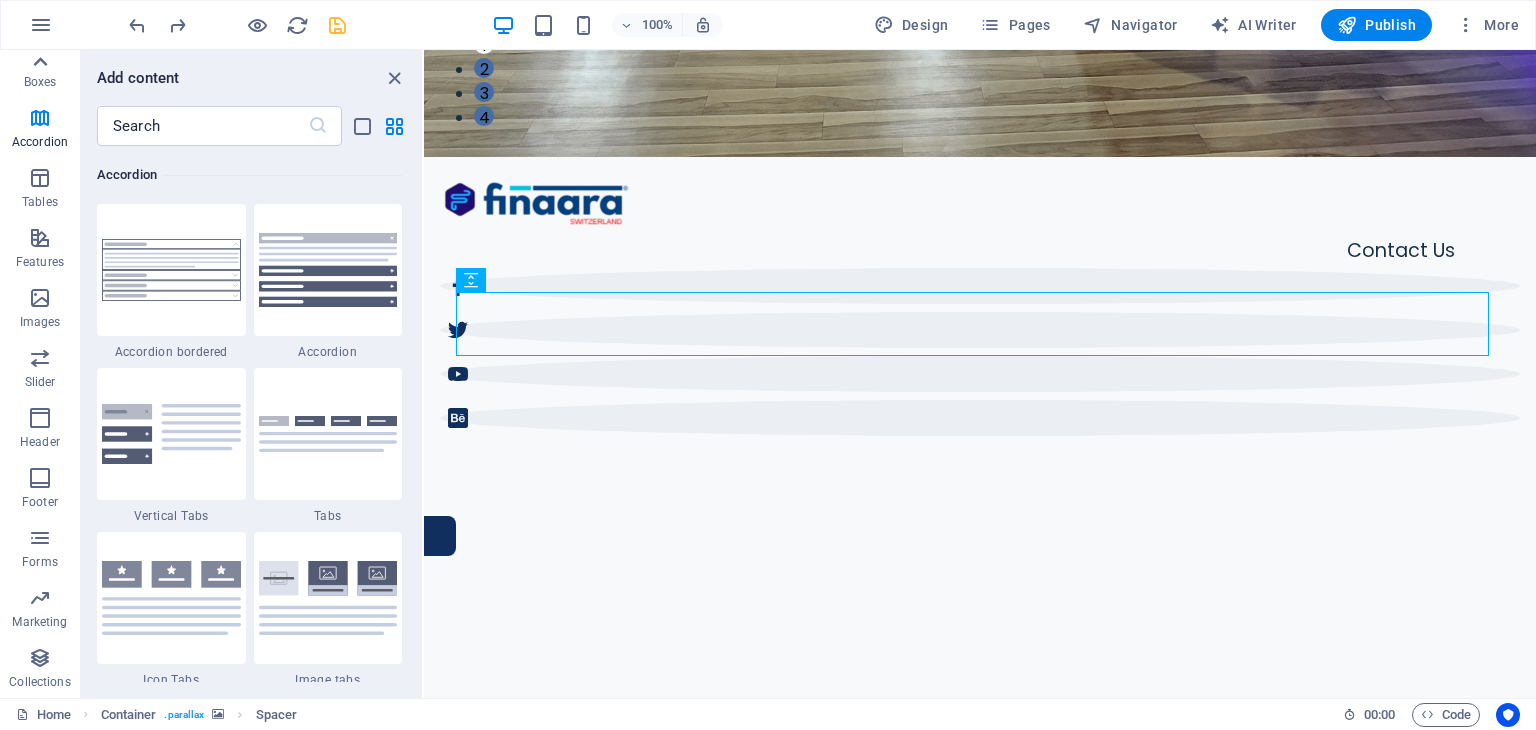 scroll, scrollTop: 0, scrollLeft: 0, axis: both 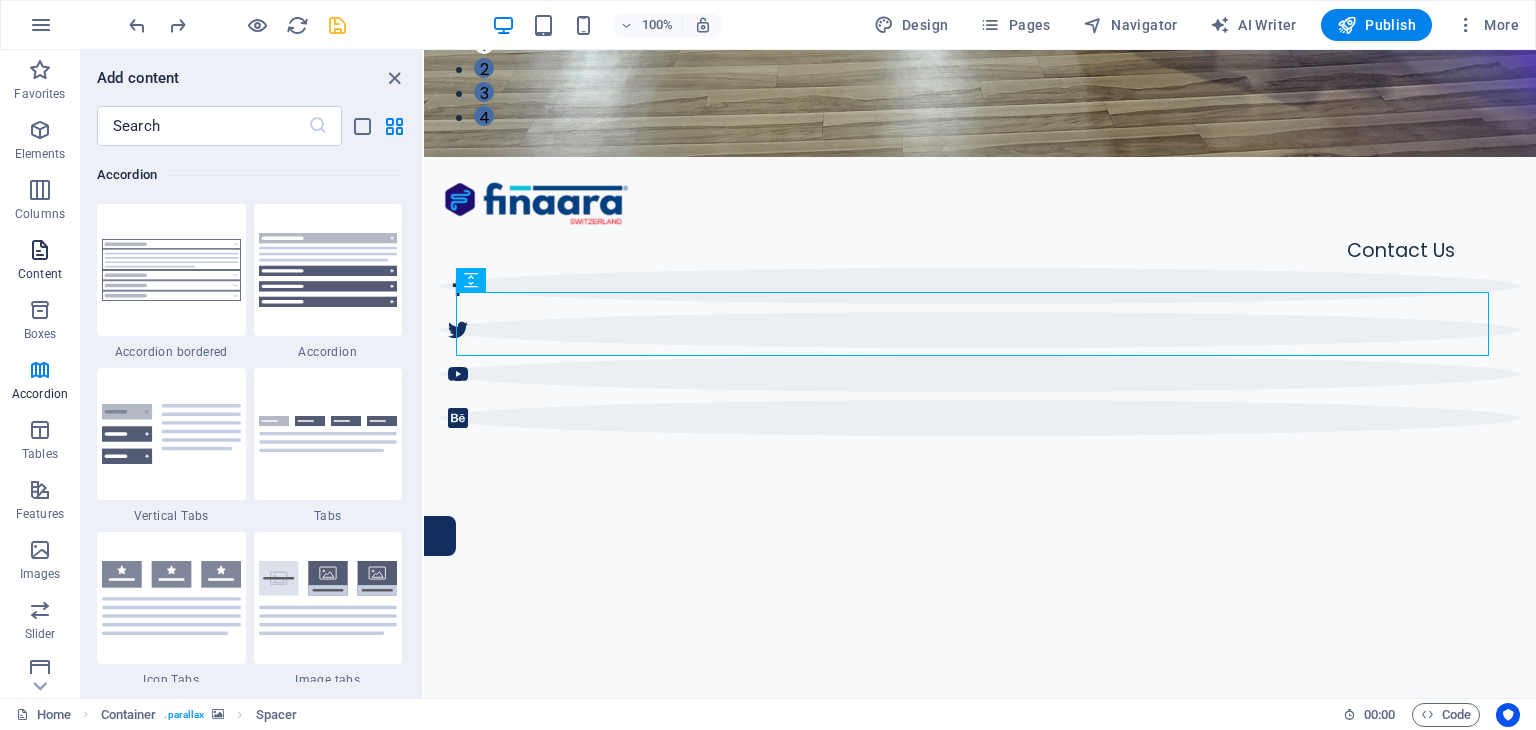 click at bounding box center (40, 250) 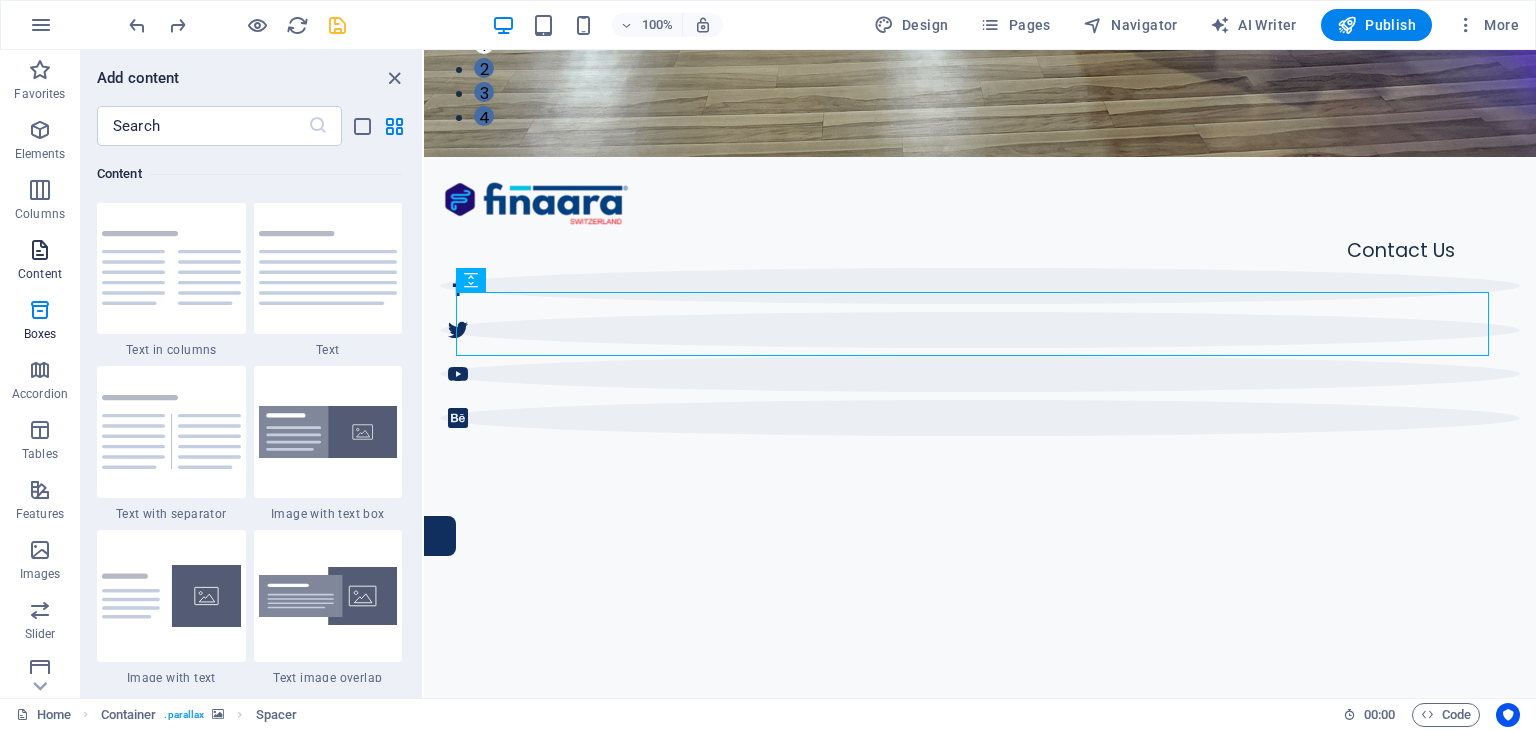 scroll, scrollTop: 3499, scrollLeft: 0, axis: vertical 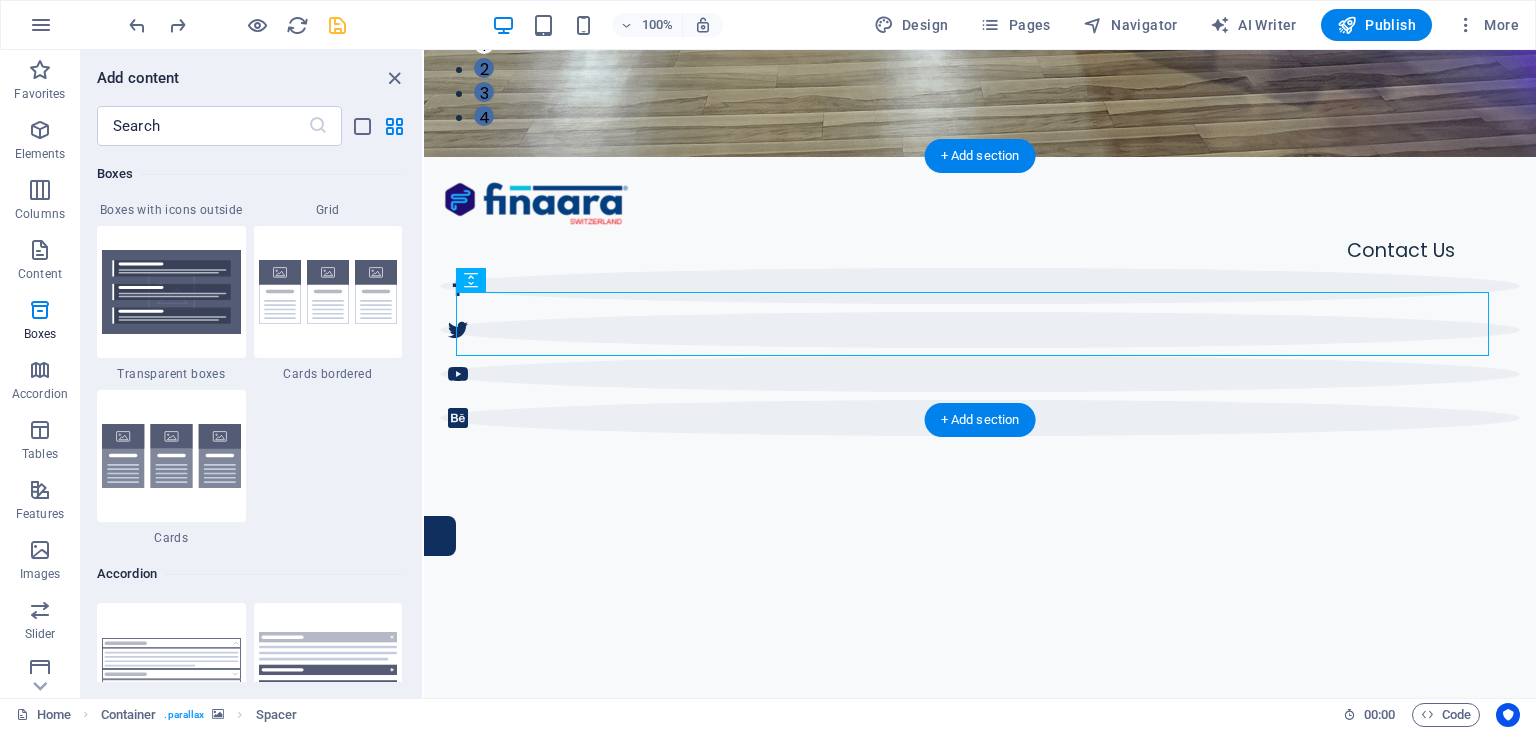 click at bounding box center [980, 1210] 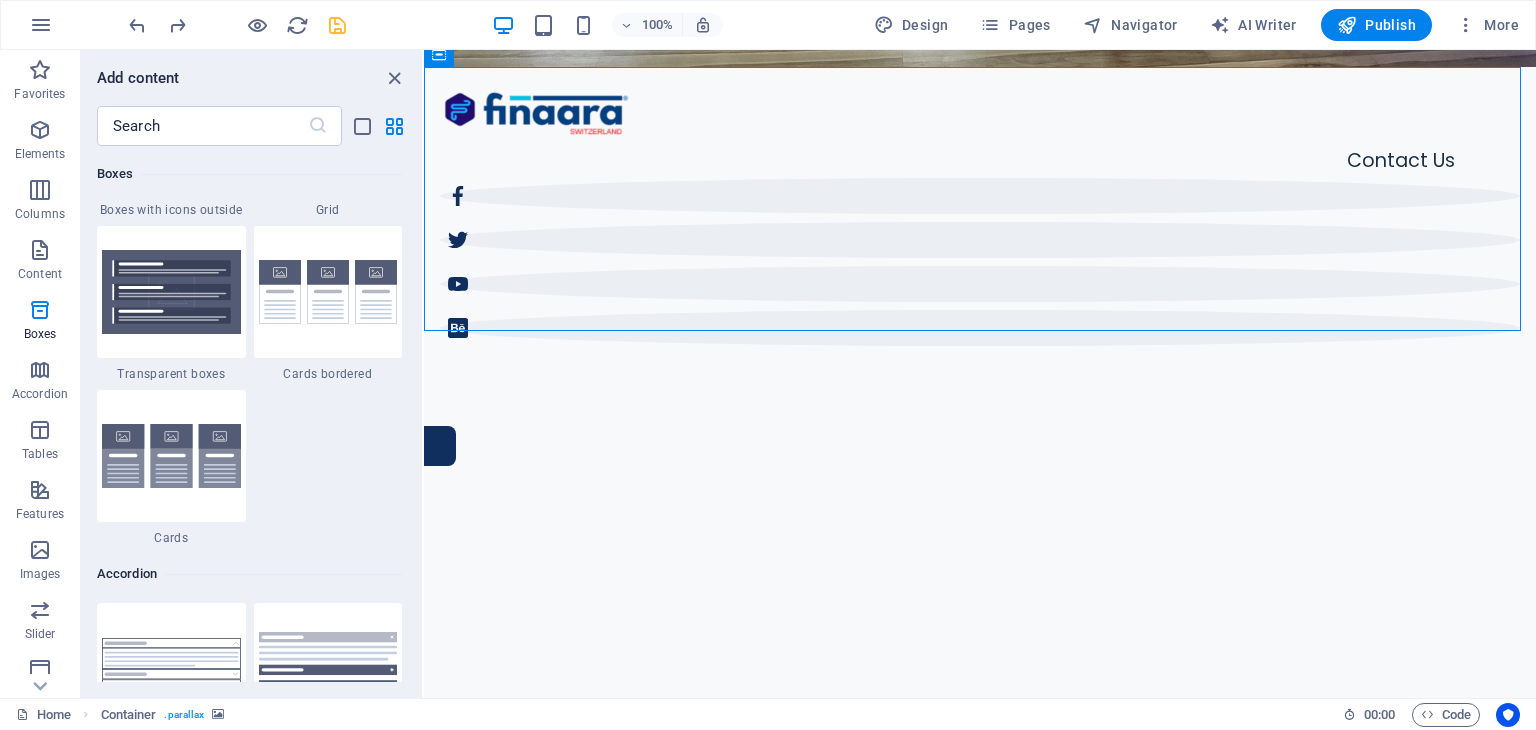 scroll, scrollTop: 688, scrollLeft: 0, axis: vertical 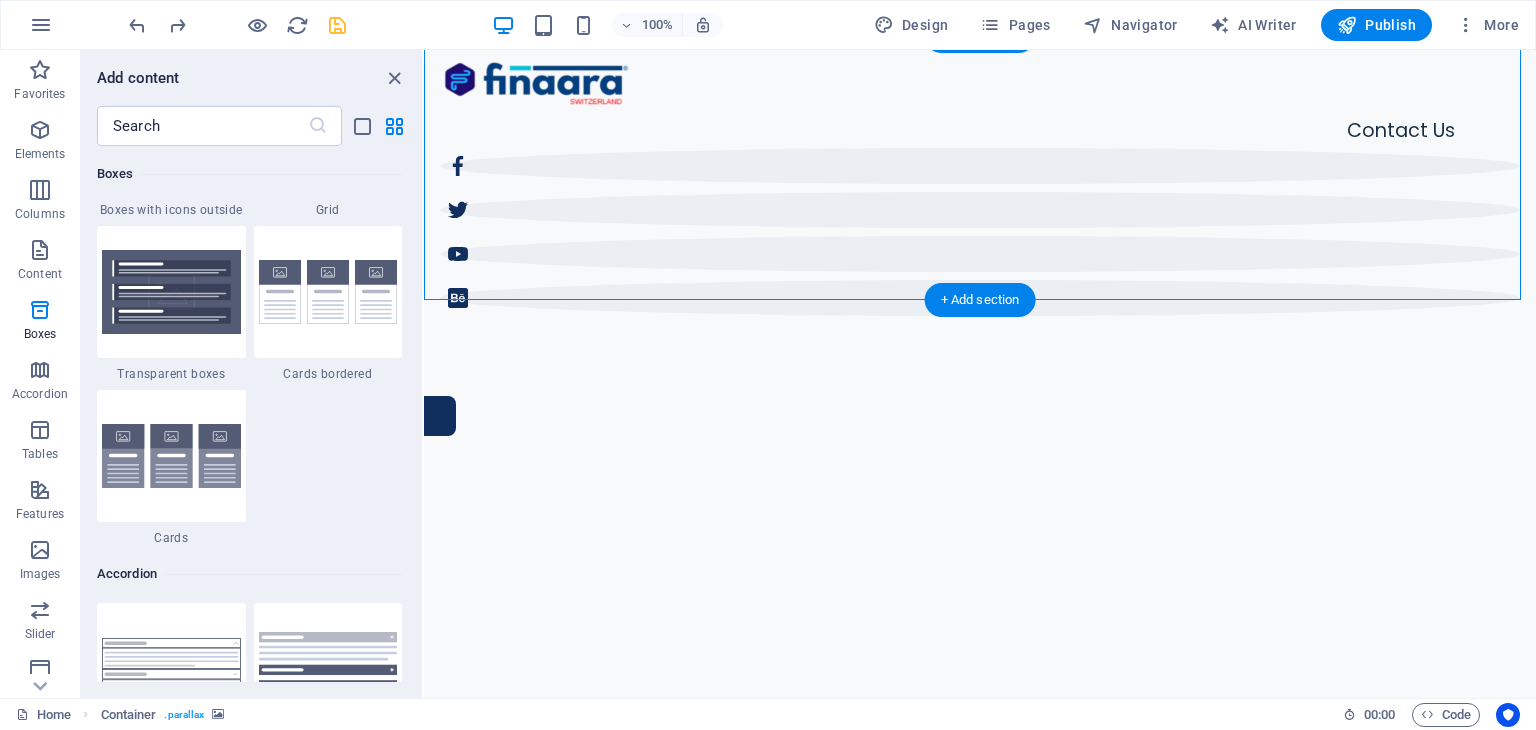 click at bounding box center [980, 1150] 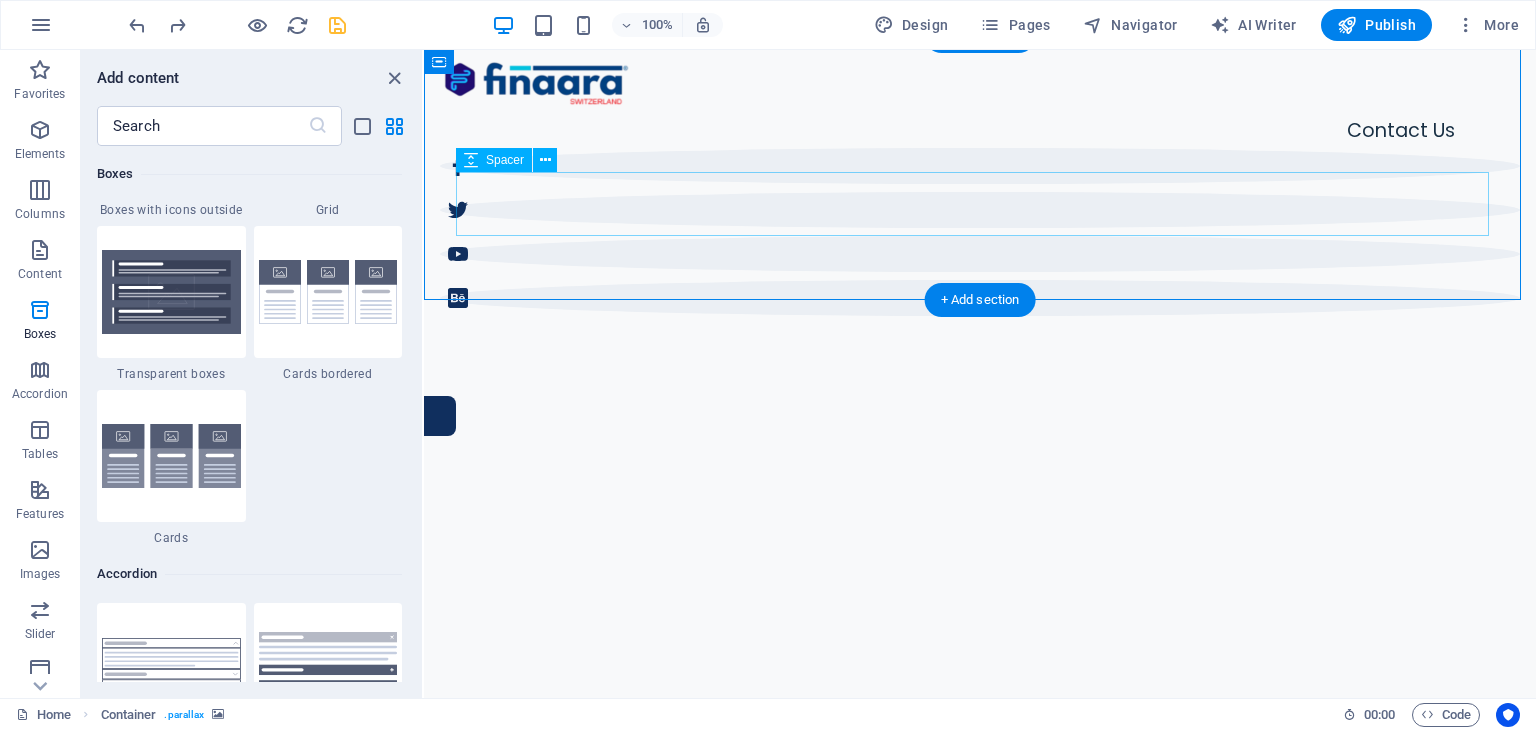 click at bounding box center [980, 1731] 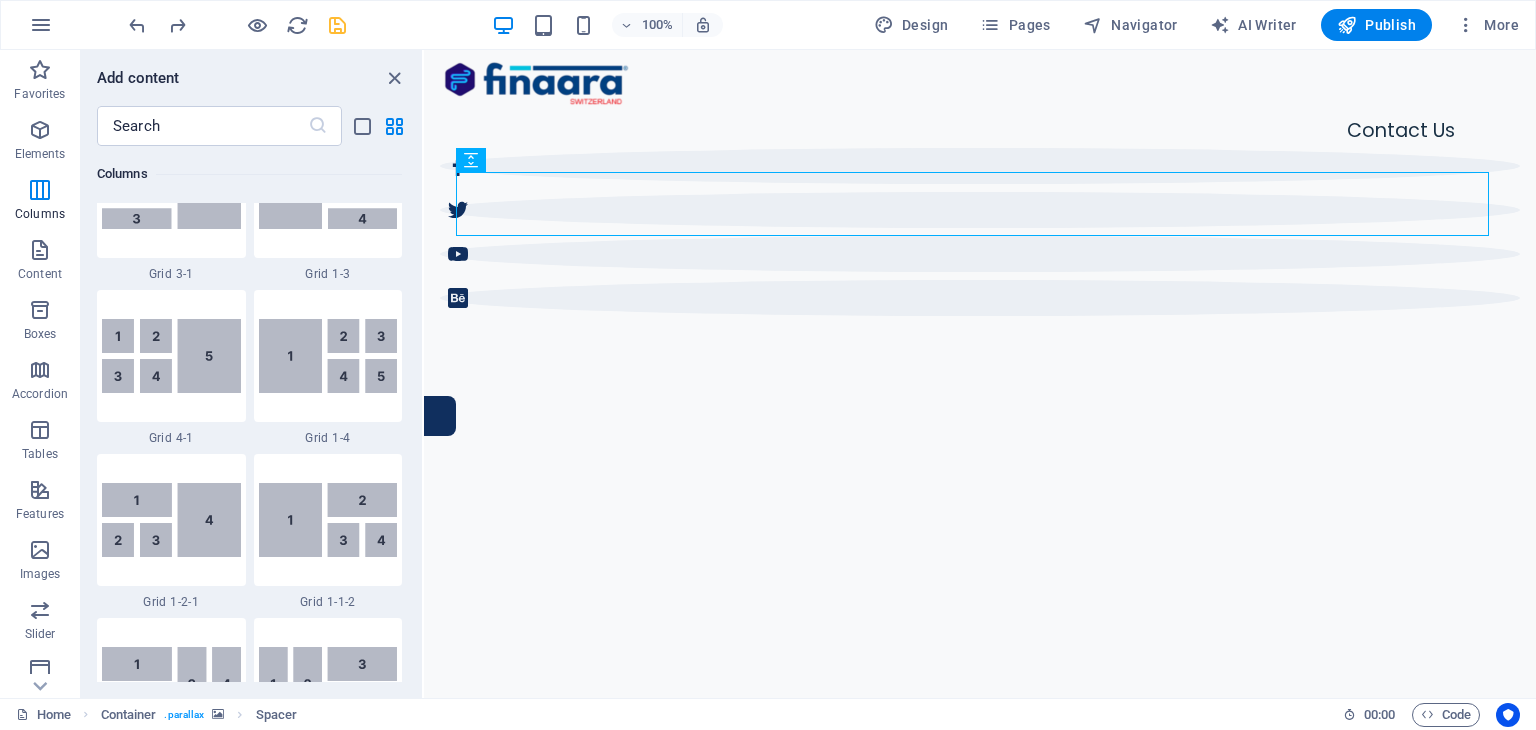 scroll, scrollTop: 2239, scrollLeft: 0, axis: vertical 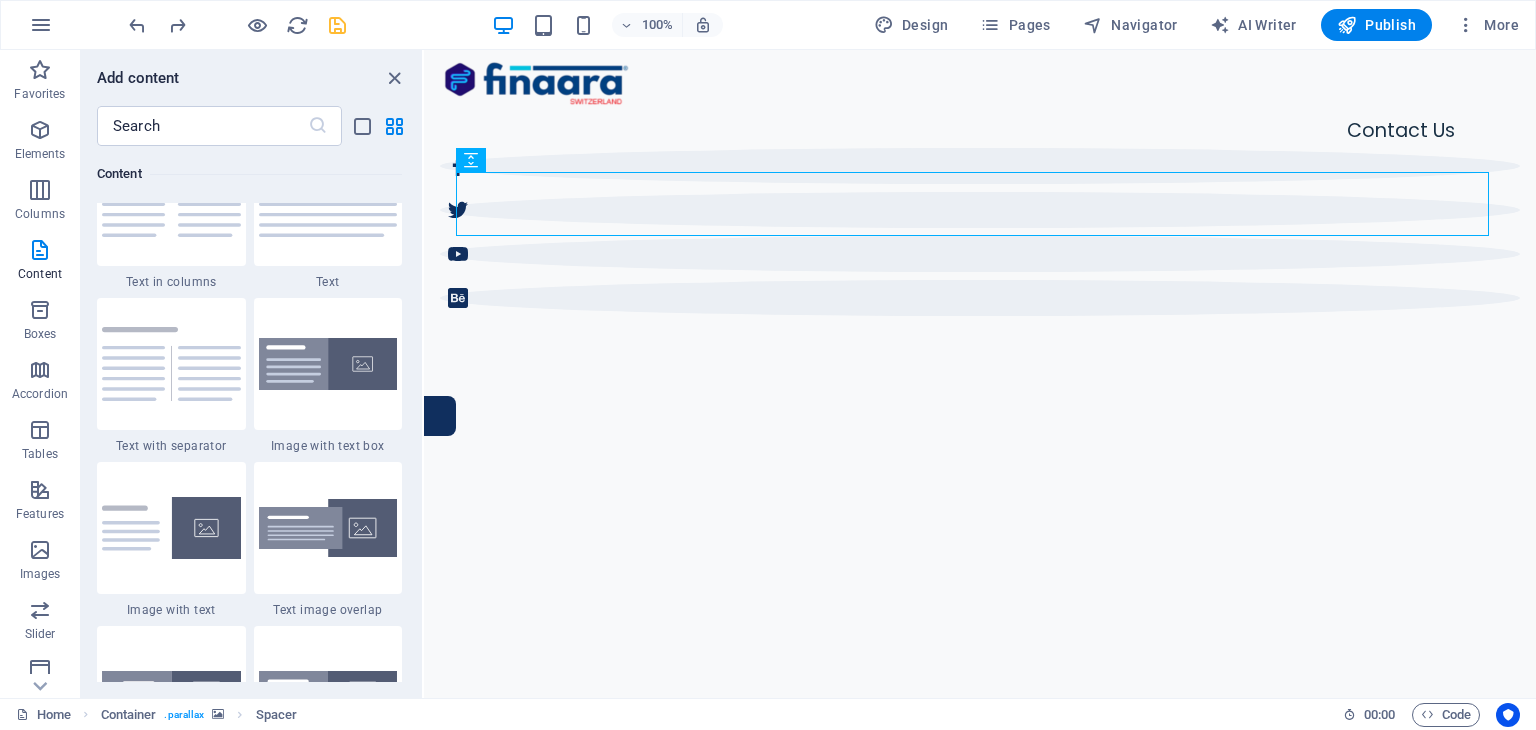 click on "Favorites 1 Star Headline 1 Star Container Elements 1 Star Headline 1 Star Text 1 Star Image 1 Star Container 1 Star Spacer 1 Star Separator 1 Star HTML 1 Star Icon 1 Star Button 1 Star Logo 1 Star SVG 1 Star Image slider 1 Star Slider 1 Star Gallery 1 Star Menu 1 Star Map 1 Star Facebook 1 Star Video 1 Star YouTube 1 Star Vimeo 1 Star Document 1 Star Audio 1 Star Iframe 1 Star Privacy 1 Star Languages Columns 1 Star Container 1 Star 2 columns 1 Star 3 columns 1 Star 4 columns 1 Star 5 columns 1 Star 6 columns 1 Star 40-60 1 Star 20-80 1 Star 80-20 1 Star 30-70 1 Star 70-30 1 Star Unequal Columns 1 Star 25-25-50 1 Star 25-50-25 1 Star 50-25-25 1 Star 20-60-20 1 Star 50-16-16-16 1 Star 16-16-16-50 1 Star Grid 2-1 1 Star Grid 1-2 1 Star Grid 3-1 1 Star Grid 1-3 1 Star Grid 4-1 1 Star Grid 1-4 1 Star Grid 1-2-1 1 Star Grid 1-1-2 1 Star Grid 2h-2v 1 Star Grid 2v-2h 1 Star Grid 2-1-2 1 Star Grid 3-4 Content 1 Star Text in columns 1 Star Text 1 Star Text with separator 1 Star Image with text box 1 Star 1 Star Boxes" at bounding box center (251, 414) 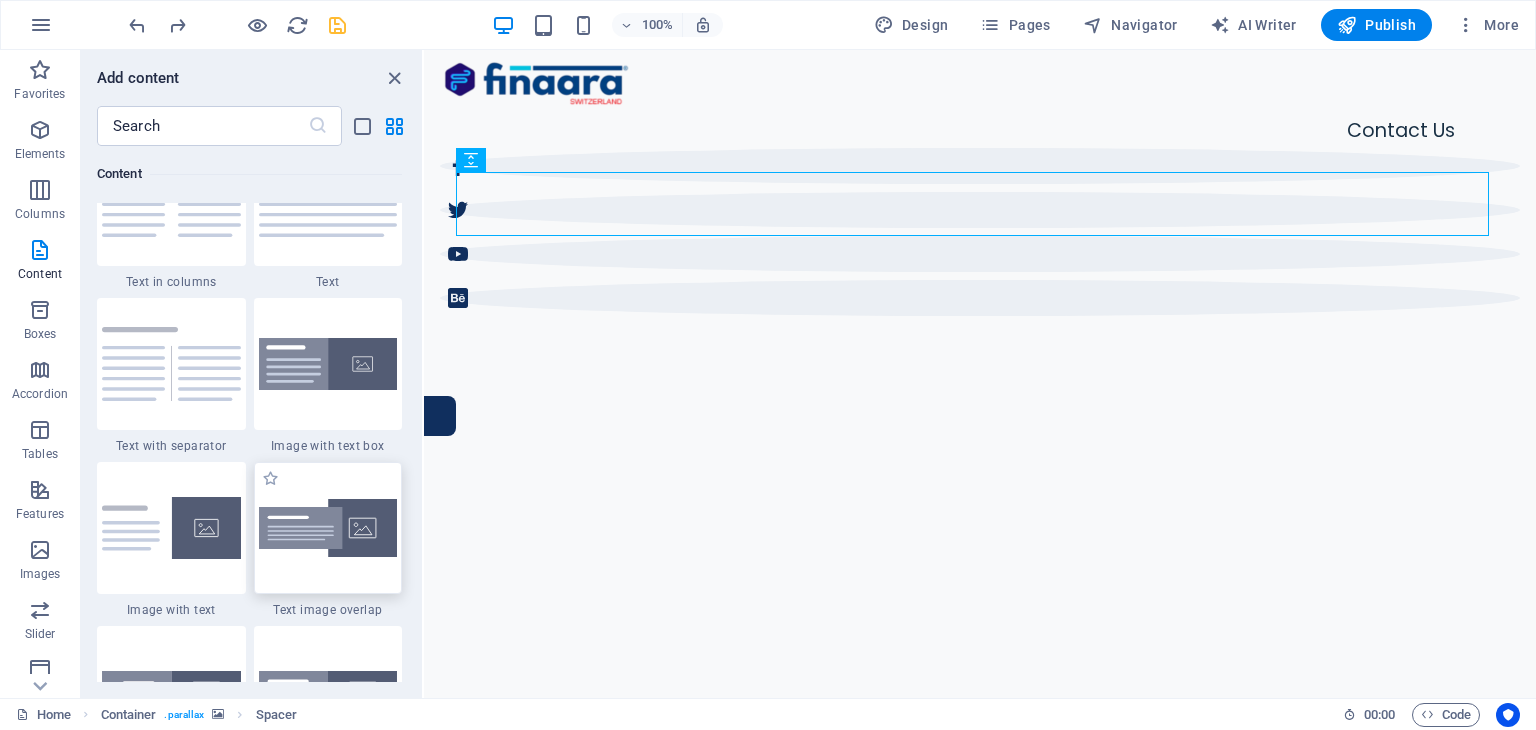 click at bounding box center [328, 528] 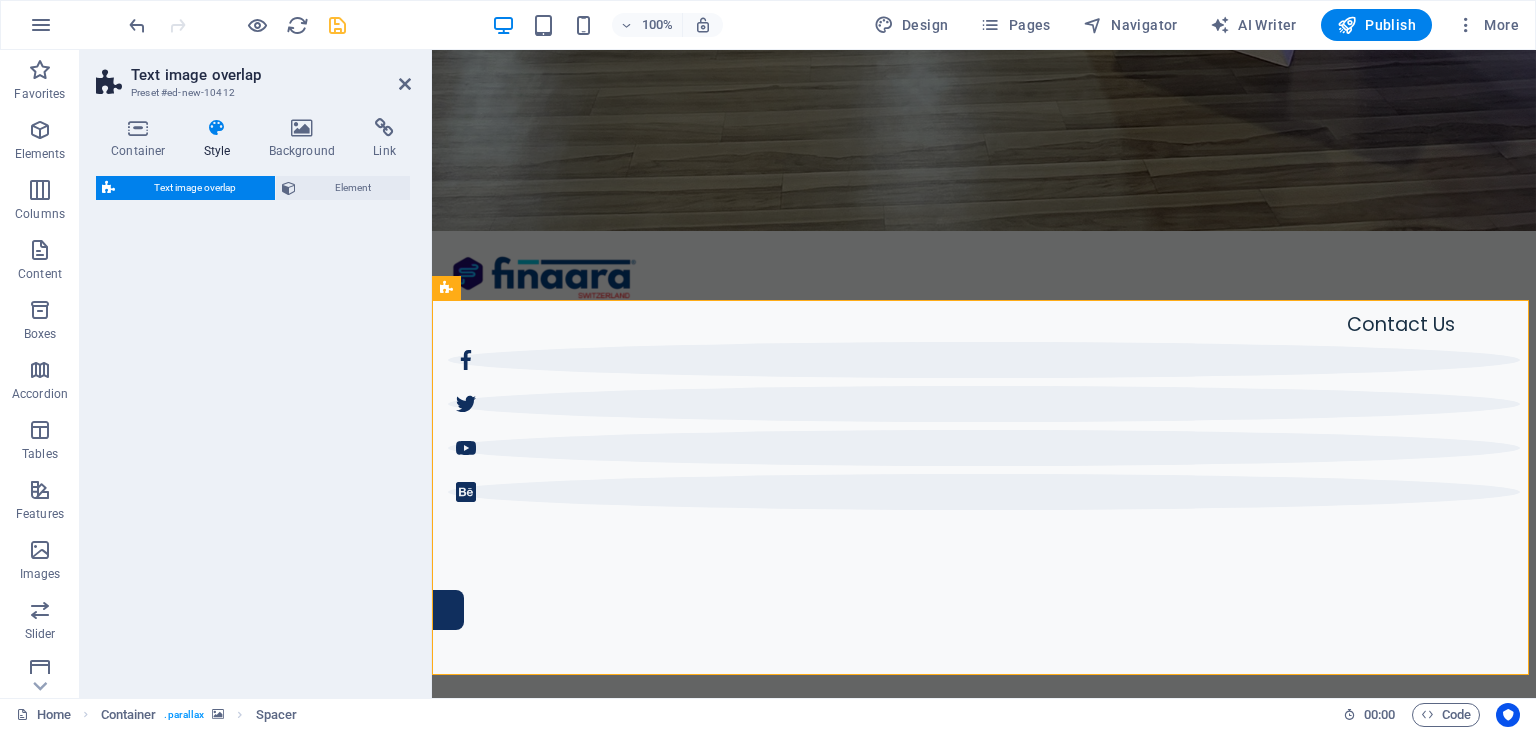 select on "rem" 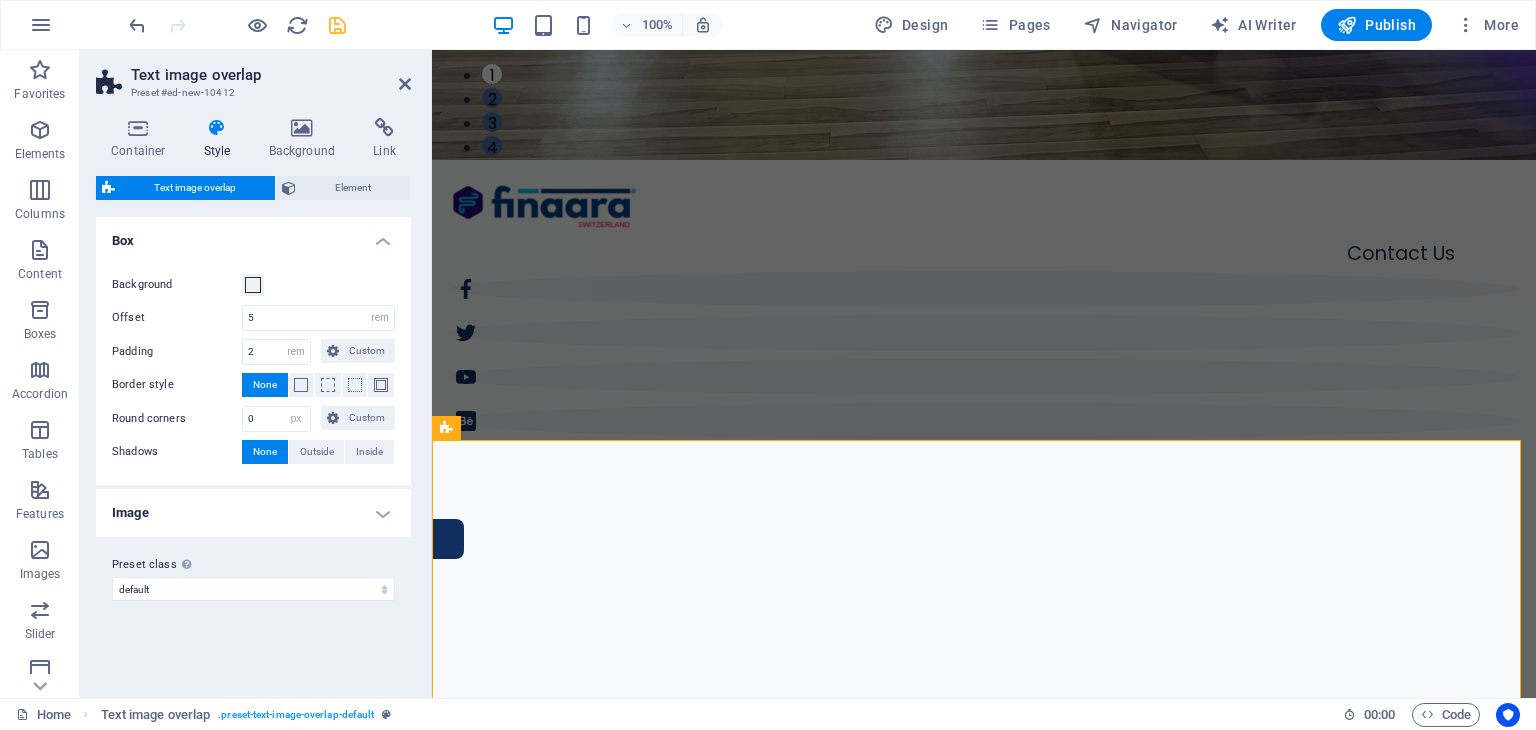 scroll, scrollTop: 651, scrollLeft: 0, axis: vertical 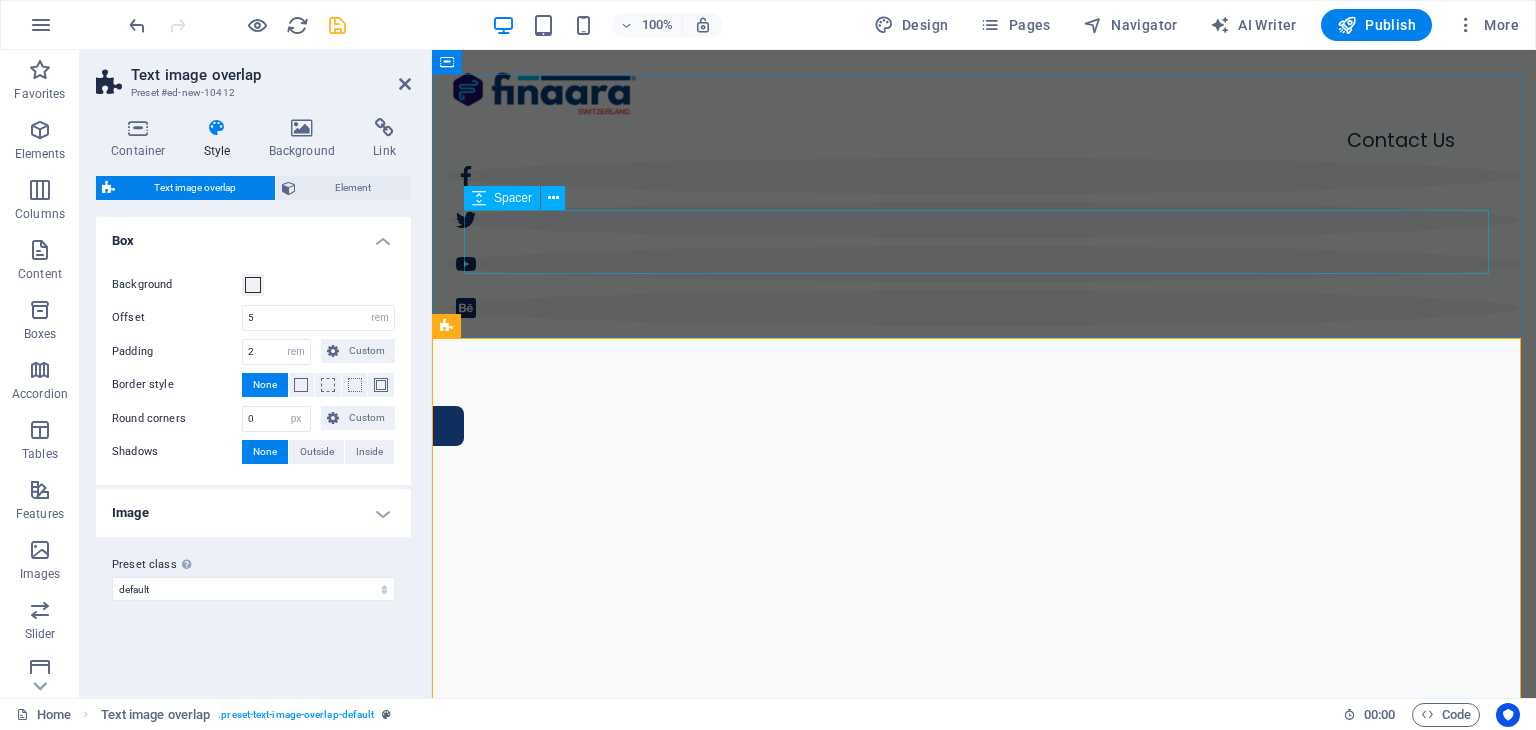 click at bounding box center (984, 1741) 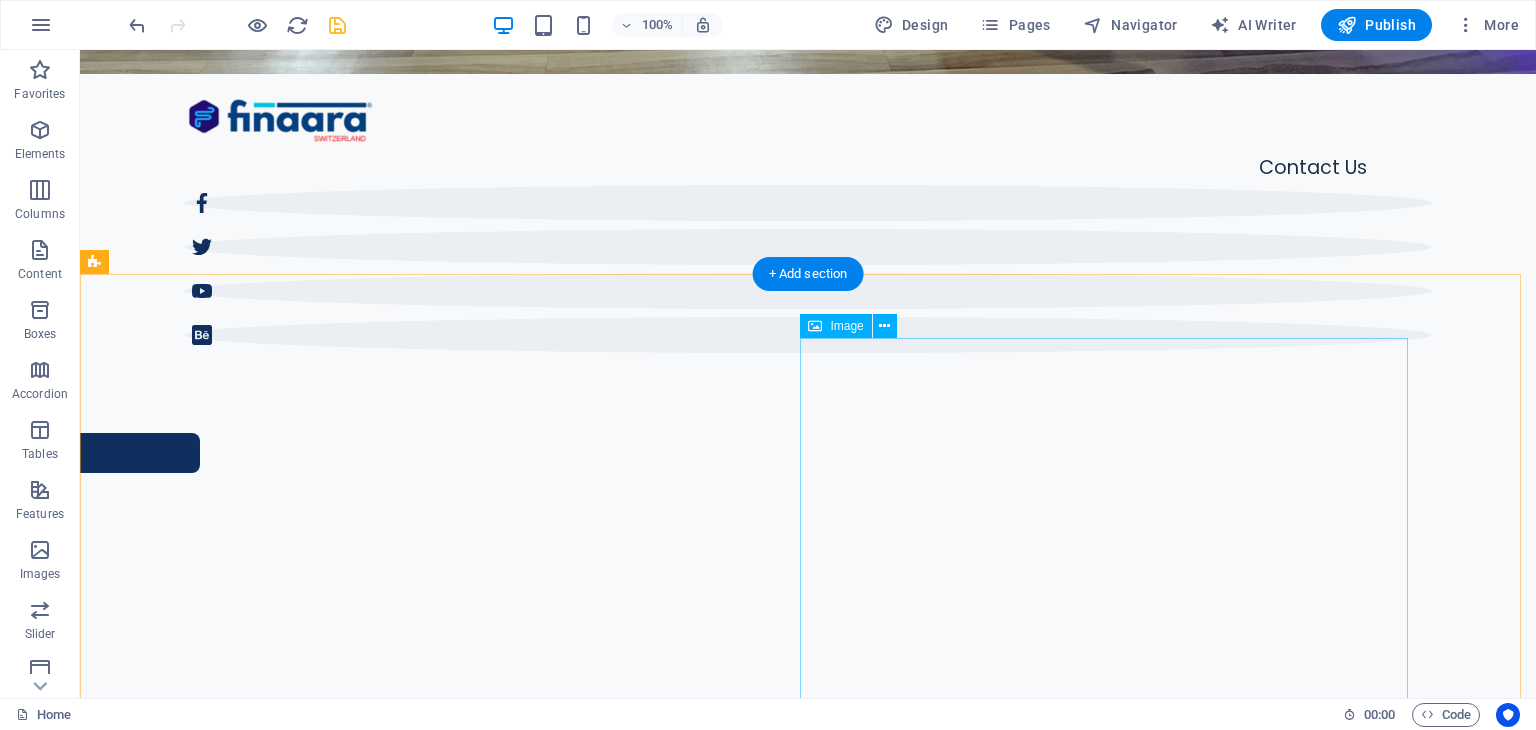 click at bounding box center (808, 2447) 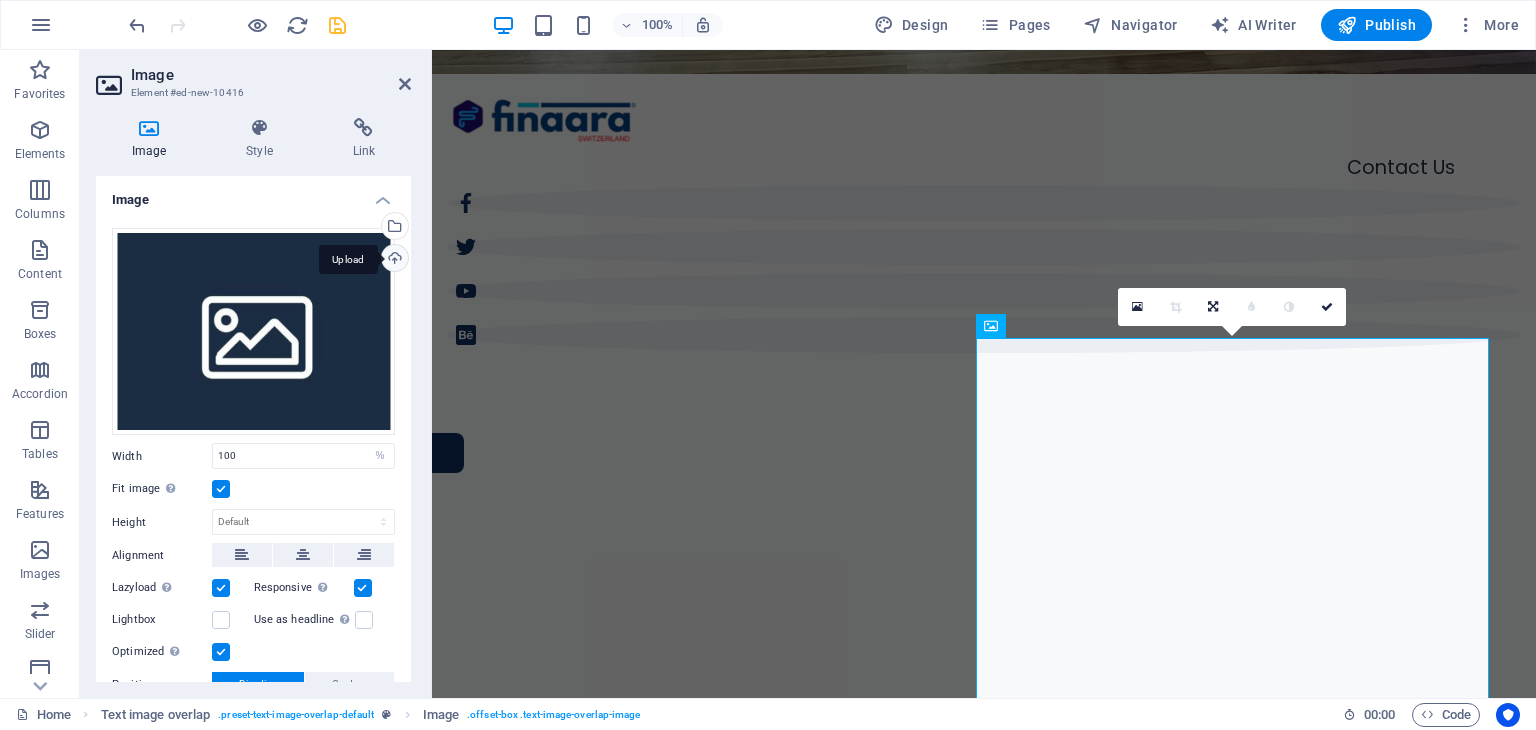 click on "Upload" at bounding box center [393, 260] 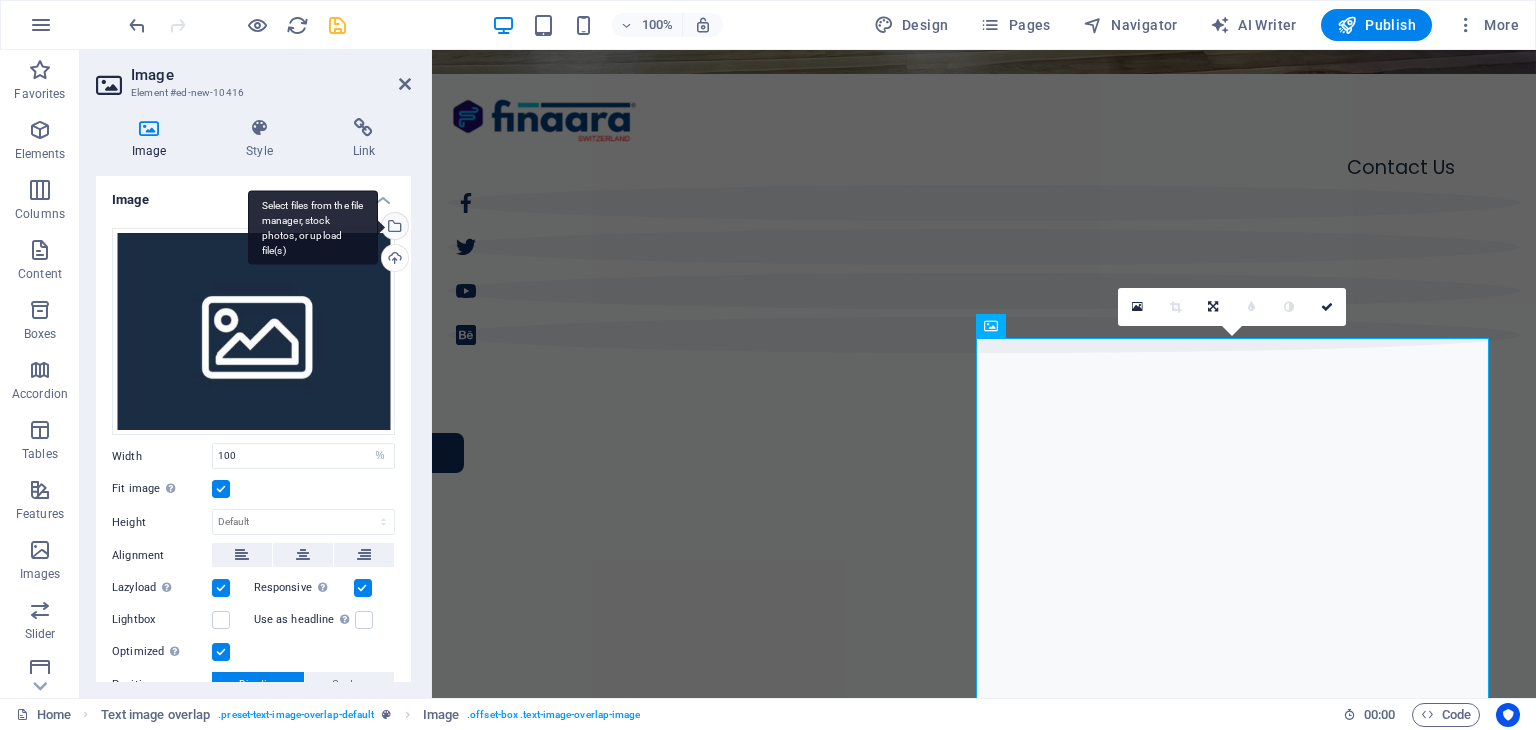 click on "Select files from the file manager, stock photos, or upload file(s)" at bounding box center [393, 228] 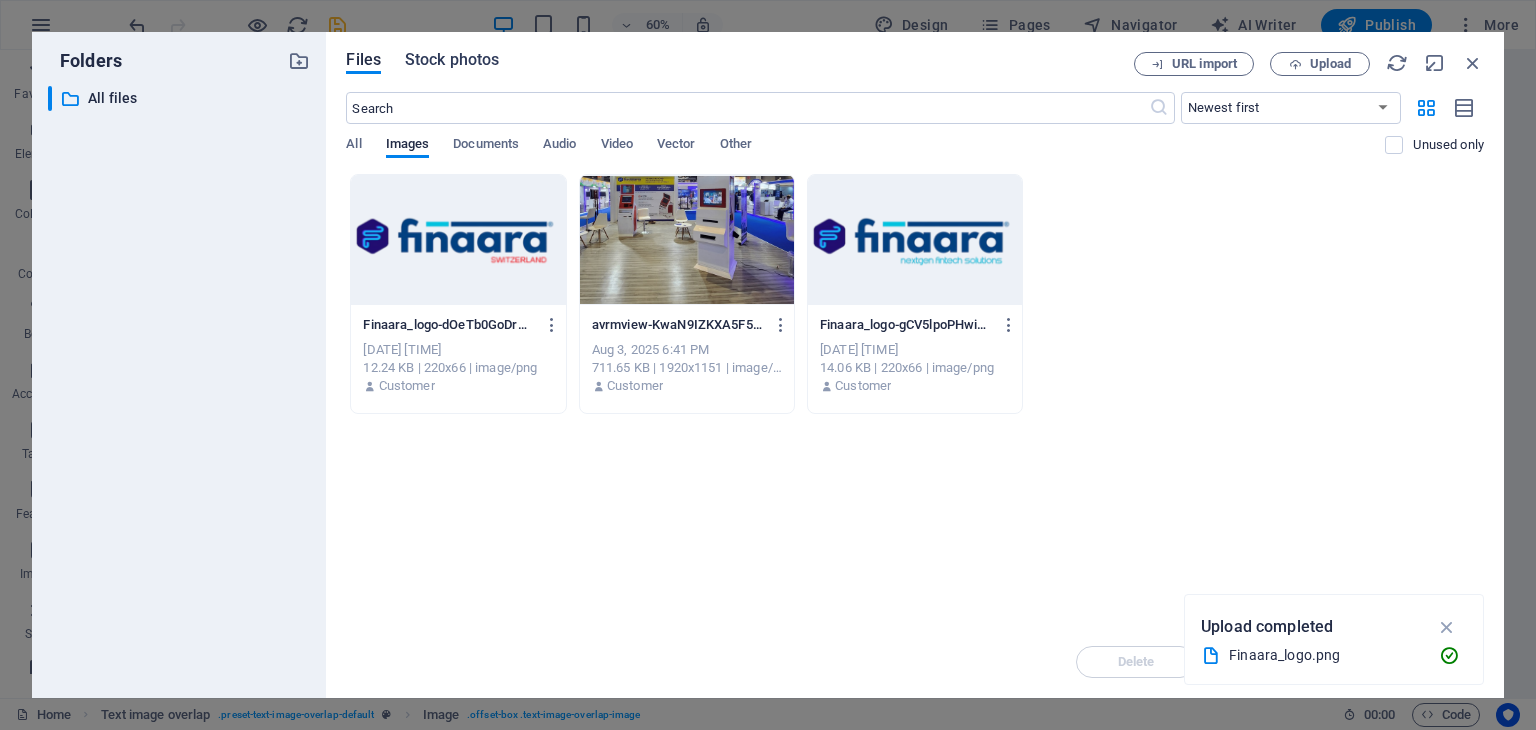 click on "Stock photos" at bounding box center [452, 60] 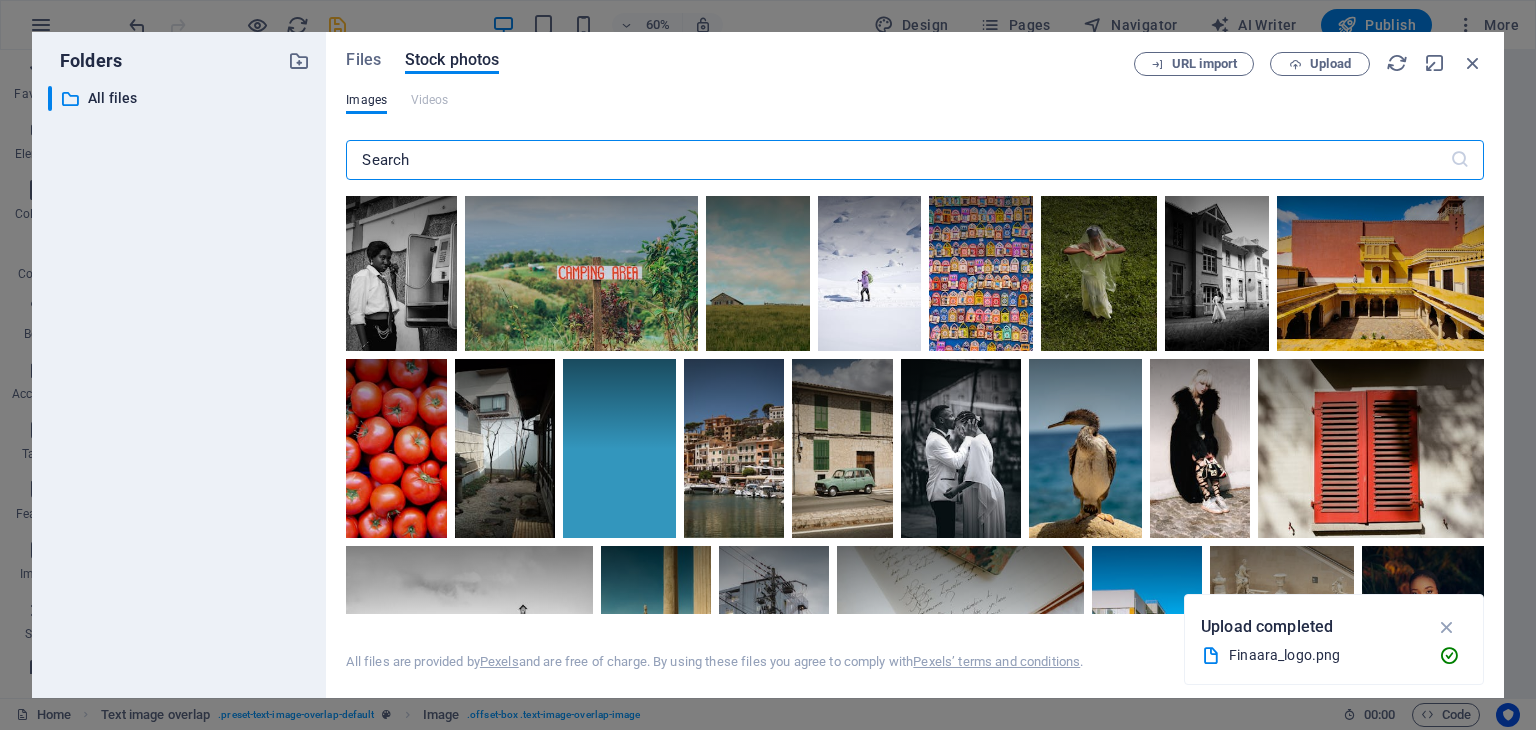 click at bounding box center [897, 160] 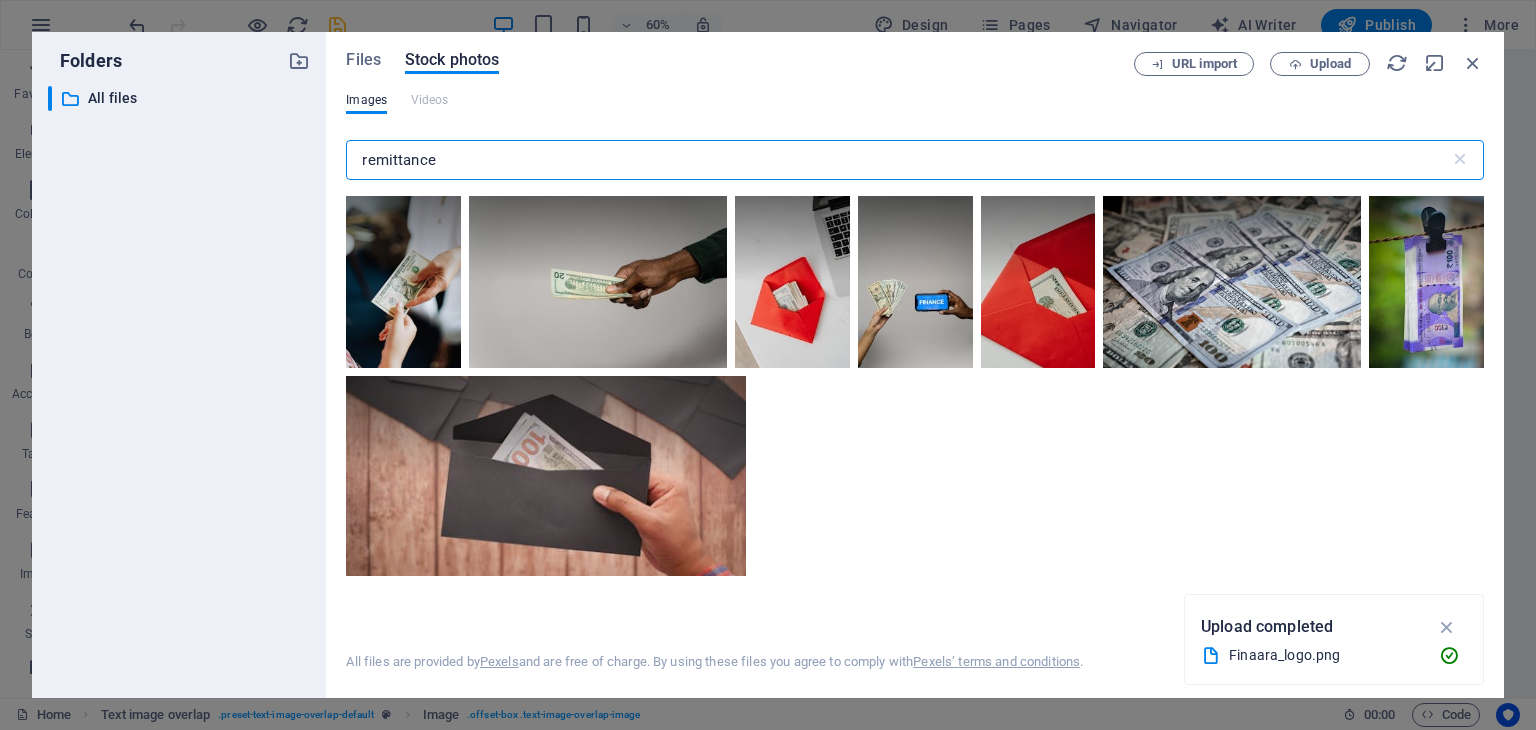 click on "remittance" at bounding box center (897, 160) 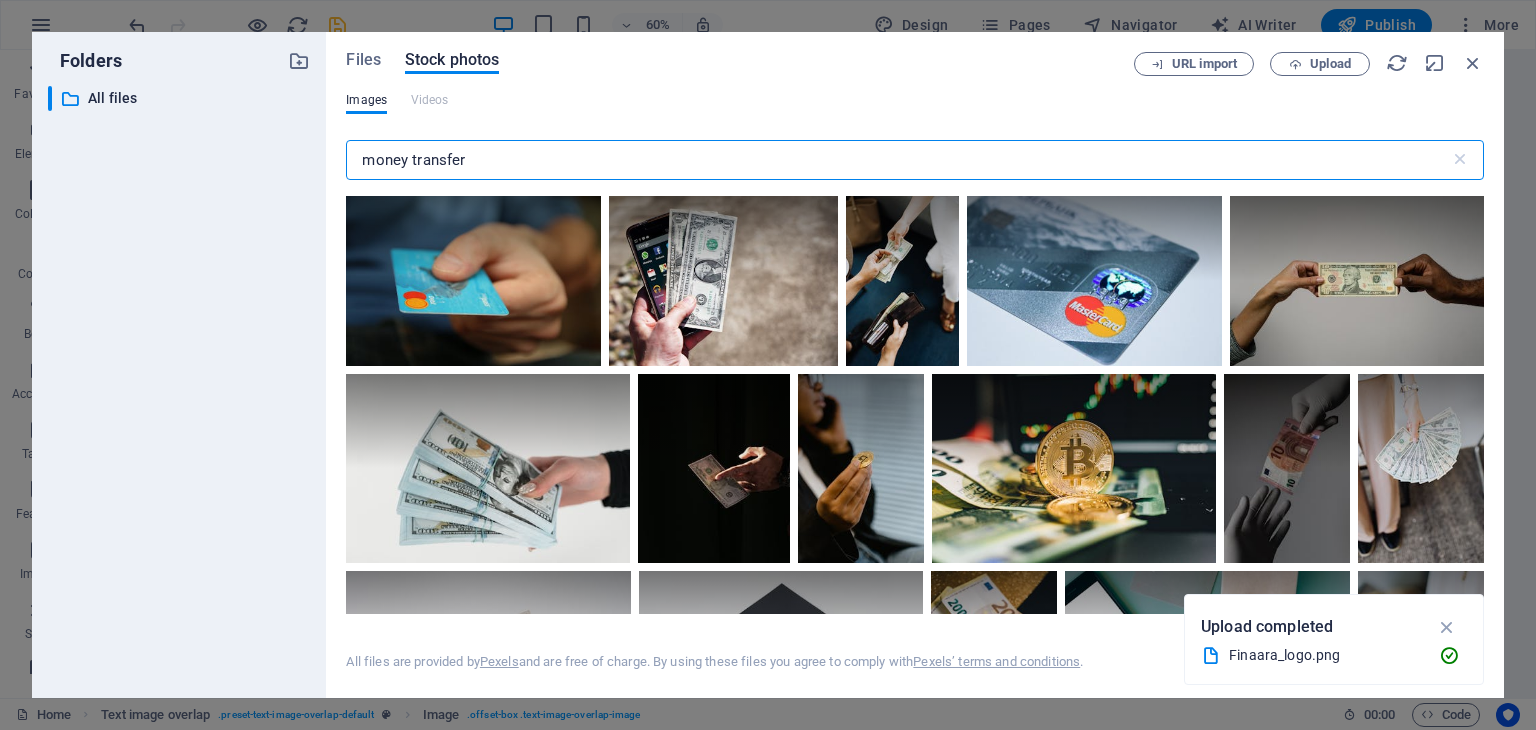 type on "money transfer" 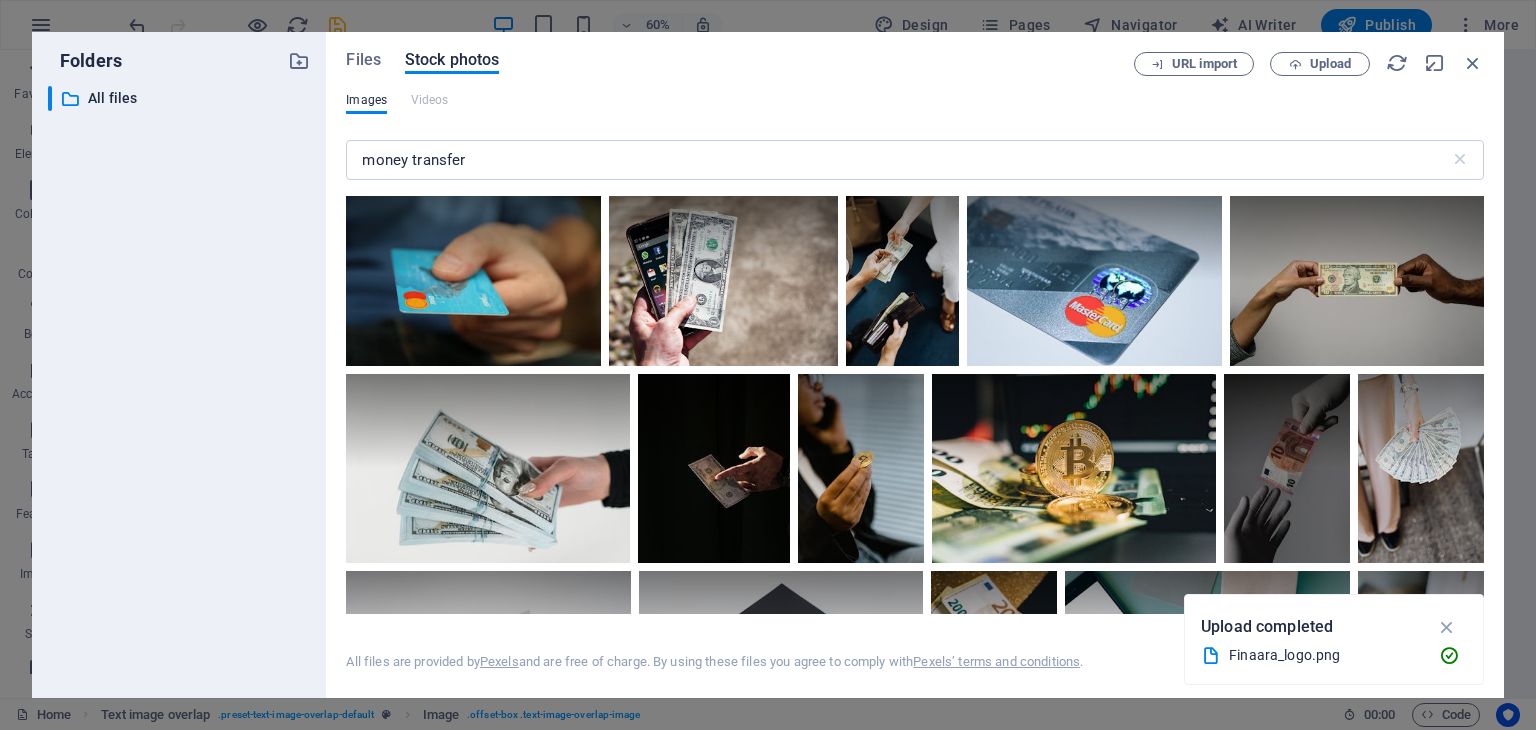 drag, startPoint x: 1484, startPoint y: 233, endPoint x: 1484, endPoint y: 245, distance: 12 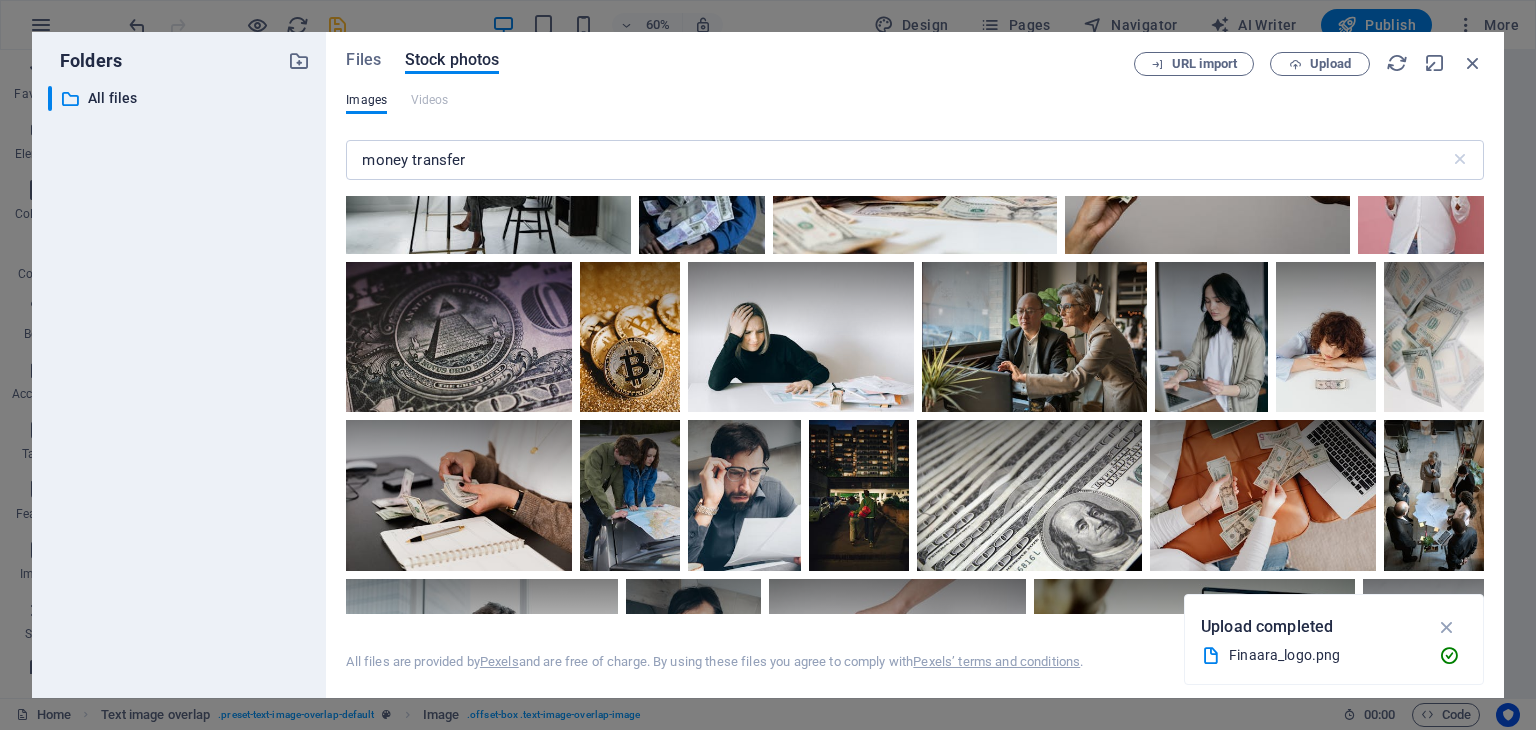 scroll, scrollTop: 8915, scrollLeft: 0, axis: vertical 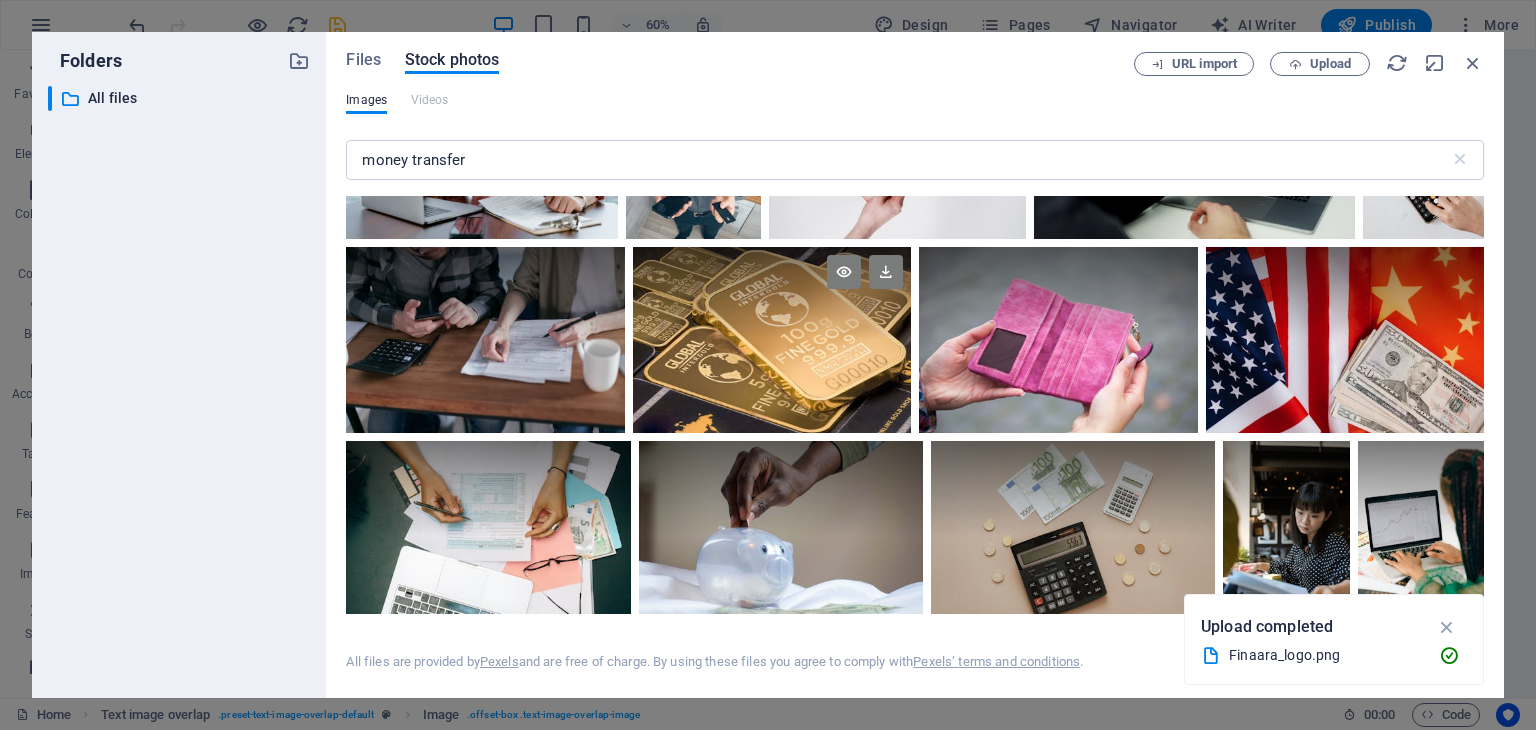 click at bounding box center (772, 293) 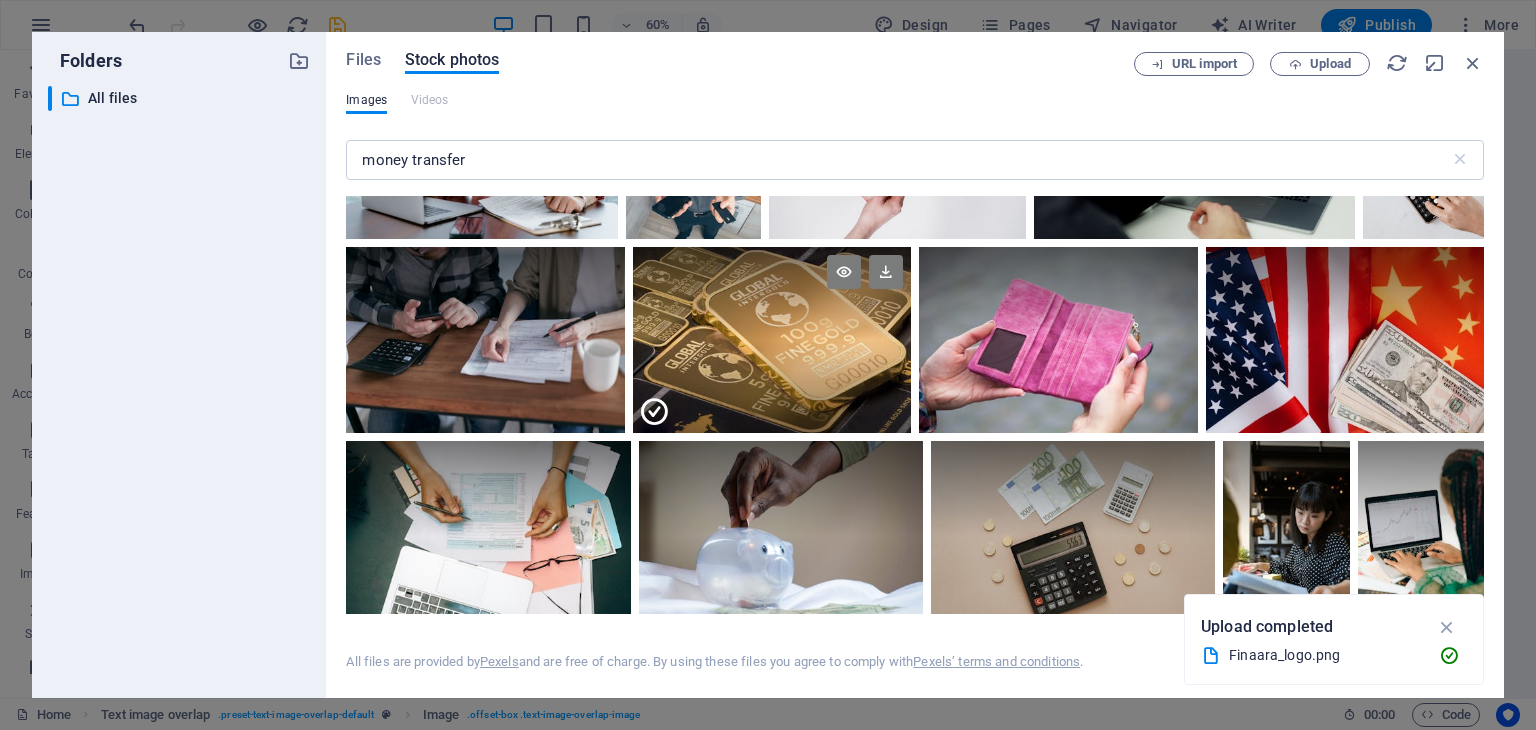click at bounding box center [772, 293] 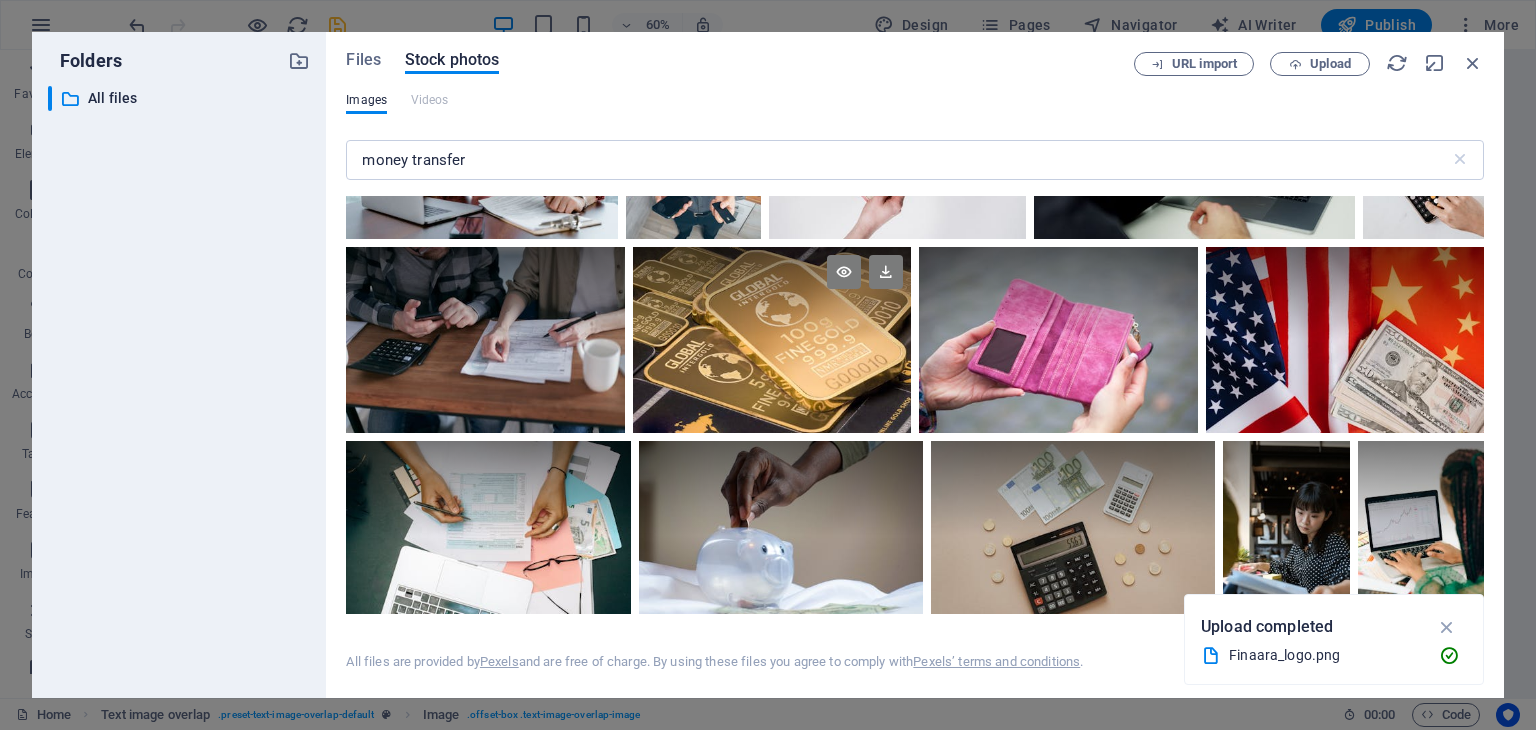 click at bounding box center [772, 293] 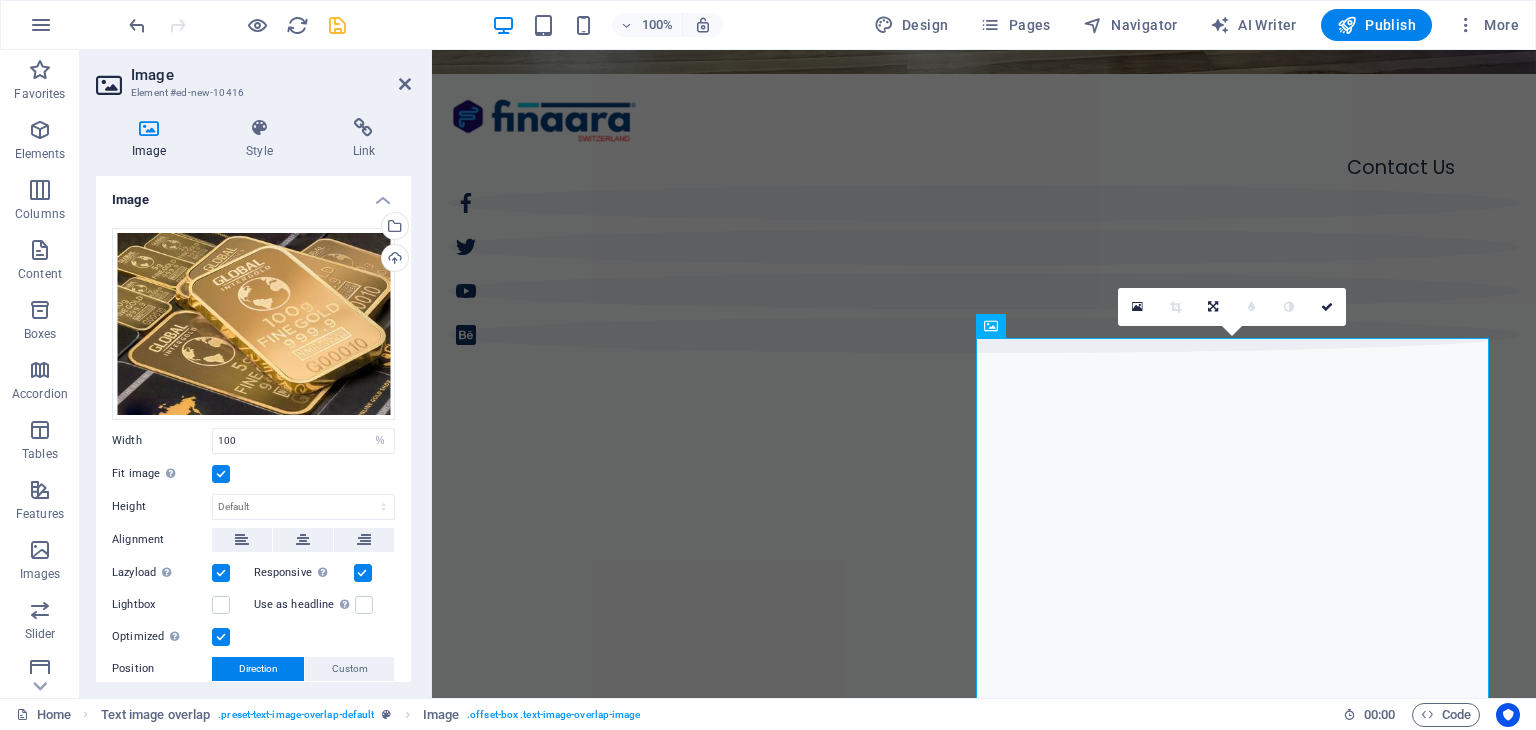 click at bounding box center (984, 1152) 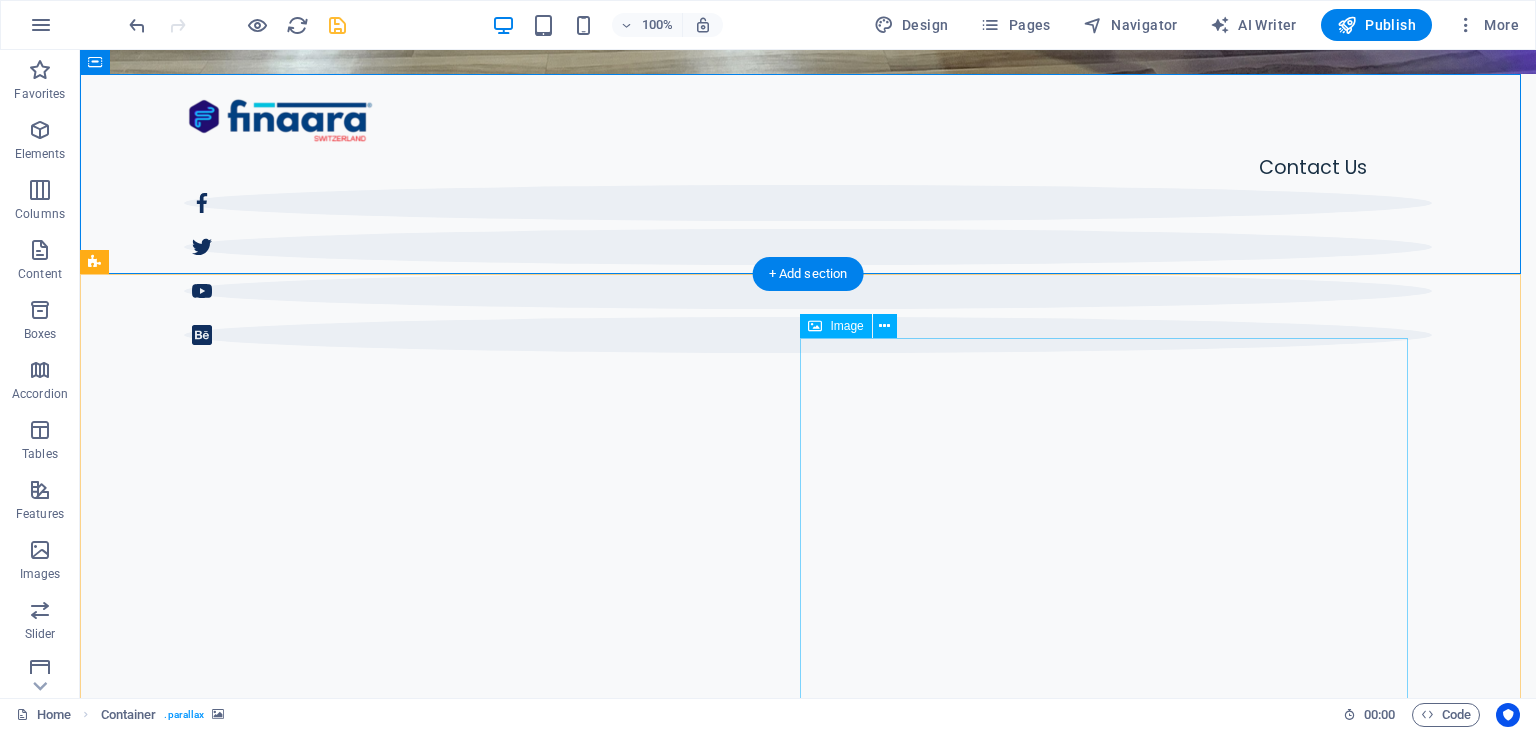 click at bounding box center [808, 2412] 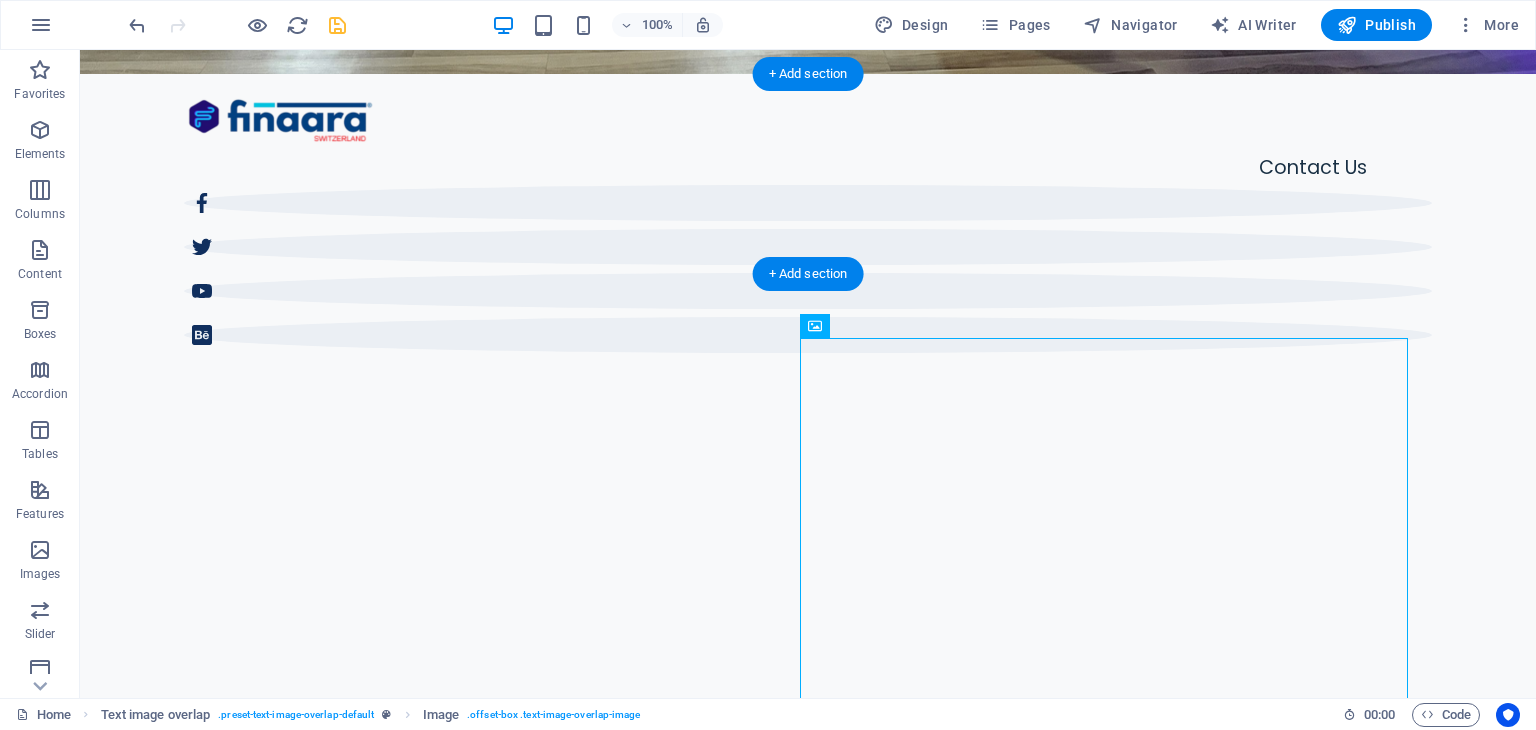 click at bounding box center [808, 1152] 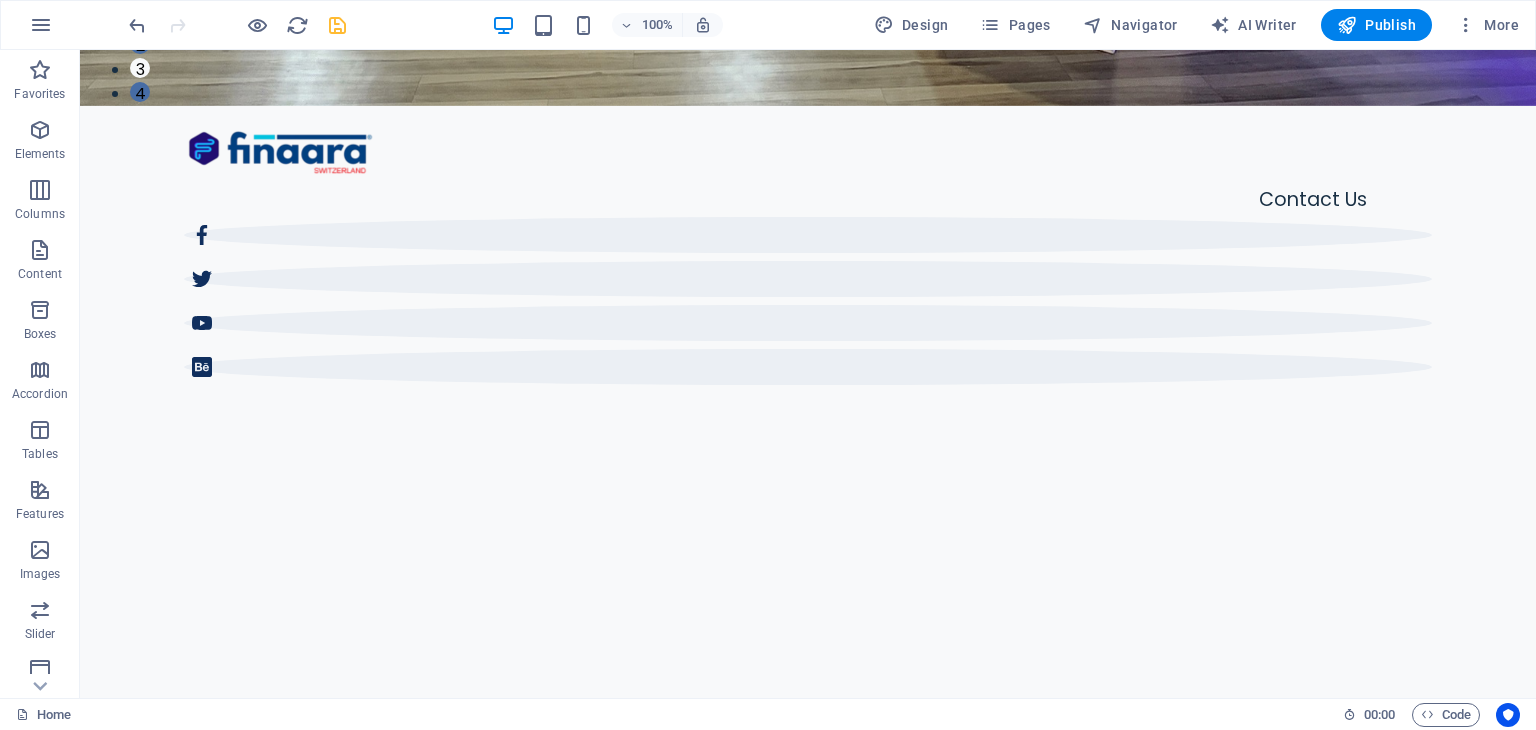 scroll, scrollTop: 666, scrollLeft: 0, axis: vertical 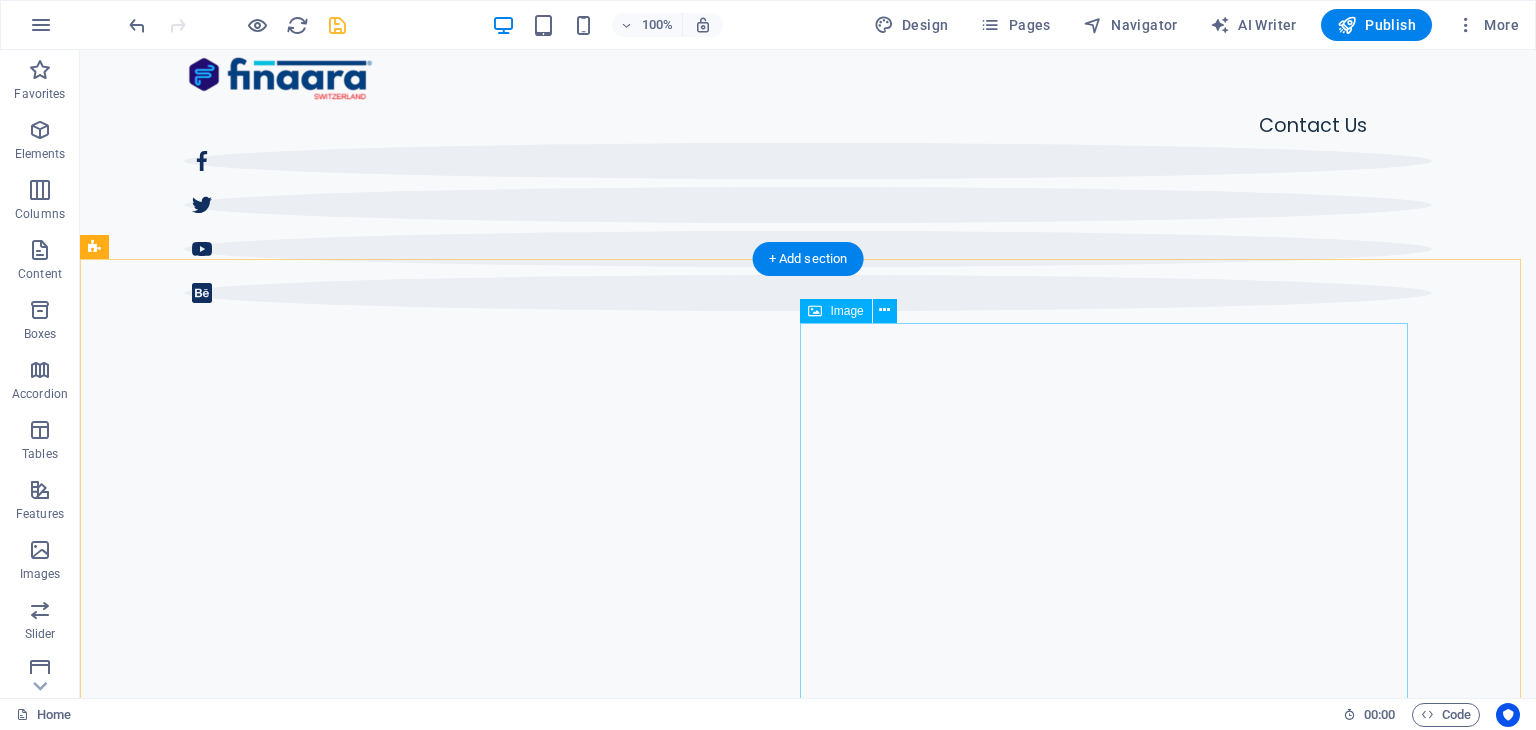 click at bounding box center [808, 2370] 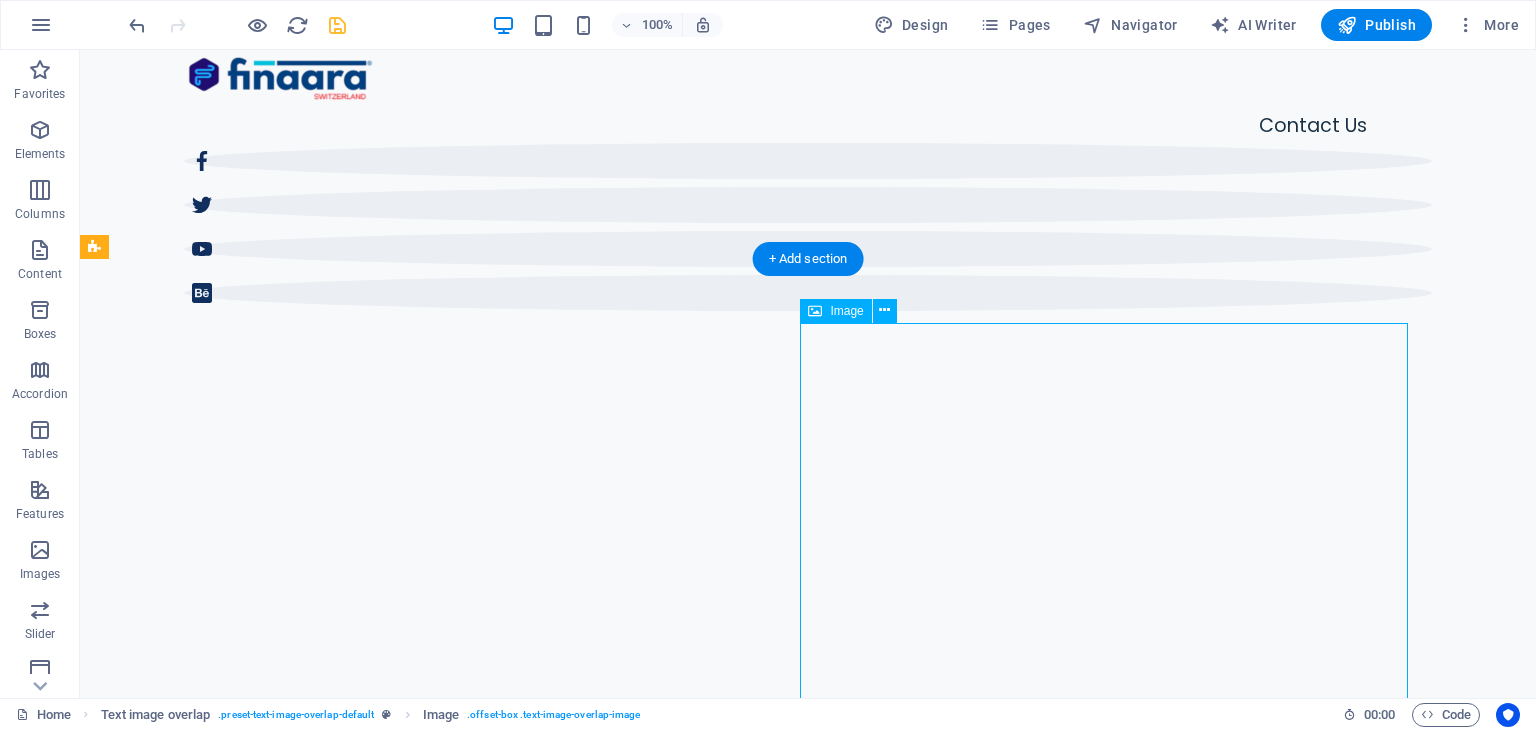 click at bounding box center [808, 2370] 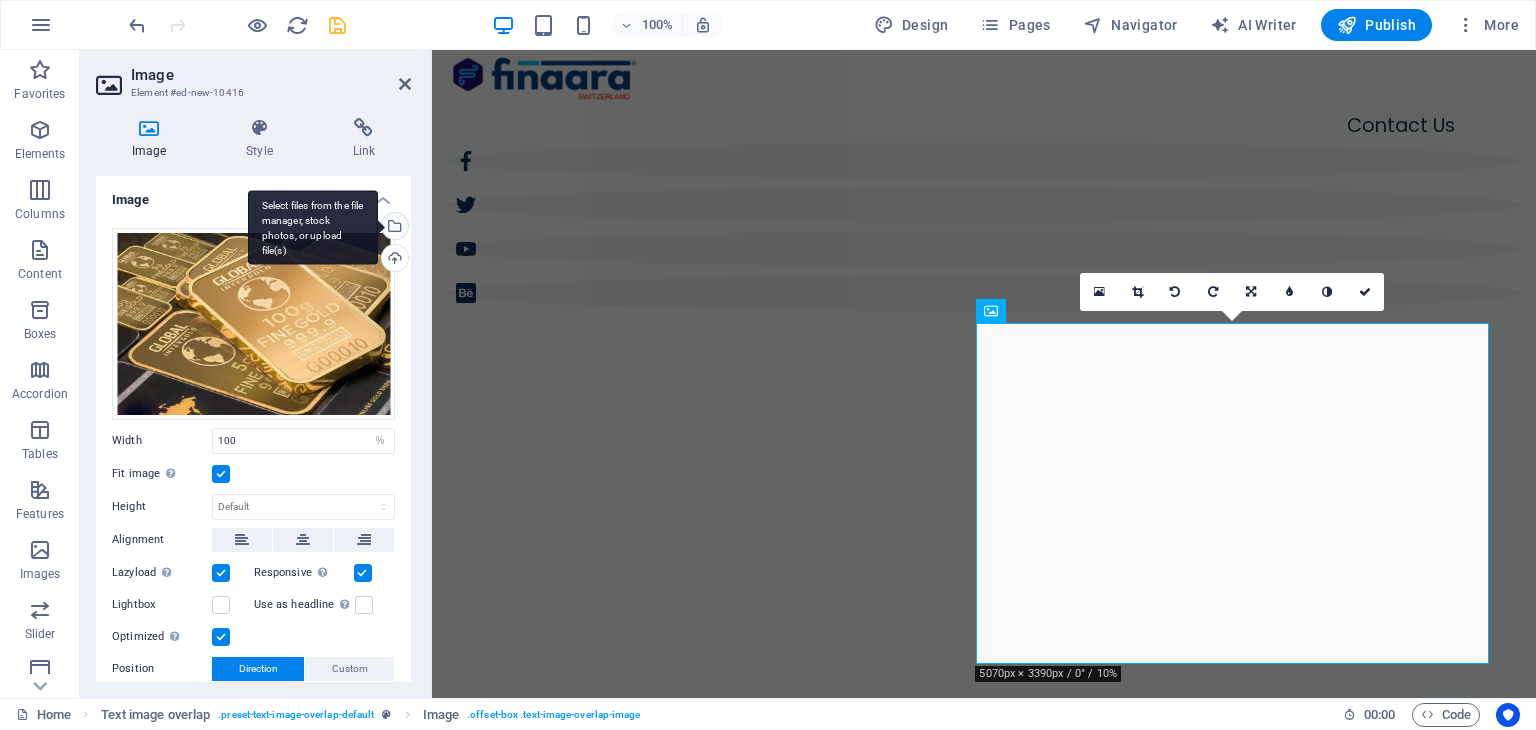 click on "Select files from the file manager, stock photos, or upload file(s)" at bounding box center [393, 228] 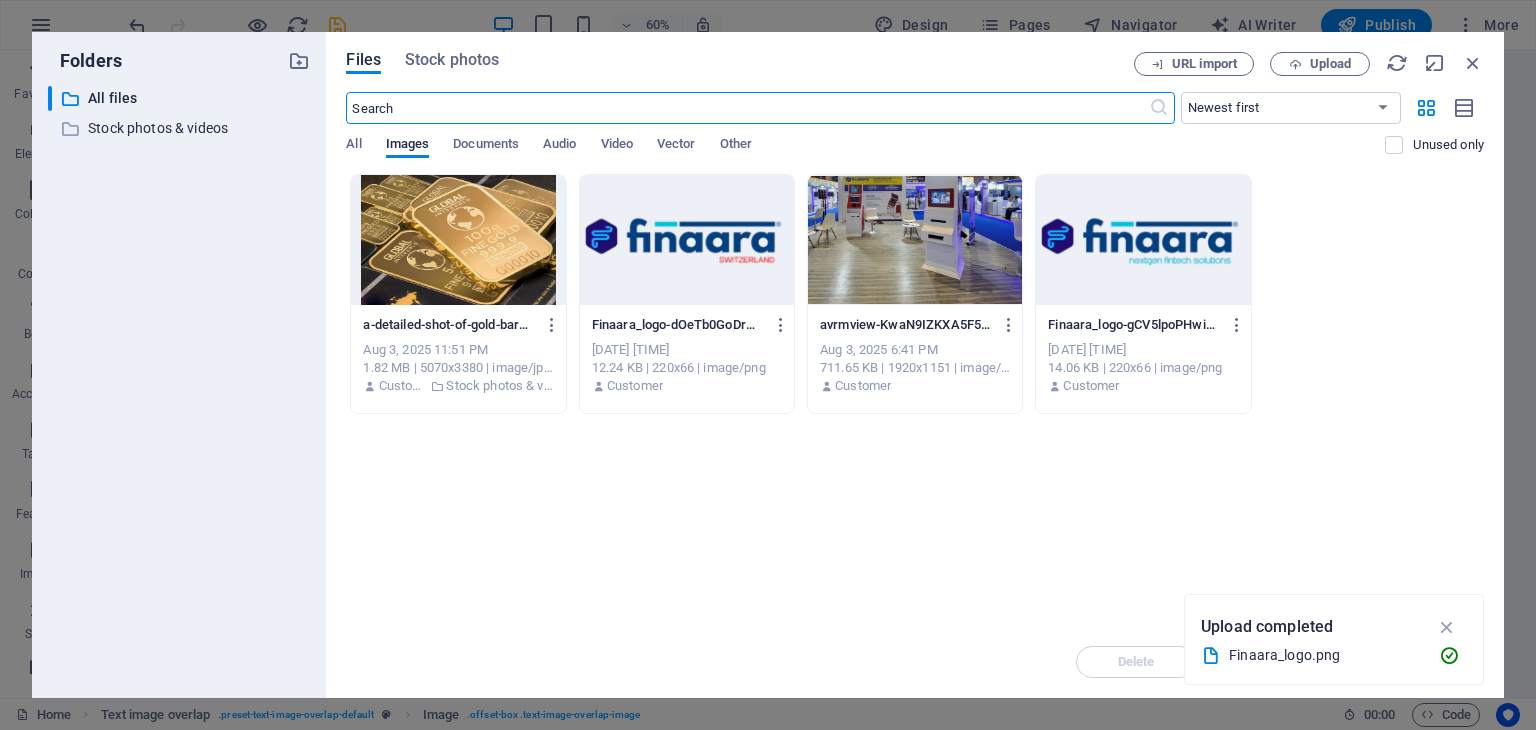 click at bounding box center [747, 108] 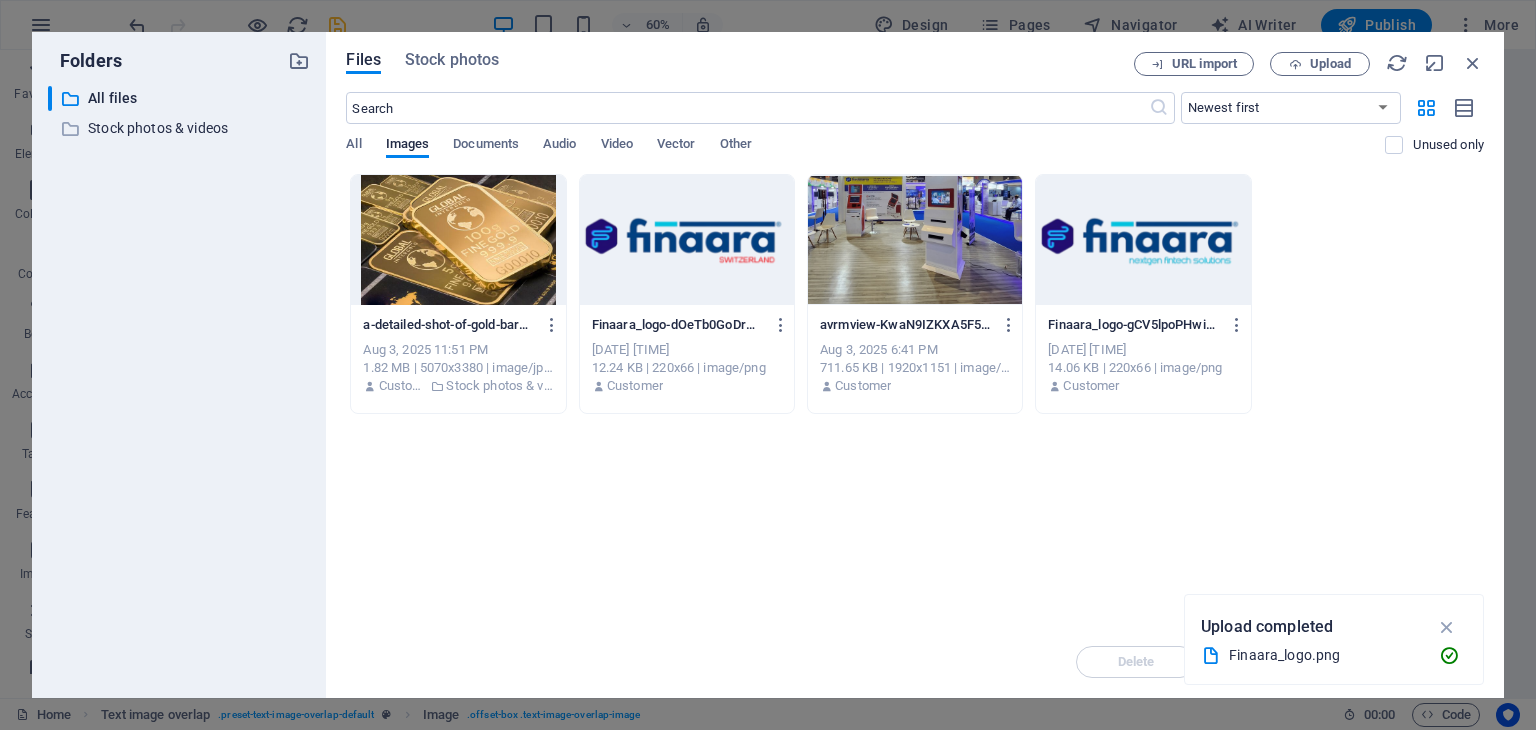 click on "Files Stock photos URL import Upload ​ Newest first Oldest first Name (A-Z) Name (Z-A) Size (0-9) Size (9-0) Resolution (0-9) Resolution (9-0) All Images Documents Audio Video Vector Other Unused only Drop files here to upload them instantly a-detailed-shot-of-gold-bars-labeled-global-intergold-as-a-symbol-of-wealth-and-investment-9v37HB0oVUpYTDjPFNZlIA.jpeg a-detailed-shot-of-gold-bars-labeled-global-intergold-as-a-symbol-of-wealth-and-investment-9v37HB0oVUpYTDjPFNZlIA.jpeg Aug 3, 2025 11:51 PM 1.82 MB | 5070x3380 | image/jpeg Customer Stock photos & videos Finaara_logo-dOeTb0GoDrMtwalfjafbVQ.png Finaara_logo-dOeTb0GoDrMtwalfjafbVQ.png Aug 3, 2025 6:46 PM 12.24 KB | 220x66 | image/png Customer avrmview-KwaN9IZKXA5F5FEtcQ_3tw.jpg avrmview-KwaN9IZKXA5F5FEtcQ_3tw.jpg Aug 3, 2025 6:41 PM 711.65 KB | 1920x1151 | image/jpeg Customer Finaara_logo-gCV5lpoPHwizGZ4Wv3T-fQ.png Finaara_logo-gCV5lpoPHwizGZ4Wv3T-fQ.png Aug 3, 2025 6:37 PM 14.06 KB | 220x66 | image/png Customer Delete Move Insert" at bounding box center (915, 365) 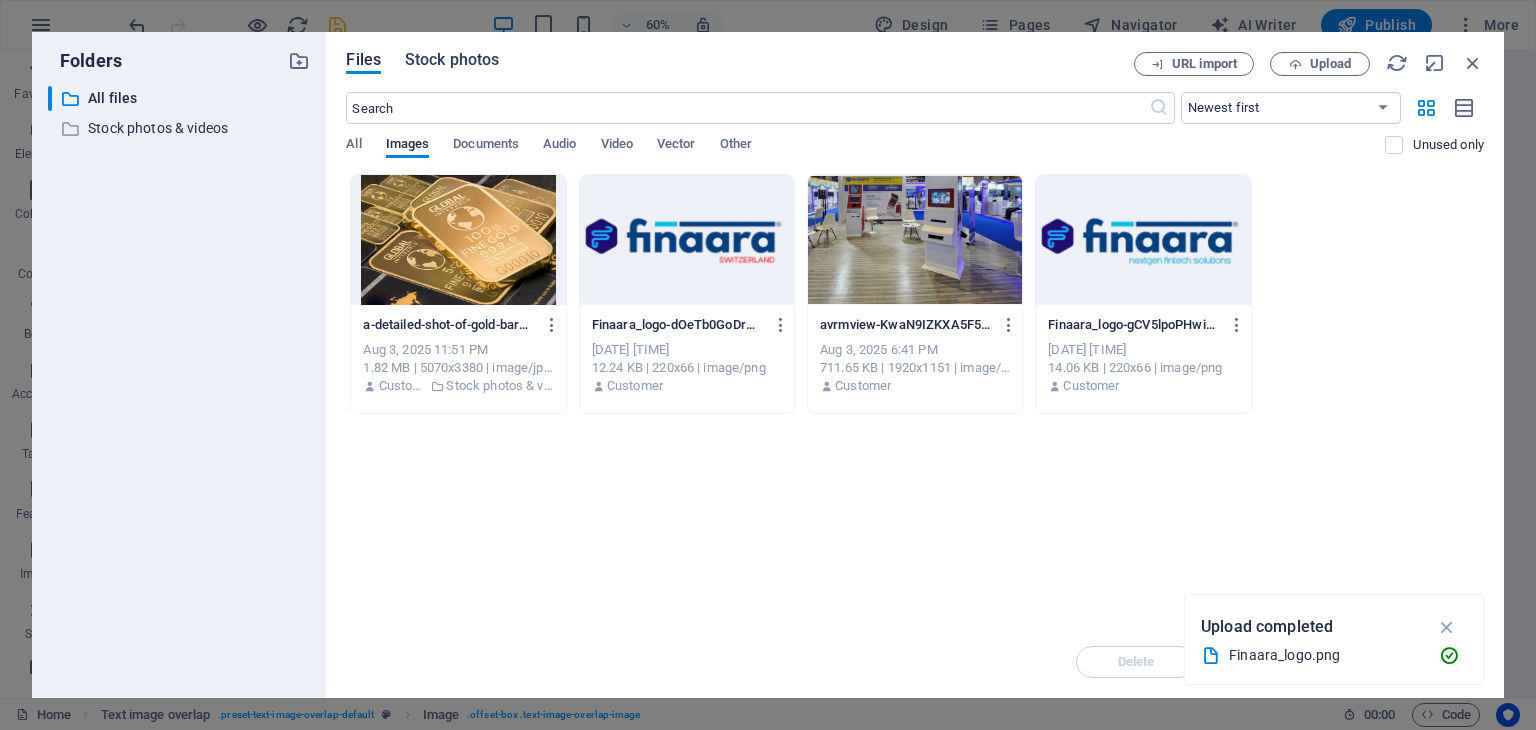 click on "Stock photos" at bounding box center (452, 60) 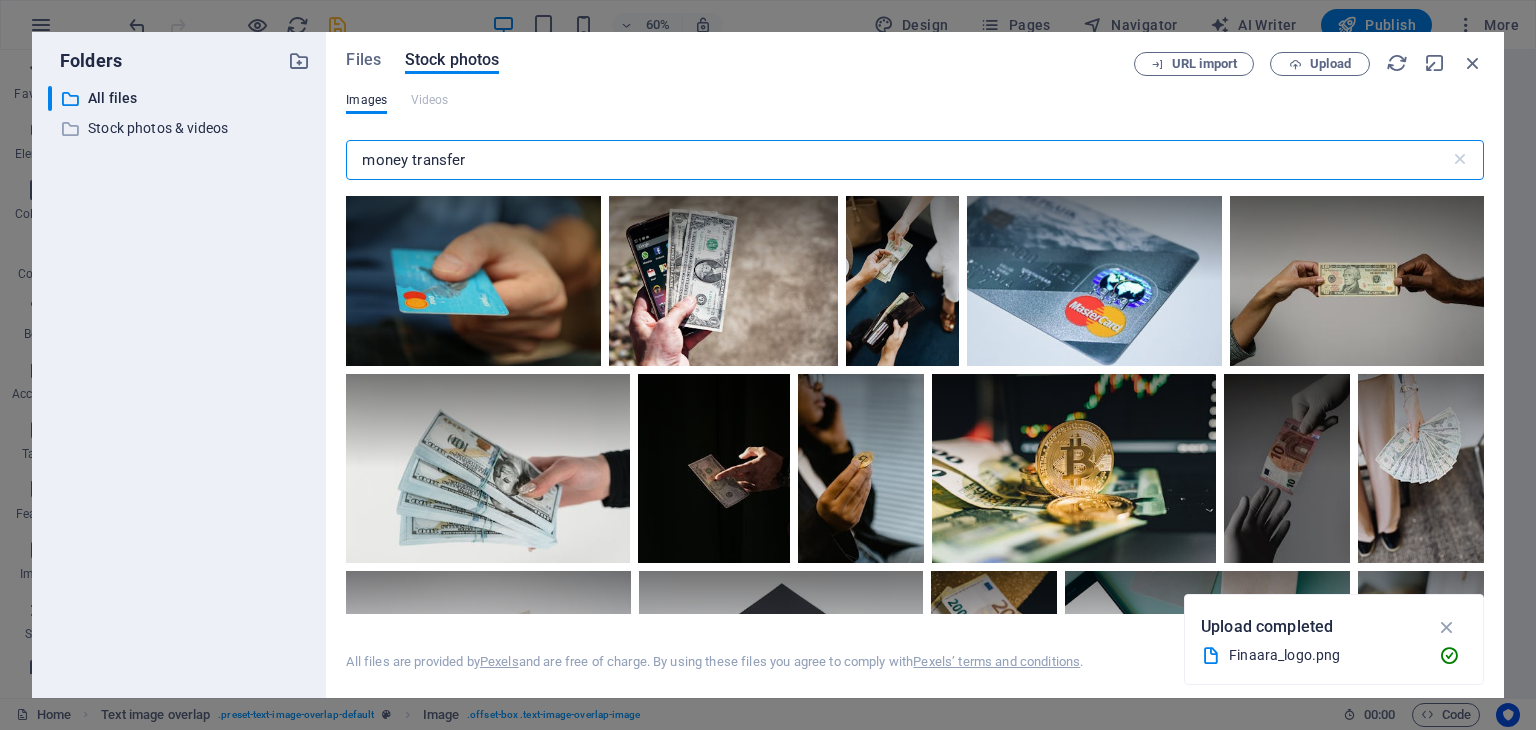 click on "money transfer" at bounding box center (897, 160) 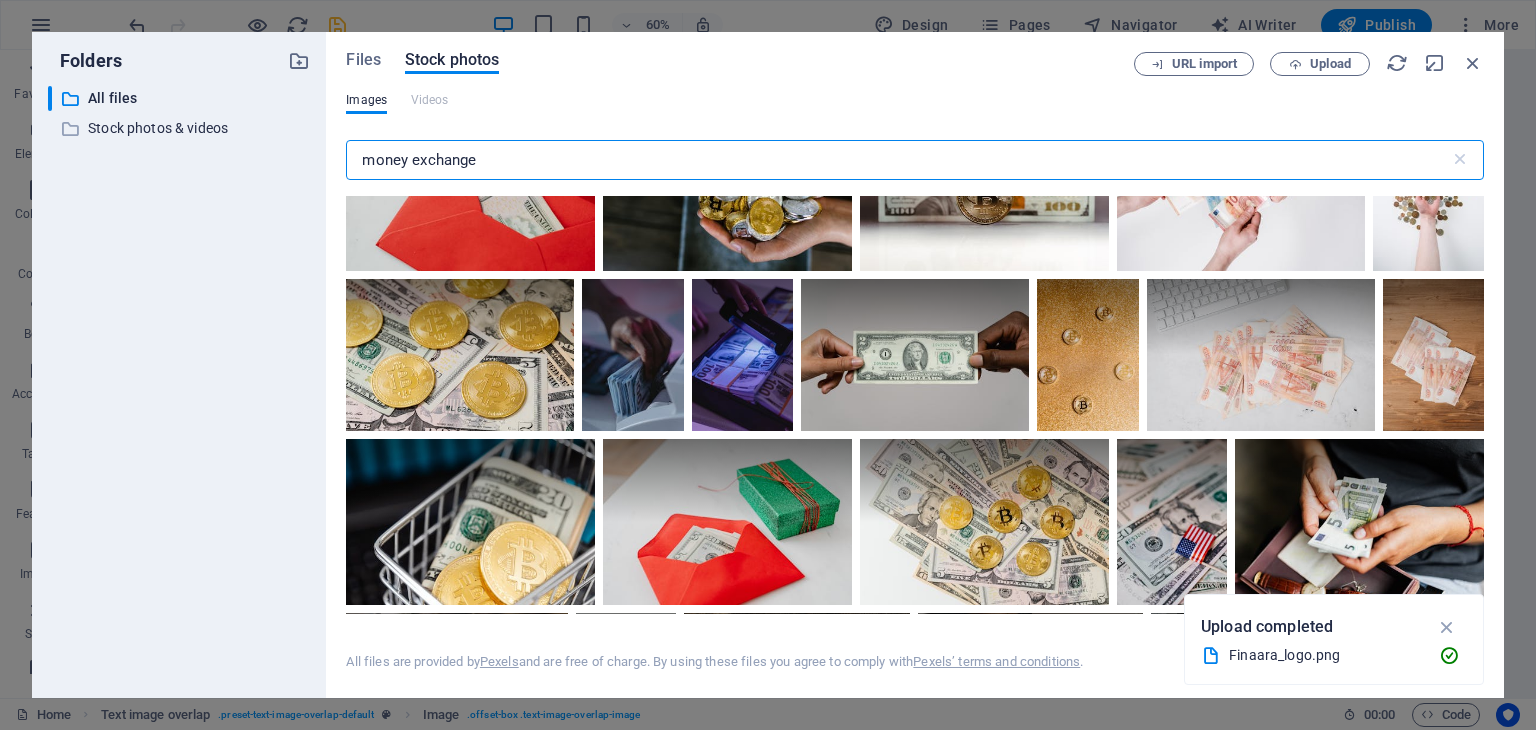 scroll, scrollTop: 0, scrollLeft: 0, axis: both 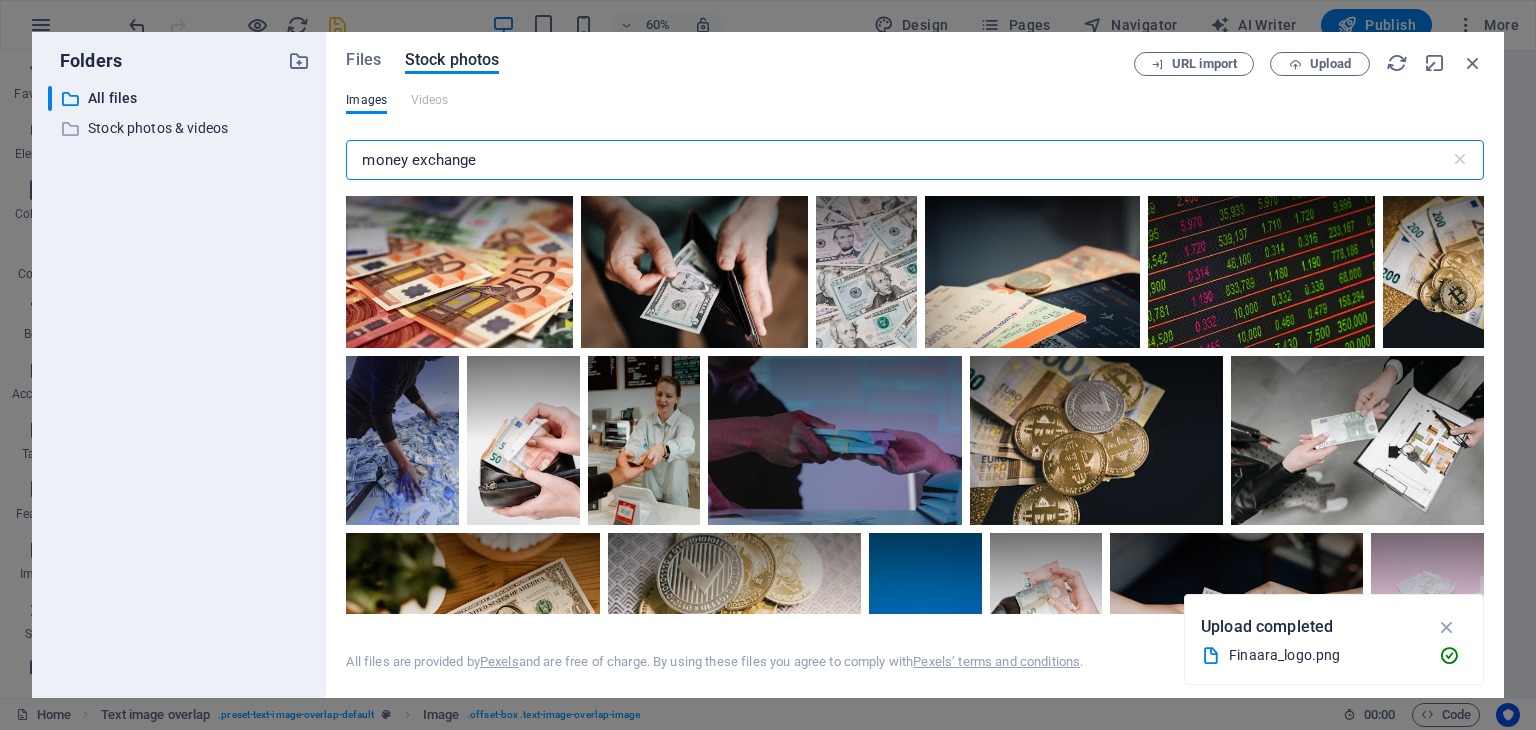 click on "money exchange" at bounding box center [897, 160] 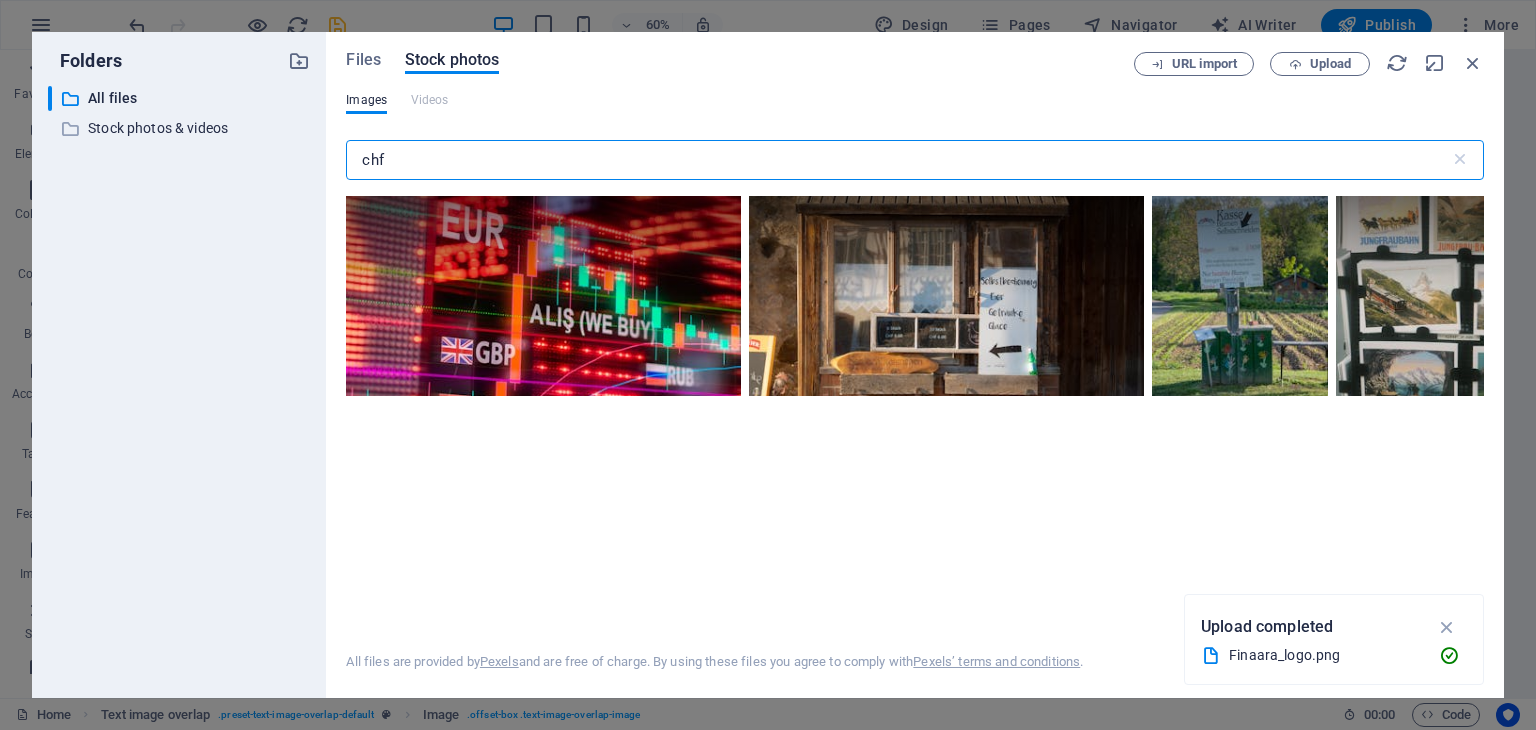 click on "chf" at bounding box center [897, 160] 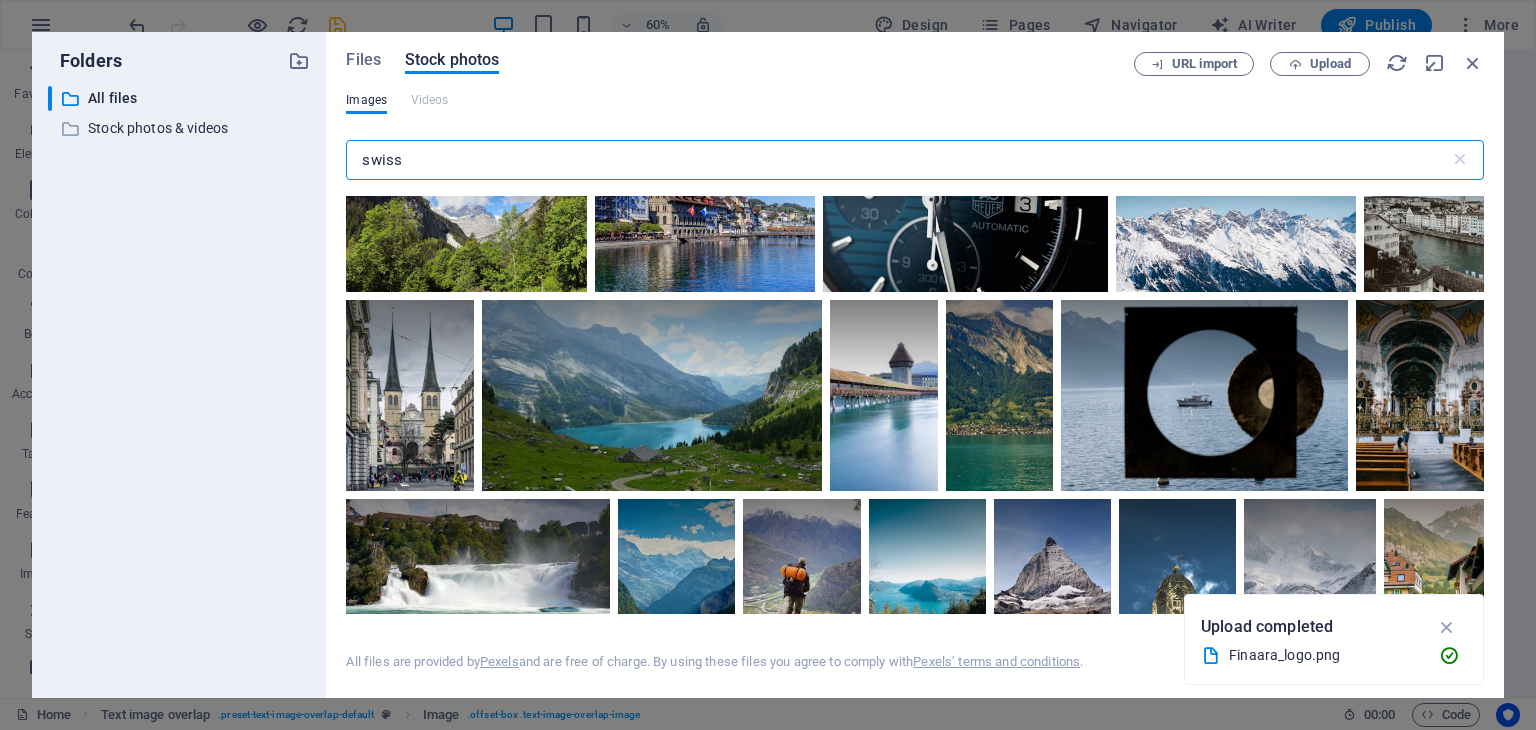 scroll, scrollTop: 0, scrollLeft: 0, axis: both 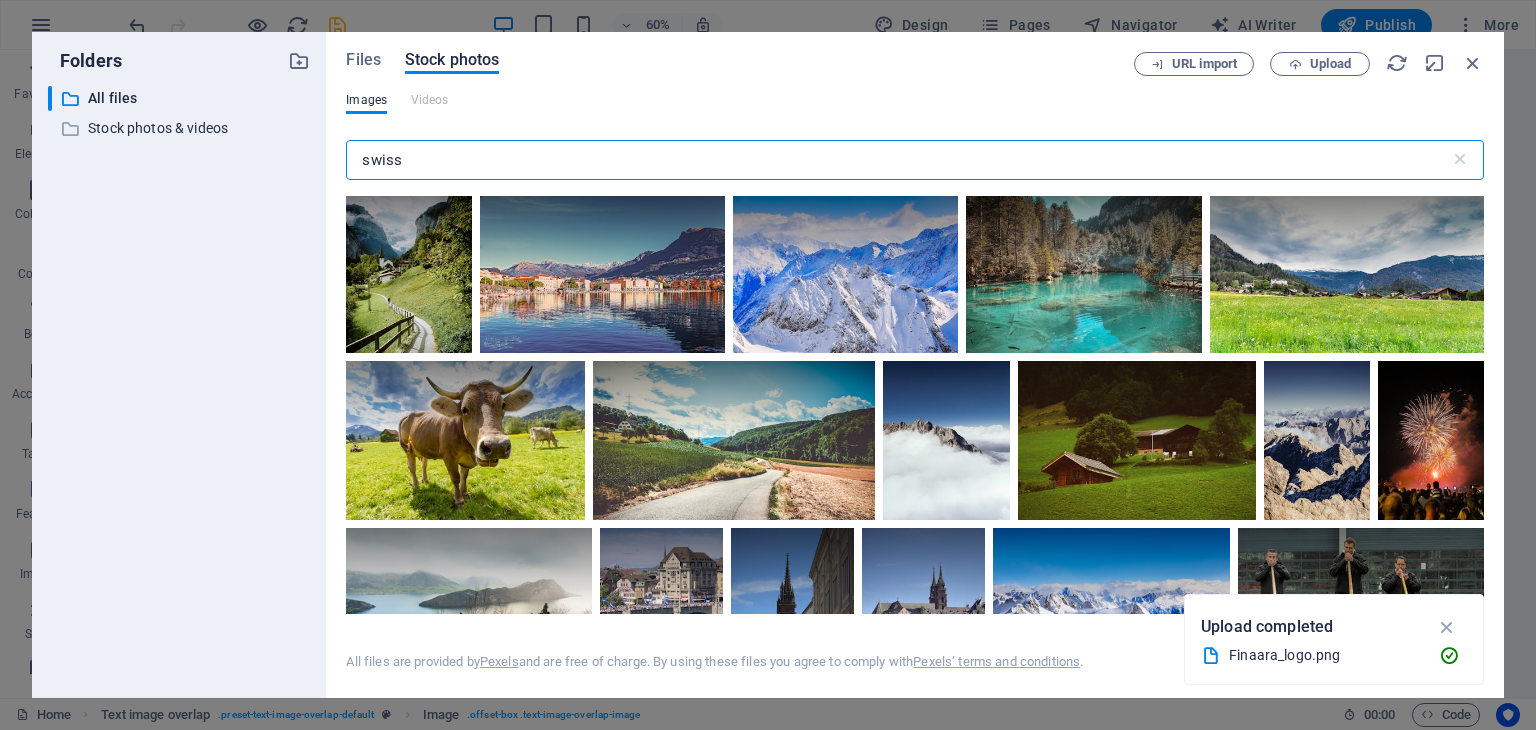 click on "swiss" at bounding box center (897, 160) 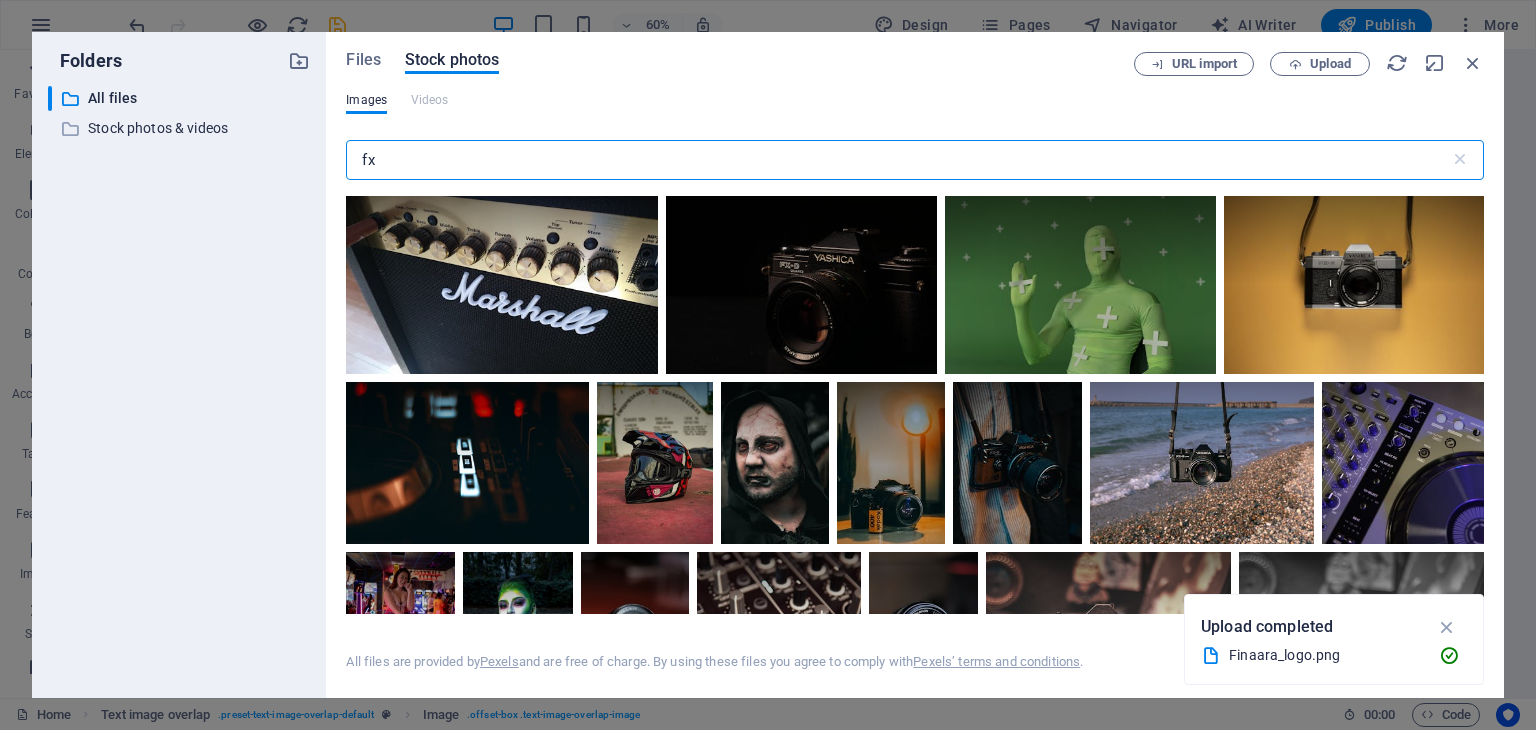 scroll, scrollTop: 0, scrollLeft: 0, axis: both 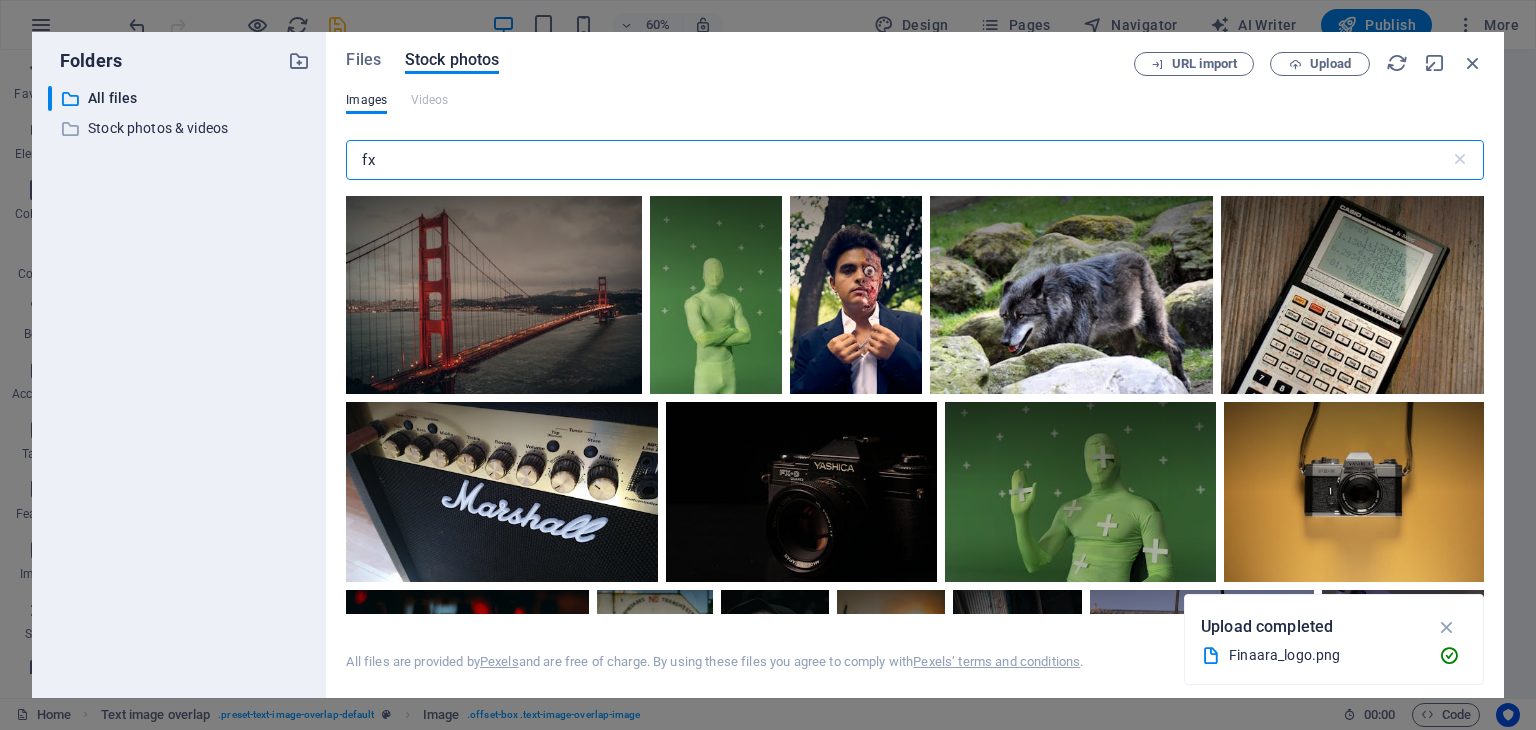 click on "fx" at bounding box center [897, 160] 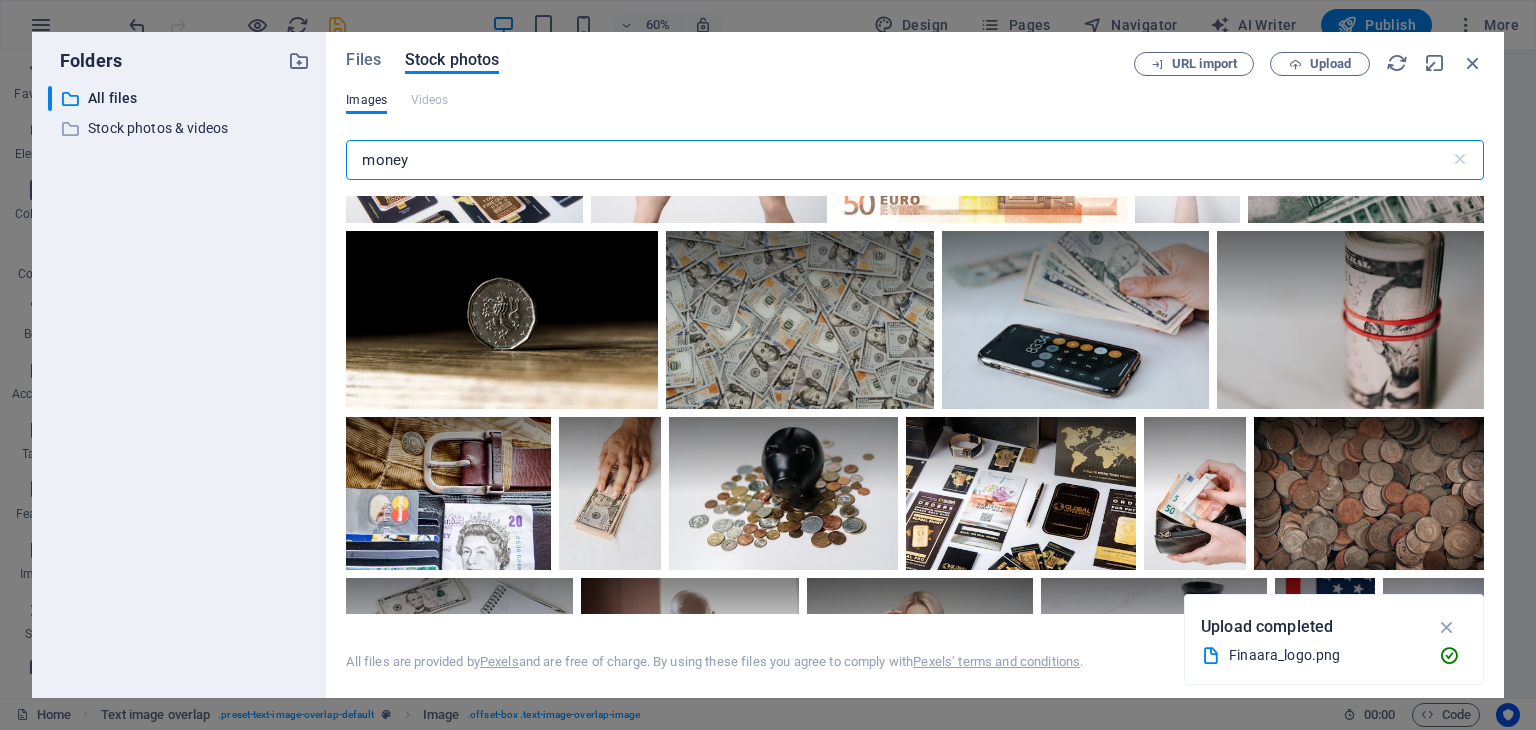scroll, scrollTop: 5698, scrollLeft: 0, axis: vertical 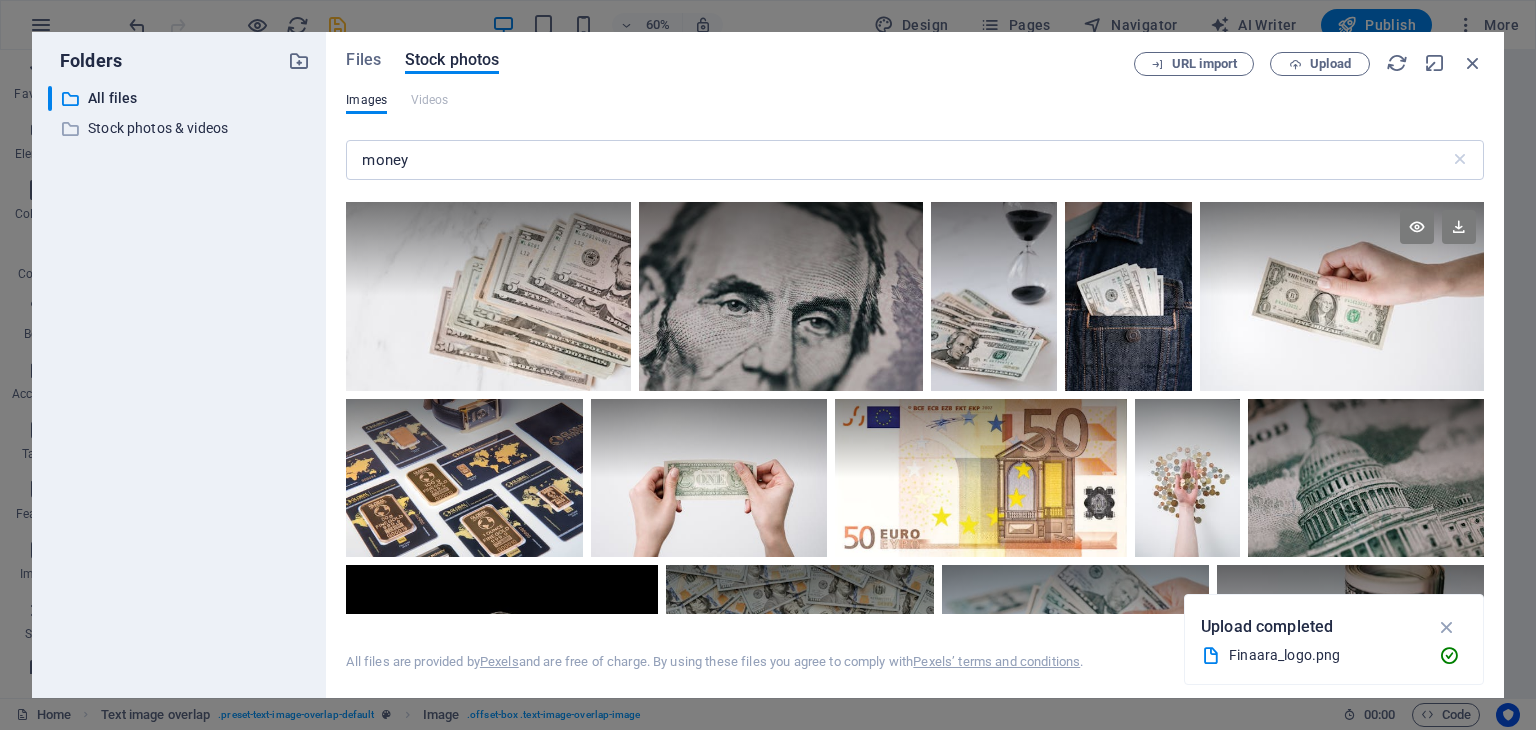 drag, startPoint x: 1478, startPoint y: 356, endPoint x: 1472, endPoint y: 326, distance: 30.594116 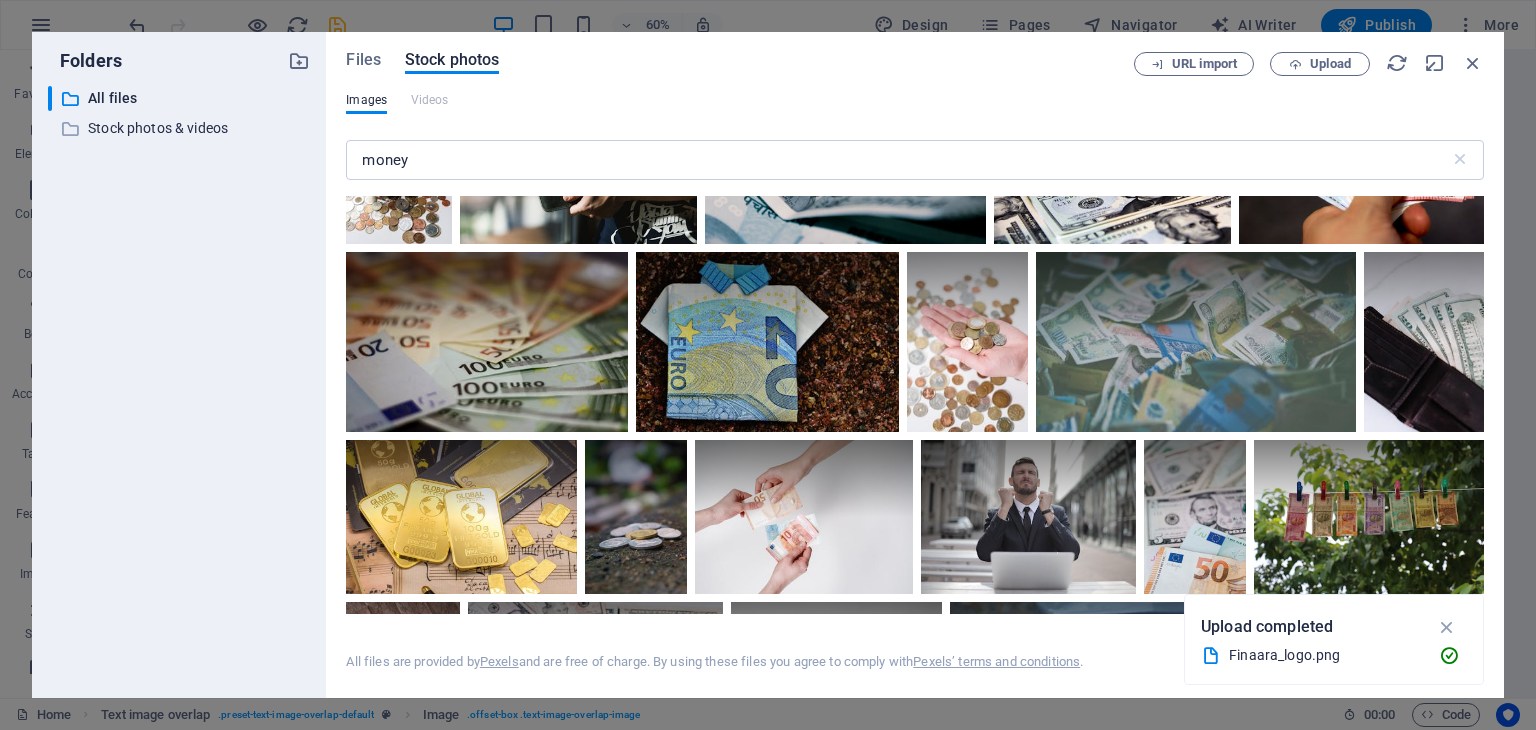 scroll, scrollTop: 0, scrollLeft: 0, axis: both 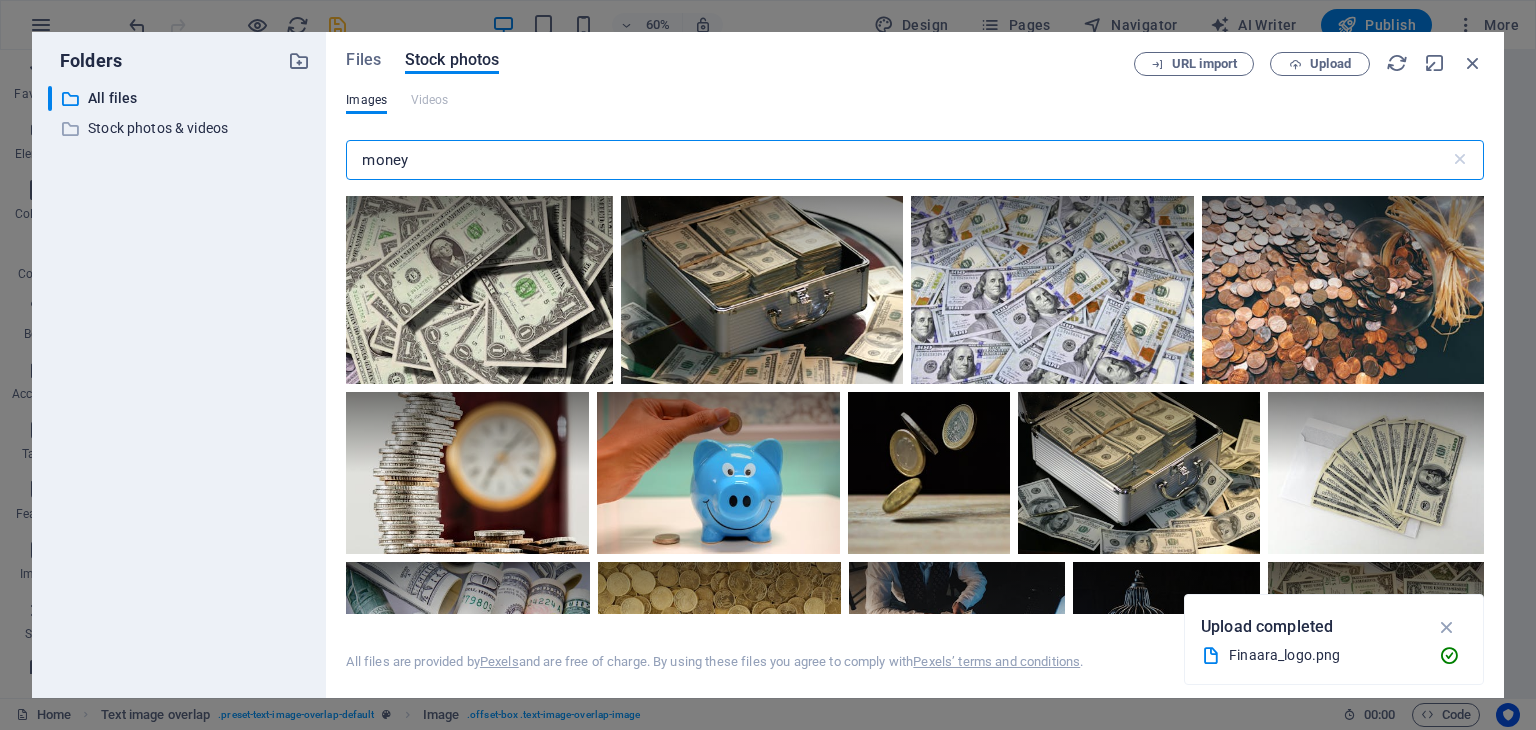 click on "money" at bounding box center (897, 160) 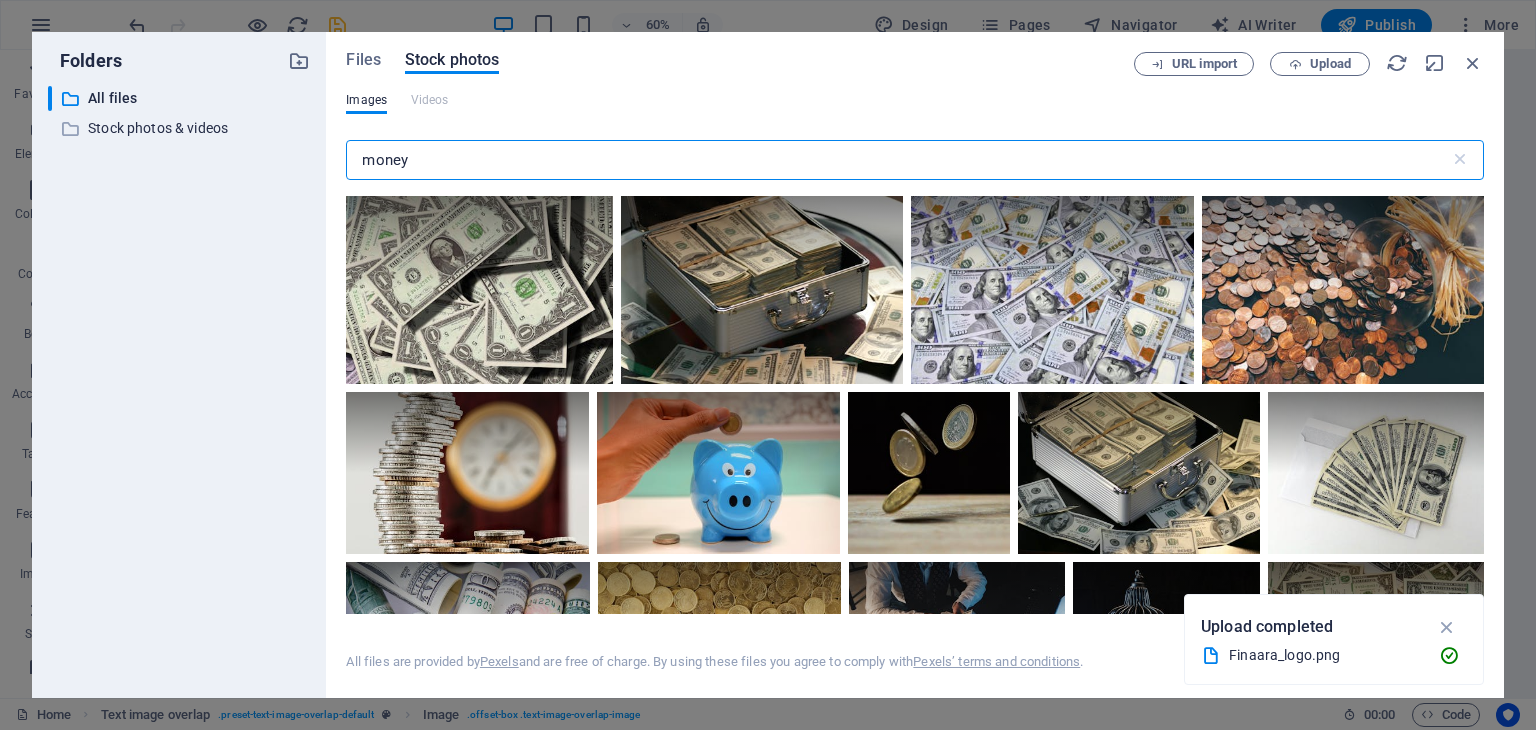 click on "money" at bounding box center (897, 160) 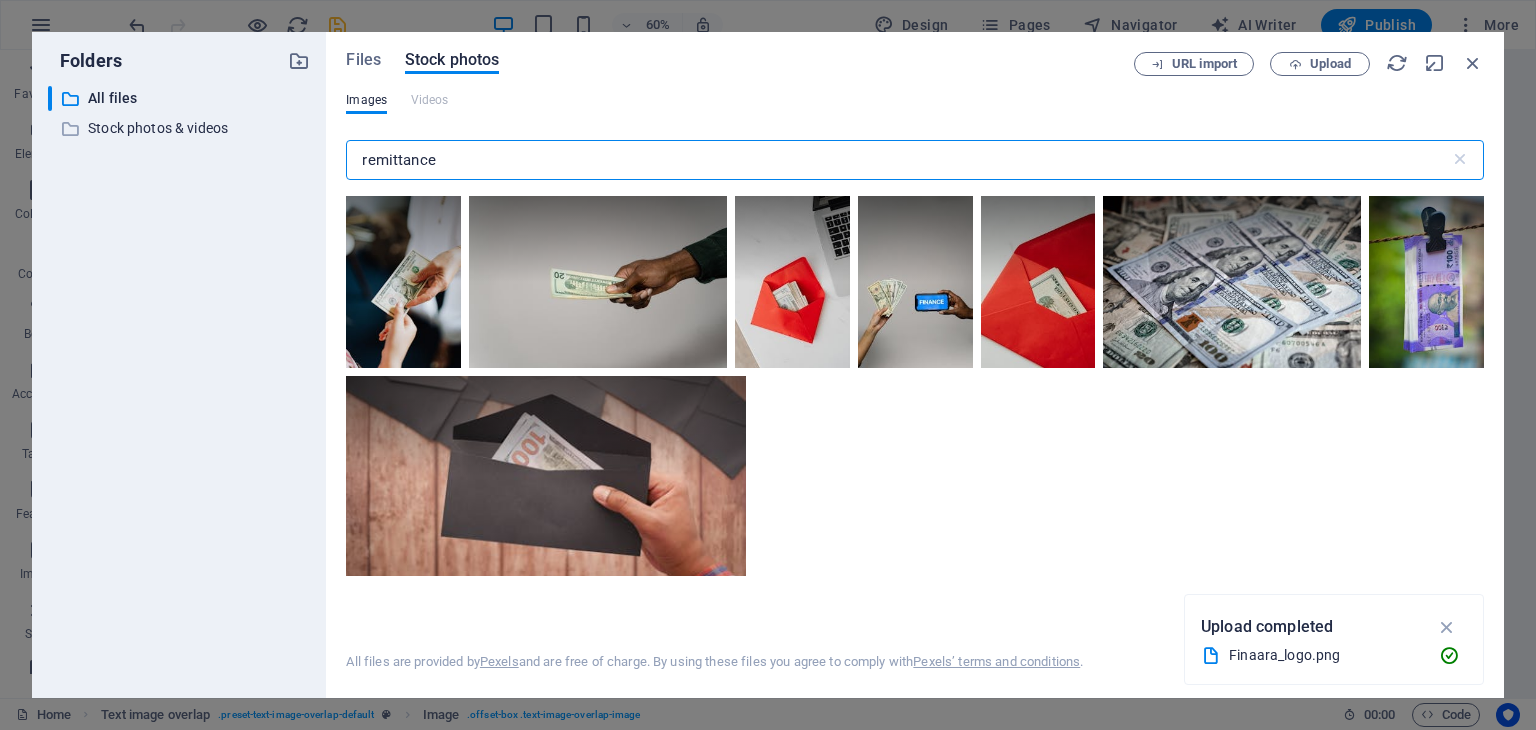 click on "remittance" at bounding box center [897, 160] 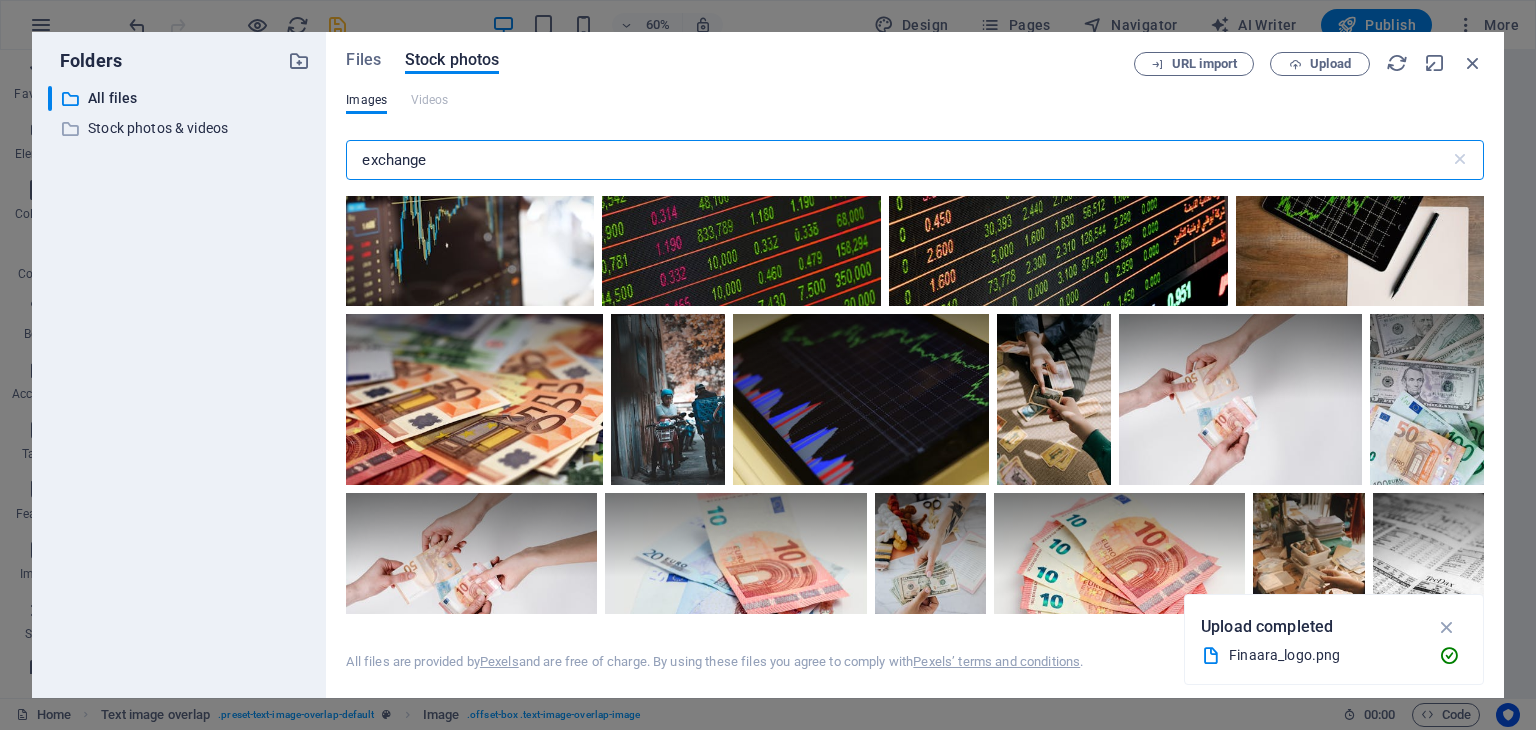 scroll, scrollTop: 72, scrollLeft: 0, axis: vertical 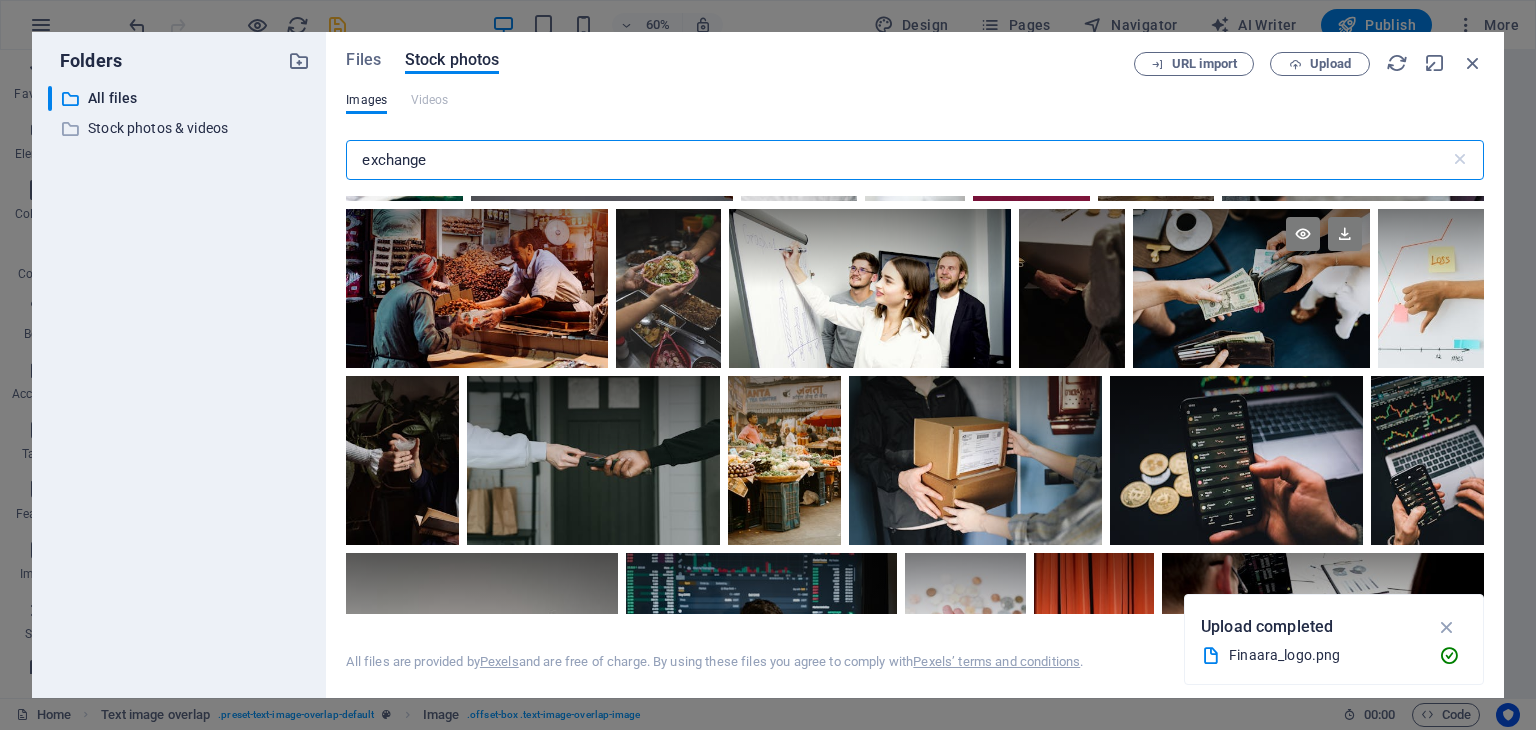 type on "exchange" 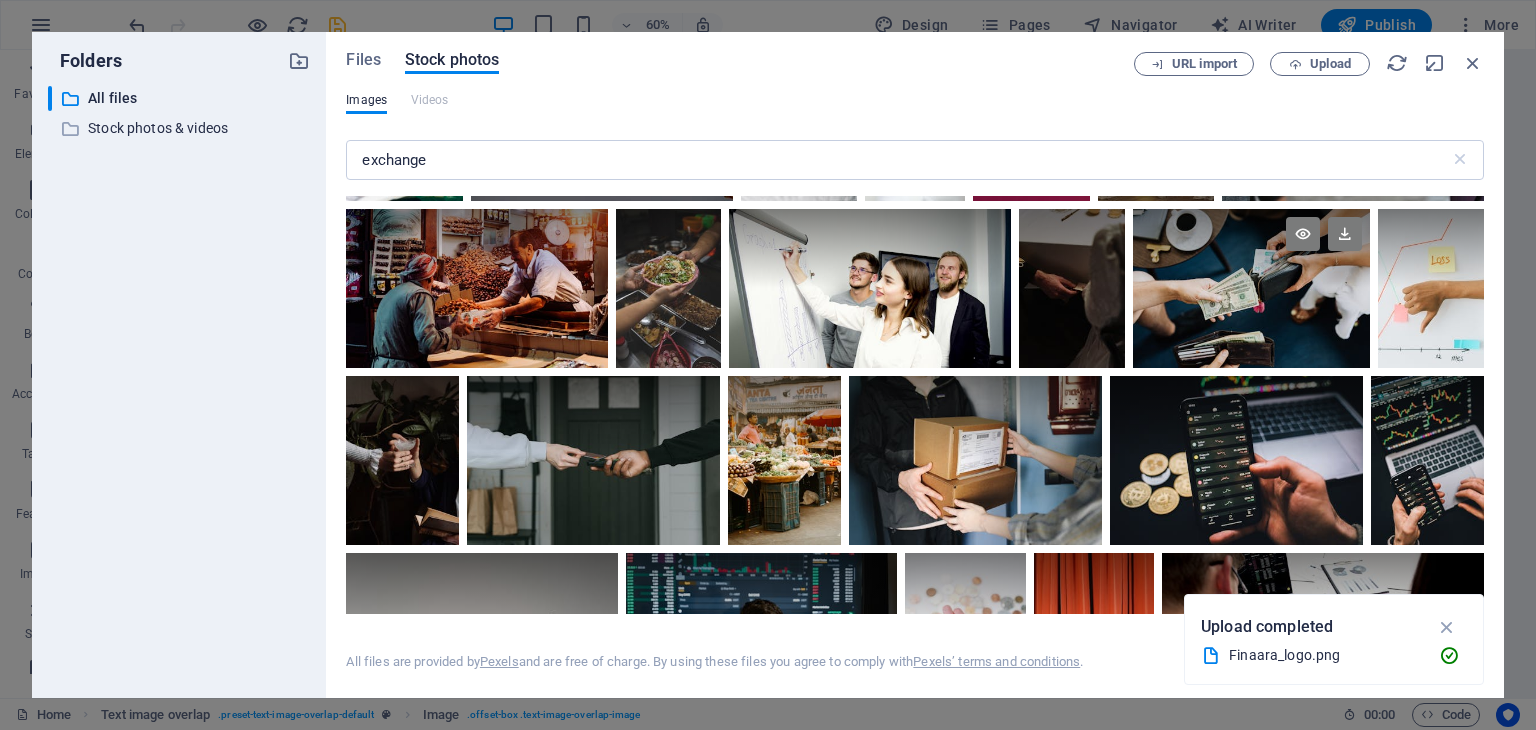 click at bounding box center (1252, 288) 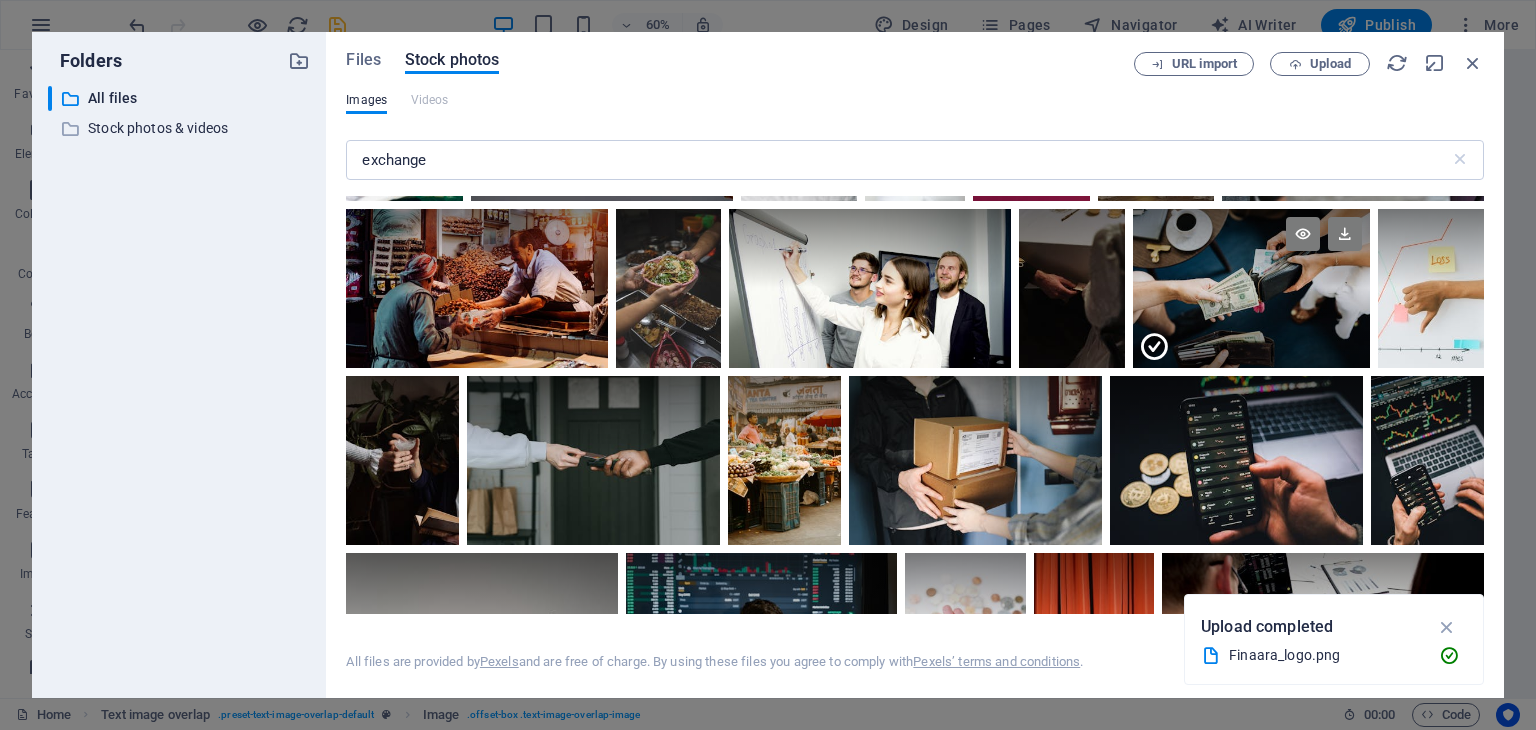 click at bounding box center [1154, 347] 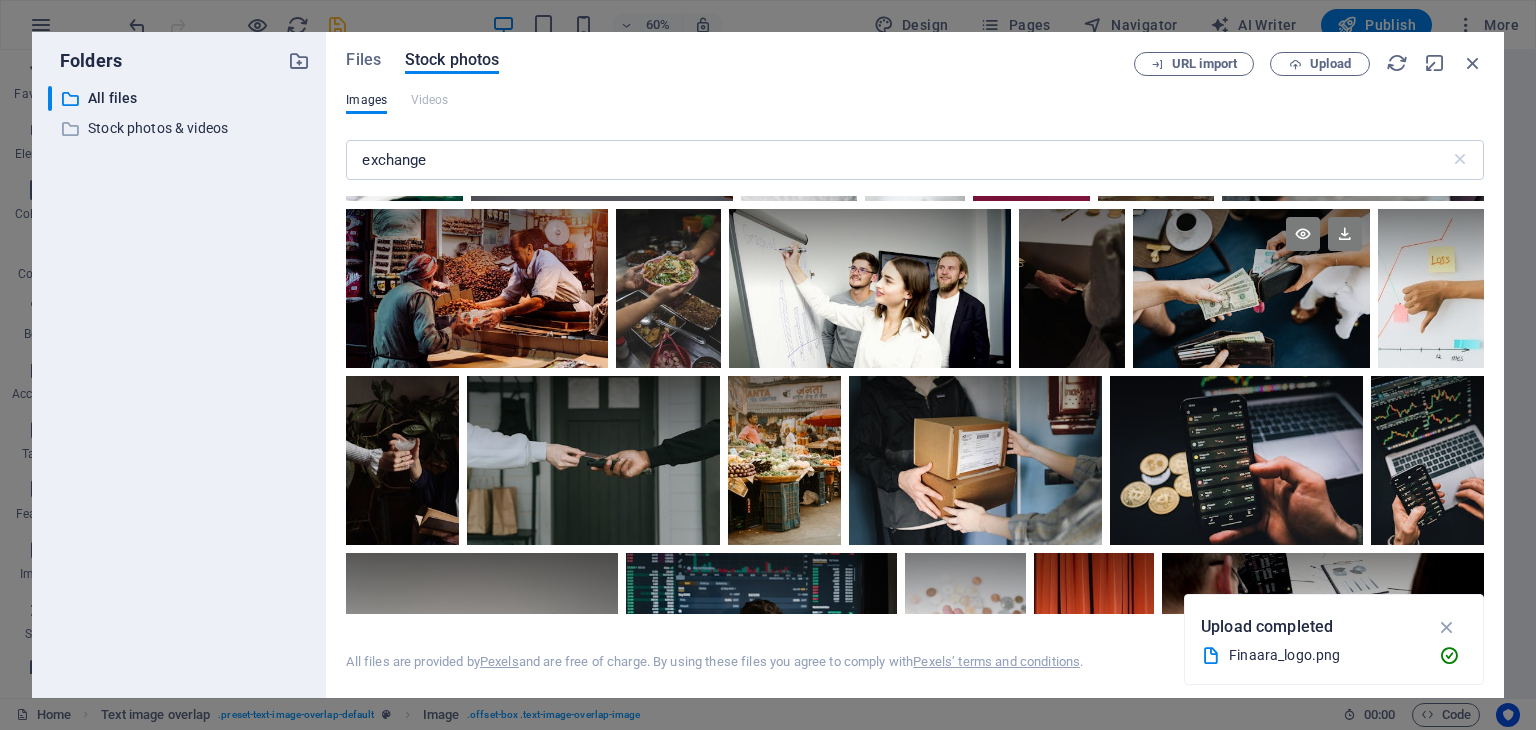 click at bounding box center (1252, 288) 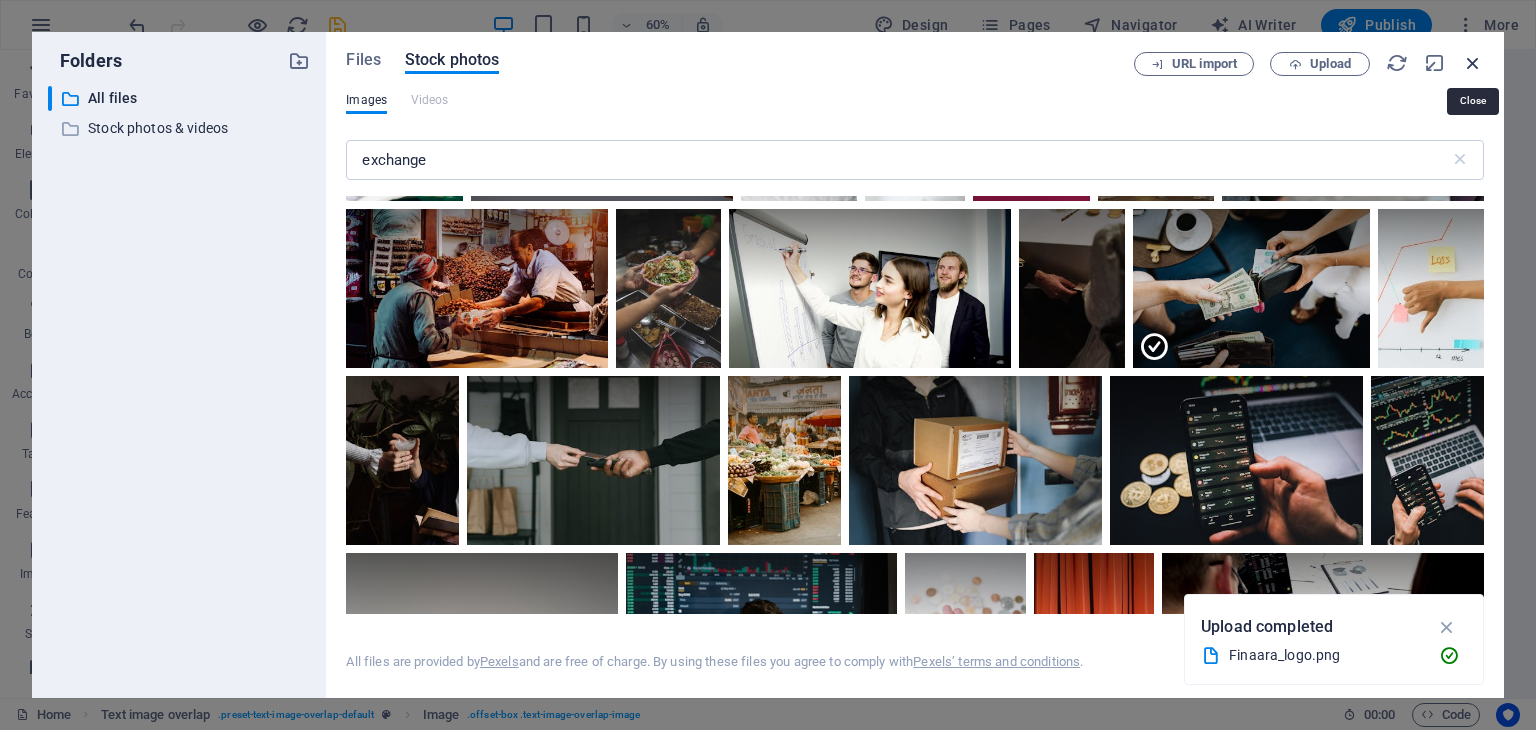 click at bounding box center (1473, 63) 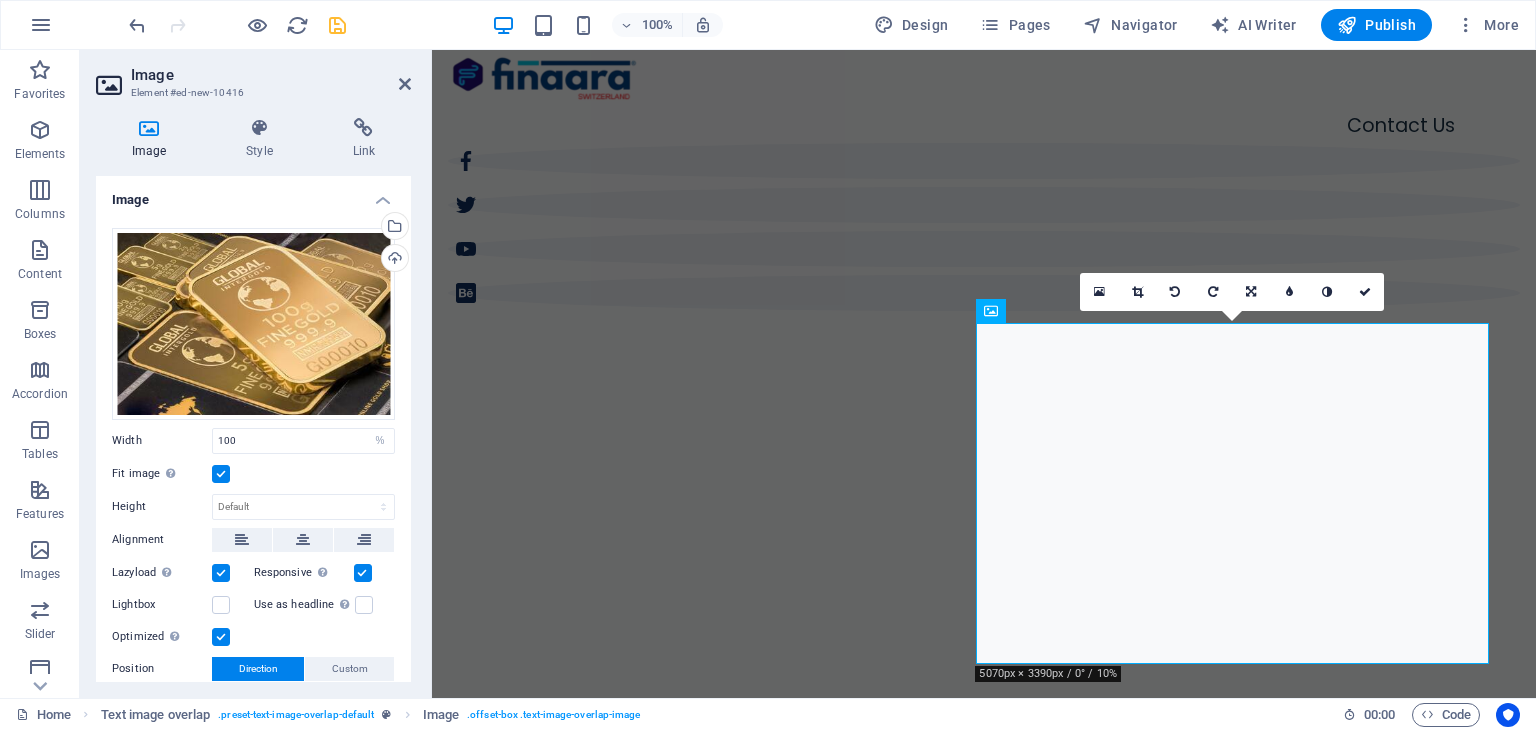 click at bounding box center [984, 1132] 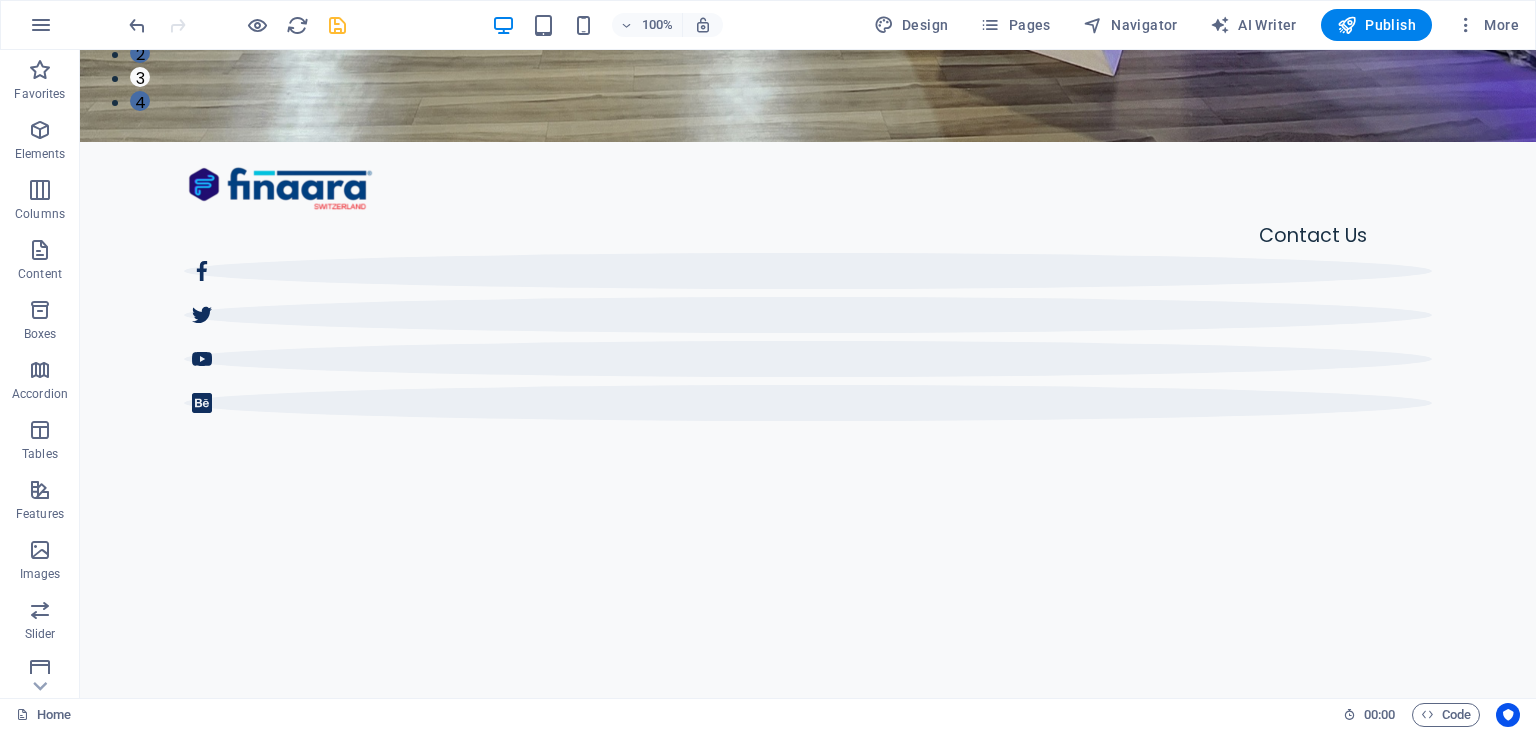 scroll, scrollTop: 666, scrollLeft: 0, axis: vertical 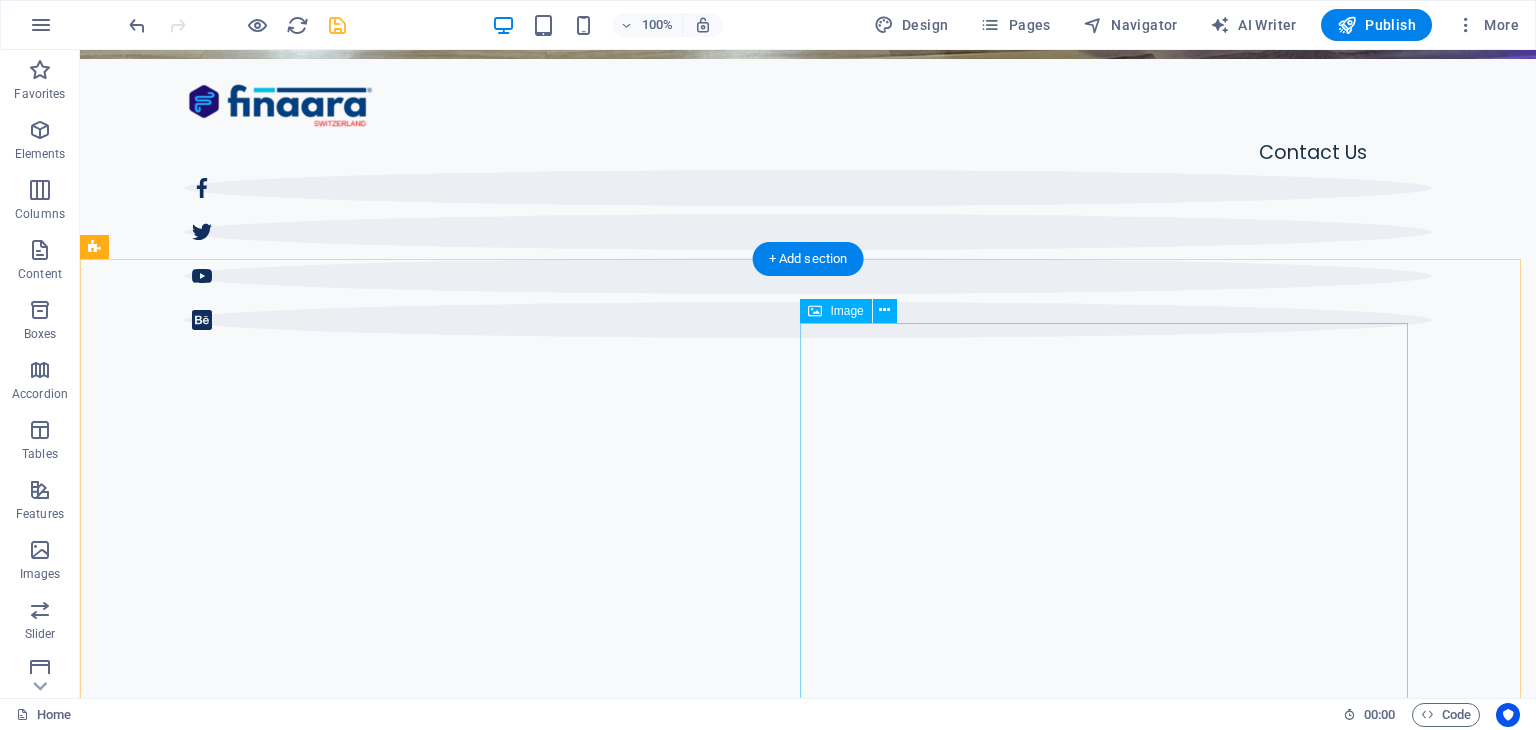 click at bounding box center (808, 2397) 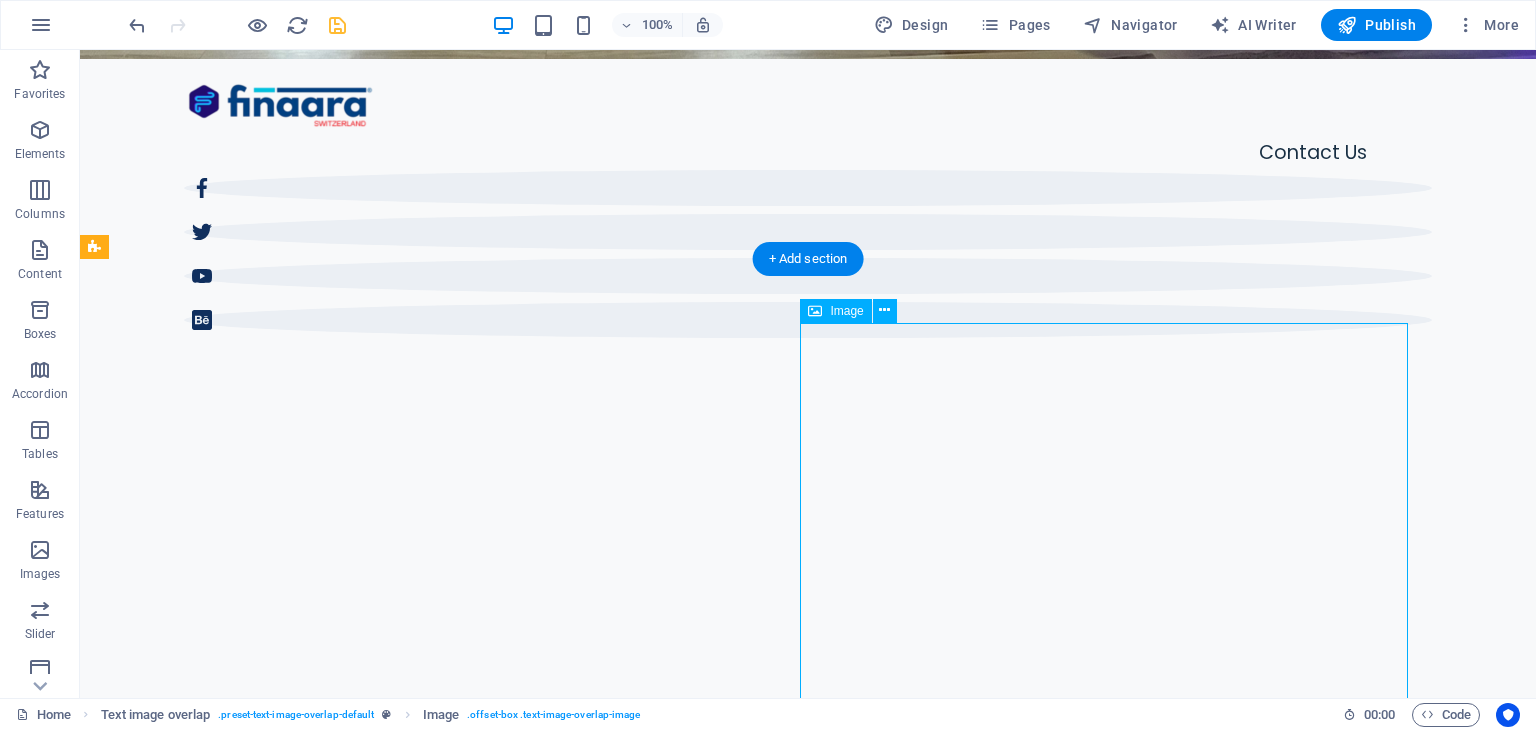 click at bounding box center (808, 2397) 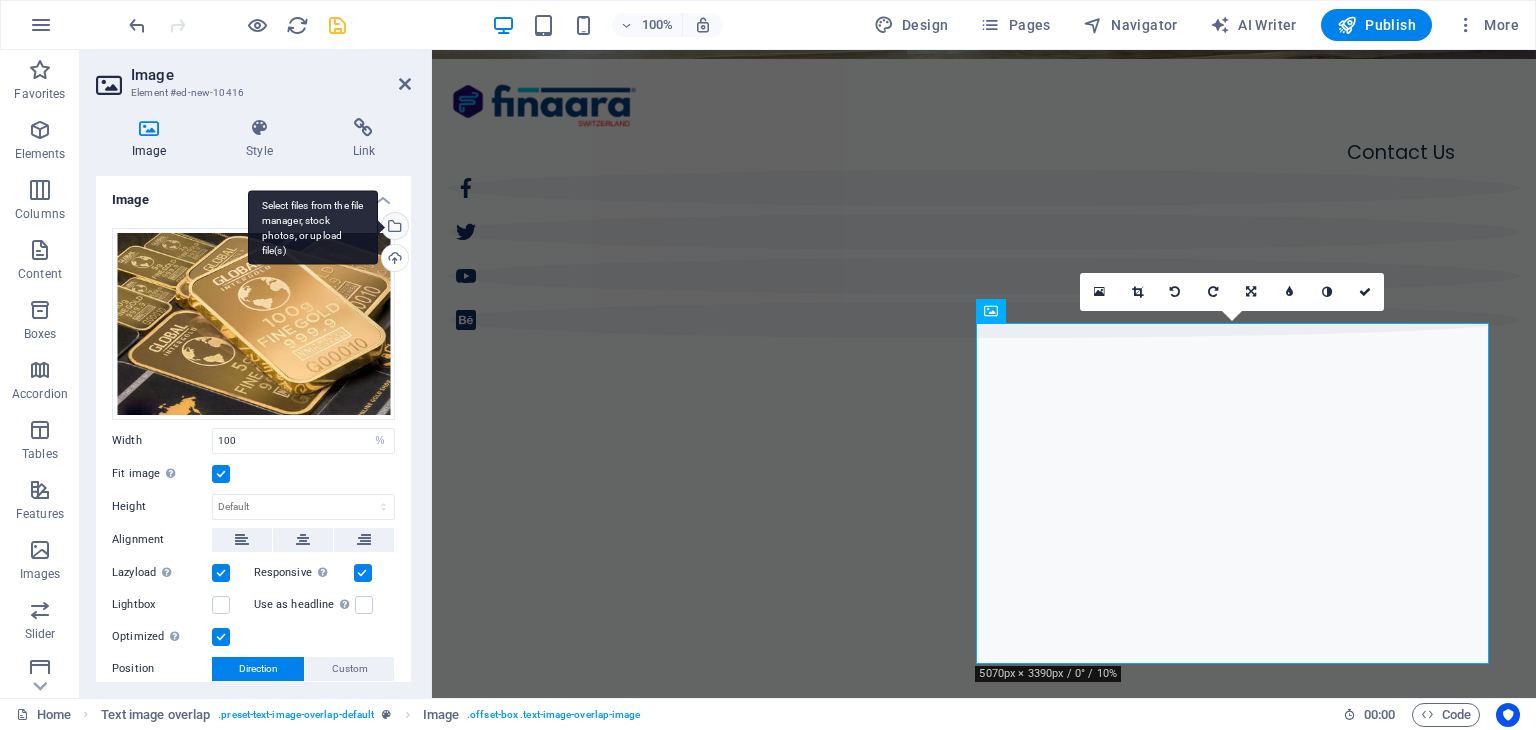 click on "Select files from the file manager, stock photos, or upload file(s)" at bounding box center (393, 228) 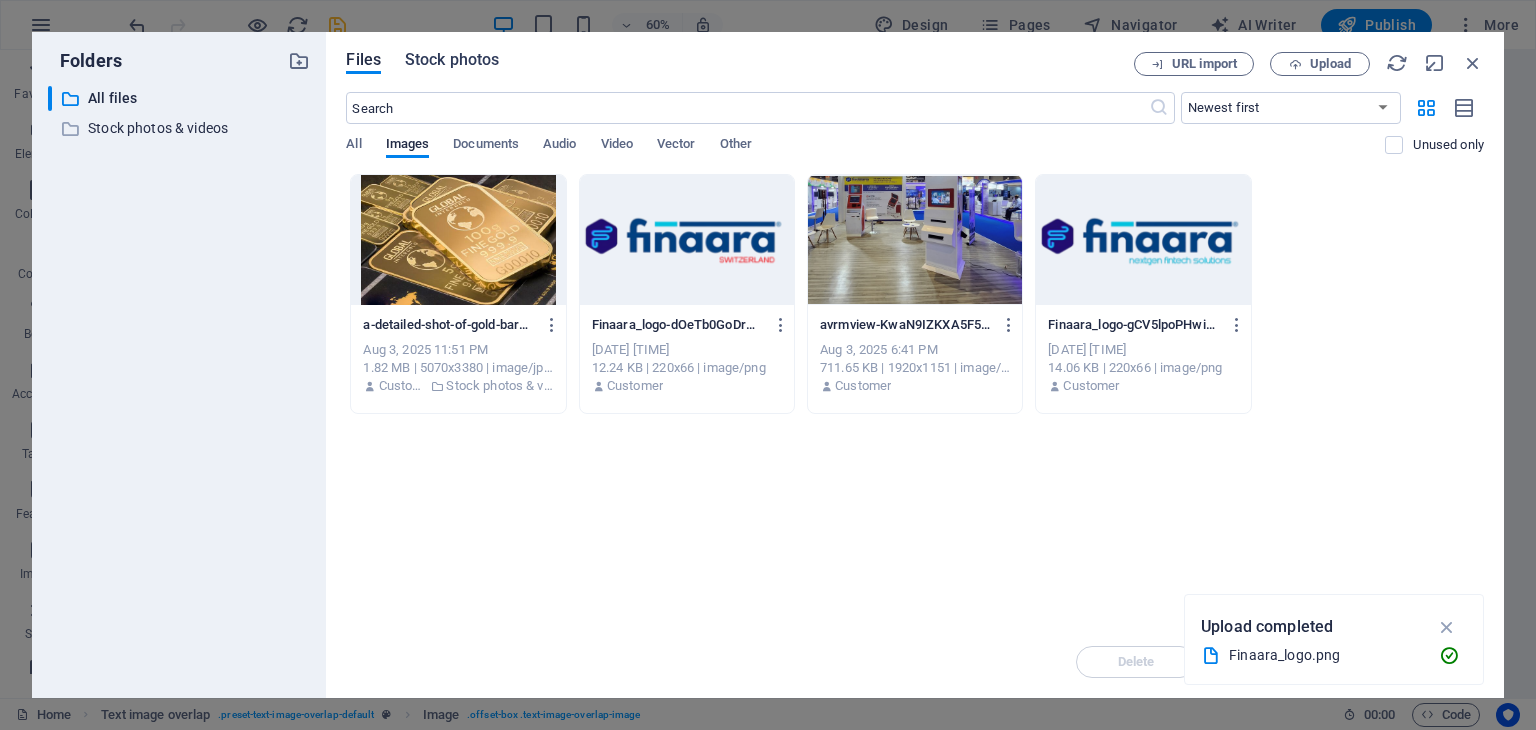 click on "Stock photos" at bounding box center [452, 60] 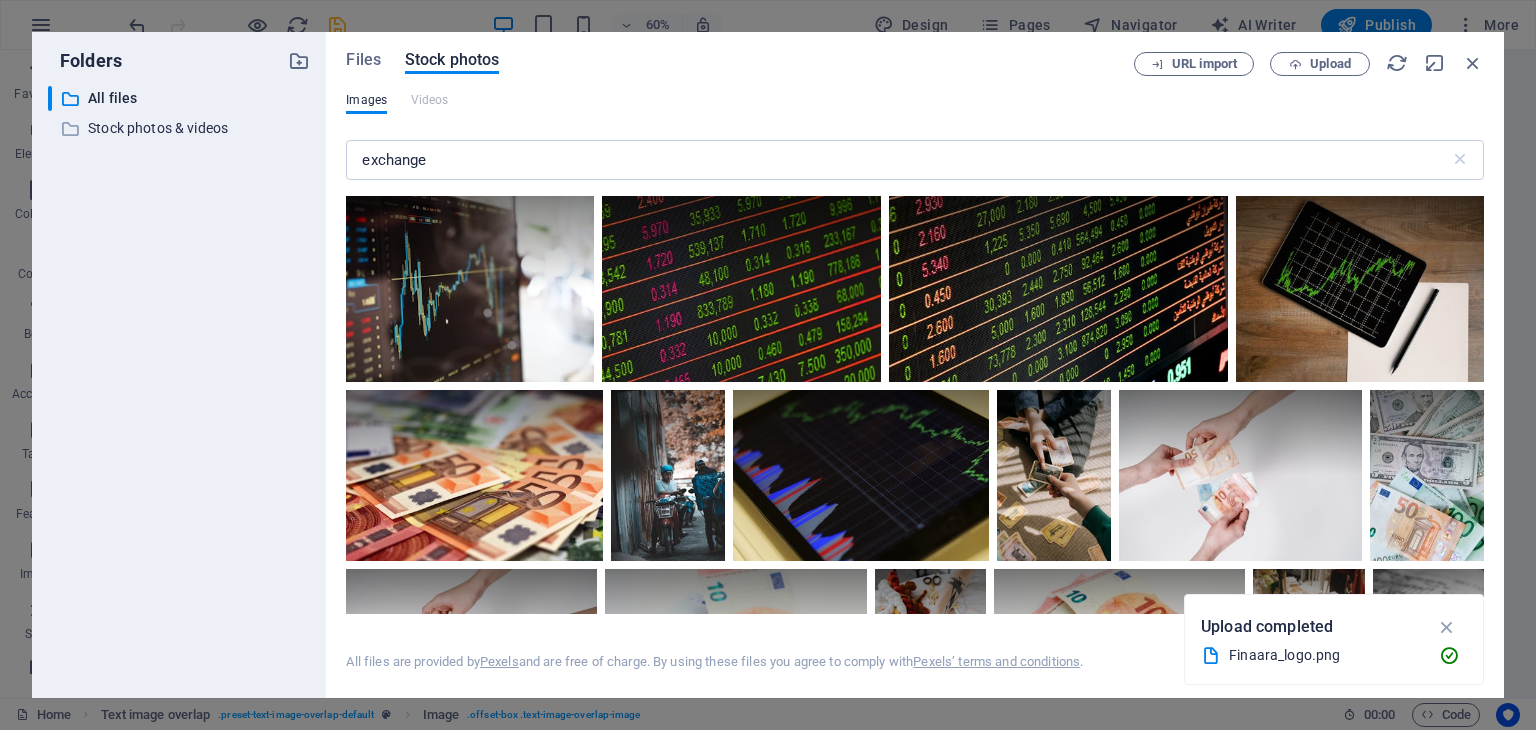 drag, startPoint x: 1484, startPoint y: 207, endPoint x: 1486, endPoint y: 217, distance: 10.198039 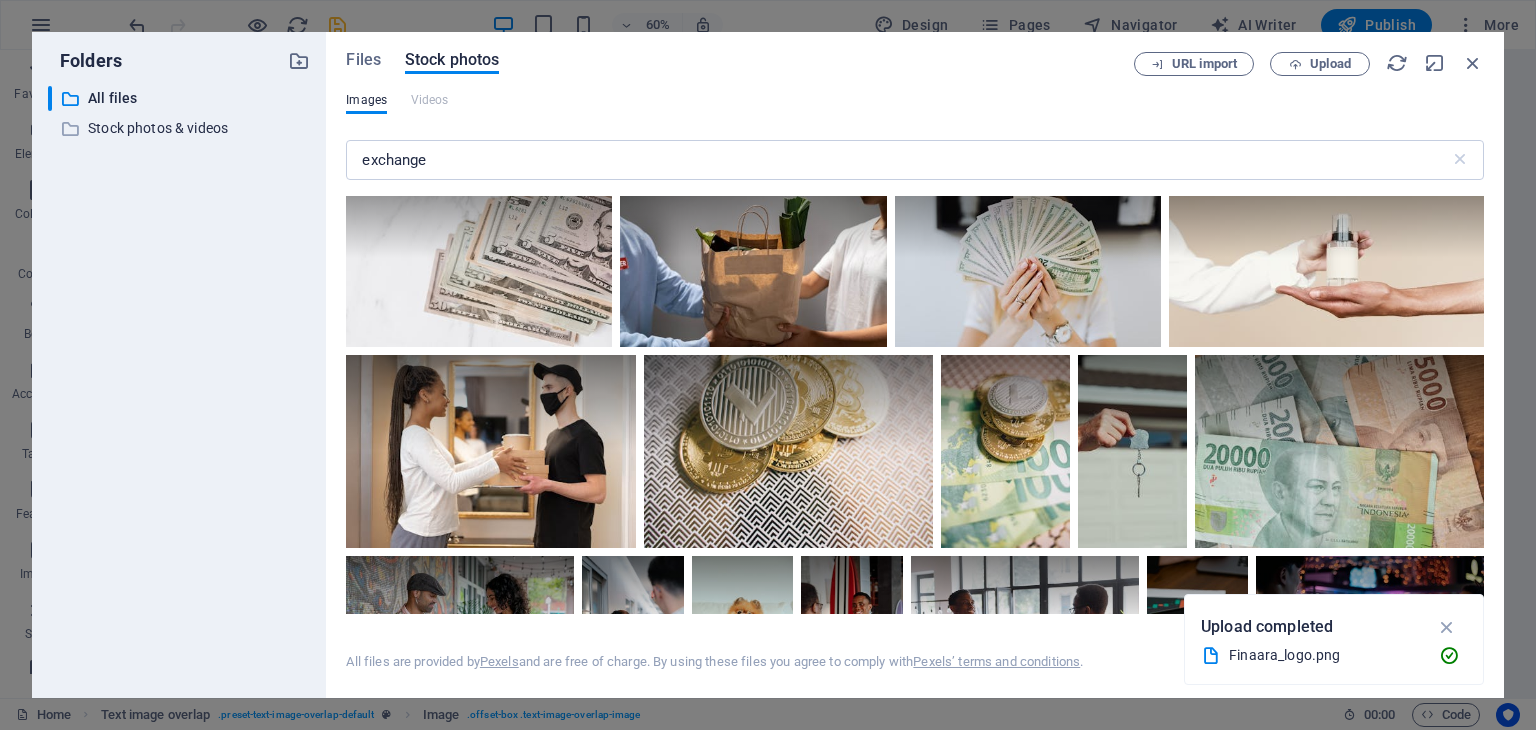 scroll, scrollTop: 6060, scrollLeft: 0, axis: vertical 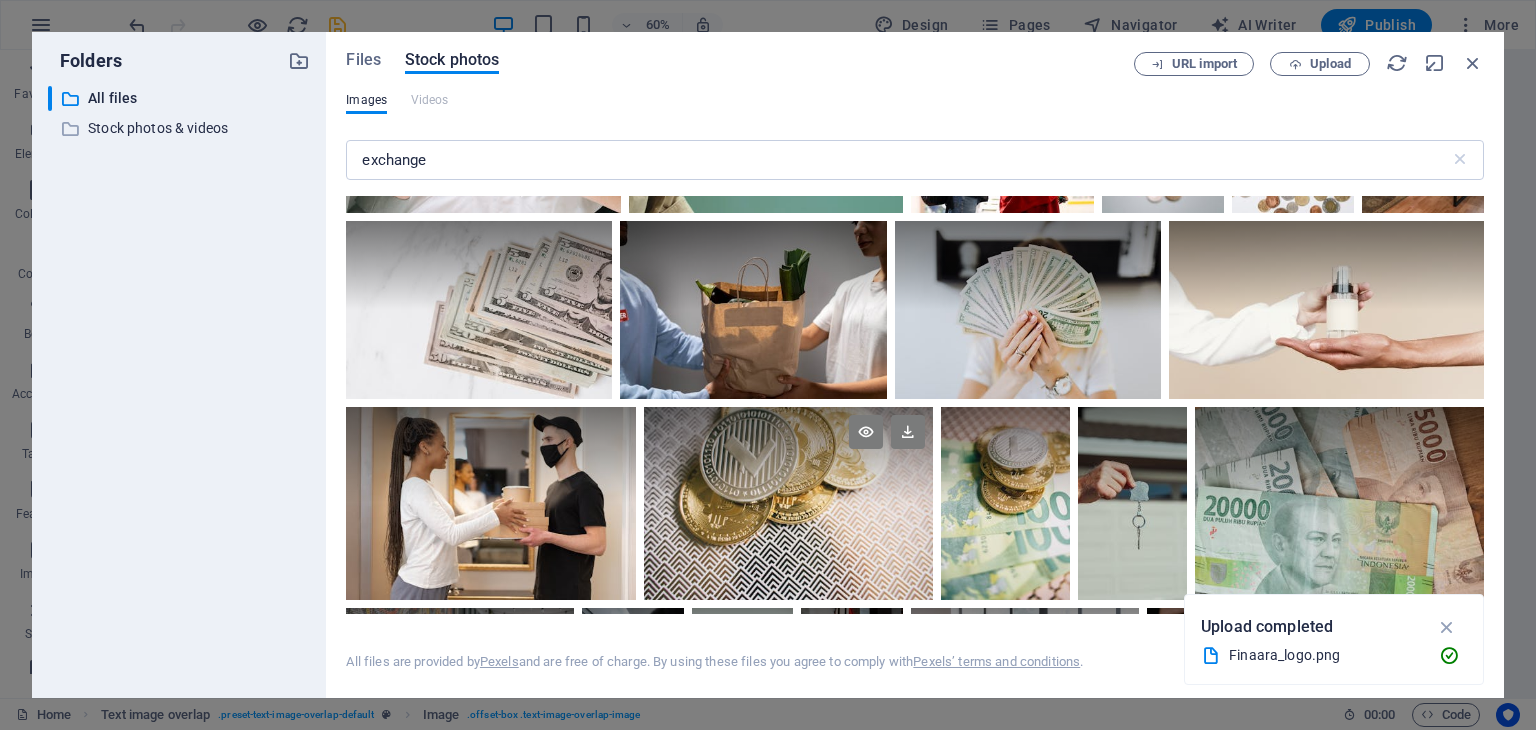 click at bounding box center (788, 503) 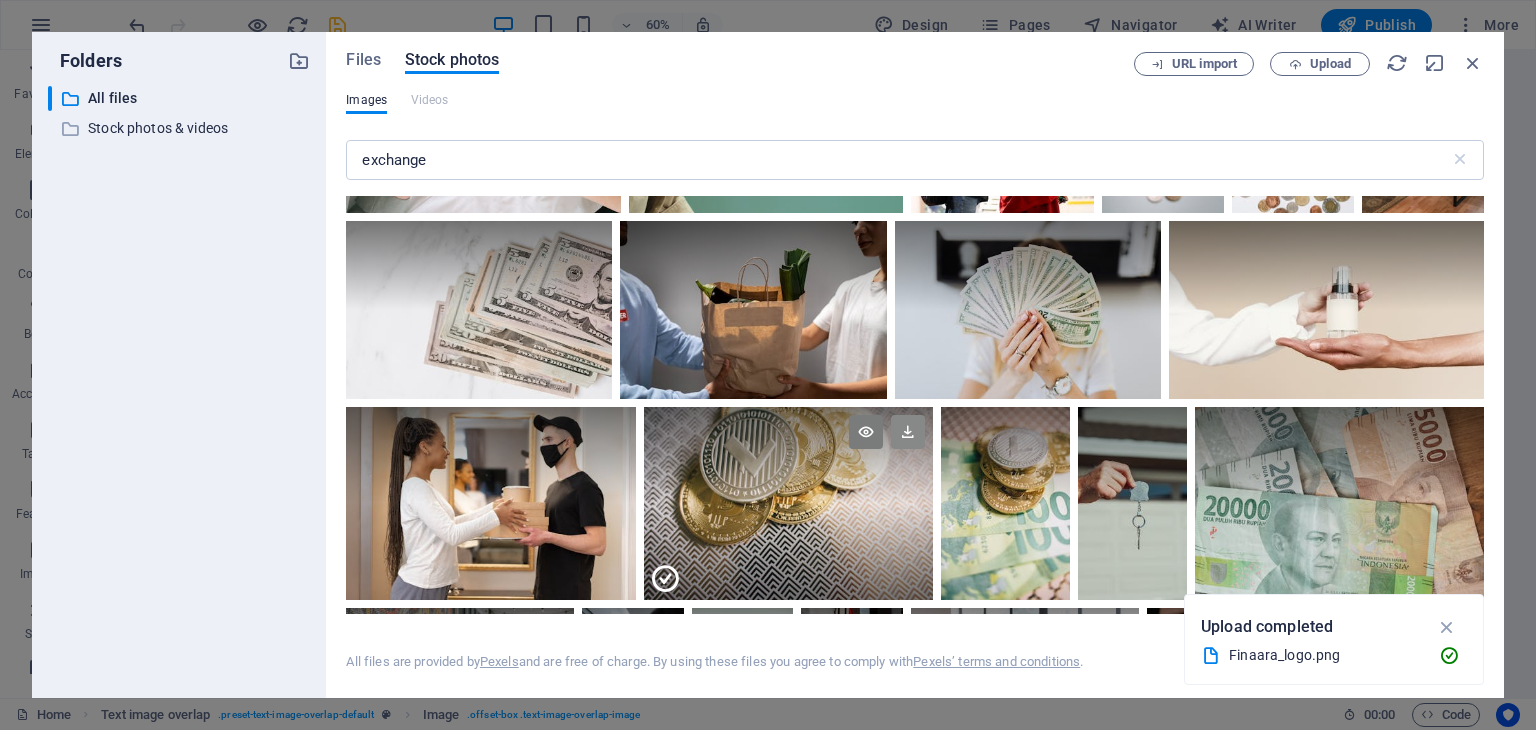 click at bounding box center (908, 432) 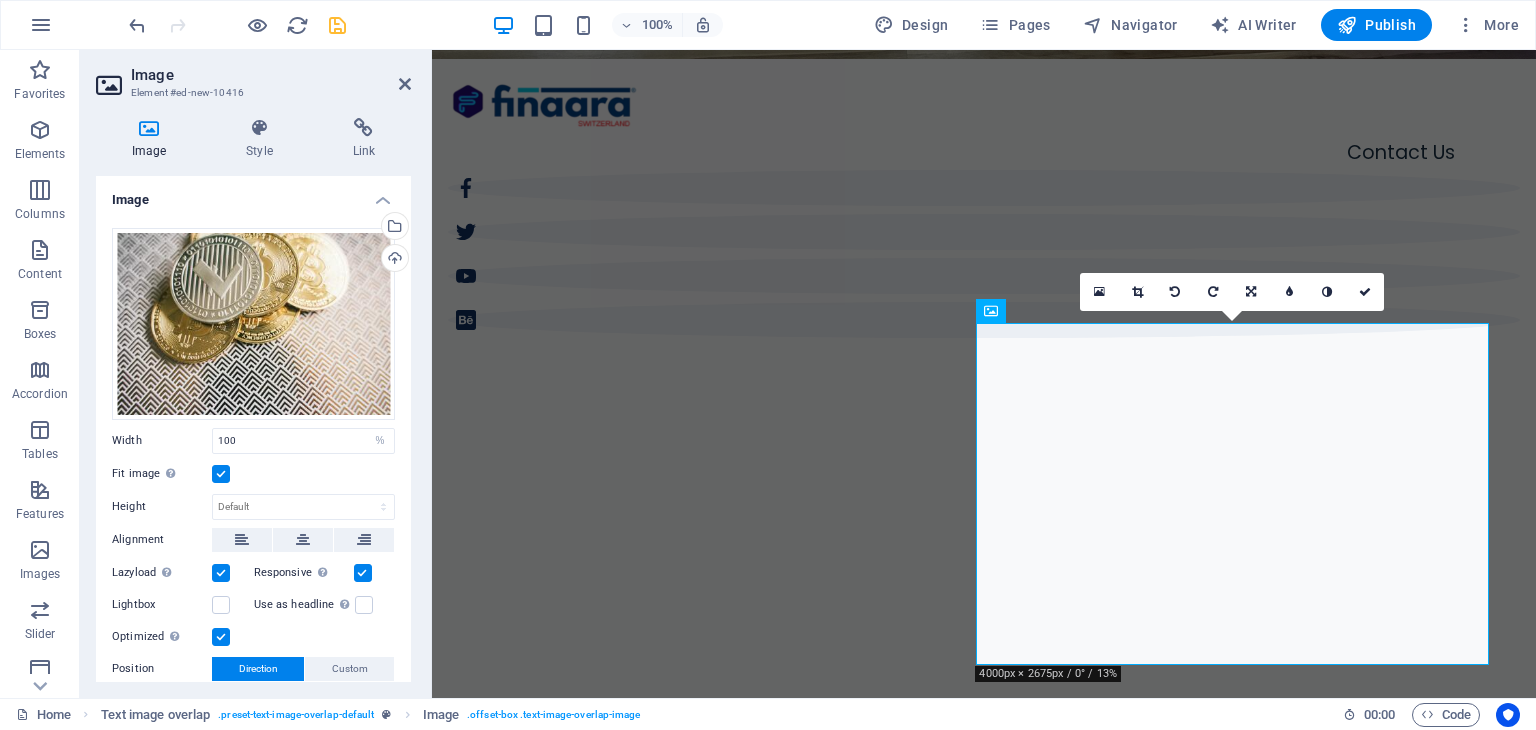 click at bounding box center (984, 1145) 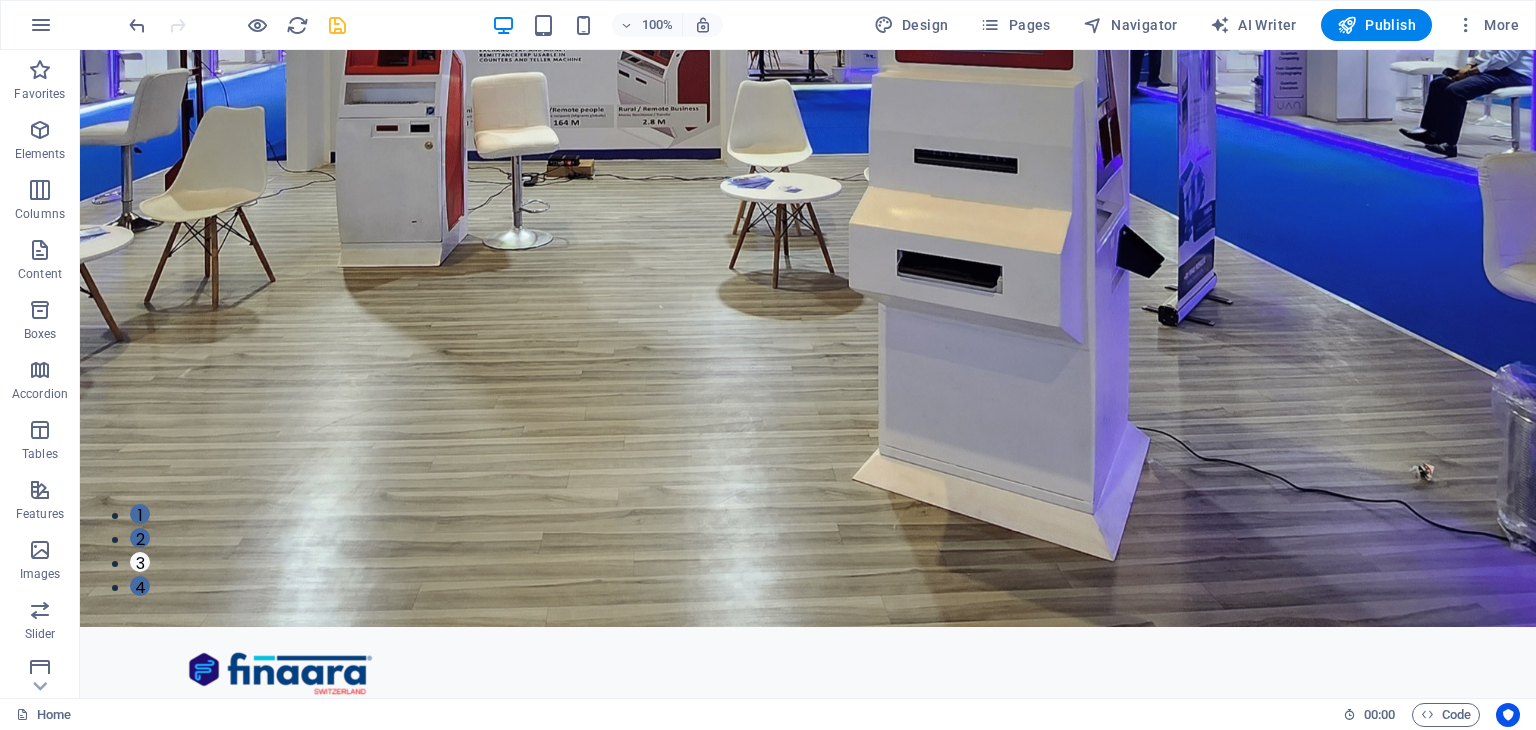 scroll, scrollTop: 0, scrollLeft: 0, axis: both 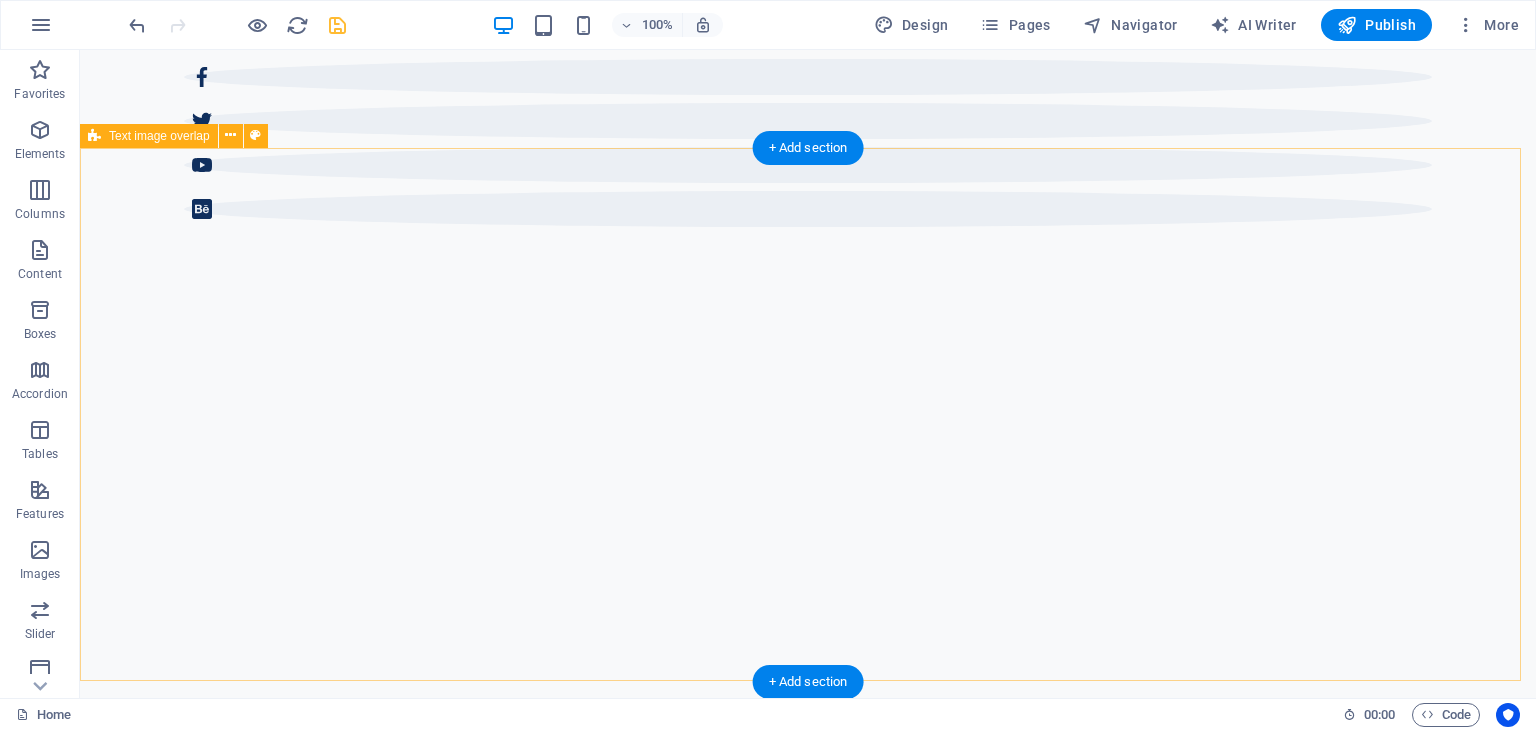 click on "New headline Lorem ipsum dolor sit amet, consectetuer adipiscing elit. Aenean commodo ligula eget dolor. Lorem ipsum dolor sit amet, consectetuer adipiscing elit leget dolor. Lorem ipsum dolor sit amet, consectetuer adipiscing elit. Aenean commodo ligula eget dolor." at bounding box center [808, 2199] 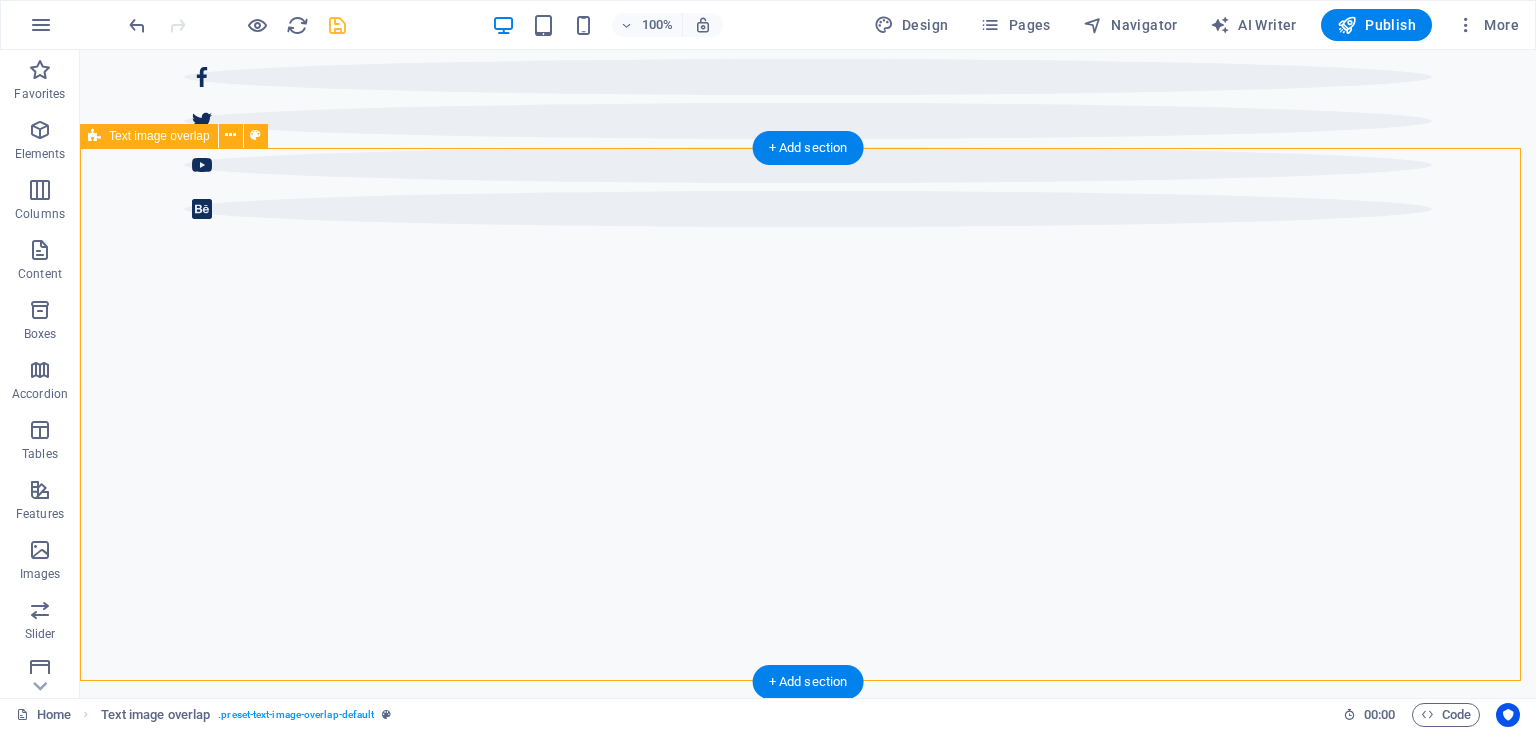 click on "New headline Lorem ipsum dolor sit amet, consectetuer adipiscing elit. Aenean commodo ligula eget dolor. Lorem ipsum dolor sit amet, consectetuer adipiscing elit leget dolor. Lorem ipsum dolor sit amet, consectetuer adipiscing elit. Aenean commodo ligula eget dolor." at bounding box center [808, 2199] 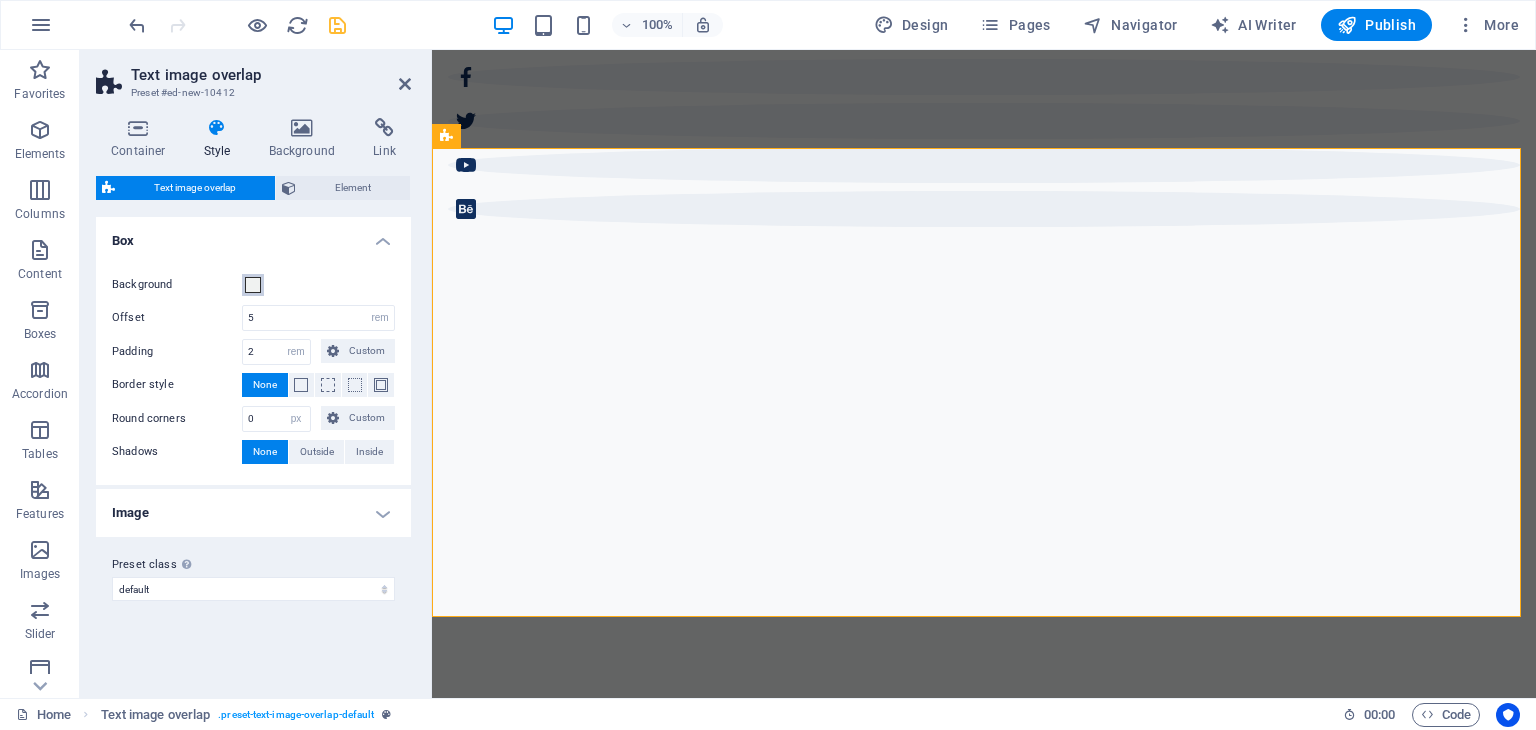 click at bounding box center [253, 285] 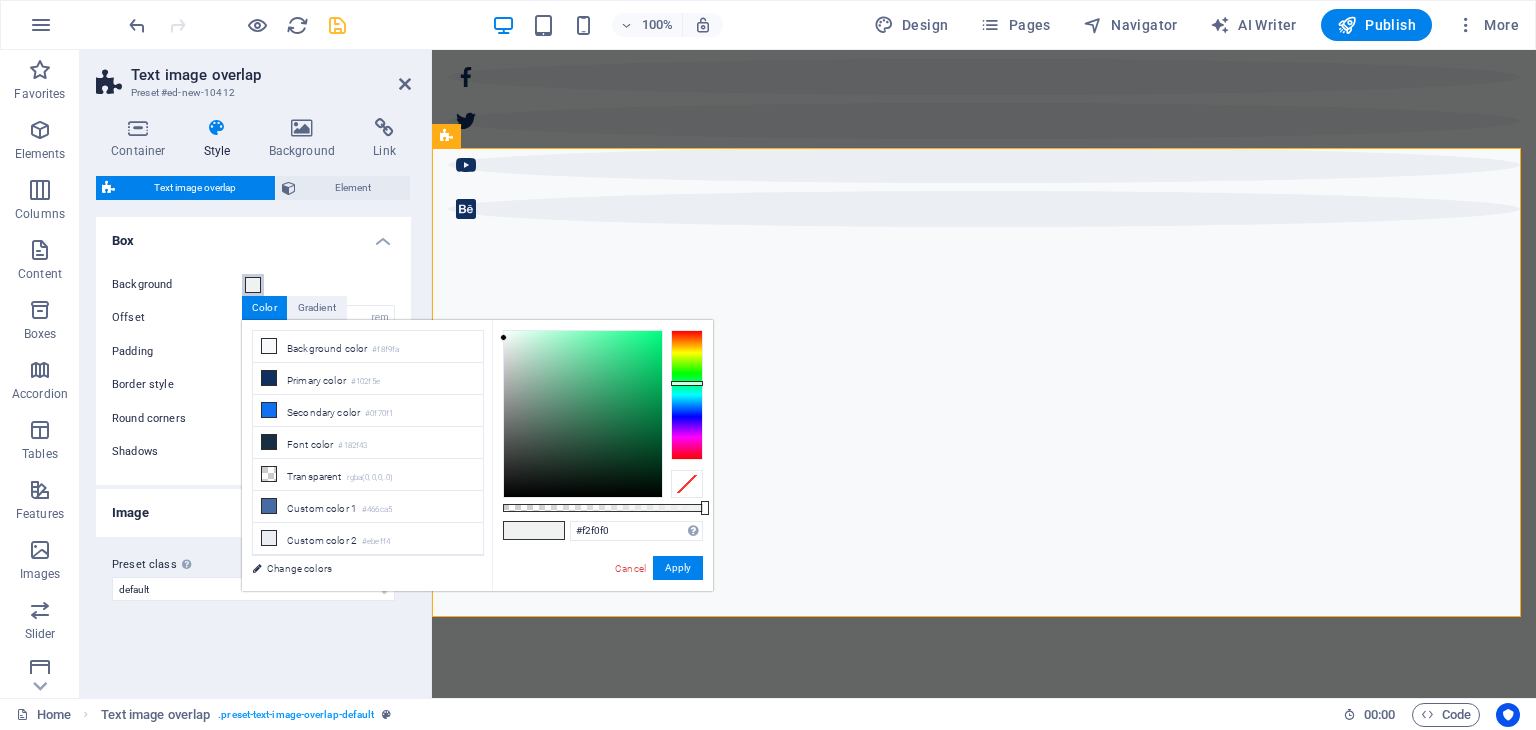 click at bounding box center (687, 395) 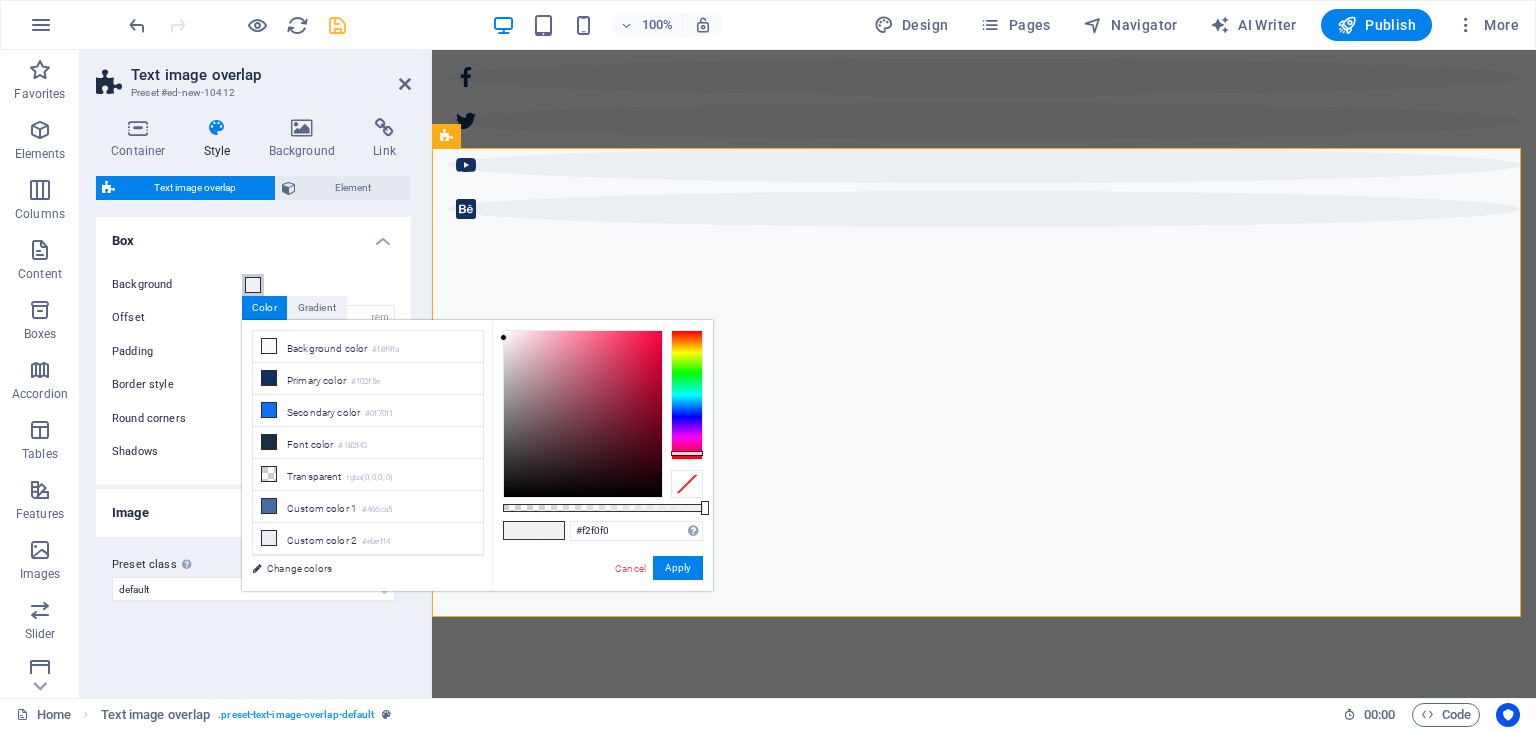 type on "#d00335" 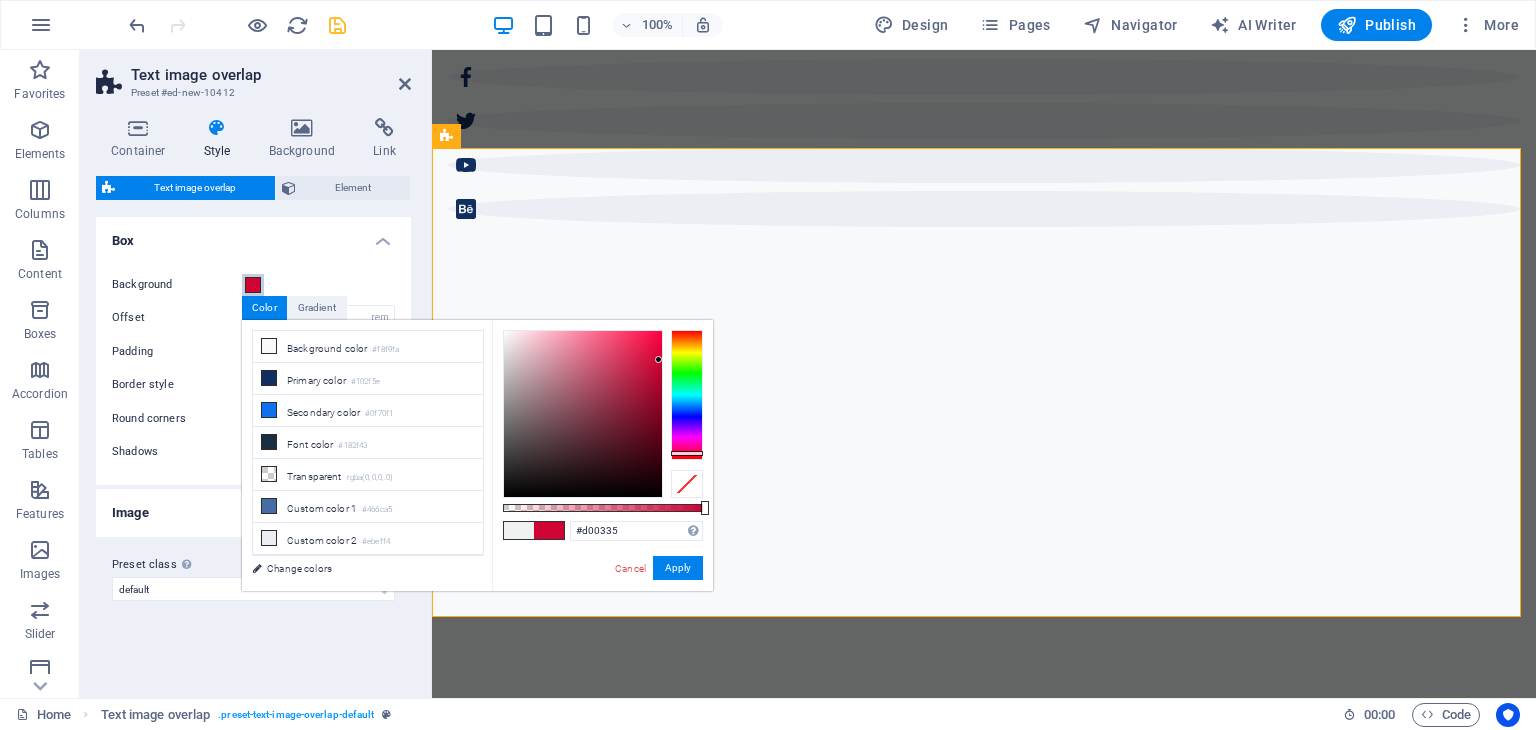 click at bounding box center (583, 414) 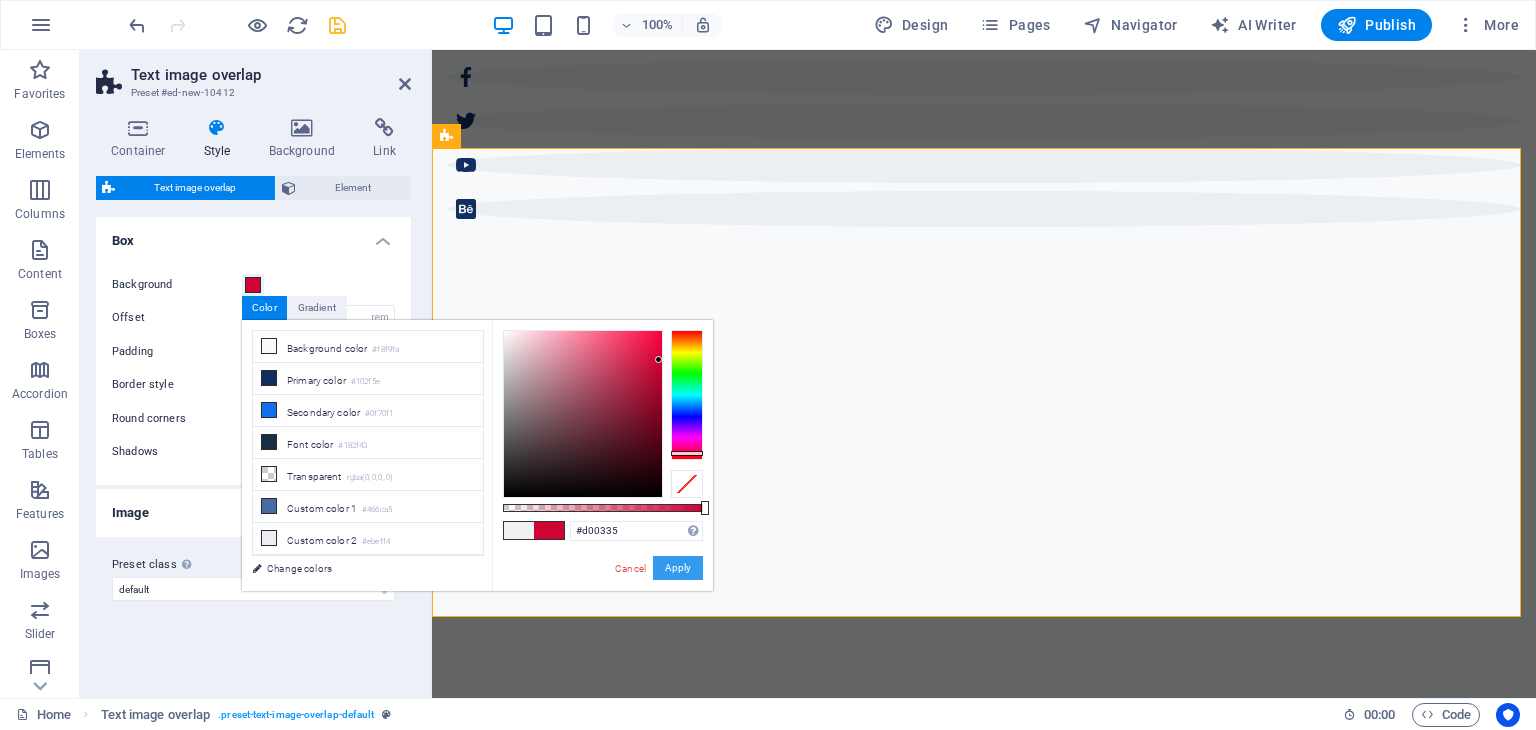 click on "Apply" at bounding box center [678, 568] 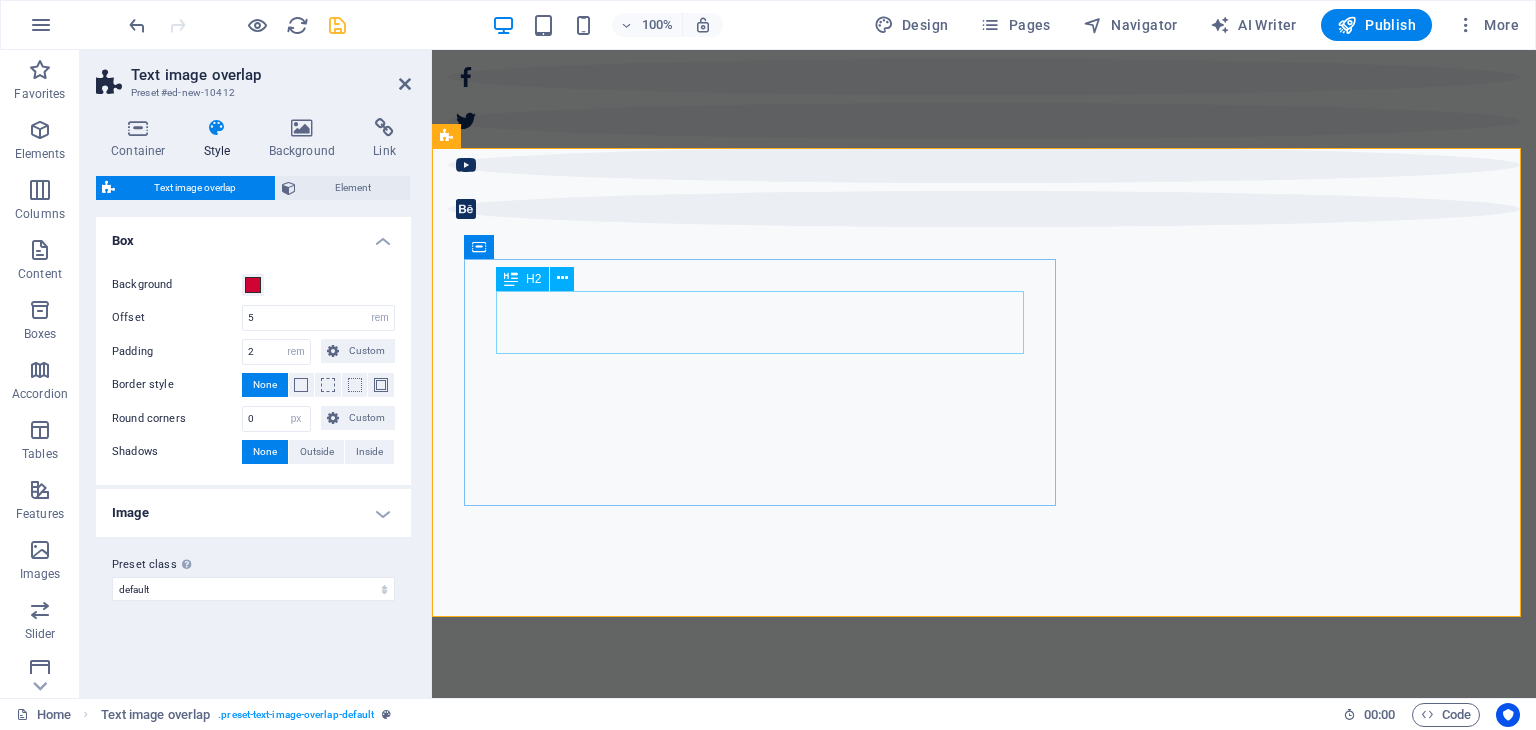 click on "New headline" at bounding box center [1024, 1765] 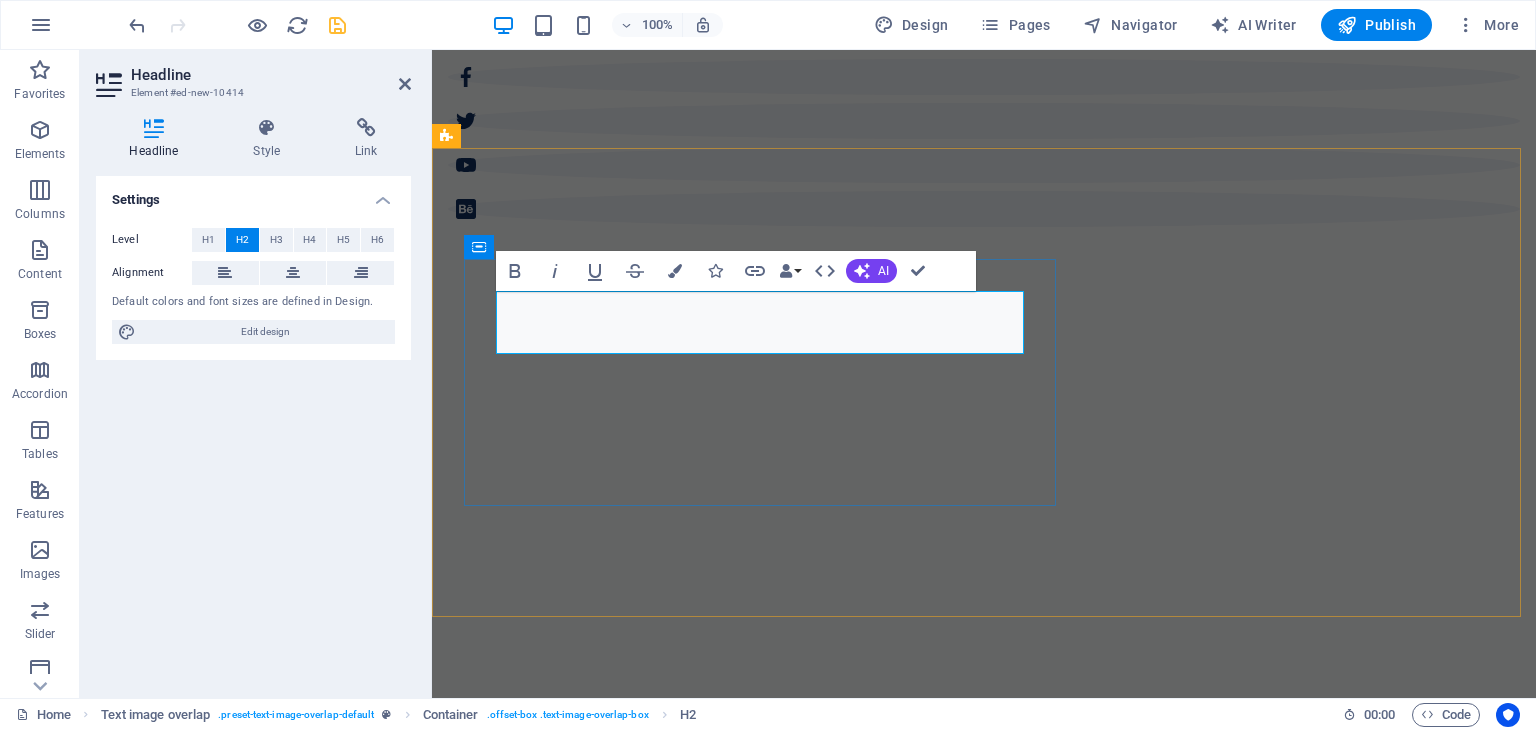 type 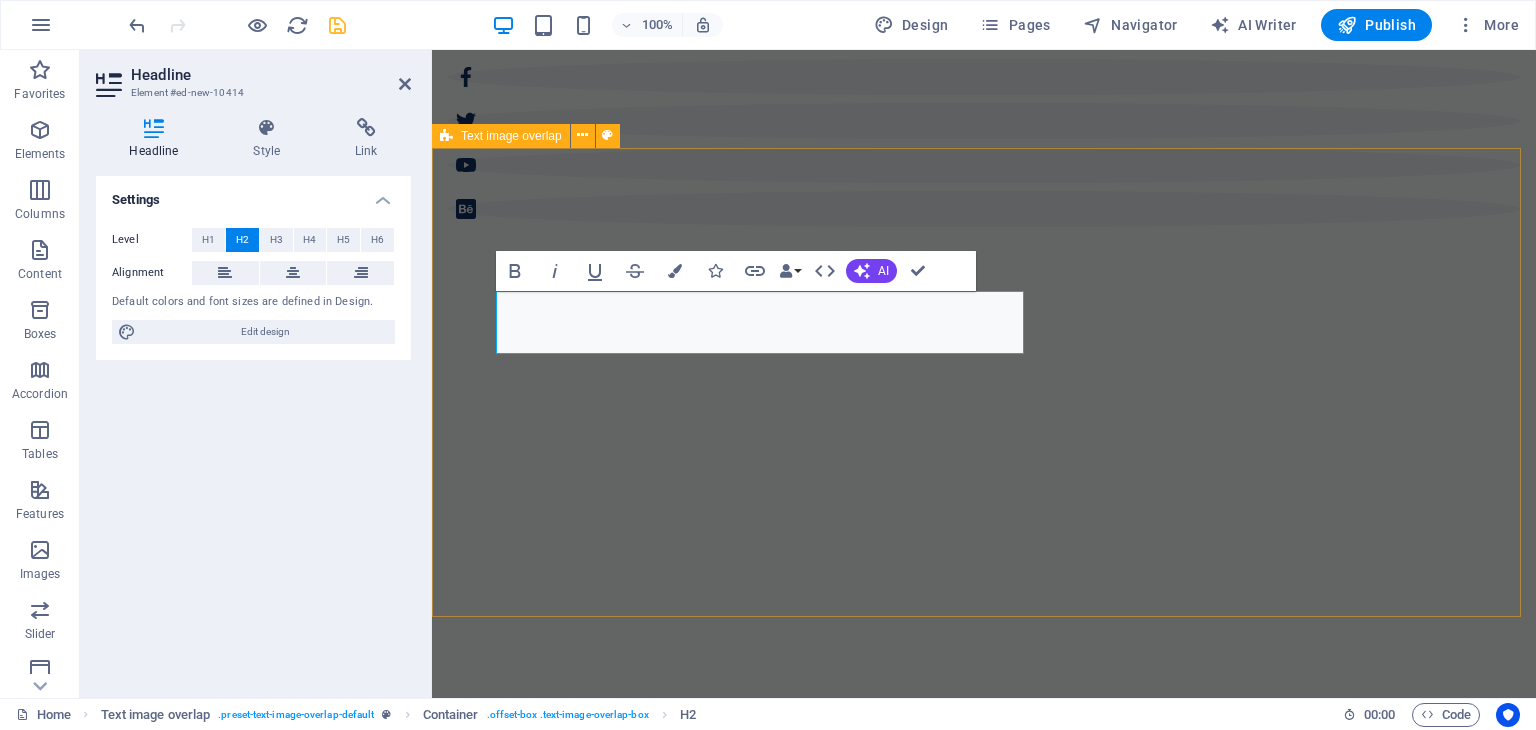click on "SWISS  Lorem ipsum dolor sit amet, consectetuer adipiscing elit. Aenean commodo ligula eget dolor. Lorem ipsum dolor sit amet, consectetuer adipiscing elit leget dolor. Lorem ipsum dolor sit amet, consectetuer adipiscing elit. Aenean commodo ligula eget dolor." at bounding box center [984, 2140] 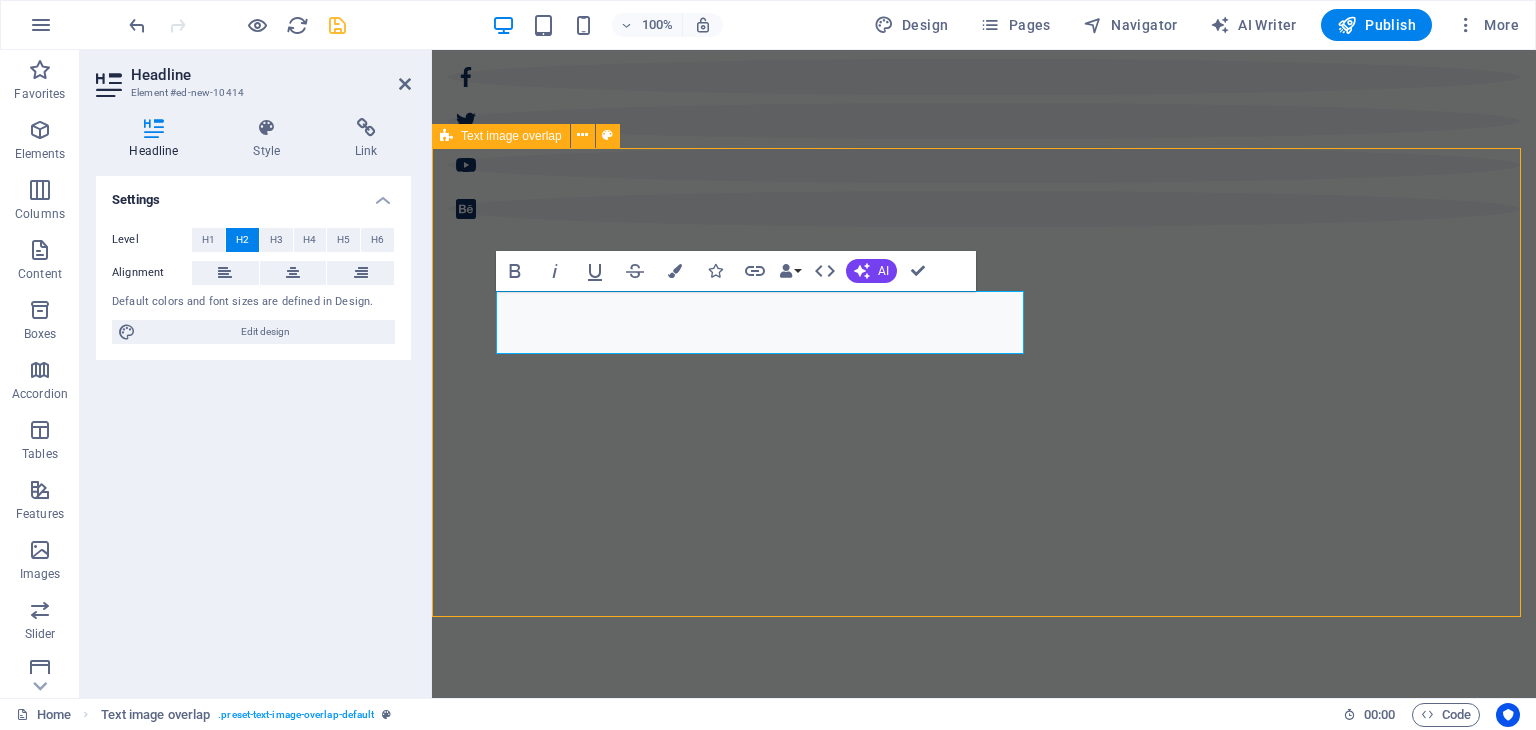 scroll, scrollTop: 821, scrollLeft: 0, axis: vertical 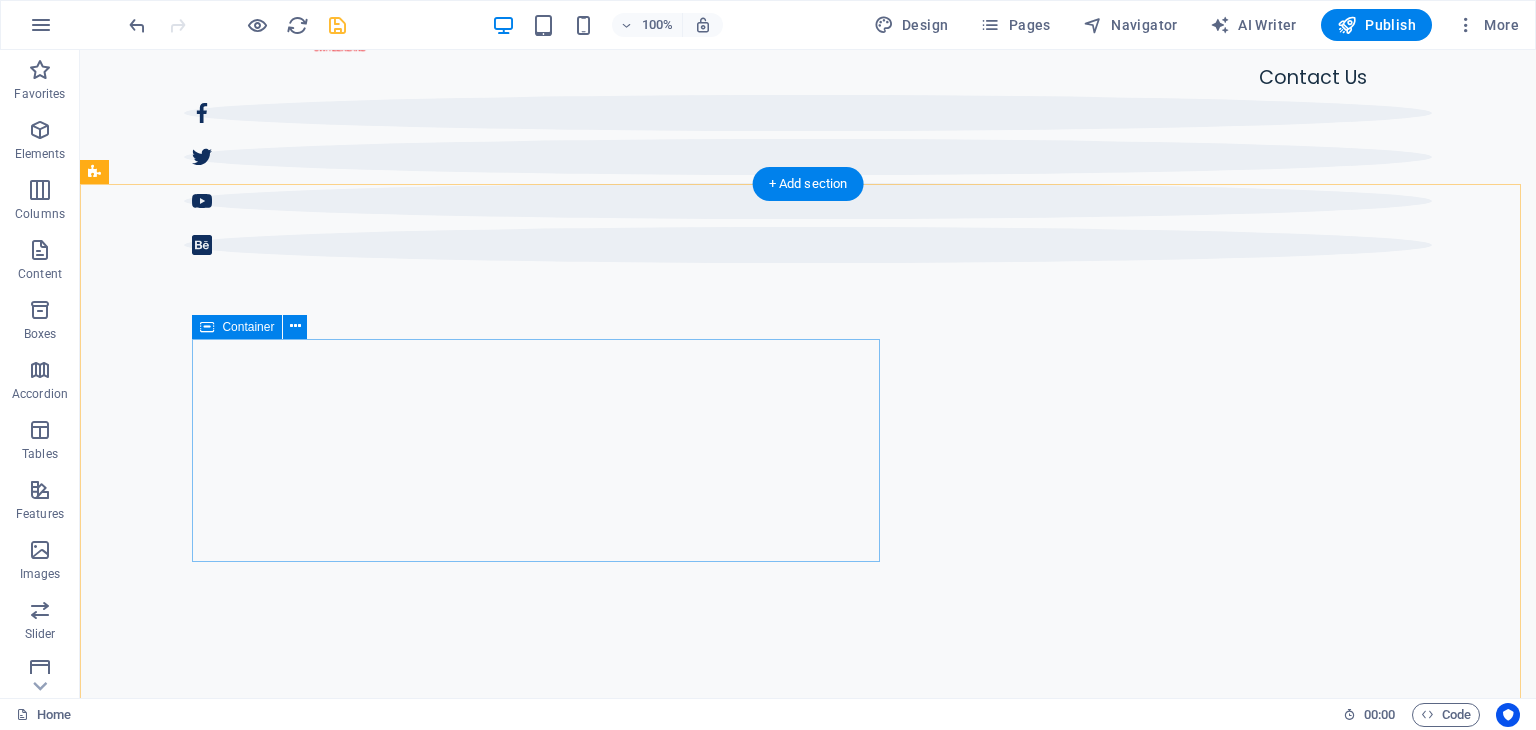 click on "SWISS  Lorem ipsum dolor sit amet, consectetuer adipiscing elit. Aenean commodo ligula eget dolor. Lorem ipsum dolor sit amet, consectetuer adipiscing elit leget dolor. Lorem ipsum dolor sit amet, consectetuer adipiscing elit. Aenean commodo ligula eget dolor." at bounding box center (848, 1829) 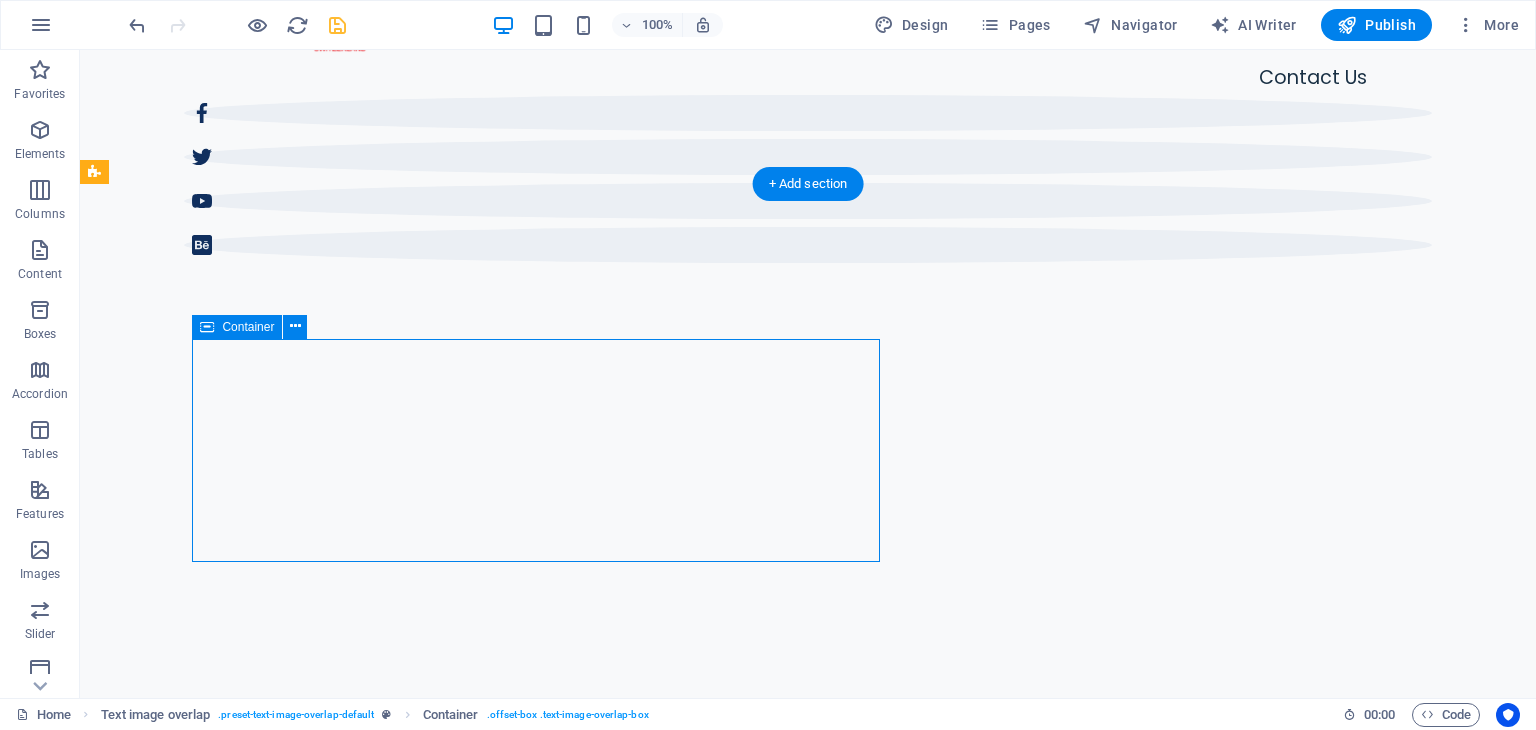 click on "SWISS  Lorem ipsum dolor sit amet, consectetuer adipiscing elit. Aenean commodo ligula eget dolor. Lorem ipsum dolor sit amet, consectetuer adipiscing elit leget dolor. Lorem ipsum dolor sit amet, consectetuer adipiscing elit. Aenean commodo ligula eget dolor." at bounding box center [848, 1829] 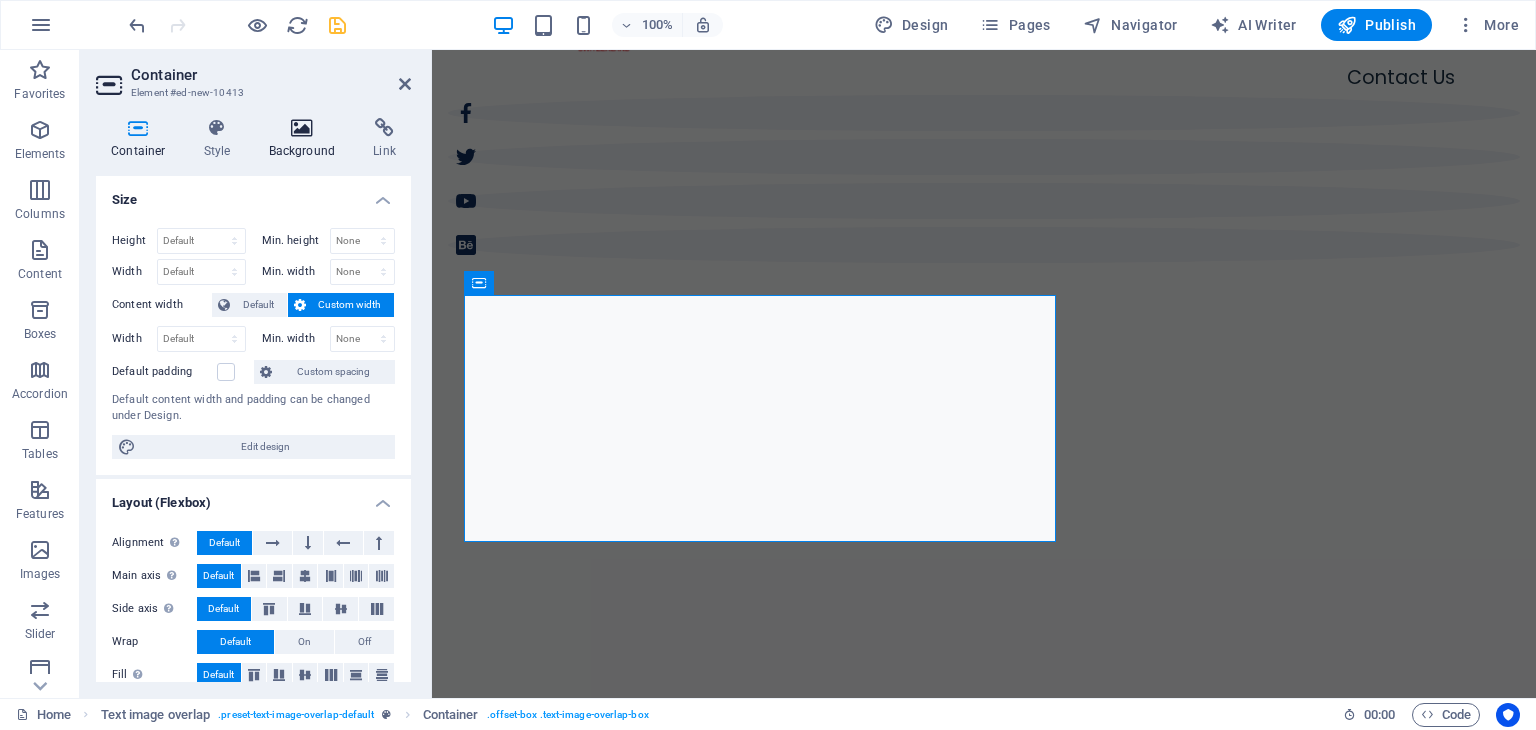 click on "Background" at bounding box center (306, 139) 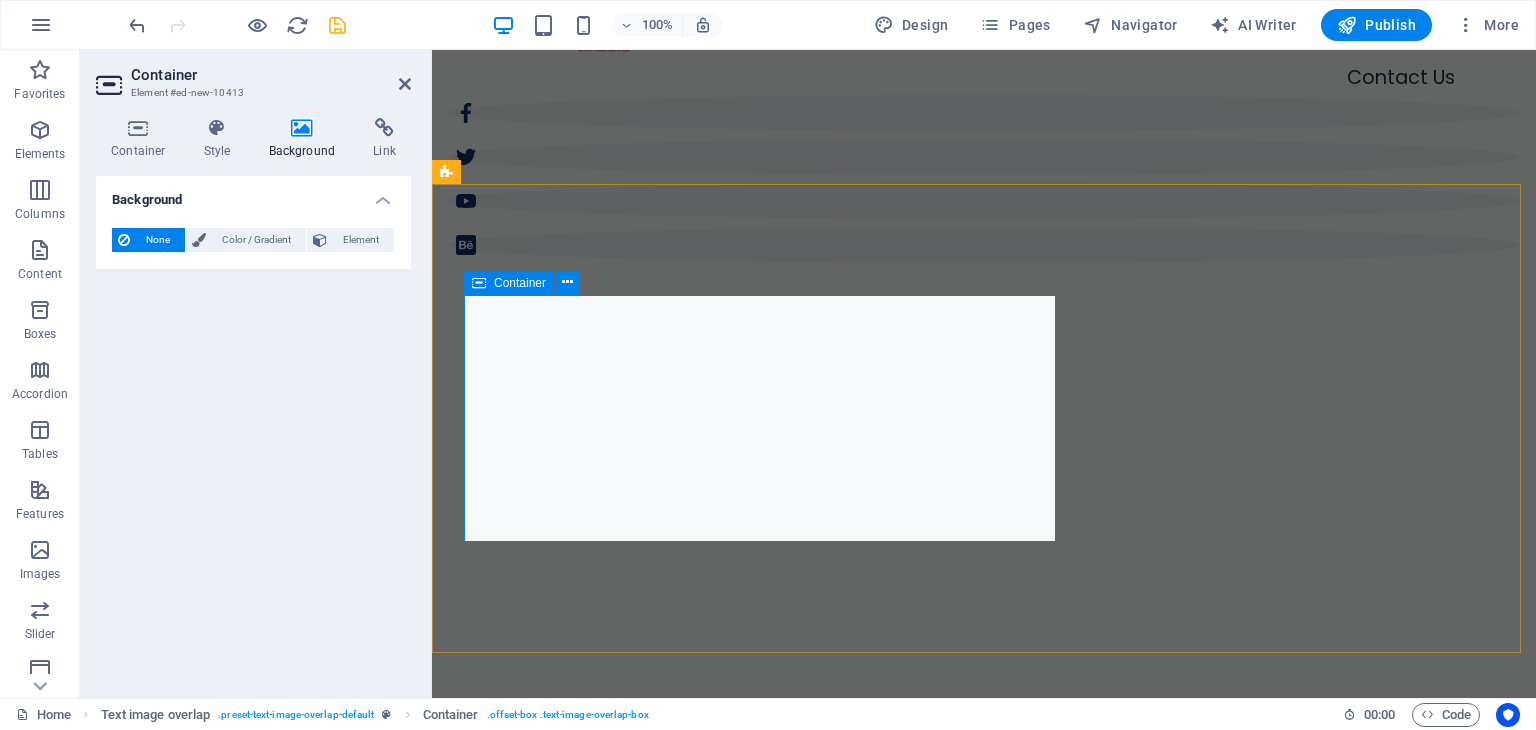 click on "SWISS  Lorem ipsum dolor sit amet, consectetuer adipiscing elit. Aenean commodo ligula eget dolor. Lorem ipsum dolor sit amet, consectetuer adipiscing elit leget dolor. Lorem ipsum dolor sit amet, consectetuer adipiscing elit. Aenean commodo ligula eget dolor." at bounding box center (1024, 1829) 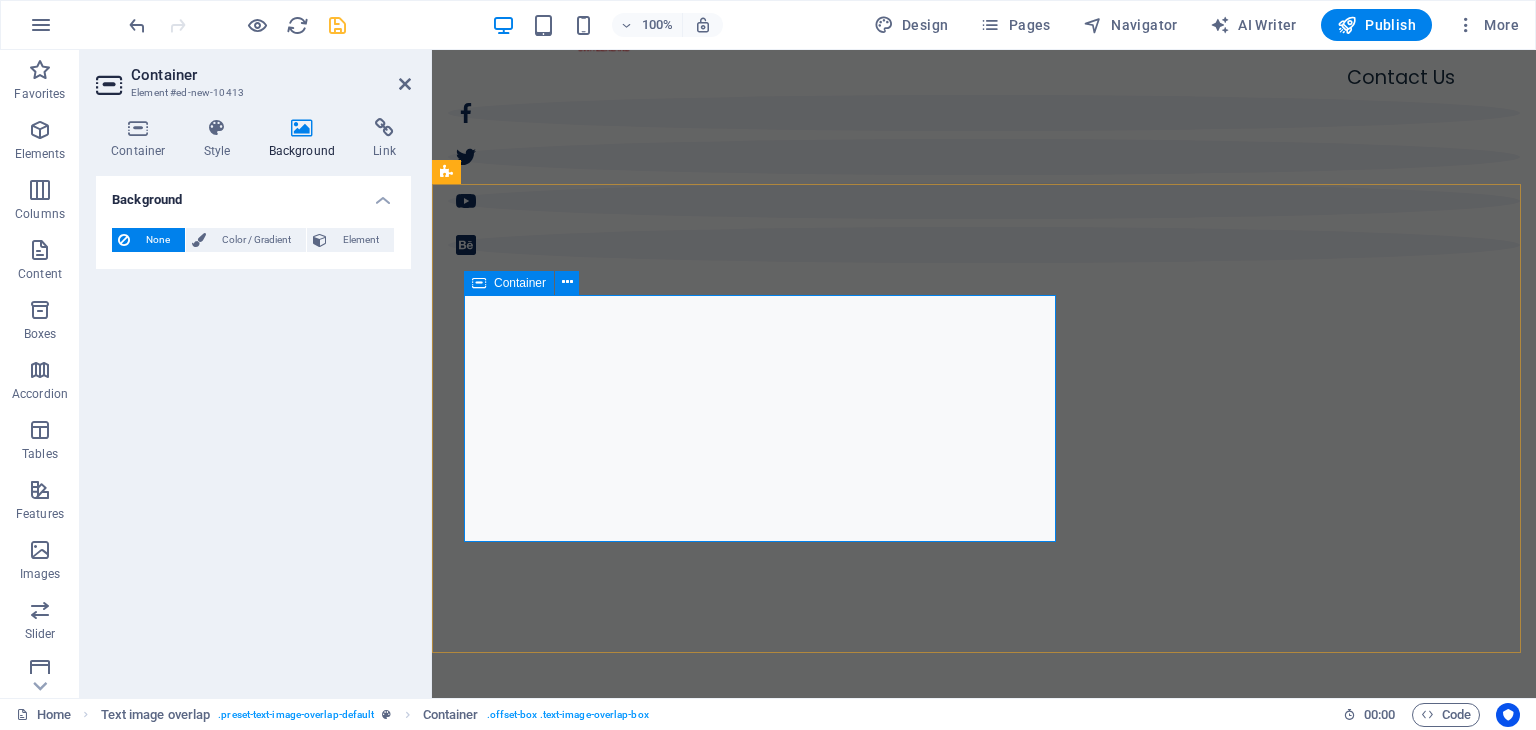 click on "SWISS  Lorem ipsum dolor sit amet, consectetuer adipiscing elit. Aenean commodo ligula eget dolor. Lorem ipsum dolor sit amet, consectetuer adipiscing elit leget dolor. Lorem ipsum dolor sit amet, consectetuer adipiscing elit. Aenean commodo ligula eget dolor." at bounding box center [1024, 1829] 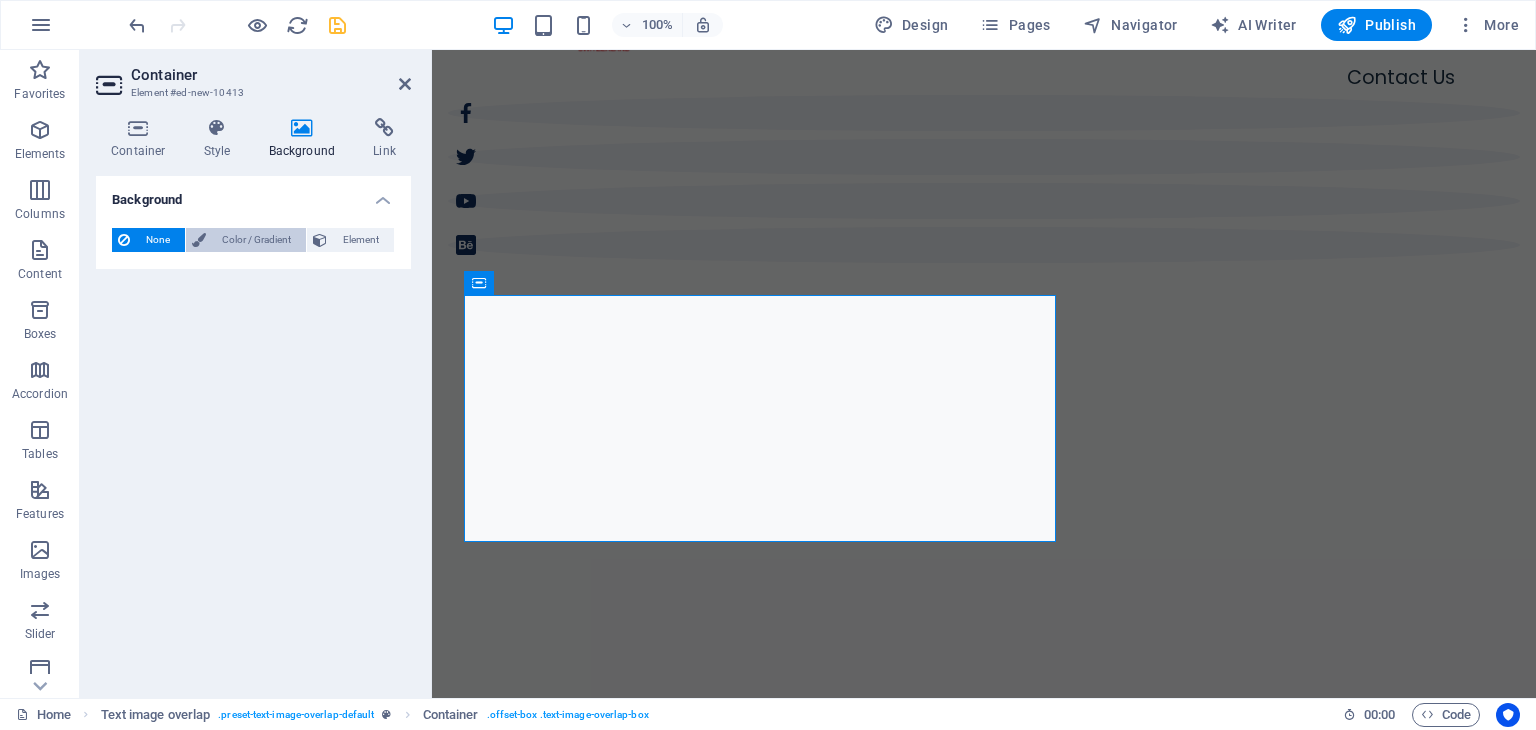 click on "Color / Gradient" at bounding box center (256, 240) 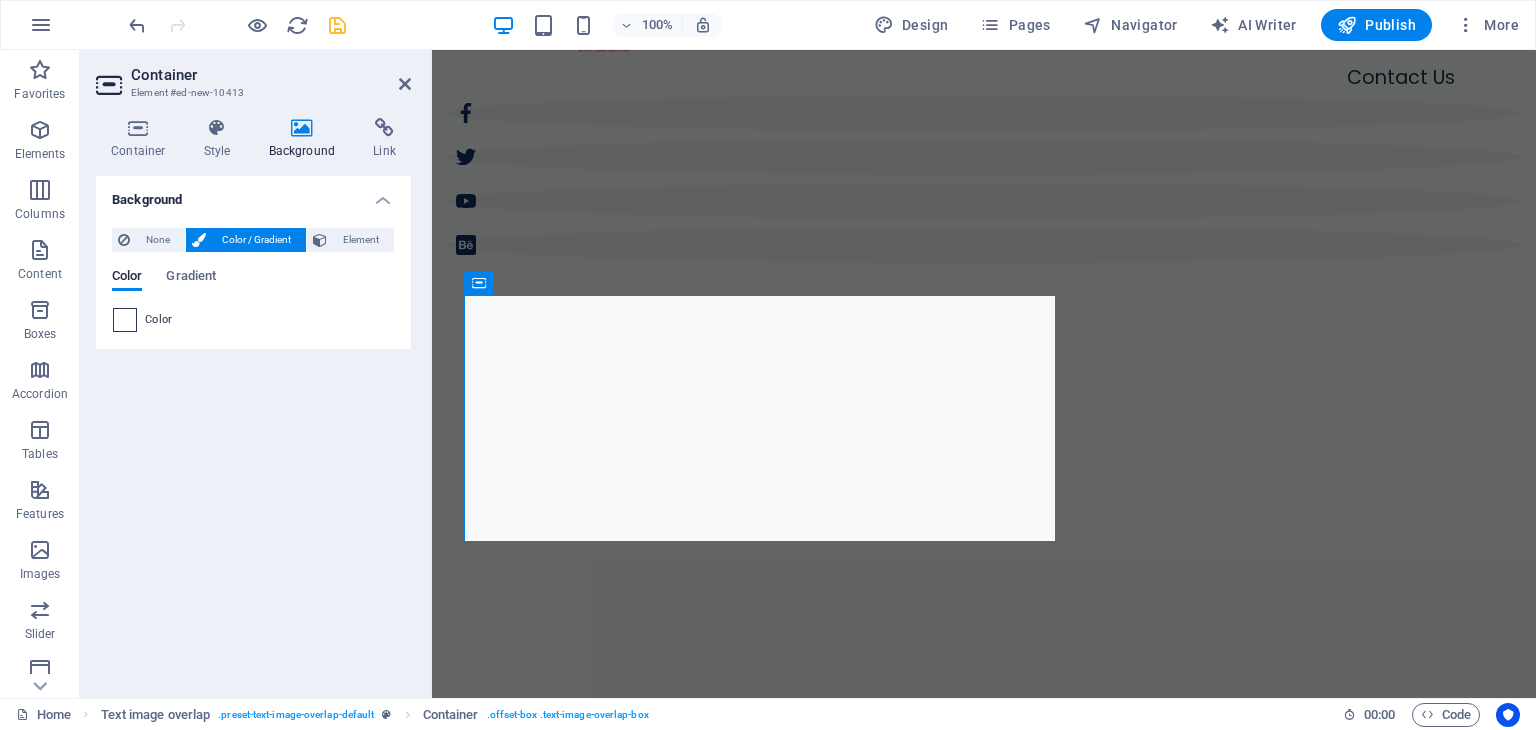 click at bounding box center [125, 320] 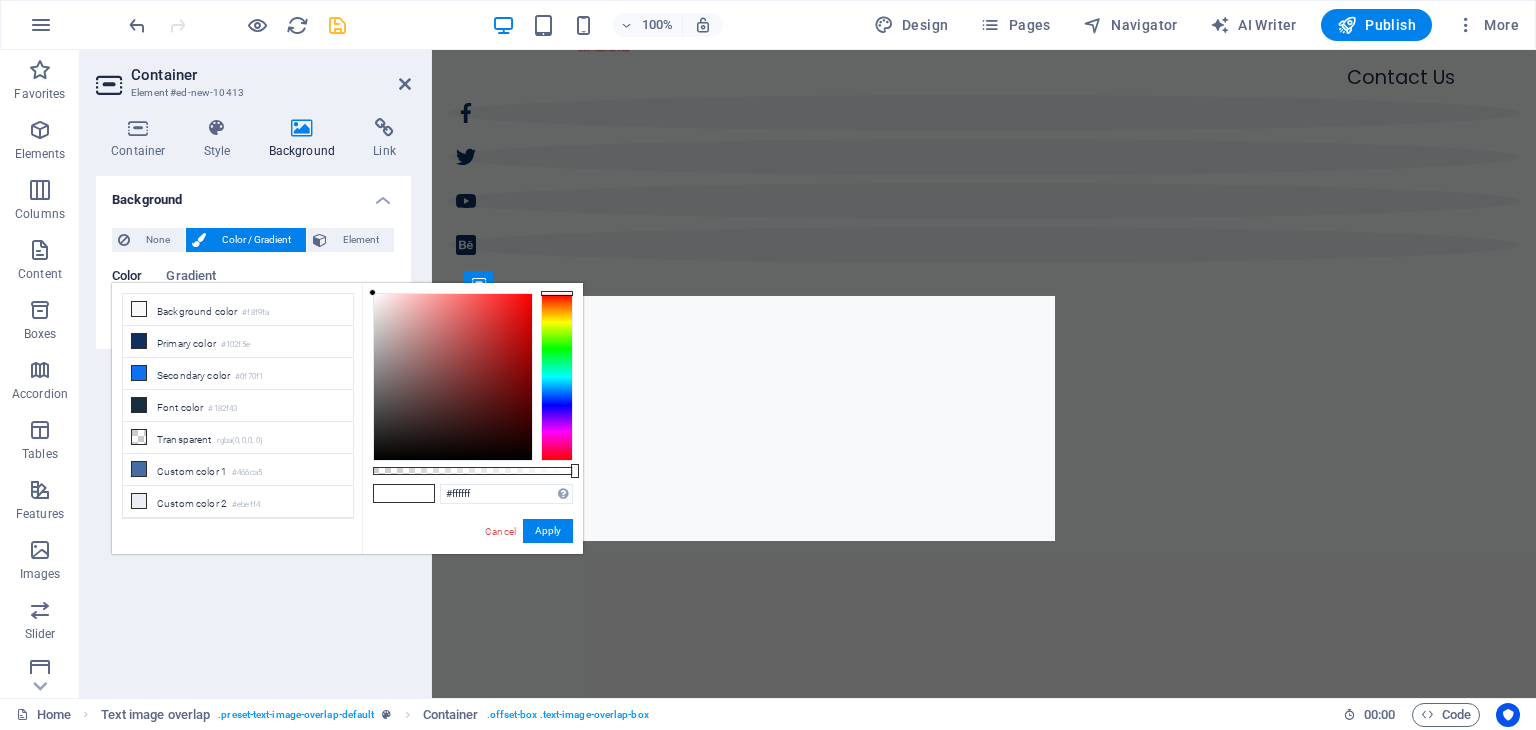 type on "#900303" 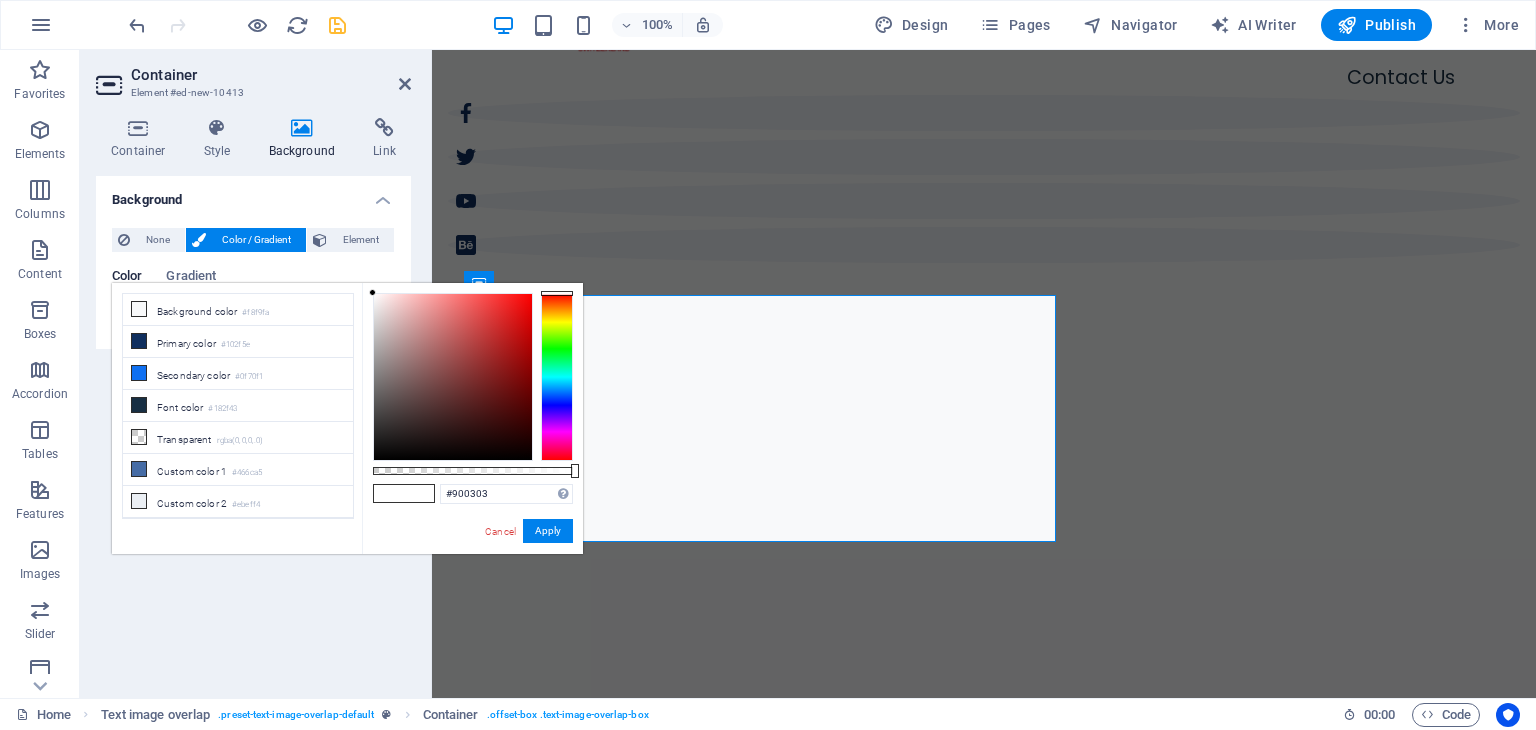 click at bounding box center [453, 377] 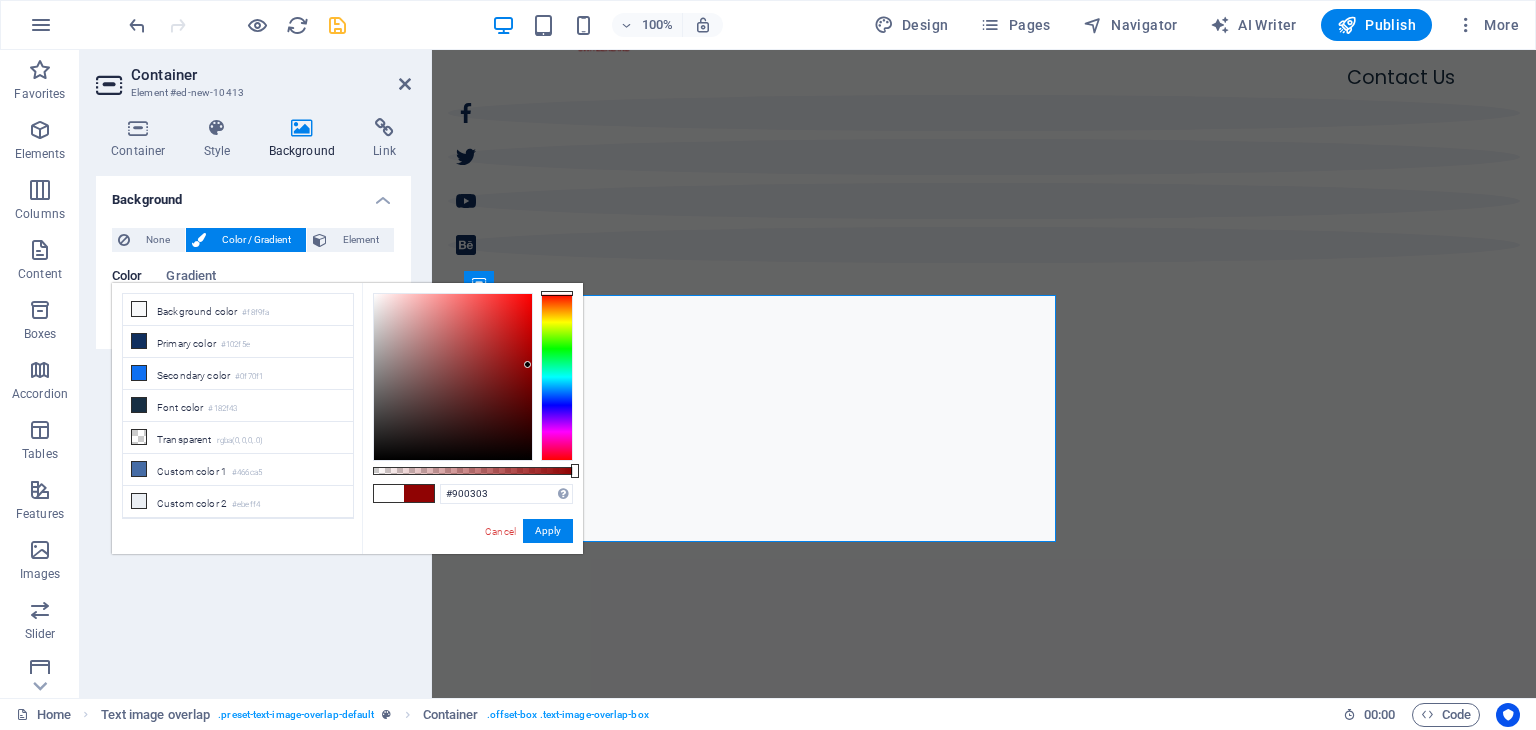 click at bounding box center [527, 364] 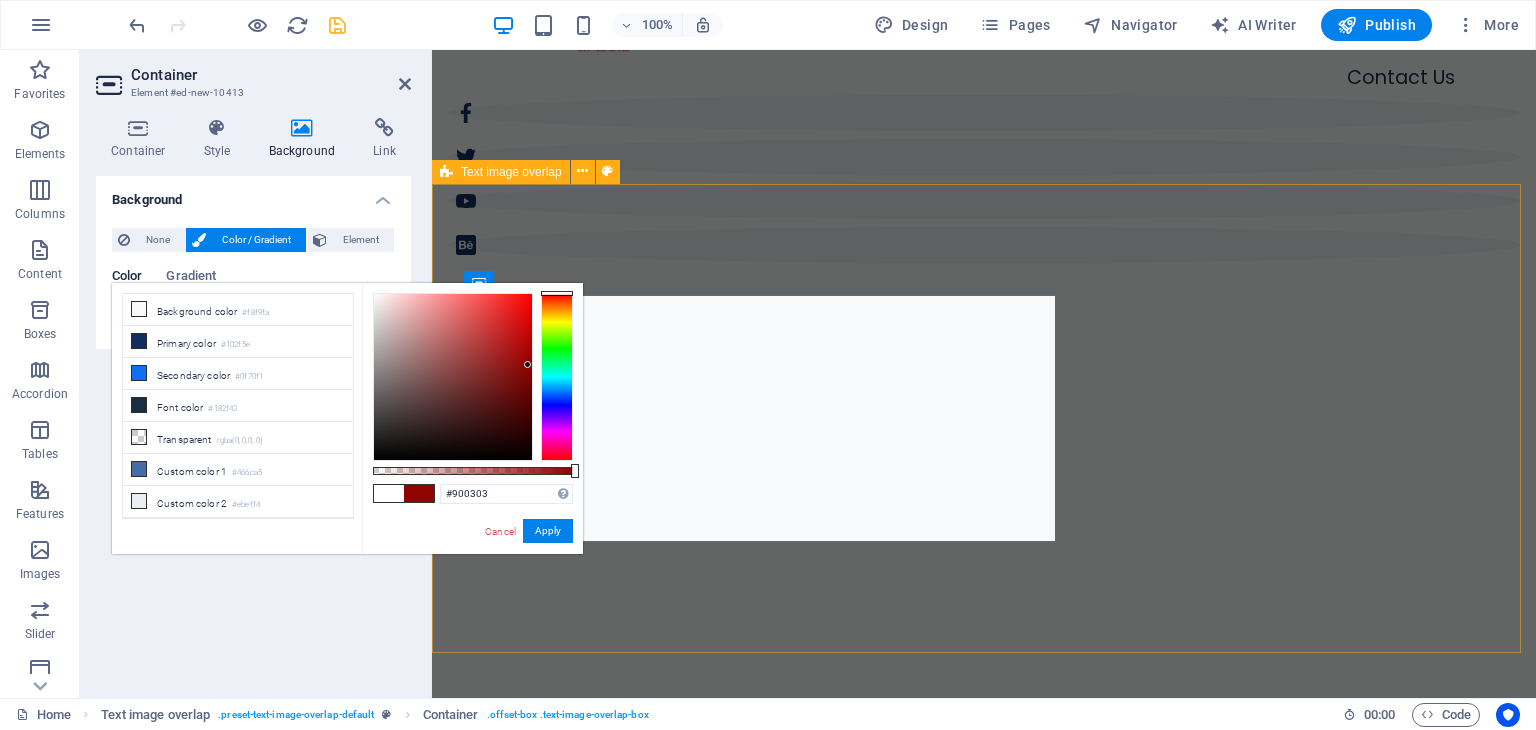 click on "SWISS  Lorem ipsum dolor sit amet, consectetuer adipiscing elit. Aenean commodo ligula eget dolor. Lorem ipsum dolor sit amet, consectetuer adipiscing elit leget dolor. Lorem ipsum dolor sit amet, consectetuer adipiscing elit. Aenean commodo ligula eget dolor." at bounding box center [984, 2176] 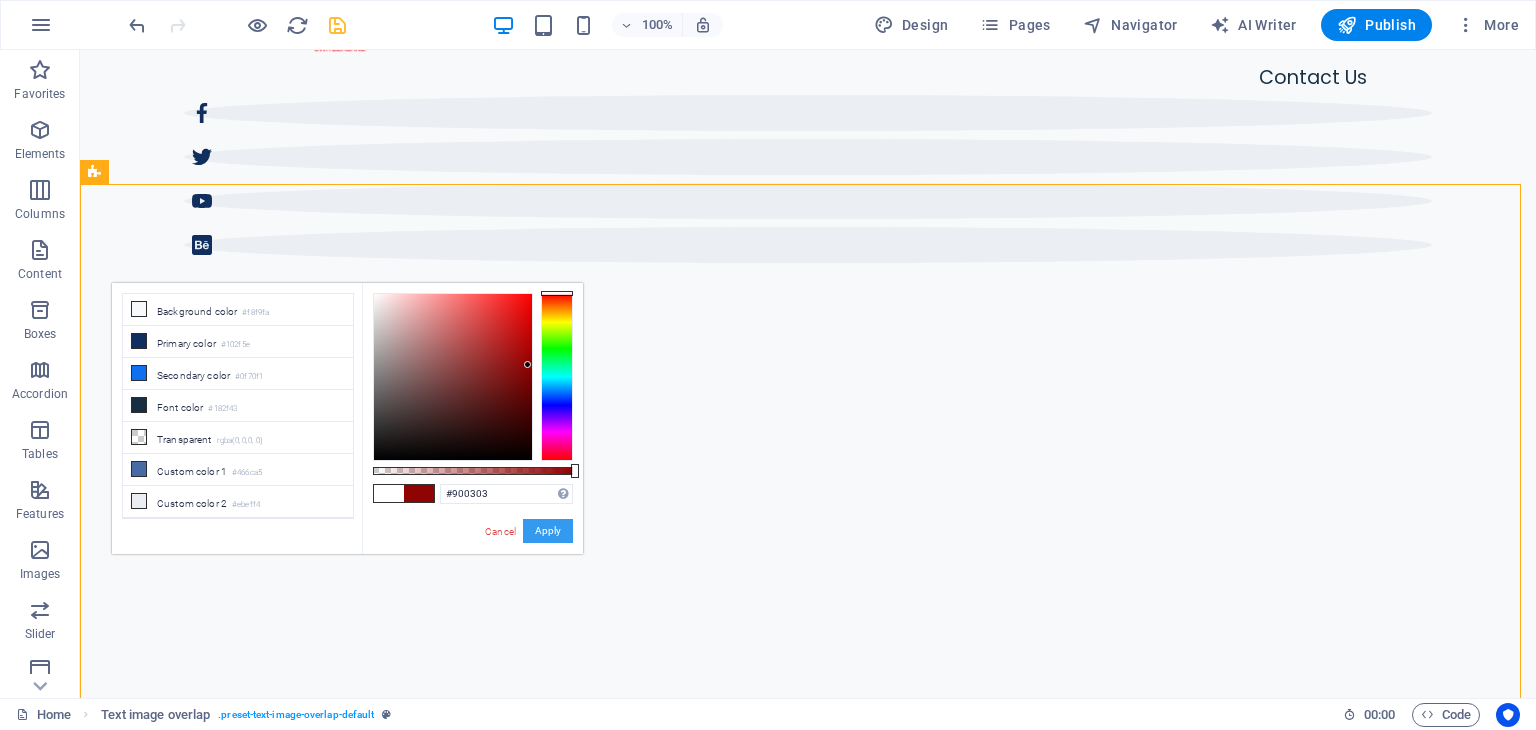 click on "Apply" at bounding box center (548, 531) 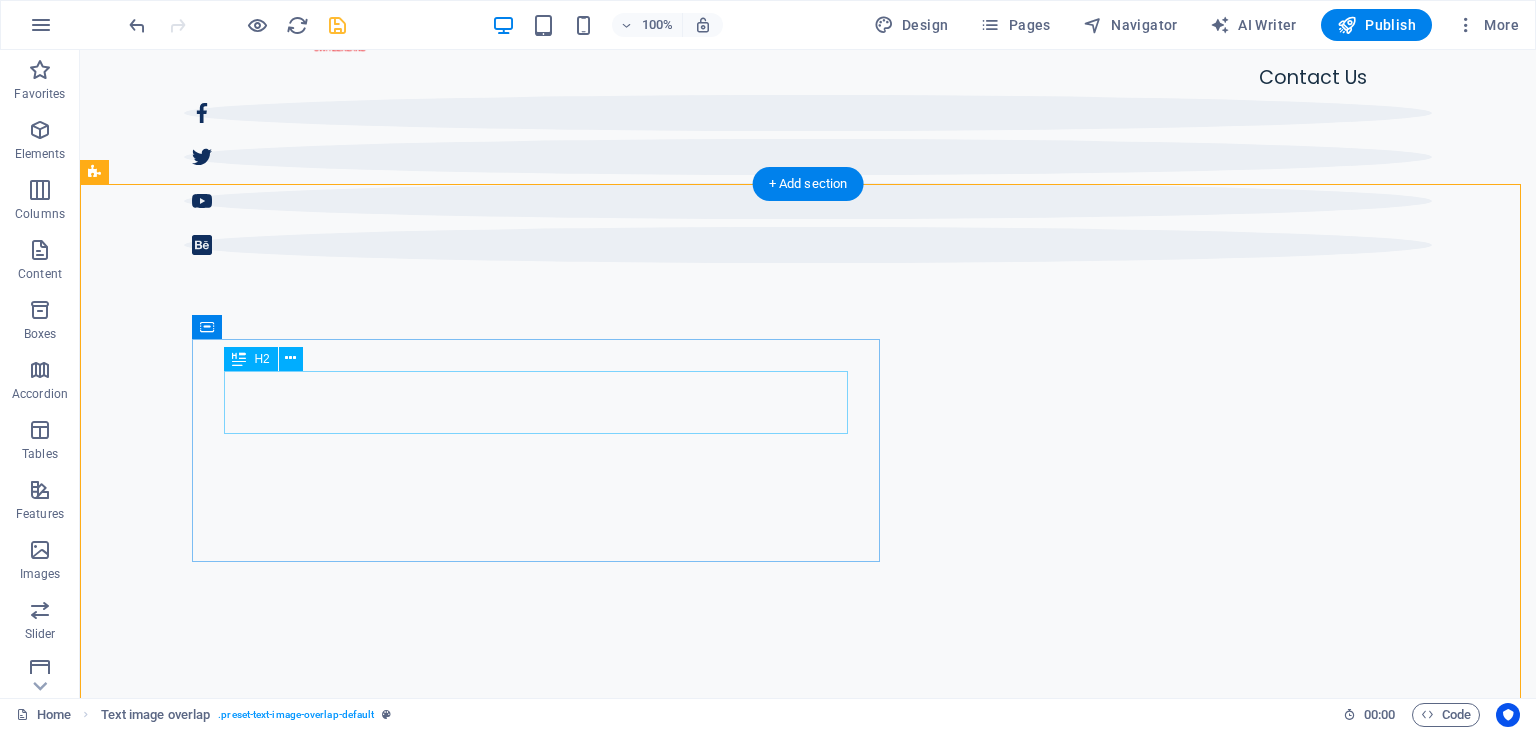 click on "SWISS" at bounding box center [848, 1801] 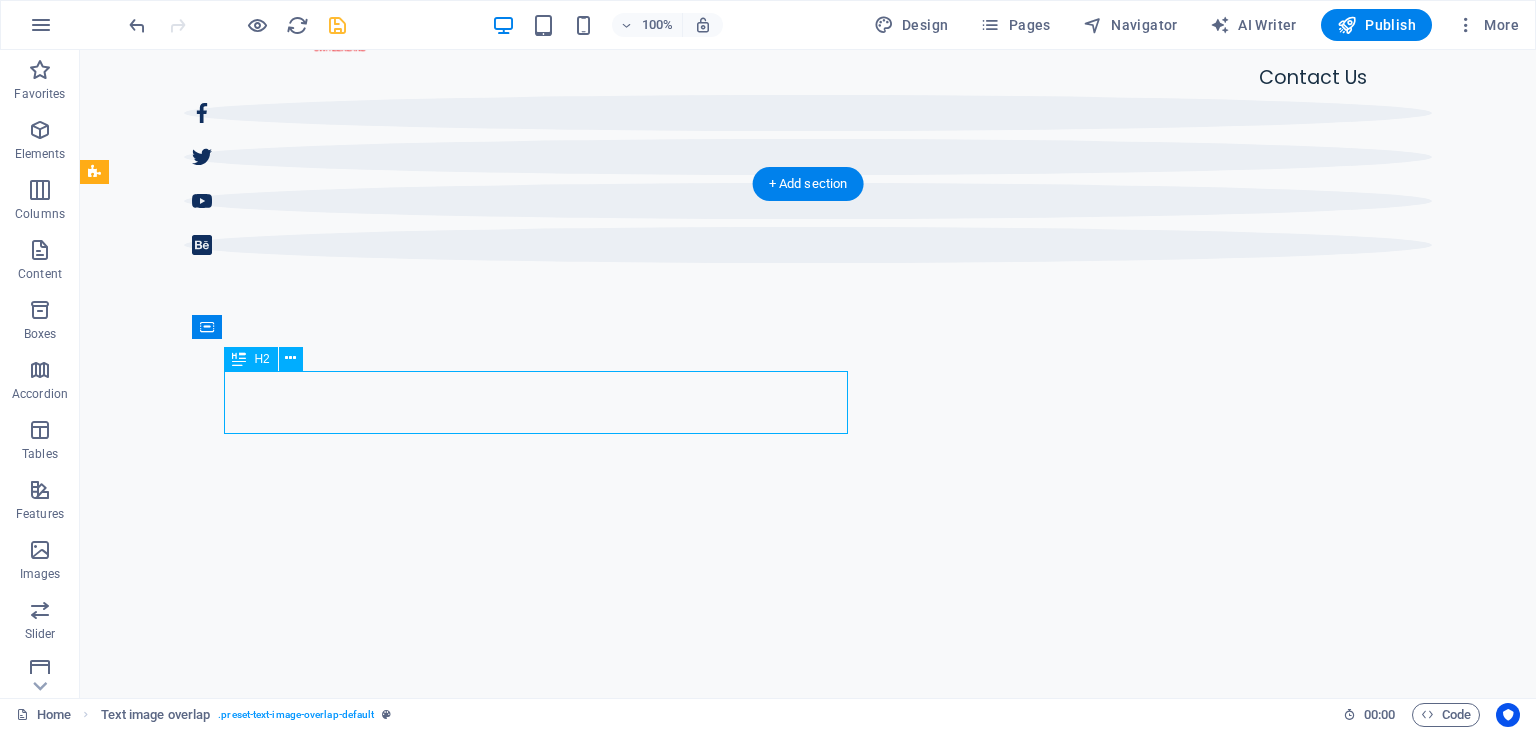 click on "SWISS" at bounding box center (848, 1801) 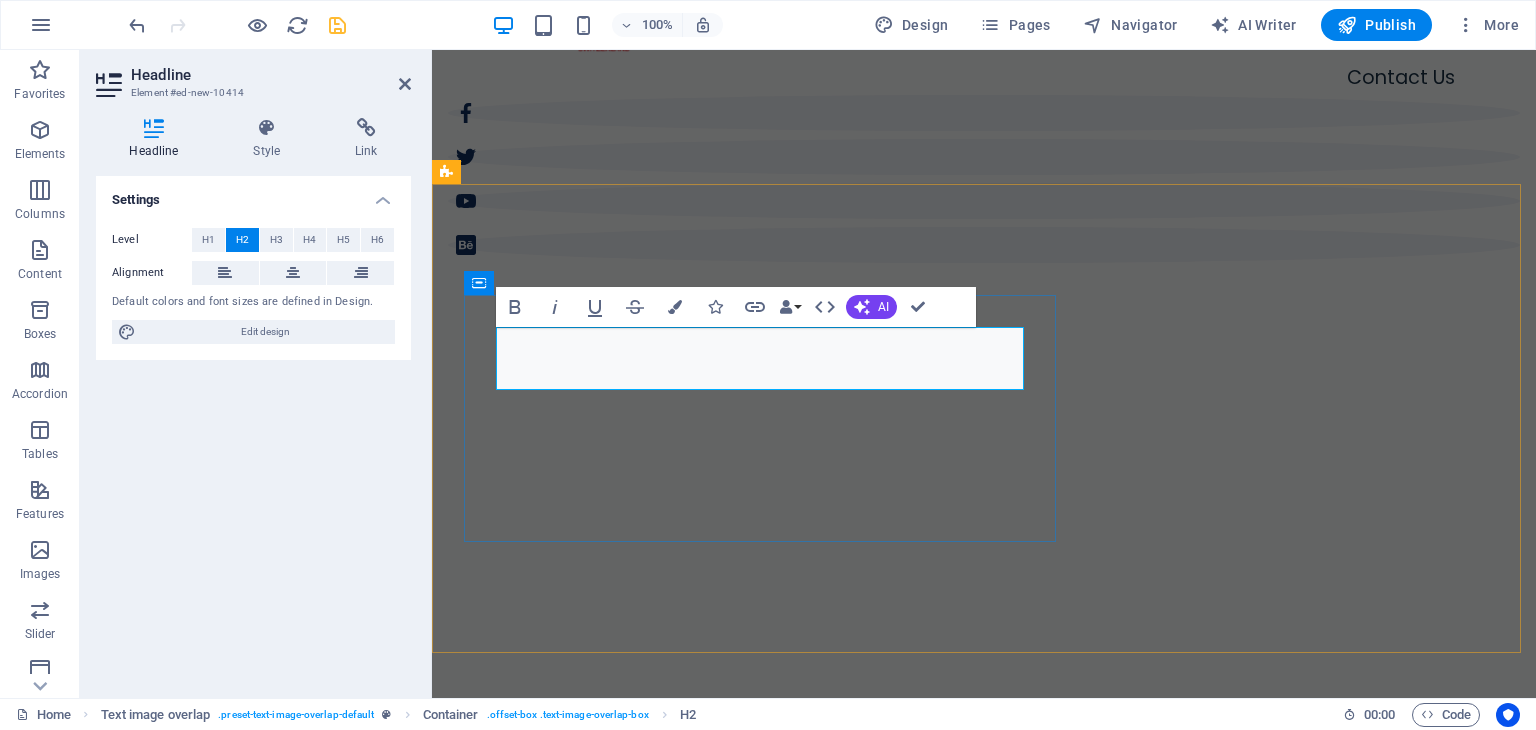 click on "SWISS" at bounding box center [1024, 1801] 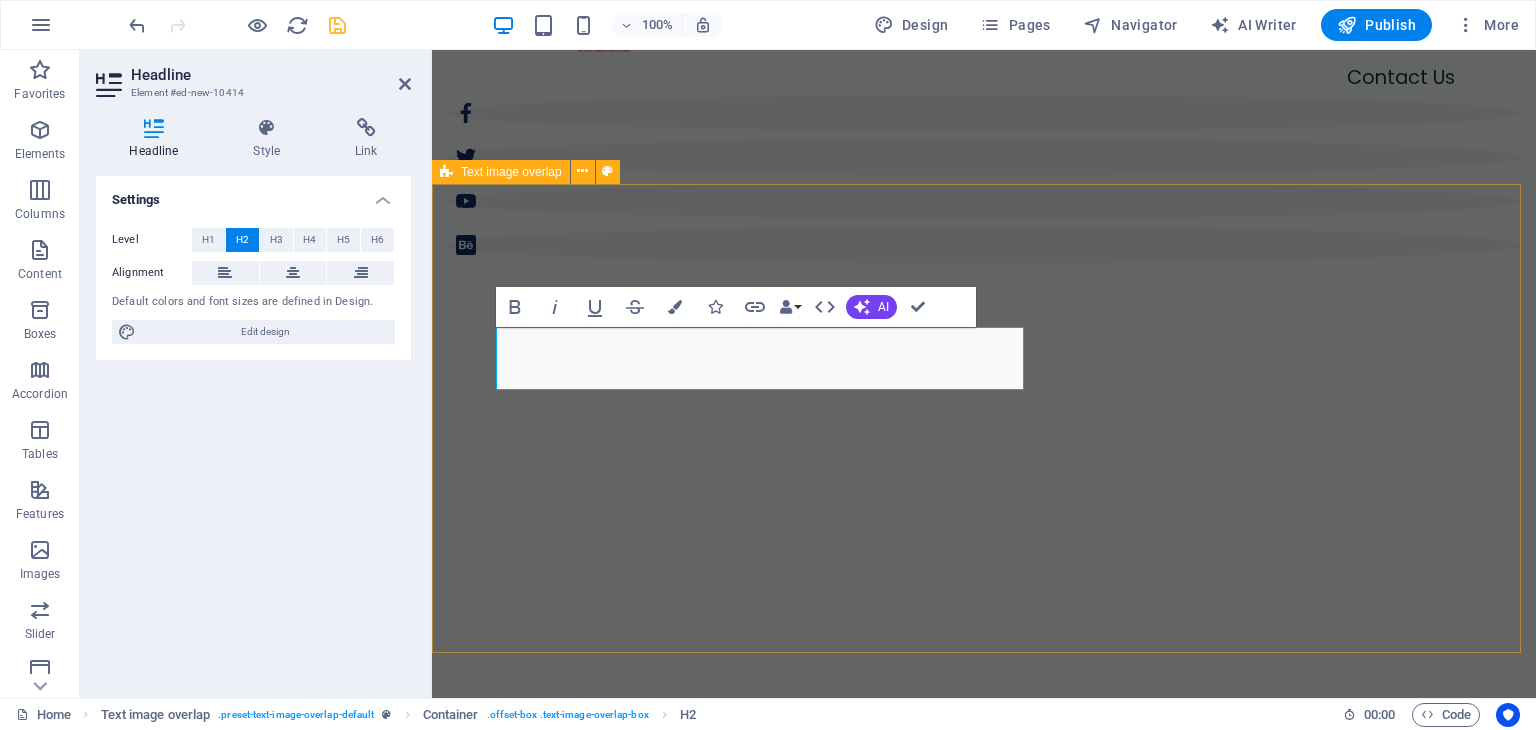 click on "SWISS + GLOBAL Lorem ipsum dolor sit amet, consectetuer adipiscing elit. Aenean commodo ligula eget dolor. Lorem ipsum dolor sit amet, consectetuer adipiscing elit leget dolor. Lorem ipsum dolor sit amet, consectetuer adipiscing elit. Aenean commodo ligula eget dolor." at bounding box center [984, 2176] 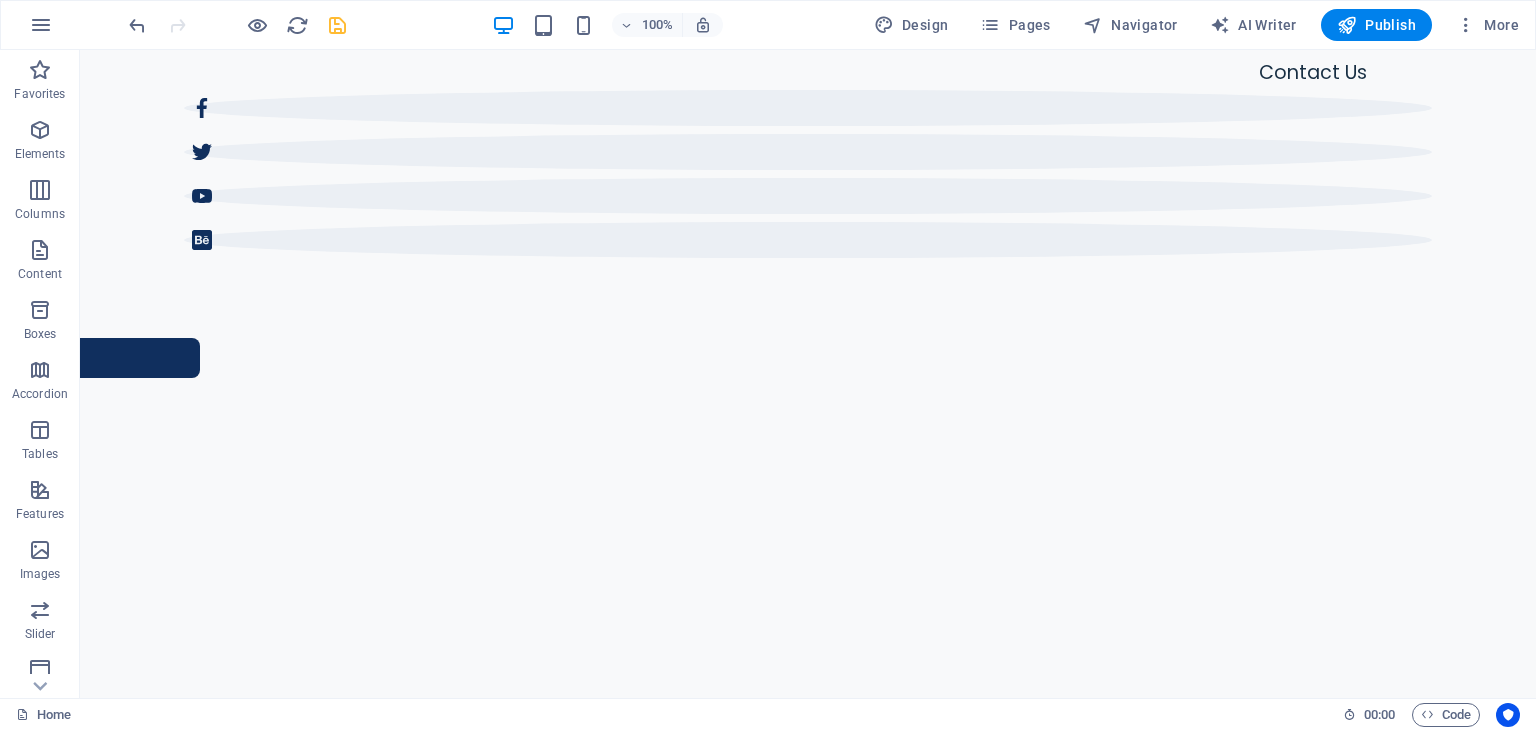 scroll, scrollTop: 788, scrollLeft: 0, axis: vertical 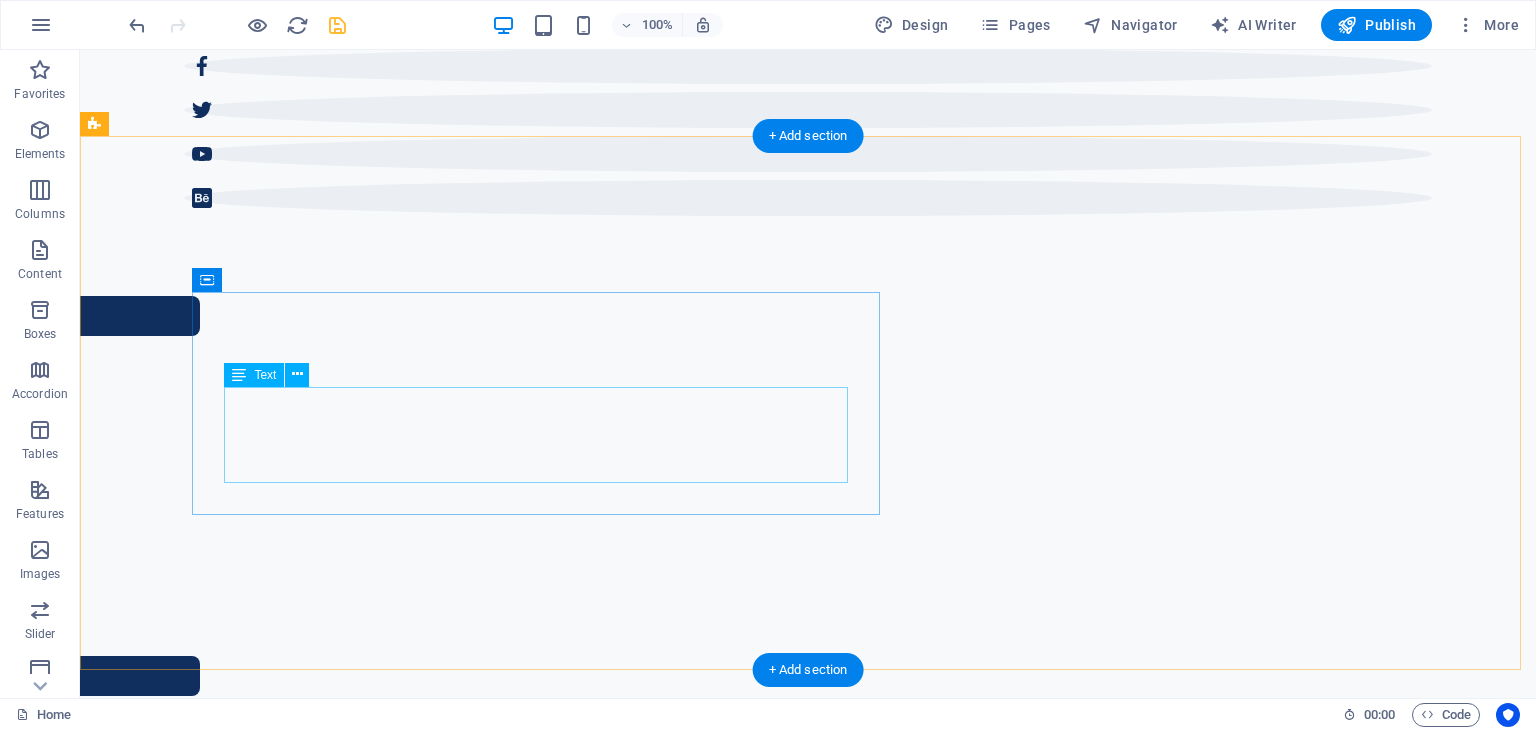 click on "Lorem ipsum dolor sit amet, consectetuer adipiscing elit. Aenean commodo ligula eget dolor. Lorem ipsum dolor sit amet, consectetuer adipiscing elit leget dolor. Lorem ipsum dolor sit amet, consectetuer adipiscing elit. Aenean commodo ligula eget dolor." at bounding box center (848, 1814) 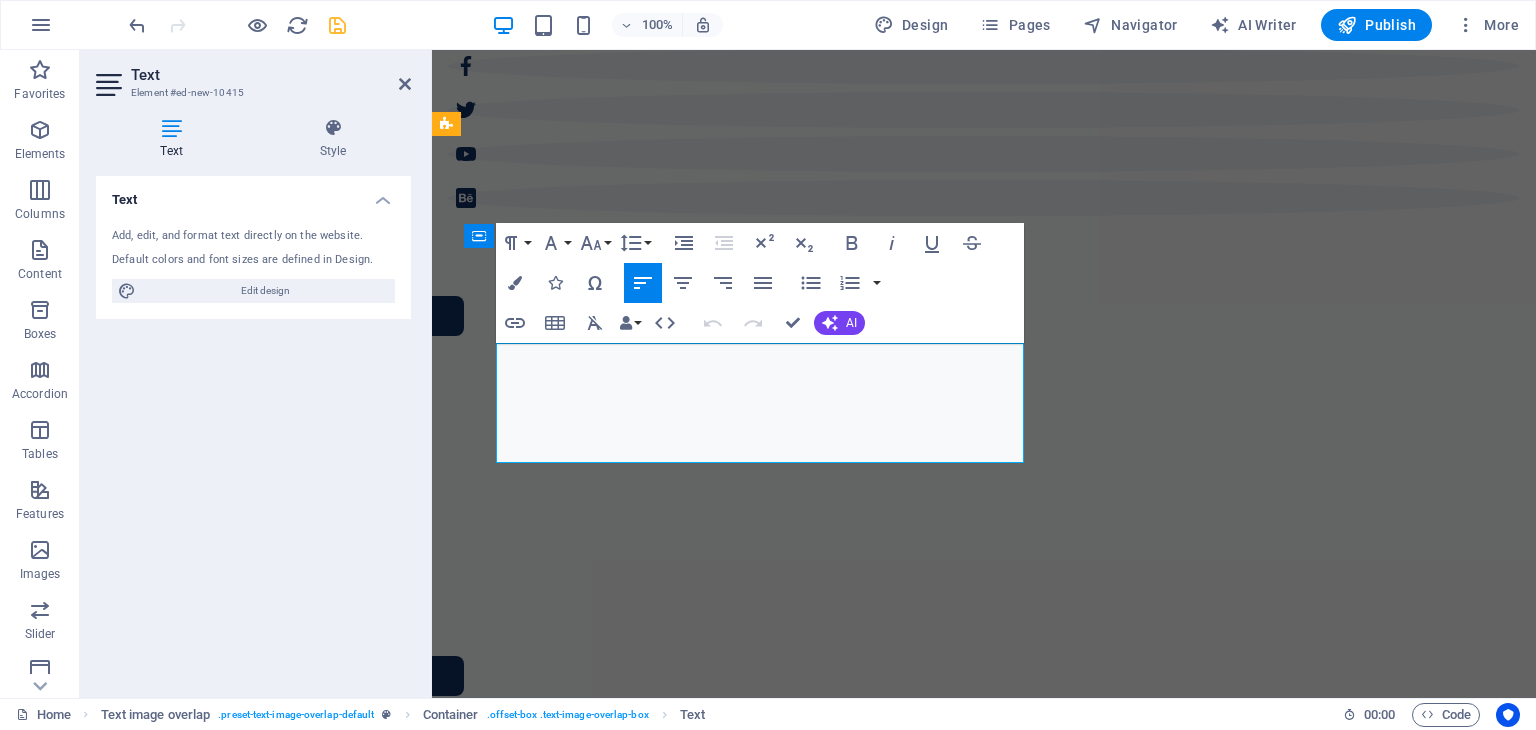 type 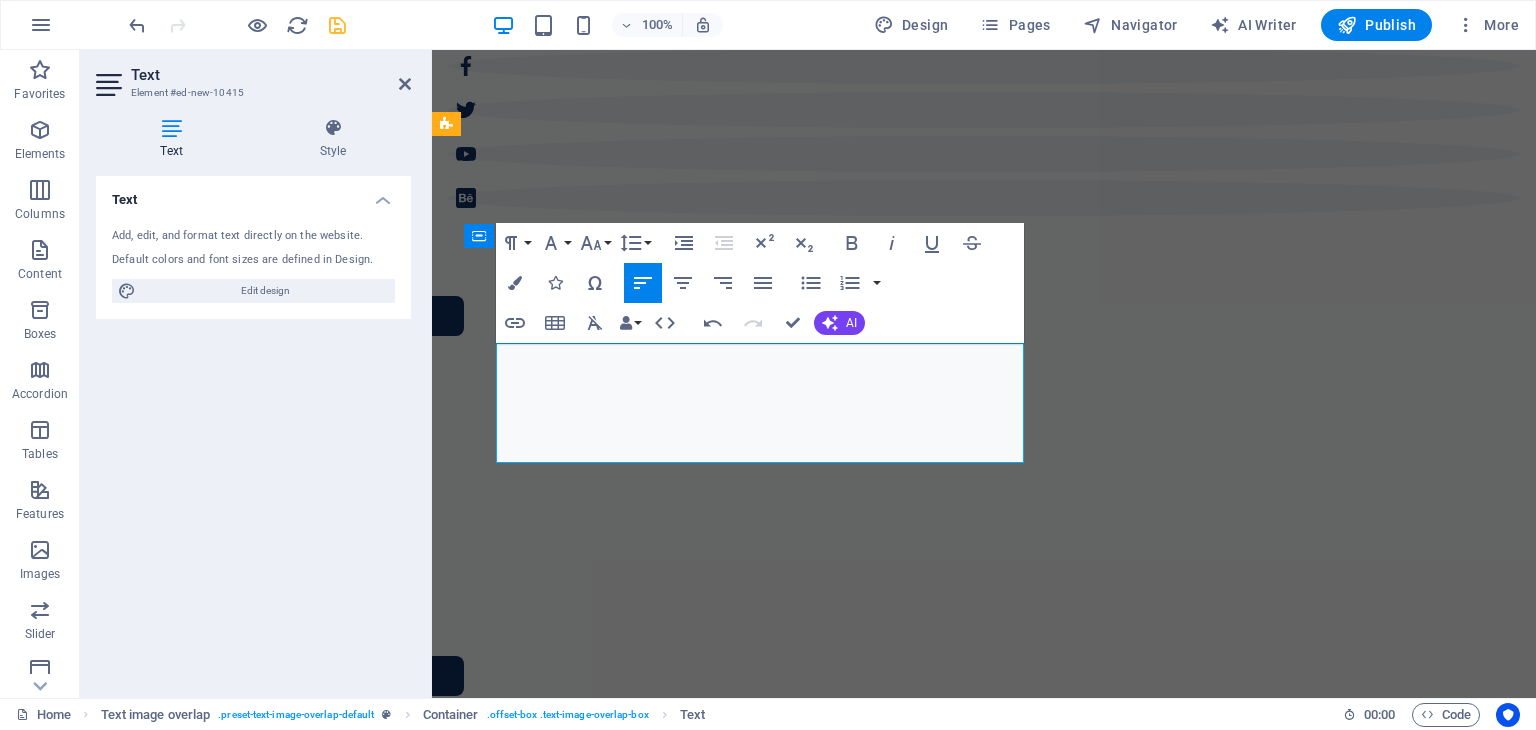 scroll, scrollTop: 836, scrollLeft: 0, axis: vertical 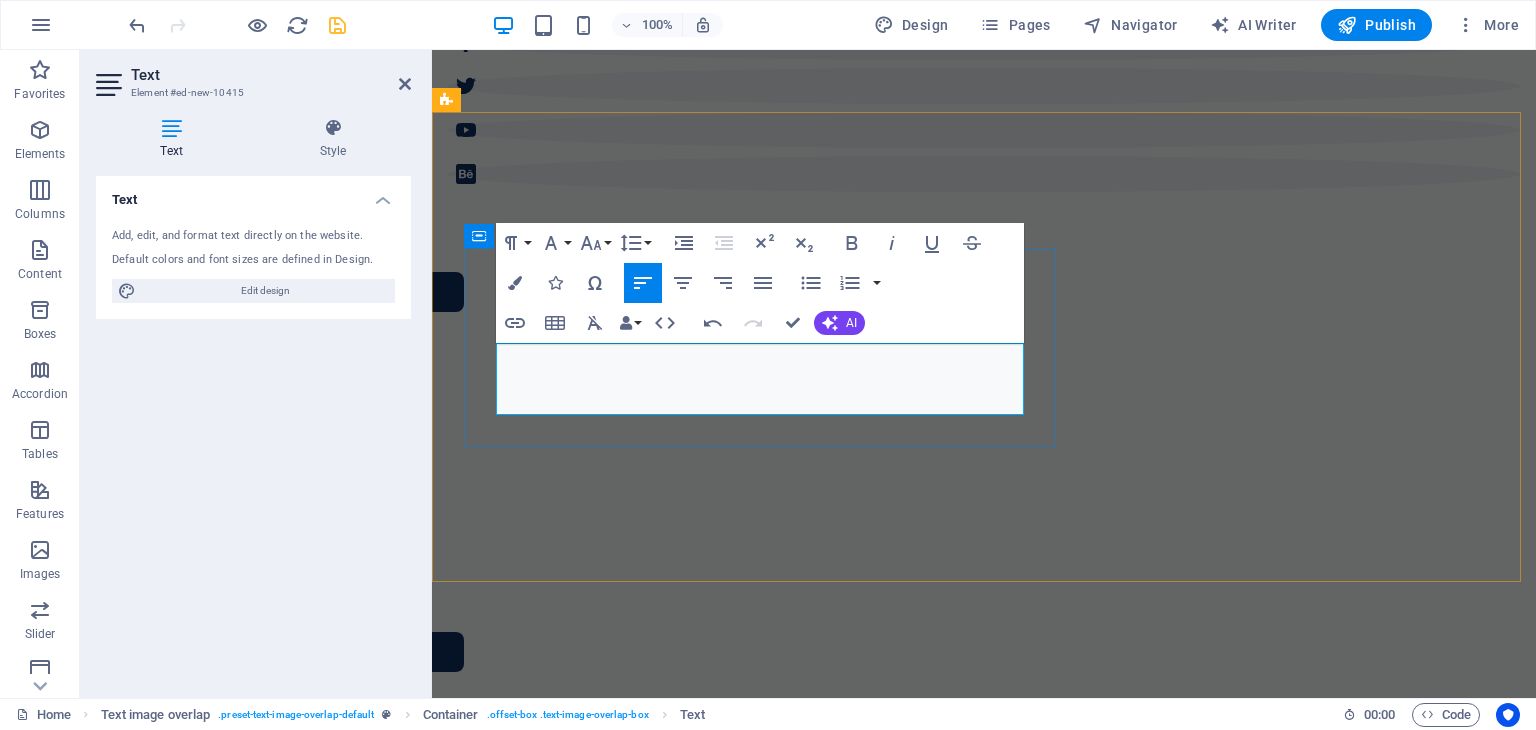 click on "DSwitzerland is renowned for its financial stability, regulatory clarity, and global trust — making it an ideal hub for money changing and digital financial services." at bounding box center [1024, 1790] 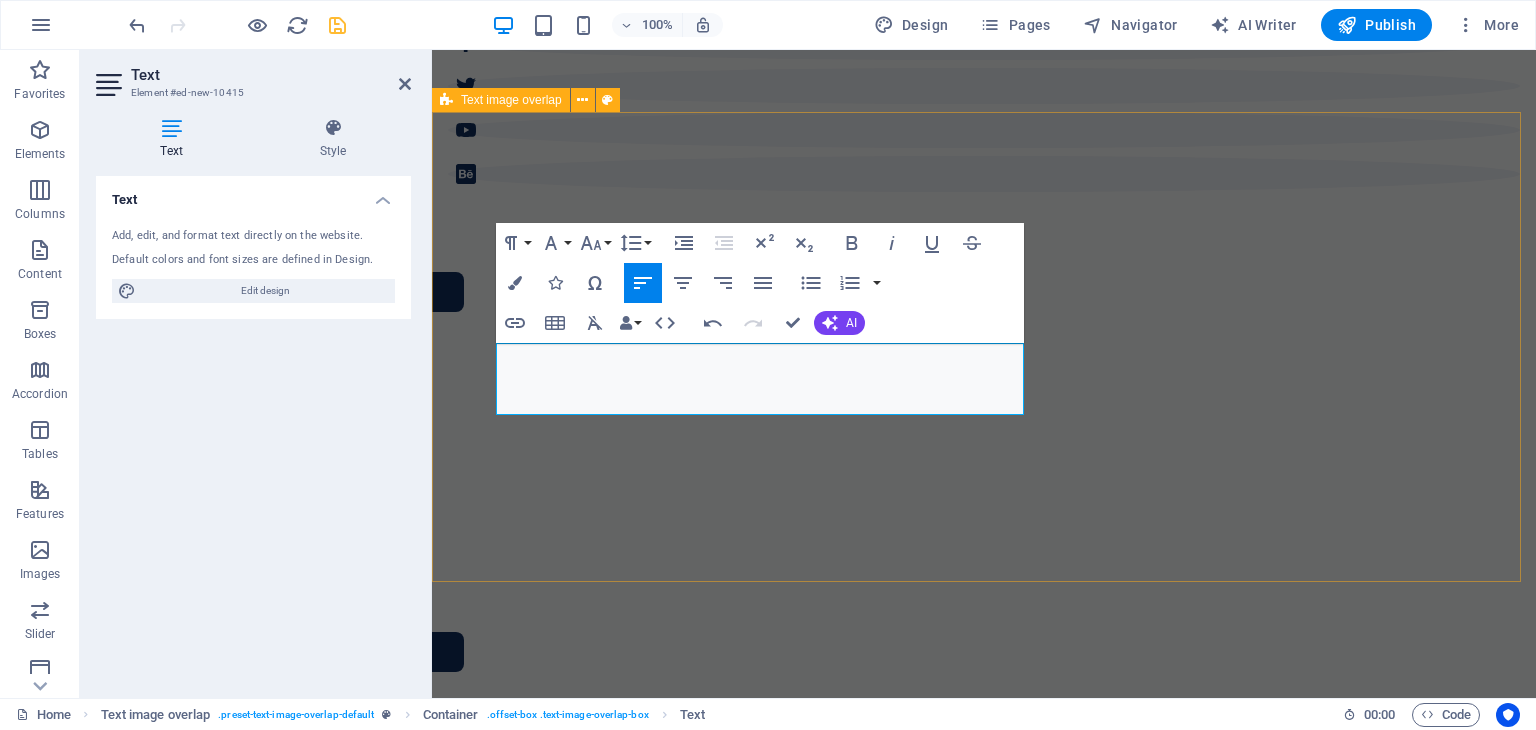 click on "SWISS + GLOBAL Switzerland is renowned for its financial stability, regulatory clarity, and global trust — making it an ideal hub for money changing and digital financial services." at bounding box center [984, 2105] 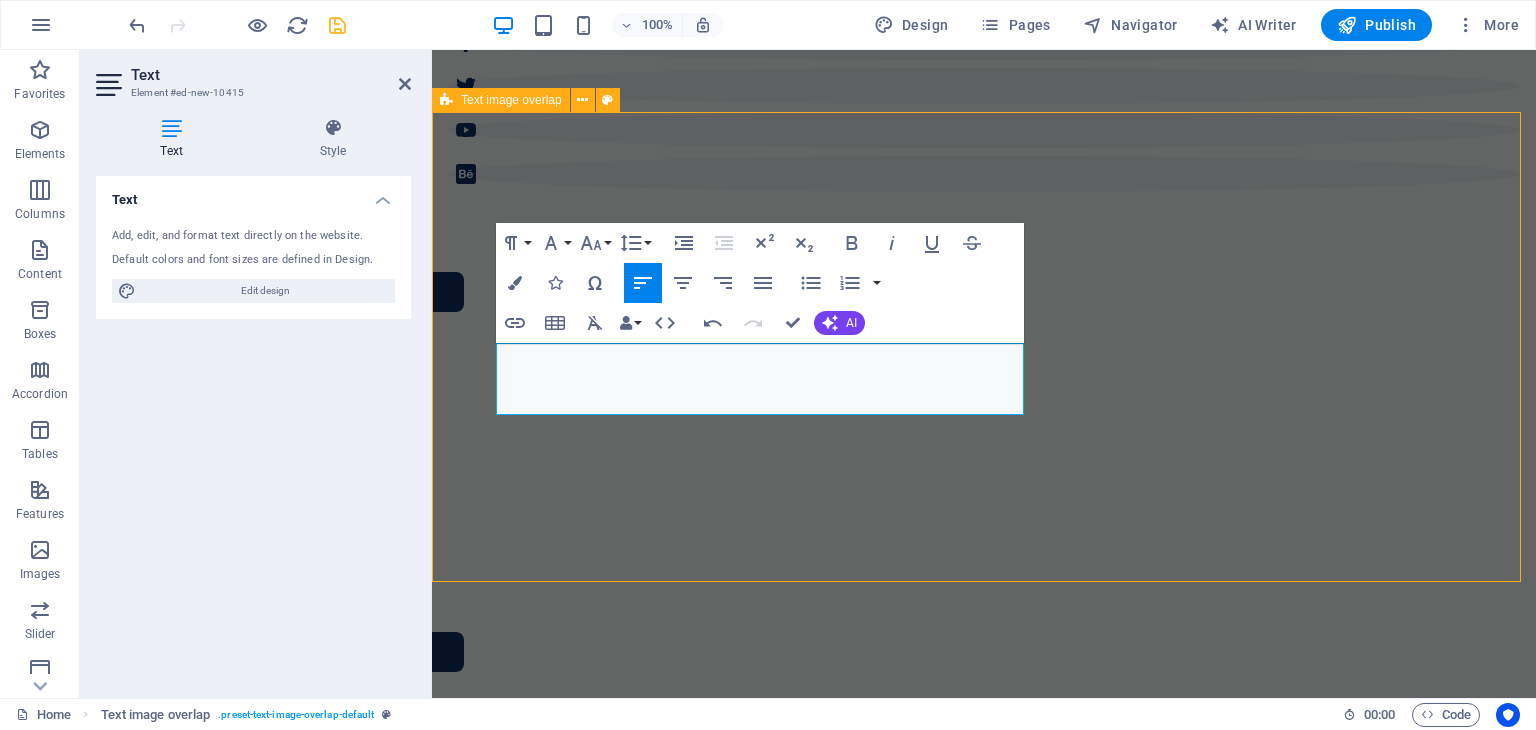 scroll, scrollTop: 844, scrollLeft: 0, axis: vertical 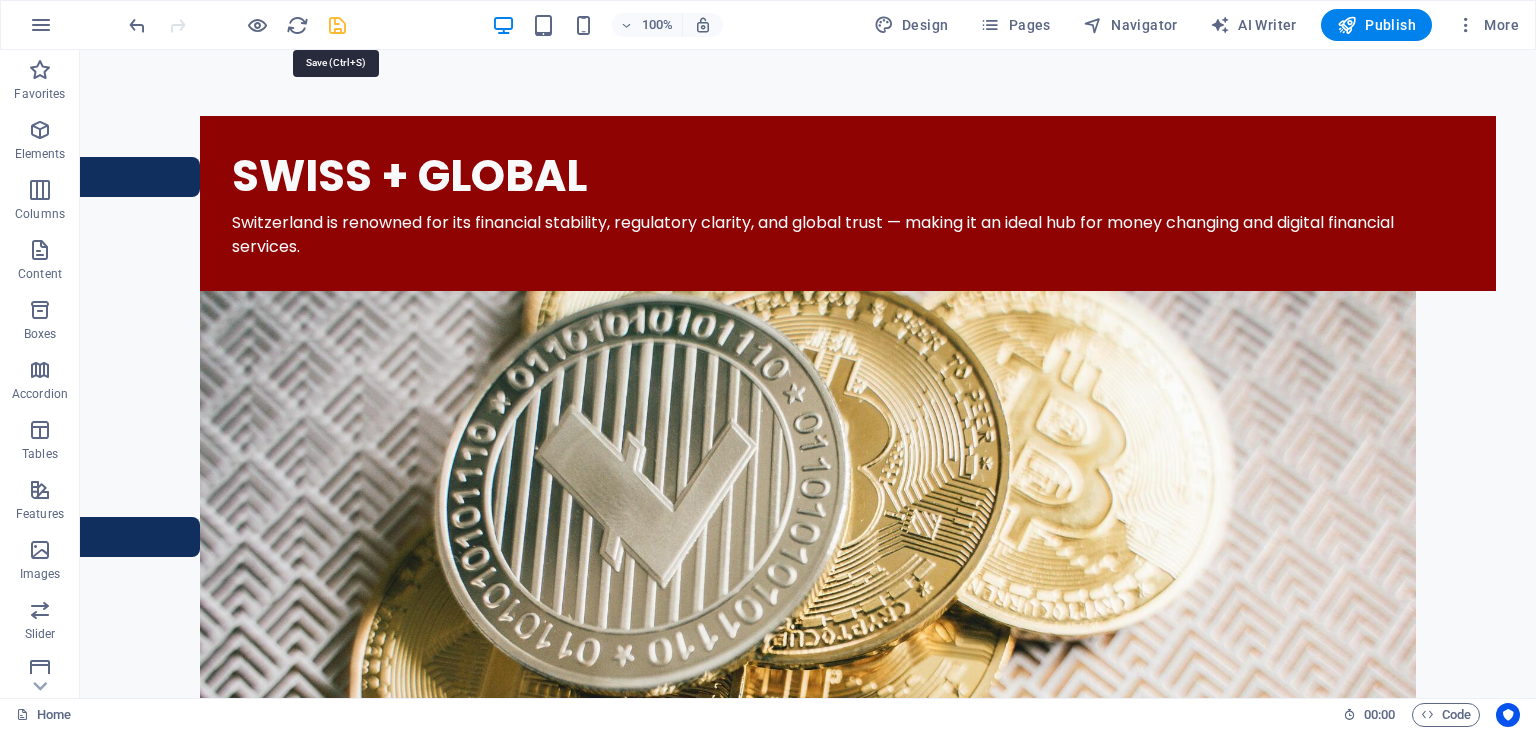 click at bounding box center [337, 25] 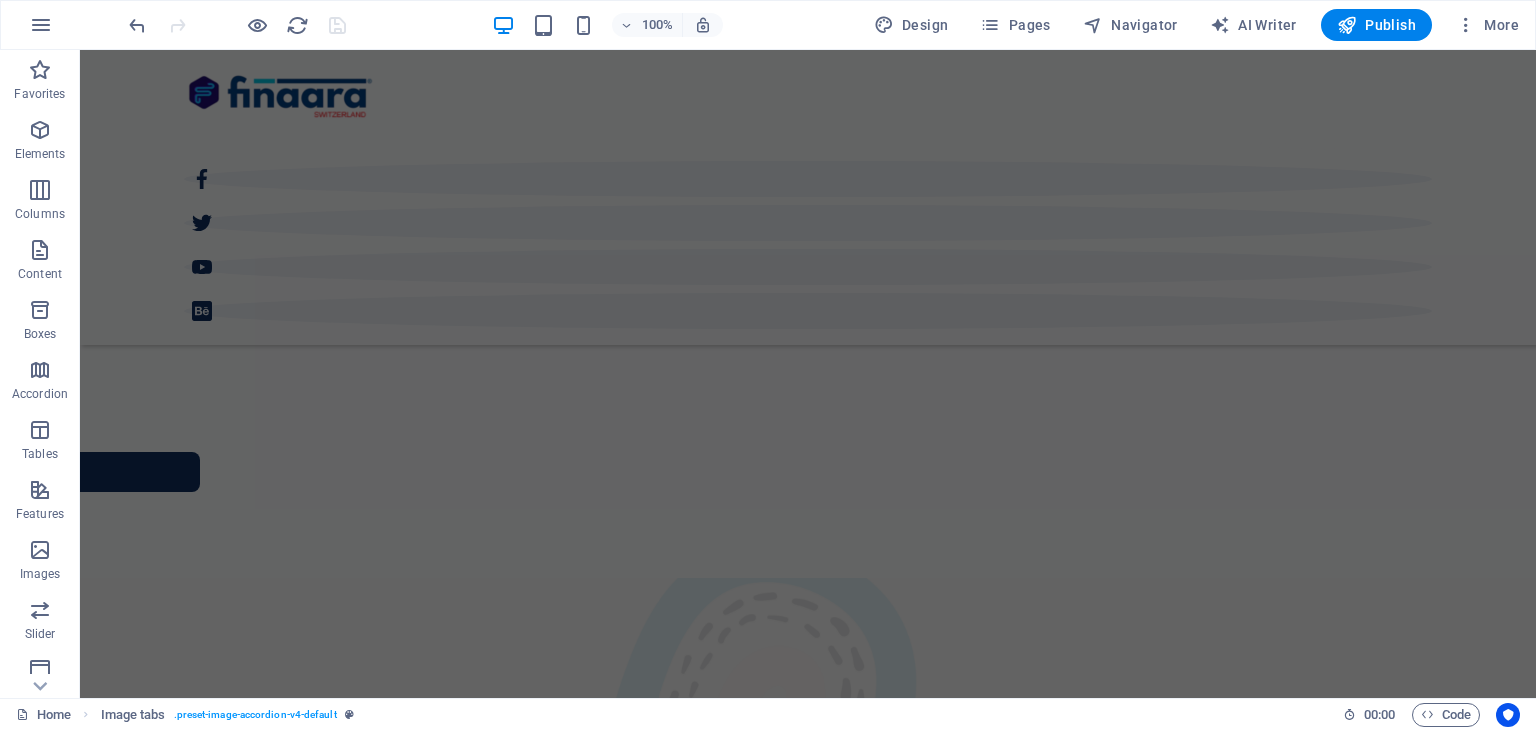 scroll, scrollTop: 785, scrollLeft: 0, axis: vertical 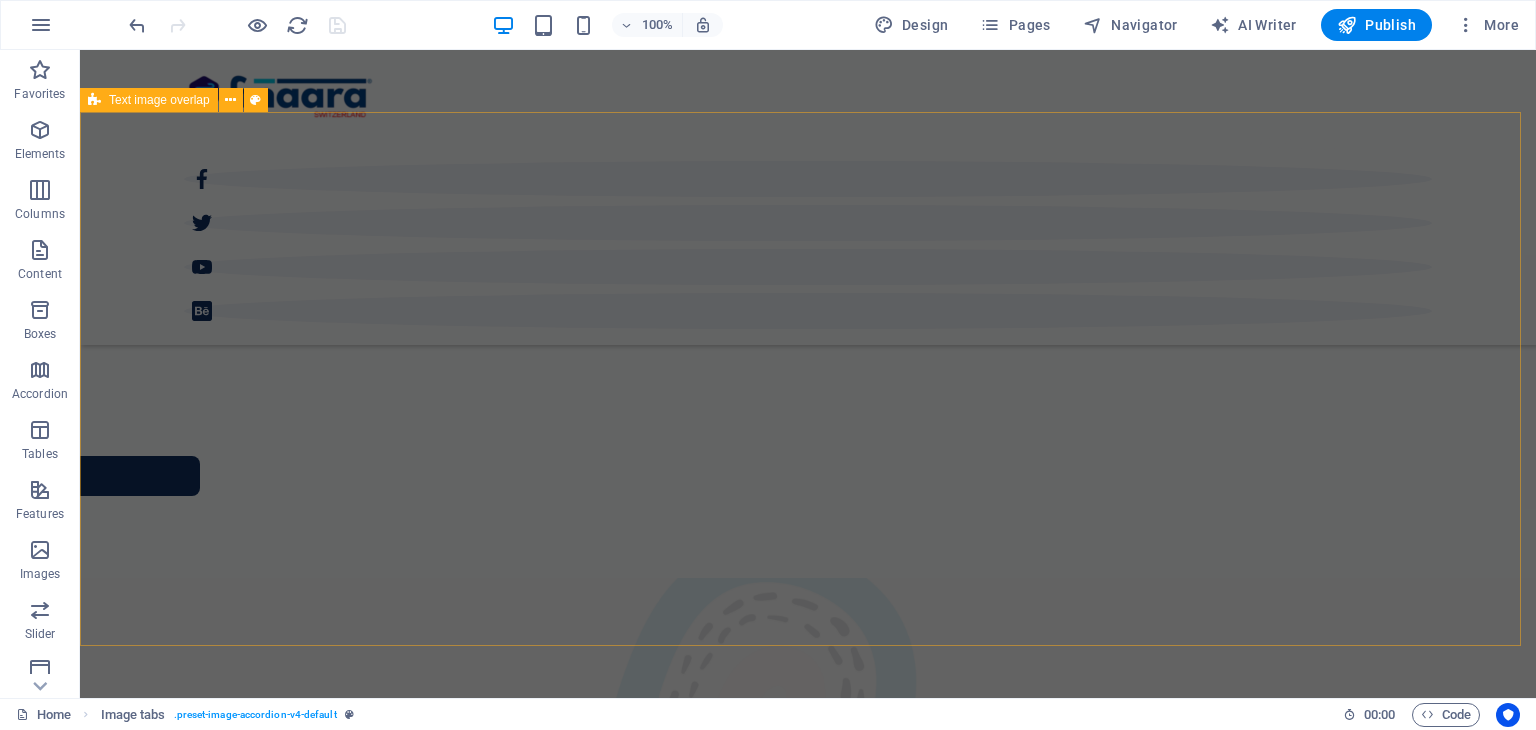 click on "SWISS + GLOBAL Switzerland is renowned for its financial stability, regulatory clarity, and global trust — making it an ideal hub for money changing and digital financial services." at bounding box center [808, 1896] 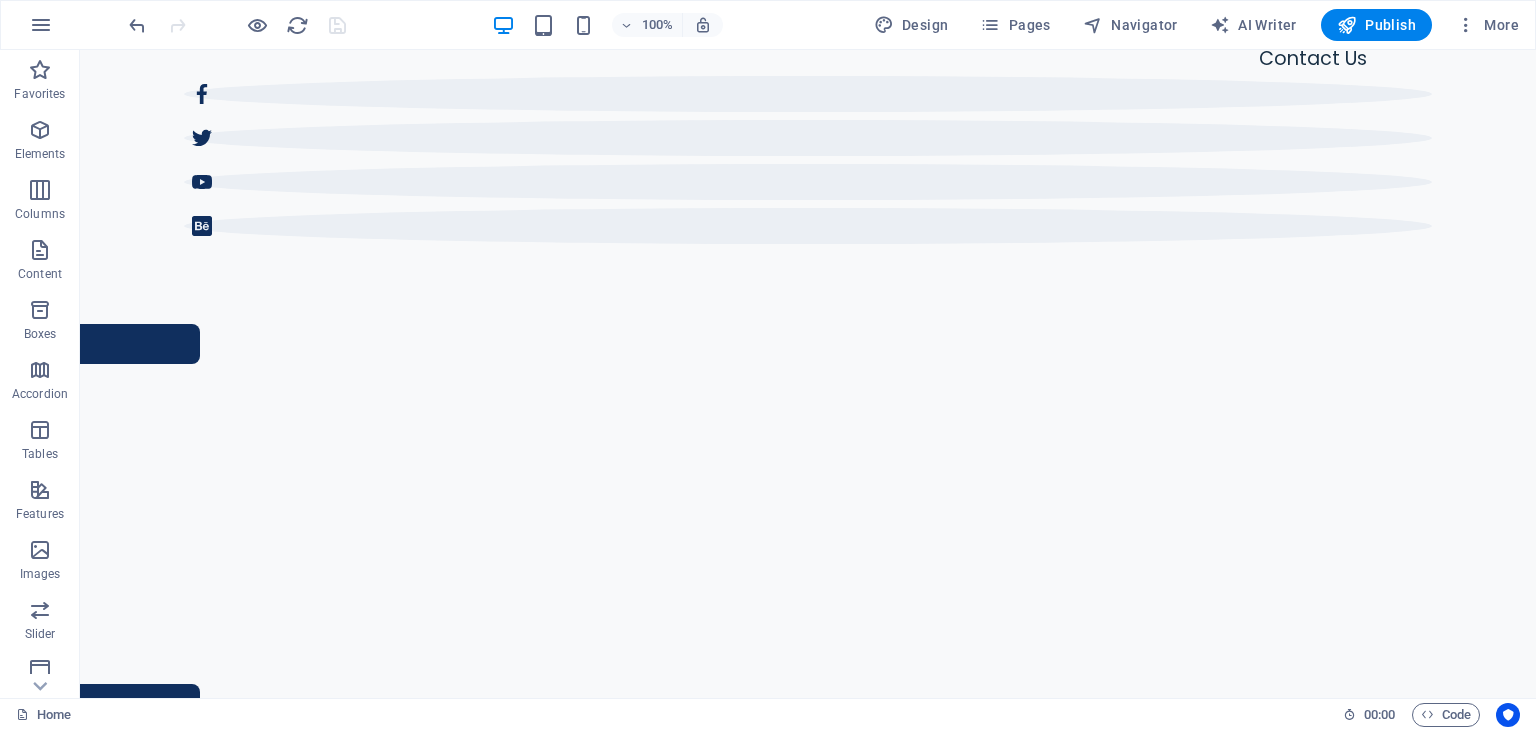 scroll, scrollTop: 765, scrollLeft: 0, axis: vertical 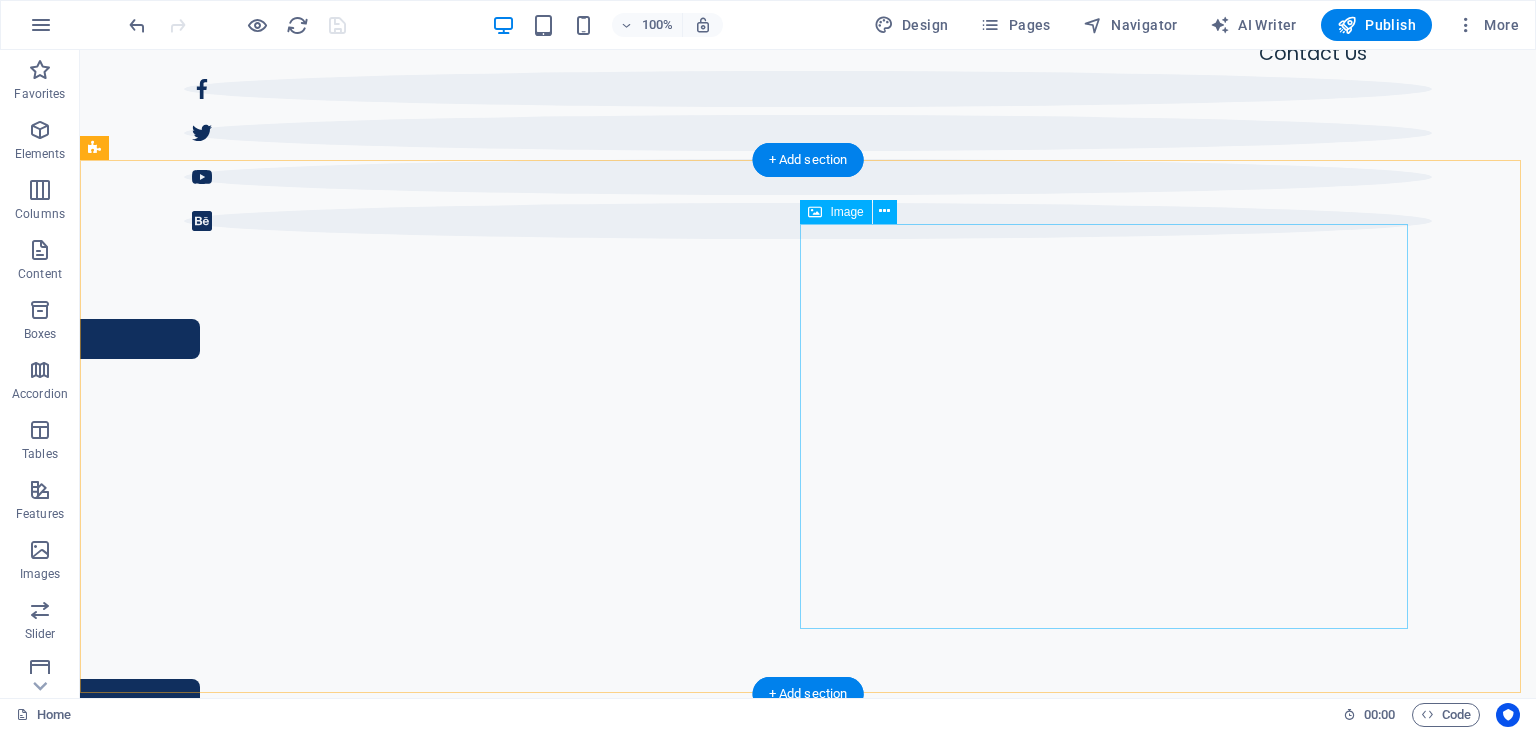 click at bounding box center (808, 2298) 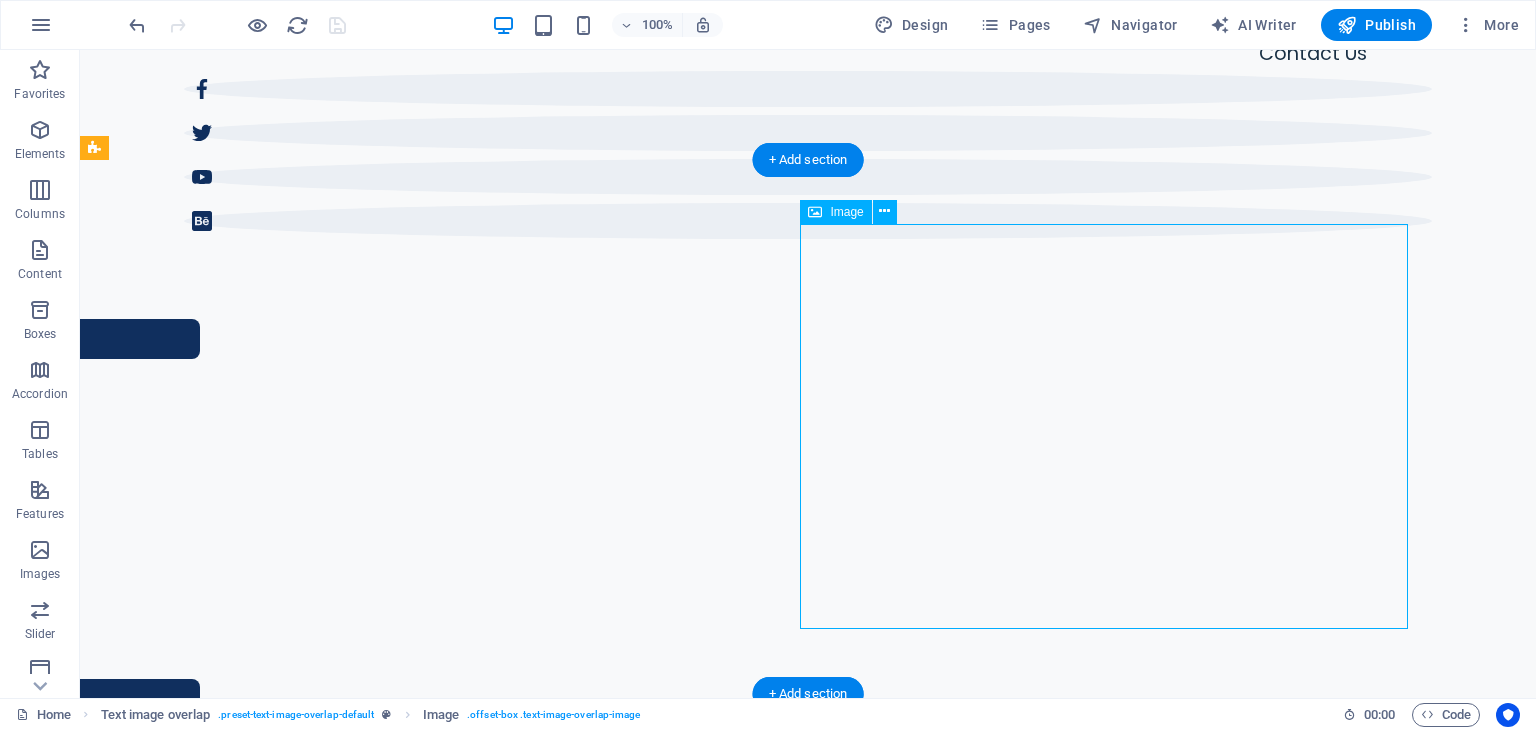 click at bounding box center (808, 2298) 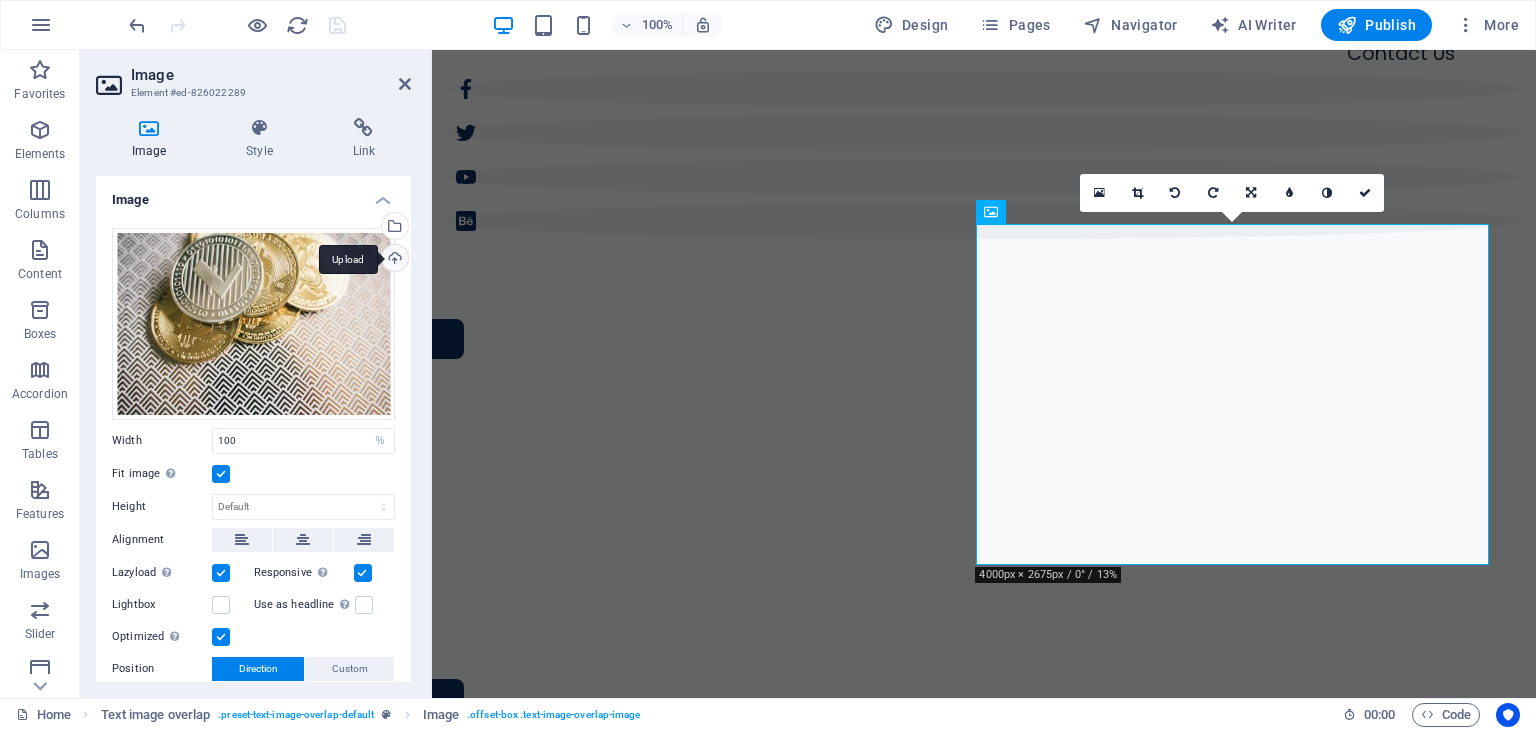 click on "Upload" at bounding box center [393, 260] 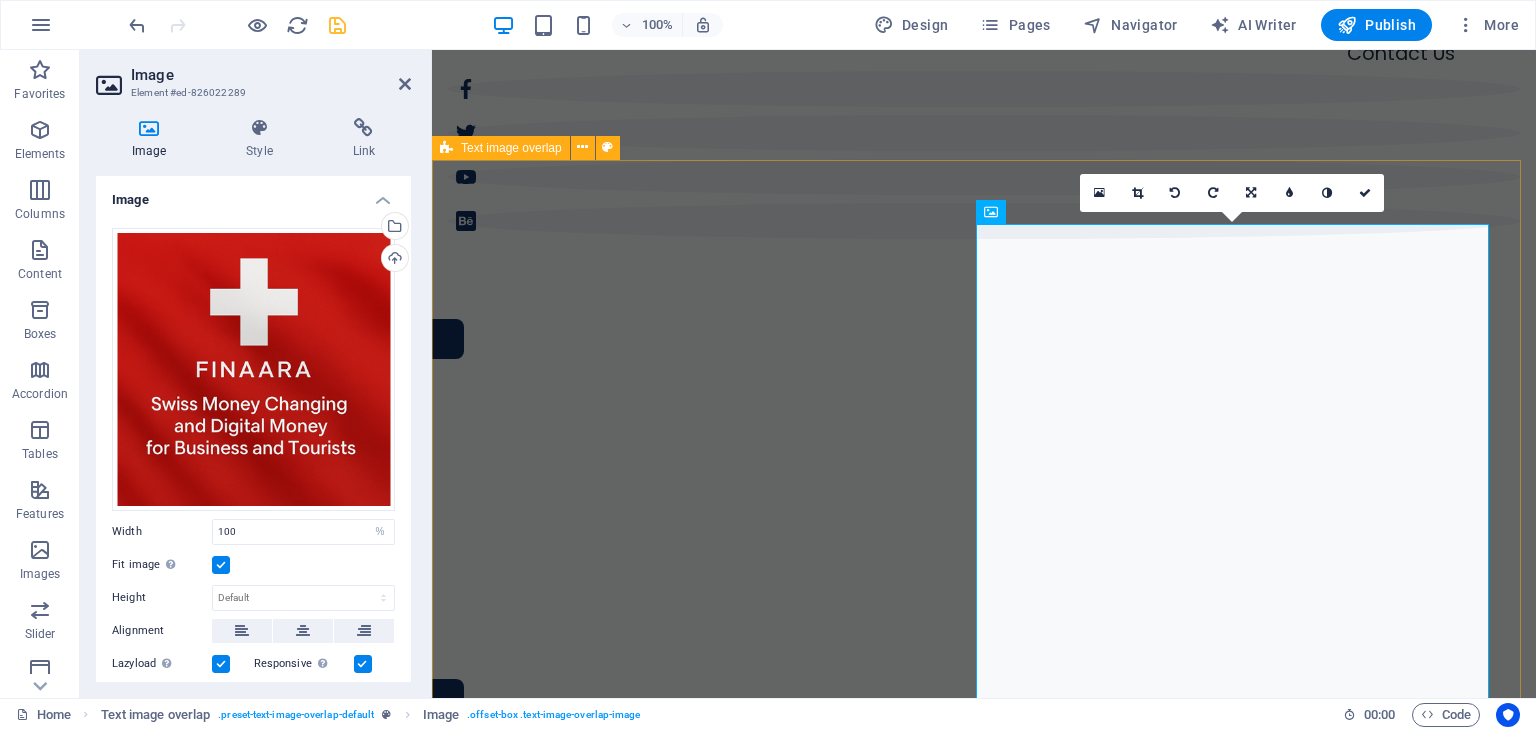 click on "SWISS + GLOBAL Switzerland is renowned for its financial stability, regulatory clarity, and global trust — making it an ideal hub for money changing and digital financial services." at bounding box center (984, 2325) 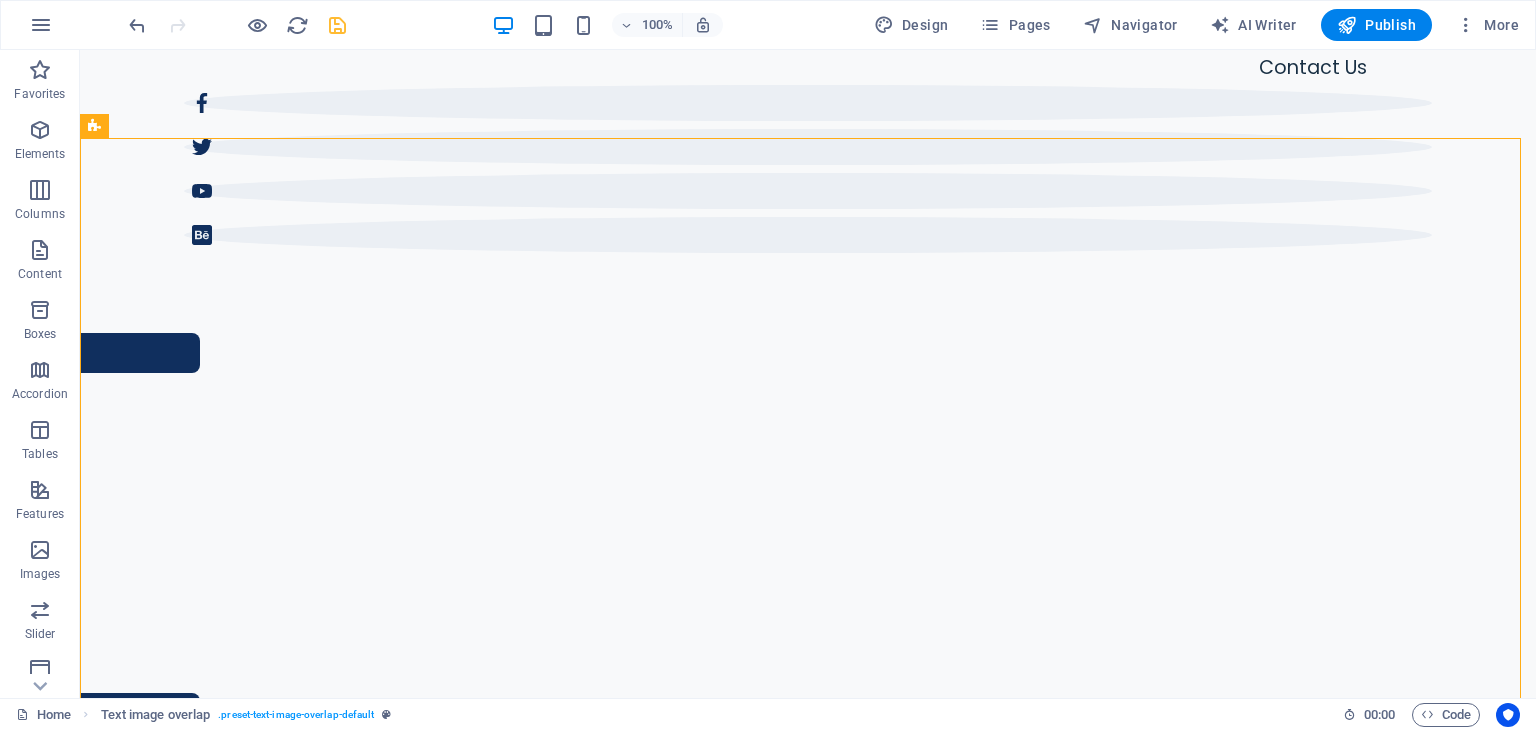 scroll, scrollTop: 796, scrollLeft: 0, axis: vertical 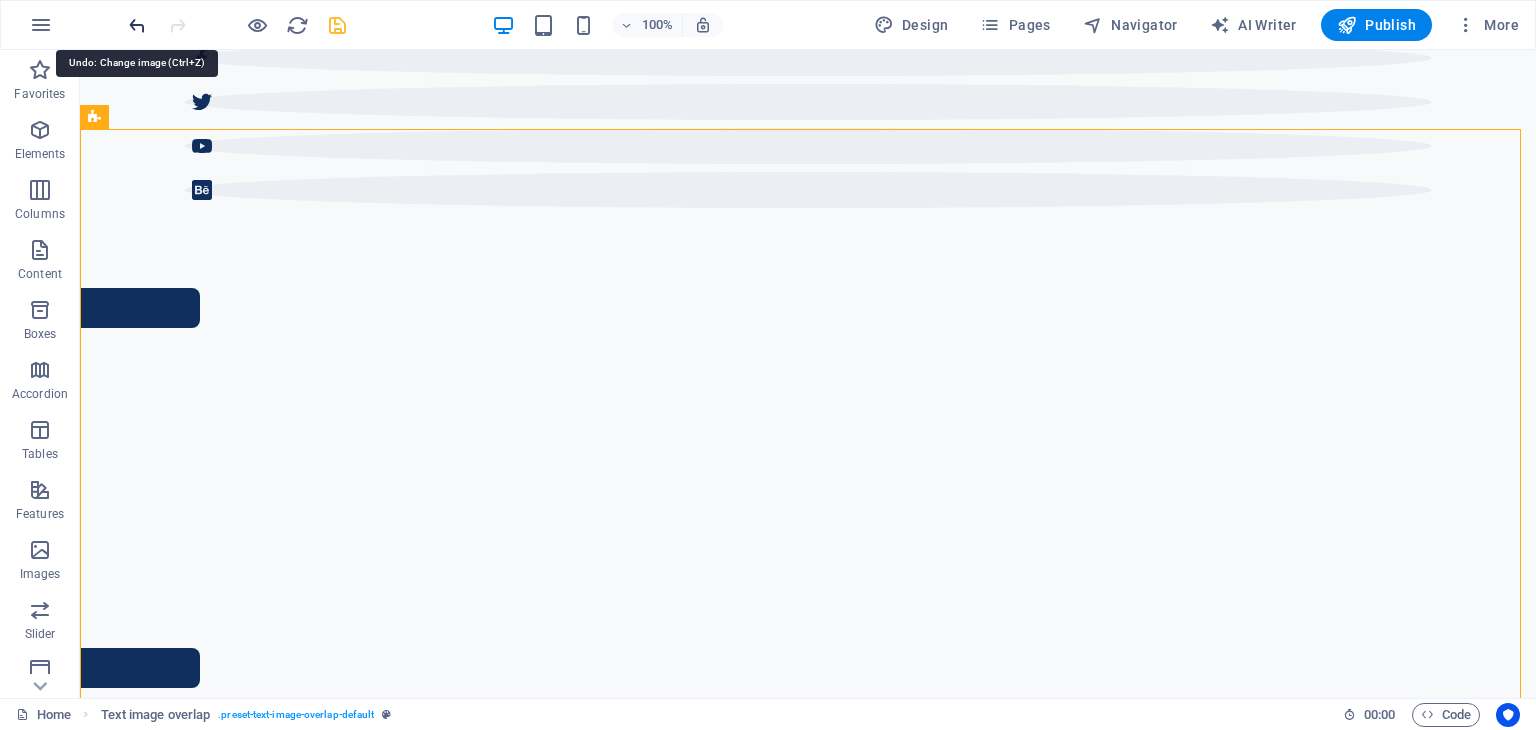 click at bounding box center (137, 25) 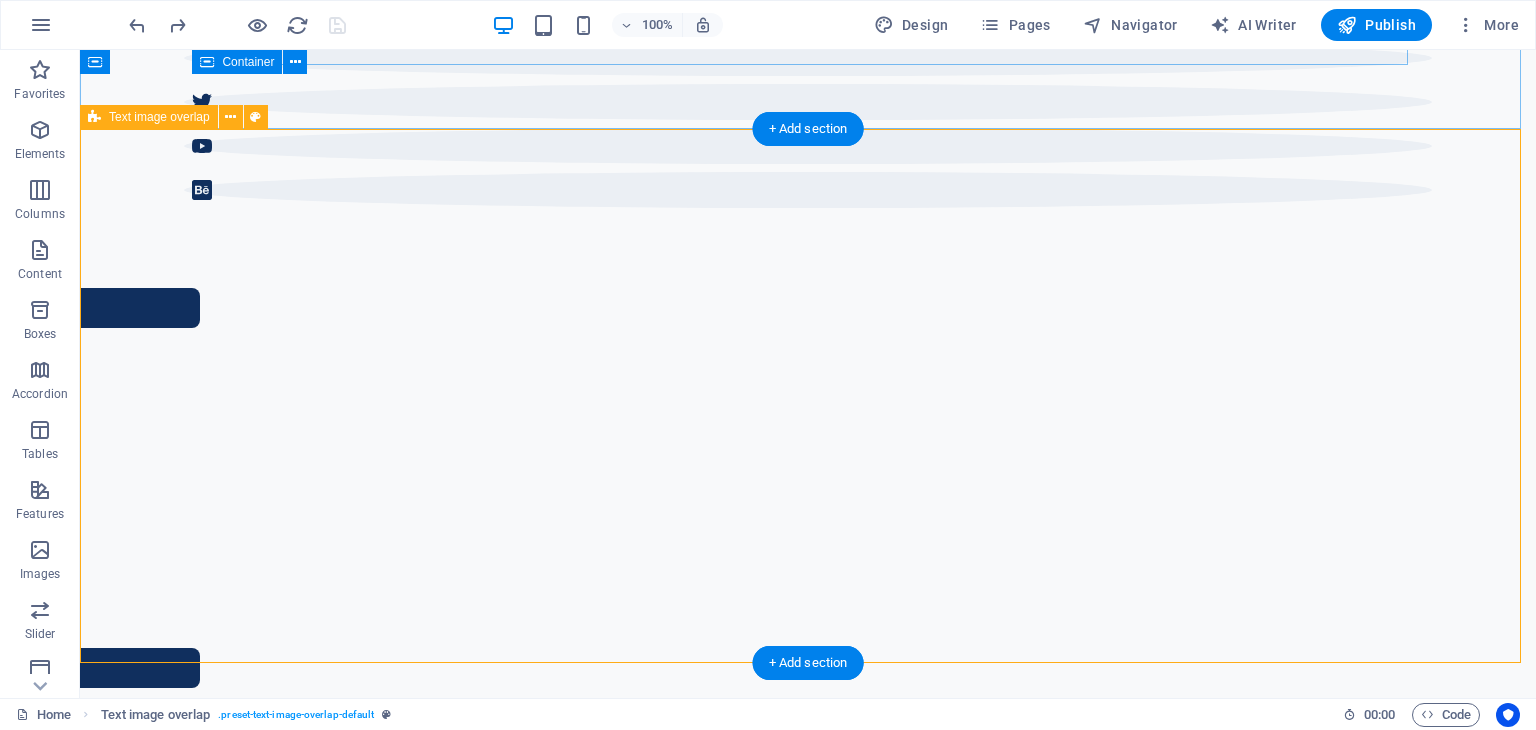 click on "SWISS + GLOBAL Switzerland is renowned for its financial stability, regulatory clarity, and global trust — making it an ideal hub for money changing and digital financial services." at bounding box center [808, 2180] 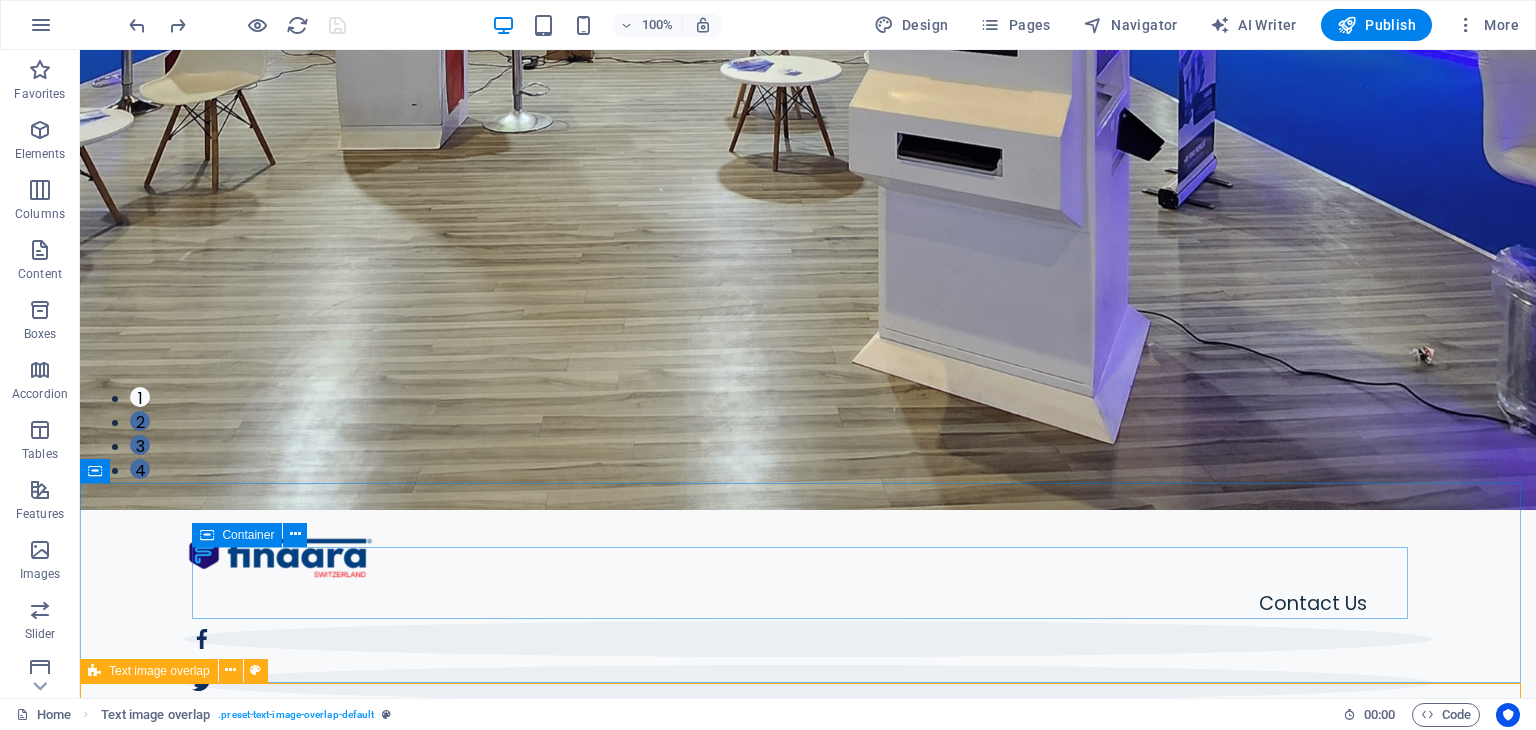 scroll, scrollTop: 0, scrollLeft: 0, axis: both 